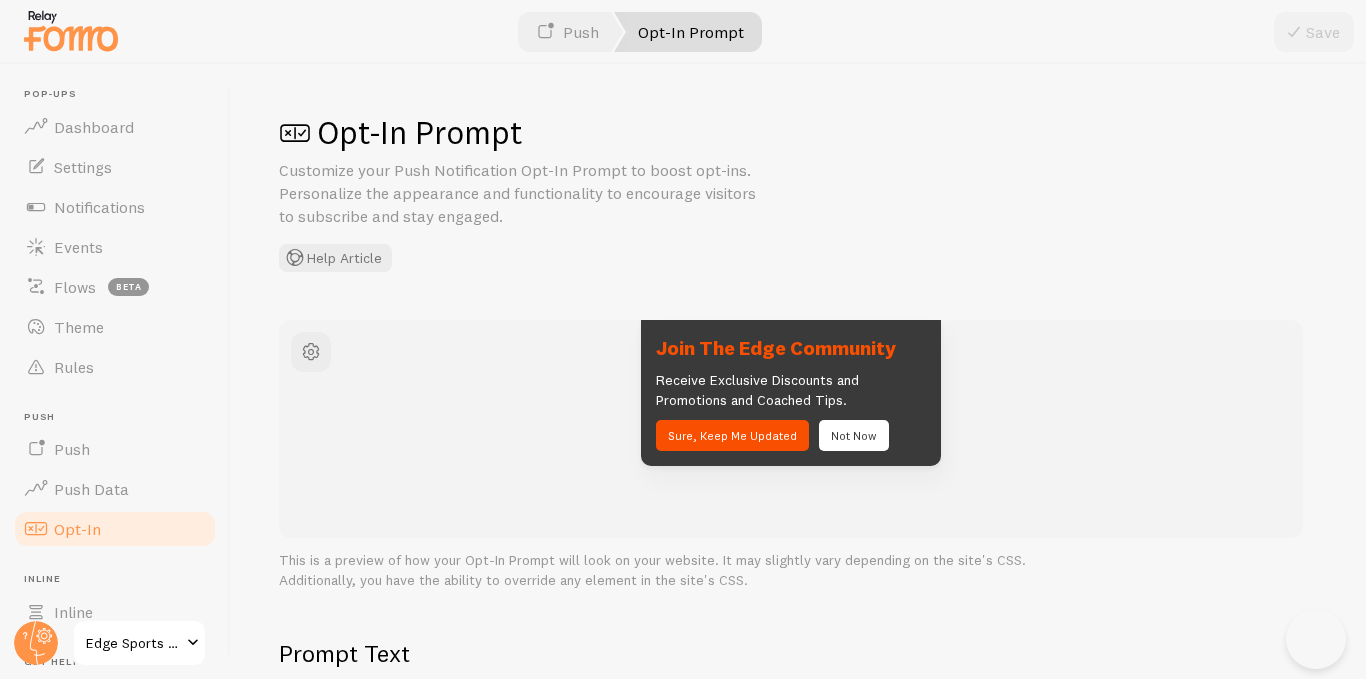 scroll, scrollTop: 0, scrollLeft: 0, axis: both 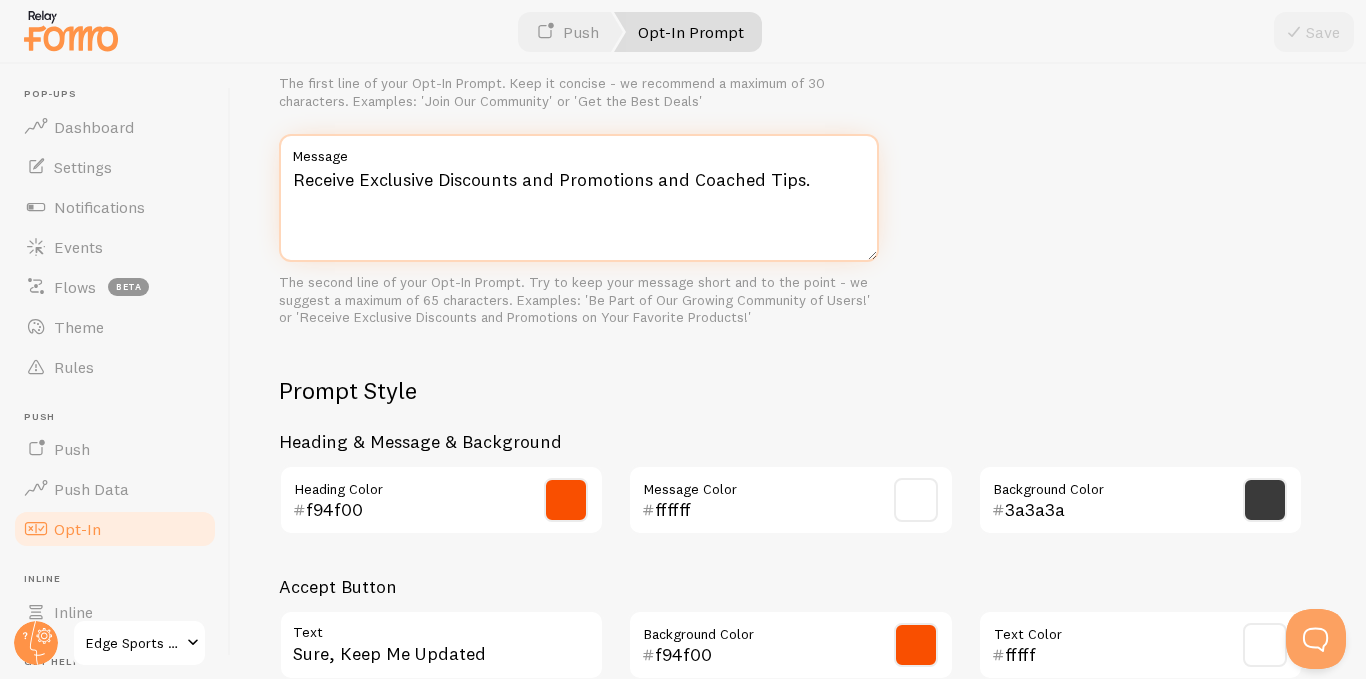 click on "Receive Exclusive Discounts and Promotions and Coached Tips." at bounding box center [579, 198] 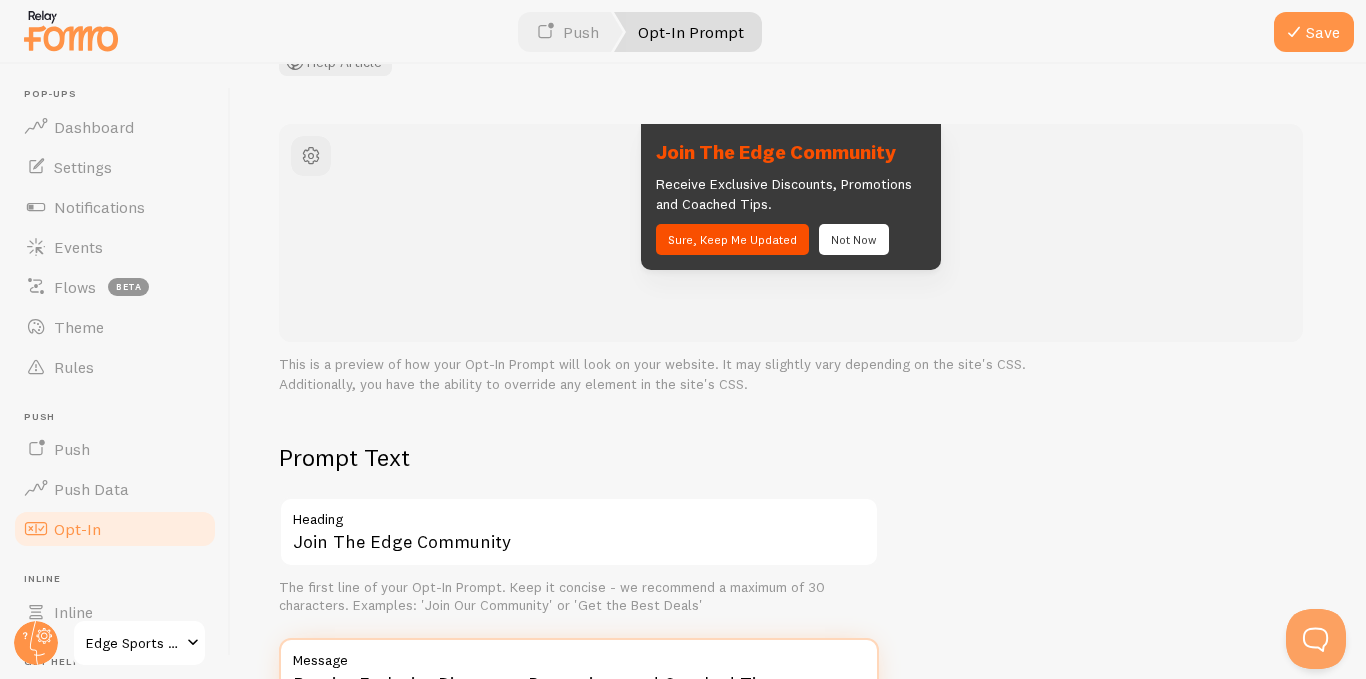 scroll, scrollTop: 200, scrollLeft: 0, axis: vertical 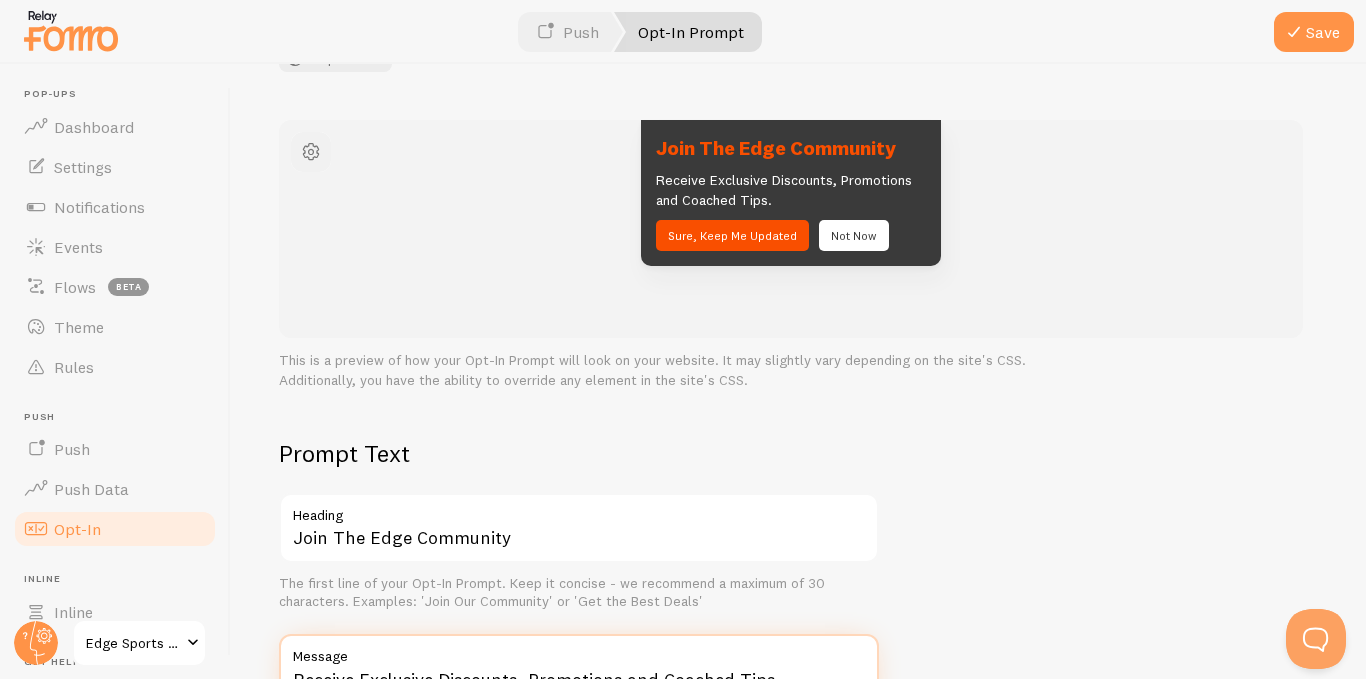 type on "Receive Exclusive Discounts, Promotions and Coached Tips." 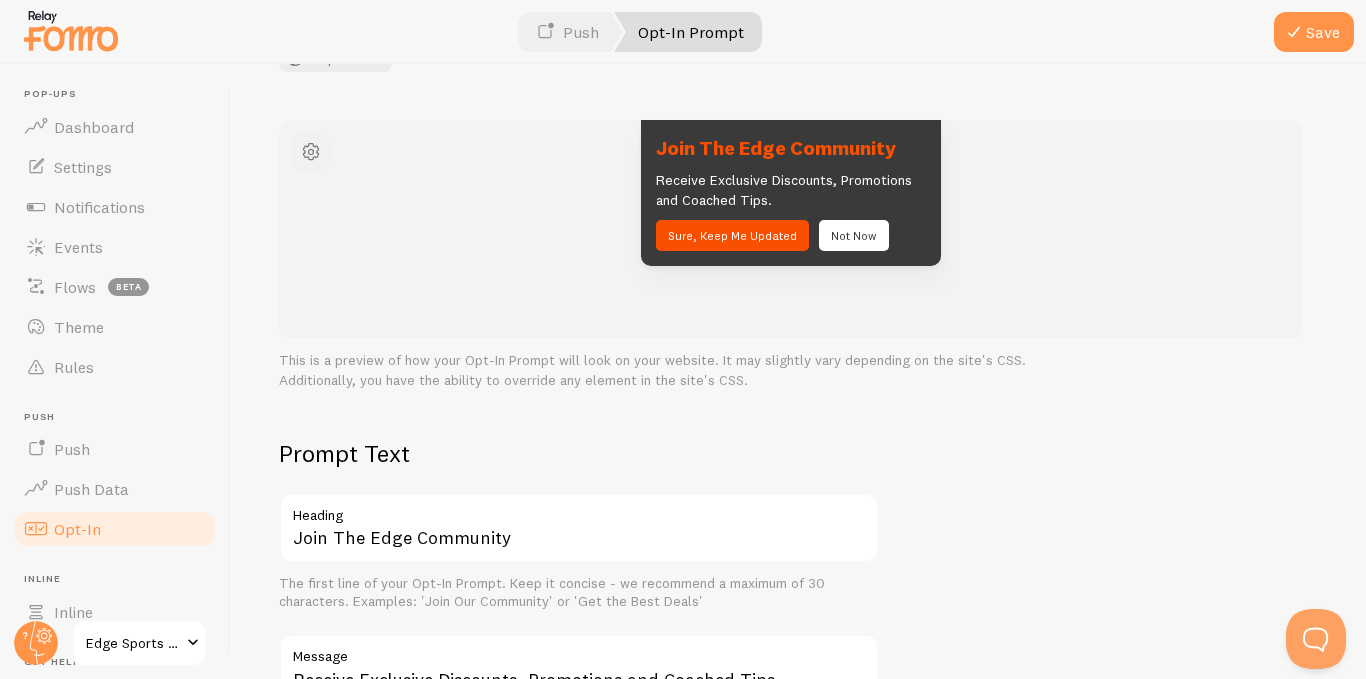 click at bounding box center [311, 152] 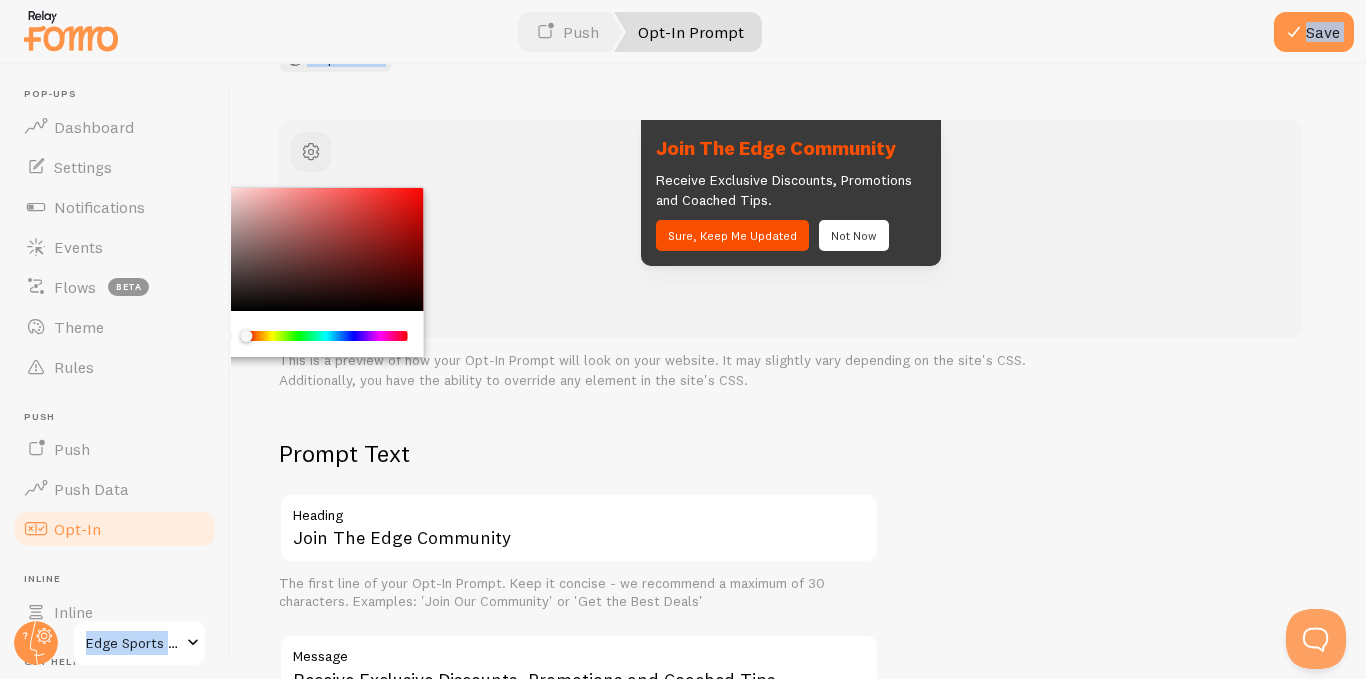 drag, startPoint x: 245, startPoint y: 334, endPoint x: 203, endPoint y: 317, distance: 45.310043 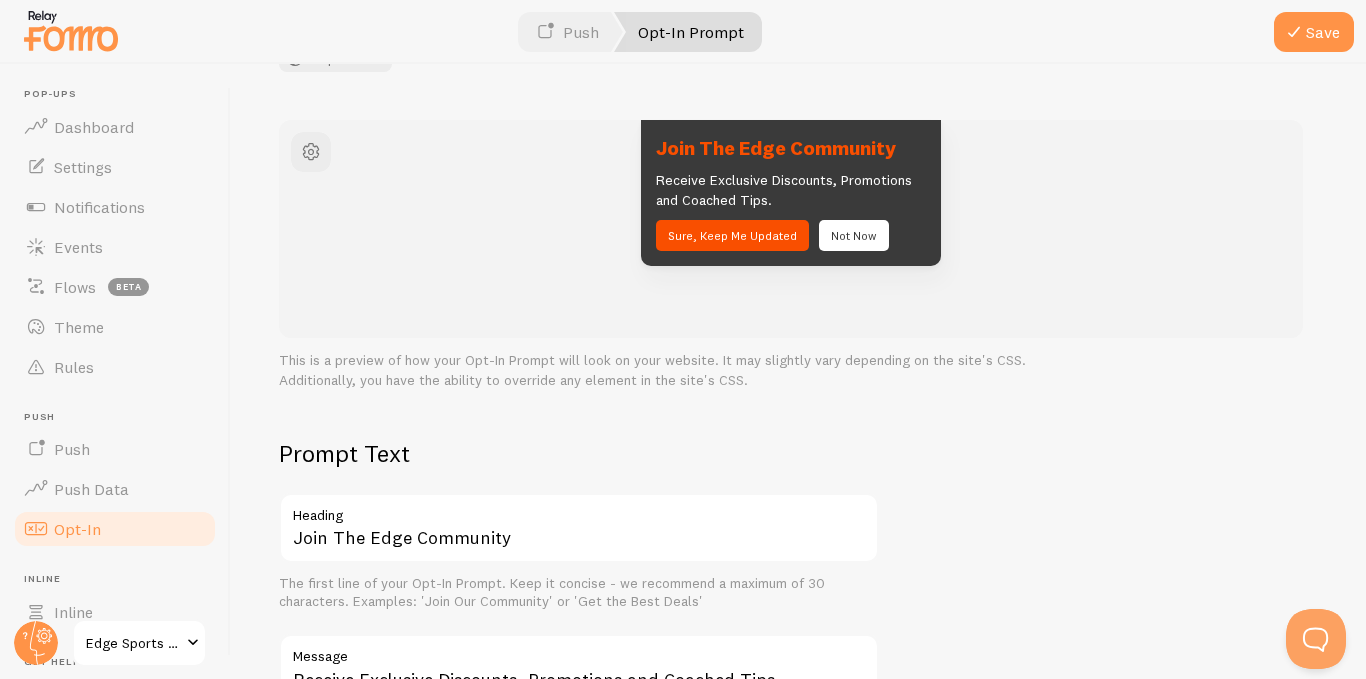 click on "Join The Edge Community
Receive Exclusive Discounts, Promotions and Coached Tips.
Sure, Keep Me Updated
Not Now" at bounding box center (791, 193) 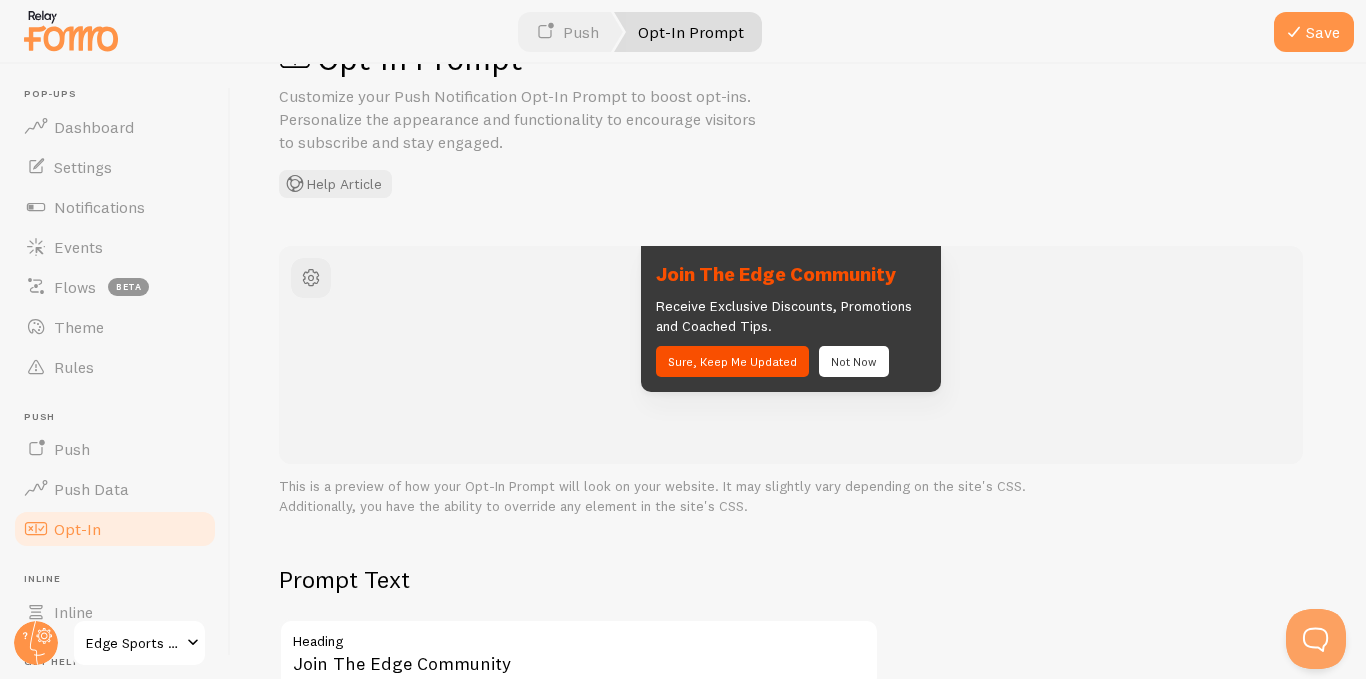 scroll, scrollTop: 0, scrollLeft: 0, axis: both 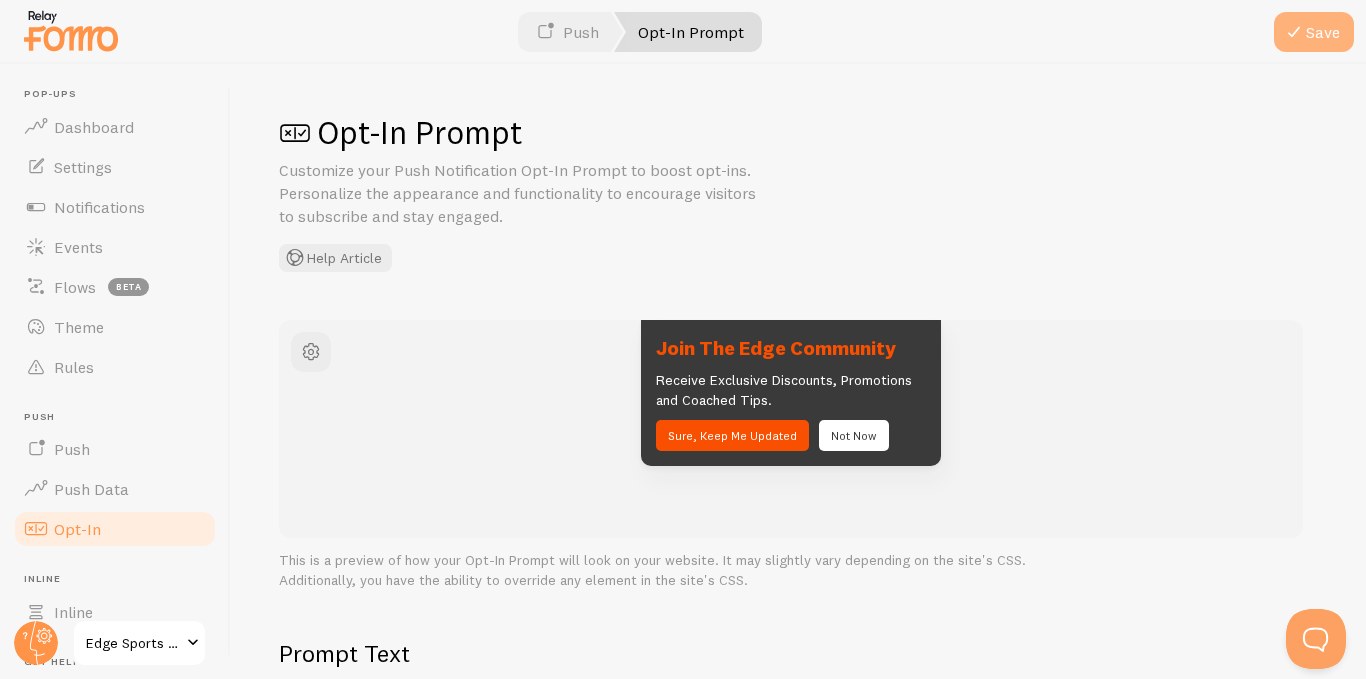 click on "Save" at bounding box center [1314, 32] 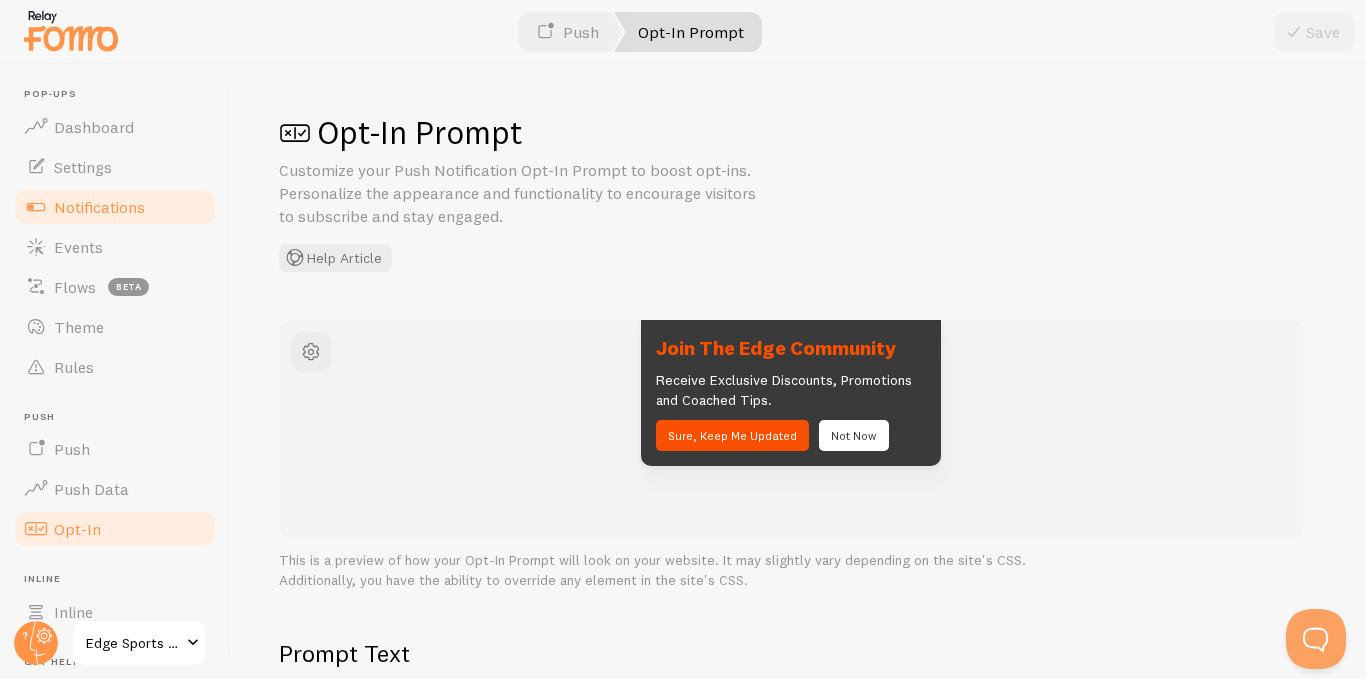 click on "Notifications" at bounding box center (99, 207) 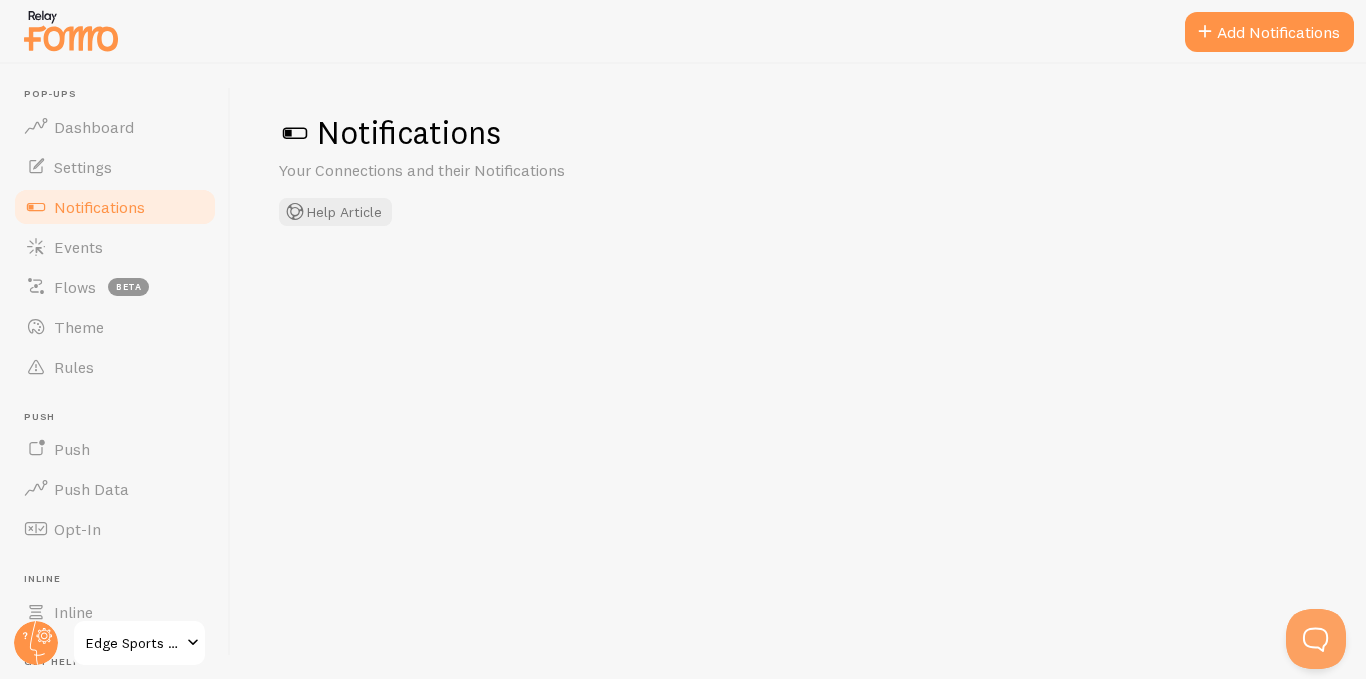 checkbox on "false" 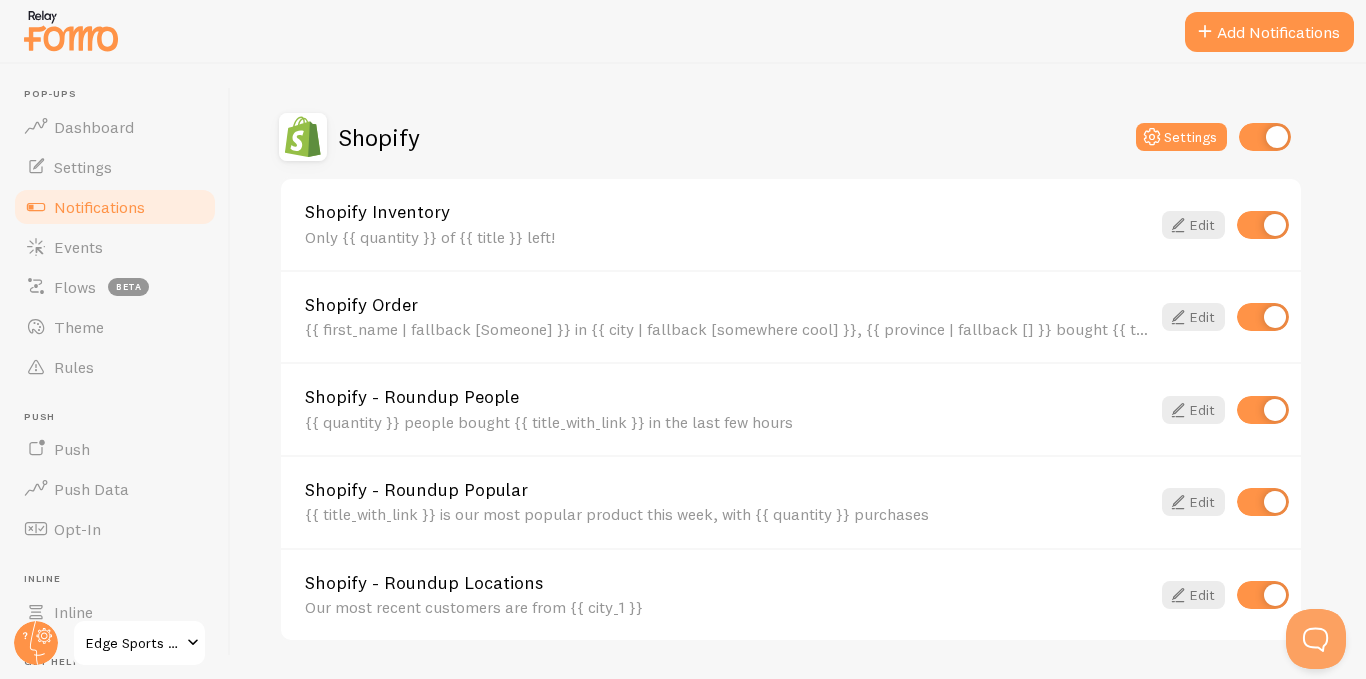 scroll, scrollTop: 839, scrollLeft: 0, axis: vertical 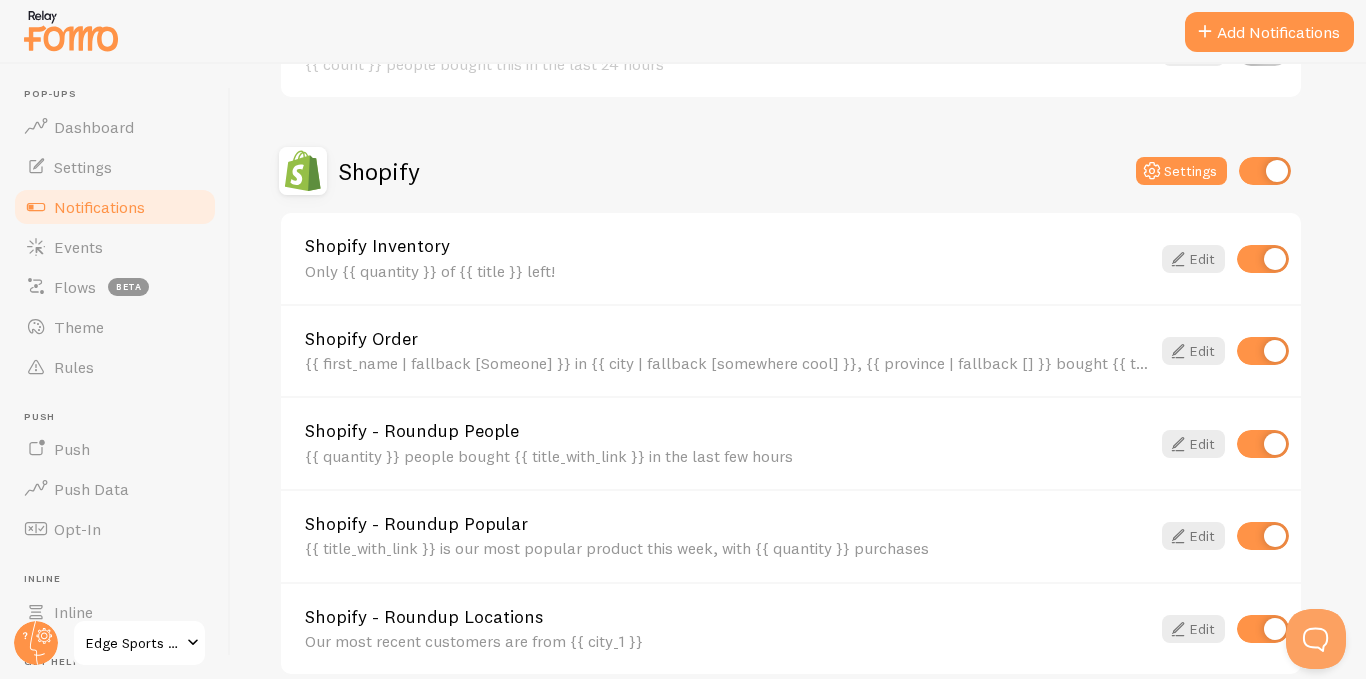 click on "Only {{ quantity }} of {{ title }} left!" at bounding box center (727, 271) 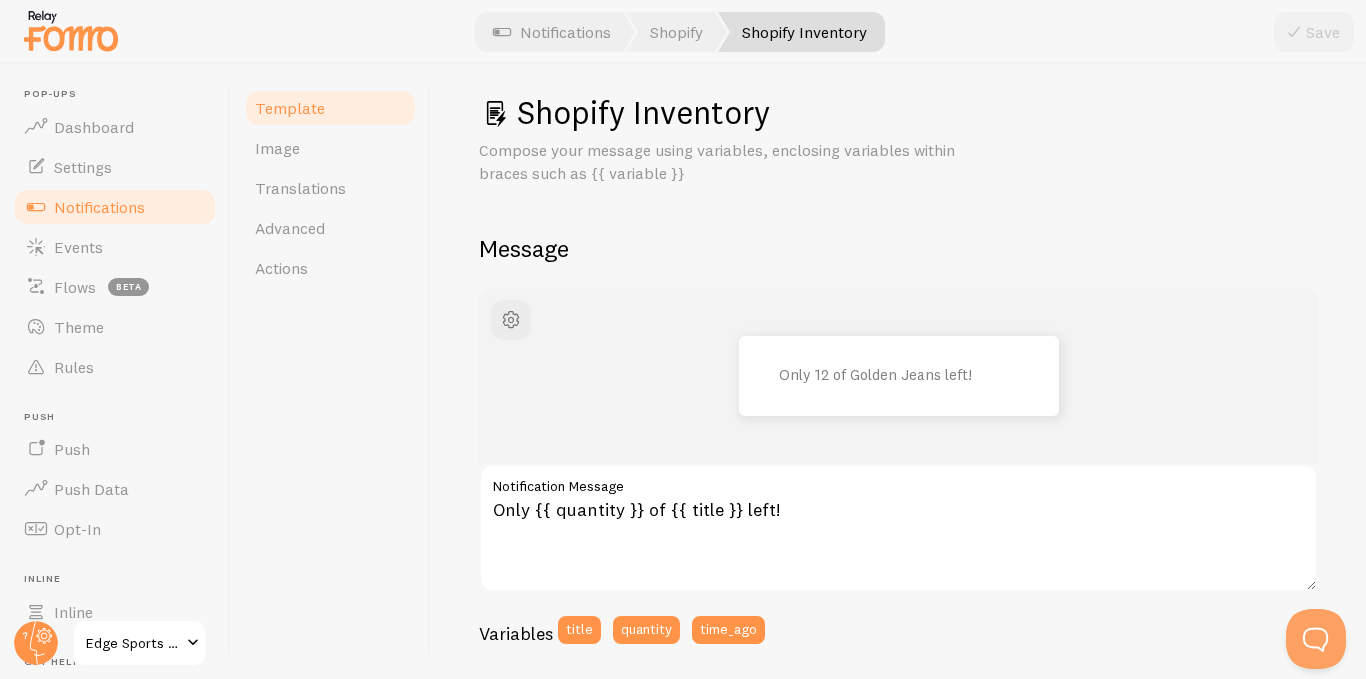 scroll, scrollTop: 0, scrollLeft: 0, axis: both 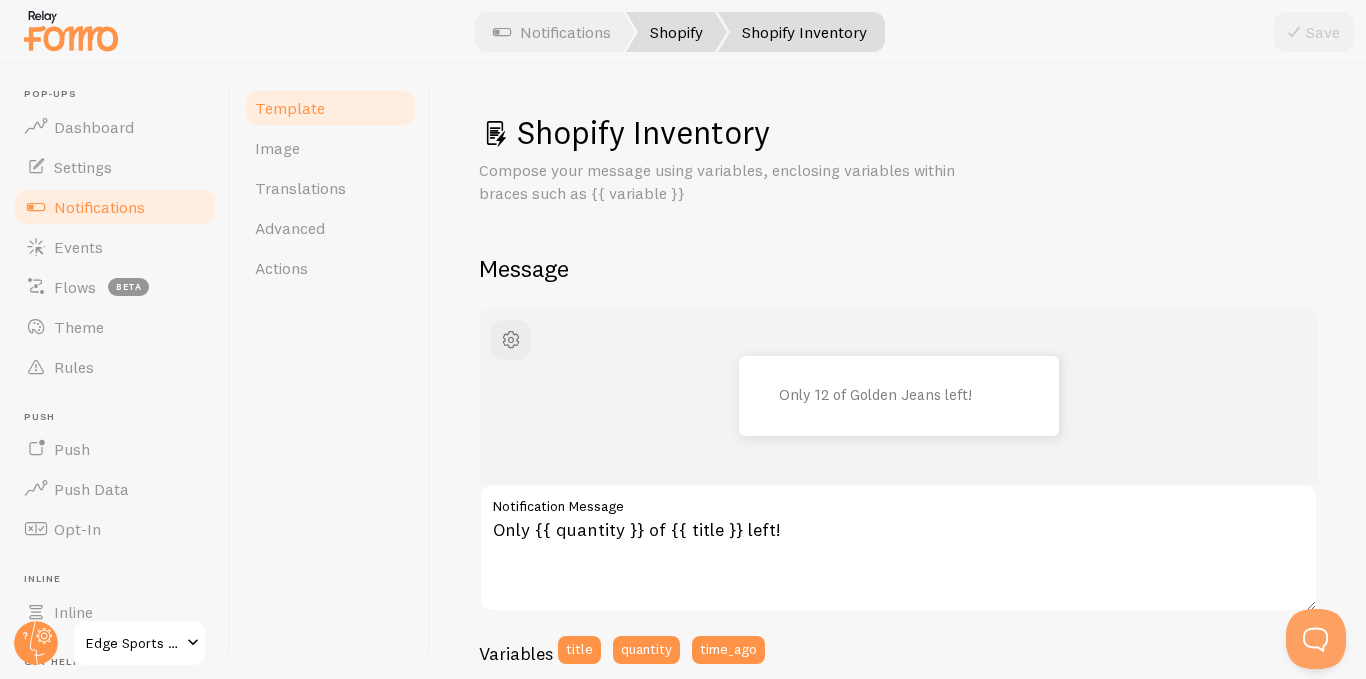 click on "Shopify" at bounding box center [676, 32] 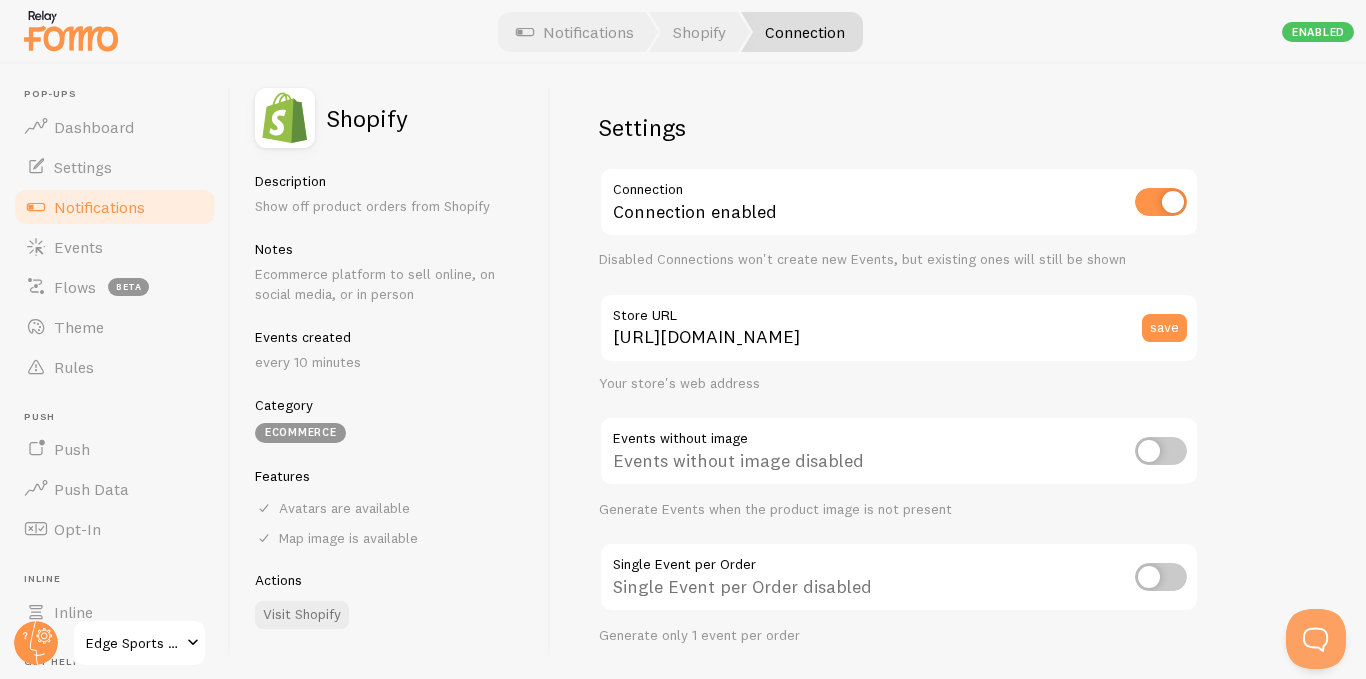 click on "Notifications" at bounding box center (99, 207) 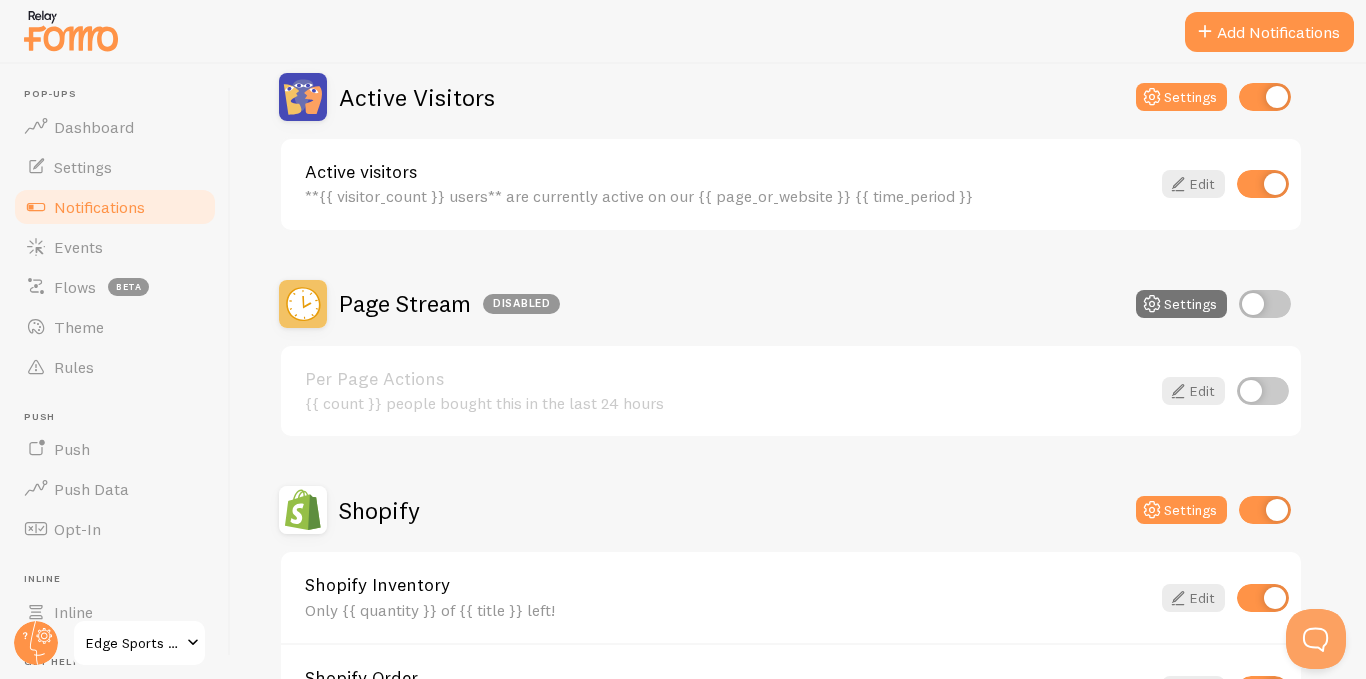 scroll, scrollTop: 400, scrollLeft: 0, axis: vertical 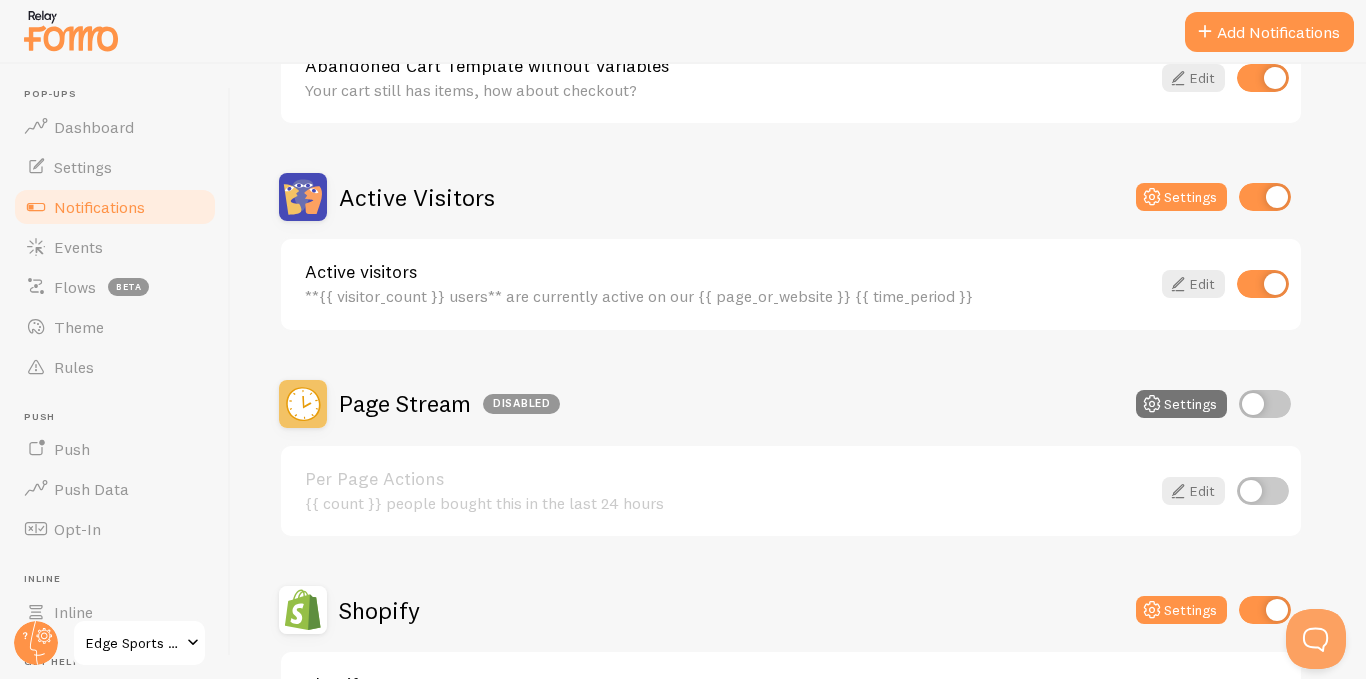 click on "Active Visitors" at bounding box center [387, 197] 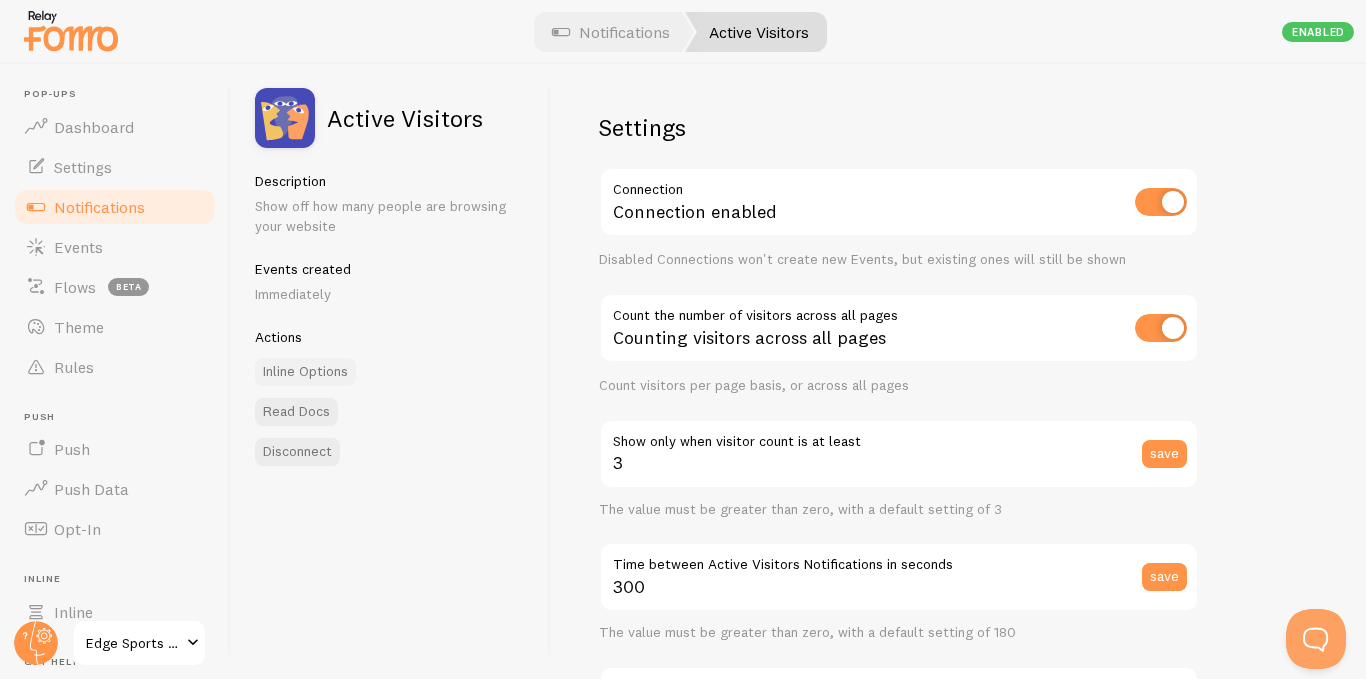 click on "Inline Options" at bounding box center [305, 372] 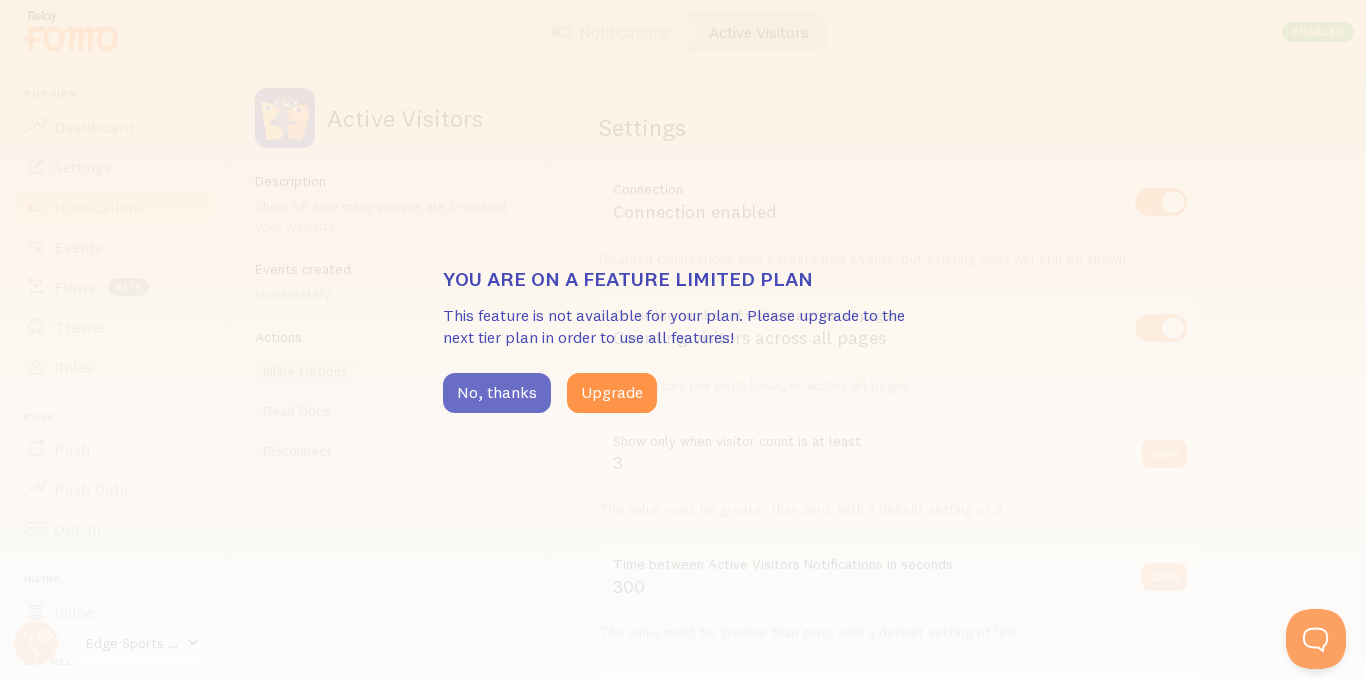 click on "No, thanks" at bounding box center (497, 393) 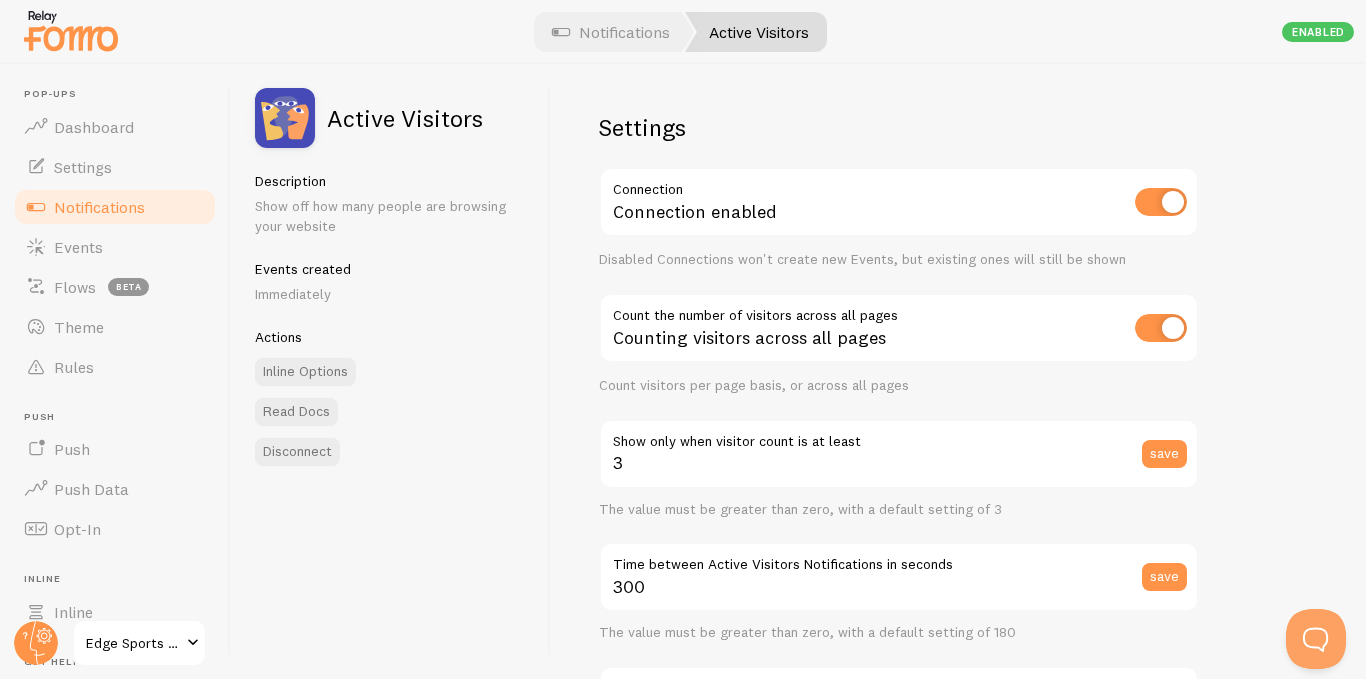 click on "Notifications" at bounding box center [99, 207] 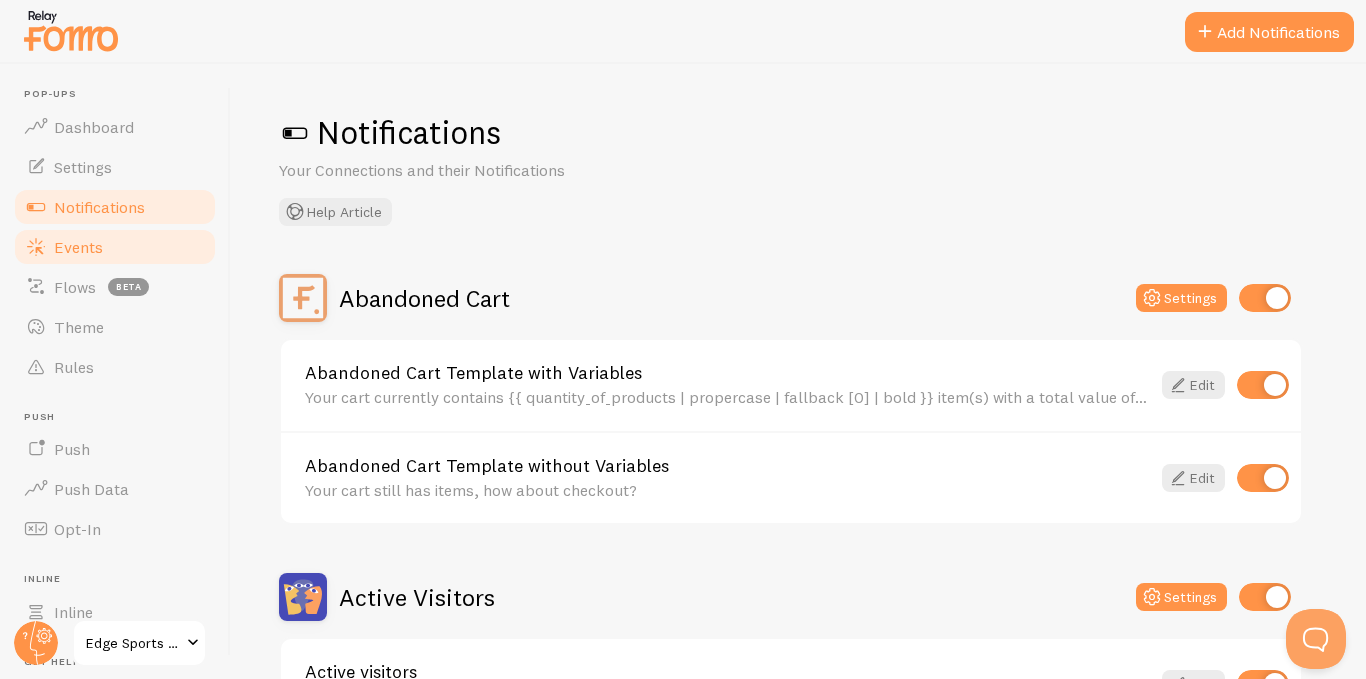 click on "Events" at bounding box center (78, 247) 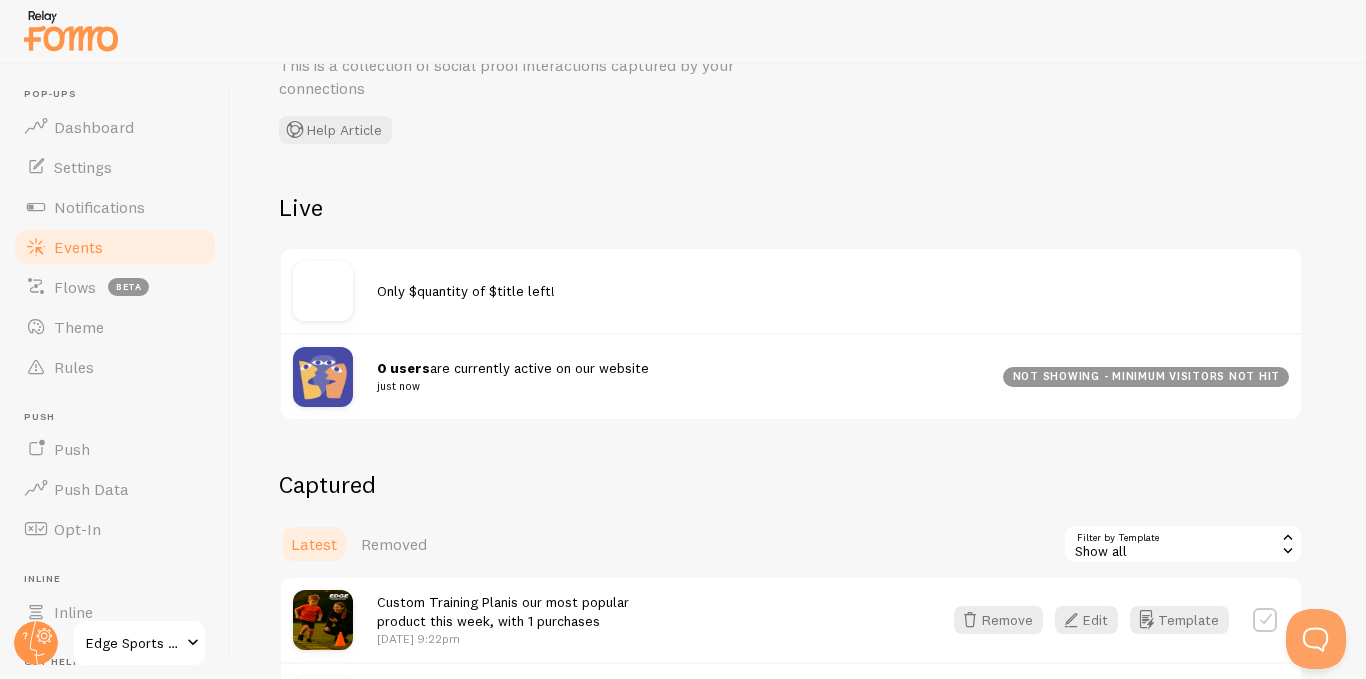scroll, scrollTop: 200, scrollLeft: 0, axis: vertical 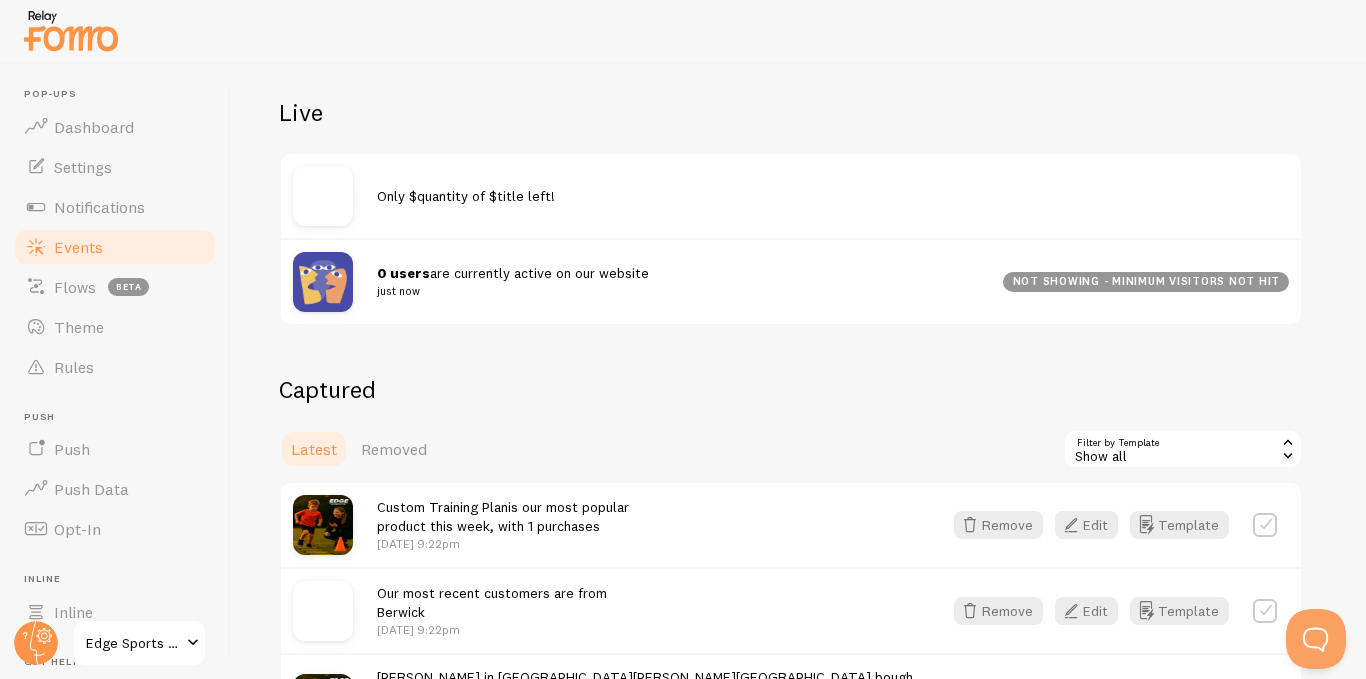 click on "Captured
Latest
Removed
Filter by Template   all   Show all       Show all  Shopify Inventory  Active visitors  Someone is viewing  Shopify Order  Shopify - Roundup People  Shopify - Roundup Popular  Shopify - Roundup Locations  Abandoned Cart Template with Variables  Abandoned Cart Template without Variables  Per Page Actions            Custom Training Plan  is our most popular product this week, with 1 purchases
[DATE] 9:22pm
Remove     Edit     Template              Our most recent customers are from Berwick
[DATE] 9:22pm
Remove     Edit     Template              [PERSON_NAME] in [GEOGRAPHIC_DATA][PERSON_NAME][GEOGRAPHIC_DATA] bought  Custom Training Plan   about [DATE]
[DATE] 11:17am
Remove     Edit     Template" at bounding box center [791, 564] 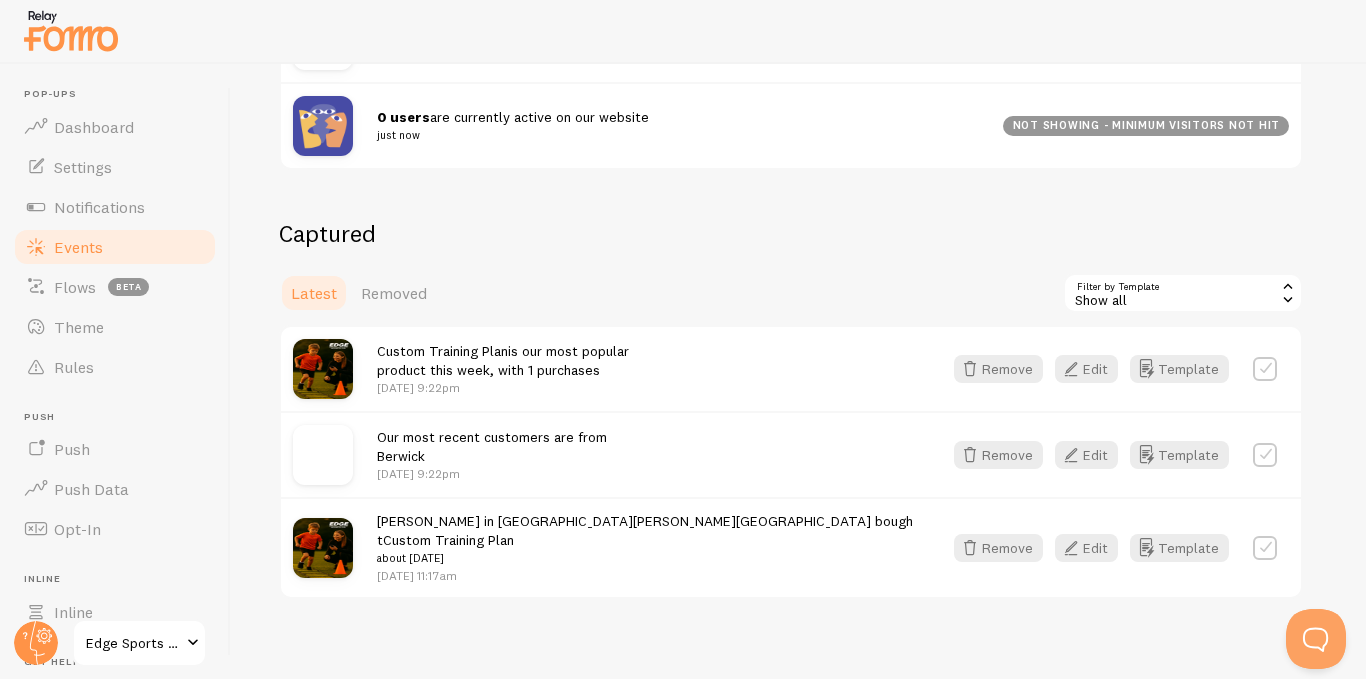 scroll, scrollTop: 358, scrollLeft: 0, axis: vertical 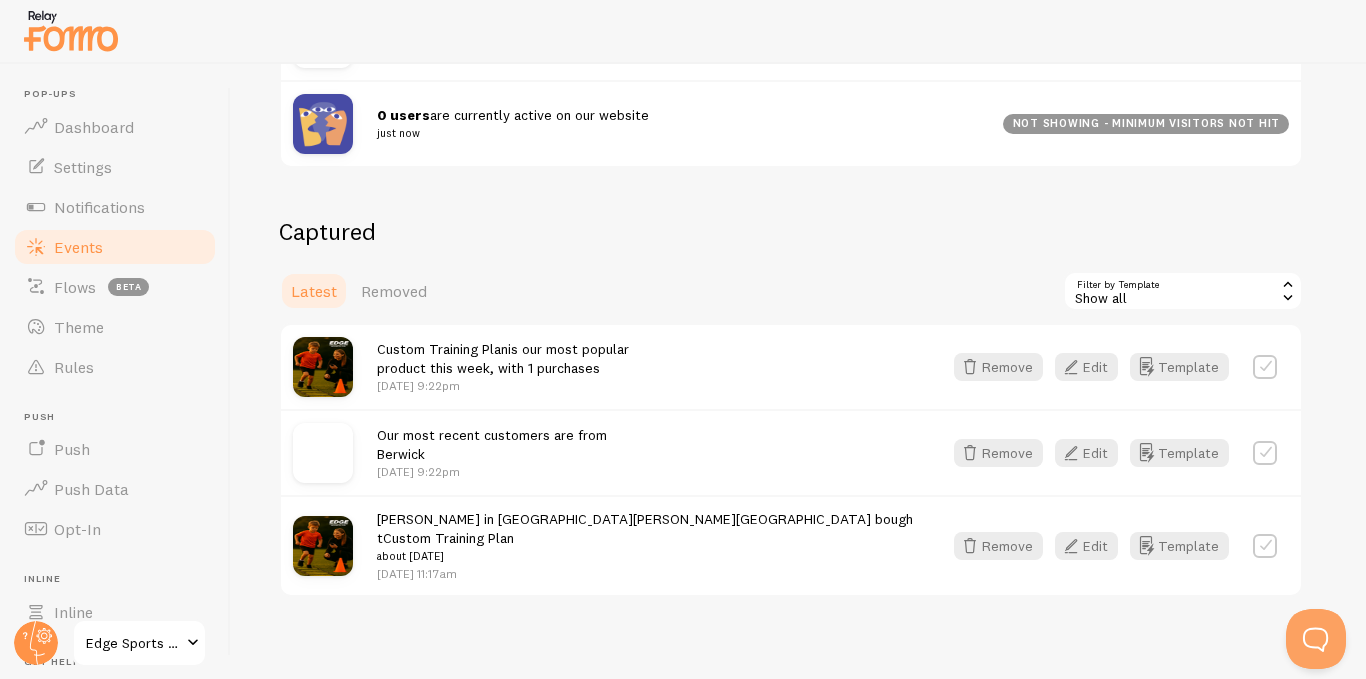 click at bounding box center [1265, 453] 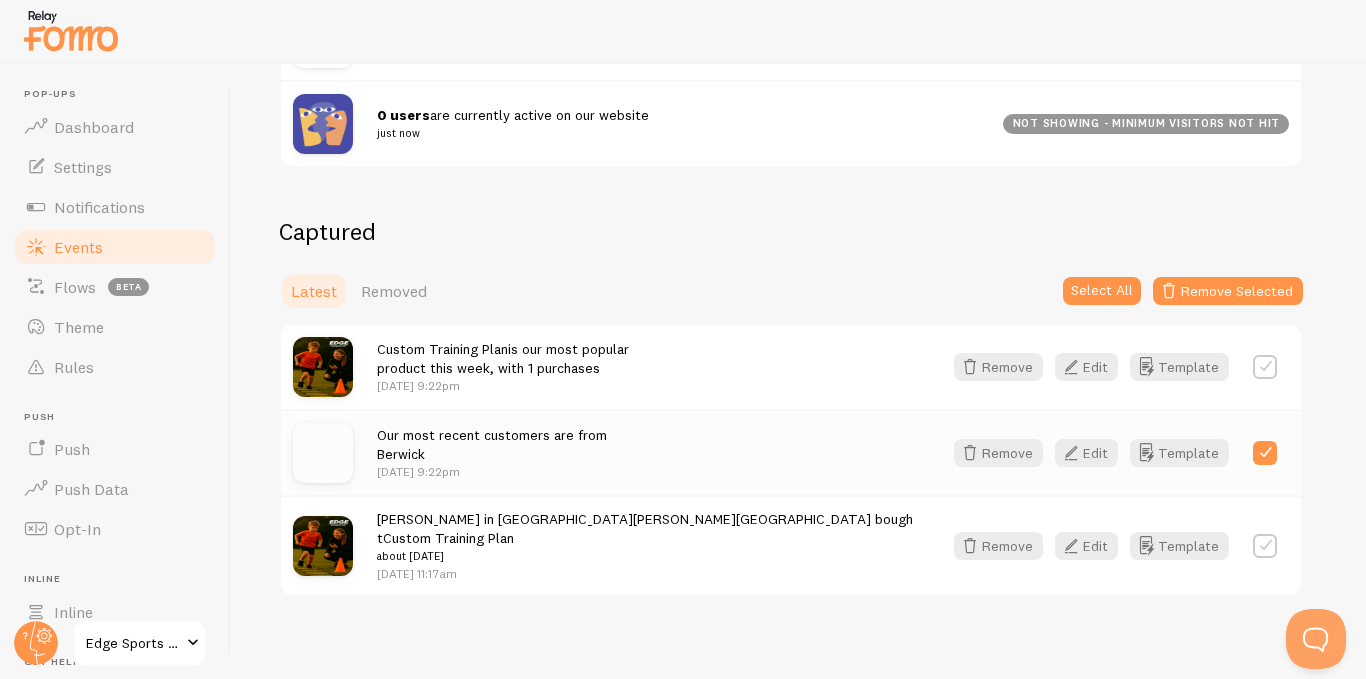 click at bounding box center [1265, 453] 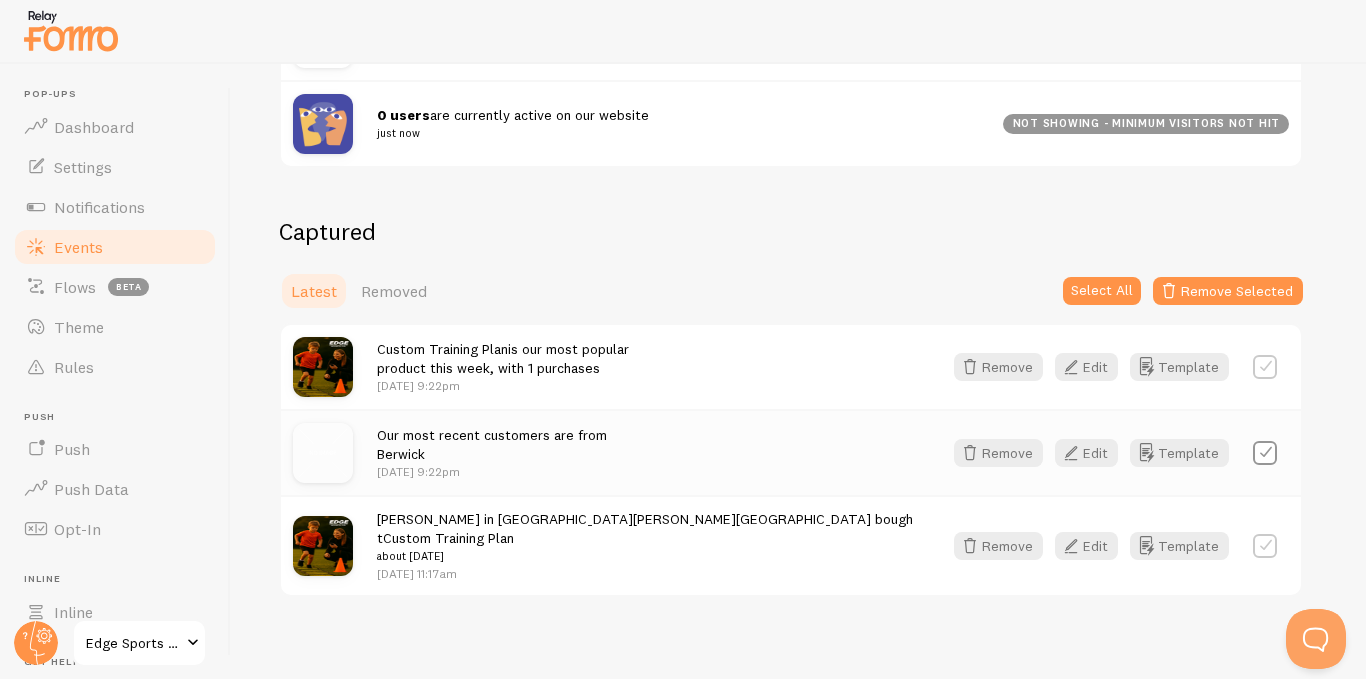 checkbox on "false" 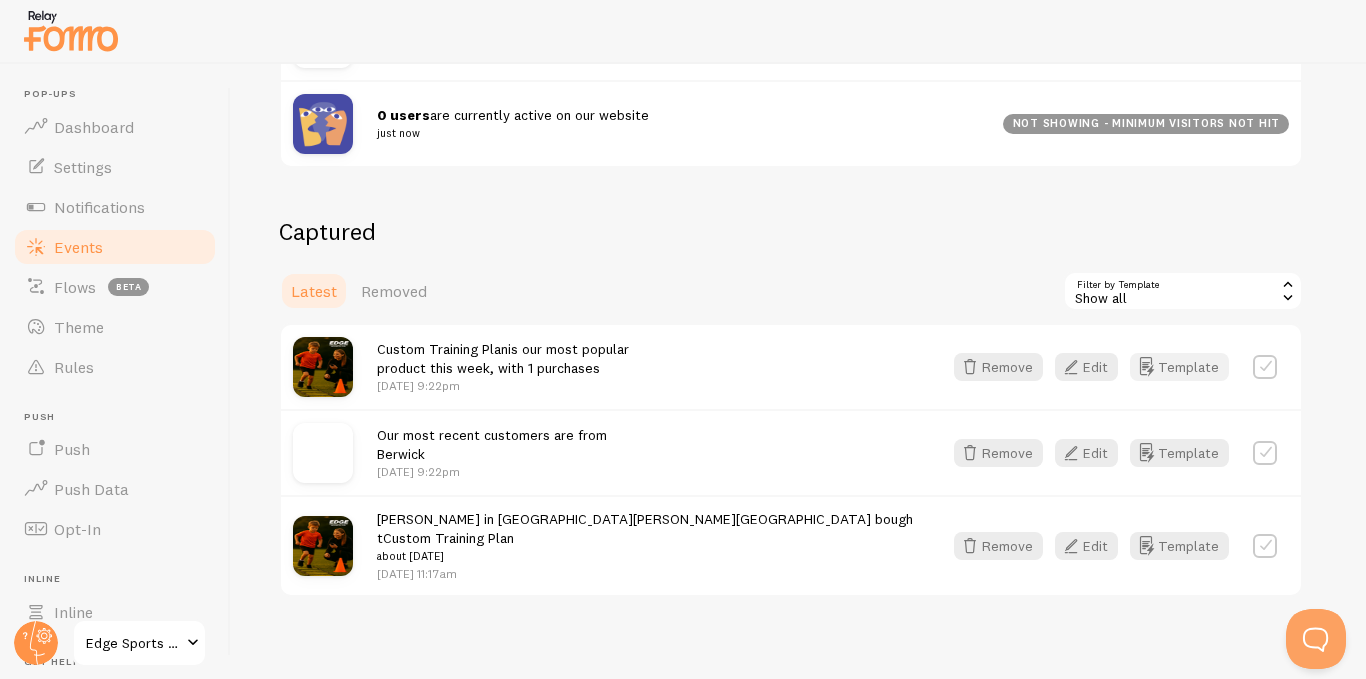 click on "Template" at bounding box center (1179, 367) 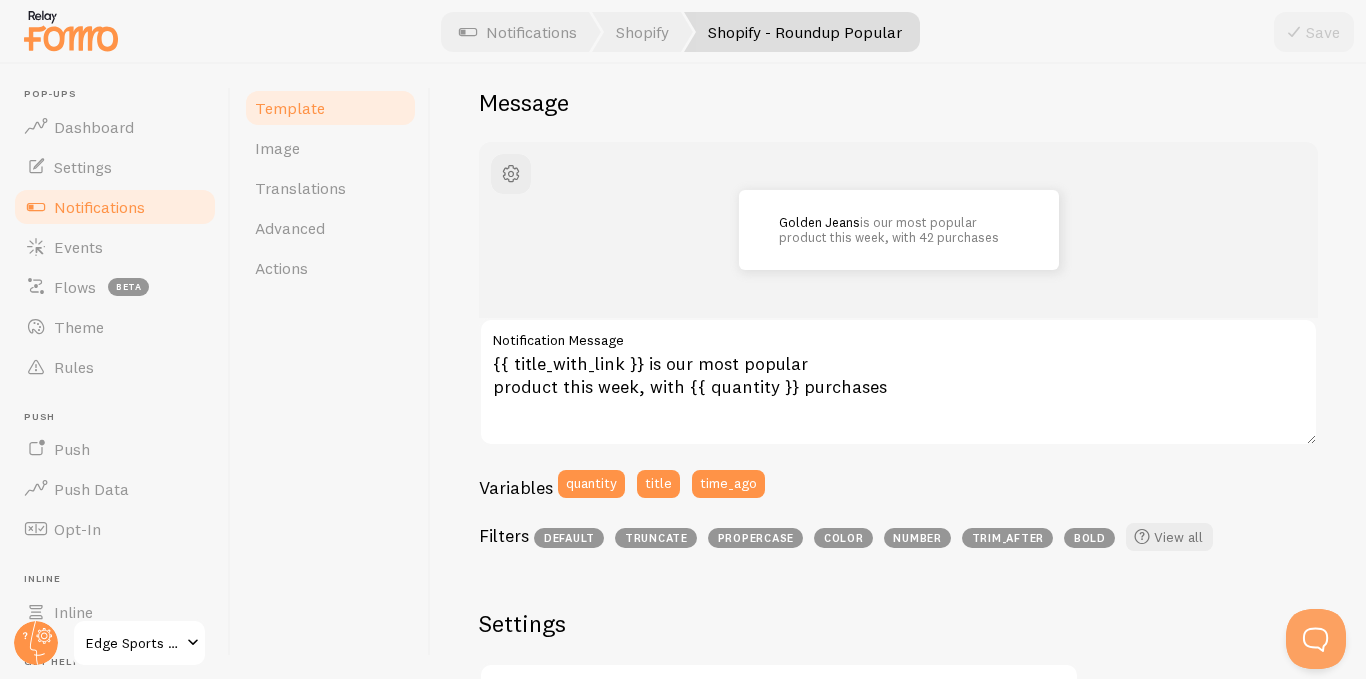 scroll, scrollTop: 100, scrollLeft: 0, axis: vertical 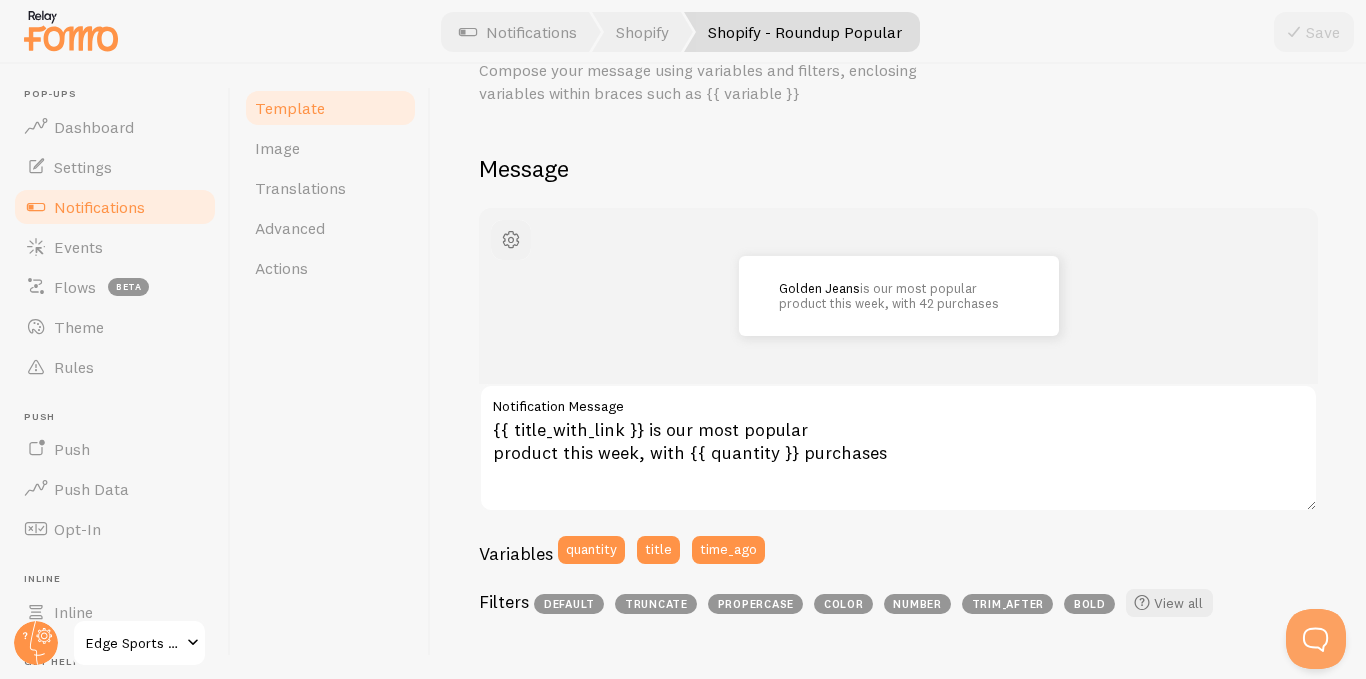 click at bounding box center (511, 240) 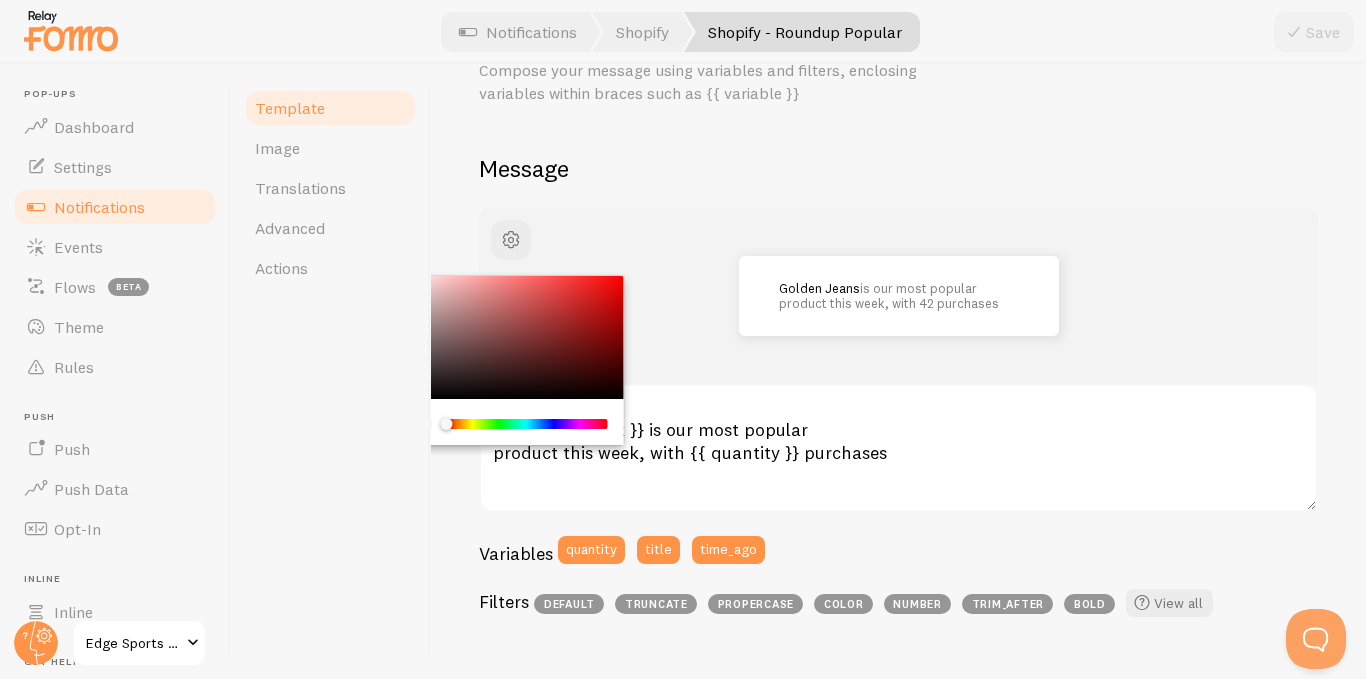 click at bounding box center [526, 424] 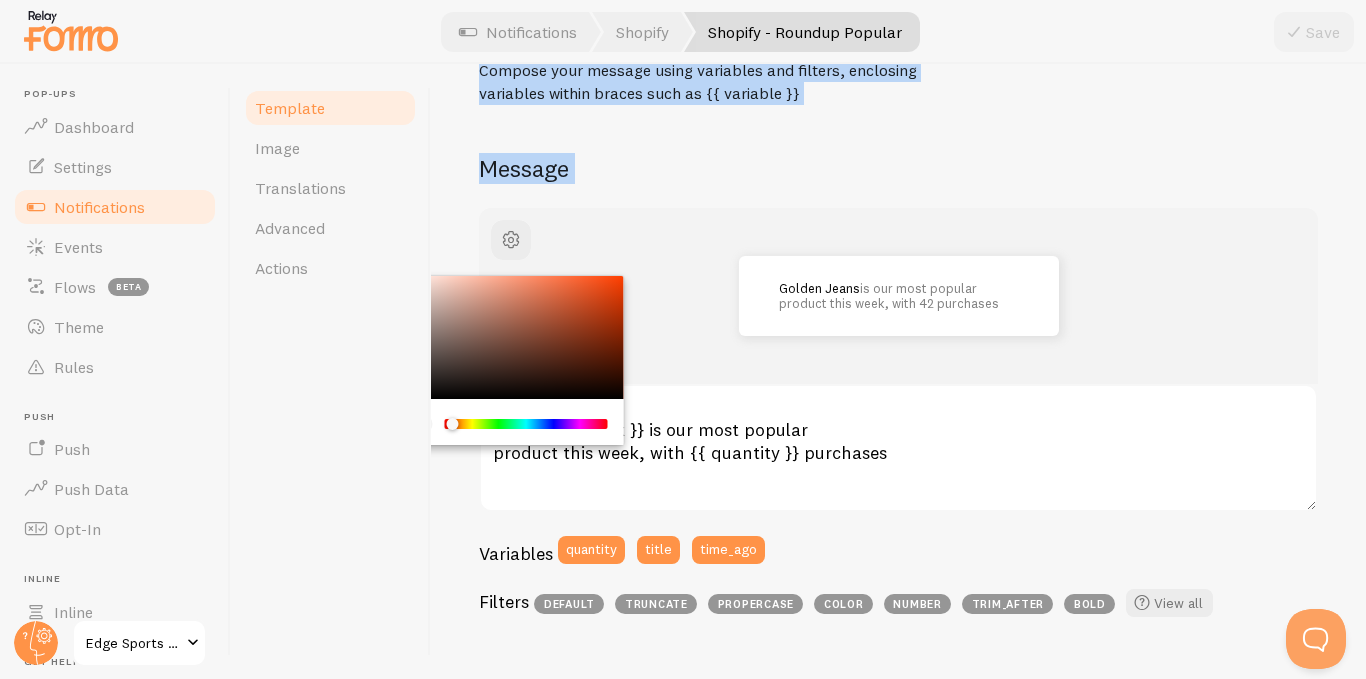 drag, startPoint x: 495, startPoint y: 424, endPoint x: 419, endPoint y: 425, distance: 76.00658 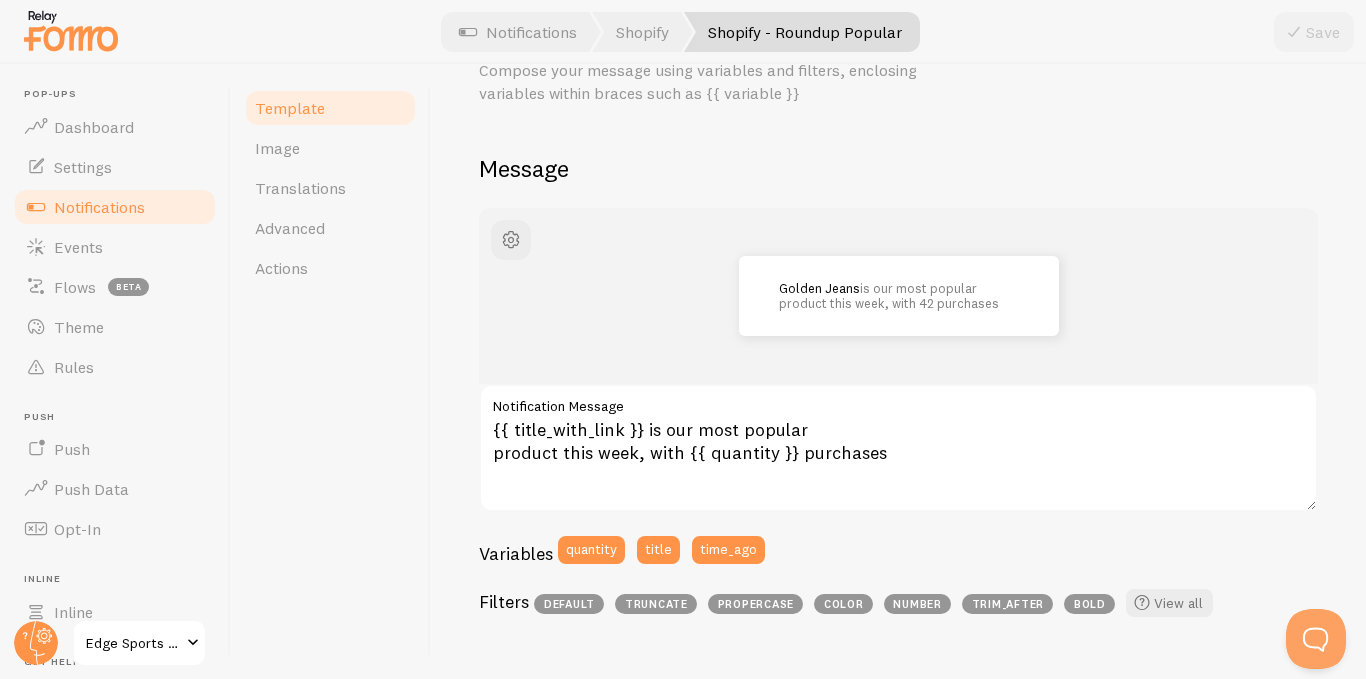 drag, startPoint x: 419, startPoint y: 425, endPoint x: 391, endPoint y: 418, distance: 28.86174 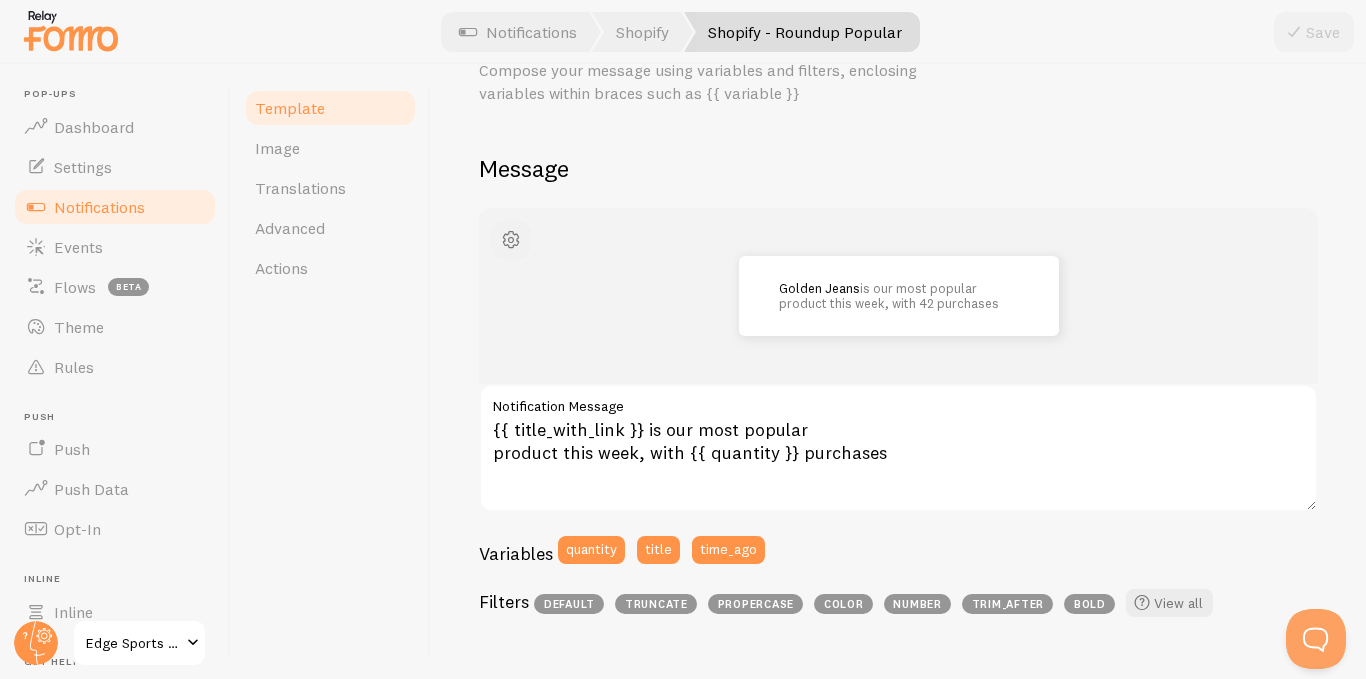 click at bounding box center [511, 240] 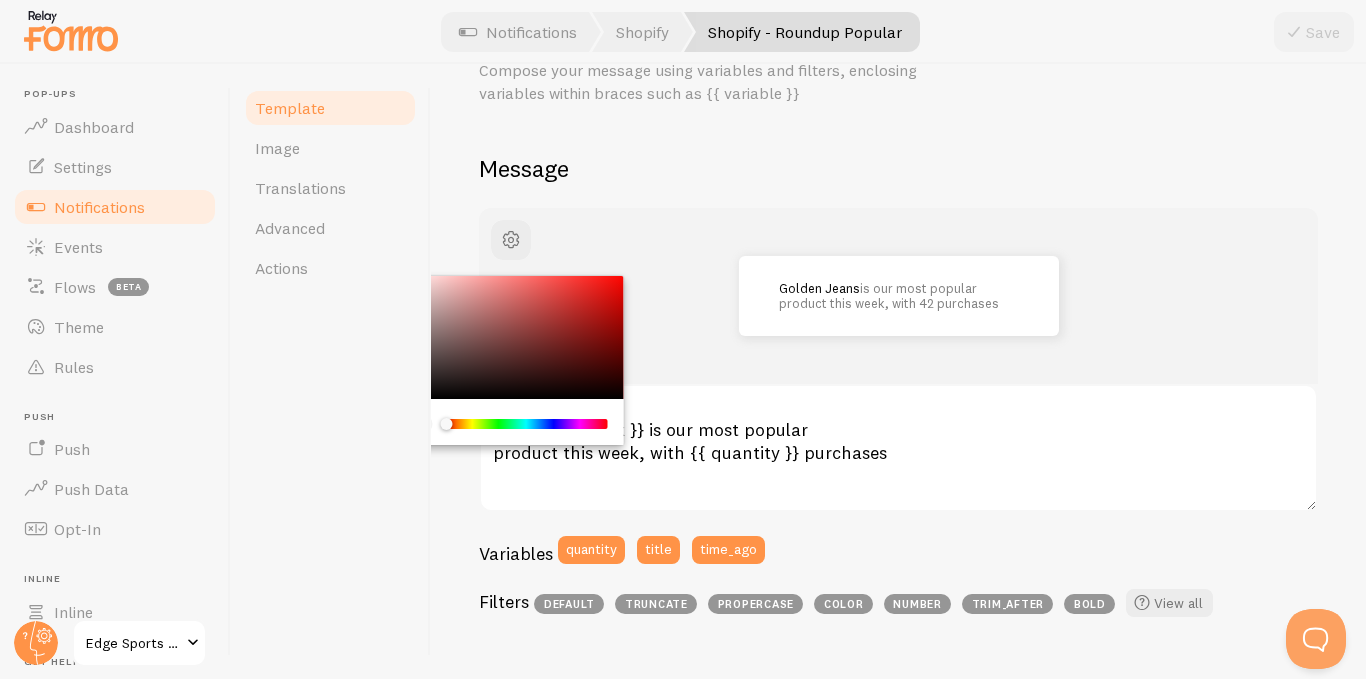 drag, startPoint x: 452, startPoint y: 423, endPoint x: 442, endPoint y: 419, distance: 10.770329 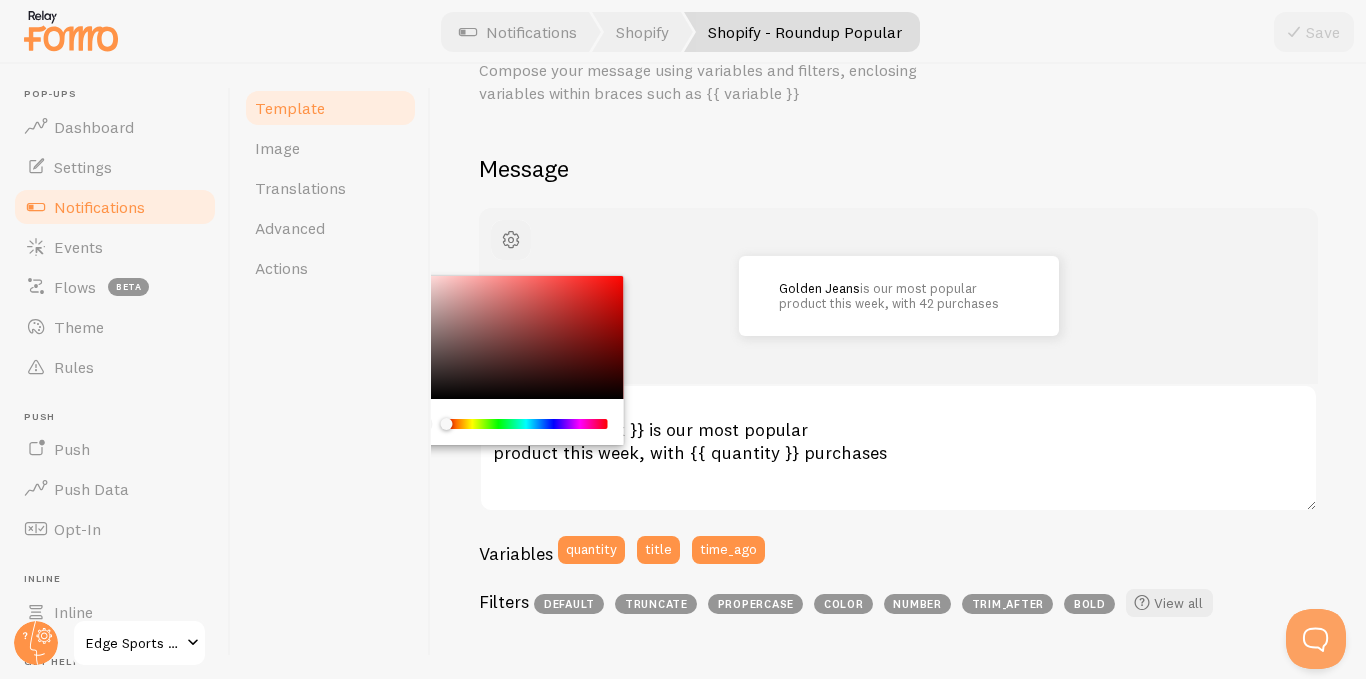 click at bounding box center [511, 240] 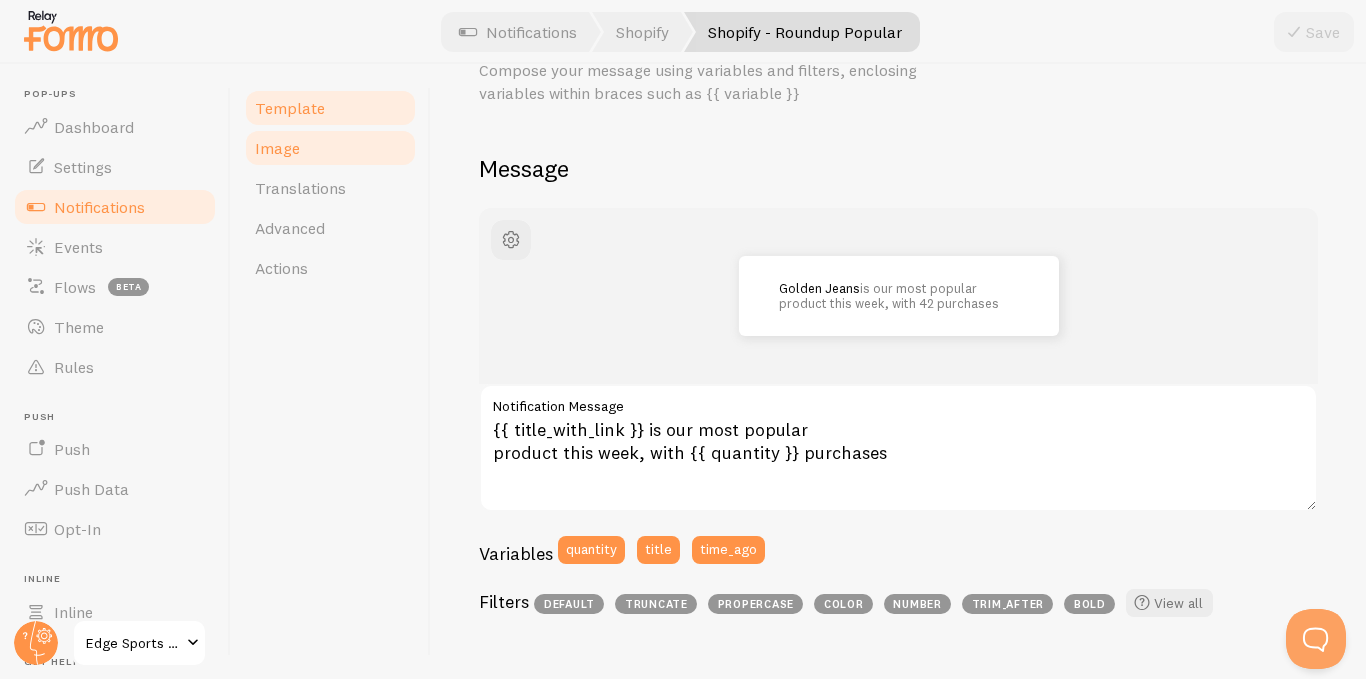 click on "Image" at bounding box center [277, 148] 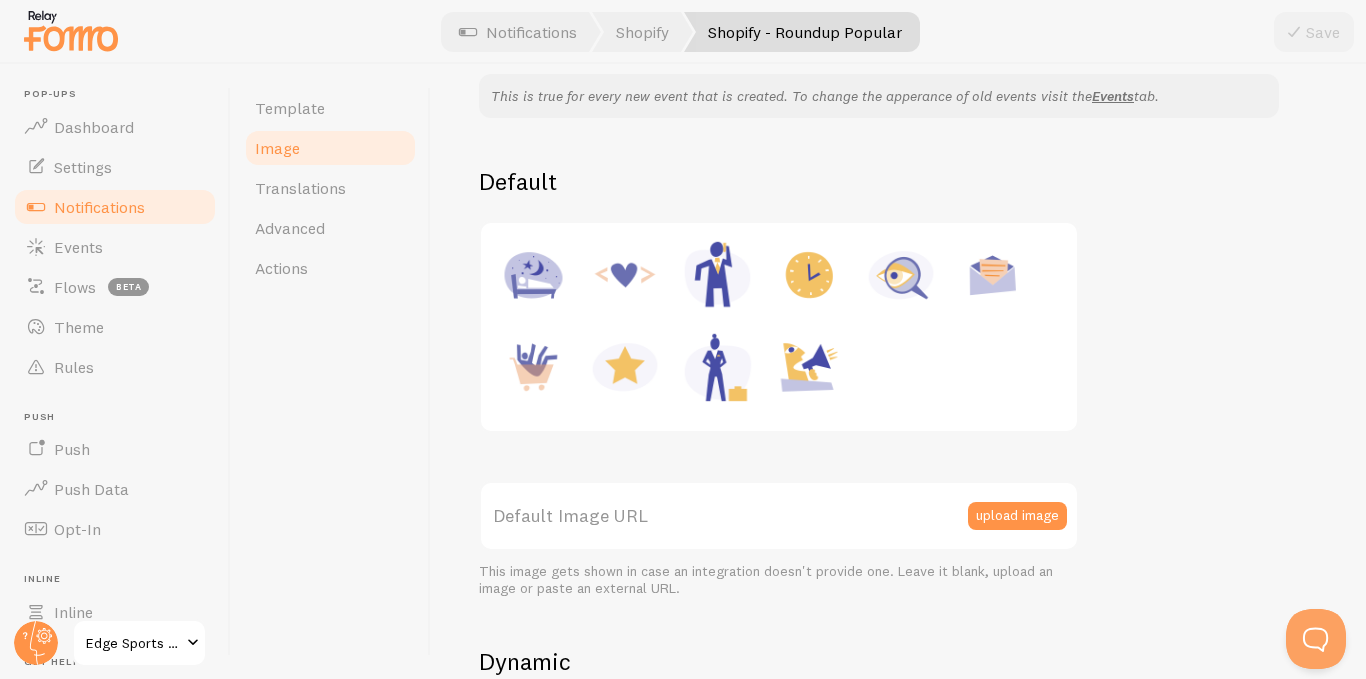 scroll, scrollTop: 200, scrollLeft: 0, axis: vertical 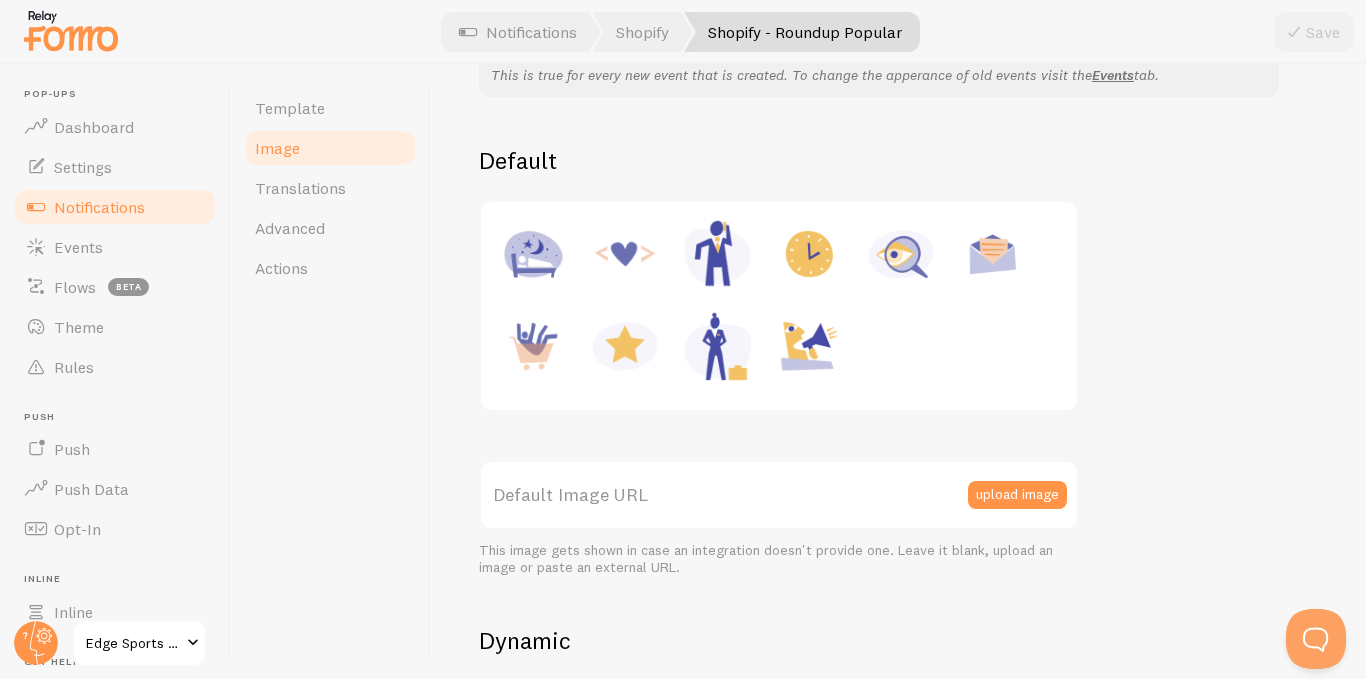 click at bounding box center (683, 32) 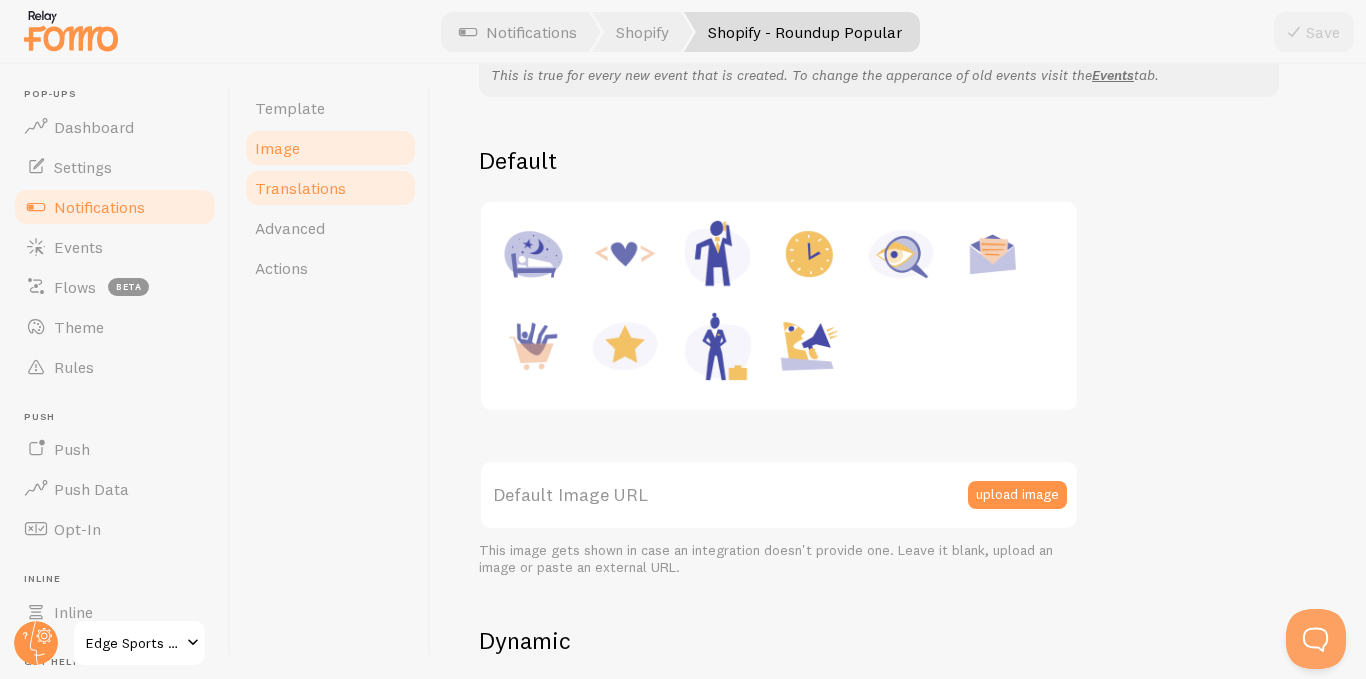 click on "Translations" at bounding box center [300, 188] 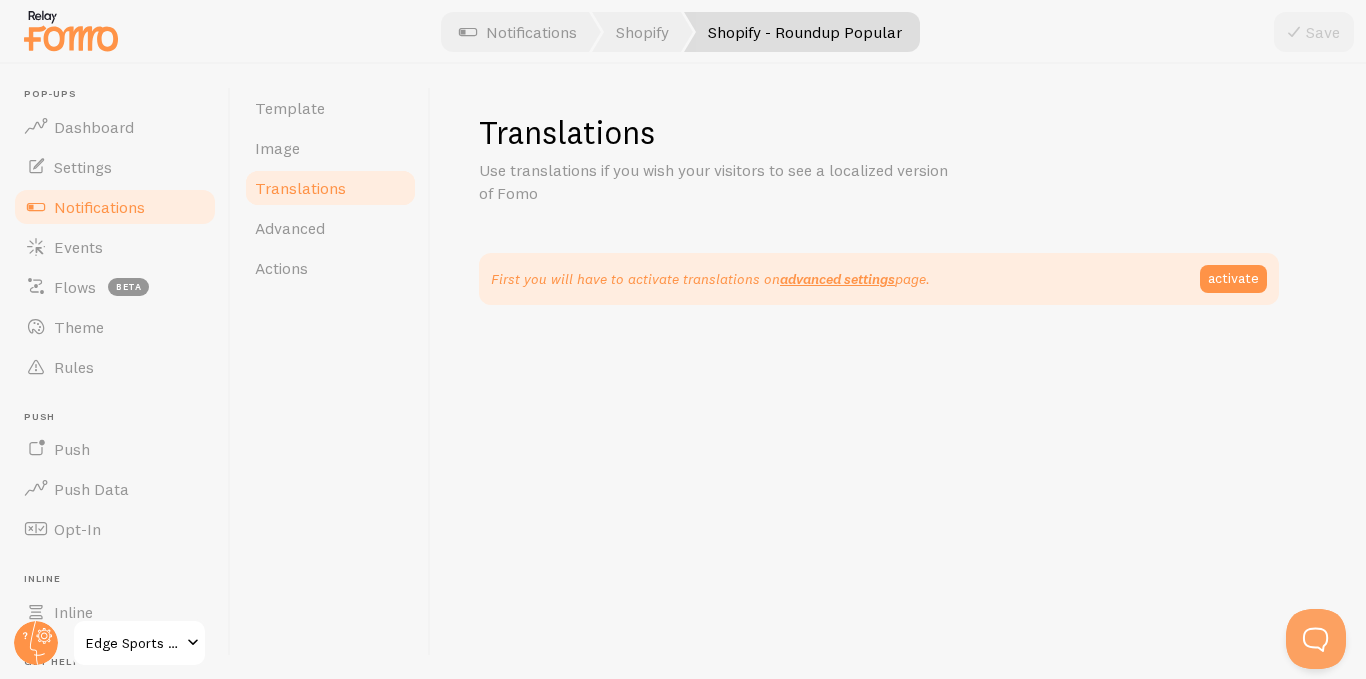 scroll, scrollTop: 0, scrollLeft: 0, axis: both 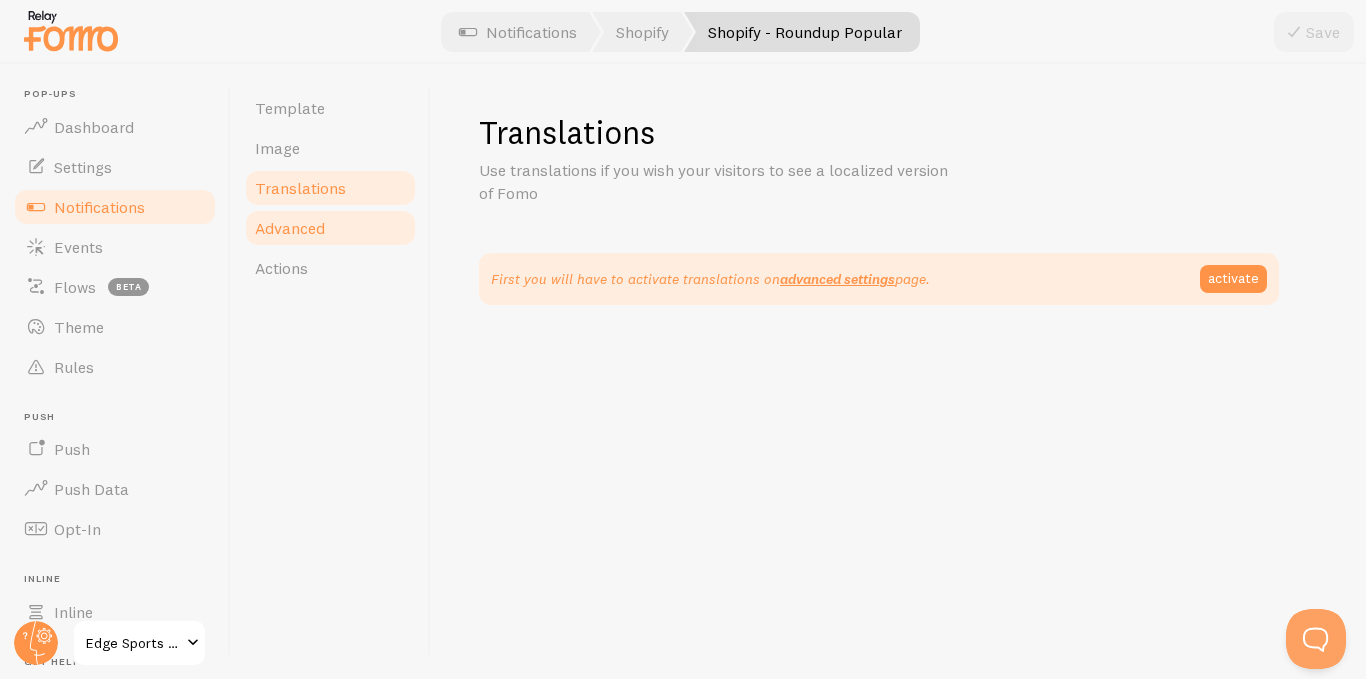 click on "Advanced" at bounding box center [290, 228] 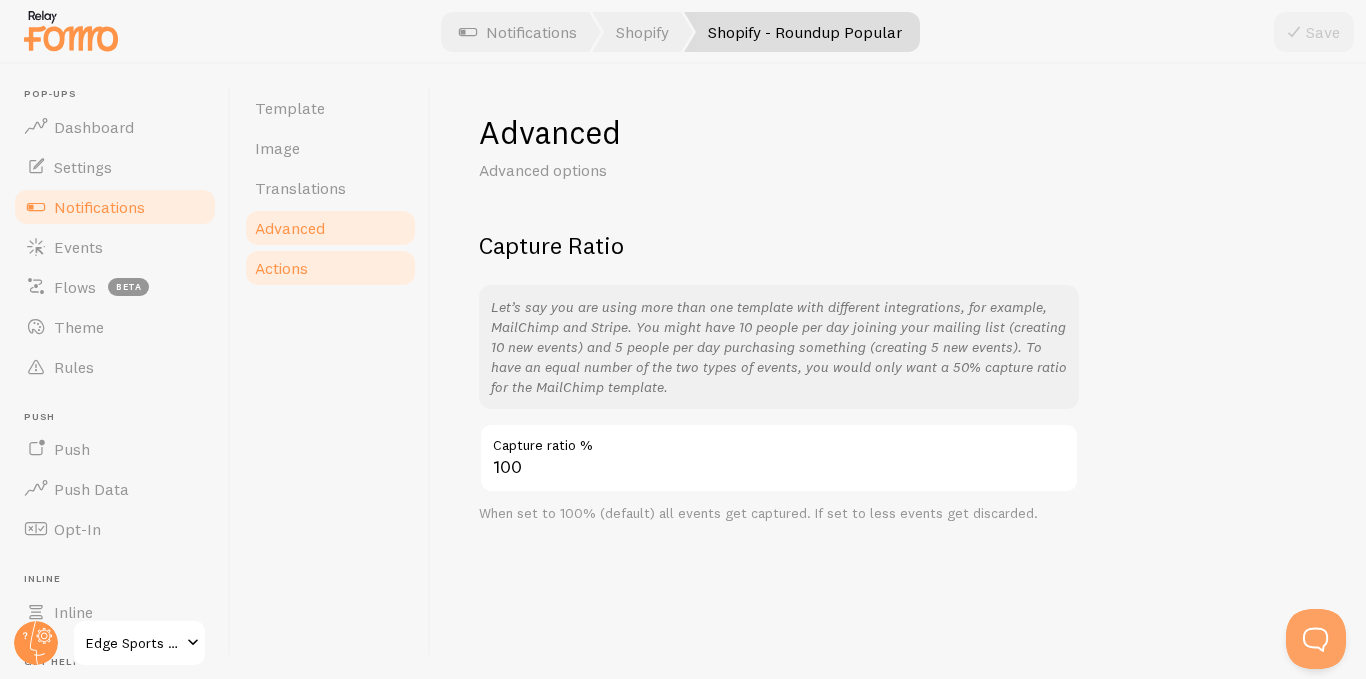 click on "Actions" at bounding box center [281, 268] 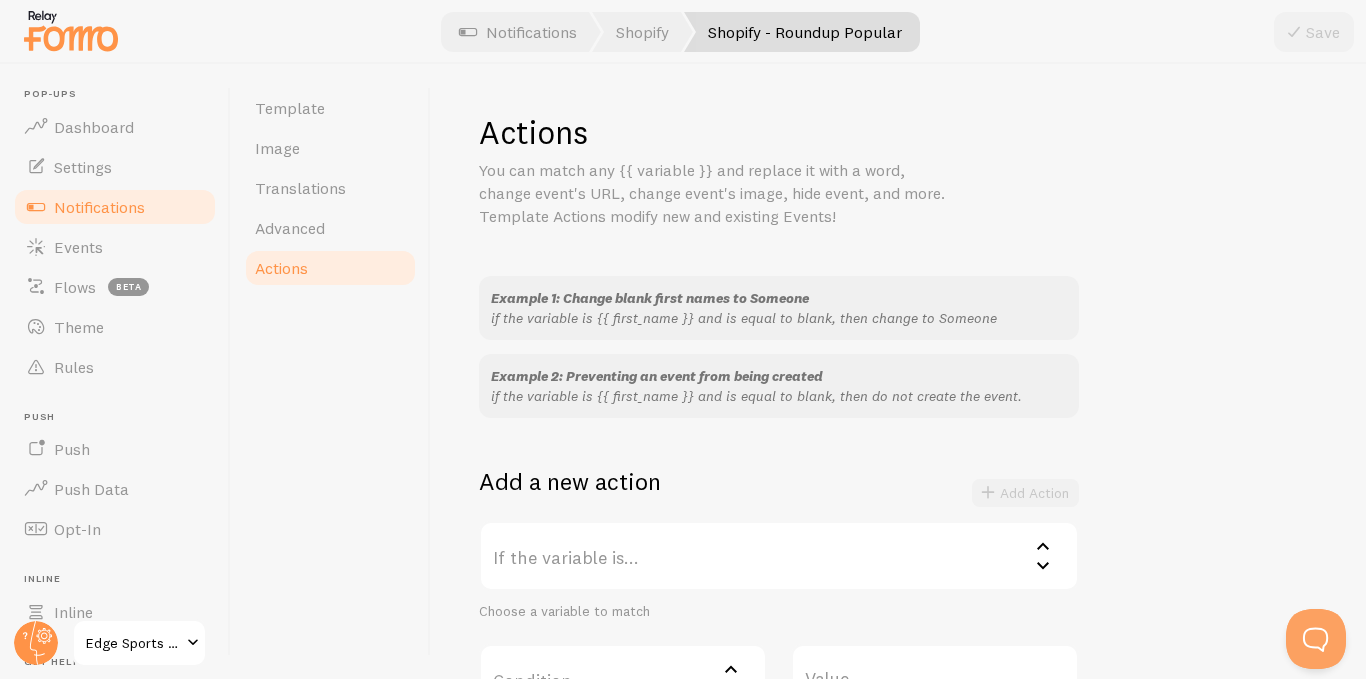click 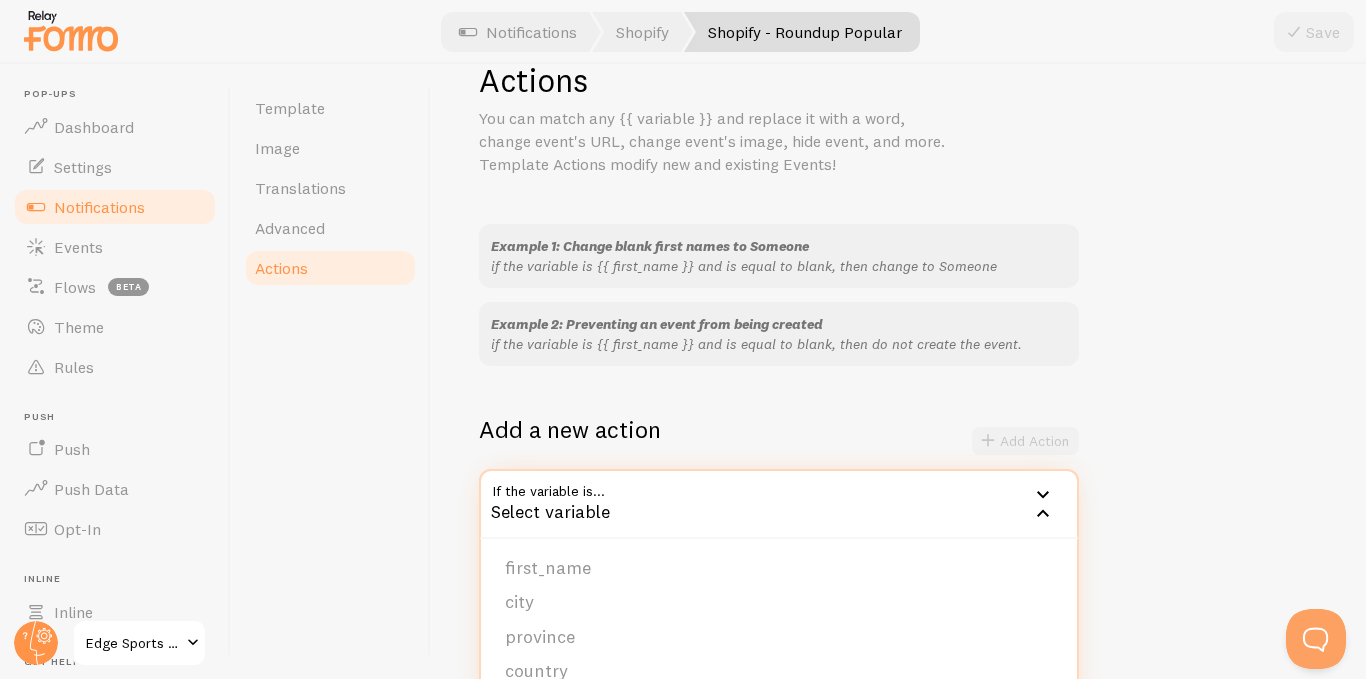 scroll, scrollTop: 200, scrollLeft: 0, axis: vertical 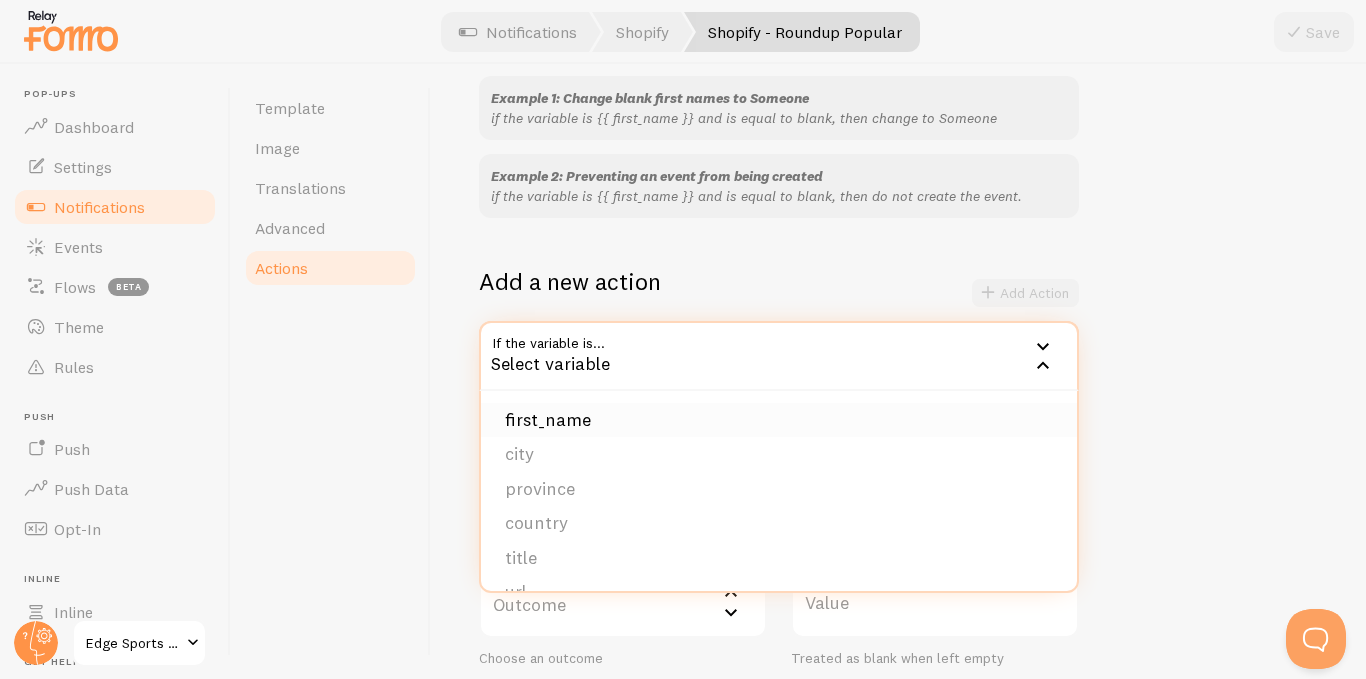 click on "first_name" at bounding box center (779, 420) 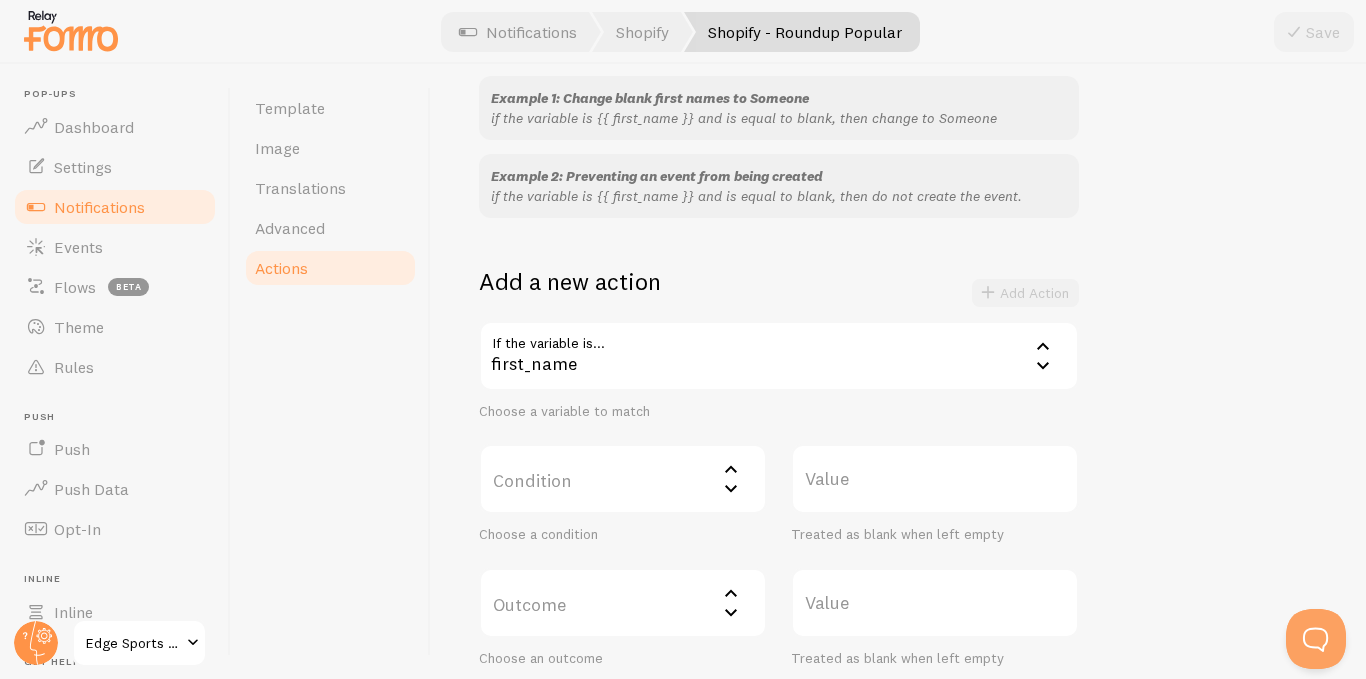 click 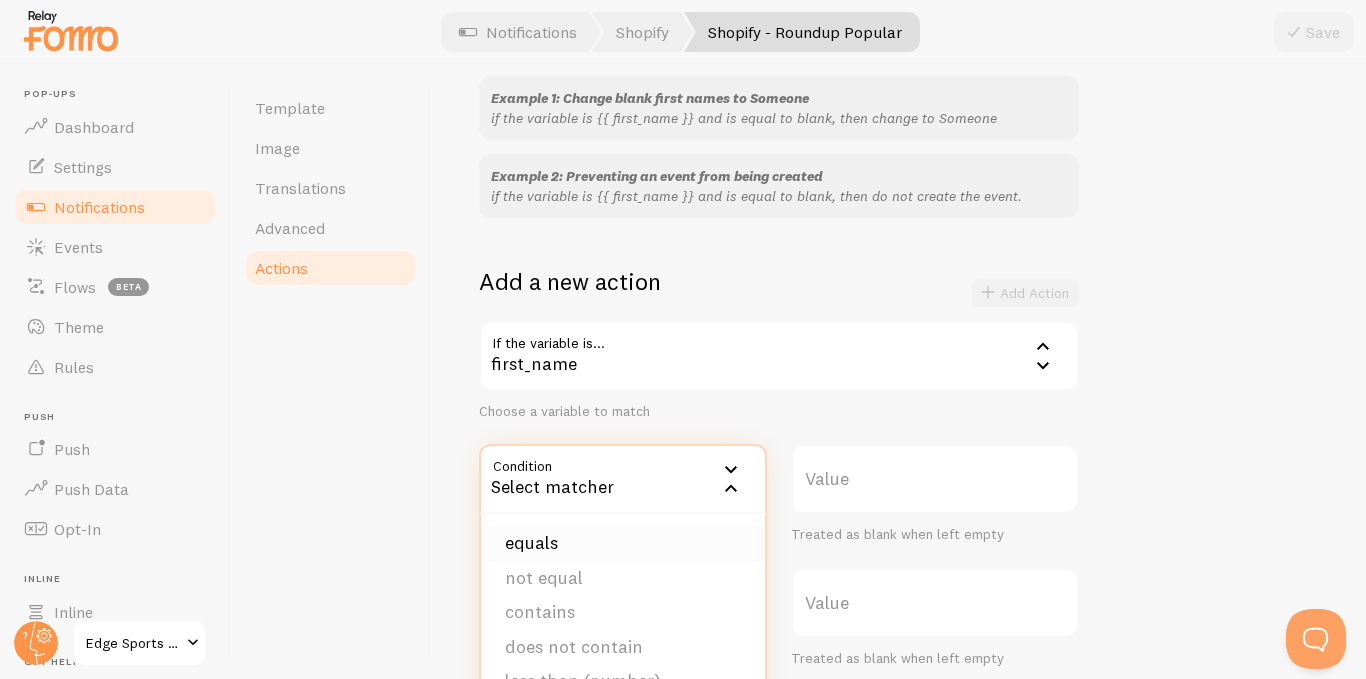 click on "equals" at bounding box center [623, 543] 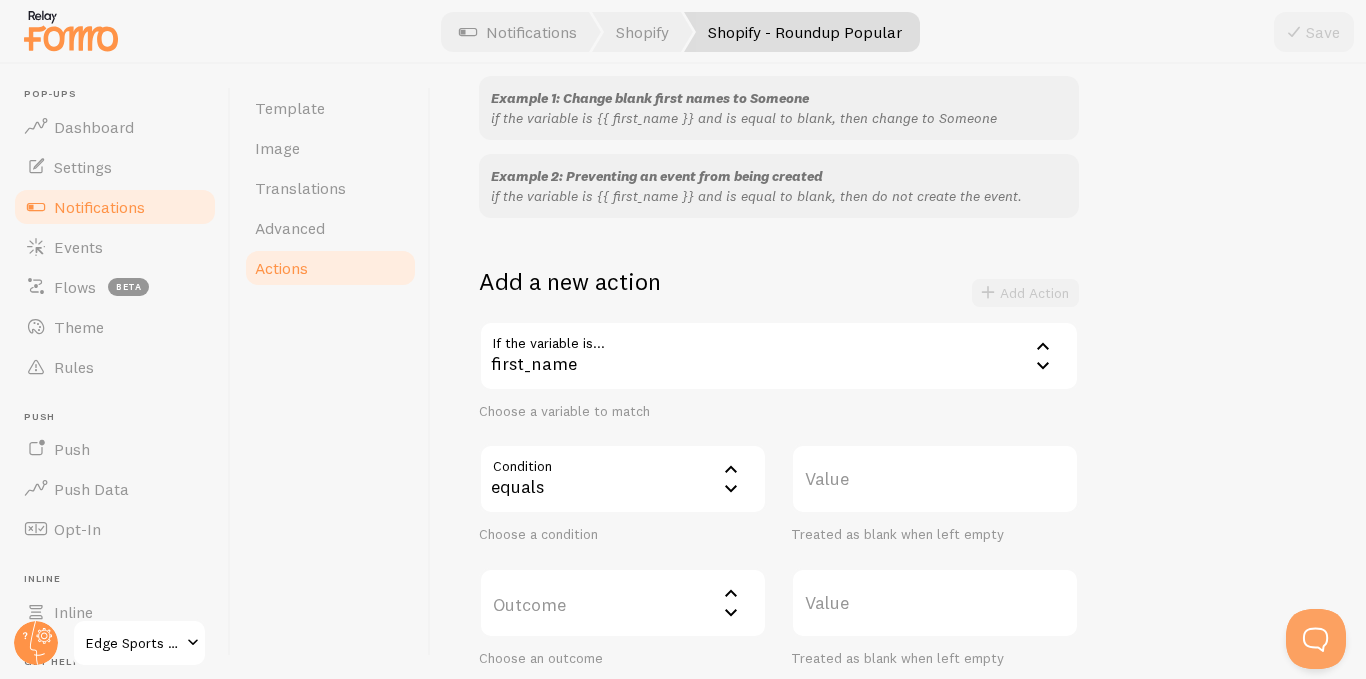 click on "Value" at bounding box center (935, 479) 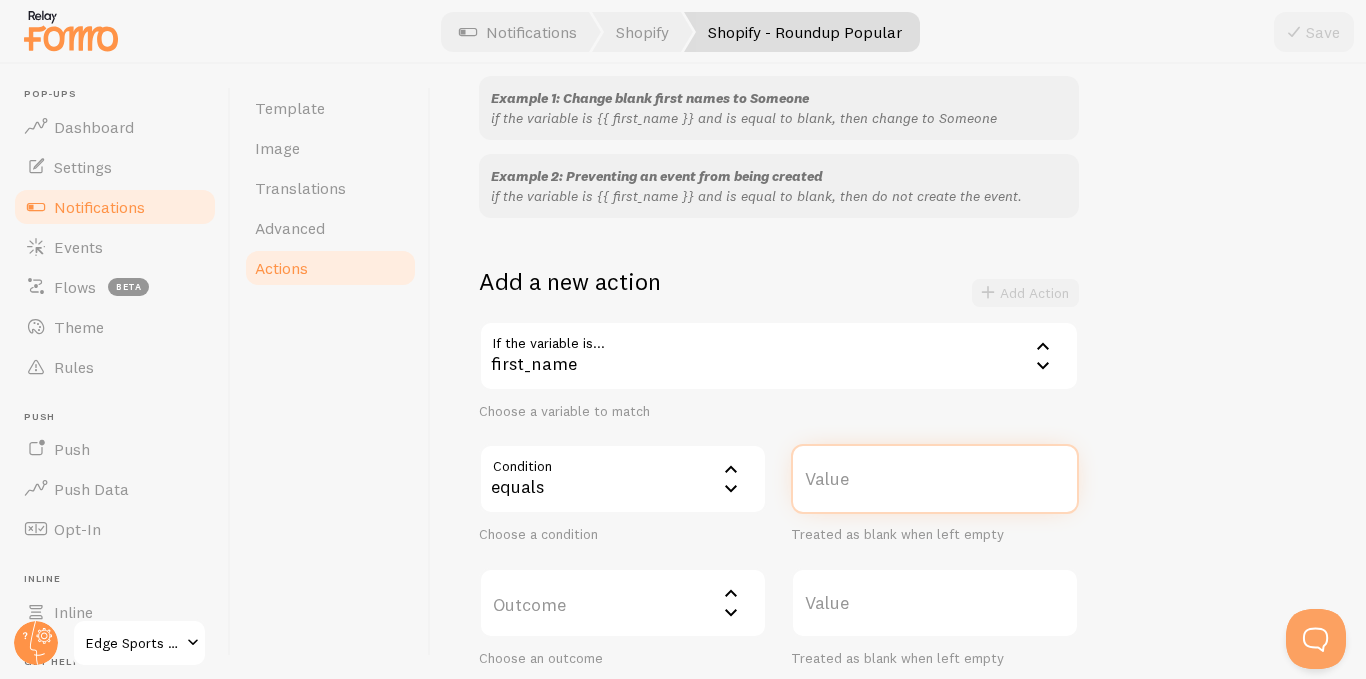 click on "Value" at bounding box center [935, 479] 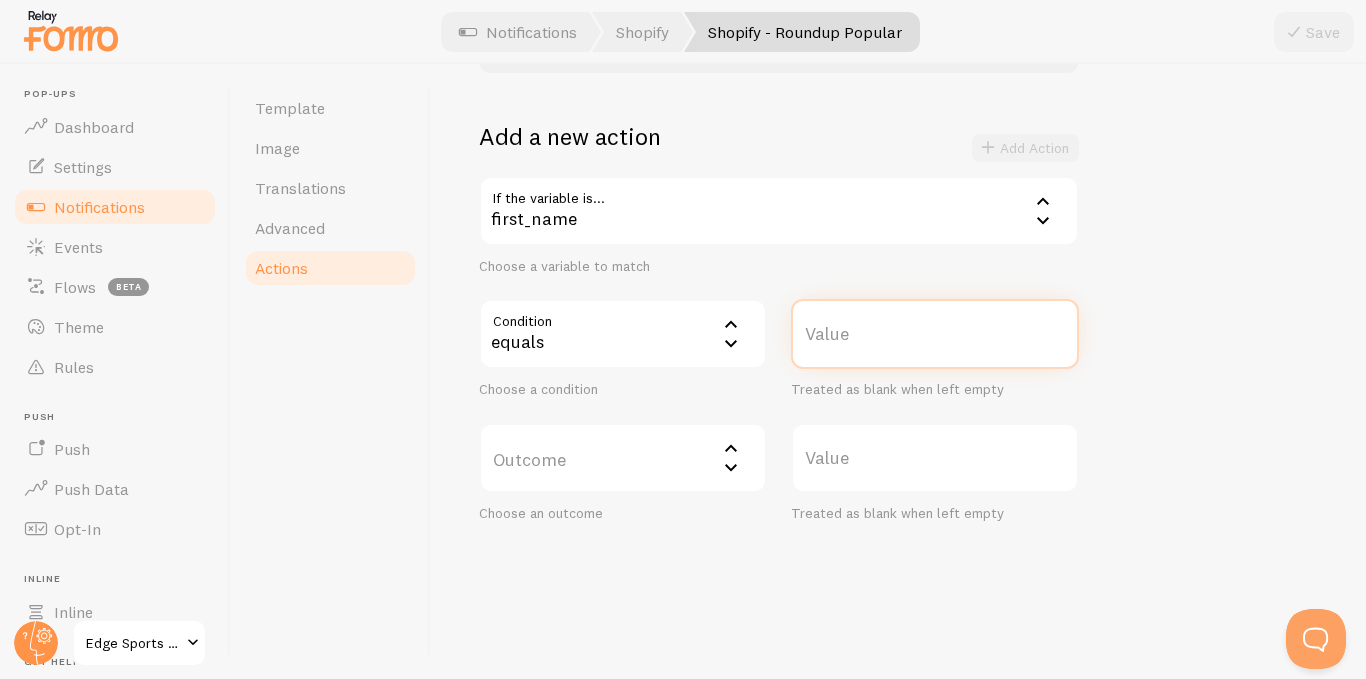 scroll, scrollTop: 361, scrollLeft: 0, axis: vertical 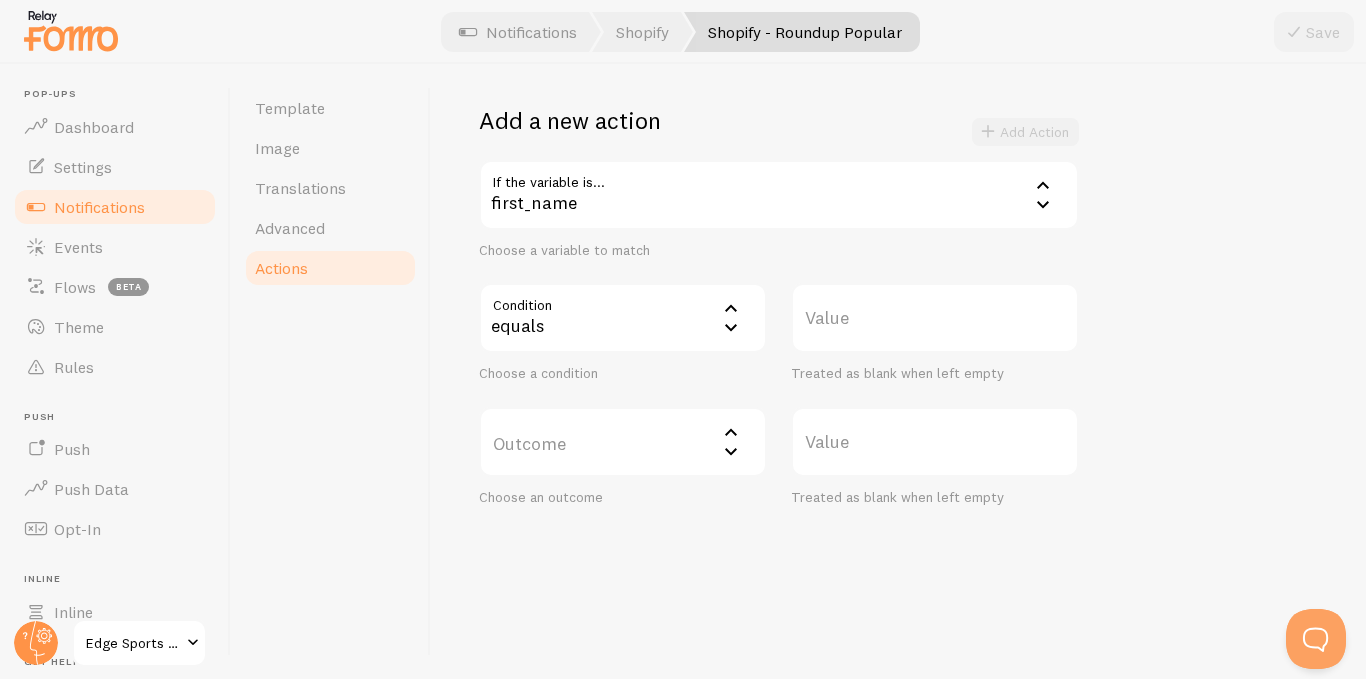click 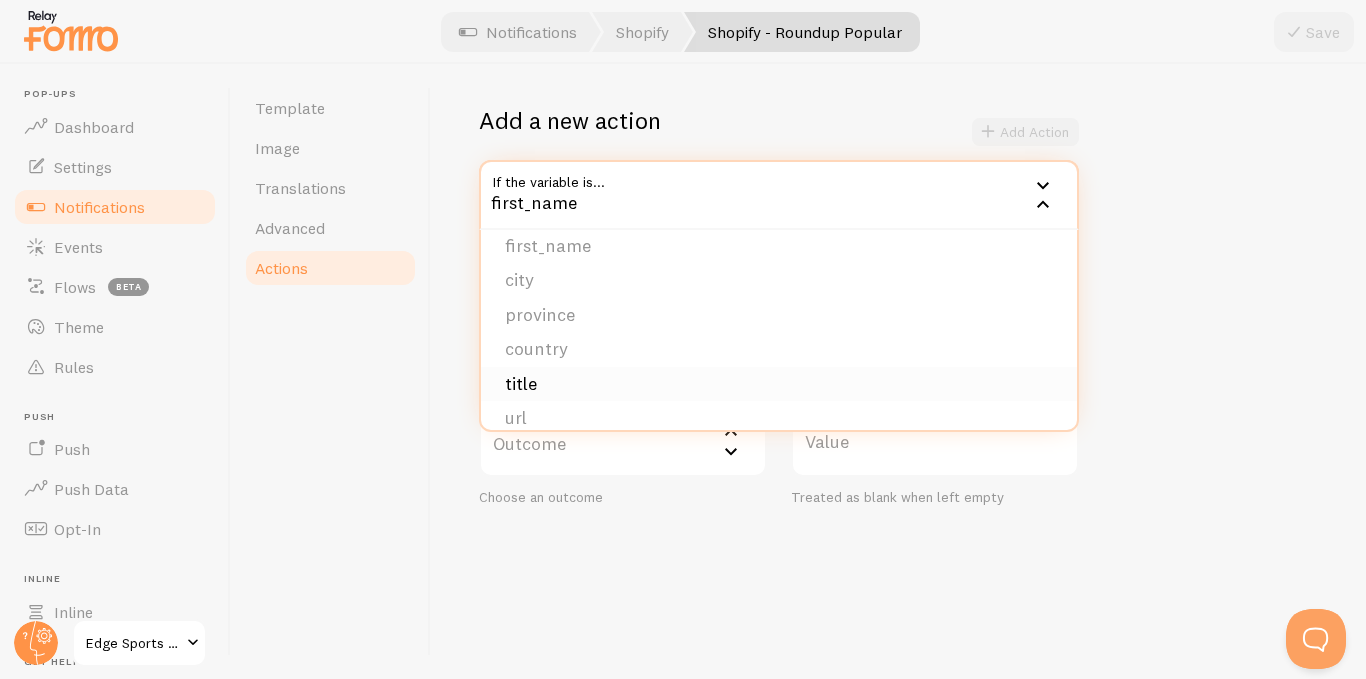 scroll, scrollTop: 0, scrollLeft: 0, axis: both 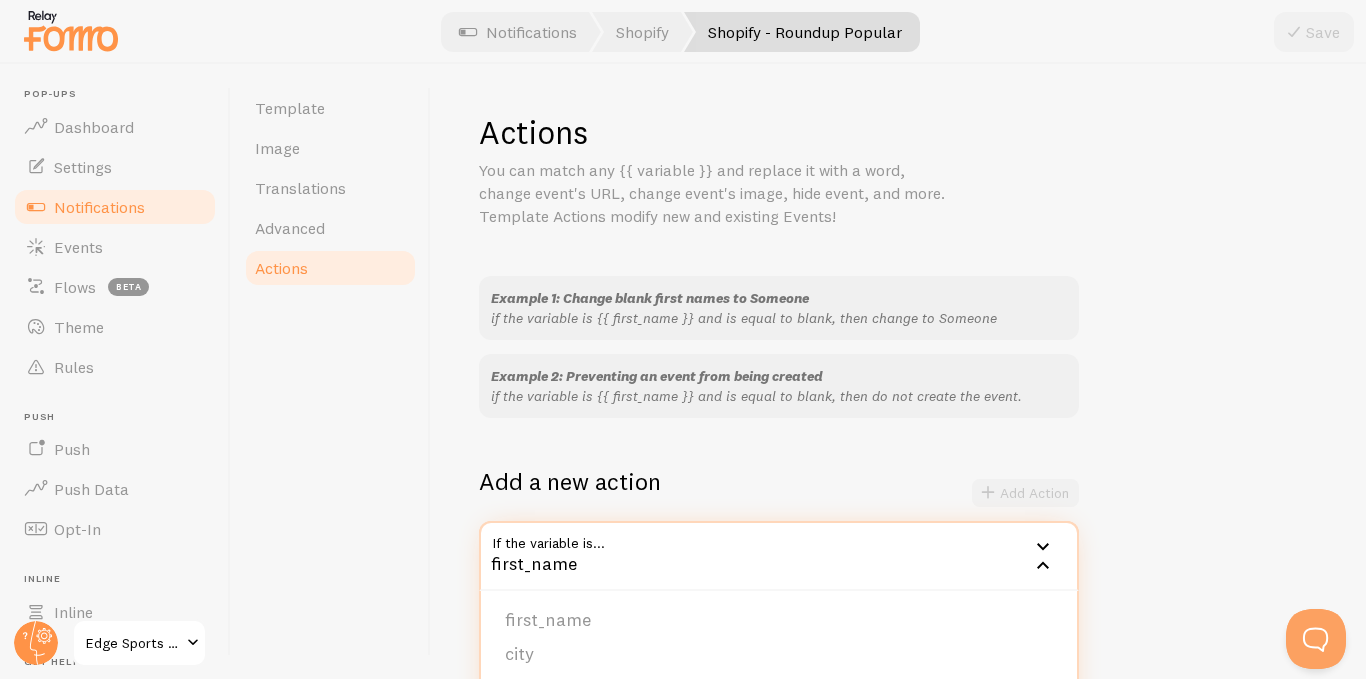 click on "Add Action" at bounding box center [1025, 493] 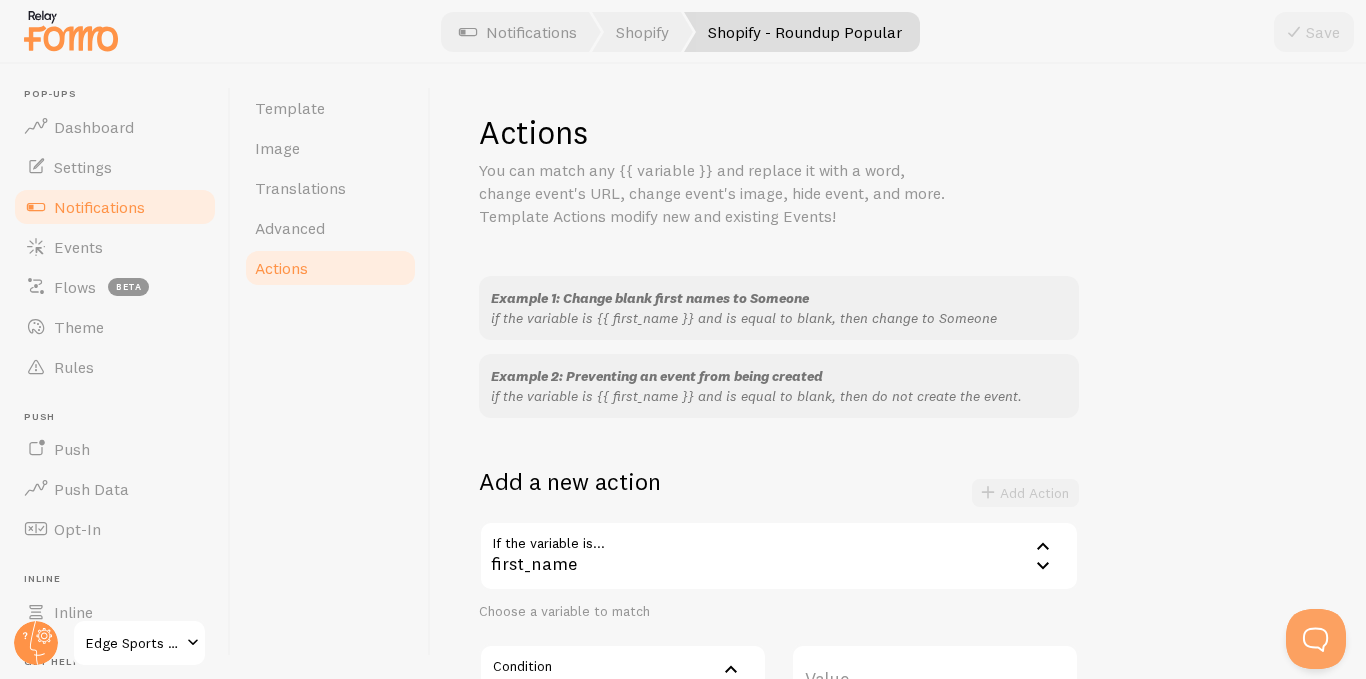 click on "Add Action" at bounding box center (1025, 493) 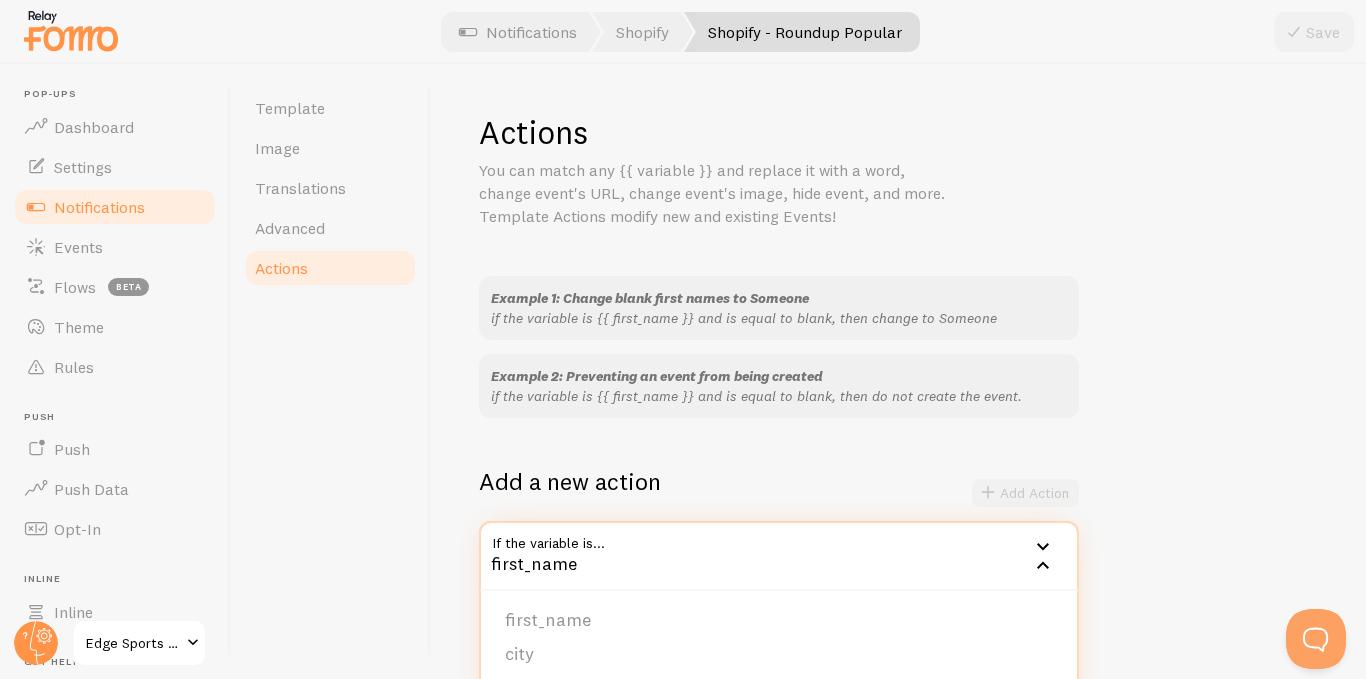 click 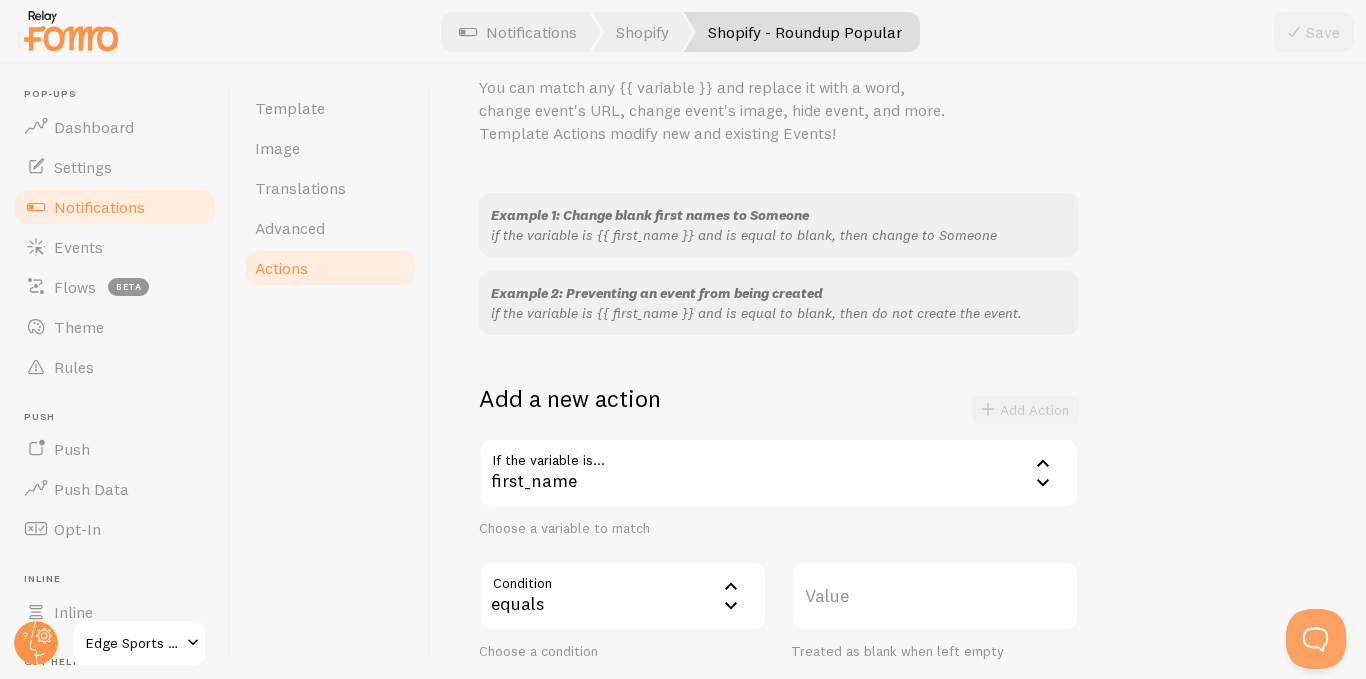 scroll, scrollTop: 0, scrollLeft: 0, axis: both 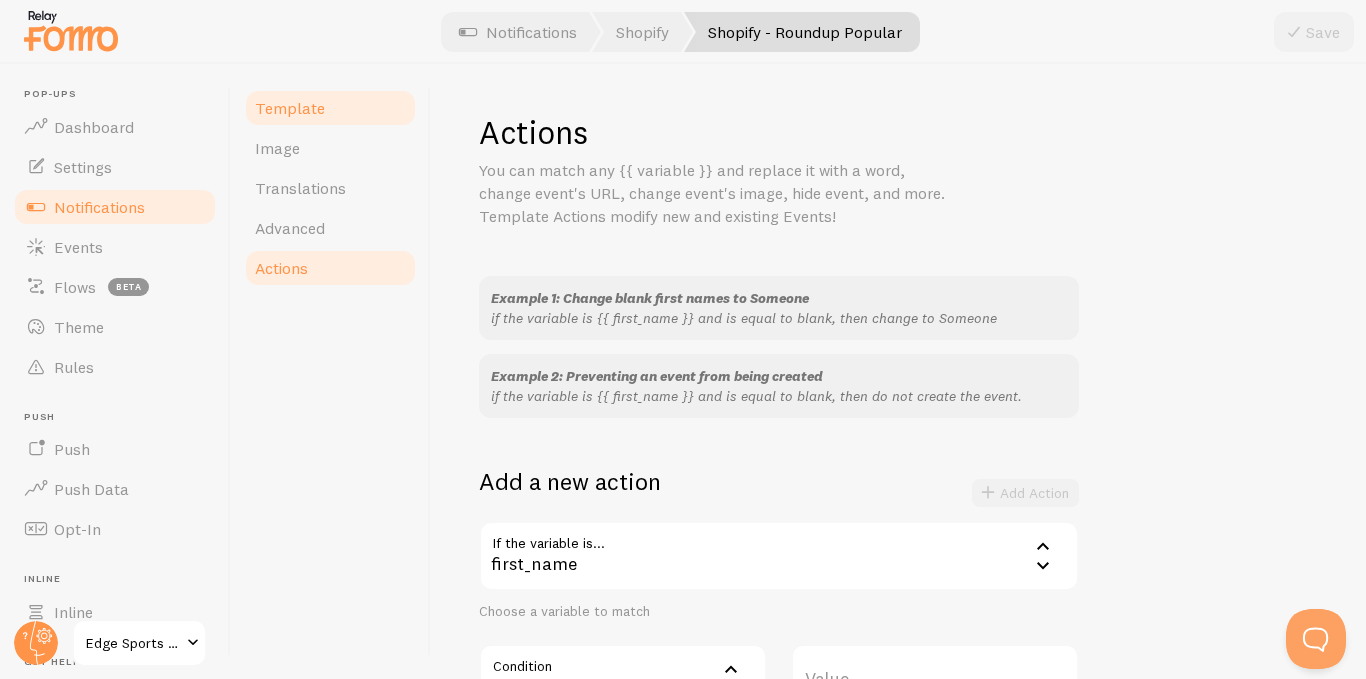 click on "Template" at bounding box center (290, 108) 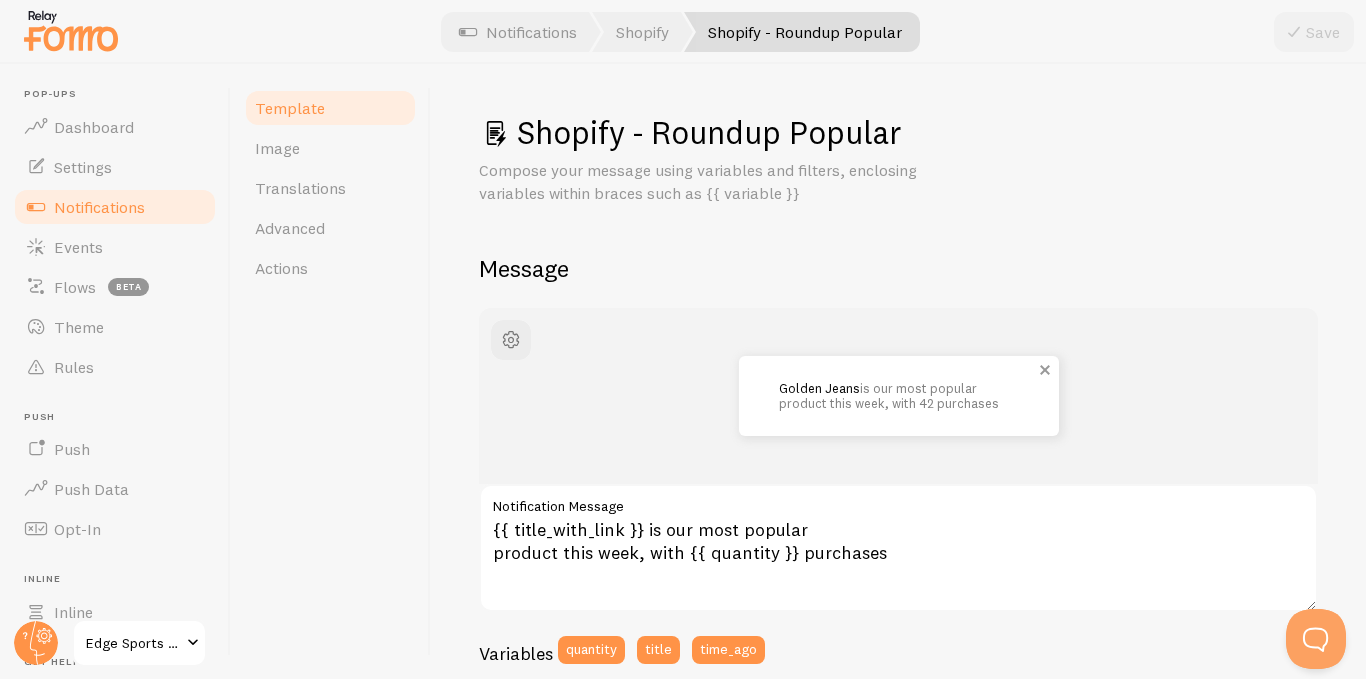 click on "Golden Jeans" at bounding box center [819, 388] 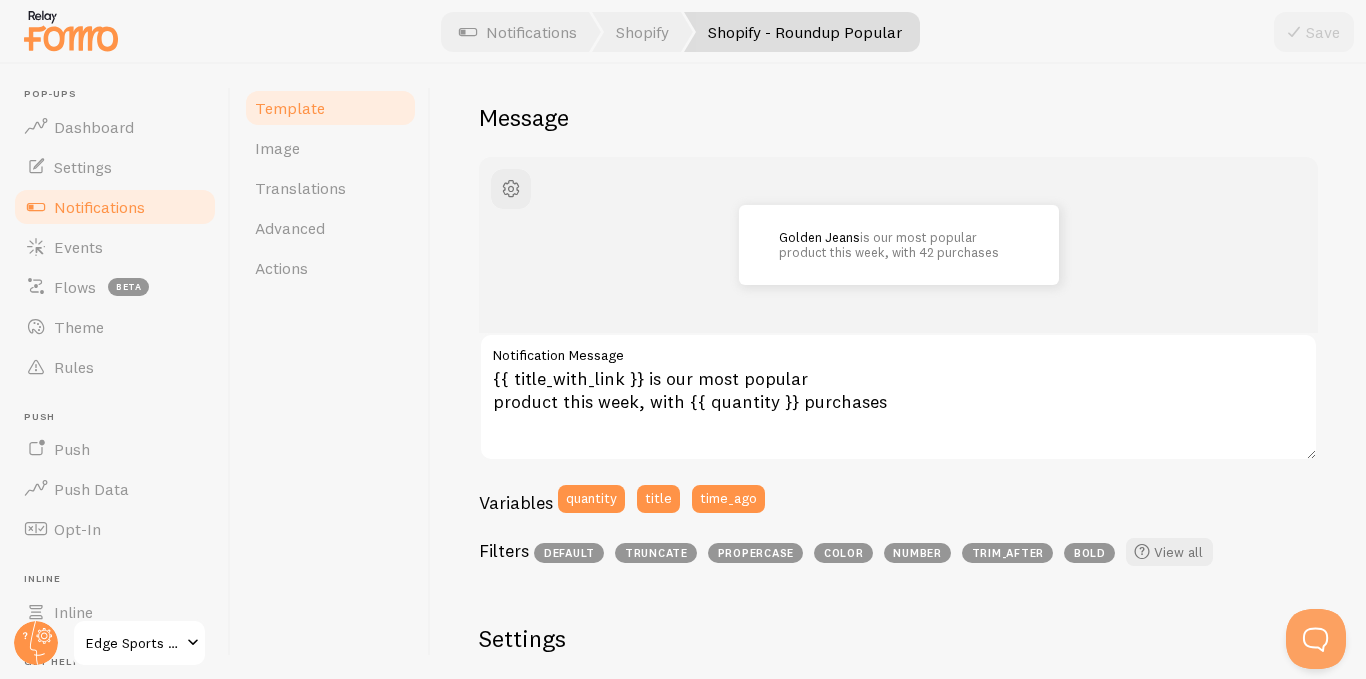 scroll, scrollTop: 200, scrollLeft: 0, axis: vertical 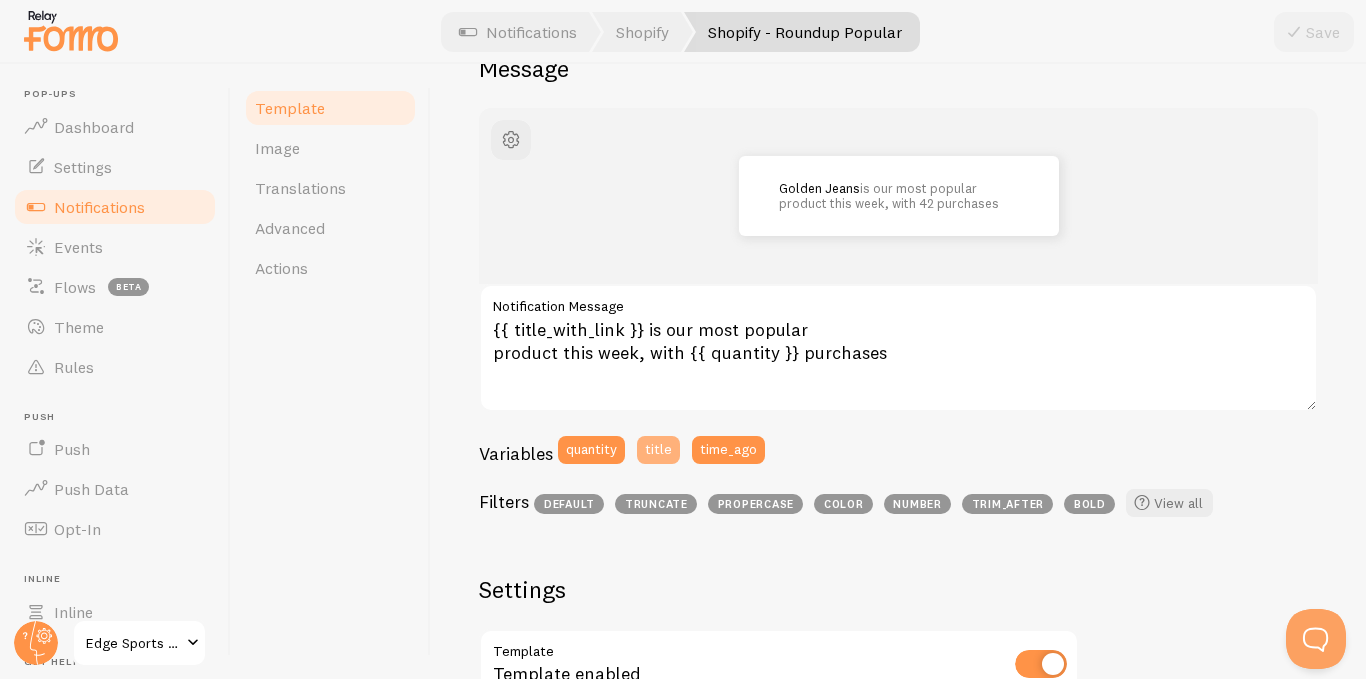 click on "title" at bounding box center (658, 450) 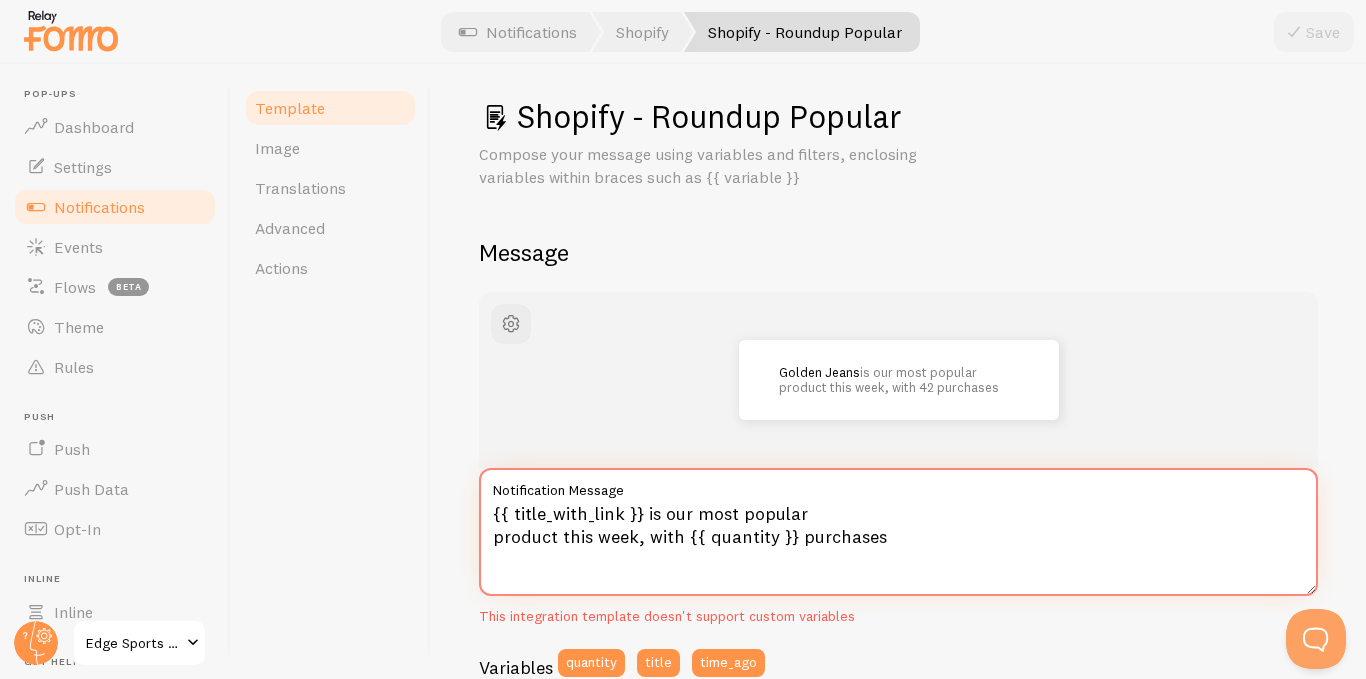 scroll, scrollTop: 0, scrollLeft: 0, axis: both 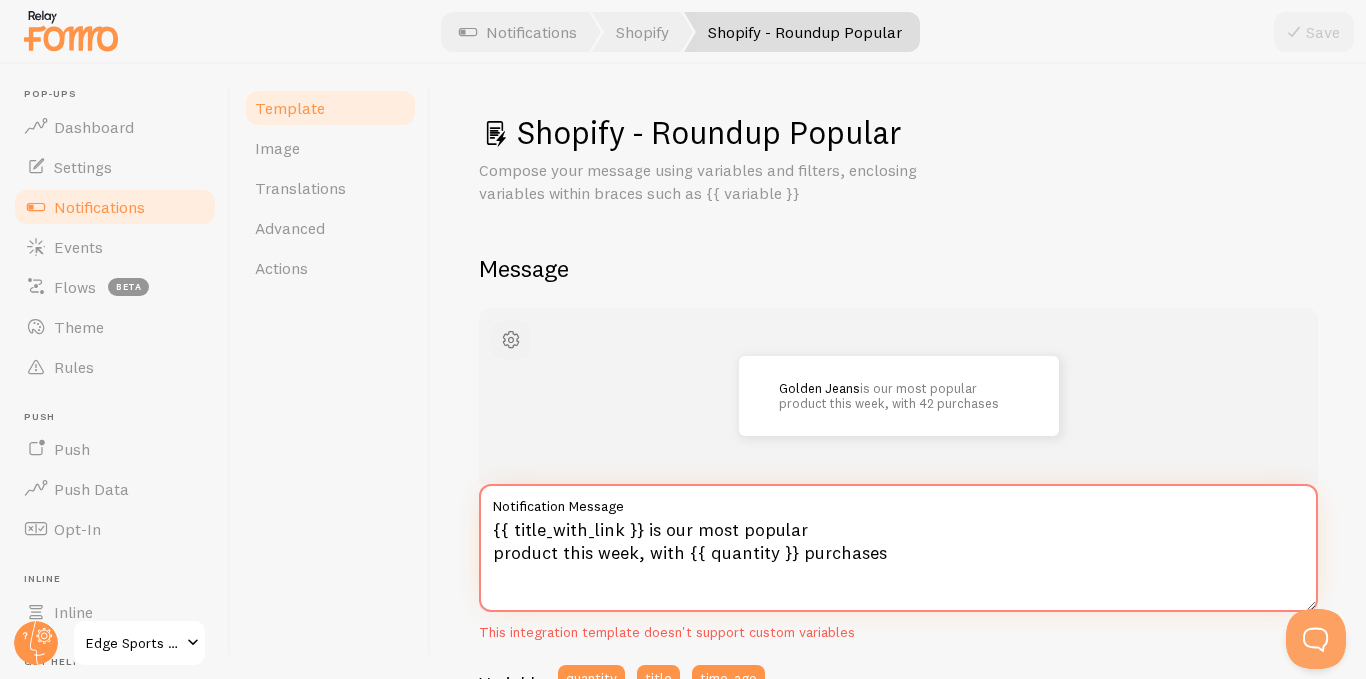 type on "{{ title_with_link }} is our most popular
product this week, with {{ quantity }} purchases" 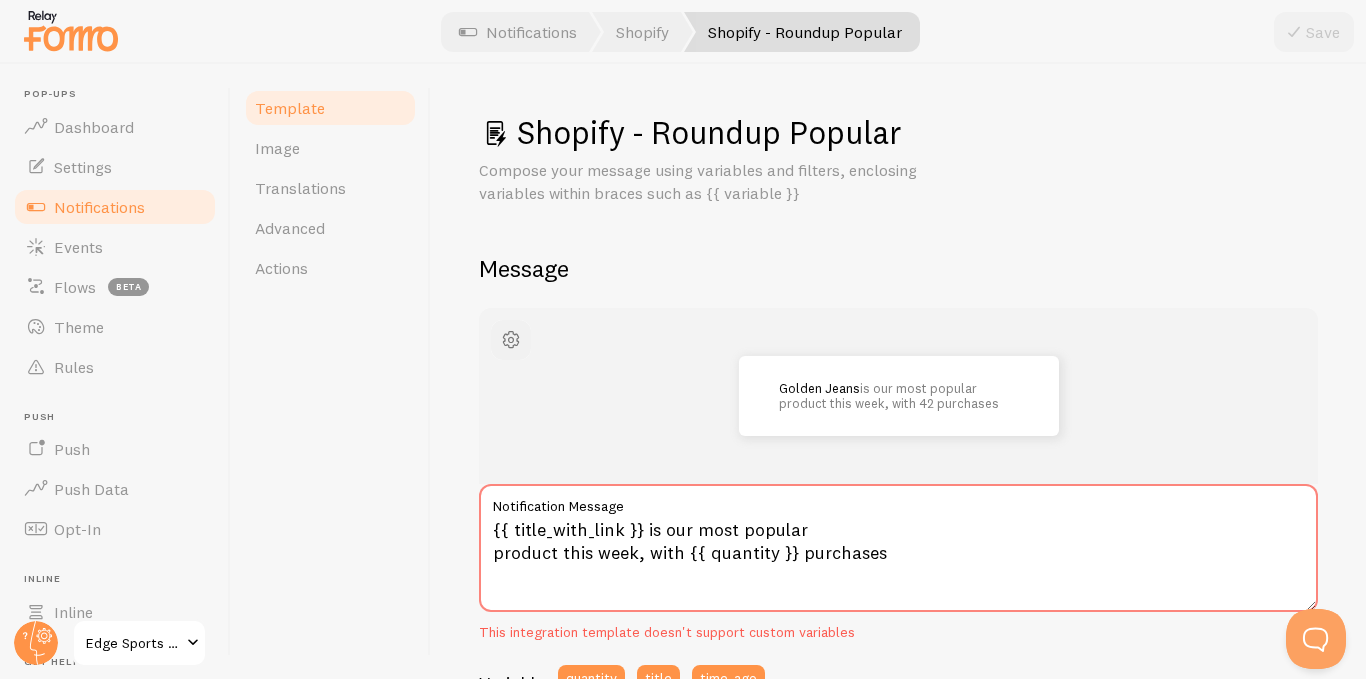 click at bounding box center (511, 340) 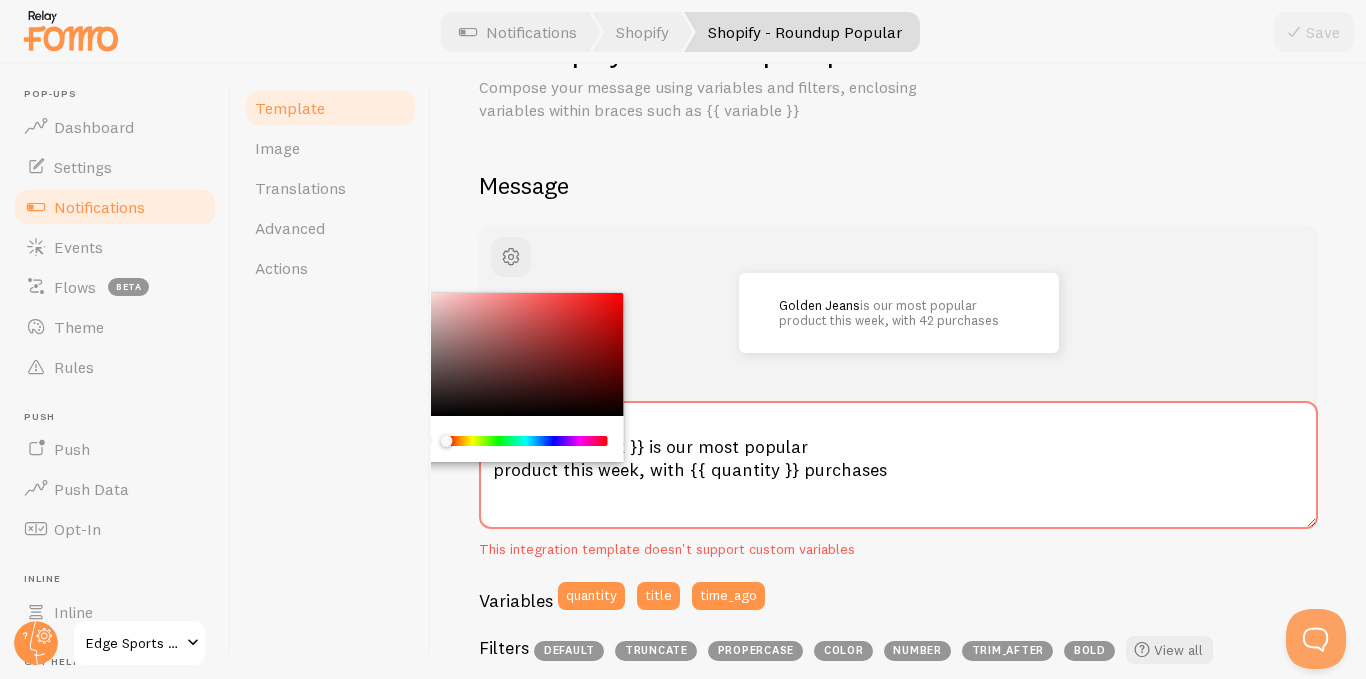scroll, scrollTop: 0, scrollLeft: 0, axis: both 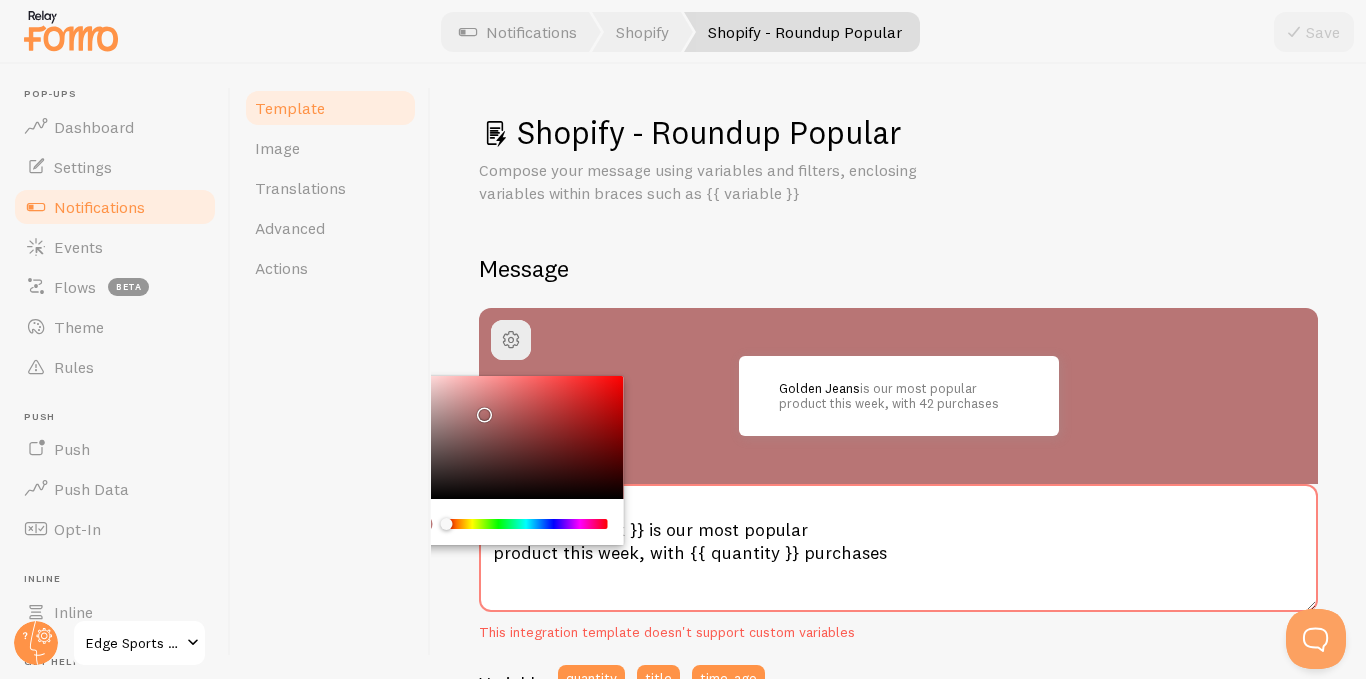 click at bounding box center (511, 438) 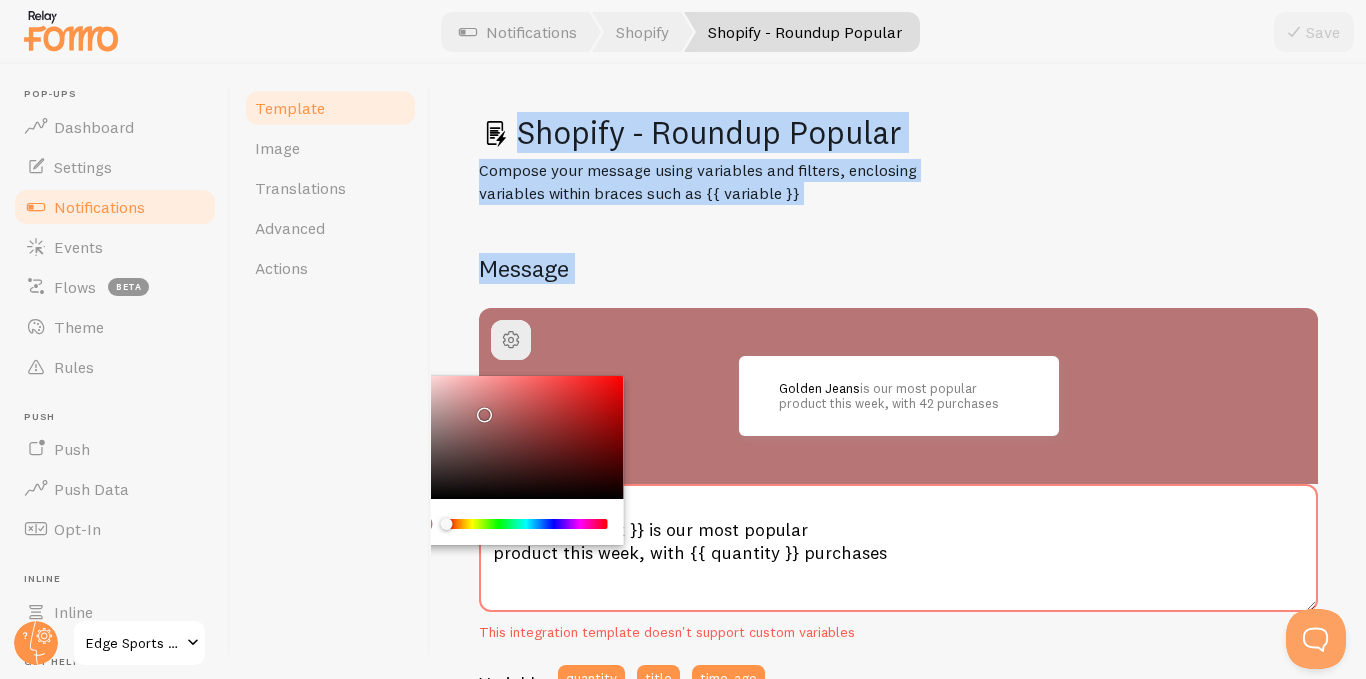 drag, startPoint x: 446, startPoint y: 524, endPoint x: 392, endPoint y: 537, distance: 55.542778 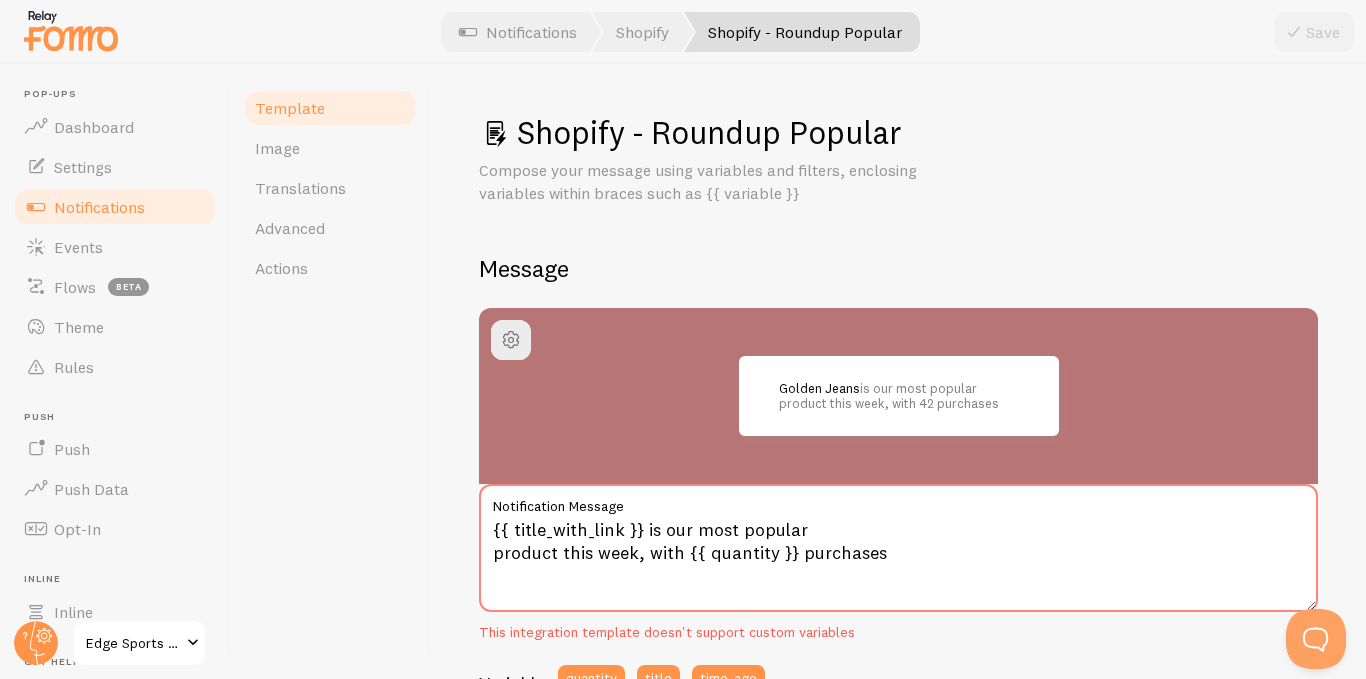 click on "Shopify - Roundup Popular
Compose your message using variables and filters, enclosing variables
within braces such as {{ variable }}
Message                     Golden Jeans  is our most popular product this week, with 42 purchases   {{ title_with_link }} is our most popular
product this week, with {{ quantity }} purchases   Notification Message   This integration template doesn't support custom variables       Variables
quantity
title
time_ago   Filters   default   truncate   propercase   color   number   trim_after   bold
View all
Settings         Template   Template enabled   Disabled Templates won't create new Events, but existing ones will still be shown       Default Link Address       If your connection does not provide an address at event capture, this address will be used during event creation. Do us a solid, make sure this address includes either http or https. Thanks!" at bounding box center [898, 371] 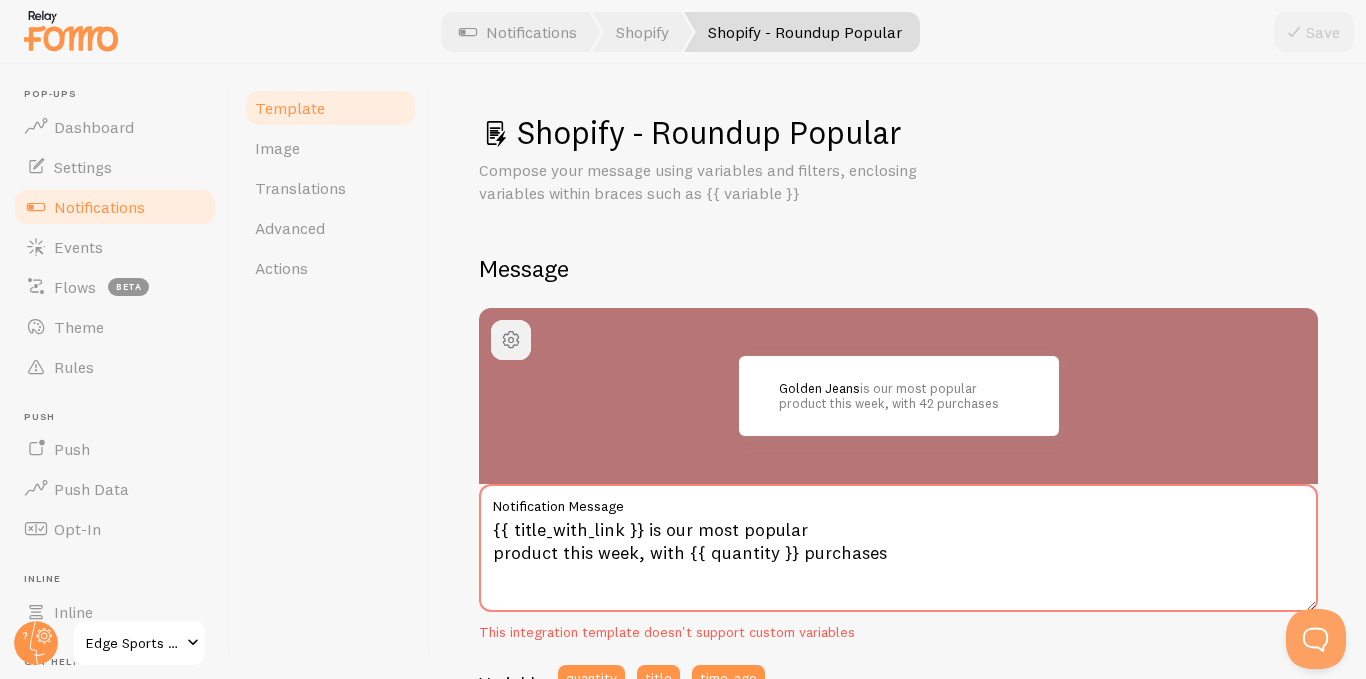 click at bounding box center (511, 340) 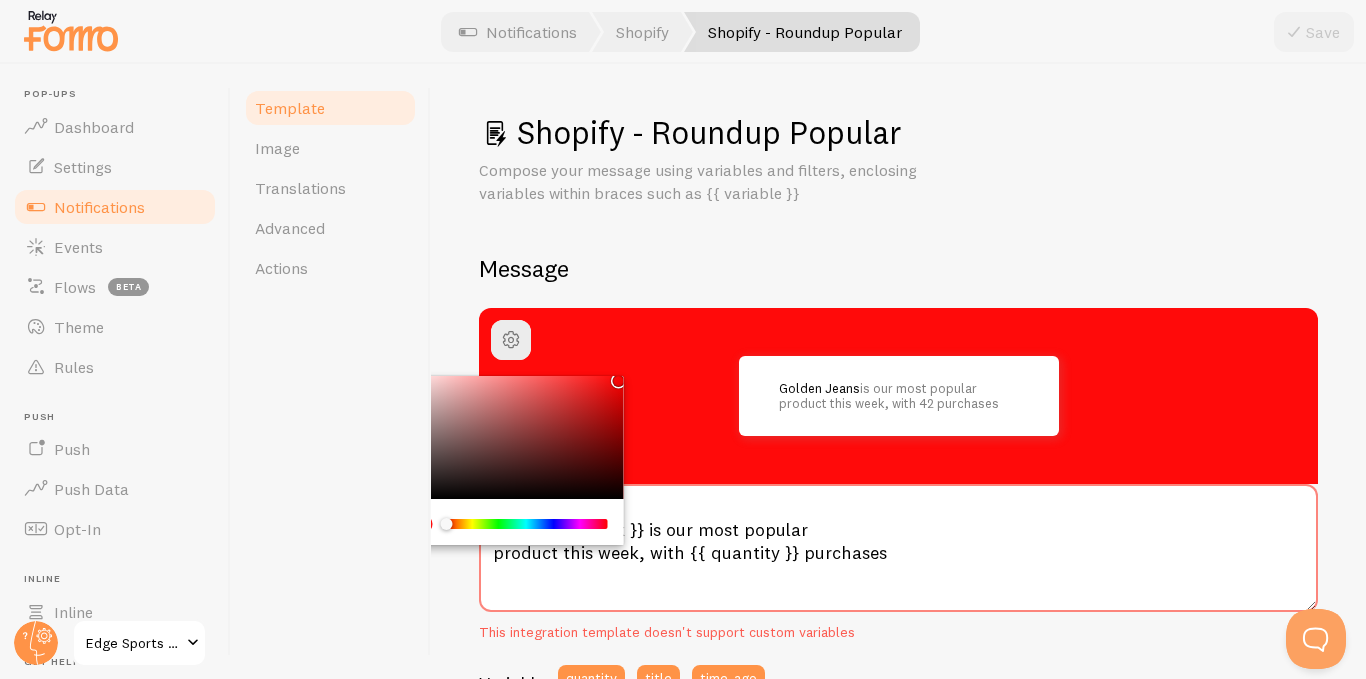 drag, startPoint x: 482, startPoint y: 417, endPoint x: 614, endPoint y: 359, distance: 144.18044 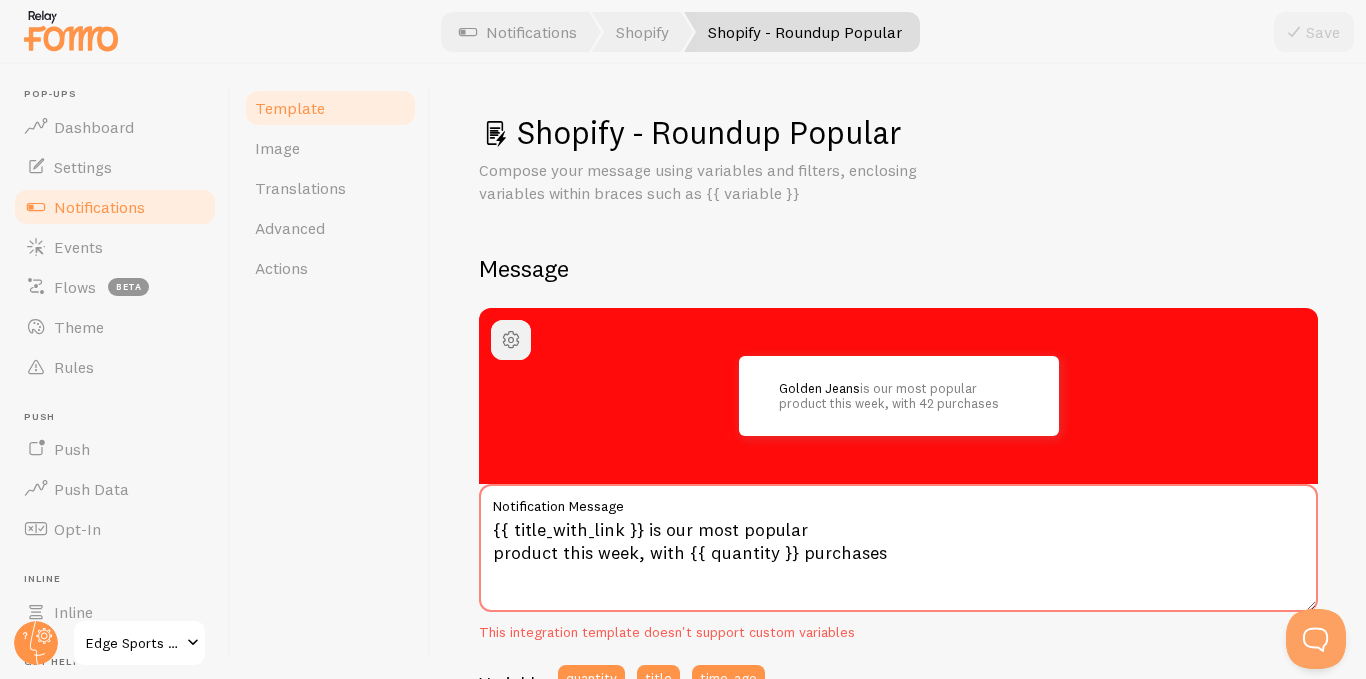 click at bounding box center [511, 340] 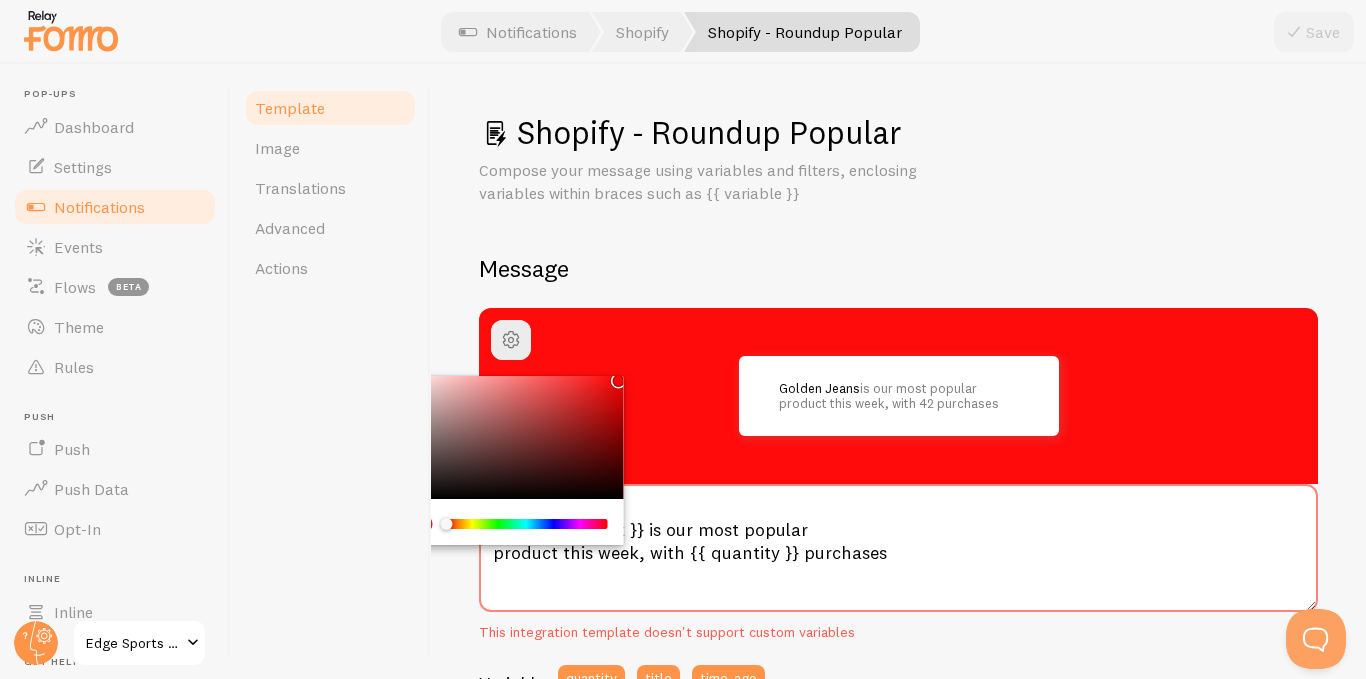 click at bounding box center [526, 524] 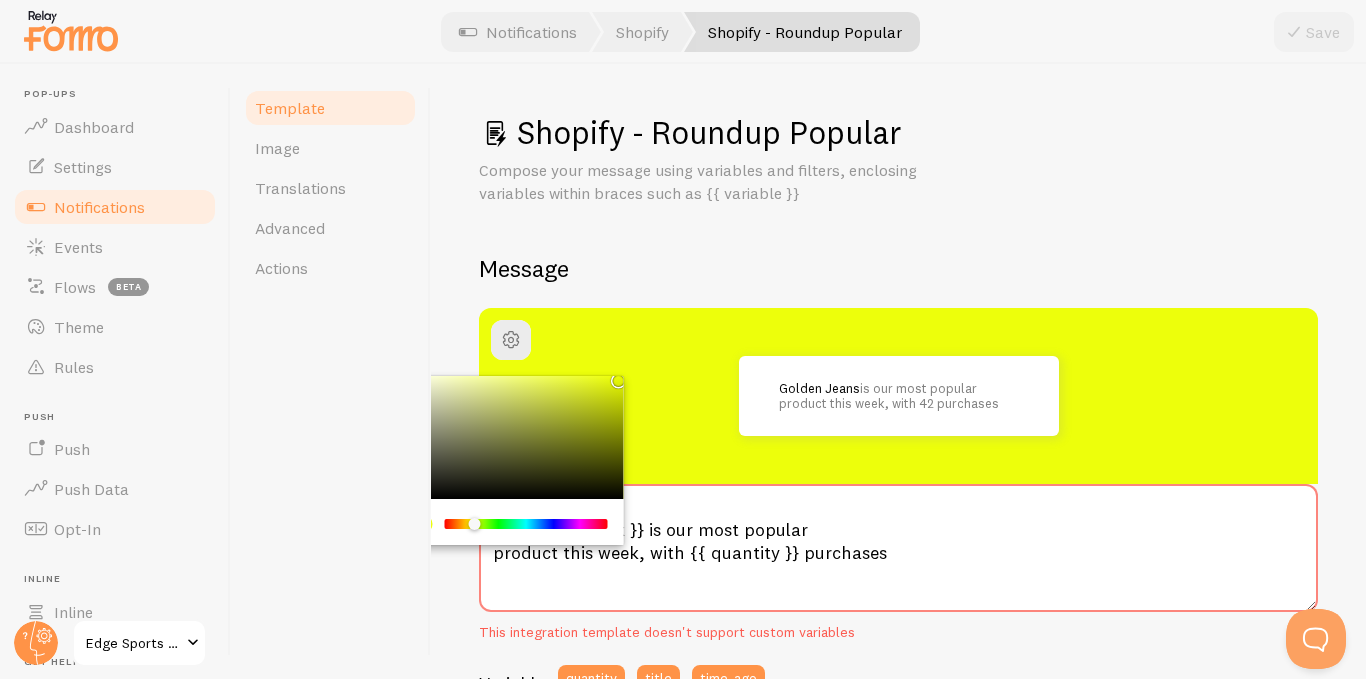 click at bounding box center [430, 524] 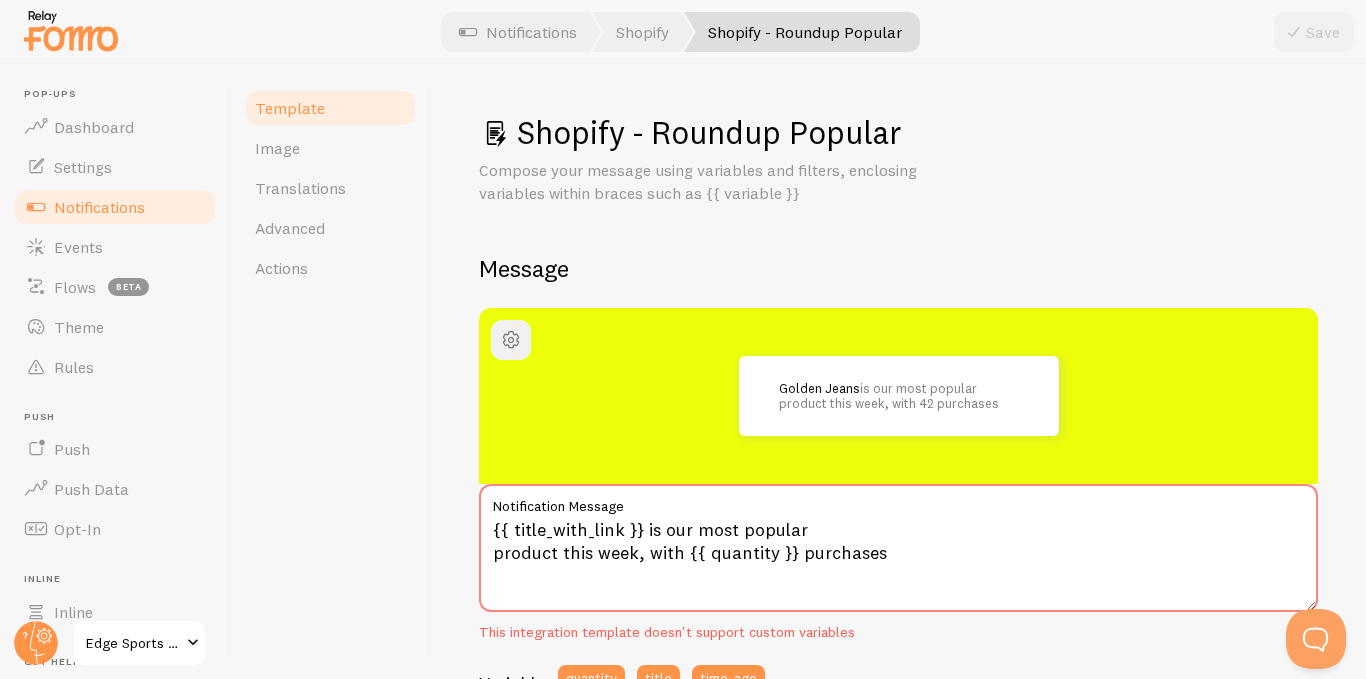click at bounding box center (511, 340) 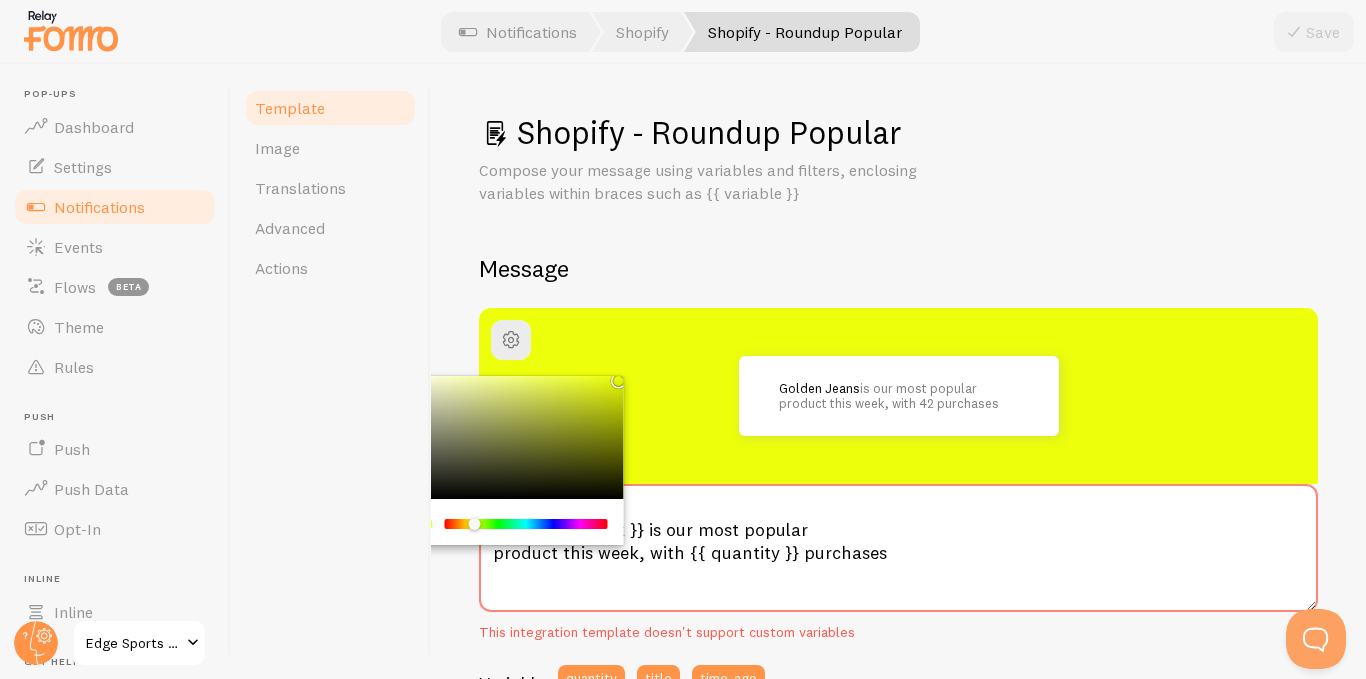 click at bounding box center (618, 381) 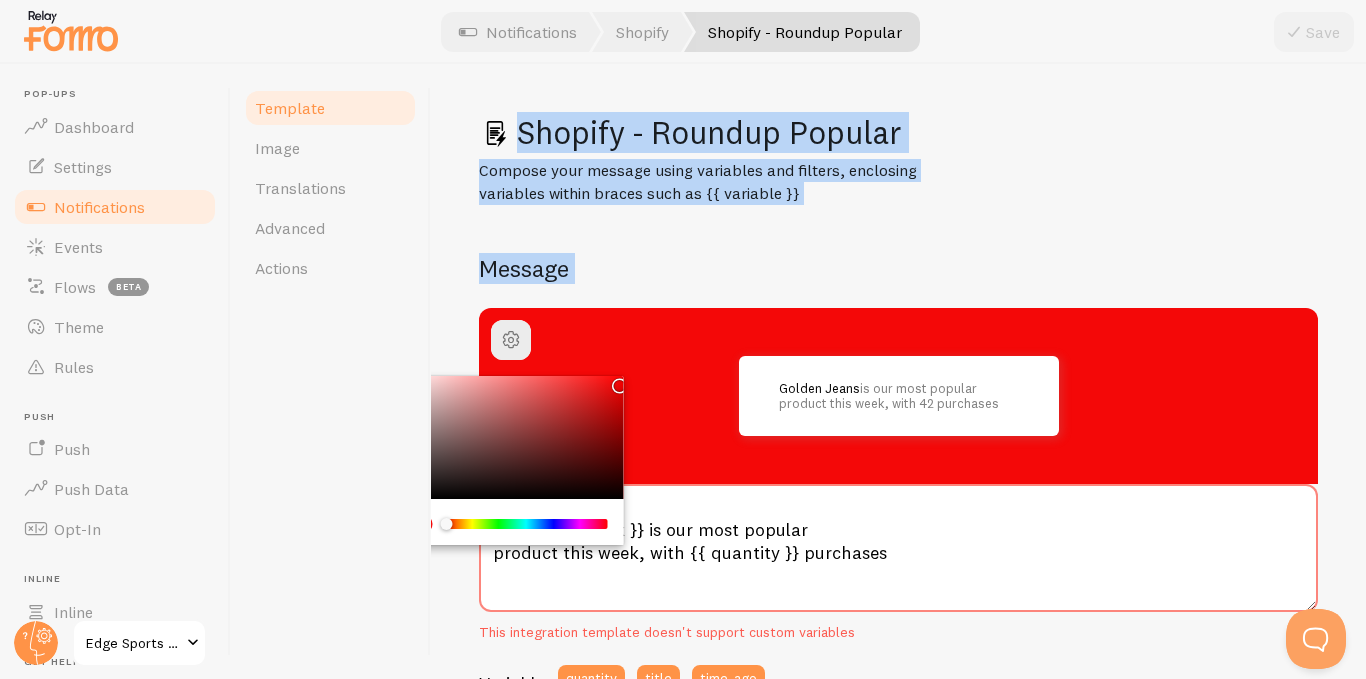 drag, startPoint x: 473, startPoint y: 524, endPoint x: 425, endPoint y: 526, distance: 48.04165 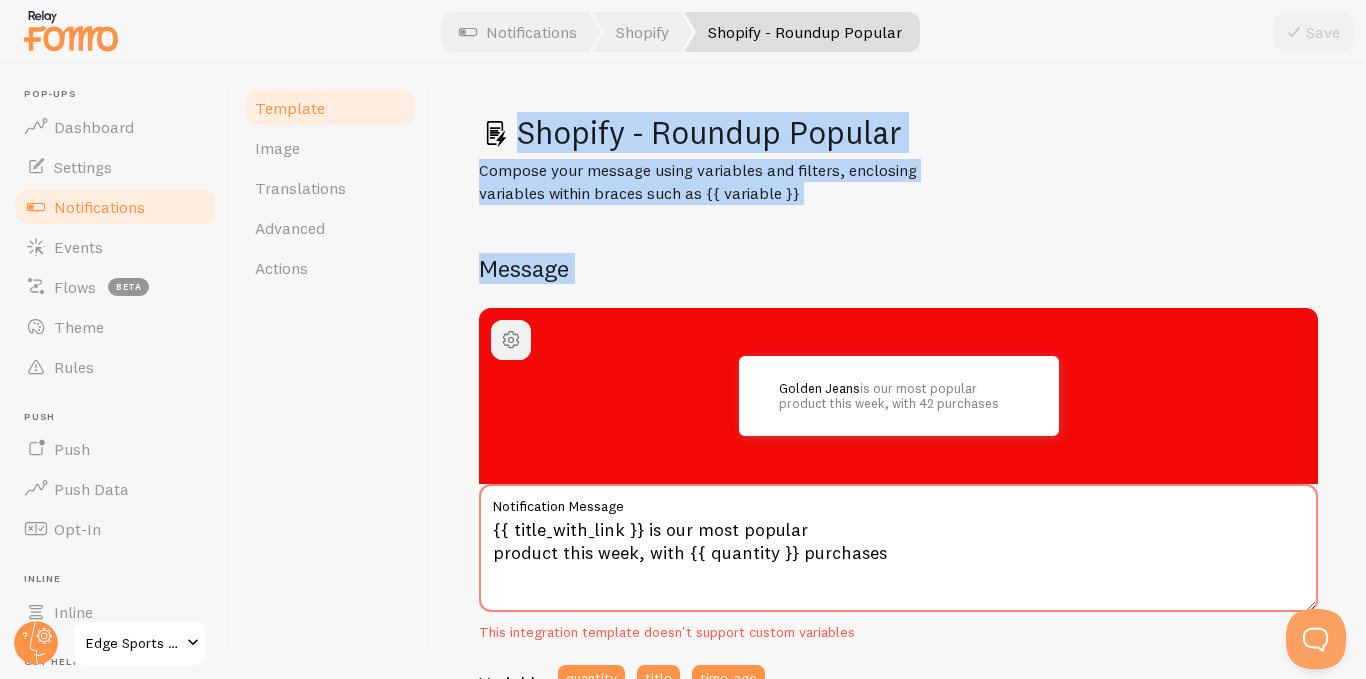 click at bounding box center [511, 340] 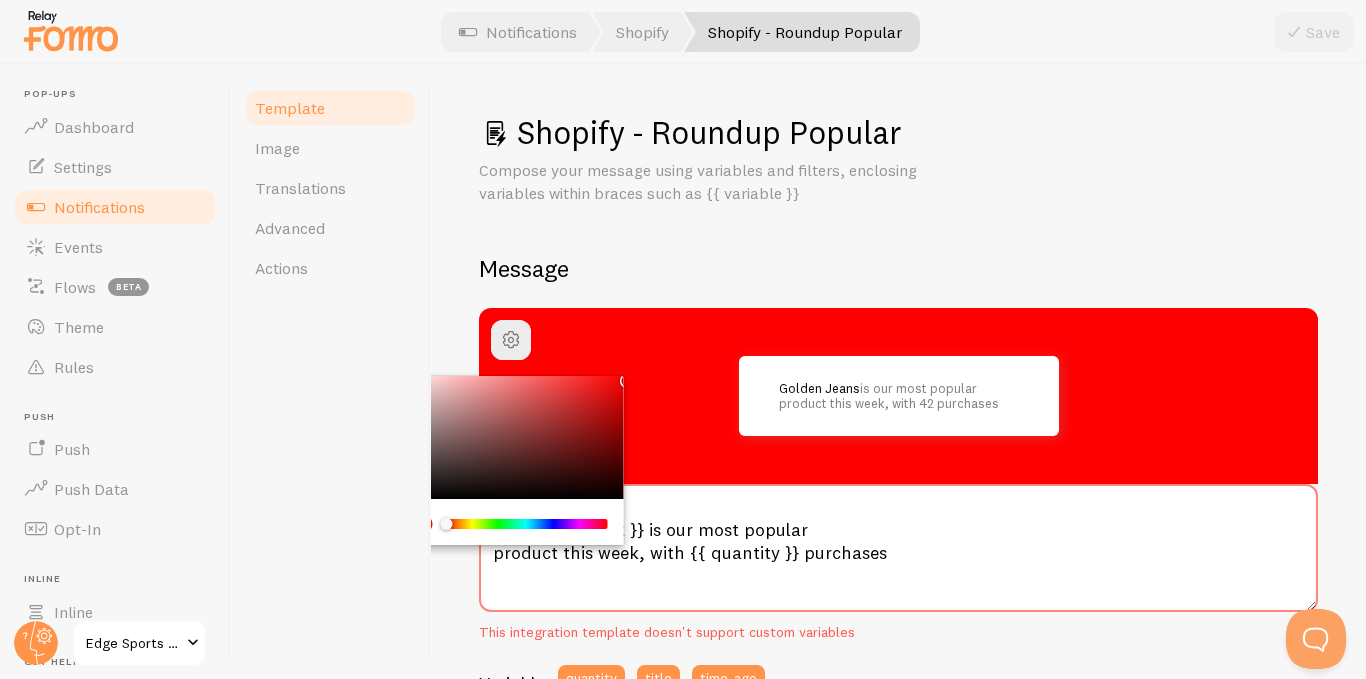 drag, startPoint x: 619, startPoint y: 384, endPoint x: 667, endPoint y: 358, distance: 54.589375 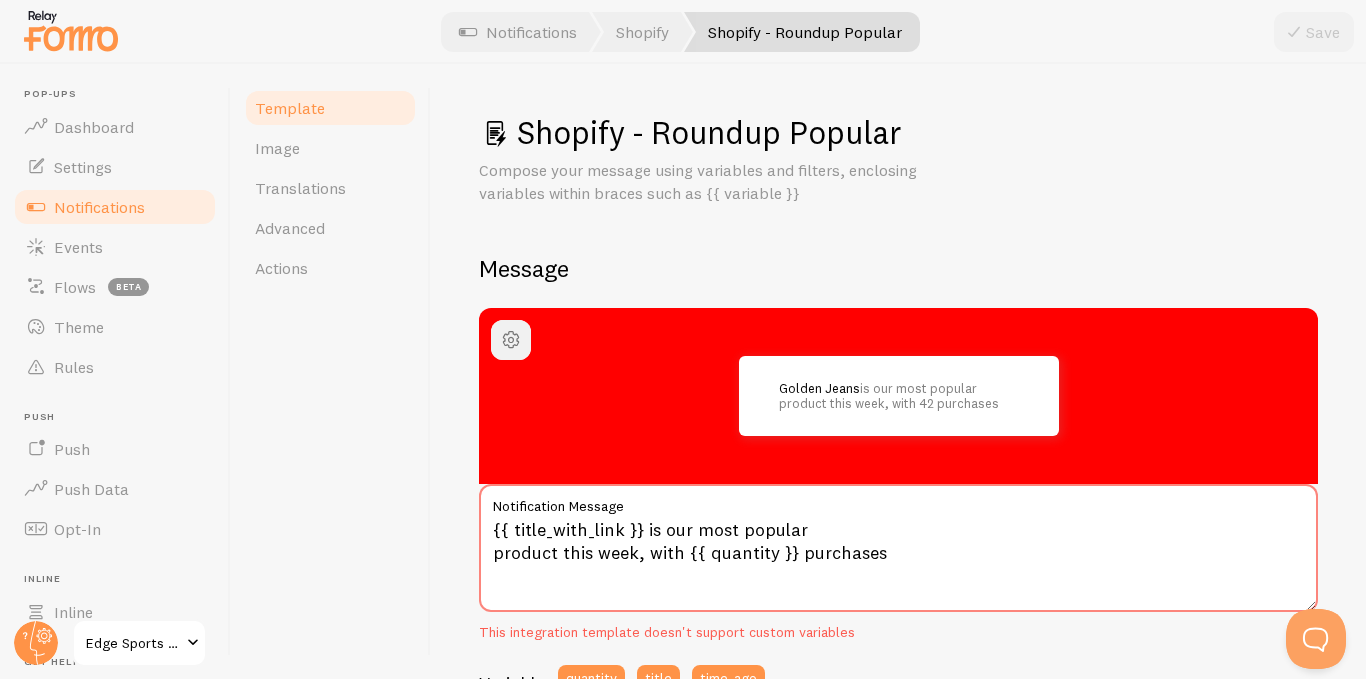 click at bounding box center [511, 340] 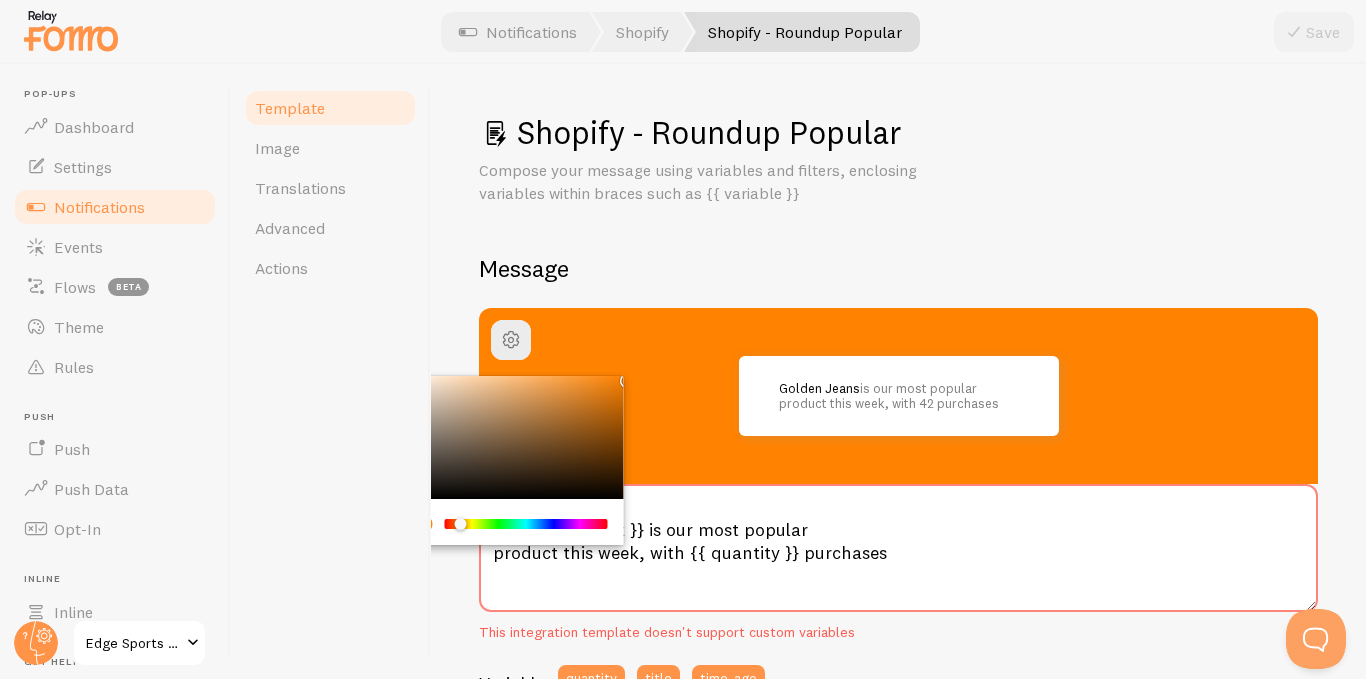 click at bounding box center [460, 524] 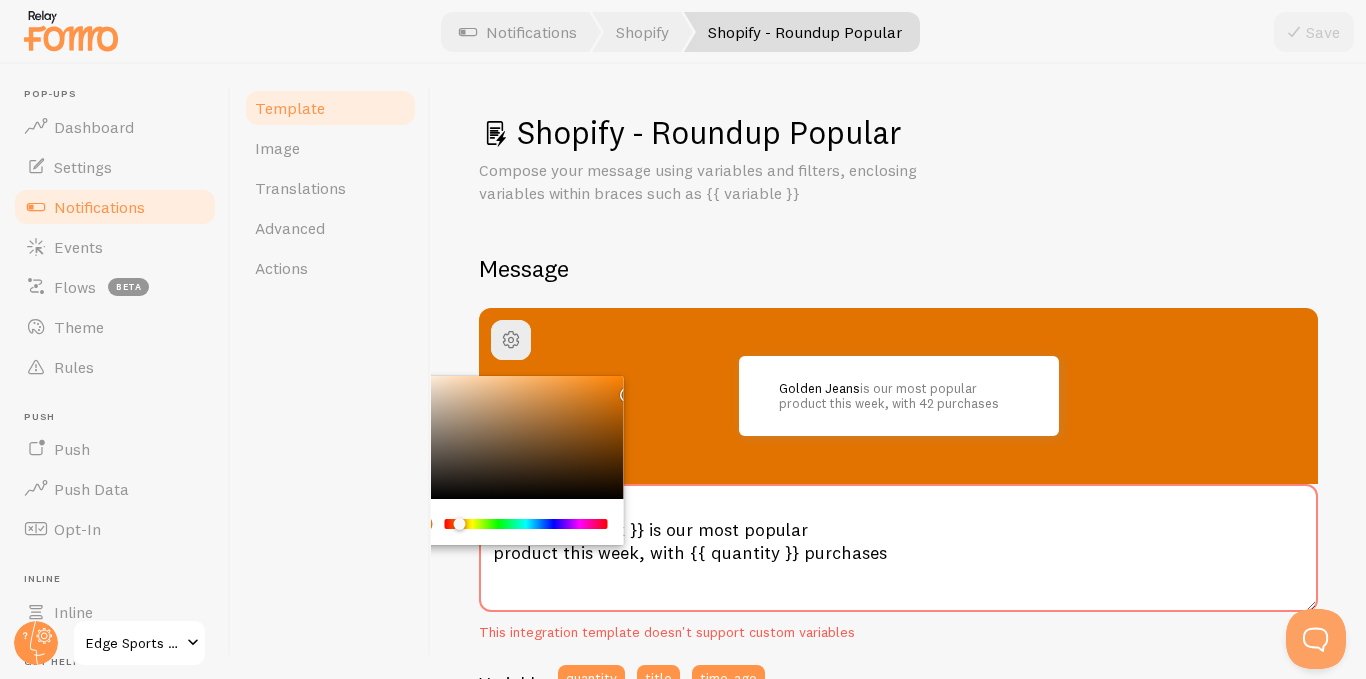 drag, startPoint x: 620, startPoint y: 381, endPoint x: 635, endPoint y: 391, distance: 18.027756 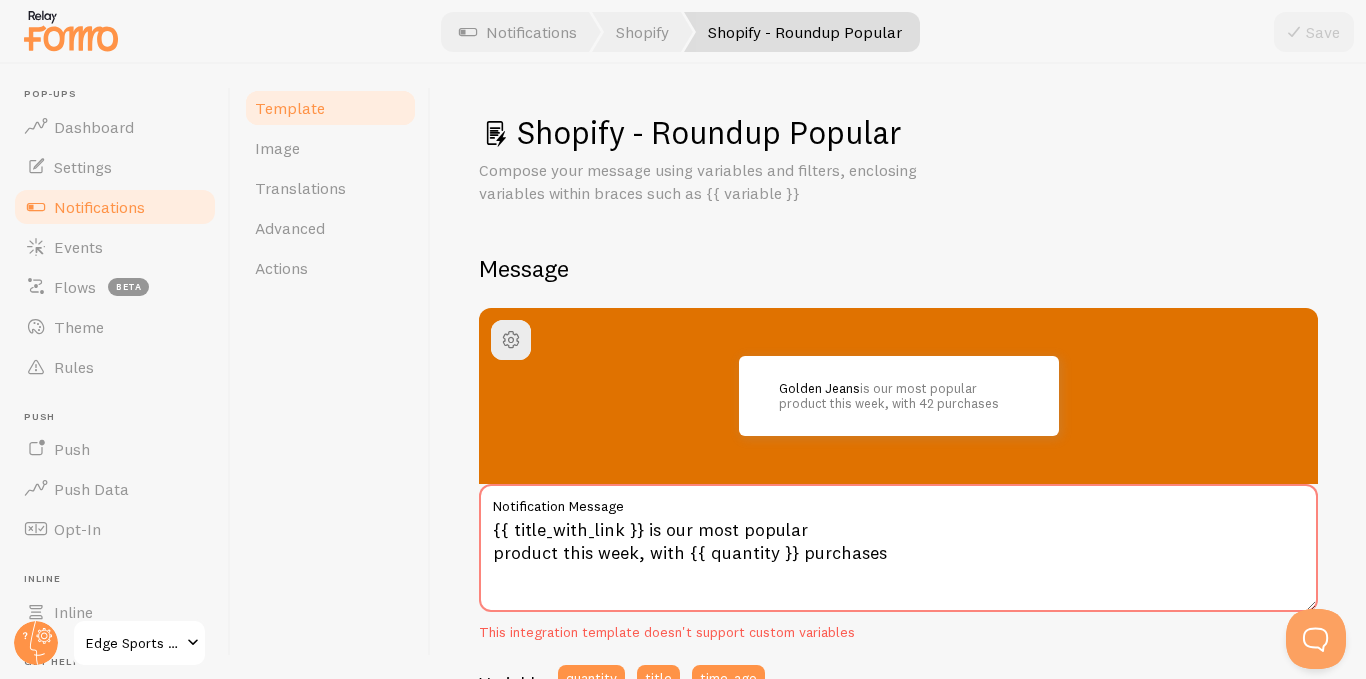 click on "Template" at bounding box center [290, 108] 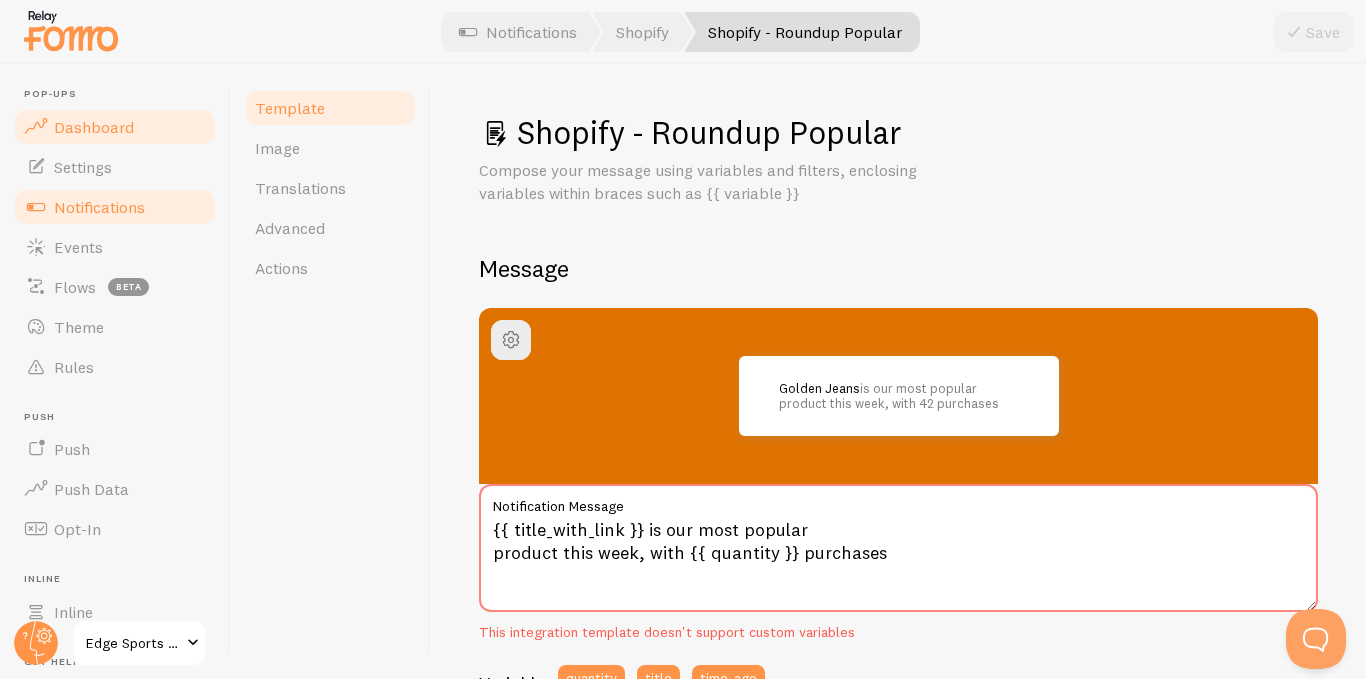 click on "Dashboard" at bounding box center (94, 127) 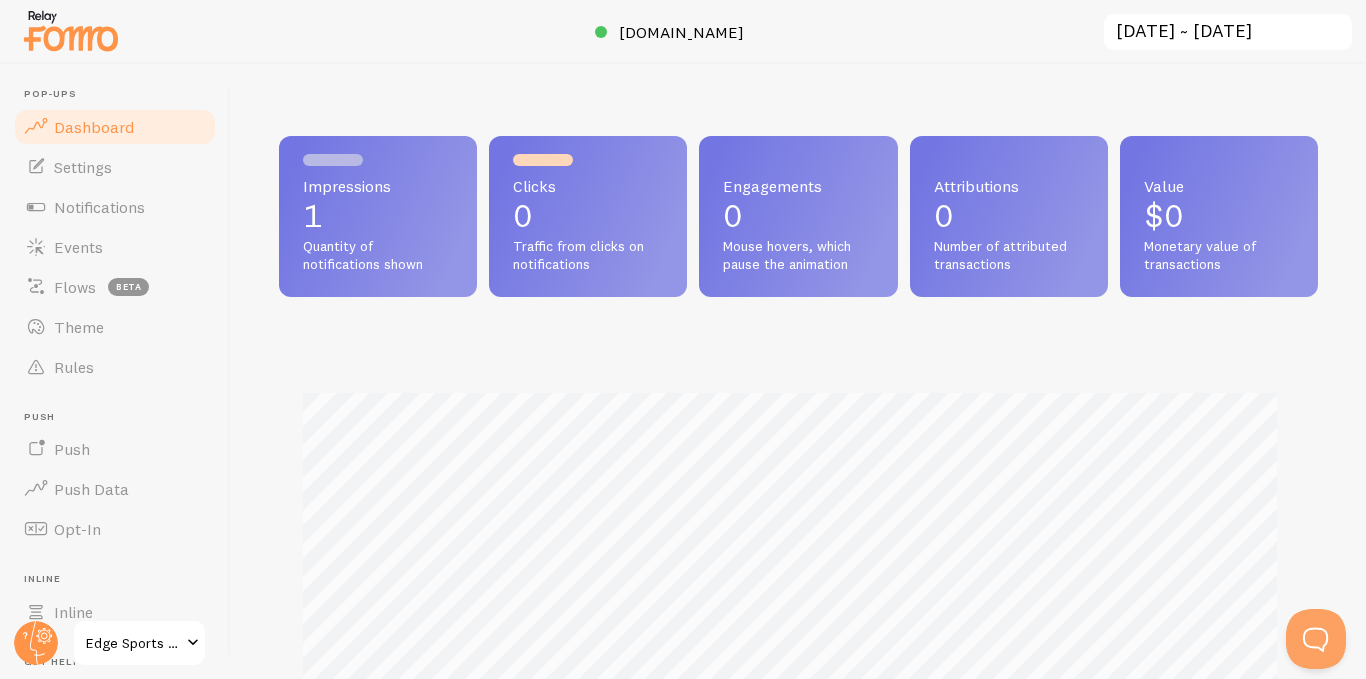 scroll, scrollTop: 999474, scrollLeft: 998978, axis: both 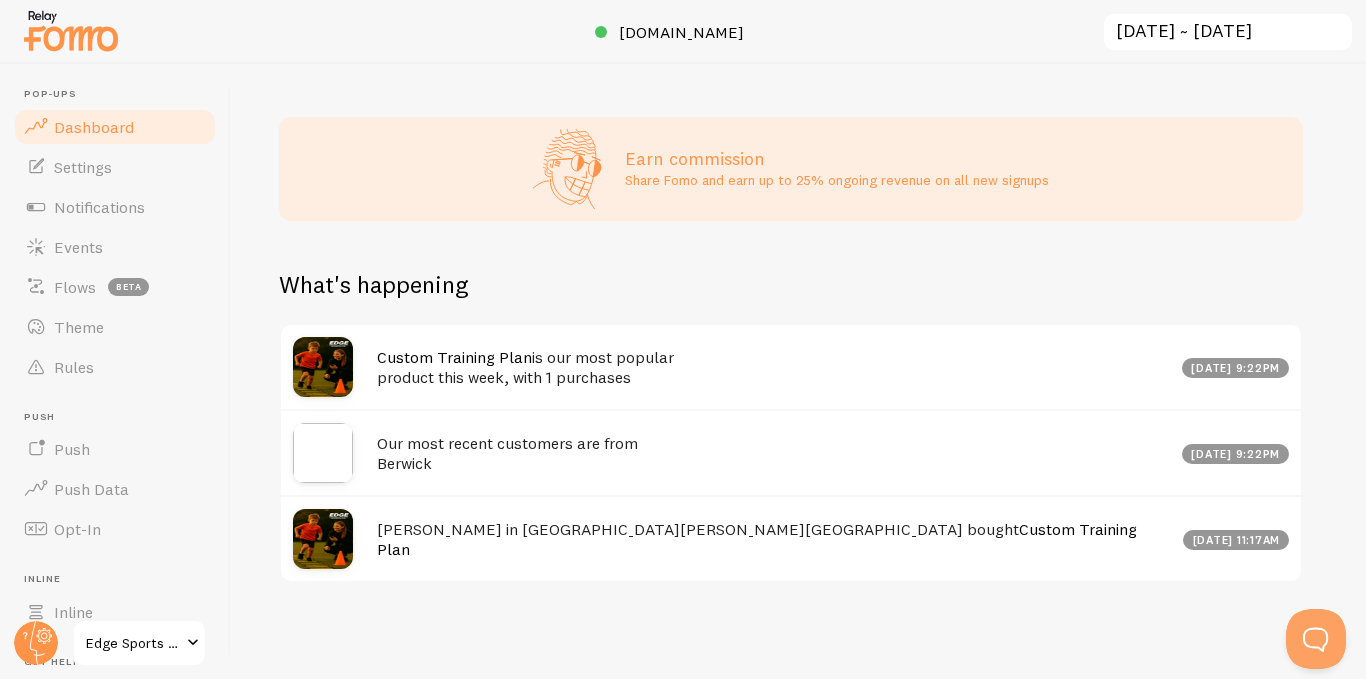 click at bounding box center [193, 643] 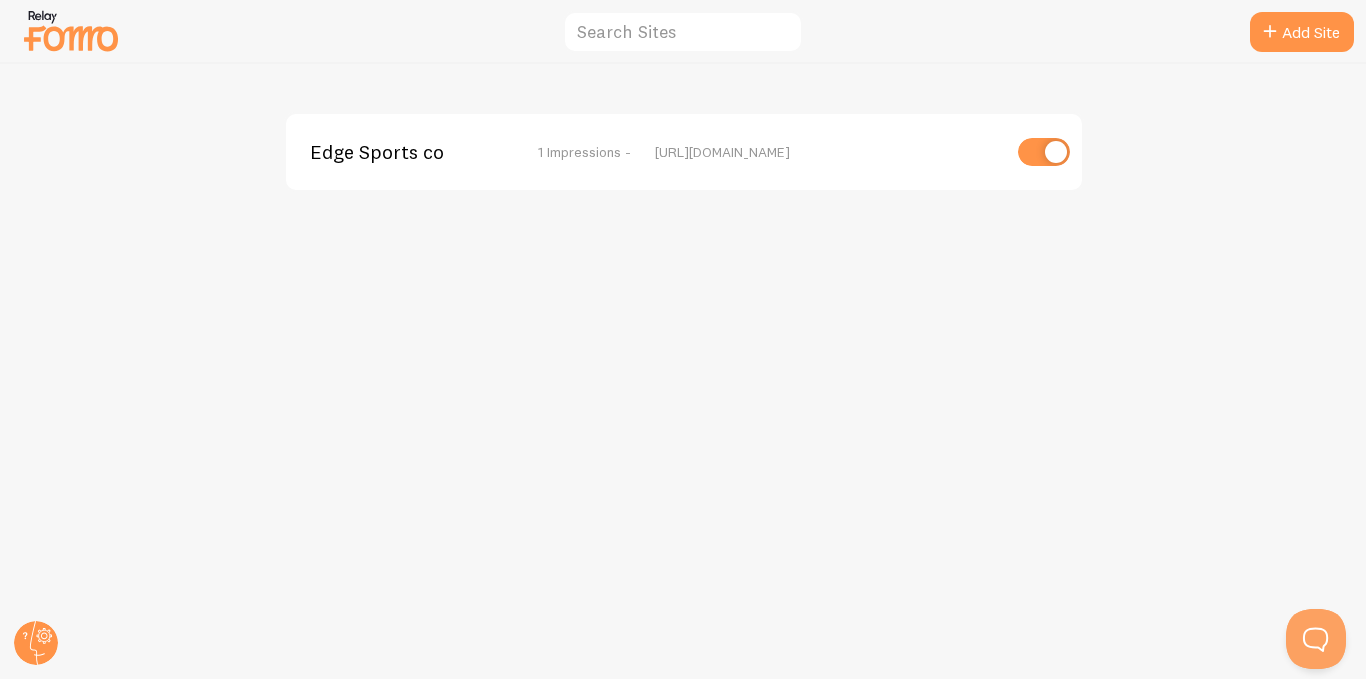 click on "1 Impressions -" at bounding box center (584, 152) 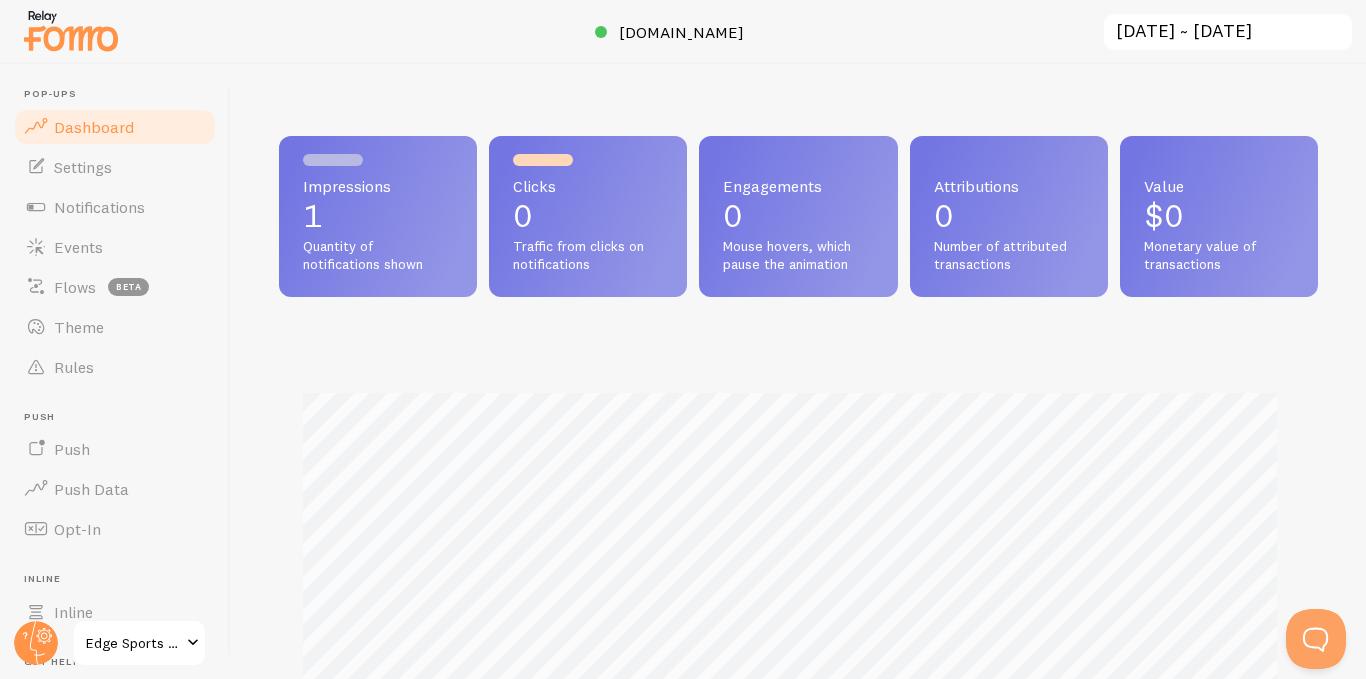 scroll, scrollTop: 0, scrollLeft: 0, axis: both 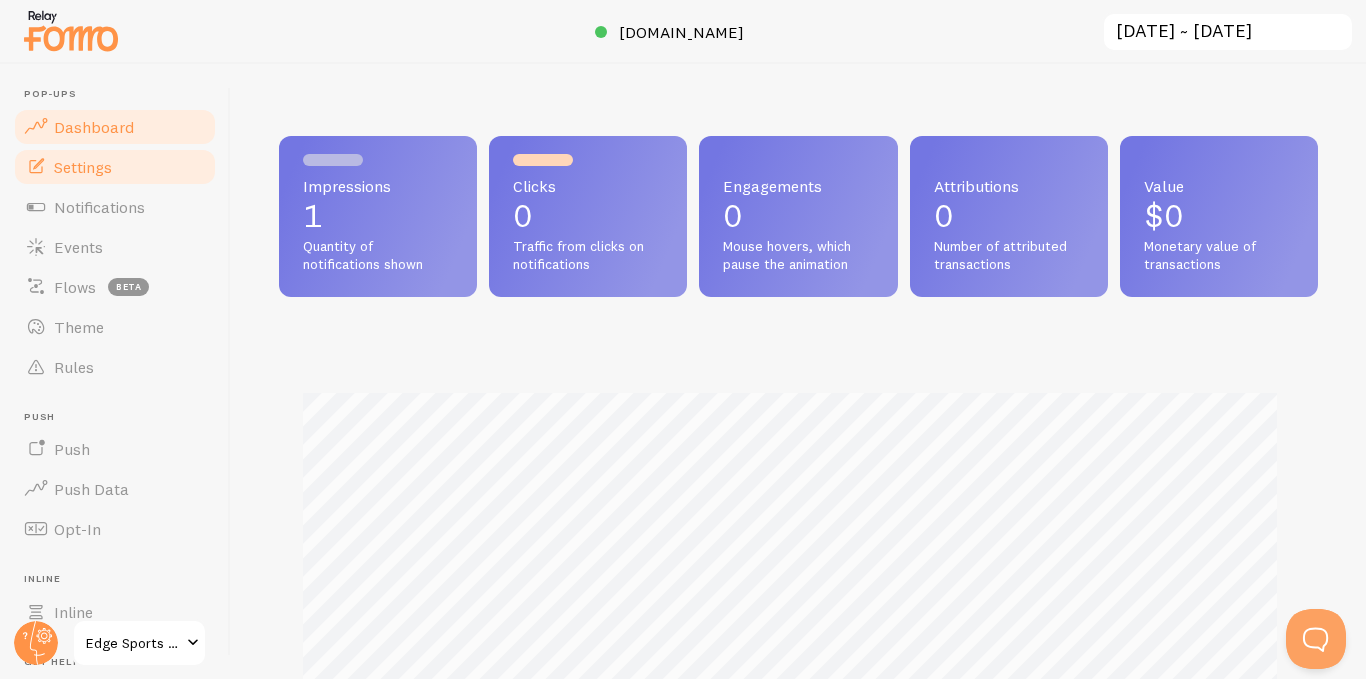 click on "Settings" at bounding box center [83, 167] 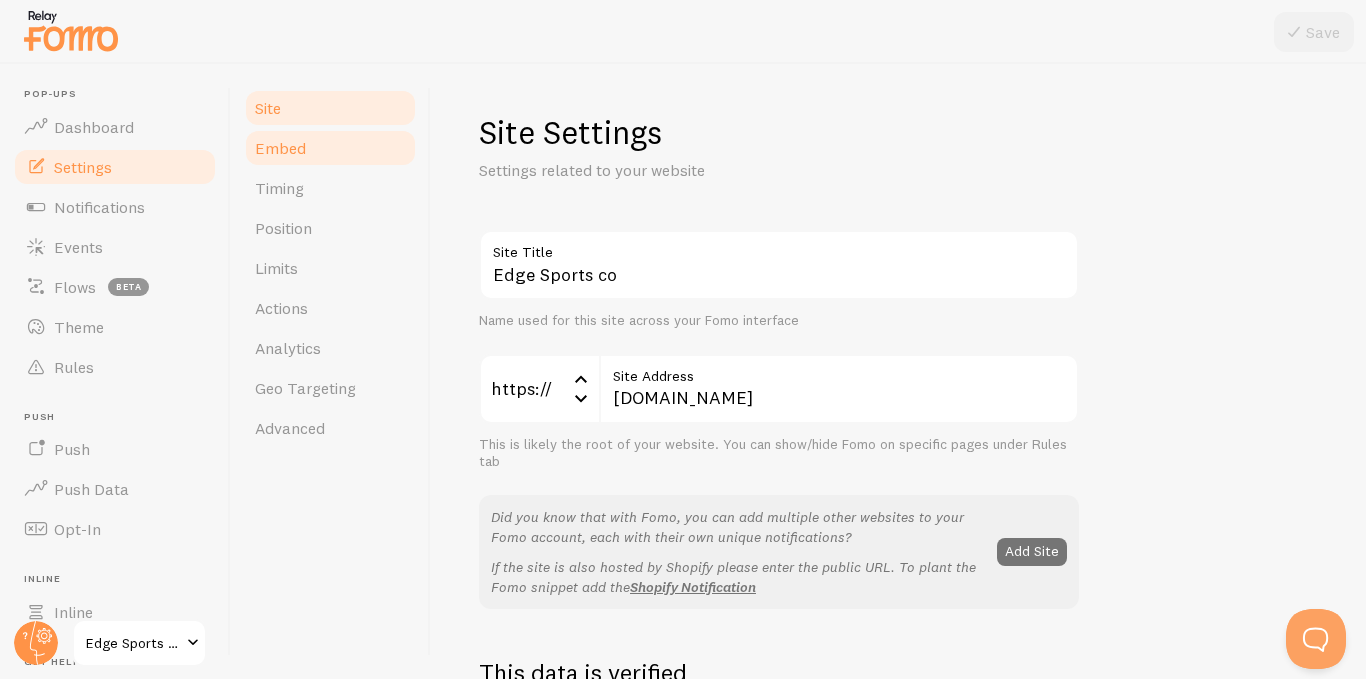 click on "Embed" at bounding box center [280, 148] 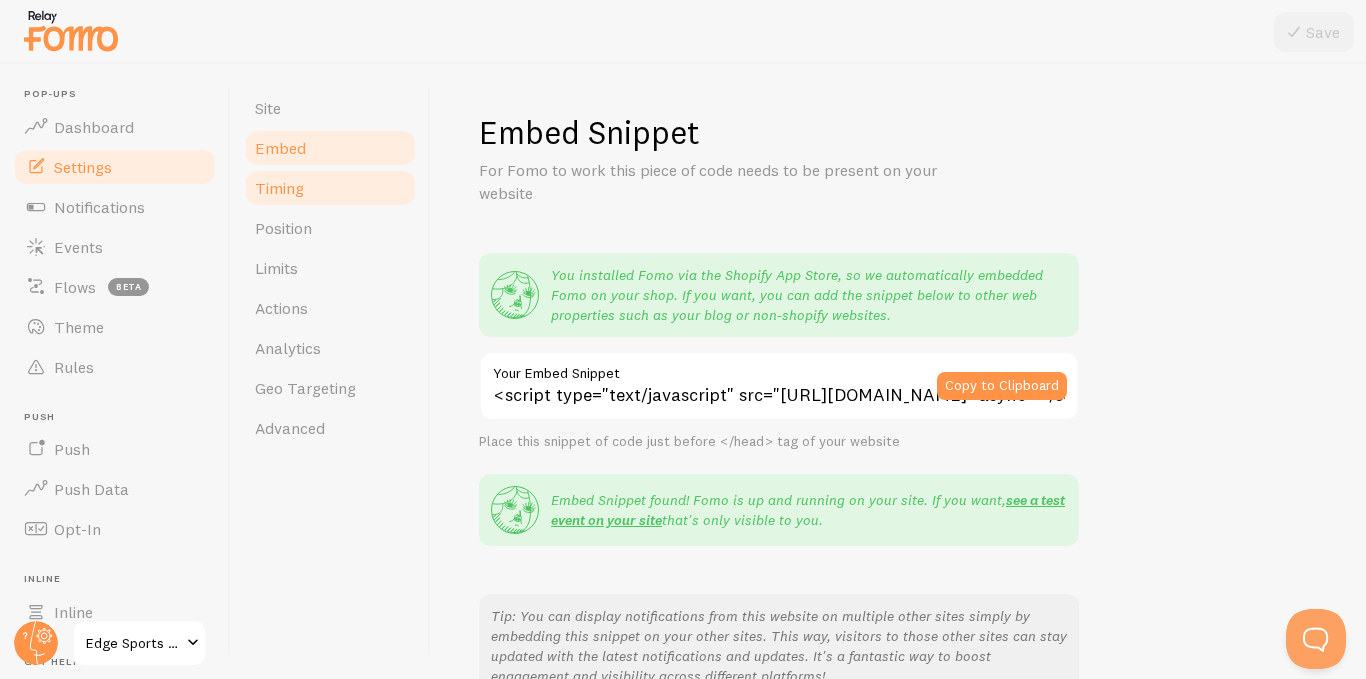 click on "Timing" at bounding box center [279, 188] 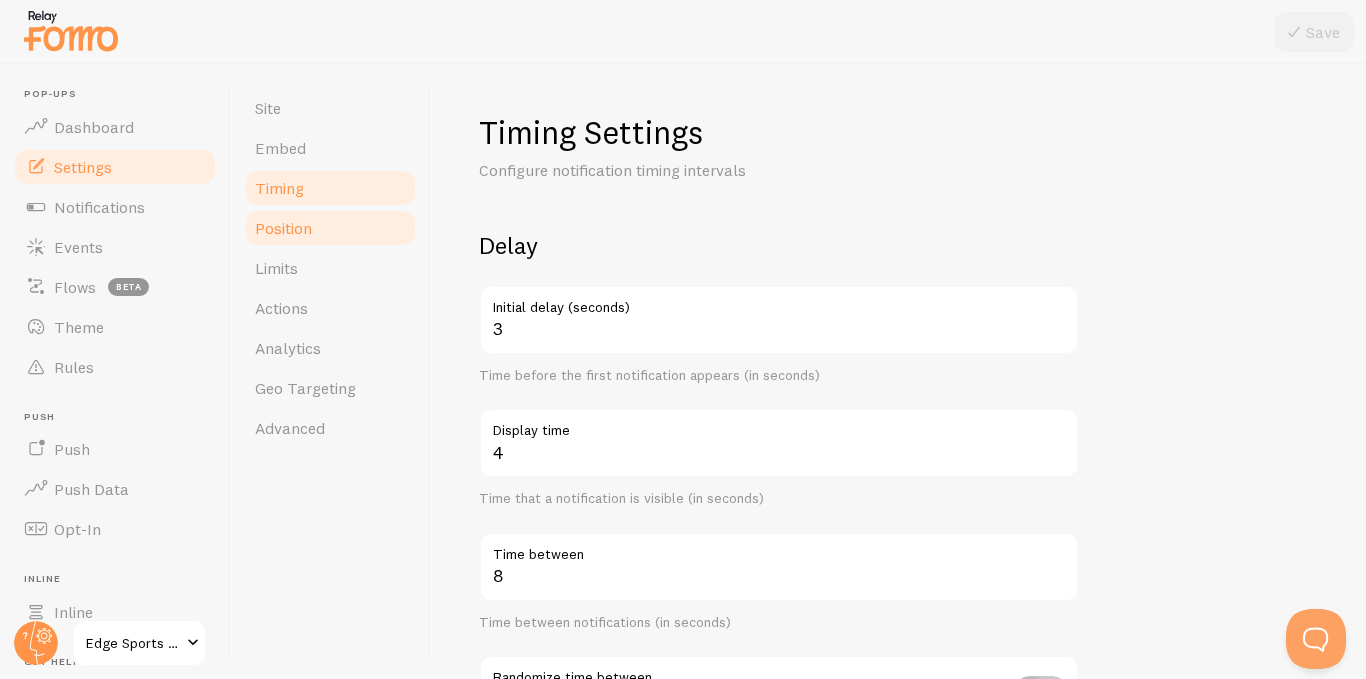 click on "Position" at bounding box center [283, 228] 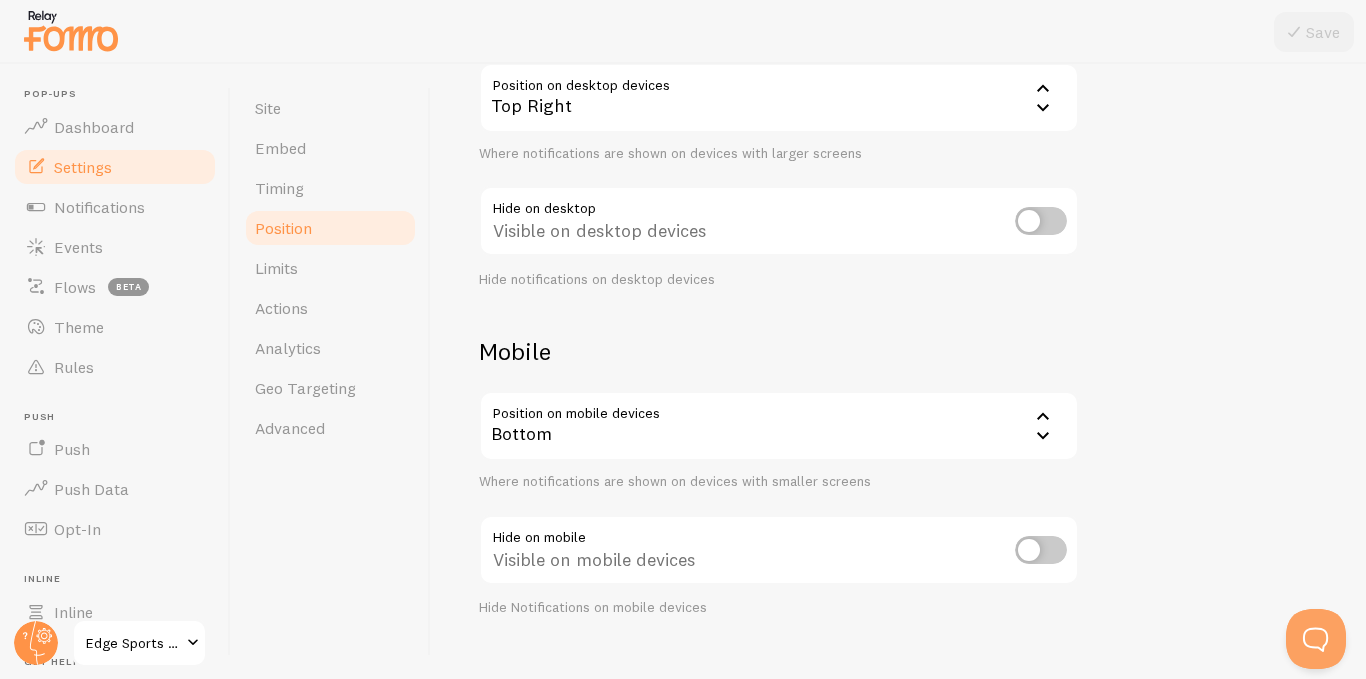 scroll, scrollTop: 256, scrollLeft: 0, axis: vertical 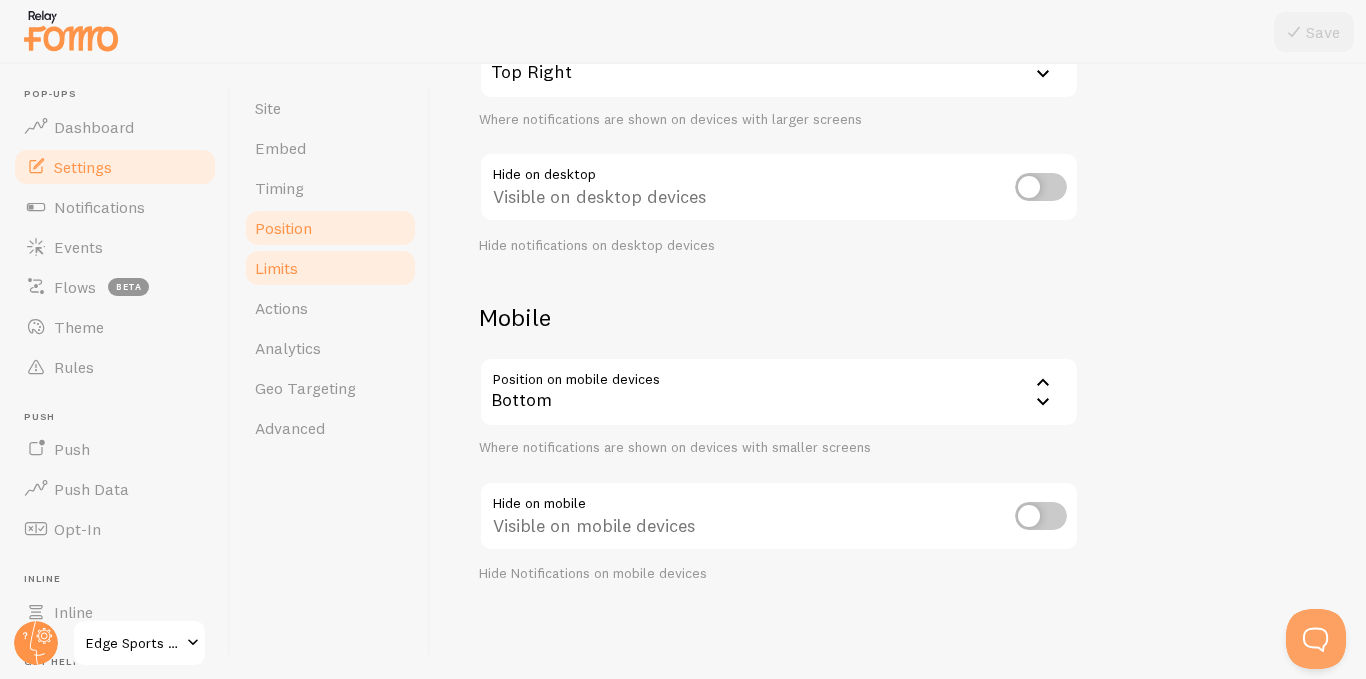 click on "Limits" at bounding box center [276, 268] 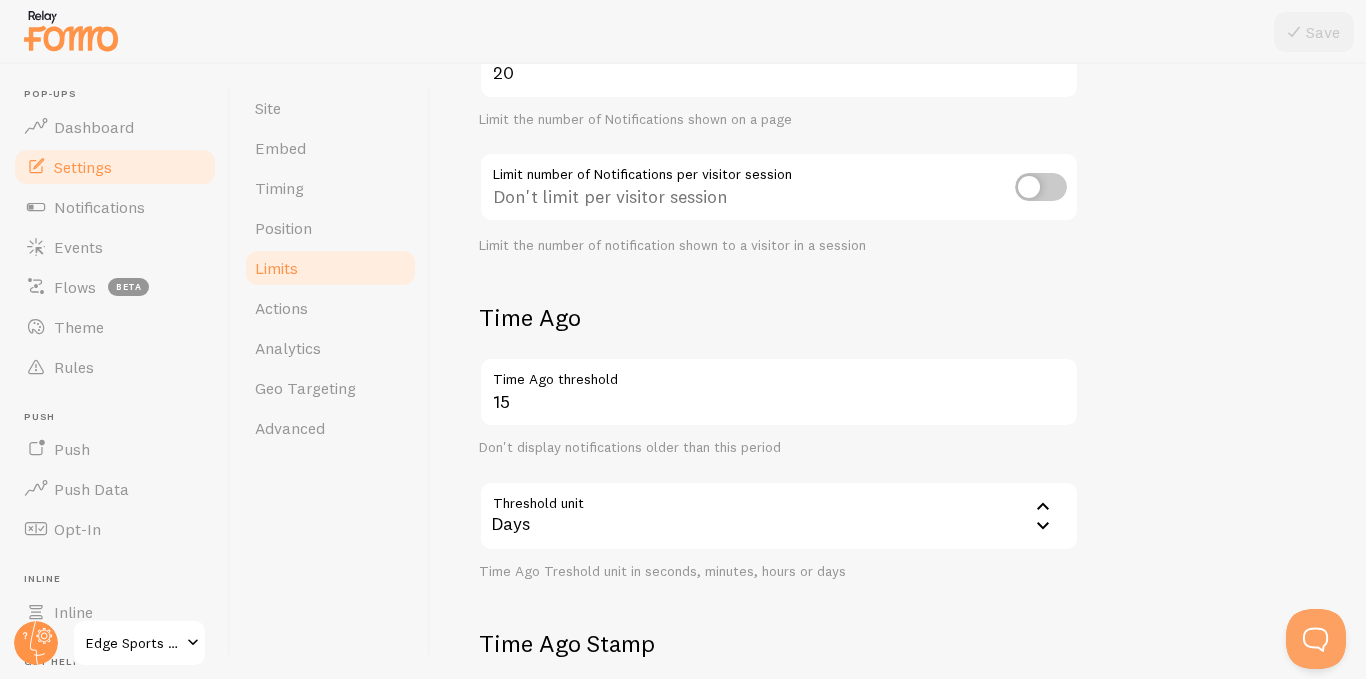scroll, scrollTop: 0, scrollLeft: 0, axis: both 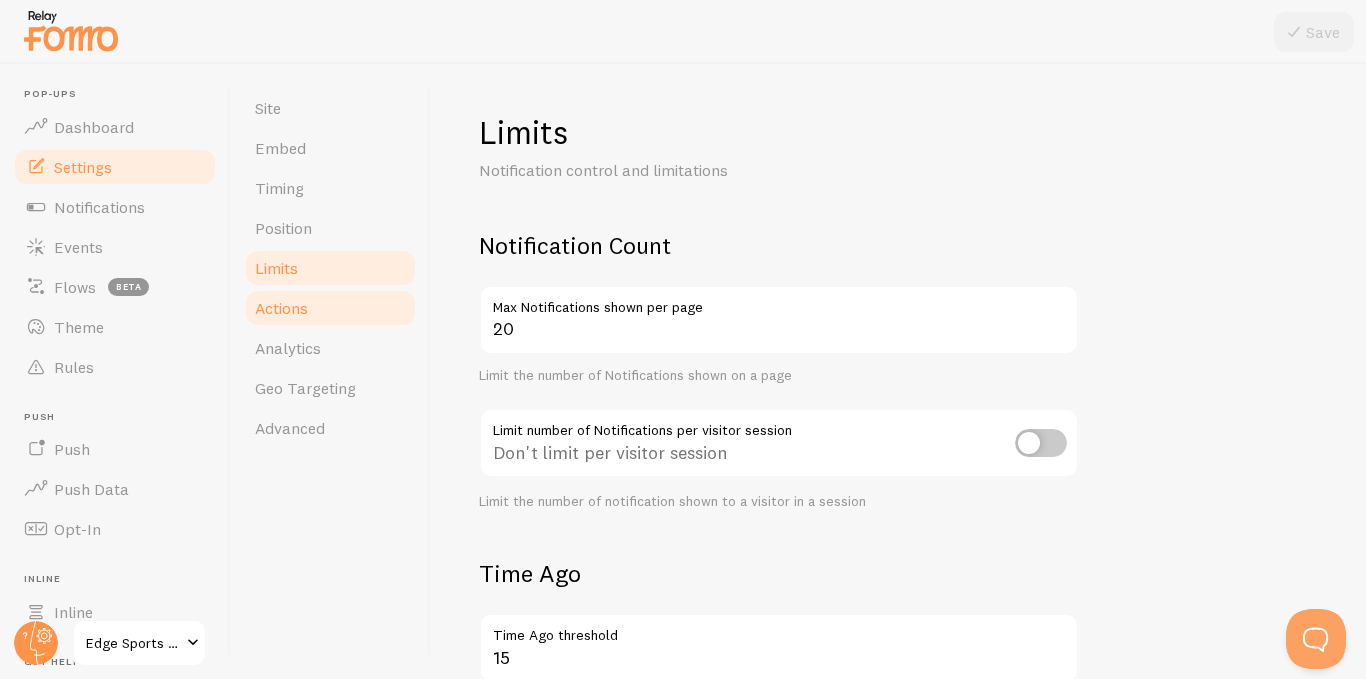 click on "Actions" at bounding box center [281, 308] 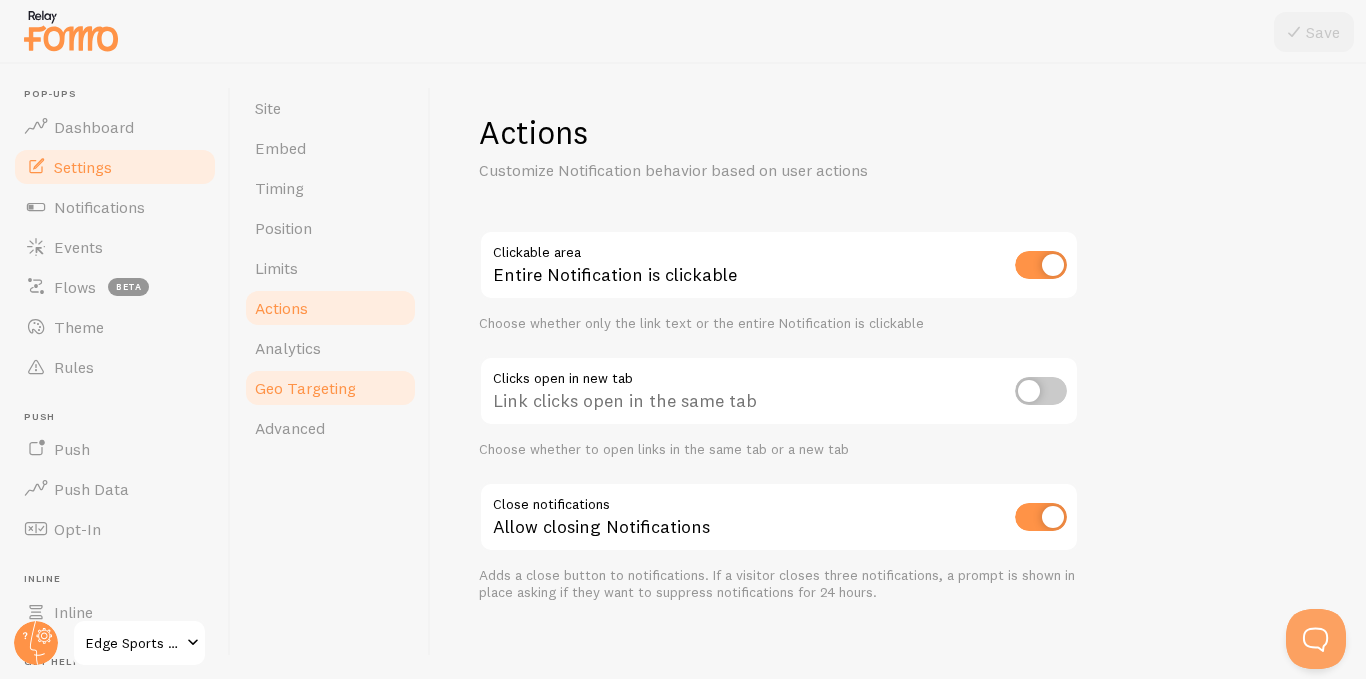 click on "Geo Targeting" at bounding box center (305, 388) 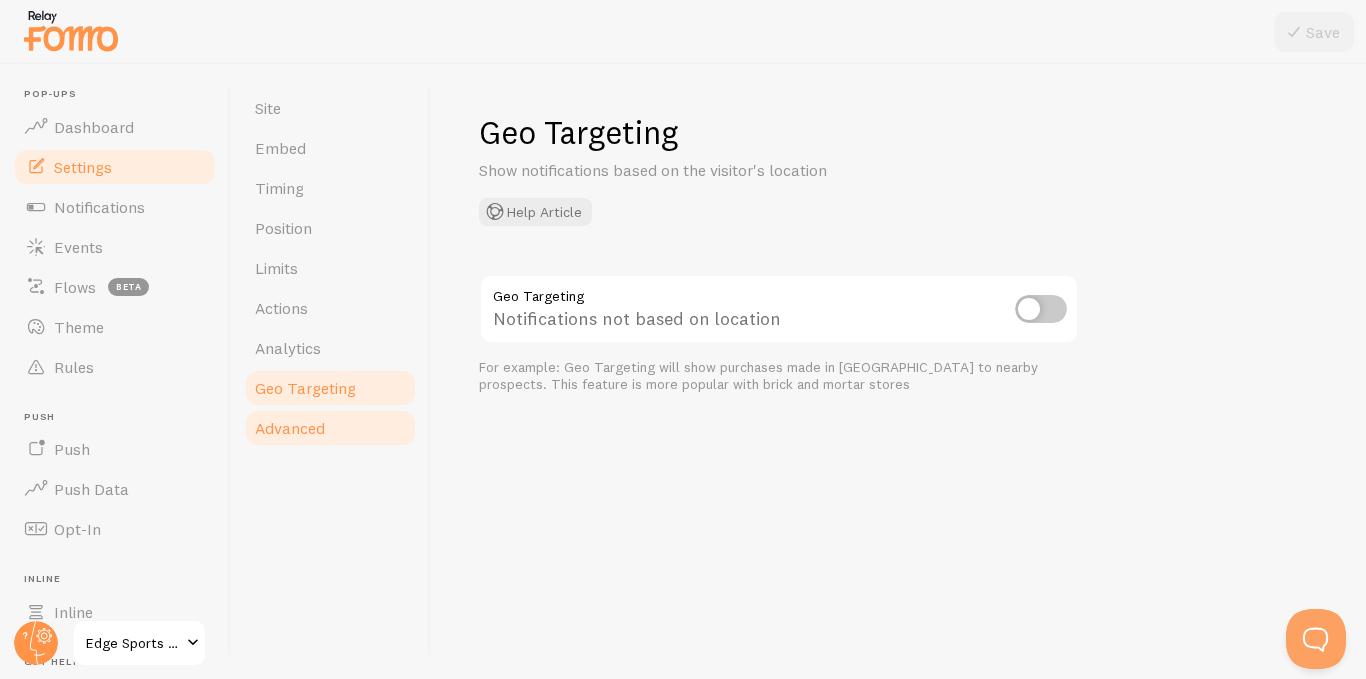click on "Advanced" at bounding box center [290, 428] 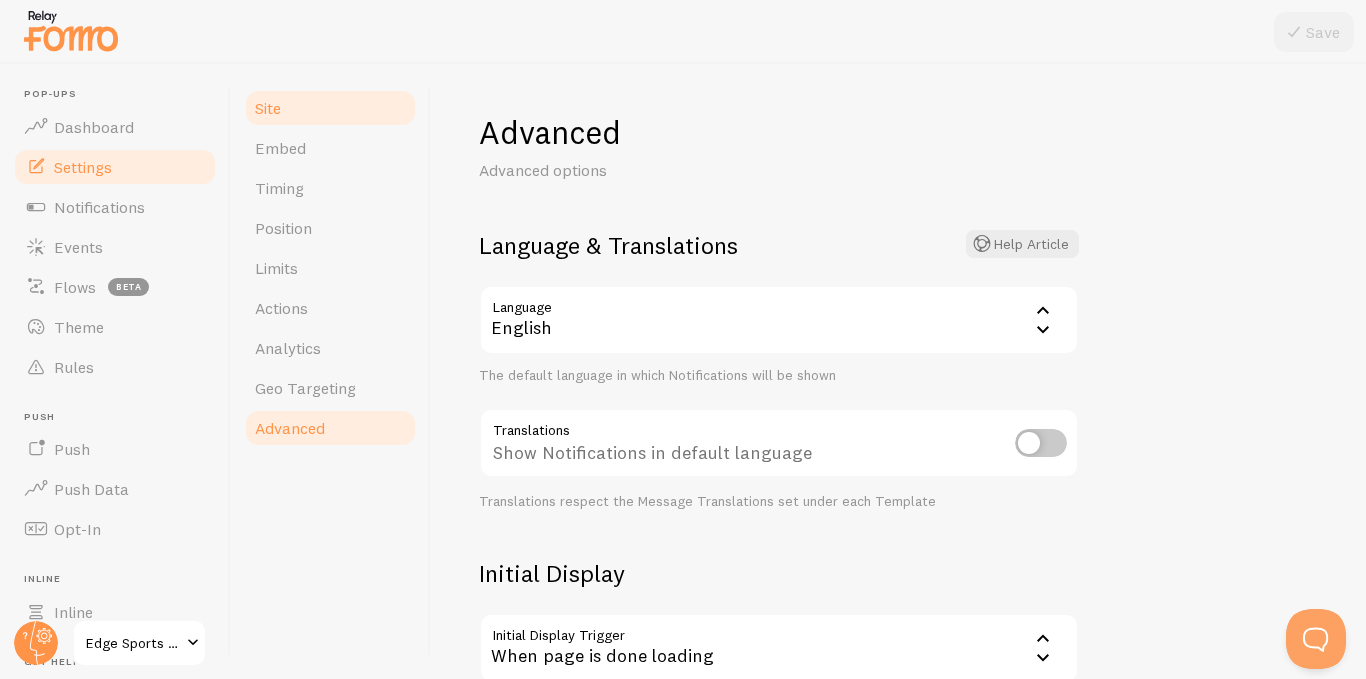 click on "Site" at bounding box center (268, 108) 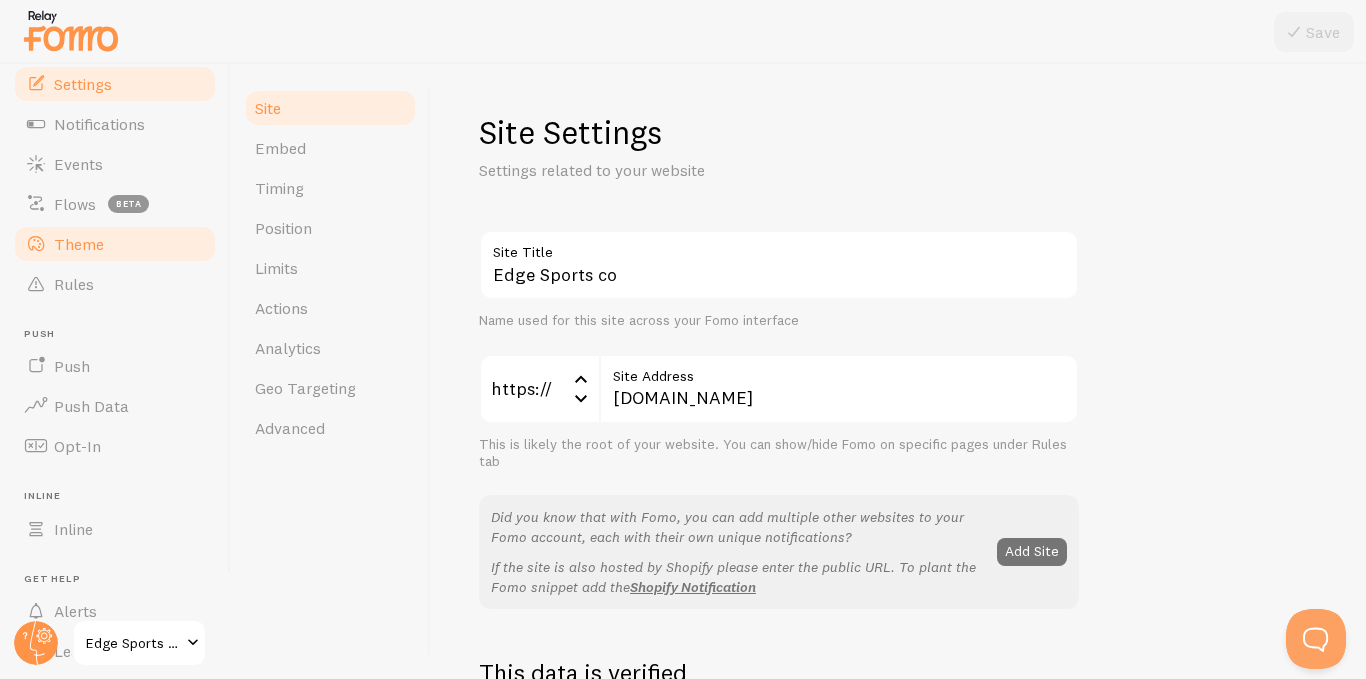 scroll, scrollTop: 0, scrollLeft: 0, axis: both 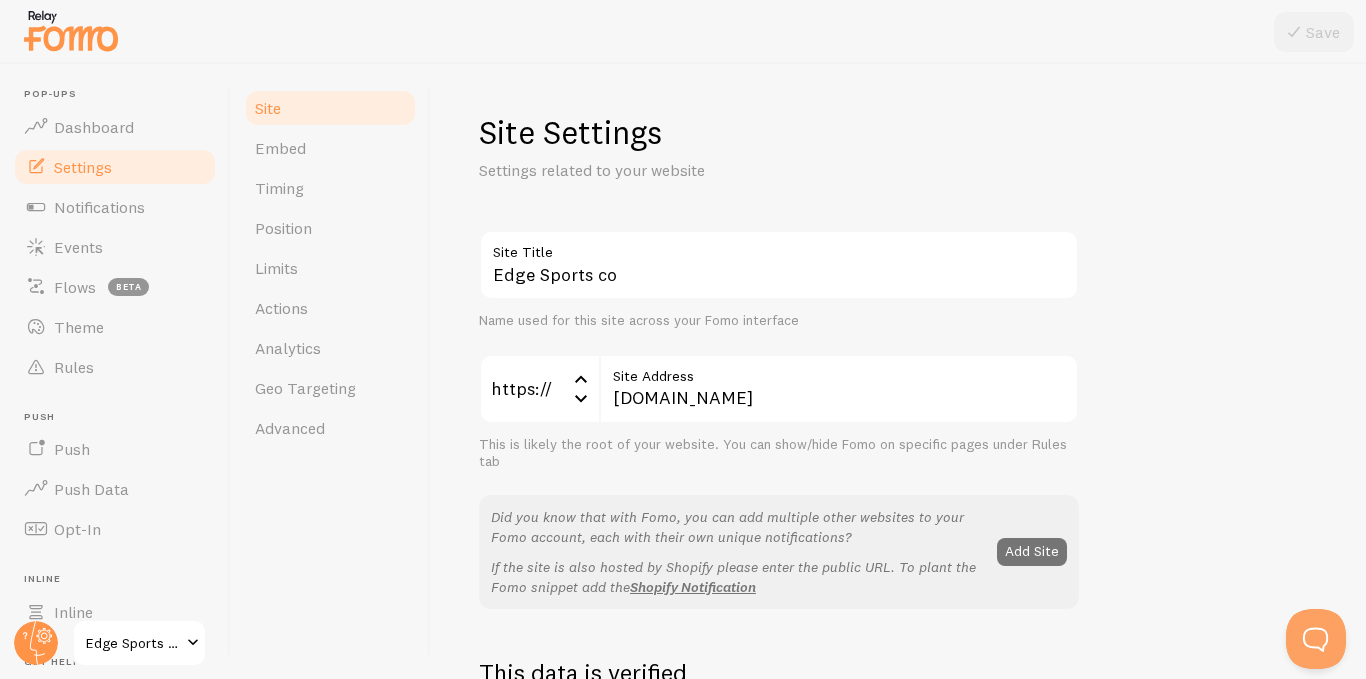 click at bounding box center (71, 30) 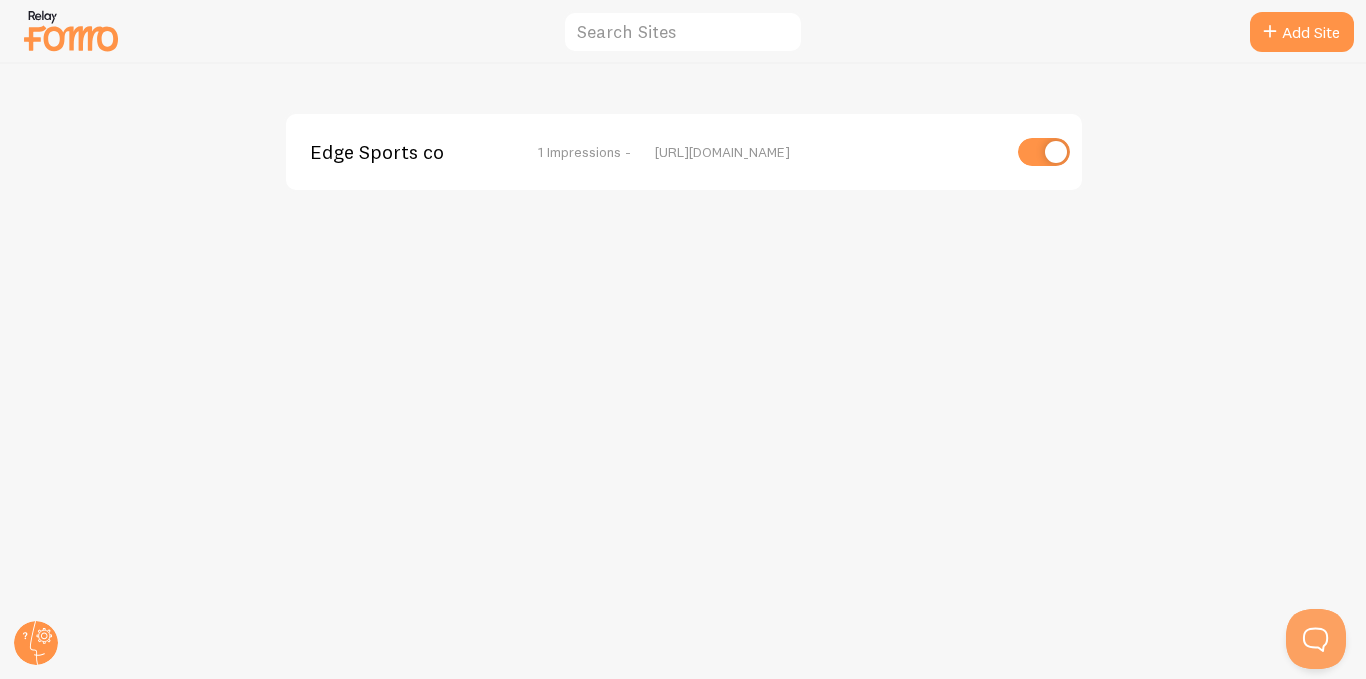 click at bounding box center [71, 30] 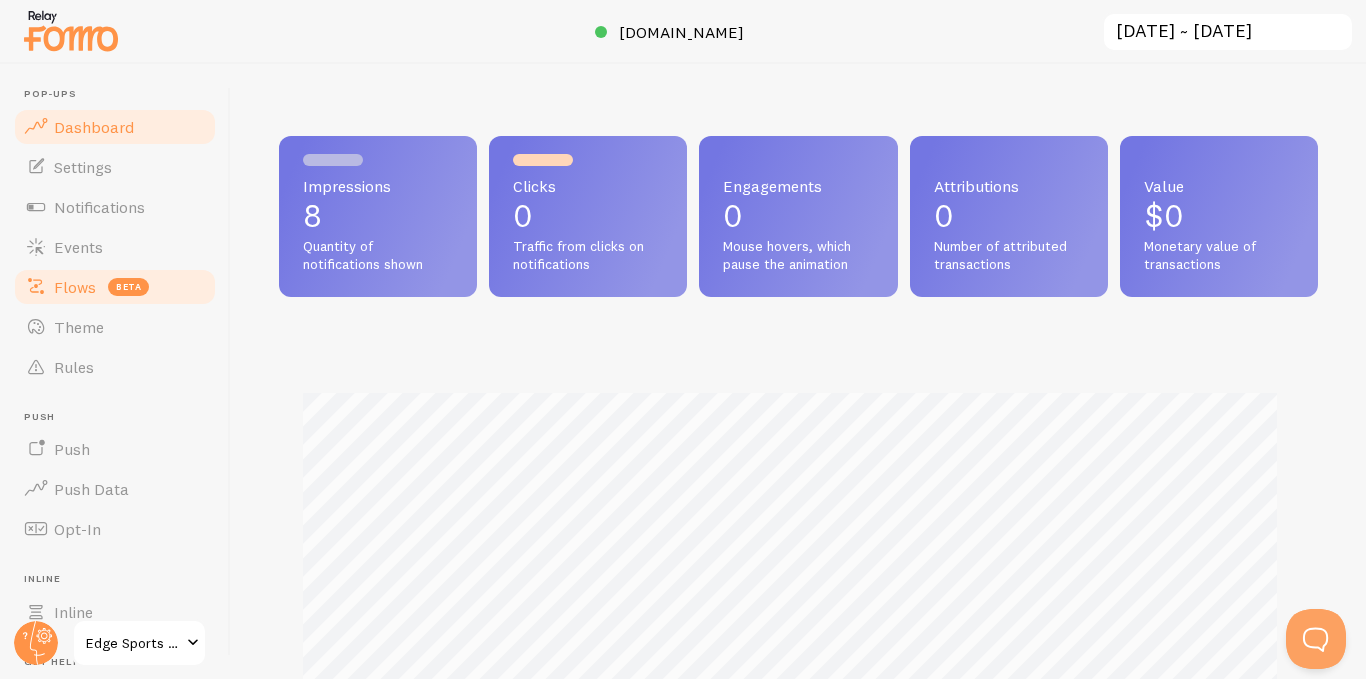 scroll, scrollTop: 999474, scrollLeft: 998978, axis: both 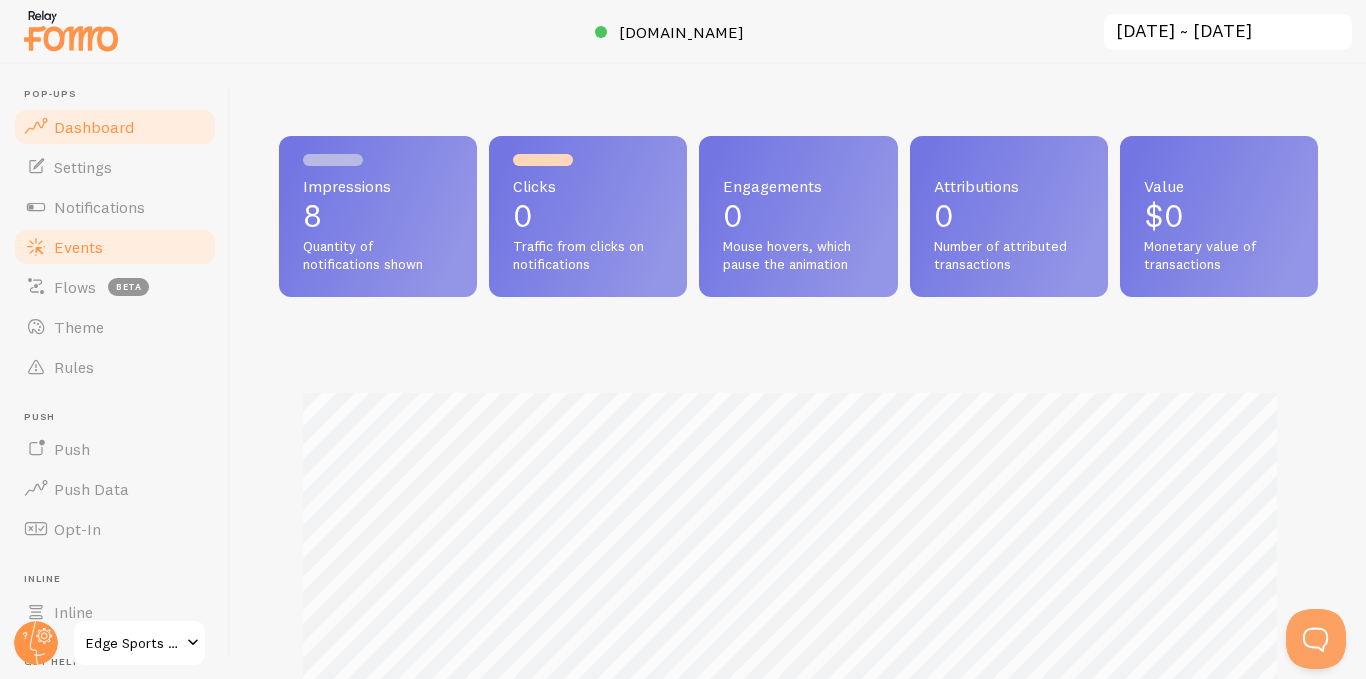 click on "Events" at bounding box center (78, 247) 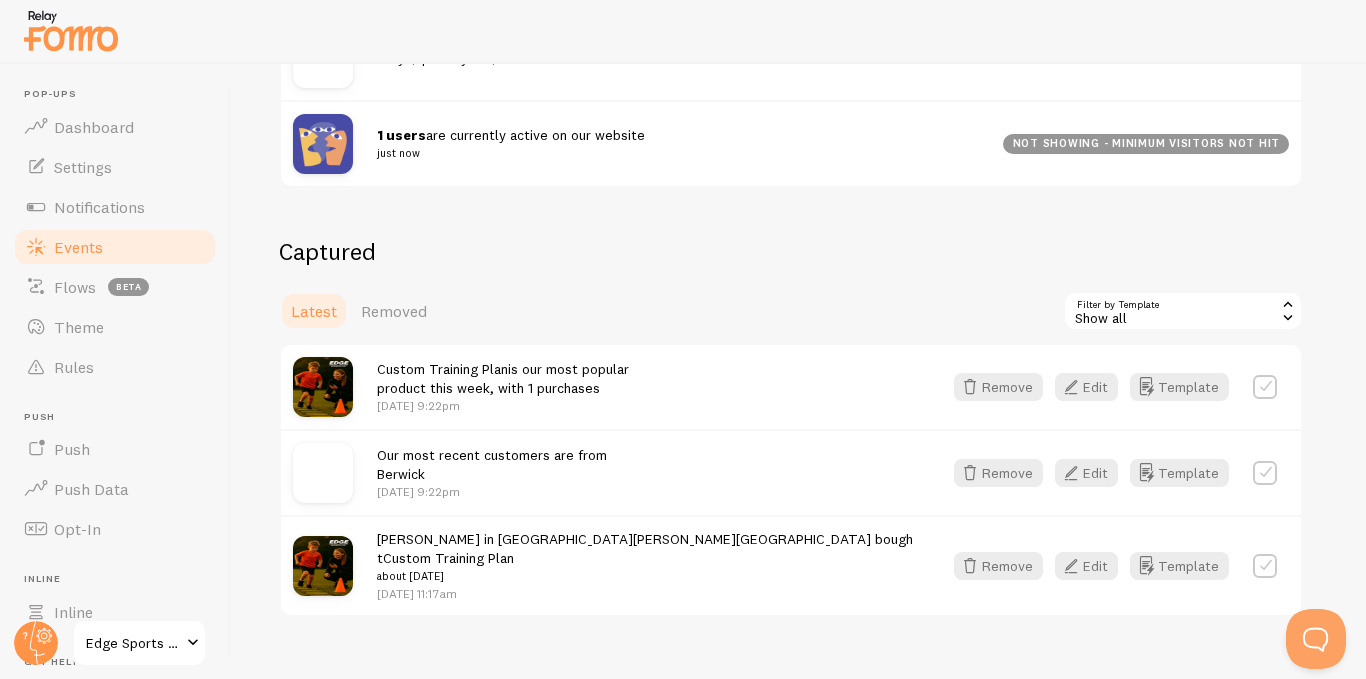 scroll, scrollTop: 358, scrollLeft: 0, axis: vertical 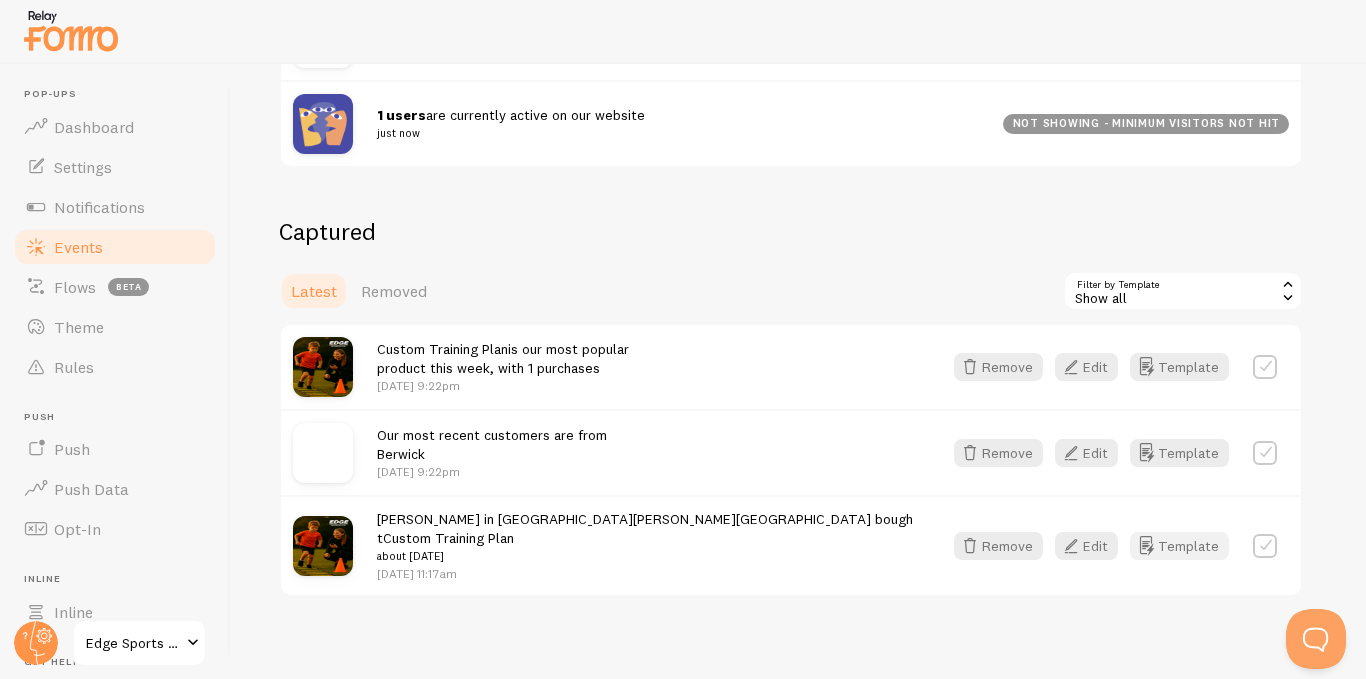 click on "Template" at bounding box center (1179, 546) 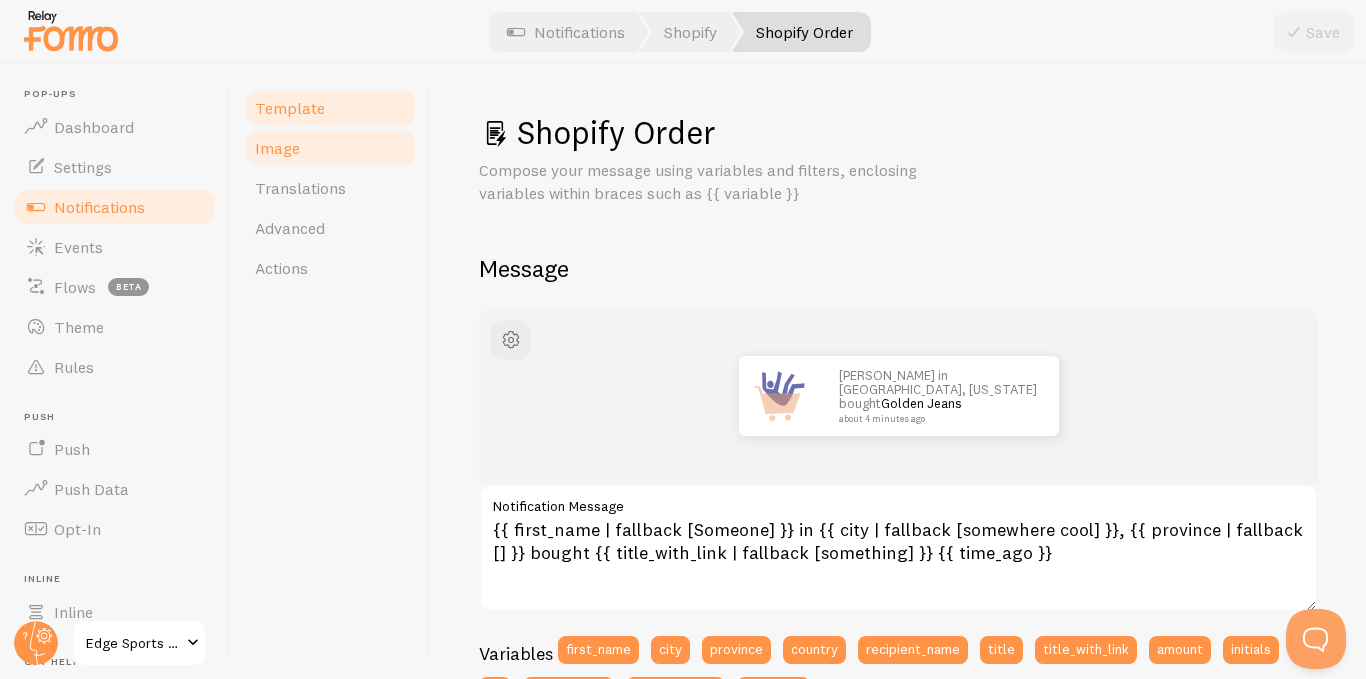 click on "Image" at bounding box center (277, 148) 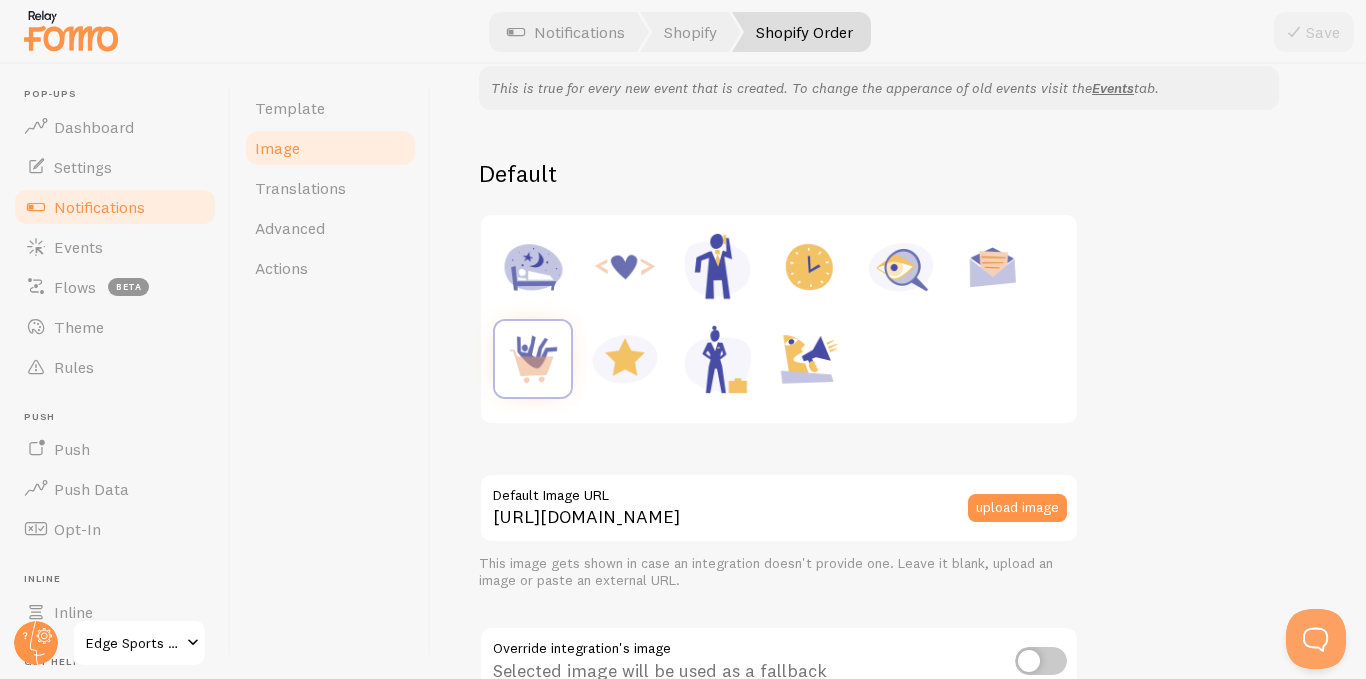 scroll, scrollTop: 300, scrollLeft: 0, axis: vertical 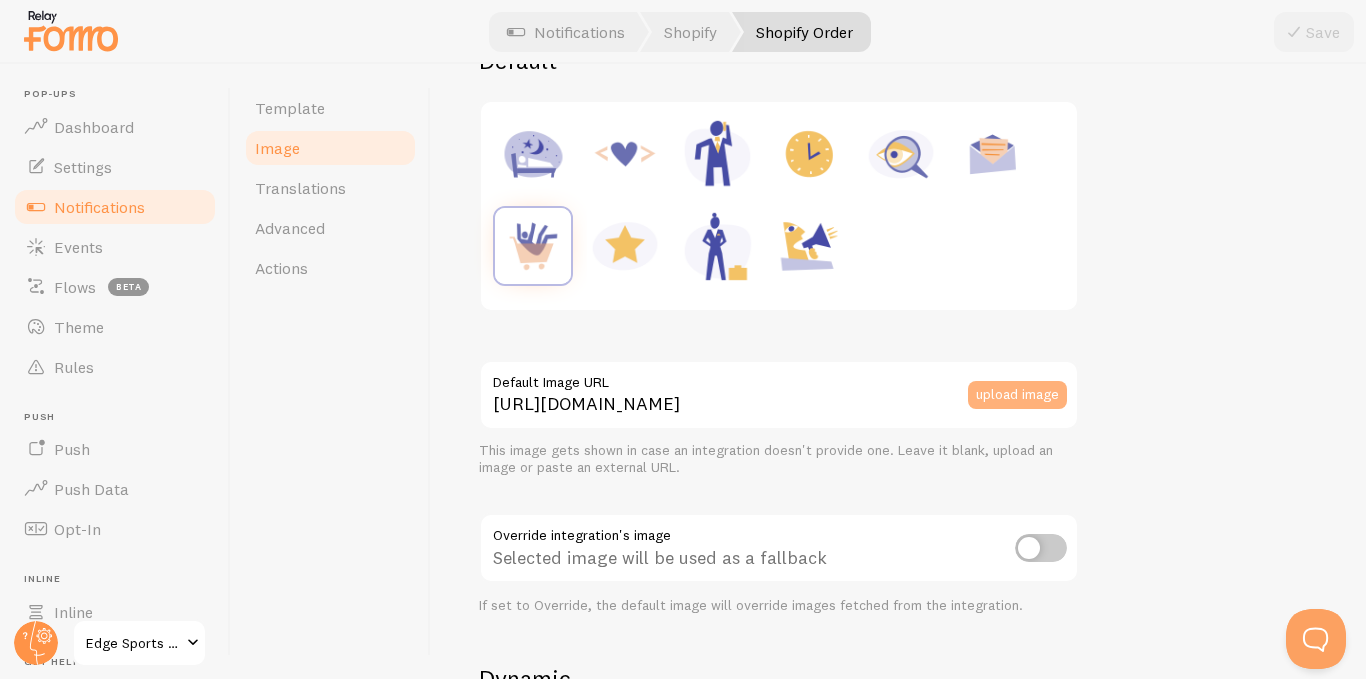 click on "upload image" at bounding box center (1017, 395) 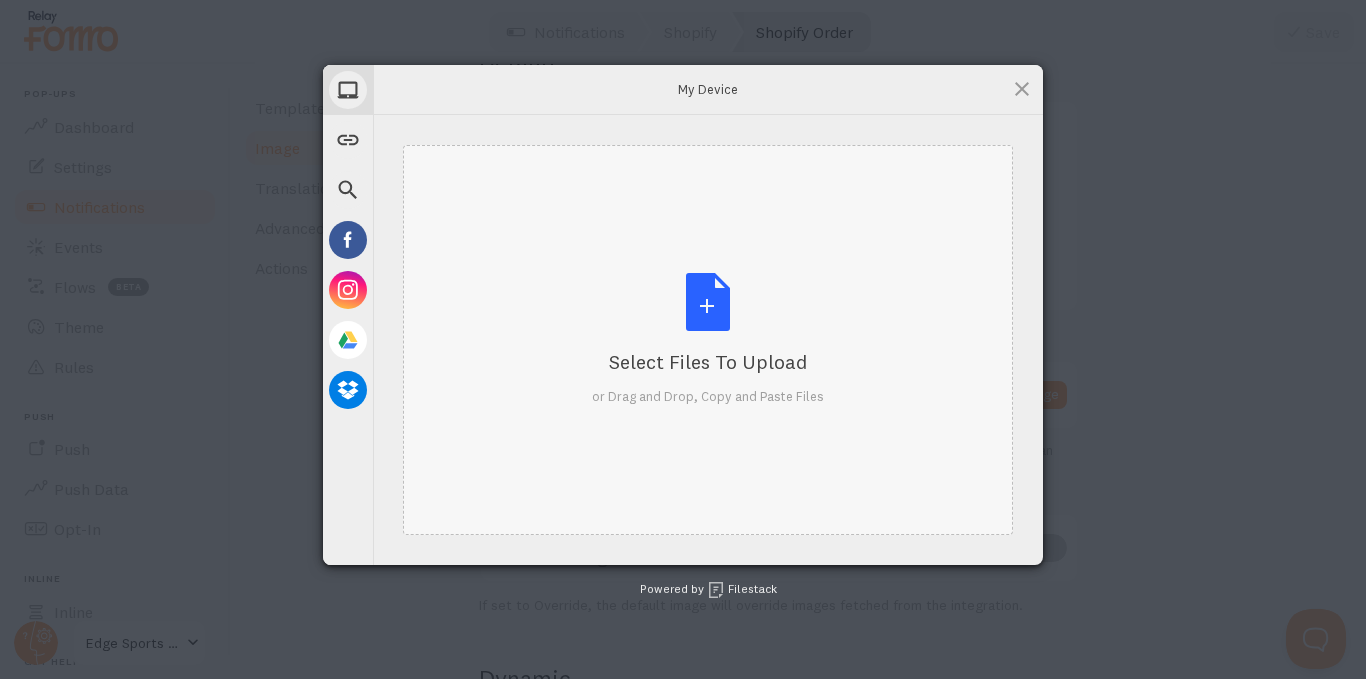 click on "Select Files to Upload     or Drag and Drop, Copy and Paste Files" at bounding box center (708, 339) 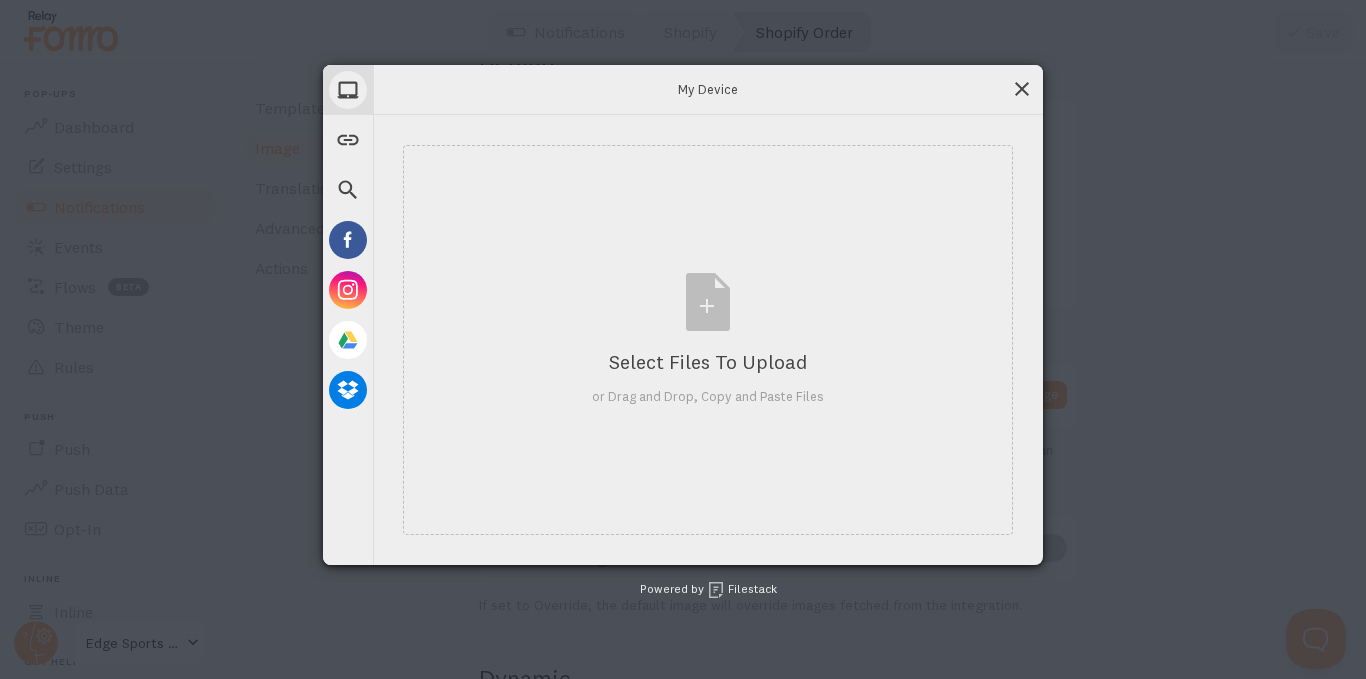 click at bounding box center (1022, 89) 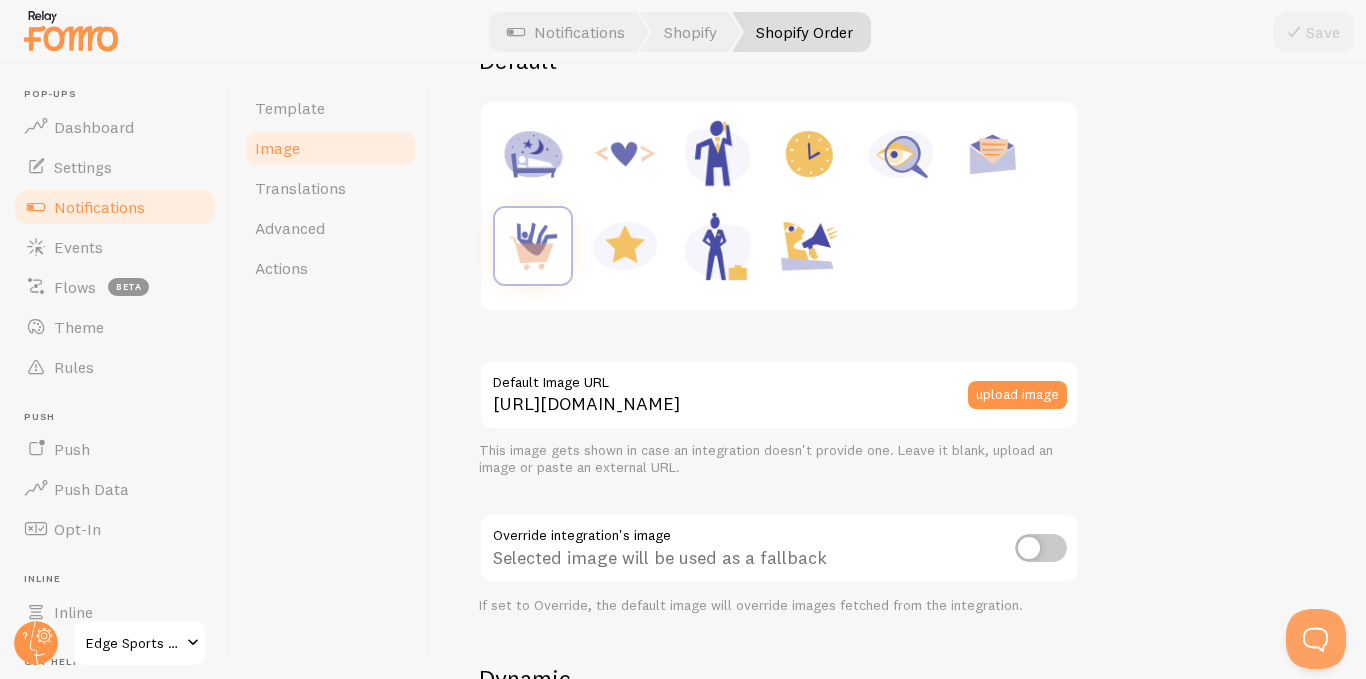 click at bounding box center [993, 154] 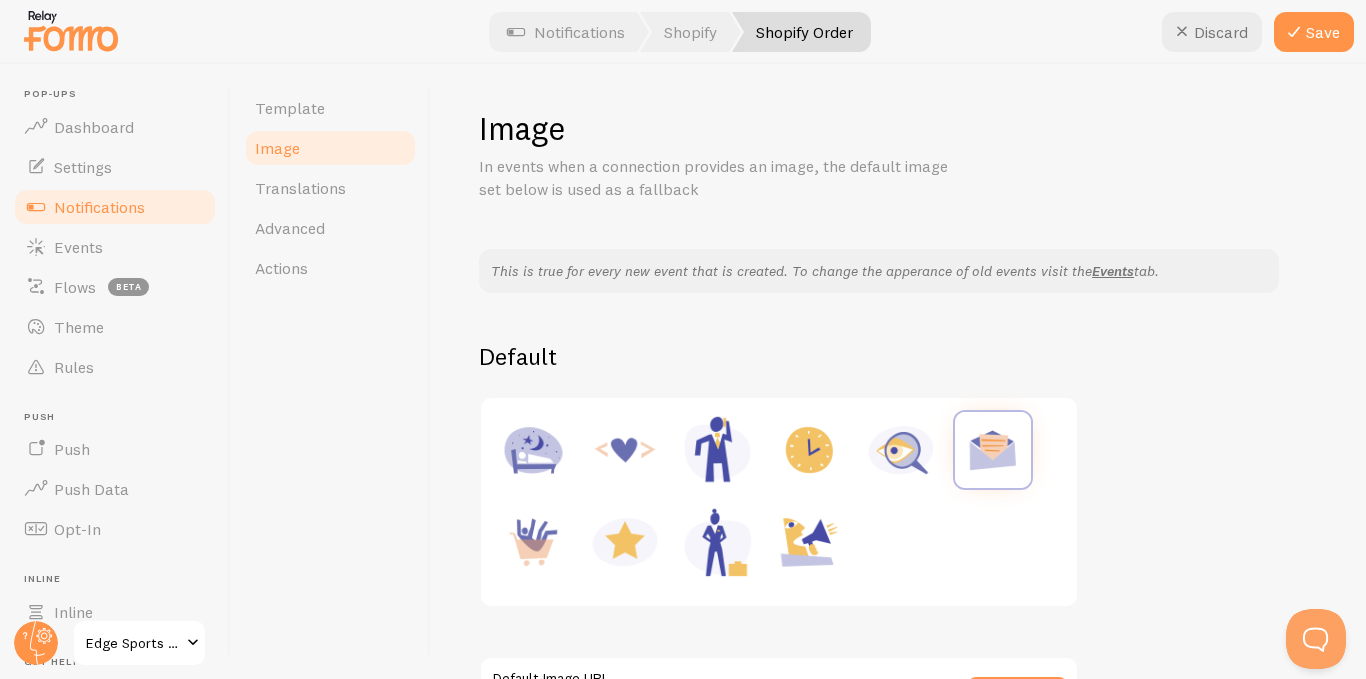 scroll, scrollTop: 0, scrollLeft: 0, axis: both 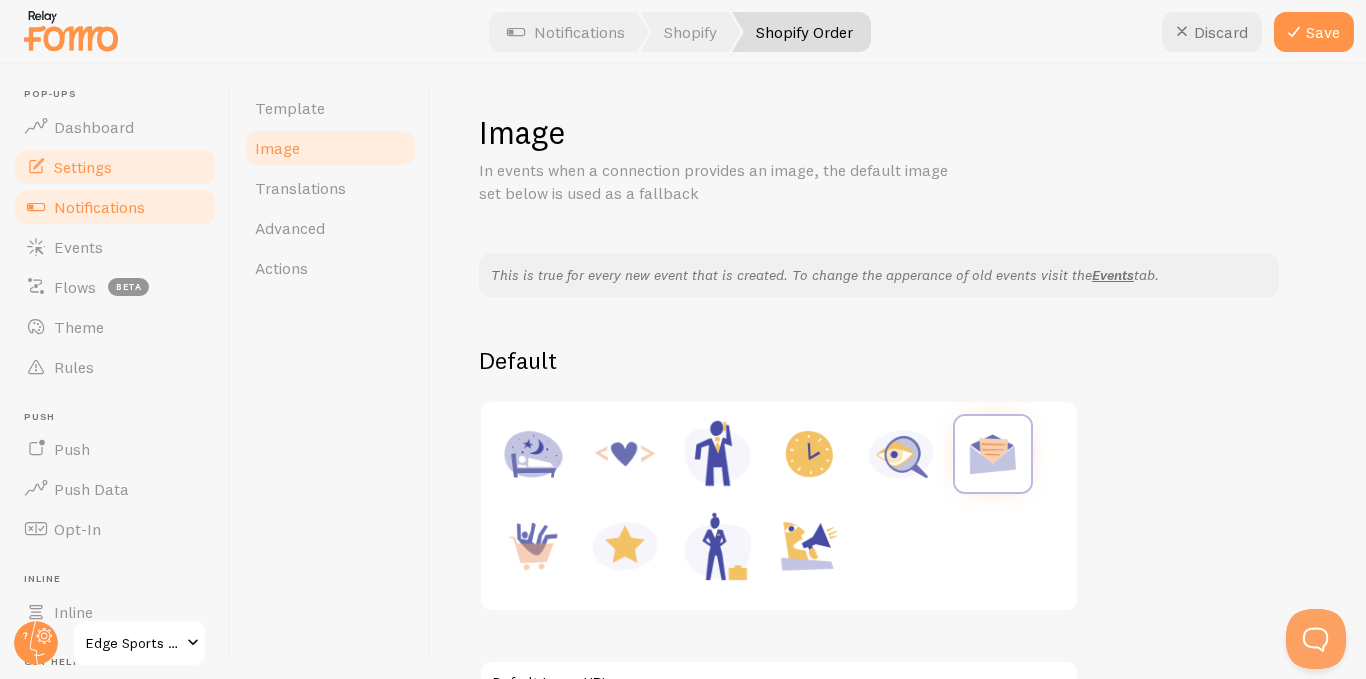 click on "Settings" at bounding box center [83, 167] 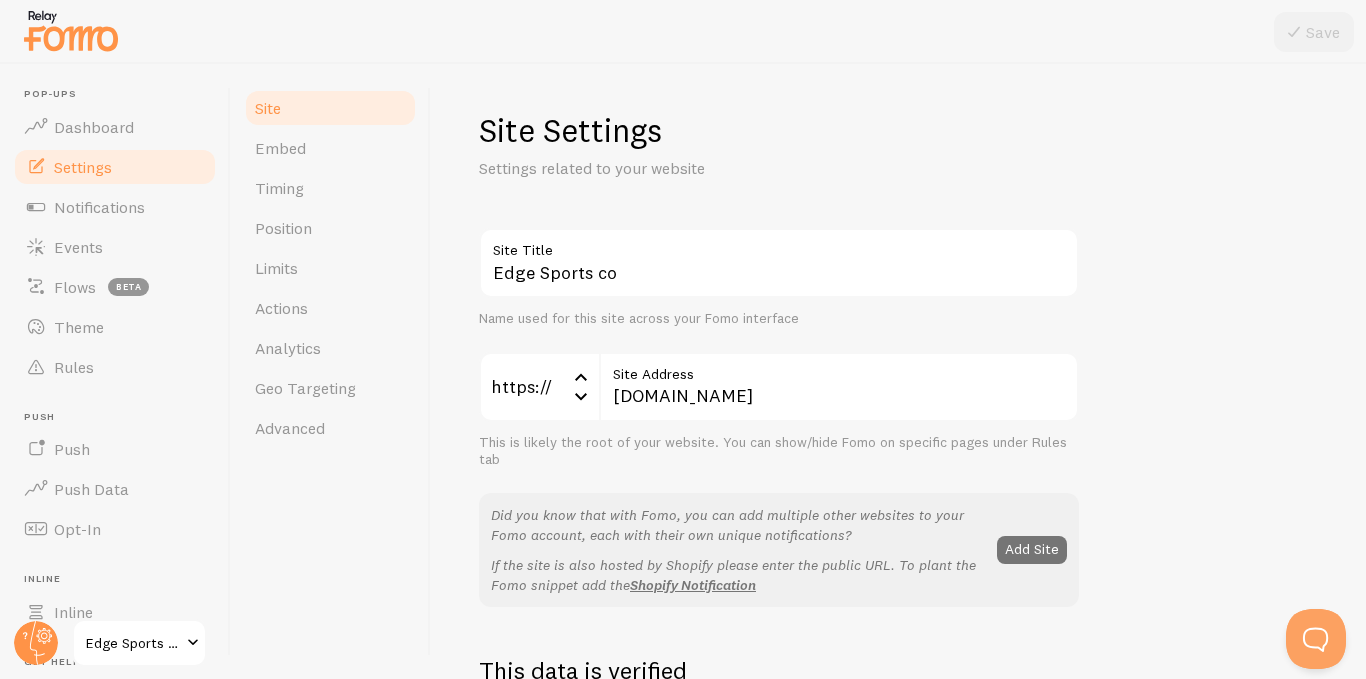 scroll, scrollTop: 0, scrollLeft: 0, axis: both 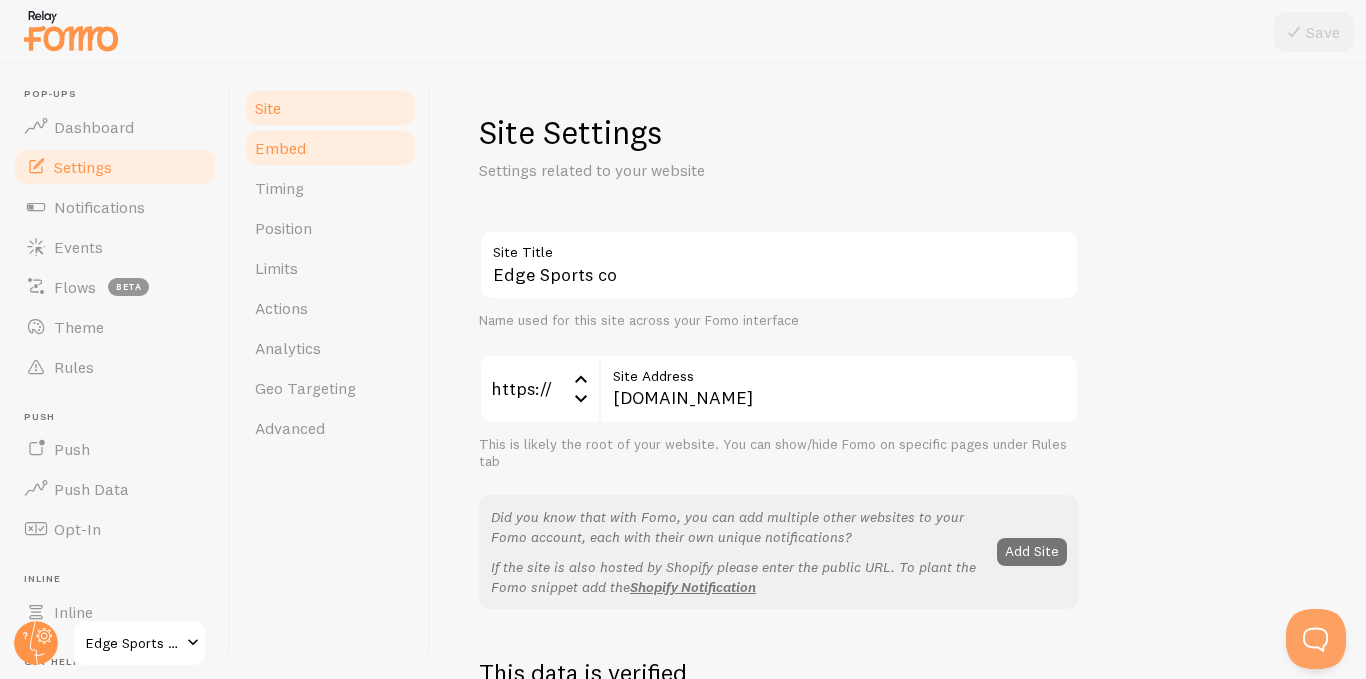 click on "Embed" at bounding box center (280, 148) 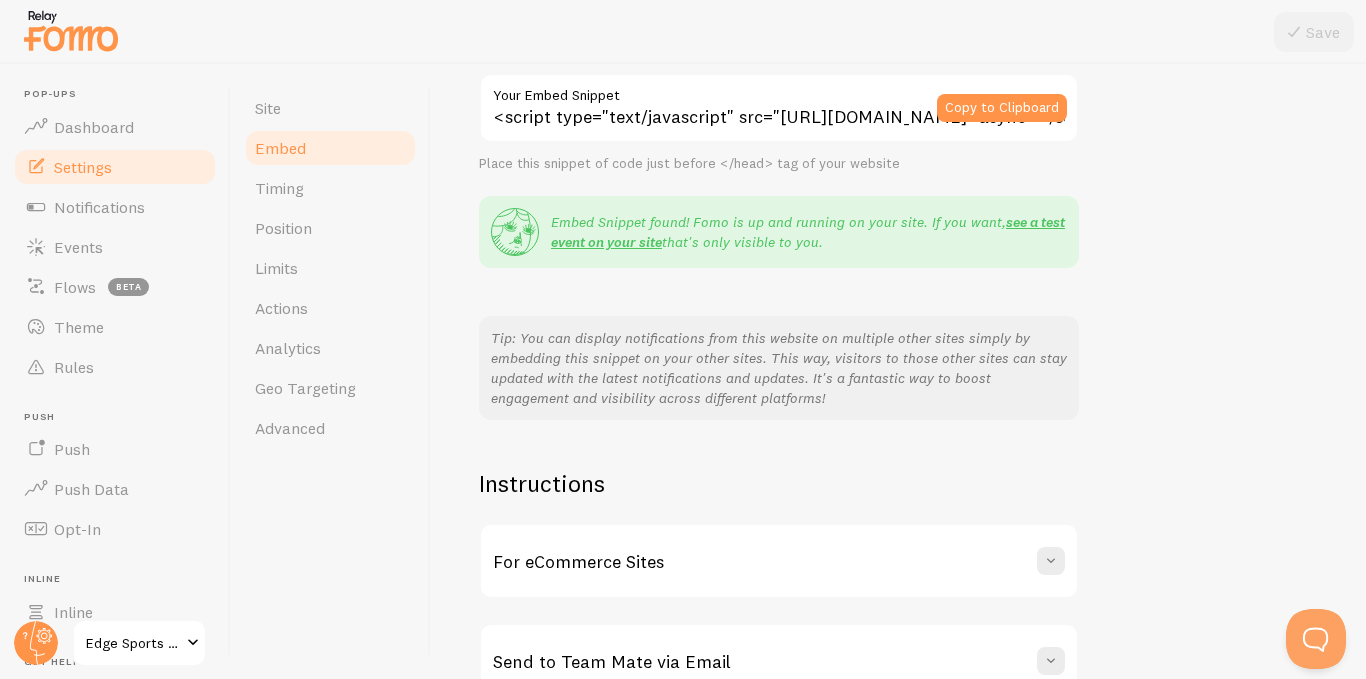 scroll, scrollTop: 394, scrollLeft: 0, axis: vertical 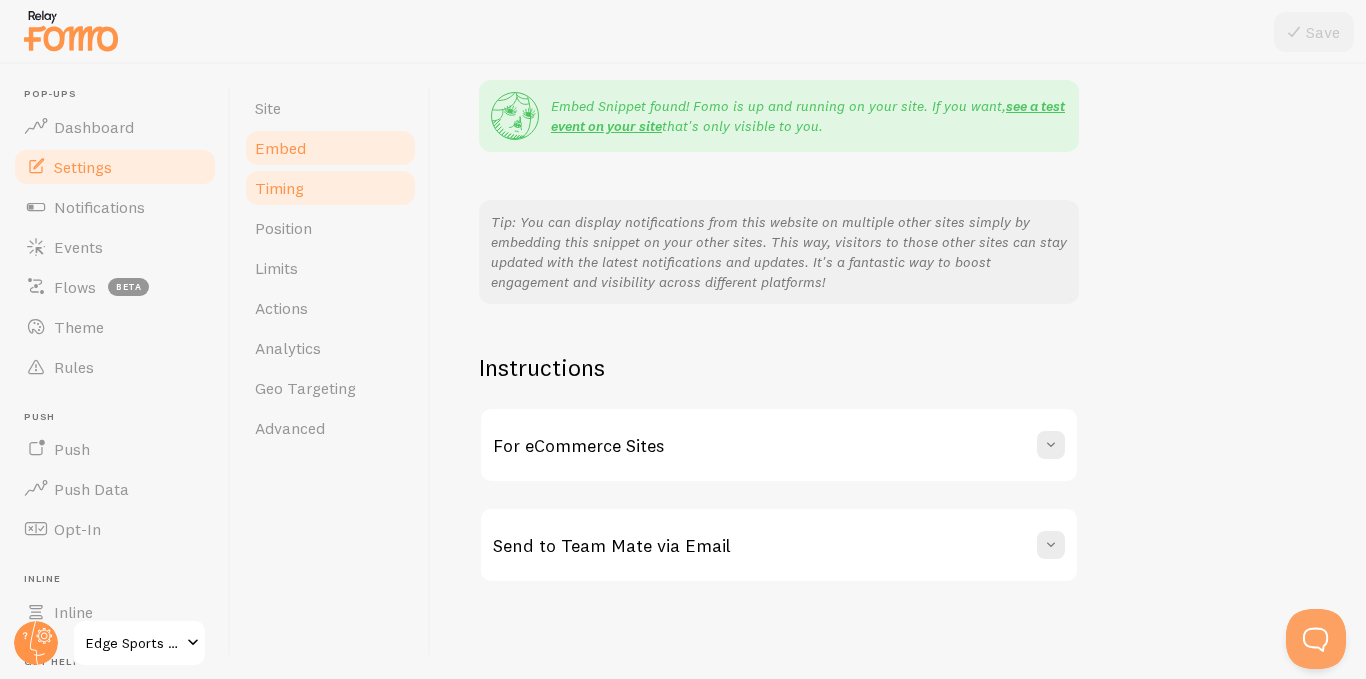 click on "Timing" at bounding box center [279, 188] 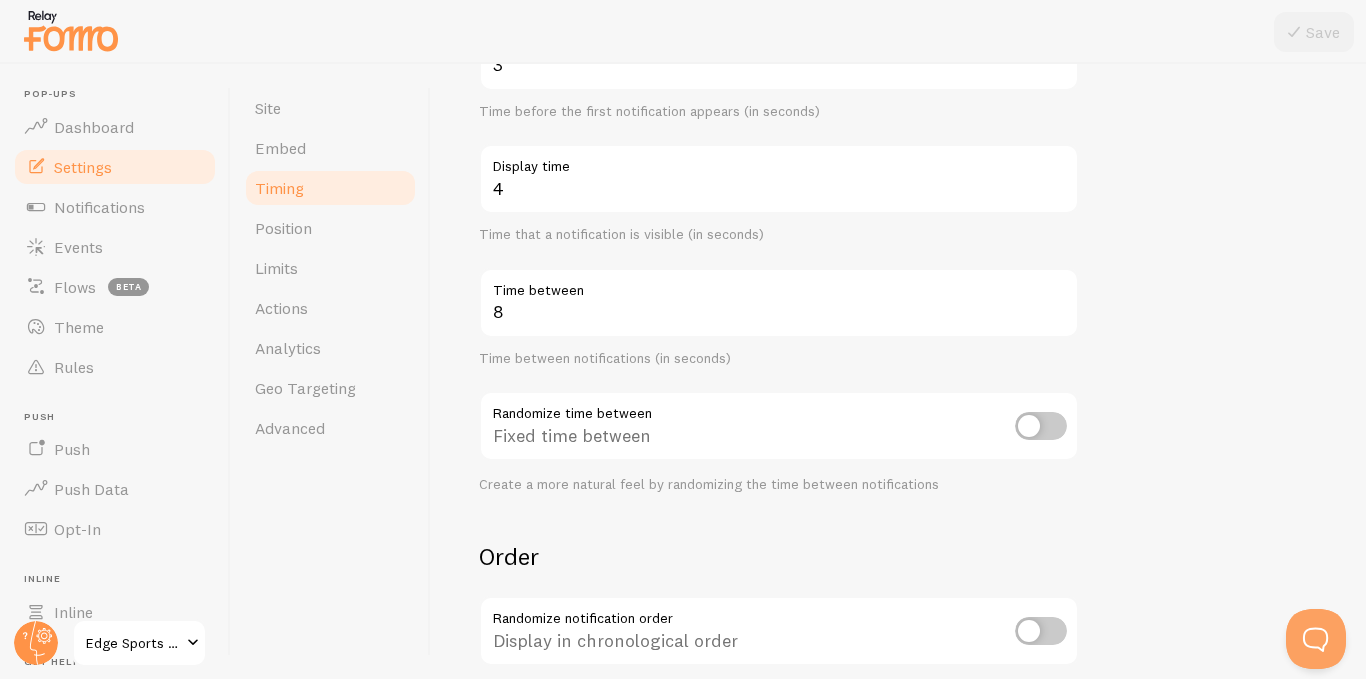 scroll, scrollTop: 205, scrollLeft: 0, axis: vertical 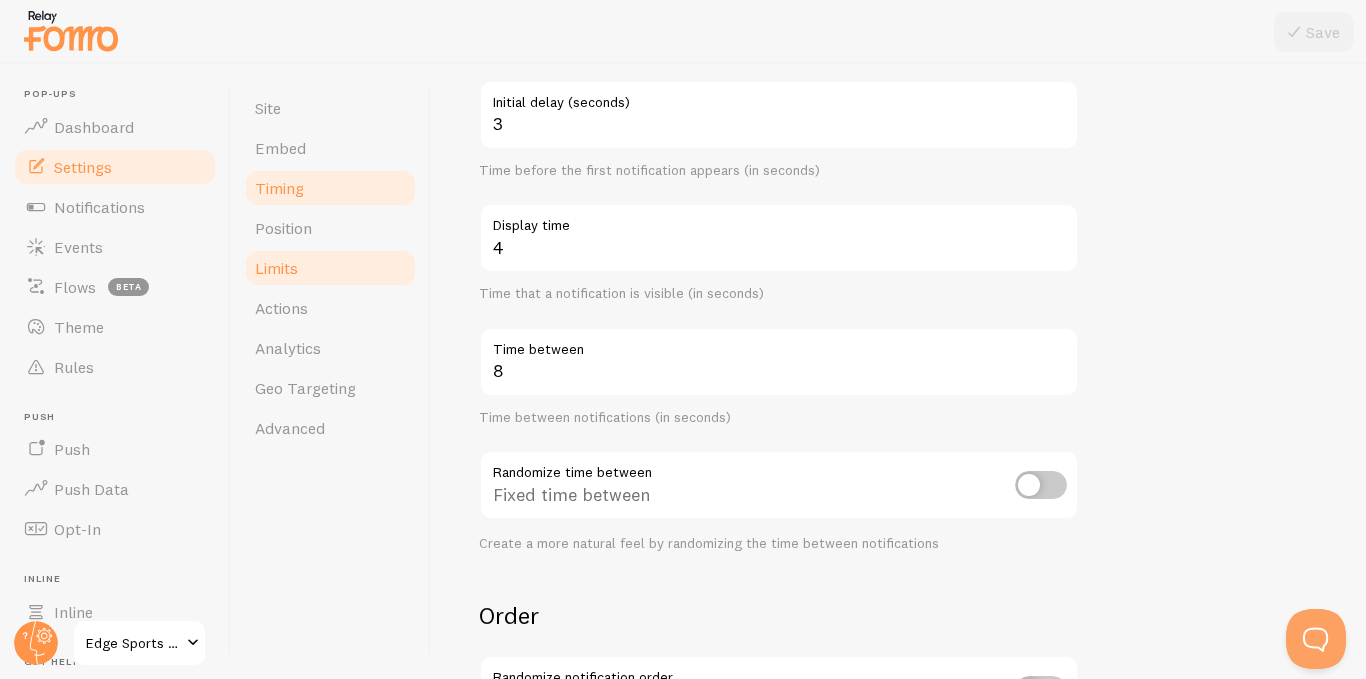 click on "Limits" at bounding box center (276, 268) 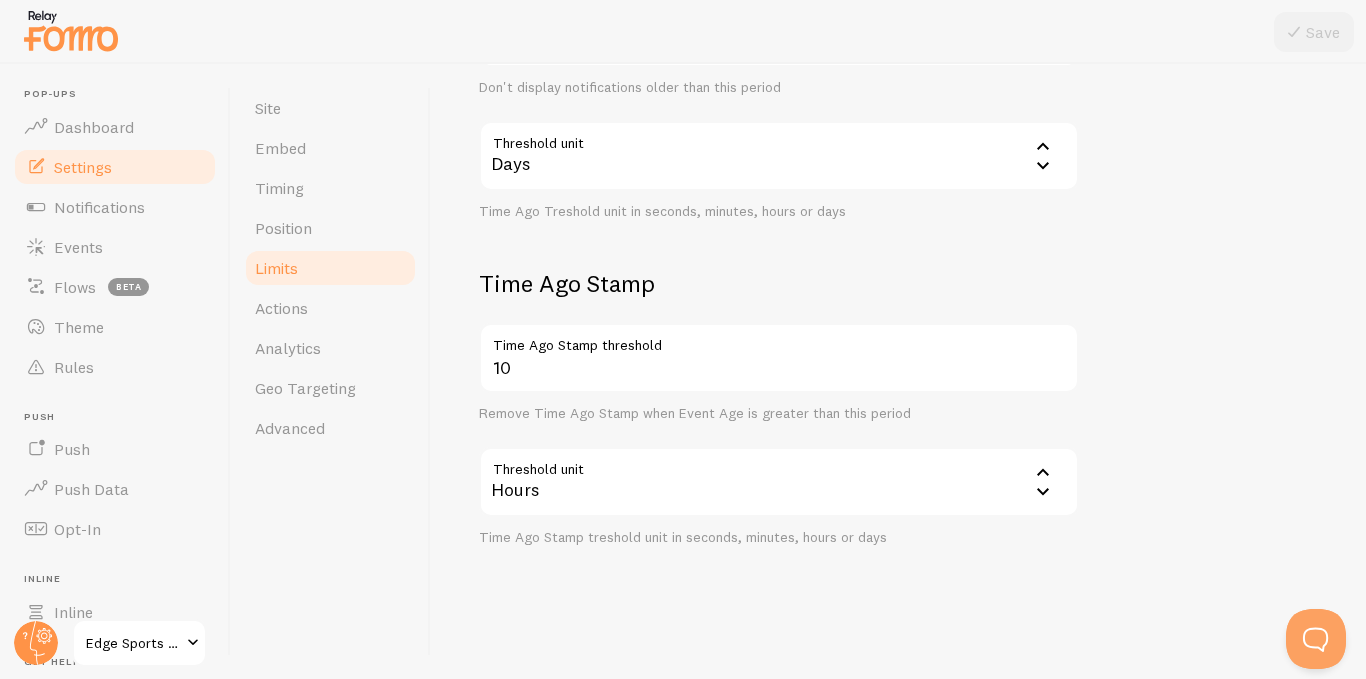 scroll, scrollTop: 618, scrollLeft: 0, axis: vertical 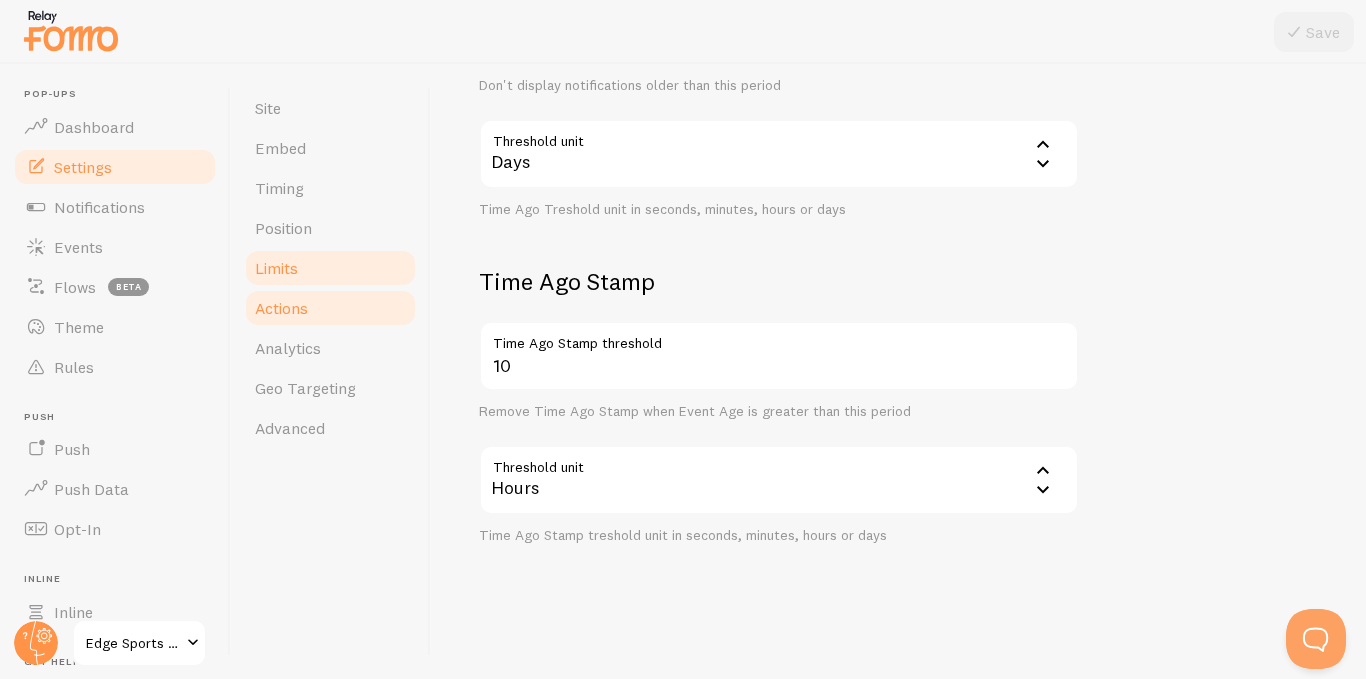 click on "Actions" at bounding box center [281, 308] 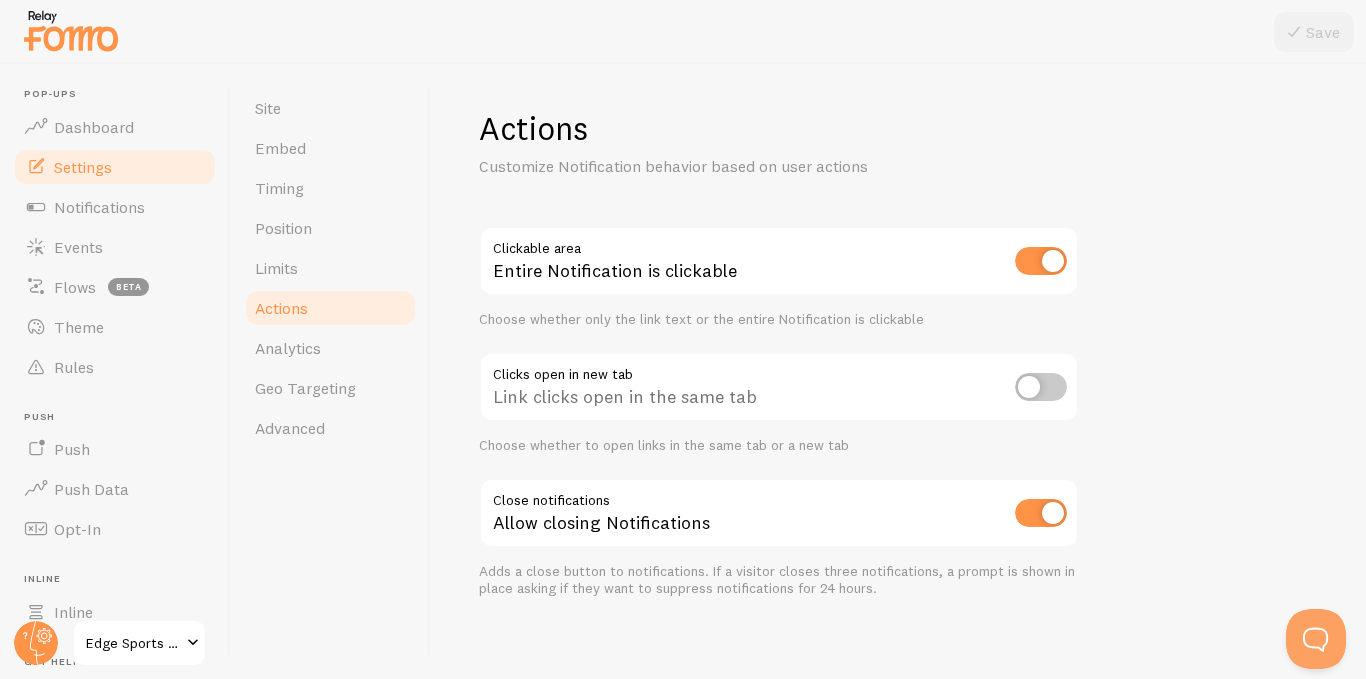 scroll, scrollTop: 0, scrollLeft: 0, axis: both 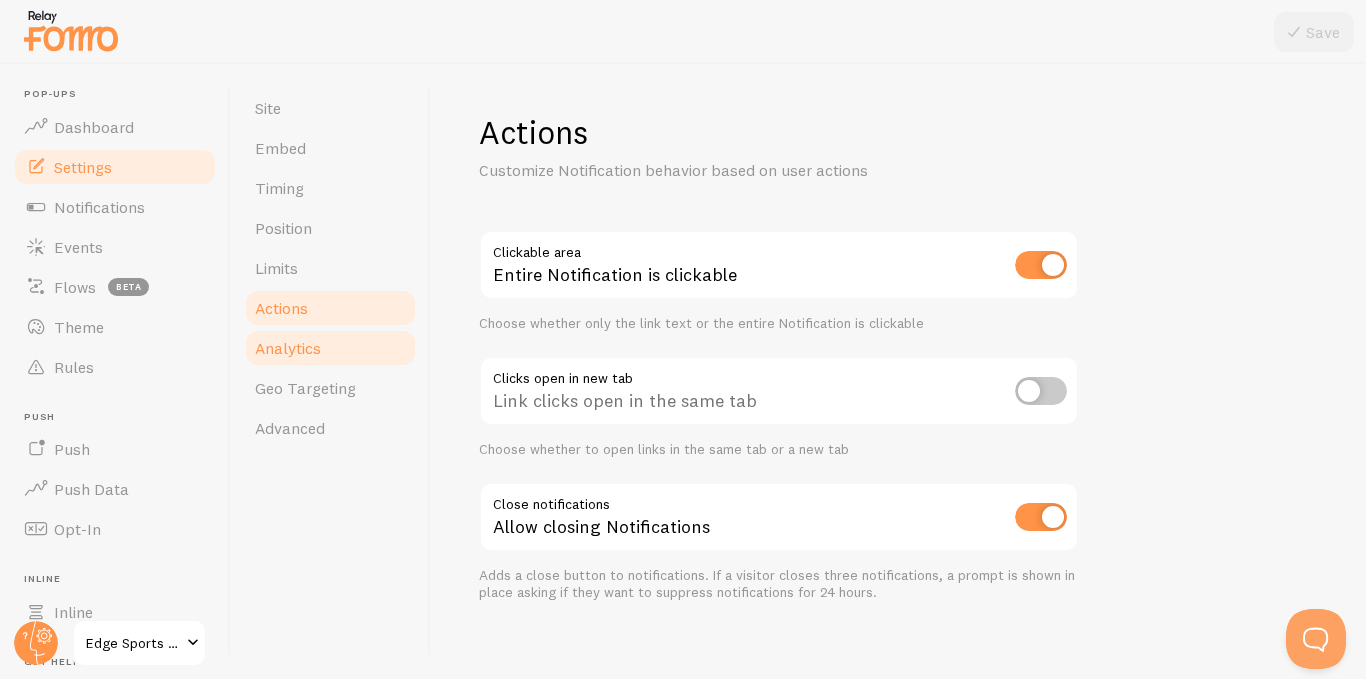 click on "Analytics" at bounding box center [288, 348] 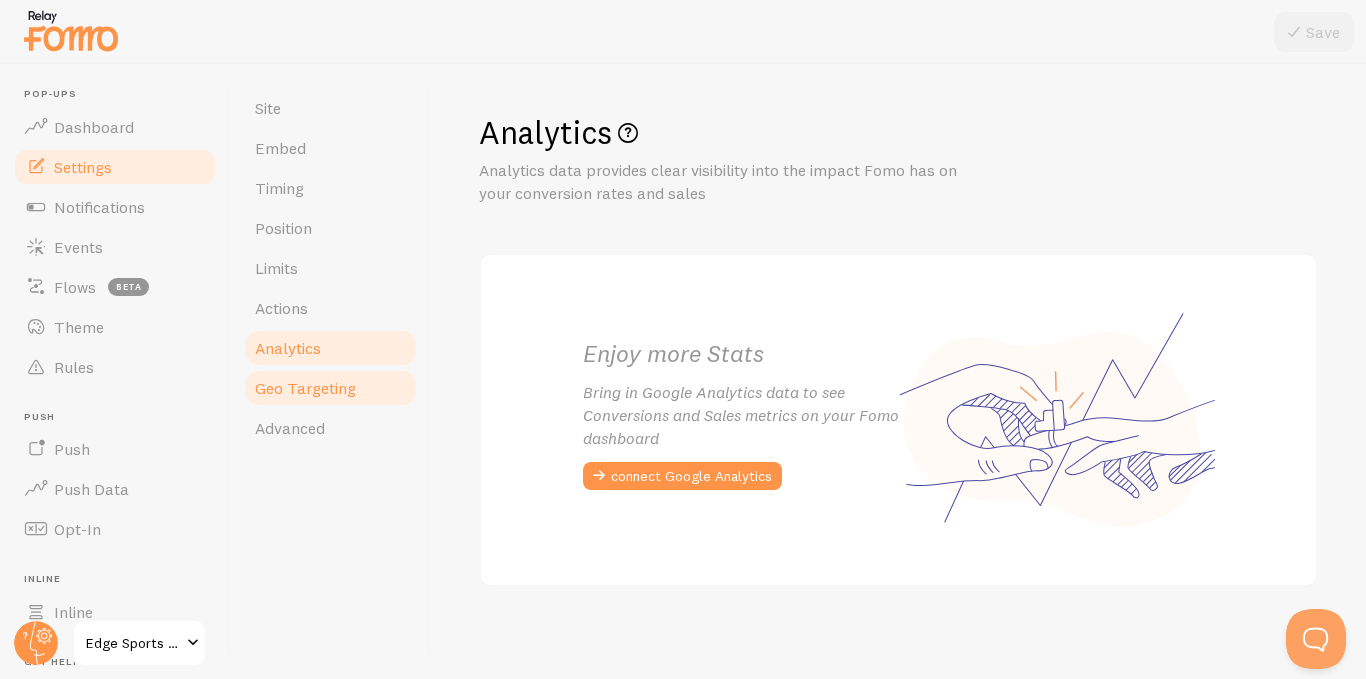 click on "Geo Targeting" at bounding box center [305, 388] 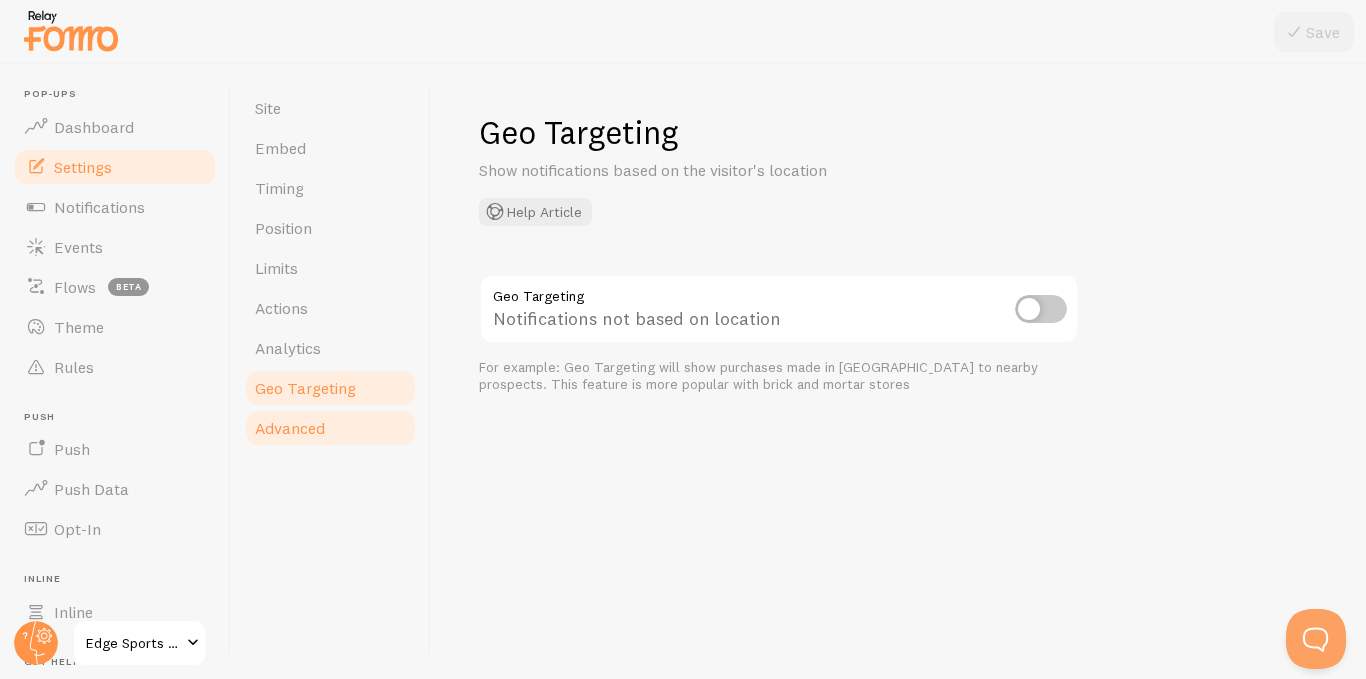 click on "Advanced" at bounding box center [290, 428] 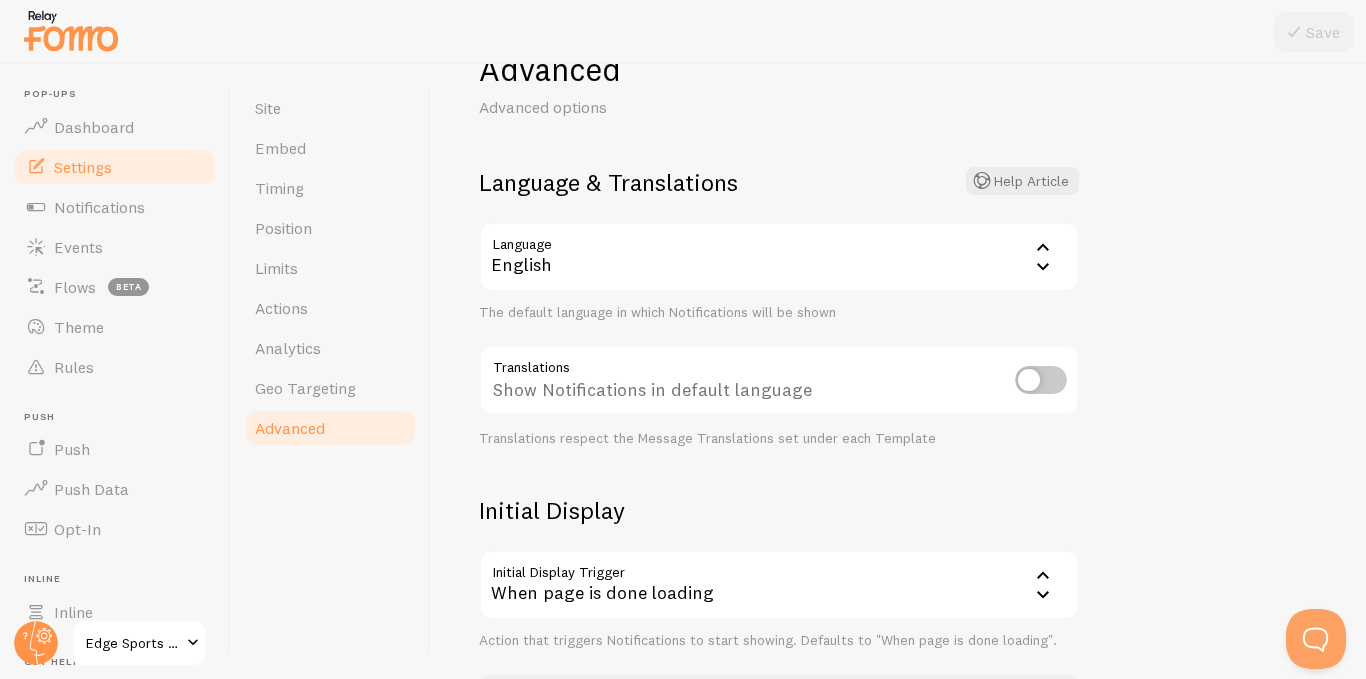 scroll, scrollTop: 0, scrollLeft: 0, axis: both 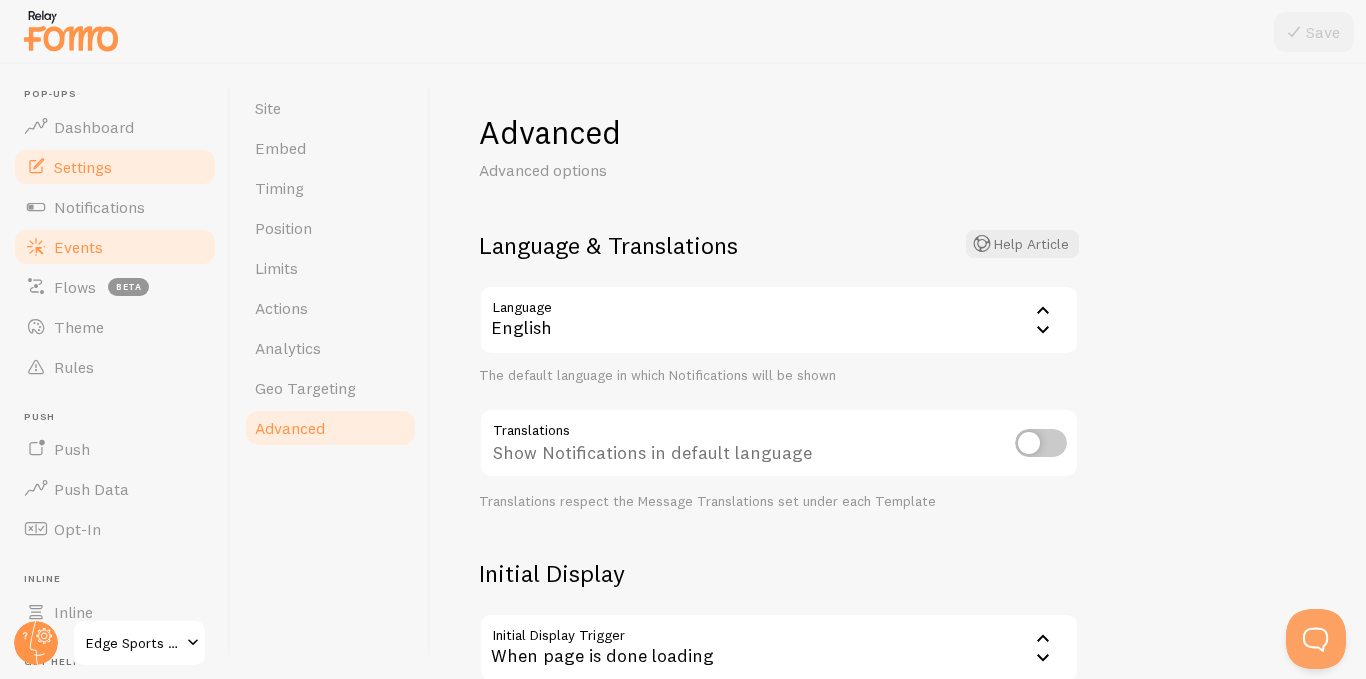 click on "Events" at bounding box center (78, 247) 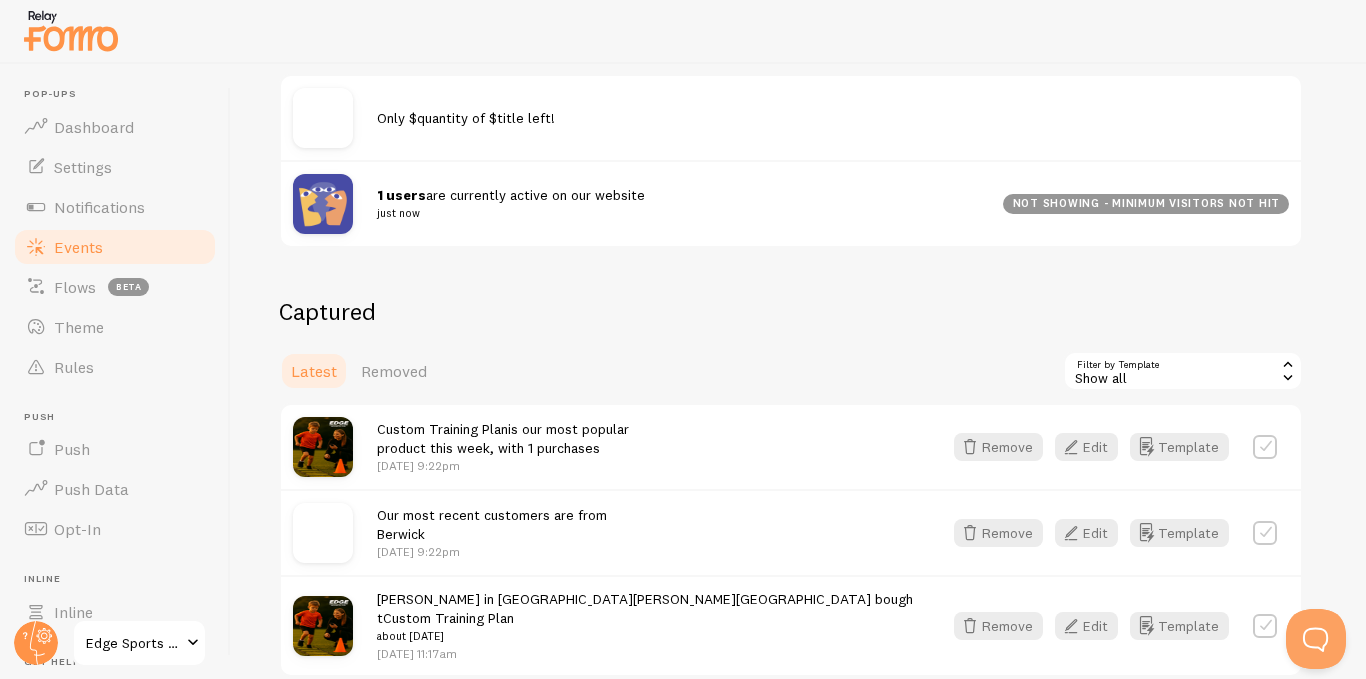 scroll, scrollTop: 300, scrollLeft: 0, axis: vertical 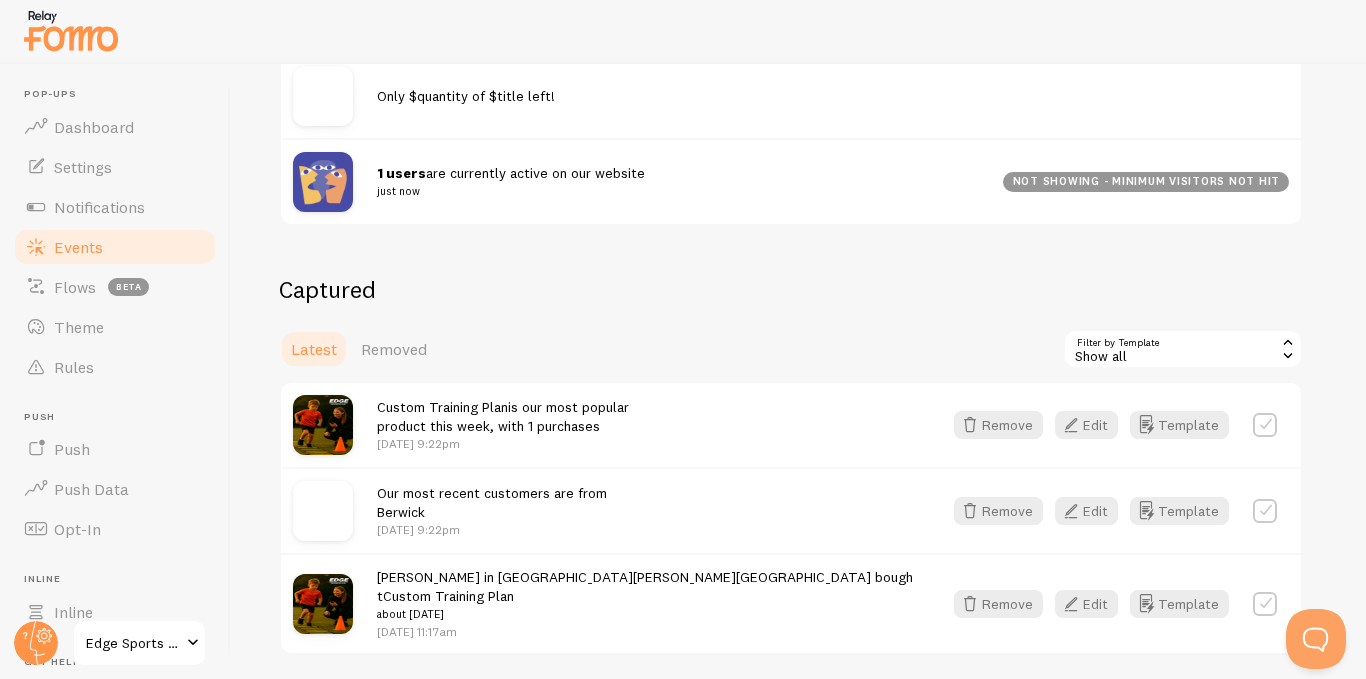 click 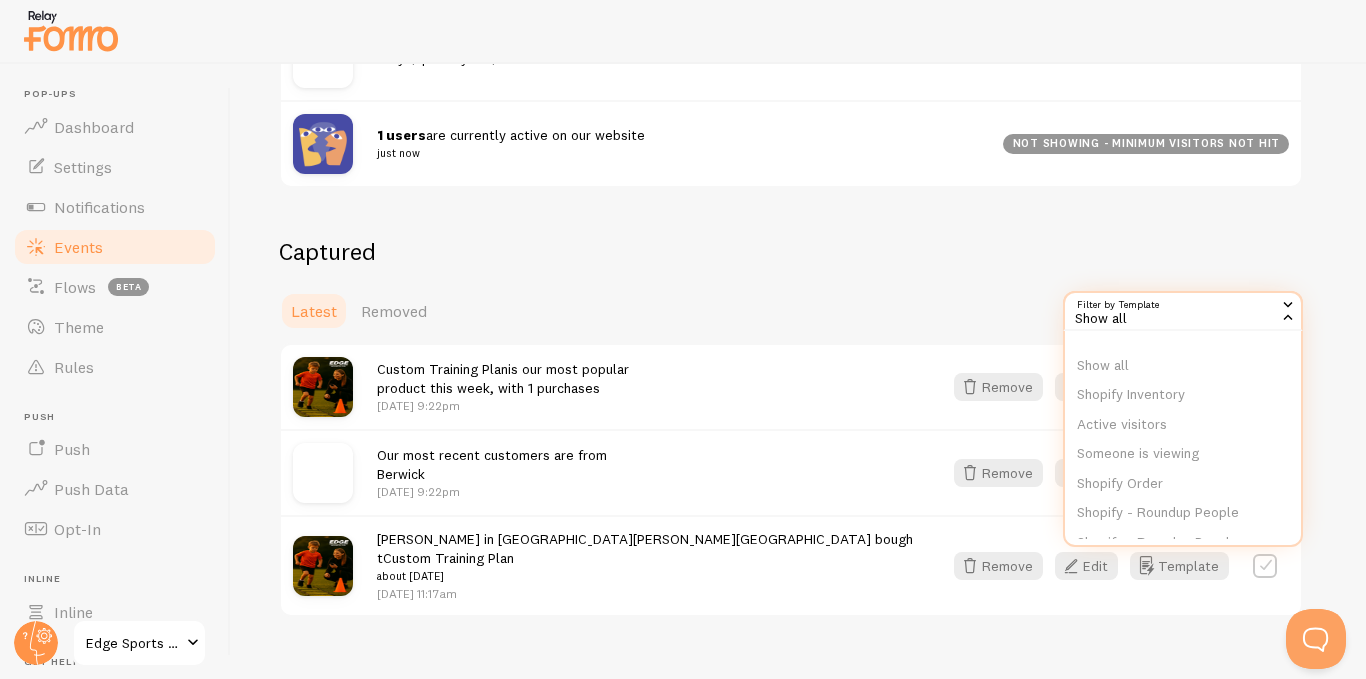 scroll, scrollTop: 358, scrollLeft: 0, axis: vertical 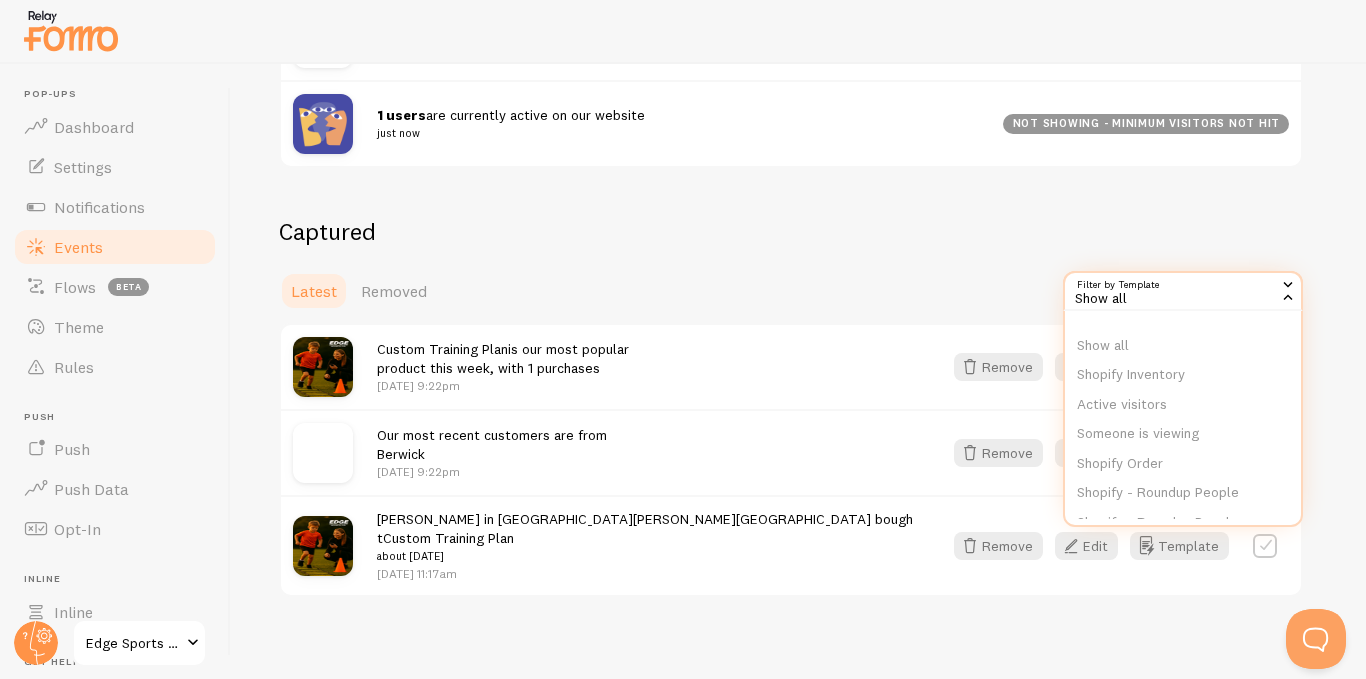 click on "Events
This is a collection of social proof interactions captured by
your connections
Help Article    Live     Only $quantity of $title left!     1 users  are currently active on our website just now
not showing - minimum visitors not hit
Captured
Latest
Removed
Filter by Template   all   Show all       Show all  Shopify Inventory  Active visitors  Someone is viewing  Shopify Order  Shopify - Roundup People  Shopify - Roundup Popular  Shopify - Roundup Locations  Abandoned Cart Template with Variables  Abandoned Cart Template without Variables  Per Page Actions            Custom Training Plan  is our most popular product this week, with 1 purchases
[DATE] 9:22pm
Remove     Edit     Template              Our most recent customers are from [GEOGRAPHIC_DATA]" at bounding box center [798, 371] 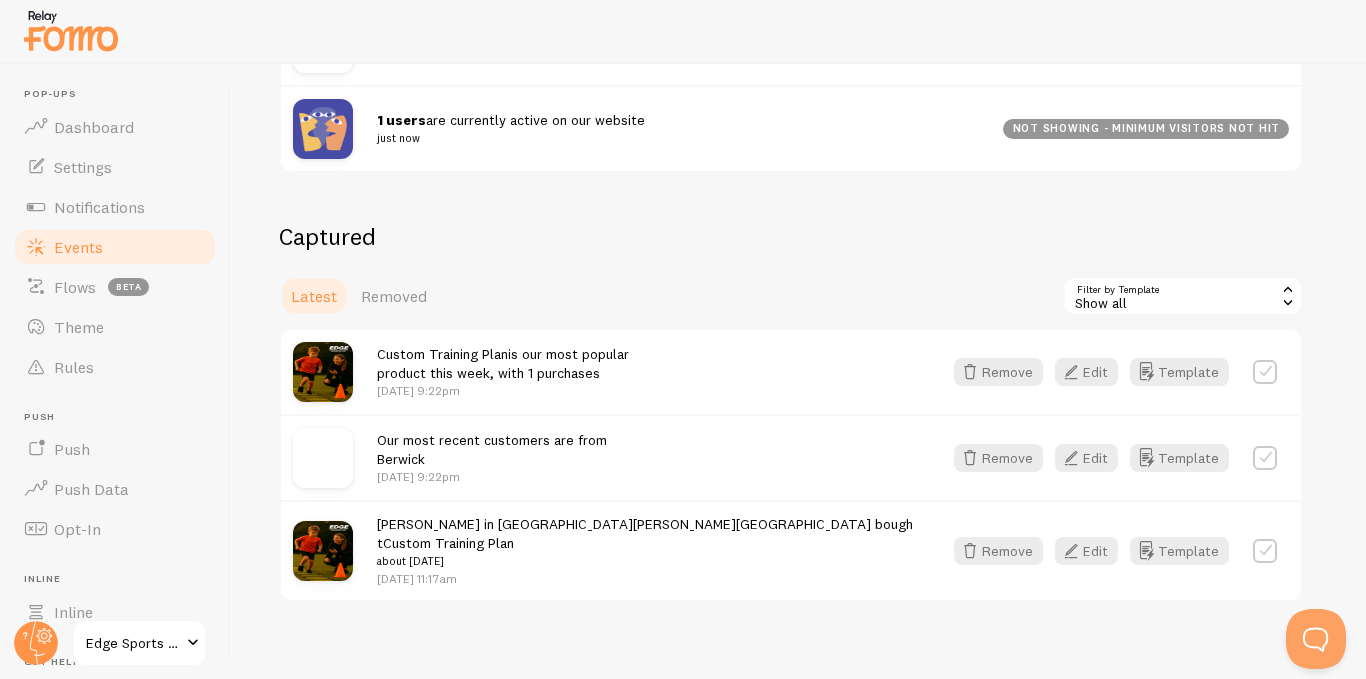 scroll, scrollTop: 358, scrollLeft: 0, axis: vertical 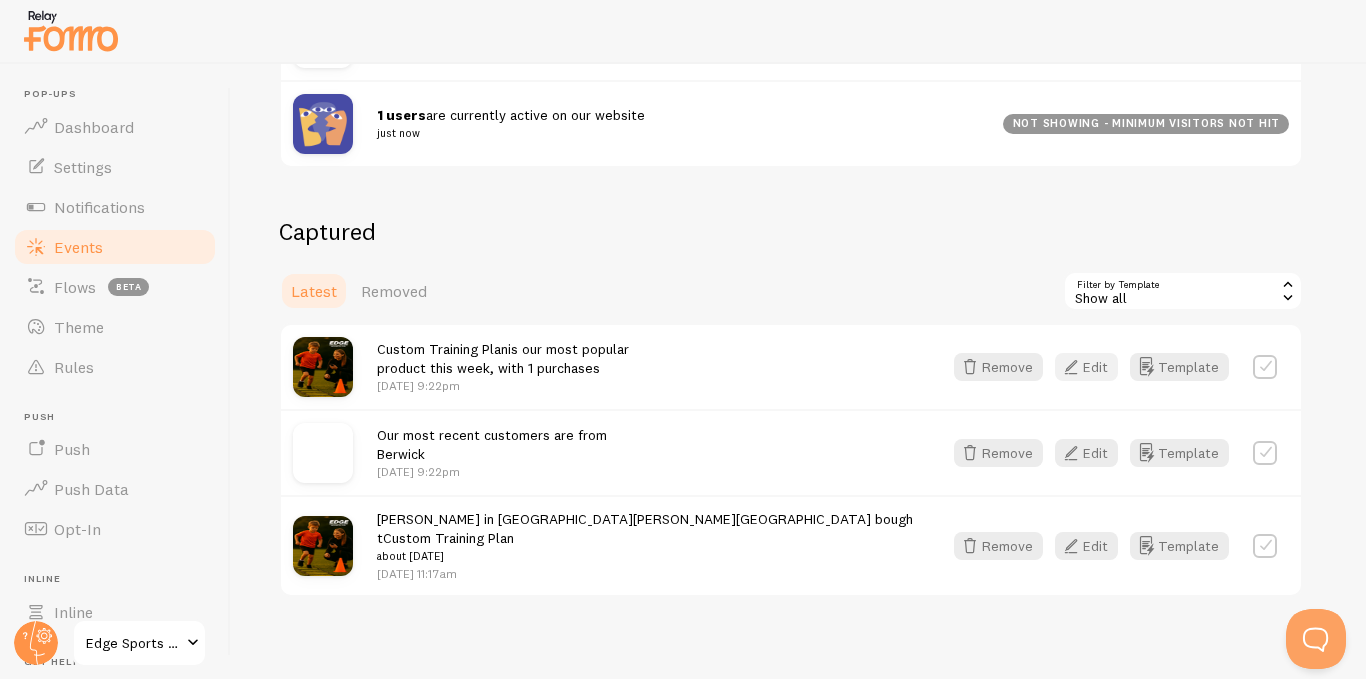click on "Edit" at bounding box center (1086, 367) 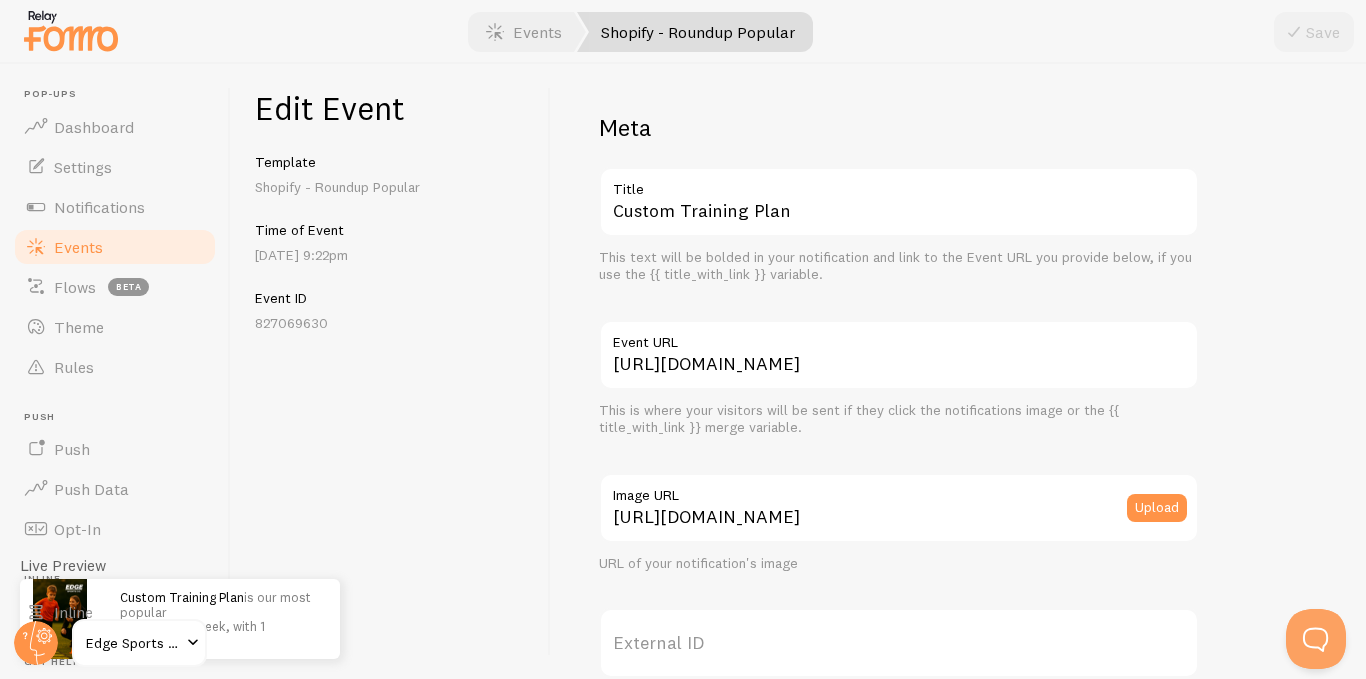 click on "Edit Event
Template   Shopify - Roundup Popular   Time of Event   [DATE] 9:22pm   Event ID   827069630" at bounding box center [391, 371] 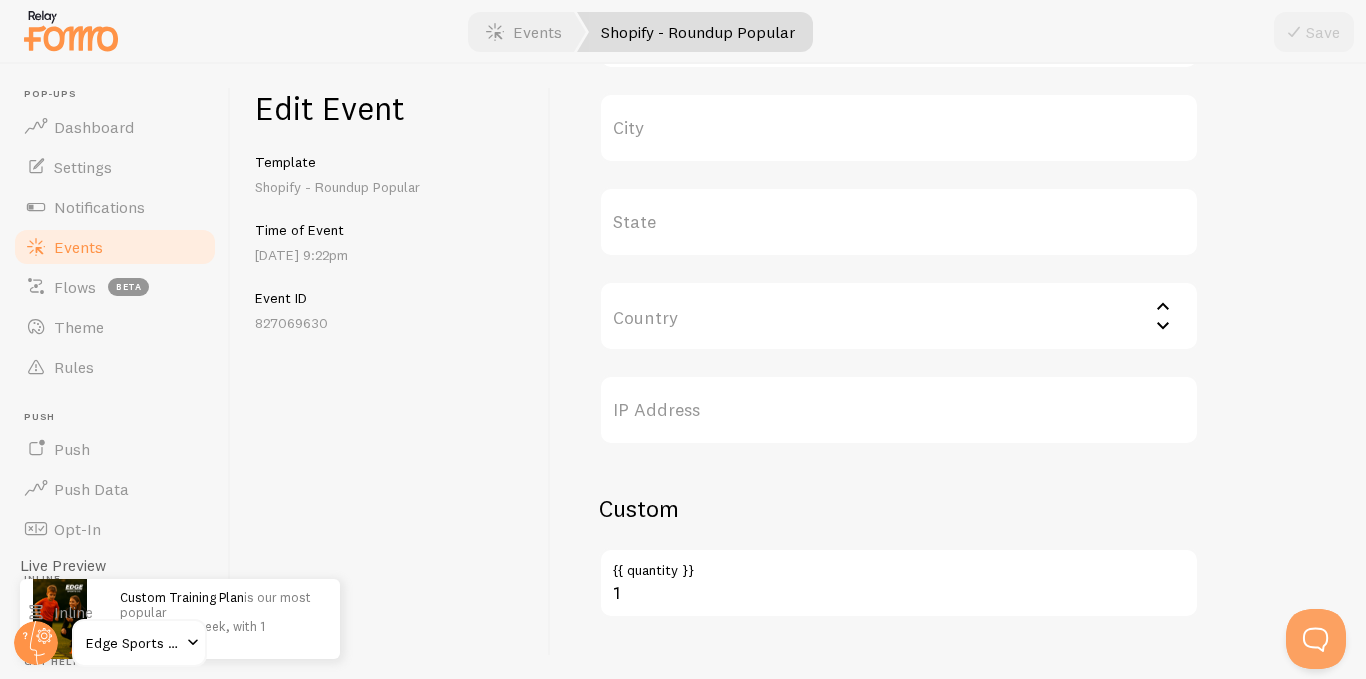 scroll, scrollTop: 946, scrollLeft: 0, axis: vertical 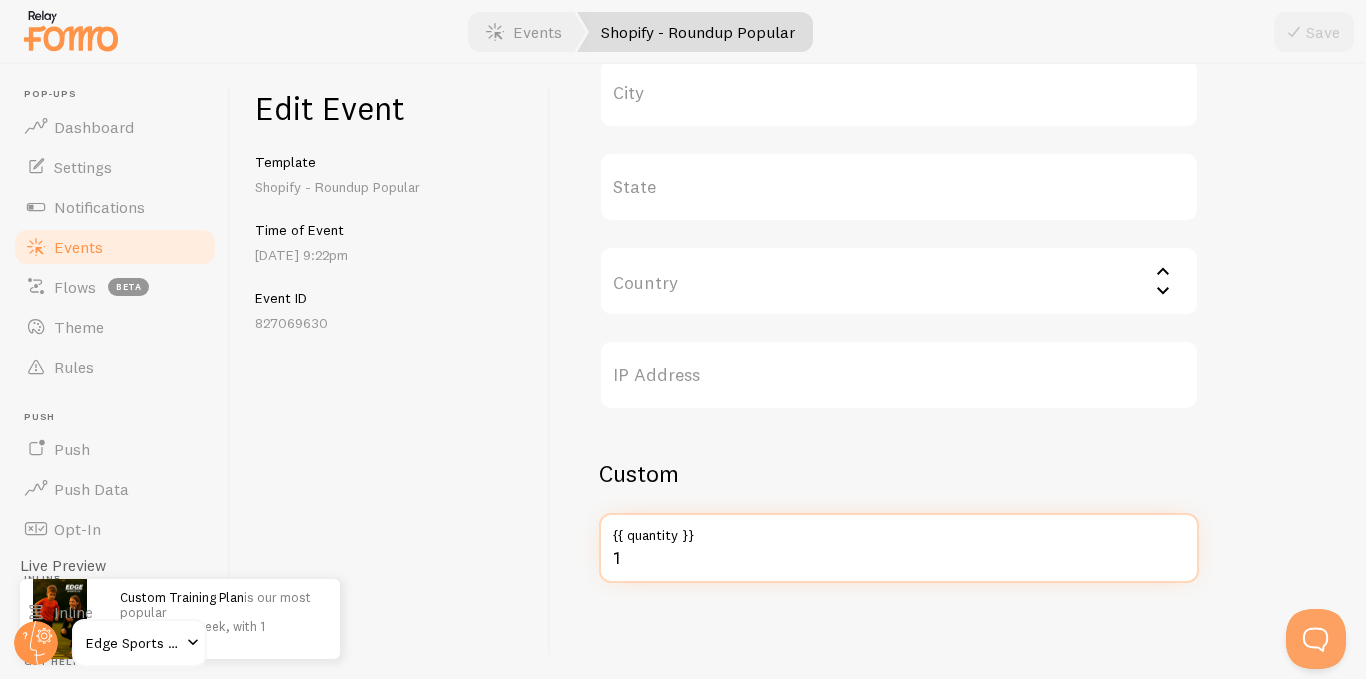 click on "1" at bounding box center [899, 548] 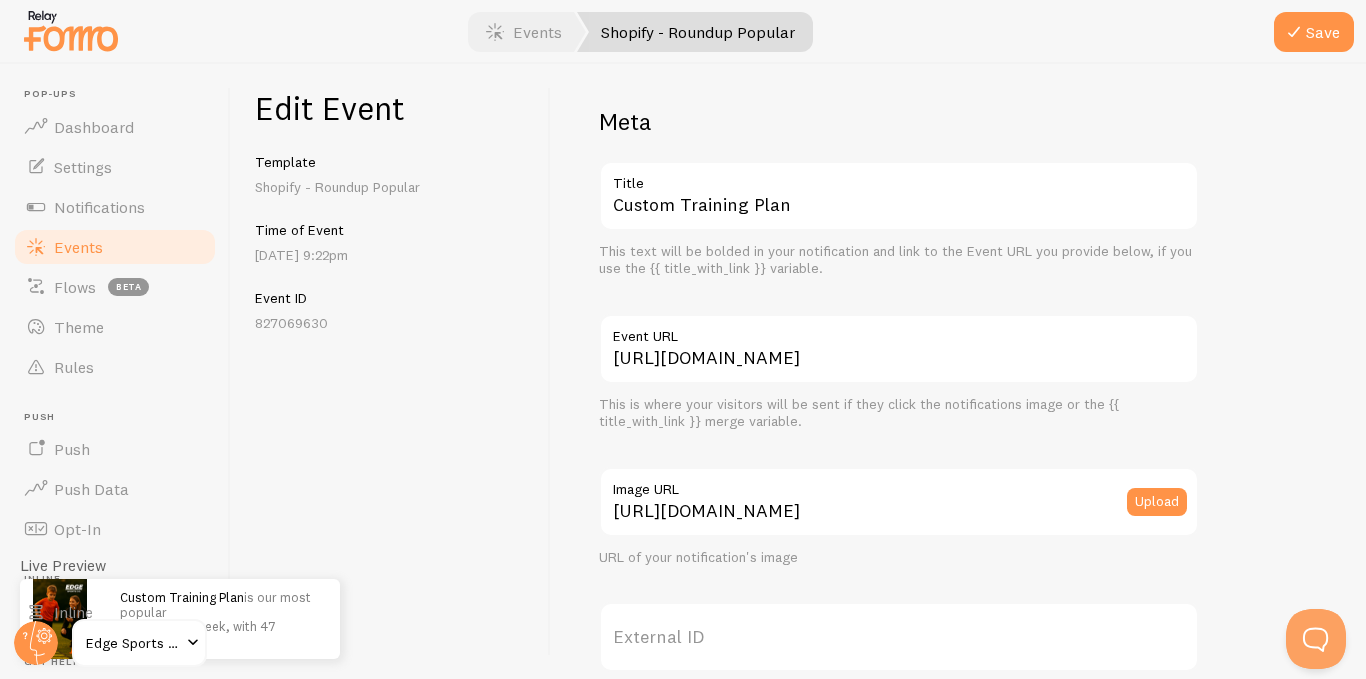 scroll, scrollTop: 0, scrollLeft: 0, axis: both 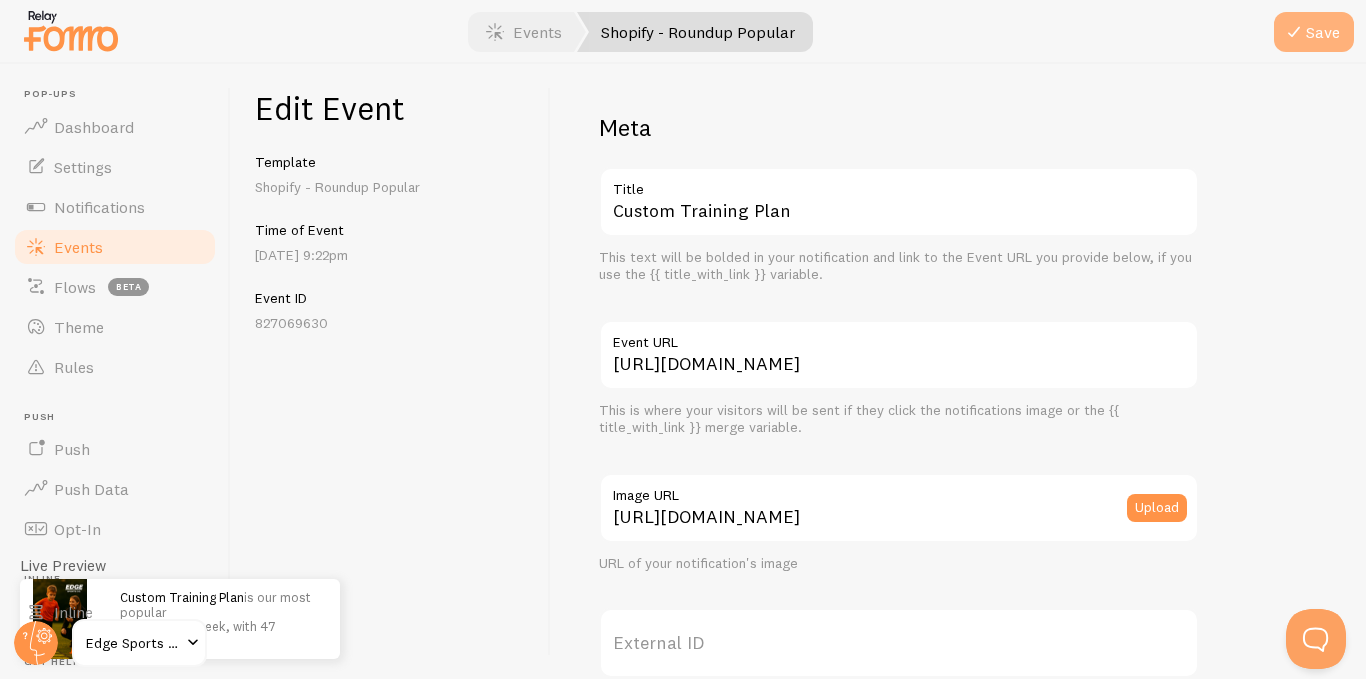 type on "47" 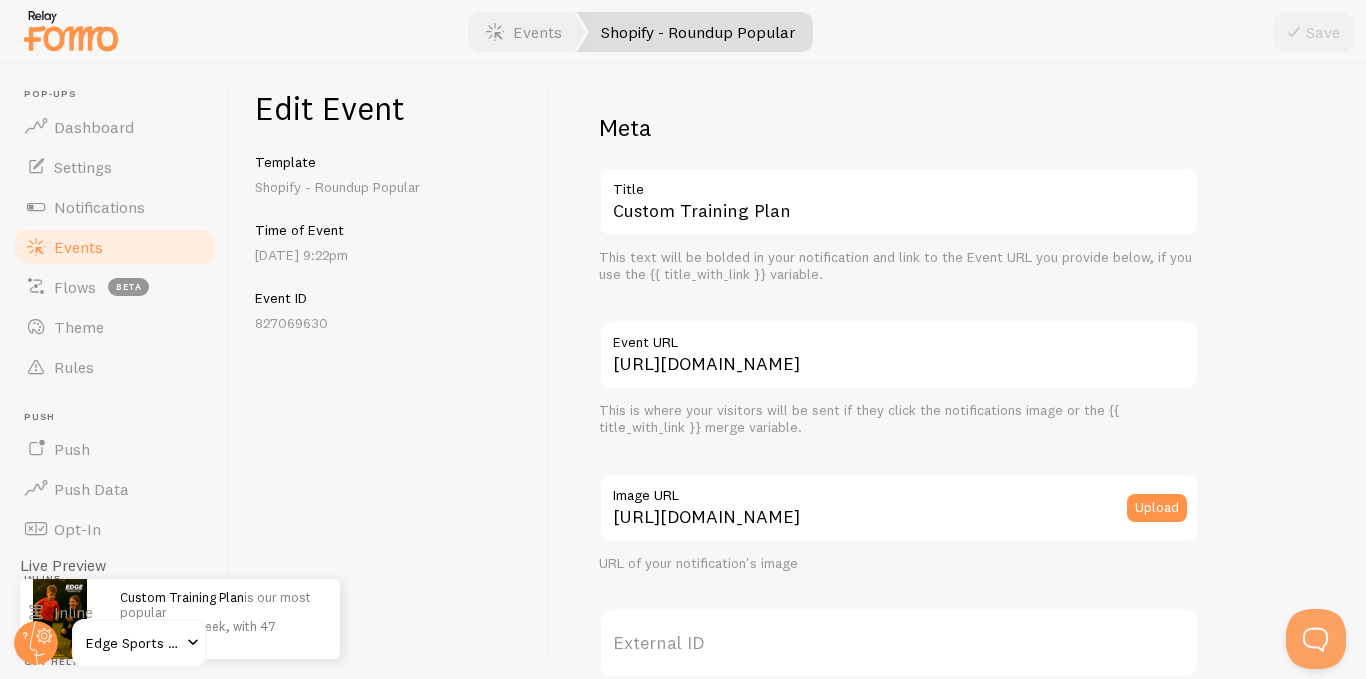 click on "Edit Event
Template   Shopify - Roundup Popular   Time of Event   [DATE] 9:22pm   Event ID   827069630" at bounding box center (391, 371) 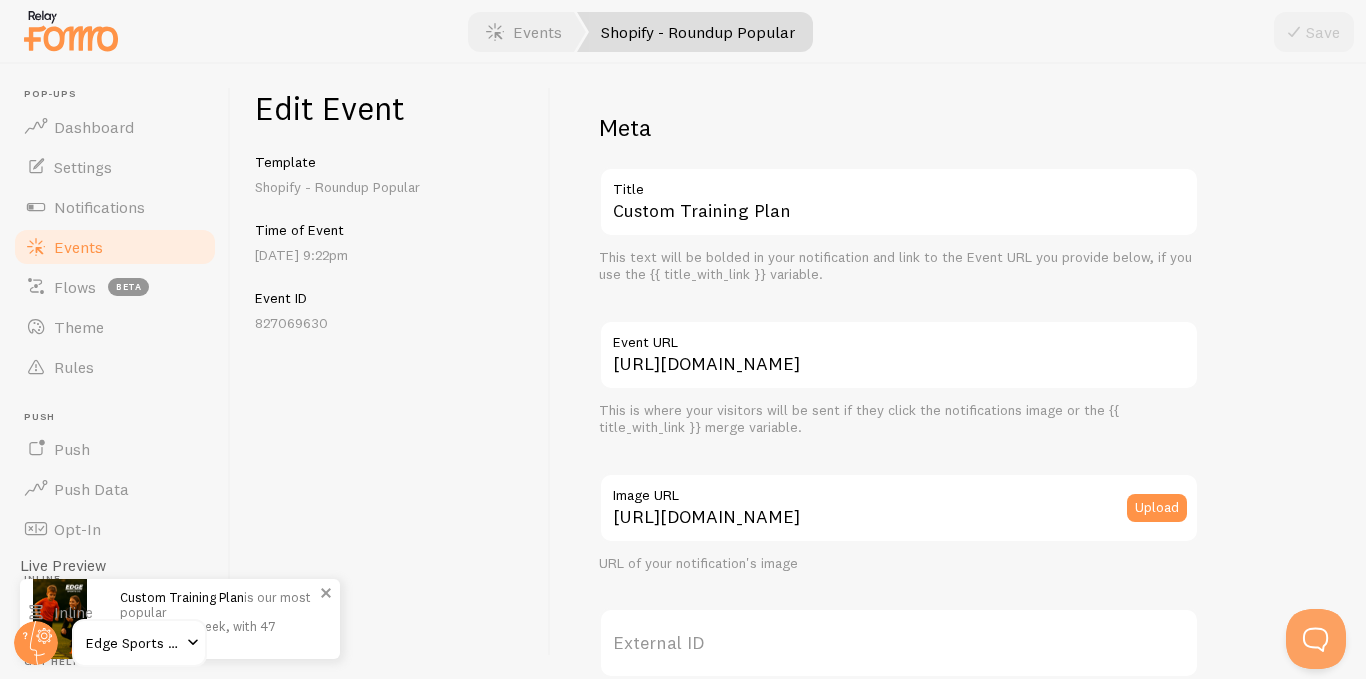 click on "Custom Training Plan  is our most popular product this week, with 47 purchases" at bounding box center [220, 618] 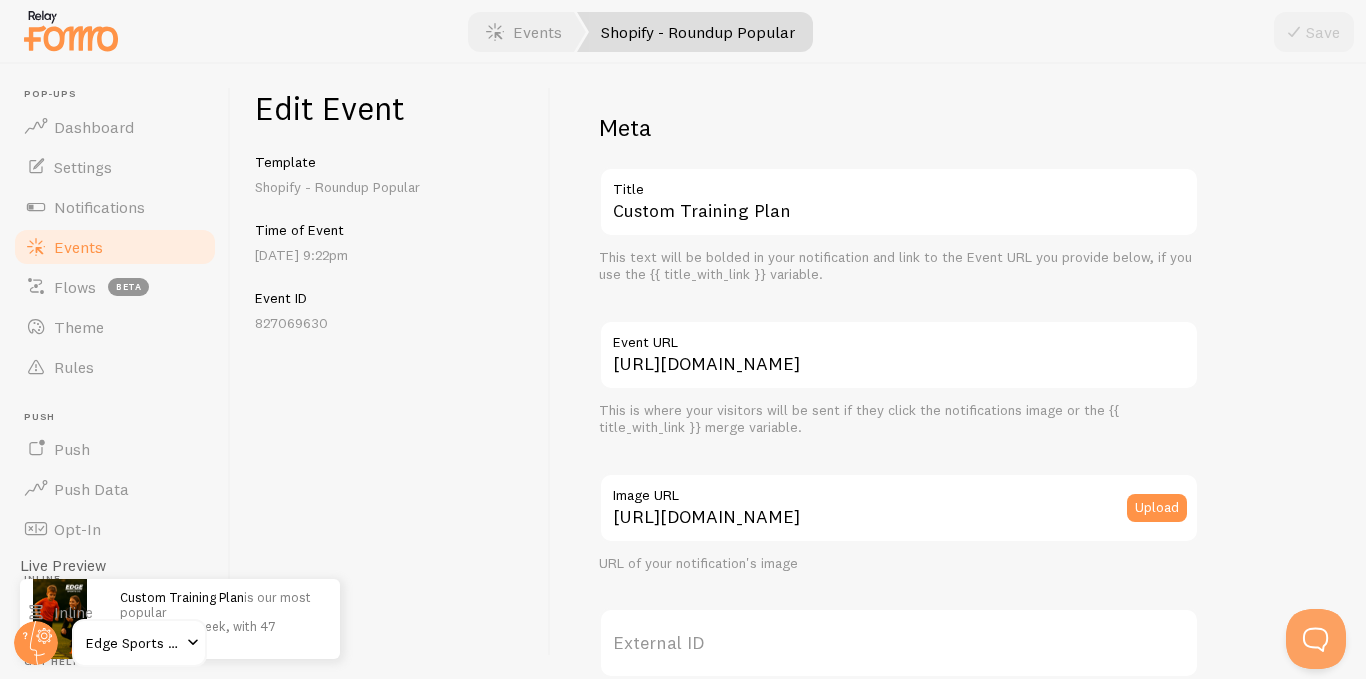click on "Edit Event
Template   Shopify - Roundup Popular   Time of Event   [DATE] 9:22pm   Event ID   827069630" at bounding box center (391, 371) 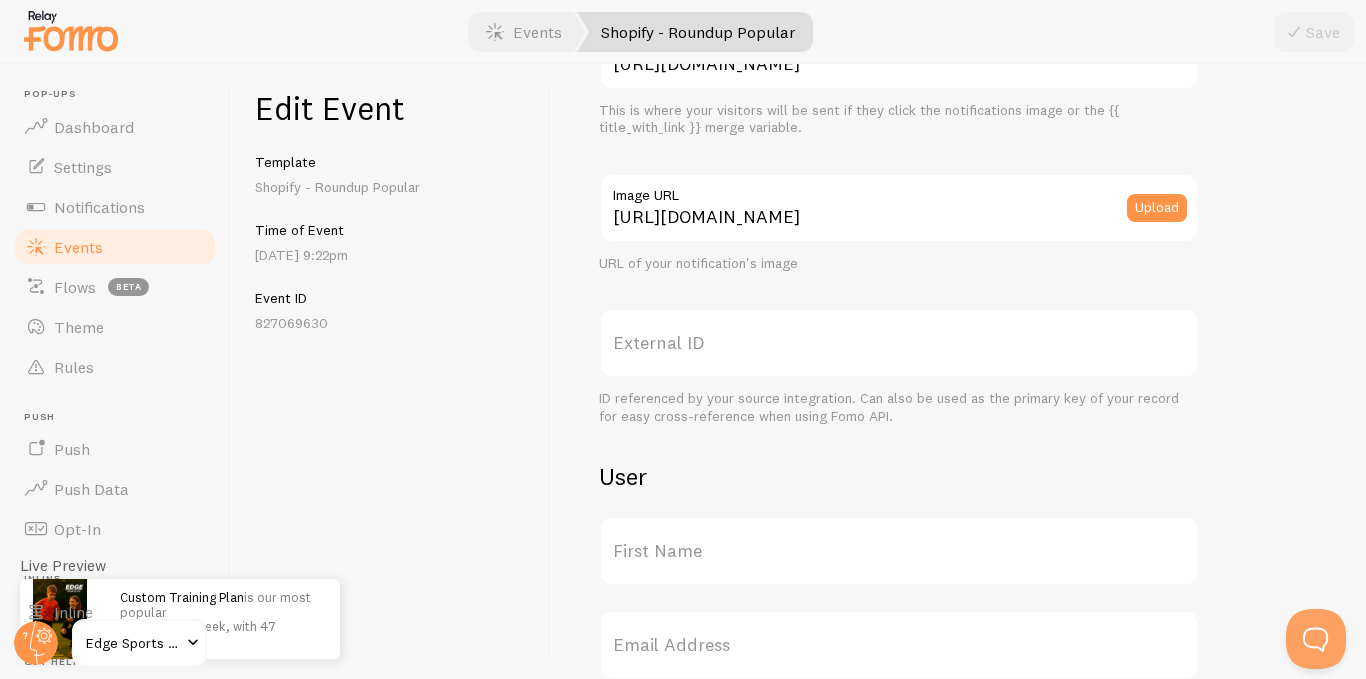 scroll, scrollTop: 0, scrollLeft: 0, axis: both 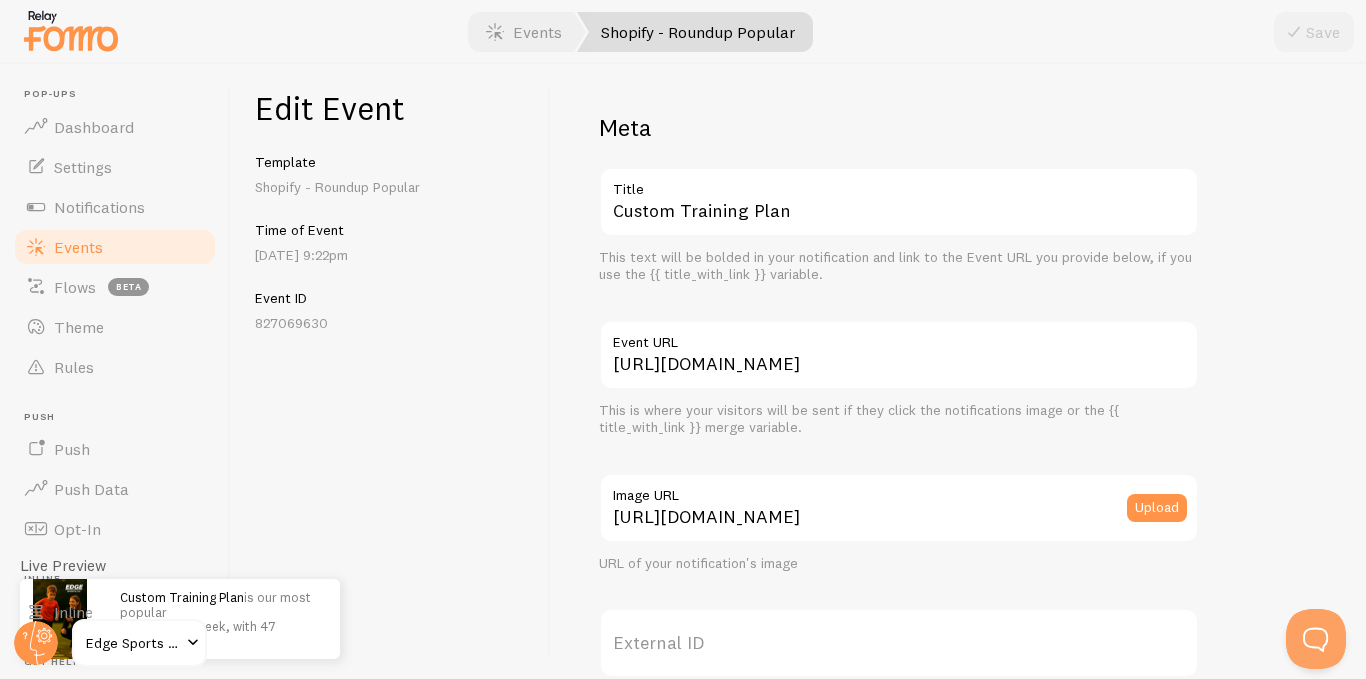 click on "Template   Shopify - Roundup Popular" at bounding box center [390, 175] 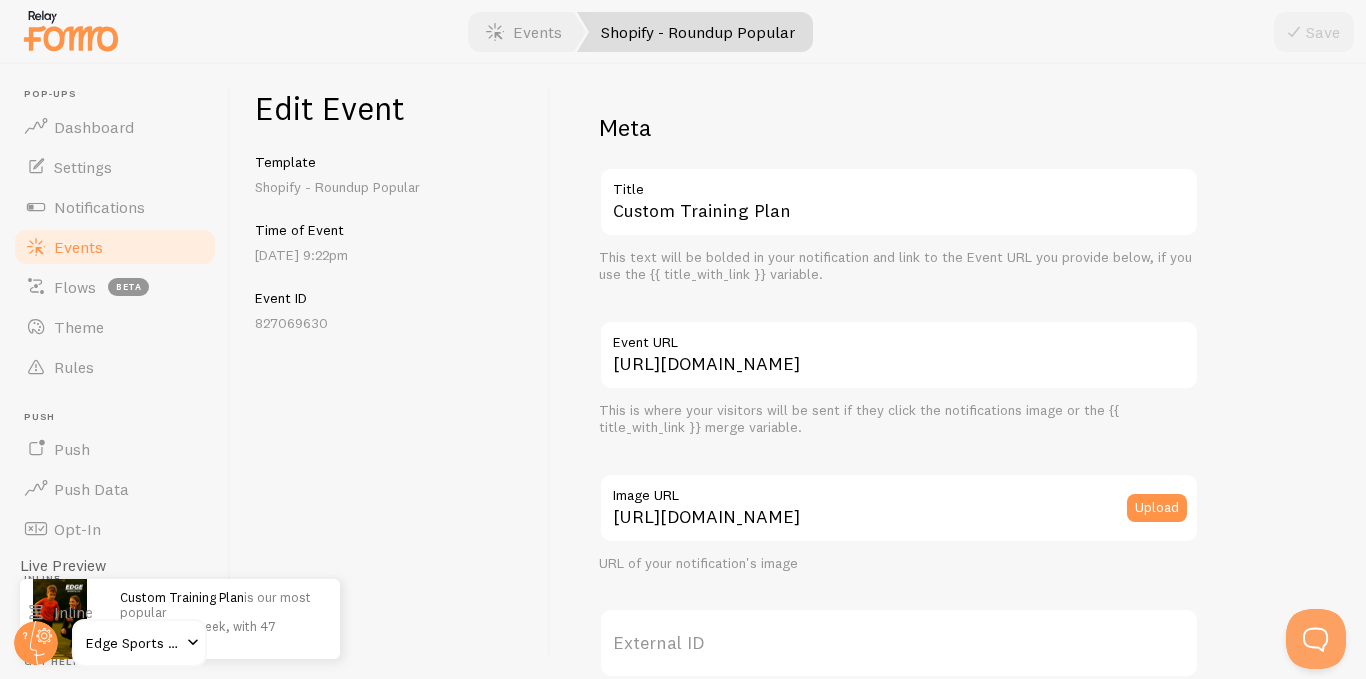 click on "Events" at bounding box center (78, 247) 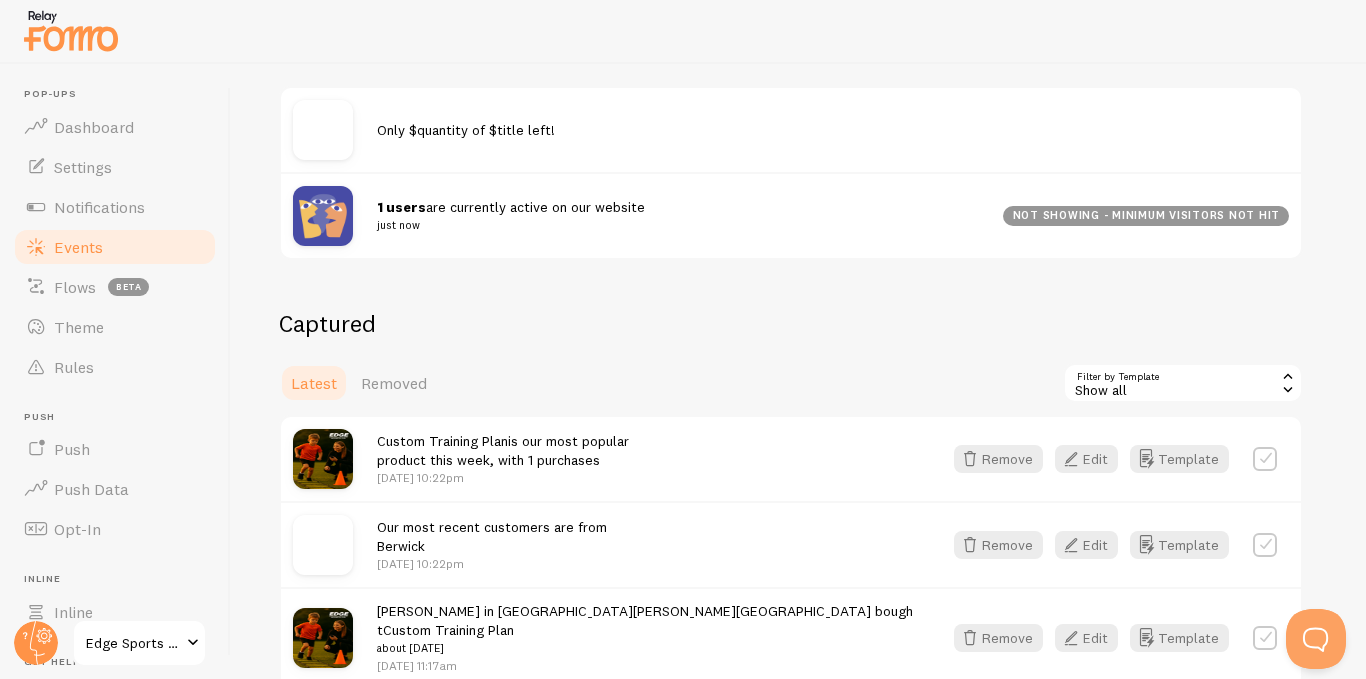 scroll, scrollTop: 358, scrollLeft: 0, axis: vertical 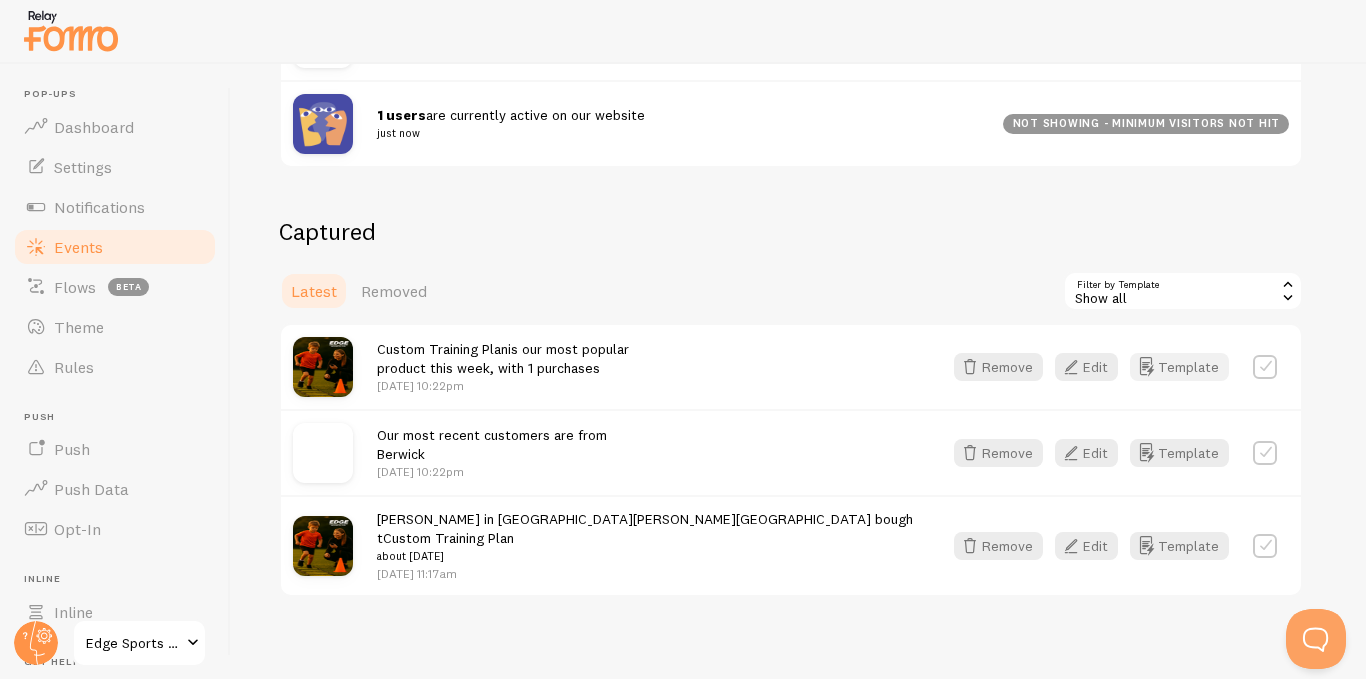 click on "Template" at bounding box center [1179, 367] 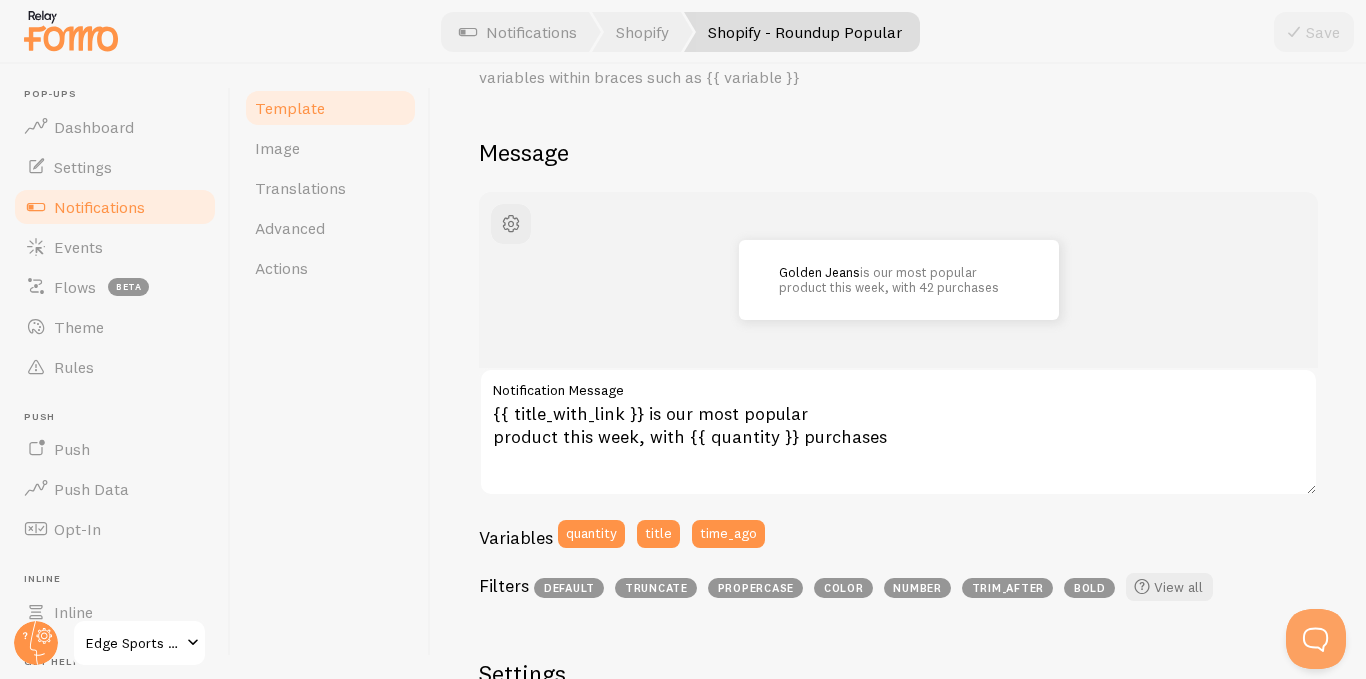 scroll, scrollTop: 115, scrollLeft: 0, axis: vertical 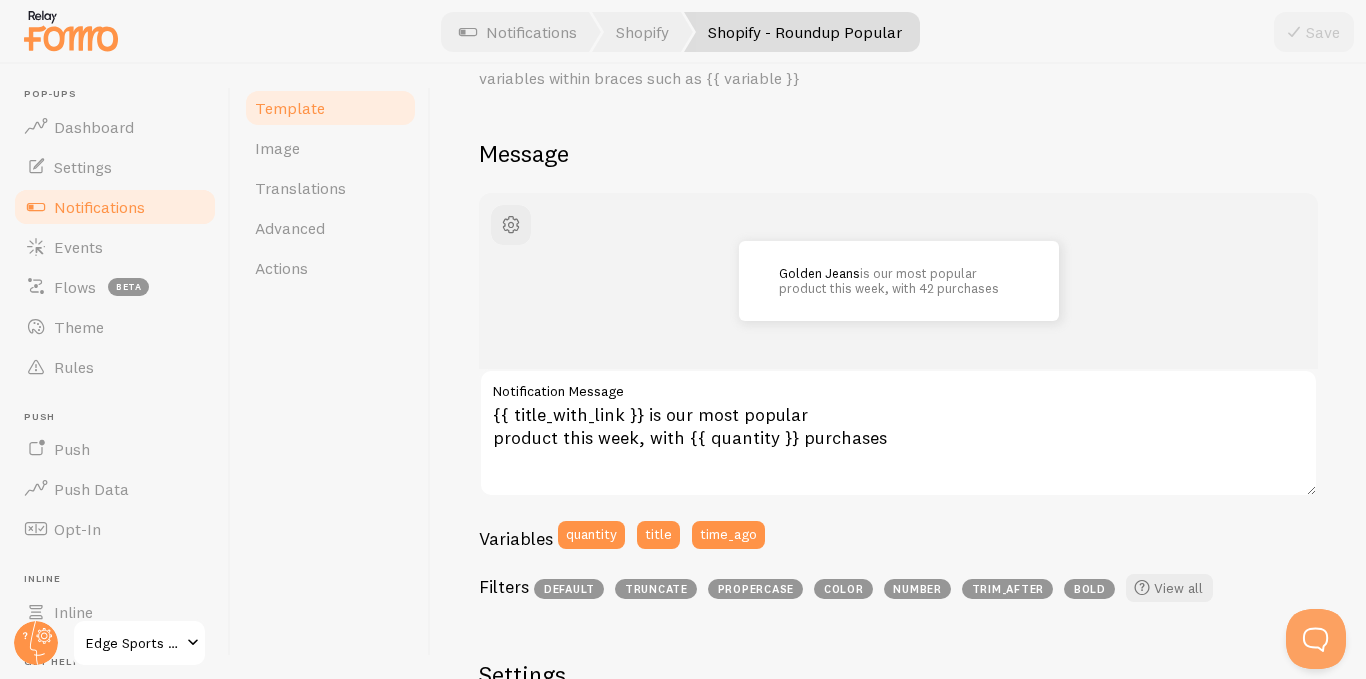 click on "Notifications" at bounding box center [99, 207] 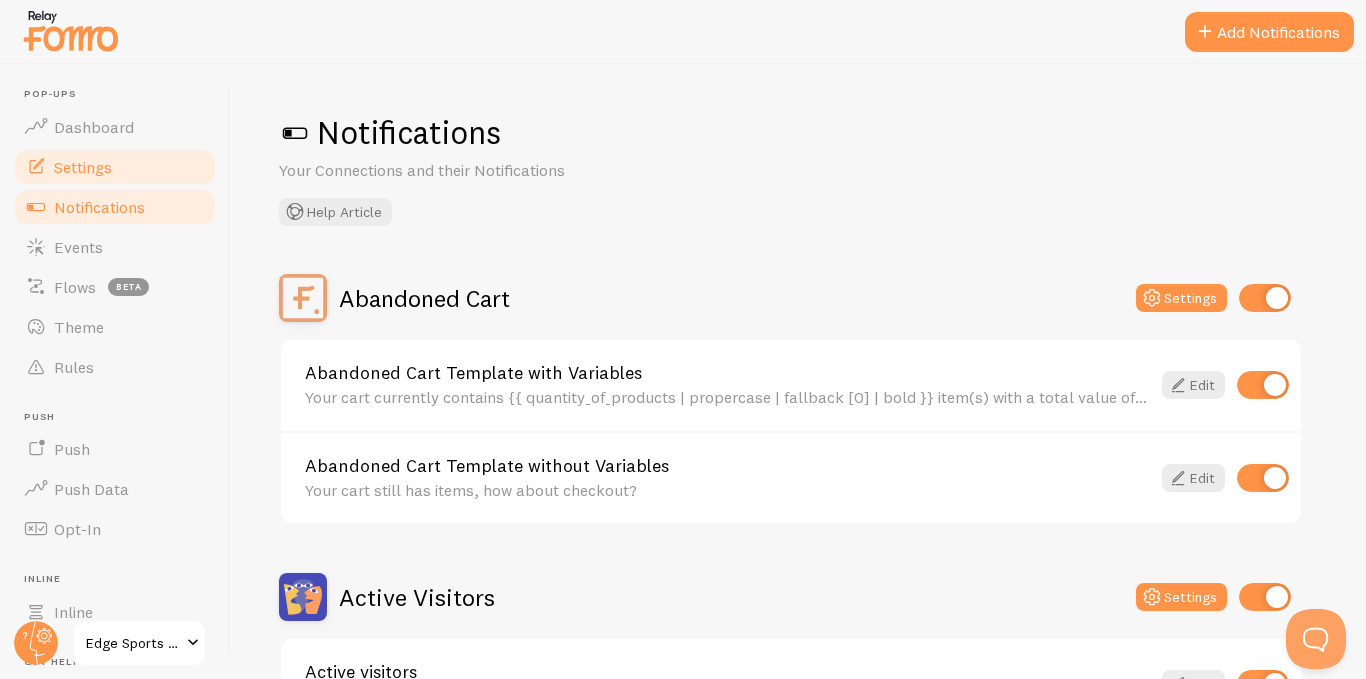 click on "Settings" at bounding box center [83, 167] 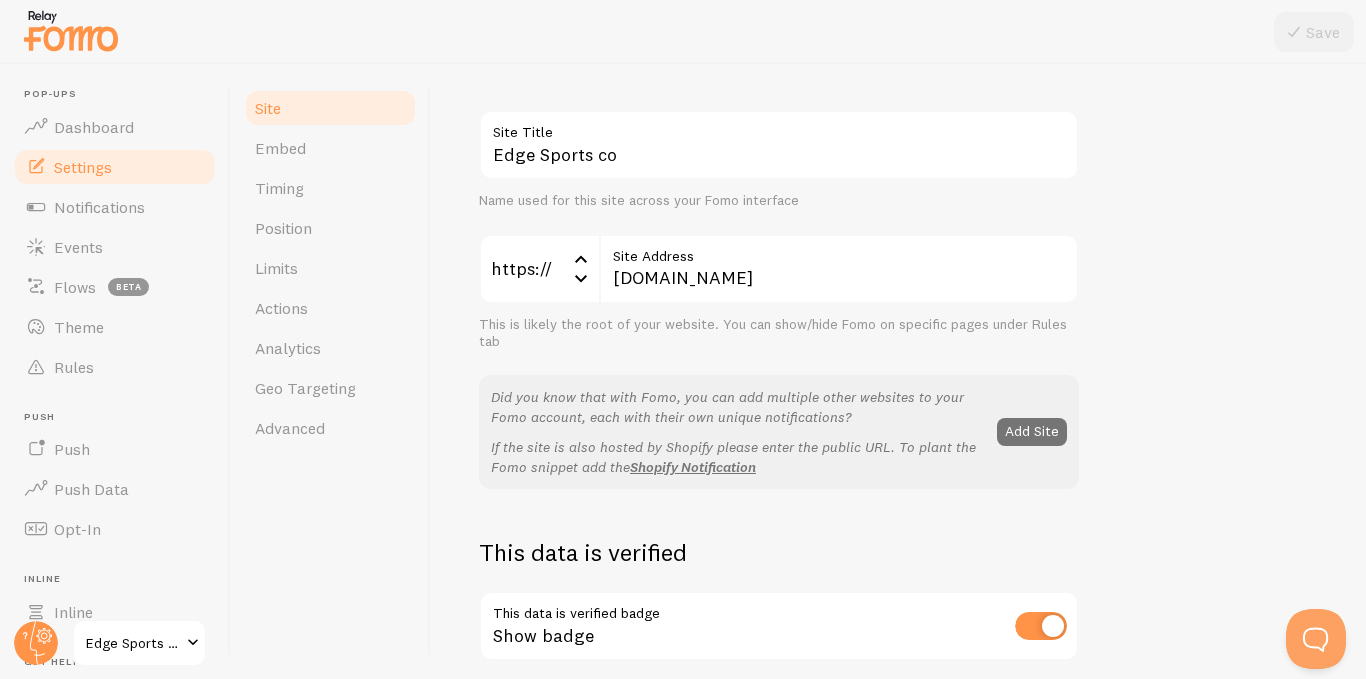 scroll, scrollTop: 109, scrollLeft: 0, axis: vertical 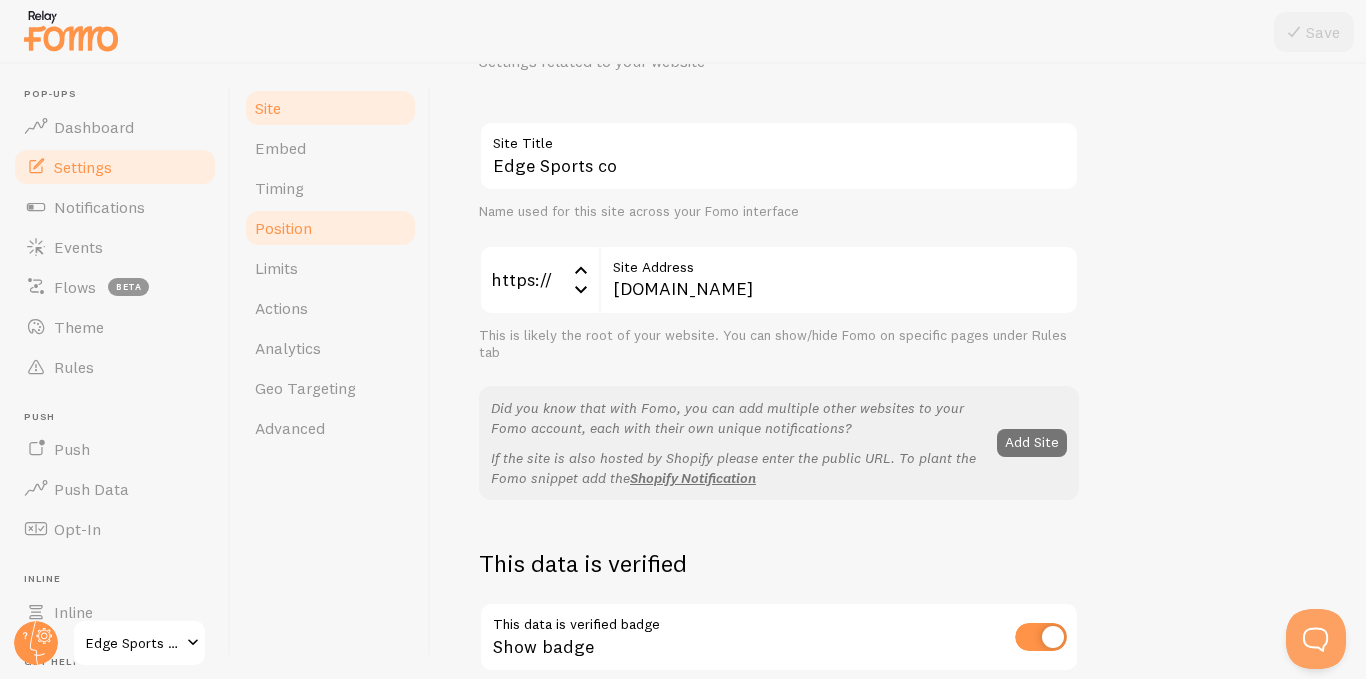 click on "Position" at bounding box center [283, 228] 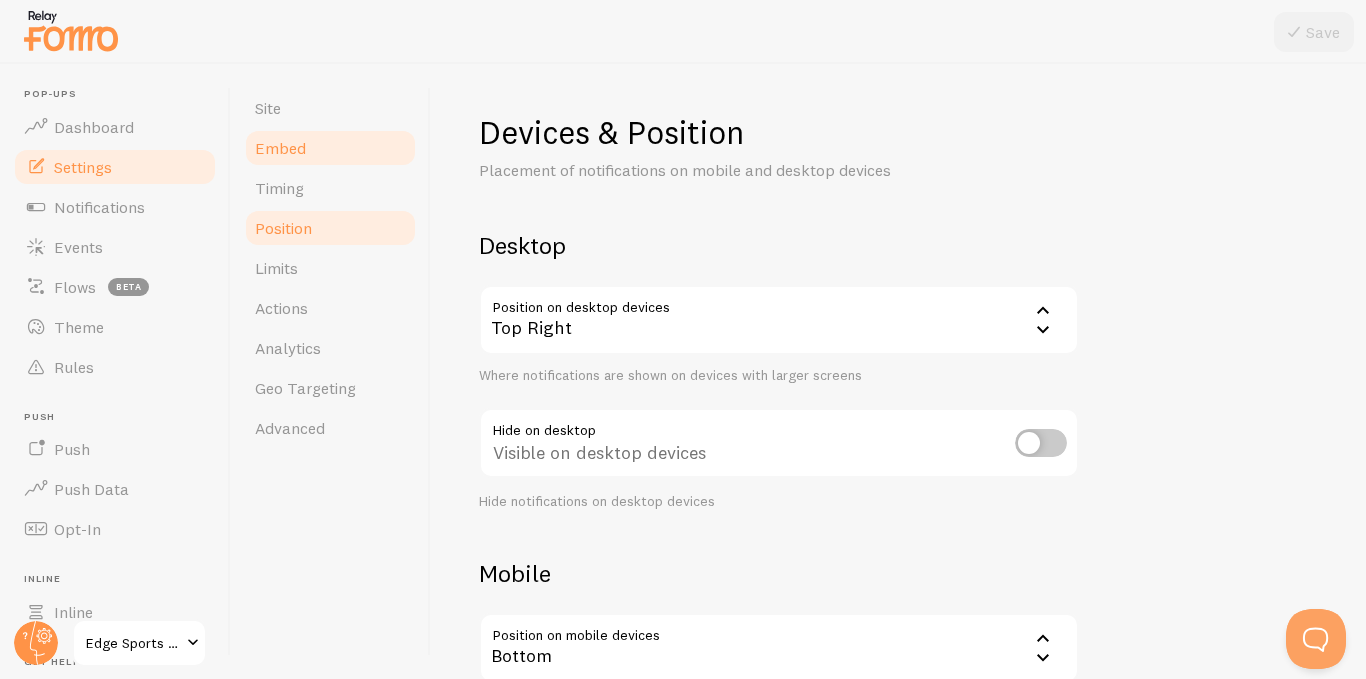 click on "Embed" at bounding box center (280, 148) 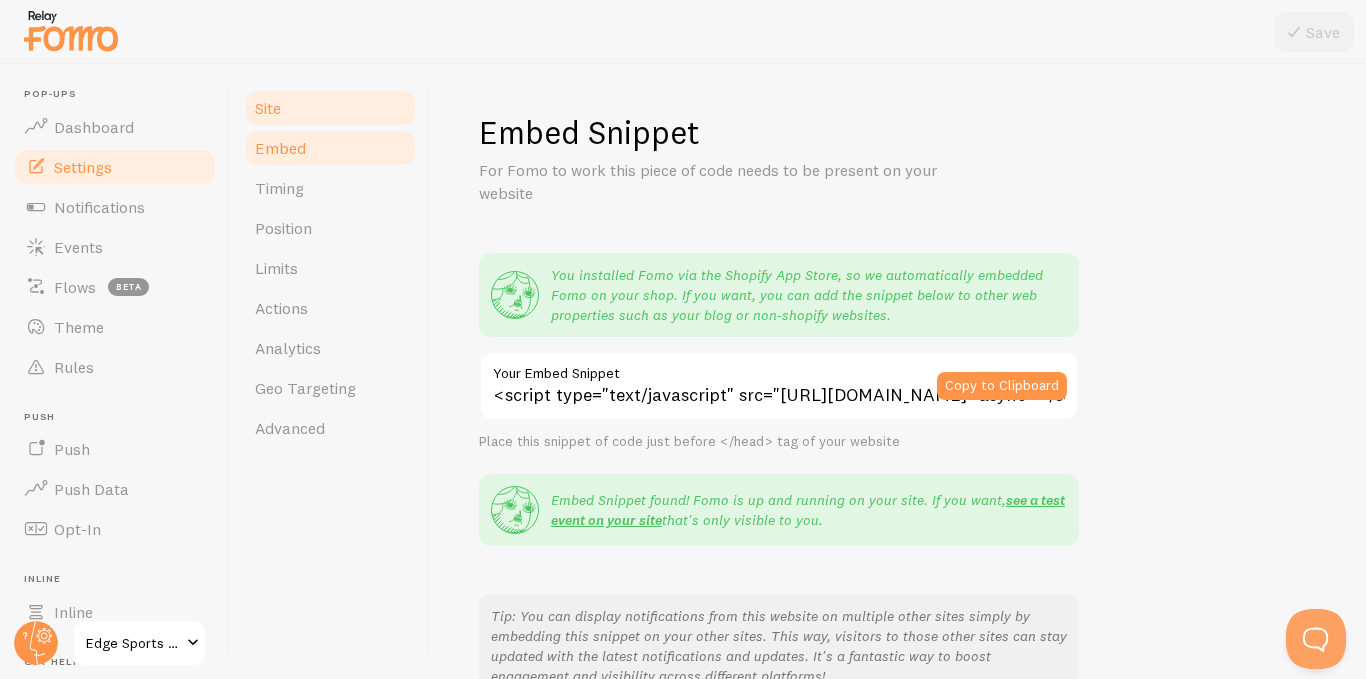 click on "Site" at bounding box center (268, 108) 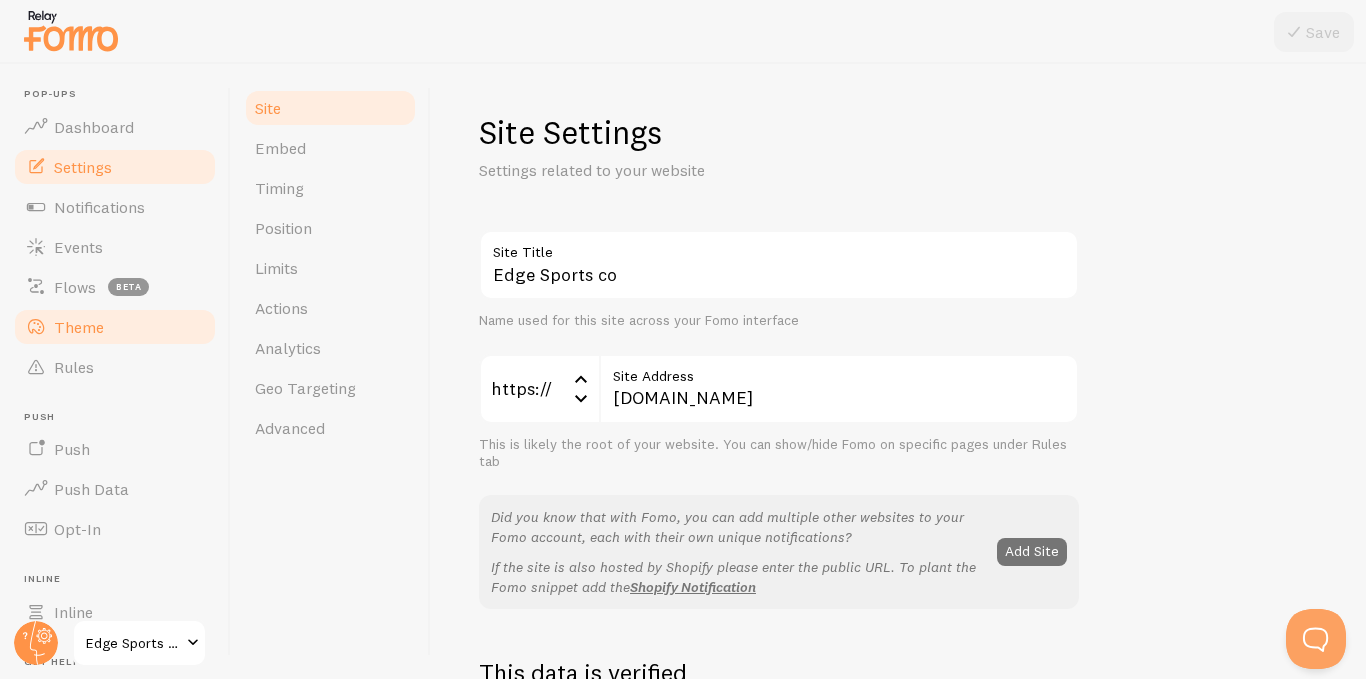 click on "Theme" at bounding box center [79, 327] 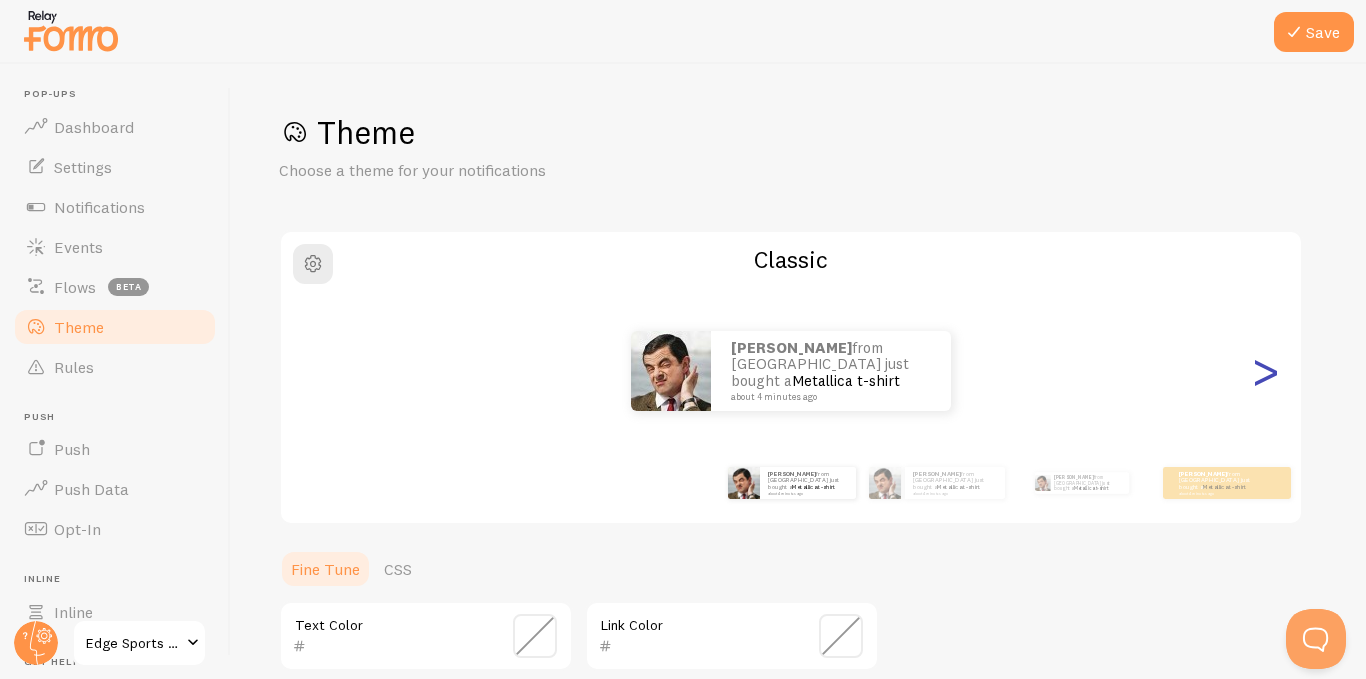click on ">" at bounding box center [1265, 371] 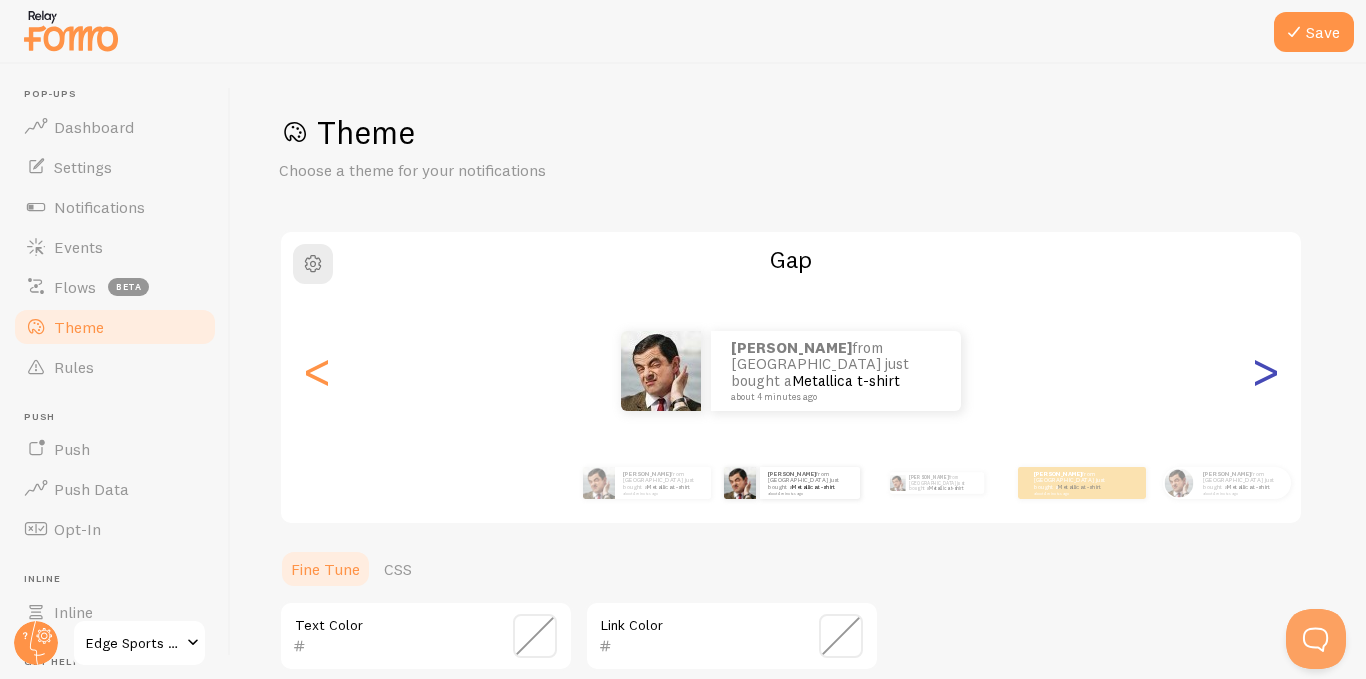 click on ">" at bounding box center [1265, 371] 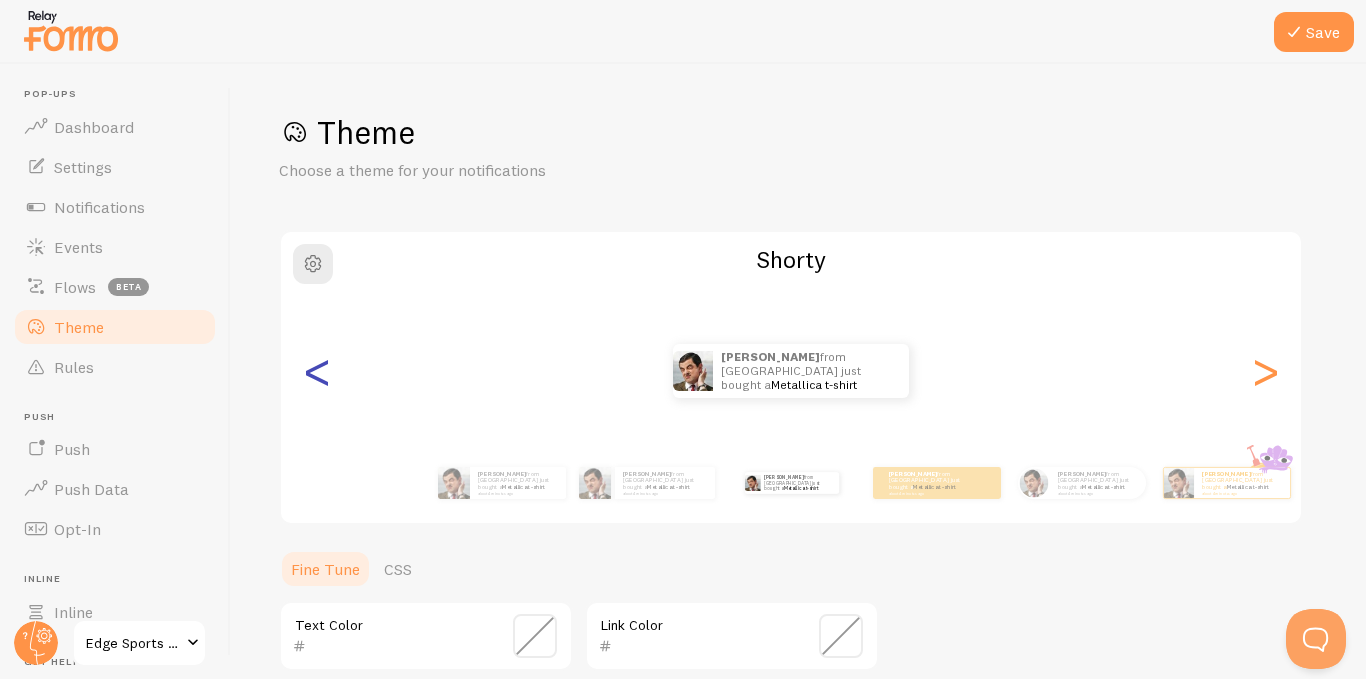 click on "<" at bounding box center [317, 371] 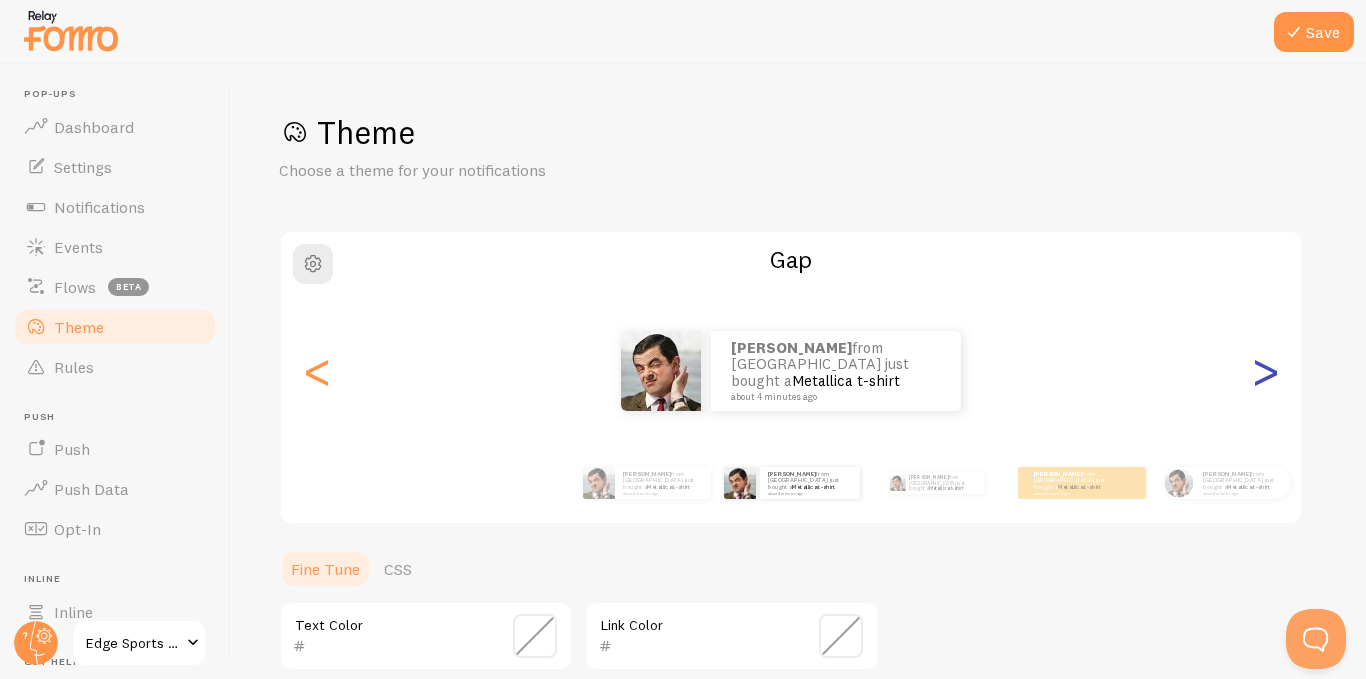 click on ">" at bounding box center [1265, 371] 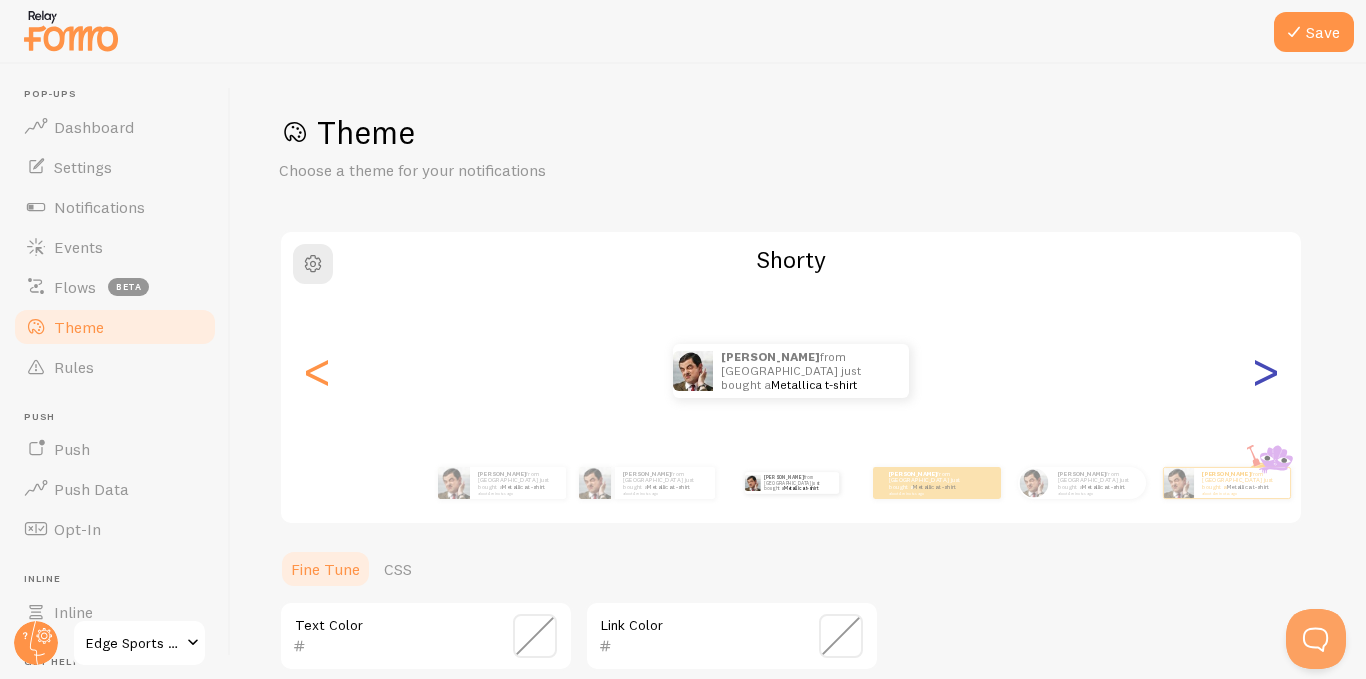 click on ">" at bounding box center [1265, 371] 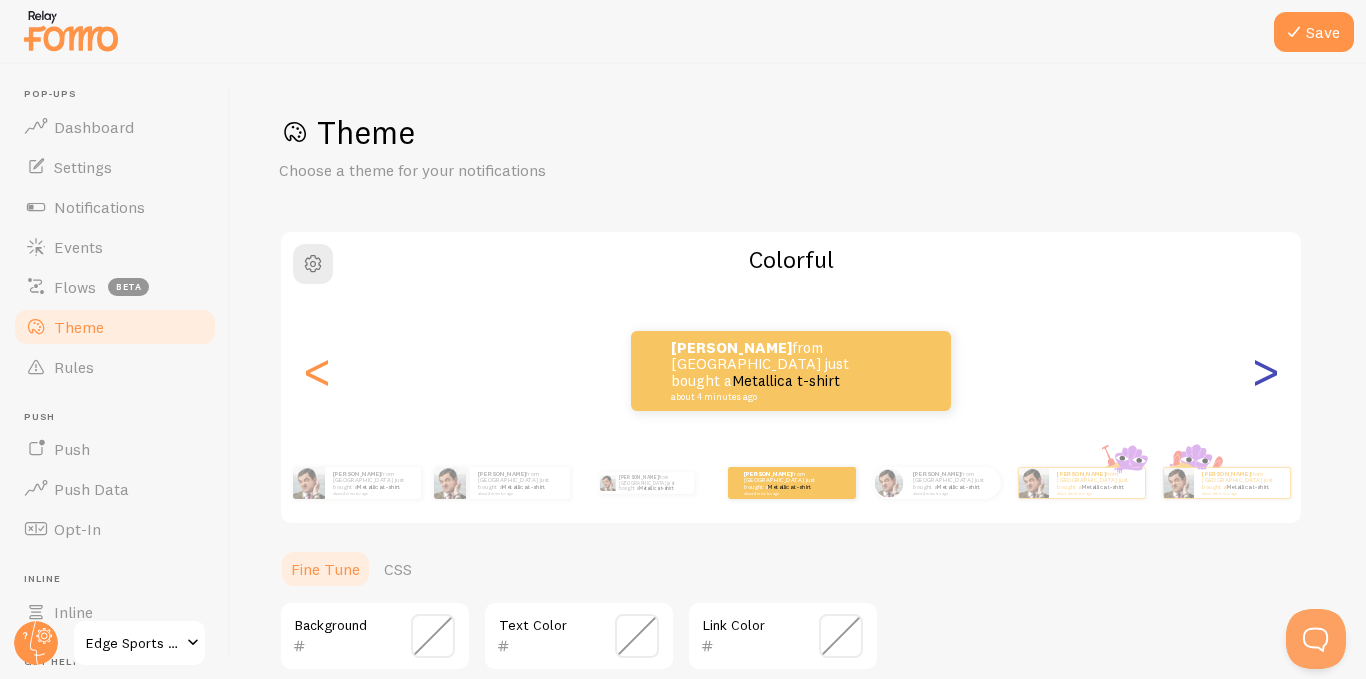 click on ">" at bounding box center (1265, 371) 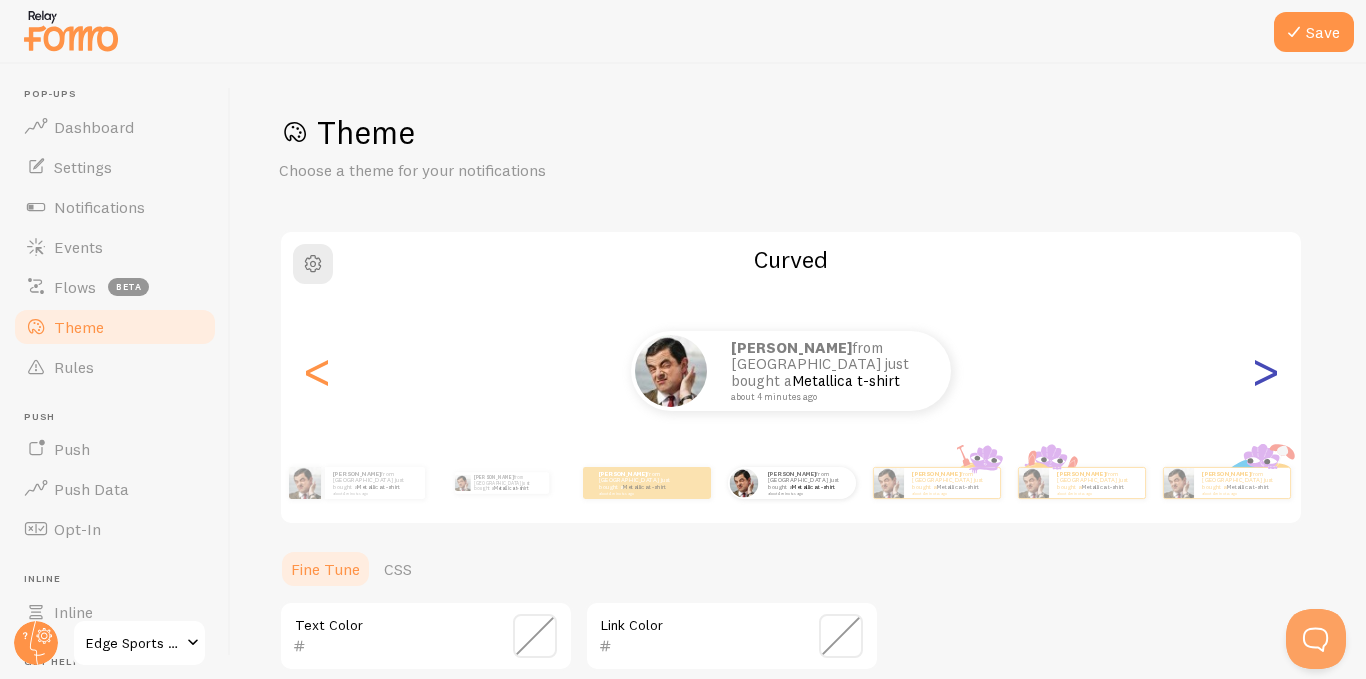 click on ">" at bounding box center (1265, 371) 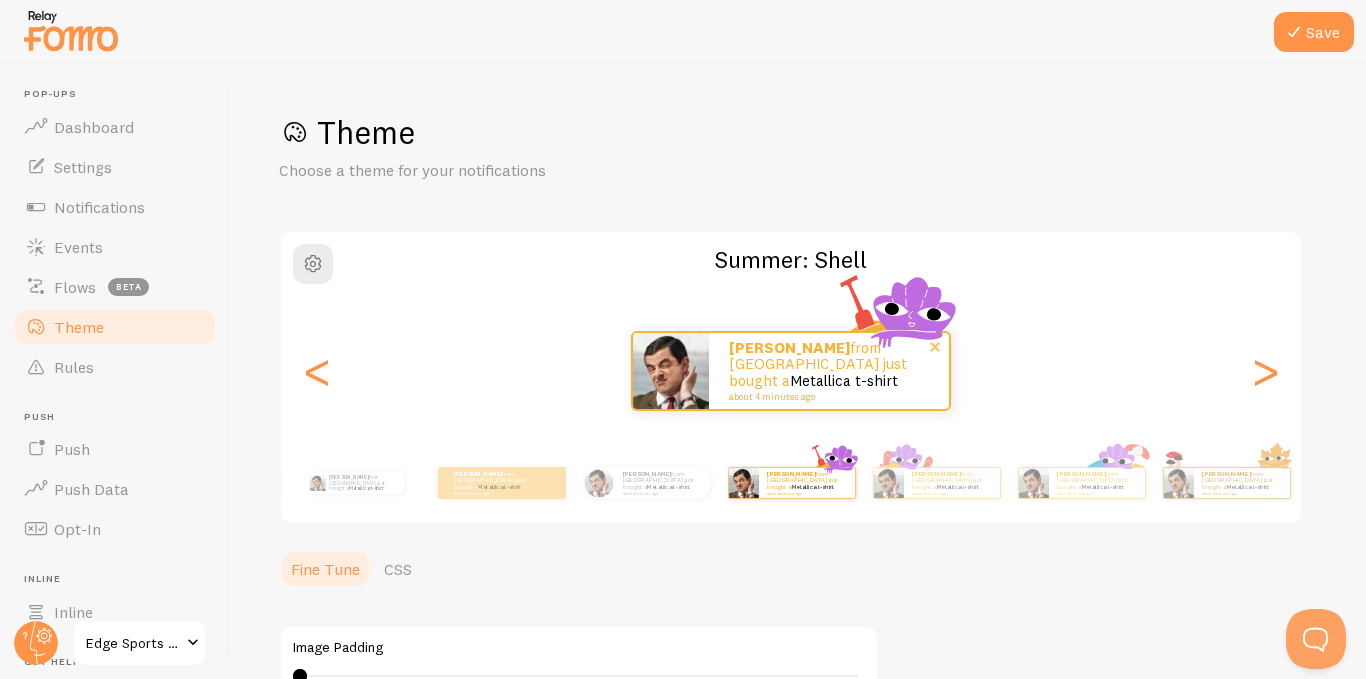 click at bounding box center (671, 371) 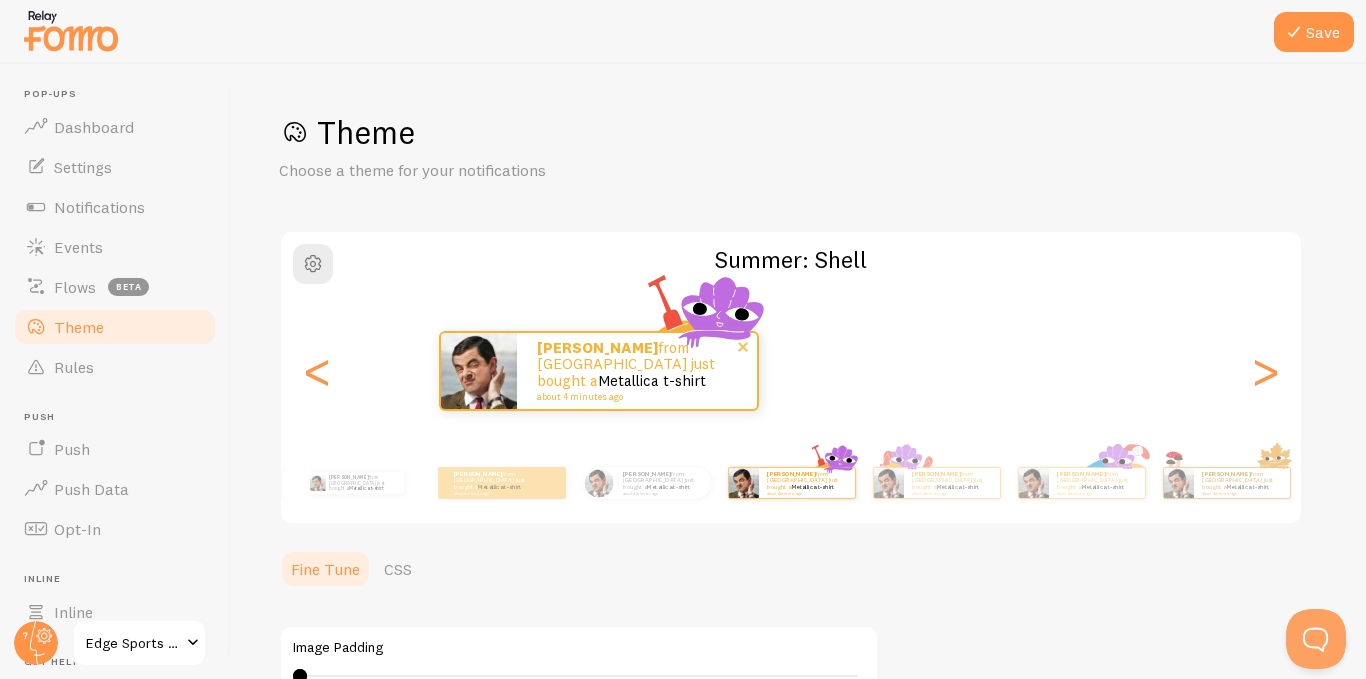 click on "[PERSON_NAME]  from [GEOGRAPHIC_DATA] just bought a  Metallica t-shirt   about 4 minutes ago [PERSON_NAME]  from [GEOGRAPHIC_DATA] just bought a  Metallica t-shirt   about 4 minutes ago [PERSON_NAME]  from [GEOGRAPHIC_DATA] just bought a  Metallica t-shirt   about 4 minutes ago [PERSON_NAME]  from [GEOGRAPHIC_DATA] just bought a  Metallica t-shirt   about 4 minutes ago [PERSON_NAME]  from [GEOGRAPHIC_DATA] just bought a  Metallica t-shirt   about 4 minutes ago [PERSON_NAME]  from [GEOGRAPHIC_DATA] just bought a  Metallica t-shirt   about 4 minutes ago [PERSON_NAME]  from [GEOGRAPHIC_DATA] just bought a  Metallica t-shirt   about 4 minutes ago [PERSON_NAME]  from [GEOGRAPHIC_DATA] just bought a  Metallica t-shirt   about 4 minutes ago [PERSON_NAME]  from [GEOGRAPHIC_DATA] just bought a  Metallica t-shirt   about 4 minutes ago [PERSON_NAME]  from [GEOGRAPHIC_DATA] just bought a  Metallica t-shirt   about 4 minutes ago [PERSON_NAME]  from [GEOGRAPHIC_DATA] just bought a  Metallica t-shirt   about 4 minutes ago [PERSON_NAME]  from [GEOGRAPHIC_DATA] just bought a  Metallica t-shirt   about 4 minutes ago [PERSON_NAME]  from [GEOGRAPHIC_DATA] just bought a  Metallica t-shirt   about 4 minutes ago [PERSON_NAME]" at bounding box center [791, 371] 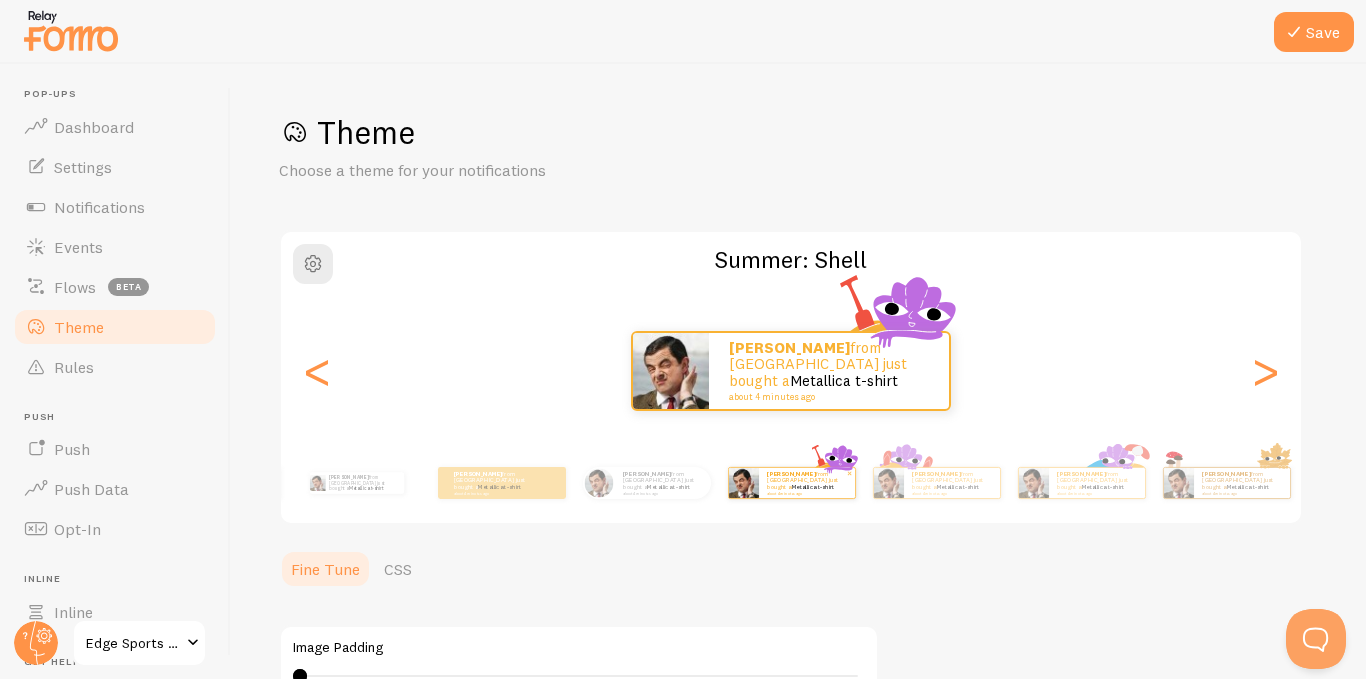 click on "[PERSON_NAME]  from [GEOGRAPHIC_DATA] just bought a  Metallica t-shirt   about 4 minutes ago [PERSON_NAME]  from [GEOGRAPHIC_DATA] just bought a  Metallica t-shirt   about 4 minutes ago [PERSON_NAME]  from [GEOGRAPHIC_DATA] just bought a  Metallica t-shirt   about 4 minutes ago [PERSON_NAME]  from [GEOGRAPHIC_DATA] just bought a  Metallica t-shirt   about 4 minutes ago [PERSON_NAME]  from [GEOGRAPHIC_DATA] just bought a  Metallica t-shirt   about 4 minutes ago [PERSON_NAME]  from [GEOGRAPHIC_DATA] just bought a  Metallica t-shirt   about 4 minutes ago [PERSON_NAME]  from [GEOGRAPHIC_DATA] just bought a  Metallica t-shirt   about 4 minutes ago [PERSON_NAME]  from [GEOGRAPHIC_DATA] just bought a  Metallica t-shirt   about 4 minutes ago [PERSON_NAME]  from [GEOGRAPHIC_DATA] just bought a  Metallica t-shirt   about 4 minutes ago [PERSON_NAME]  from [GEOGRAPHIC_DATA] just bought a  Metallica t-shirt   about 4 minutes ago [PERSON_NAME]  from [GEOGRAPHIC_DATA] just bought a  Metallica t-shirt   about 4 minutes ago [PERSON_NAME]  from [GEOGRAPHIC_DATA] just bought a  Metallica t-shirt   about 4 minutes ago [PERSON_NAME]  from [GEOGRAPHIC_DATA] just bought a  Metallica t-shirt   about 4 minutes ago [PERSON_NAME]" at bounding box center (576, 483) 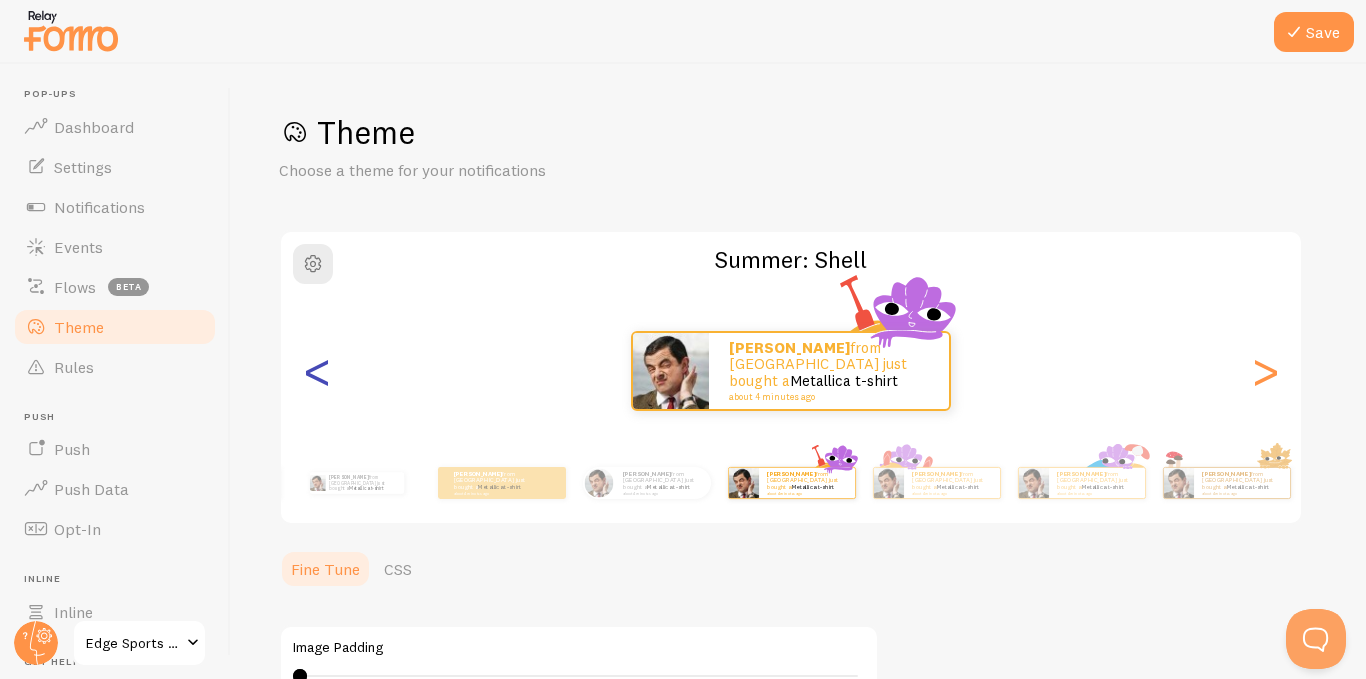 click on "<" at bounding box center [317, 371] 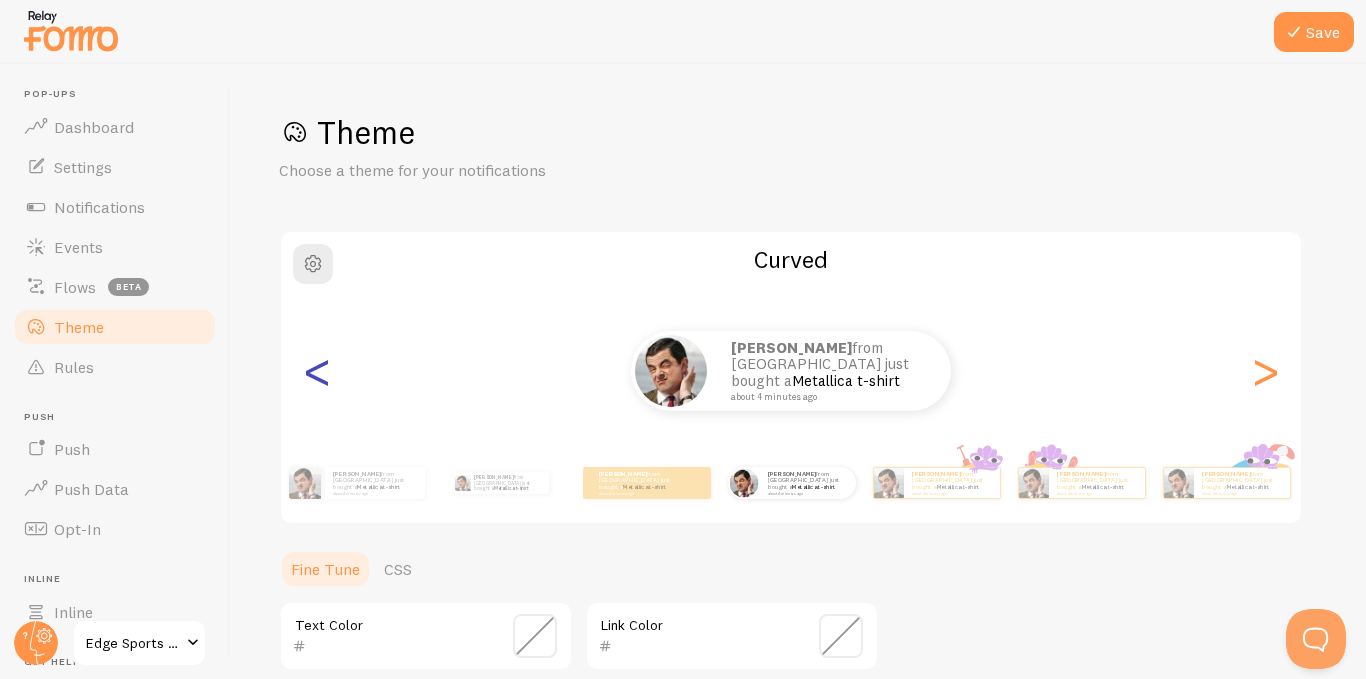click on "<" at bounding box center [317, 371] 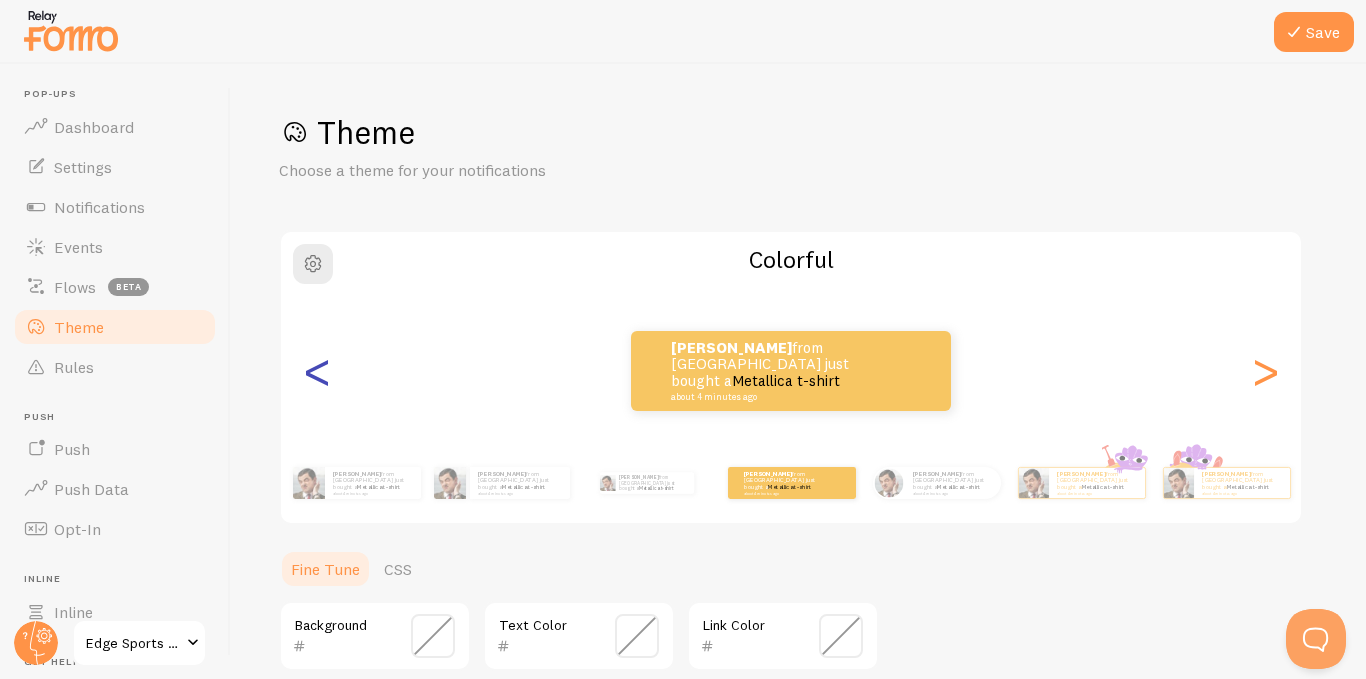 click on "<" at bounding box center (317, 371) 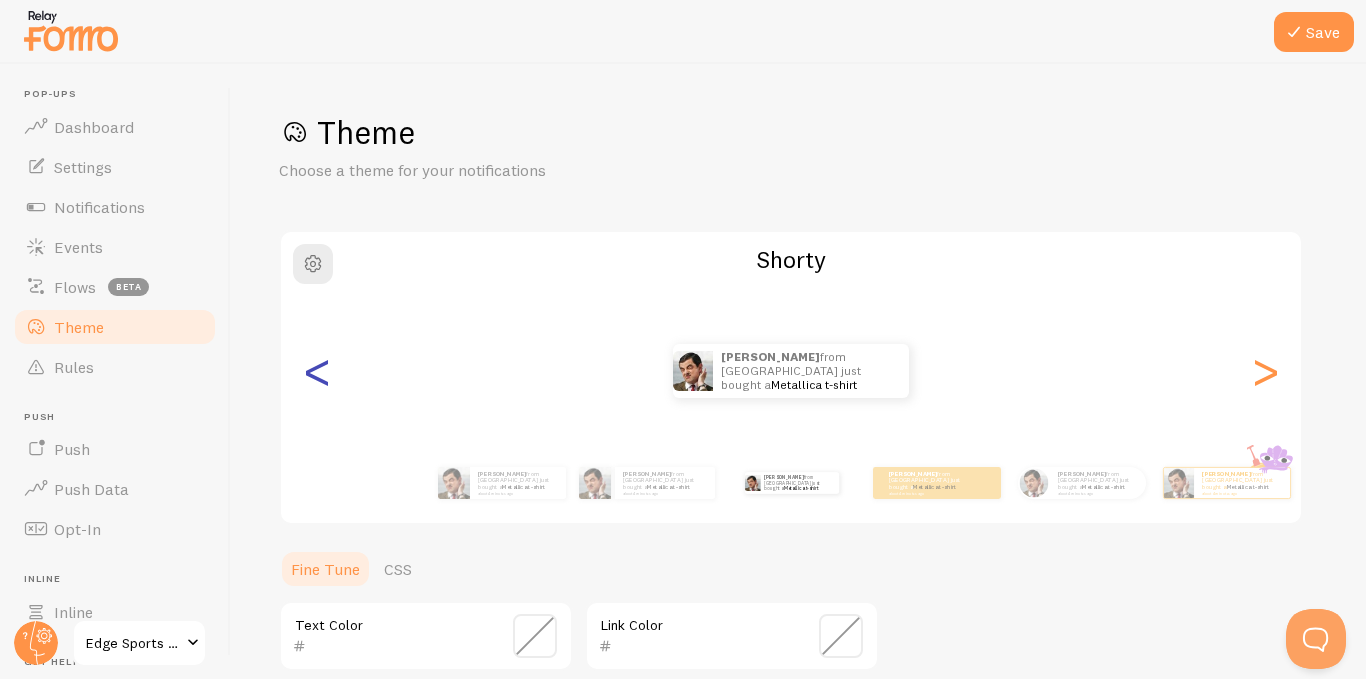 click on "<" at bounding box center (317, 371) 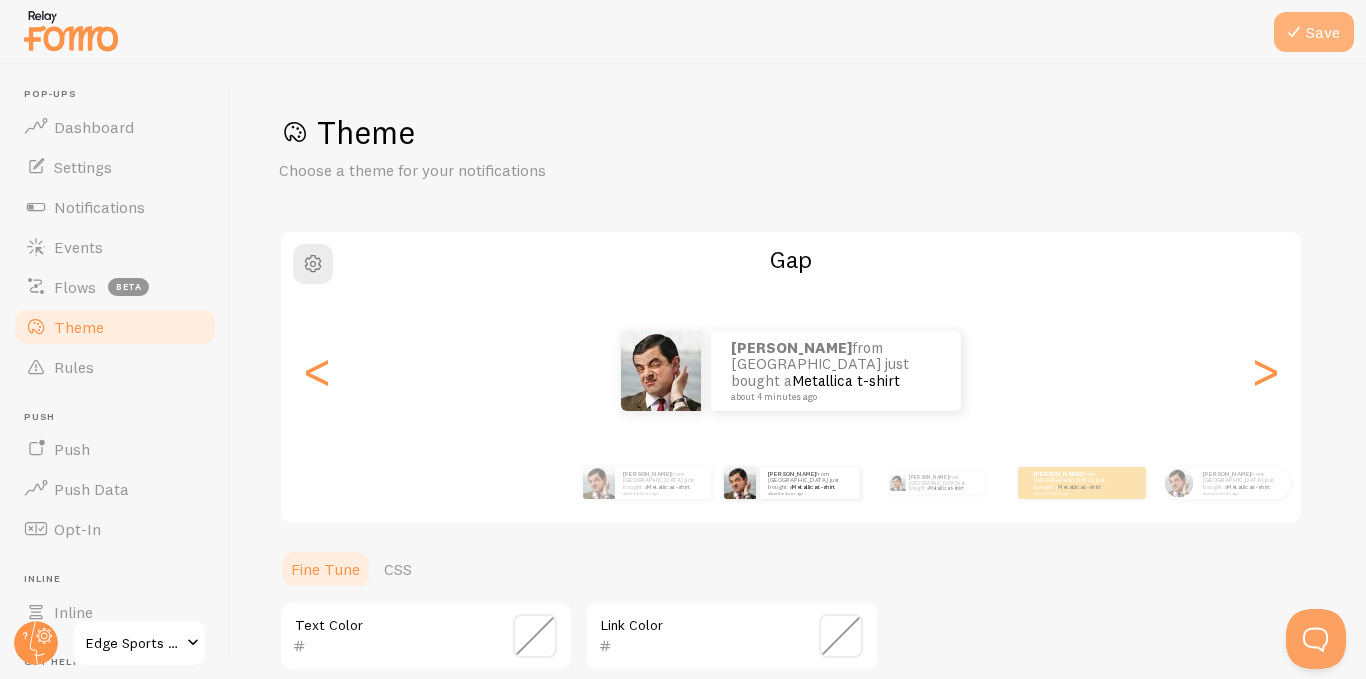 click at bounding box center (1294, 32) 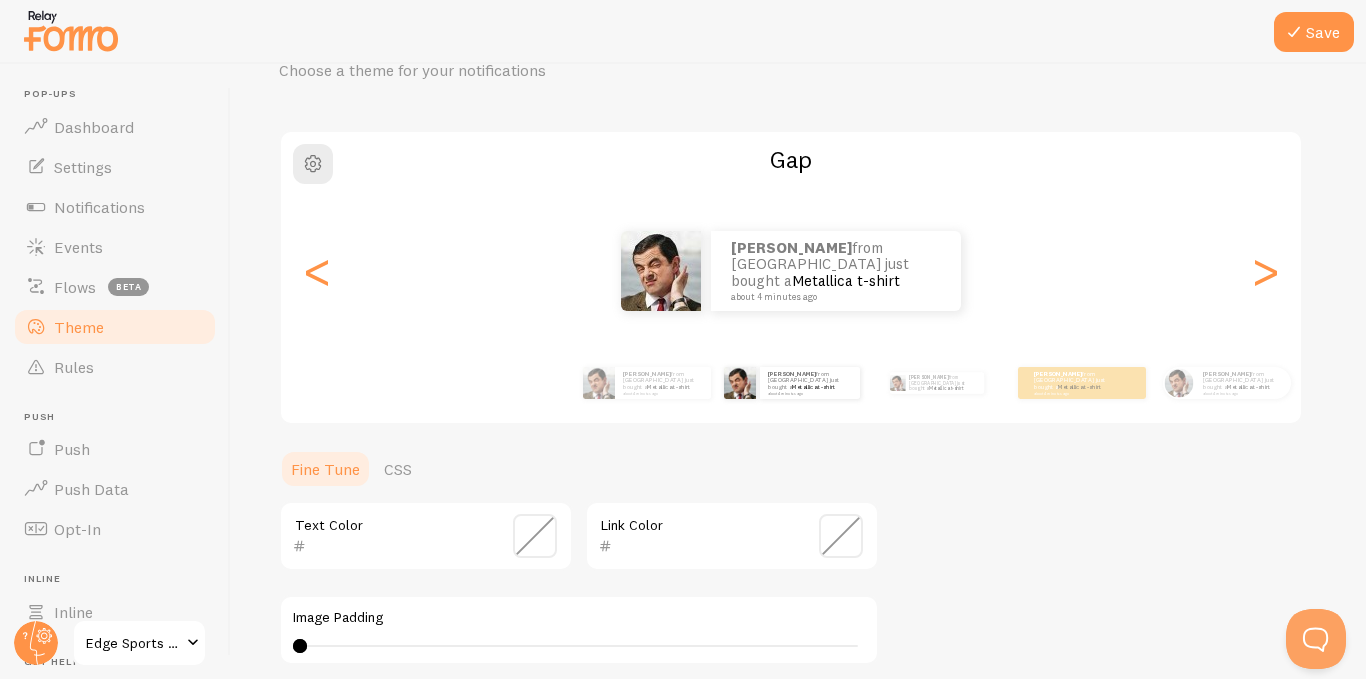 scroll, scrollTop: 200, scrollLeft: 0, axis: vertical 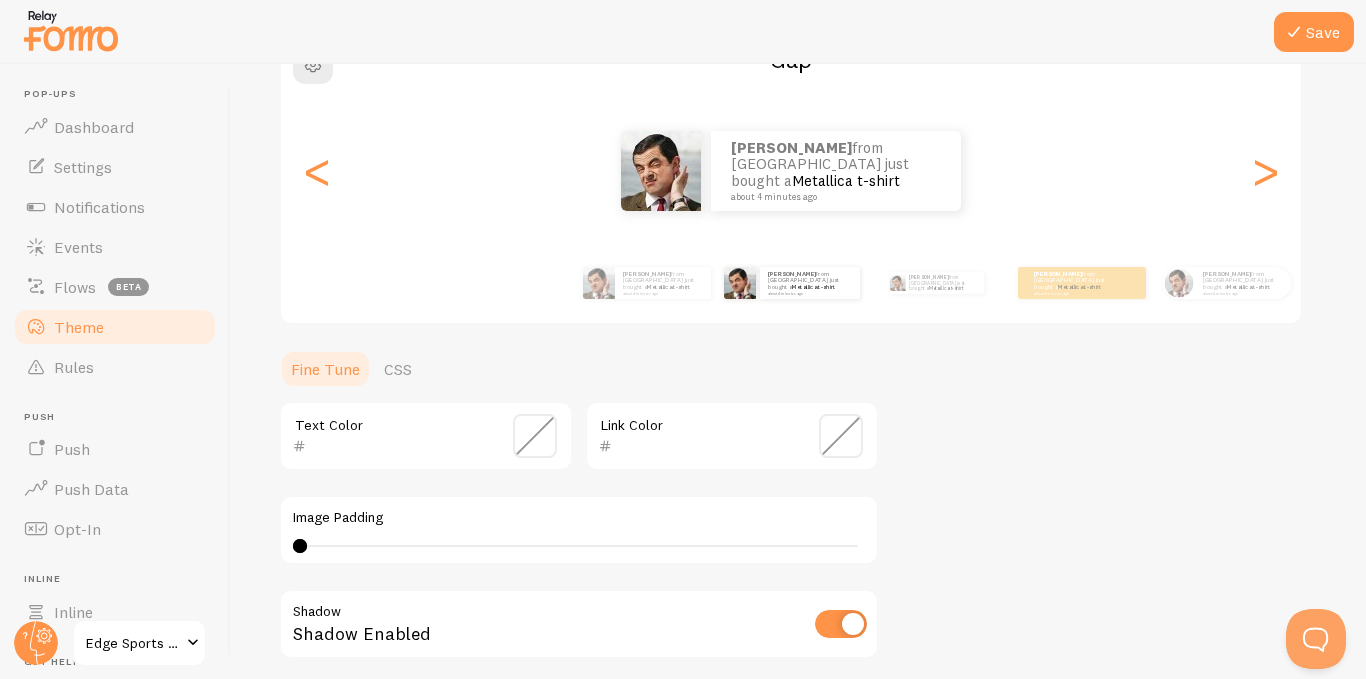 click at bounding box center [397, 446] 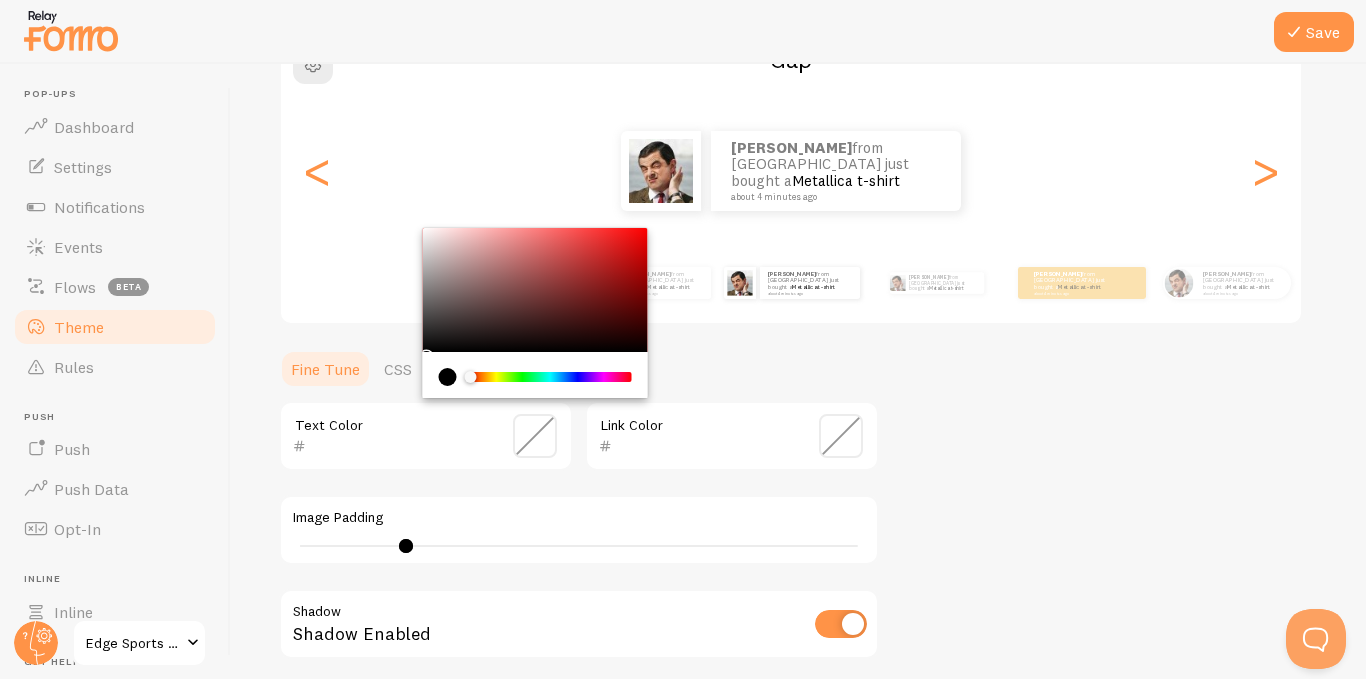 type on "7" 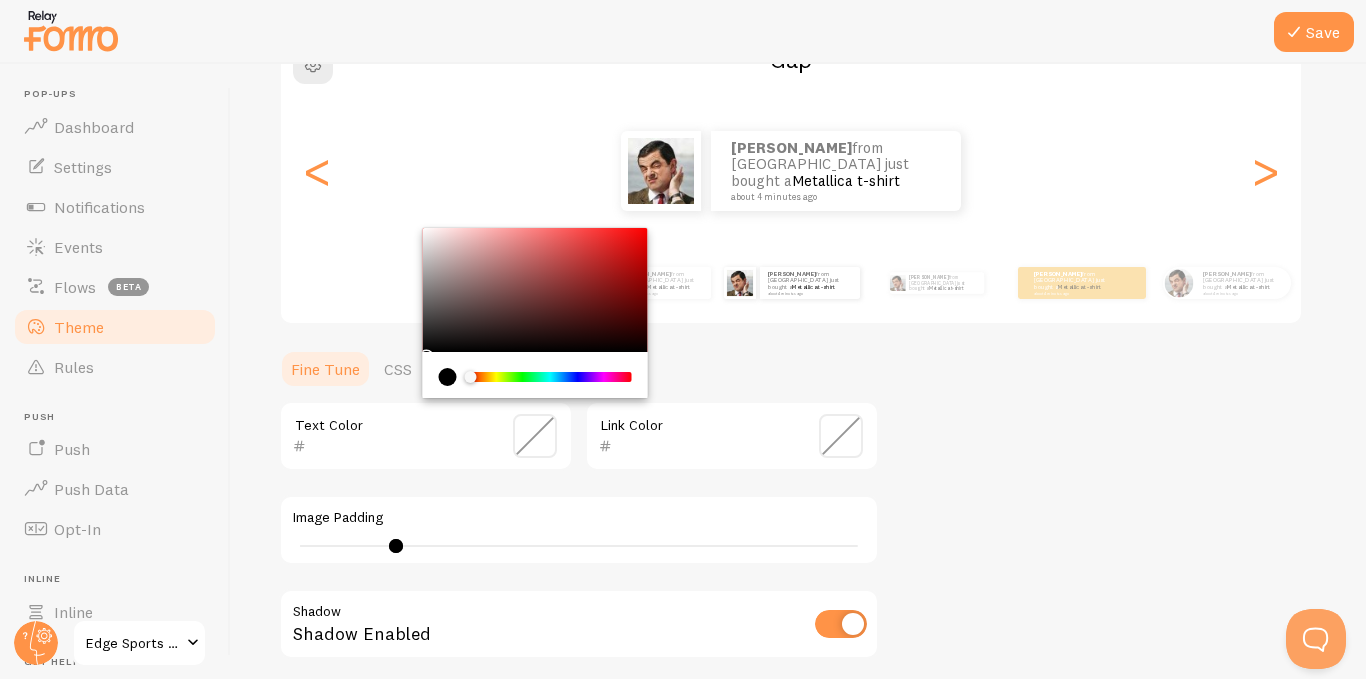 drag, startPoint x: 300, startPoint y: 544, endPoint x: 396, endPoint y: 533, distance: 96.62815 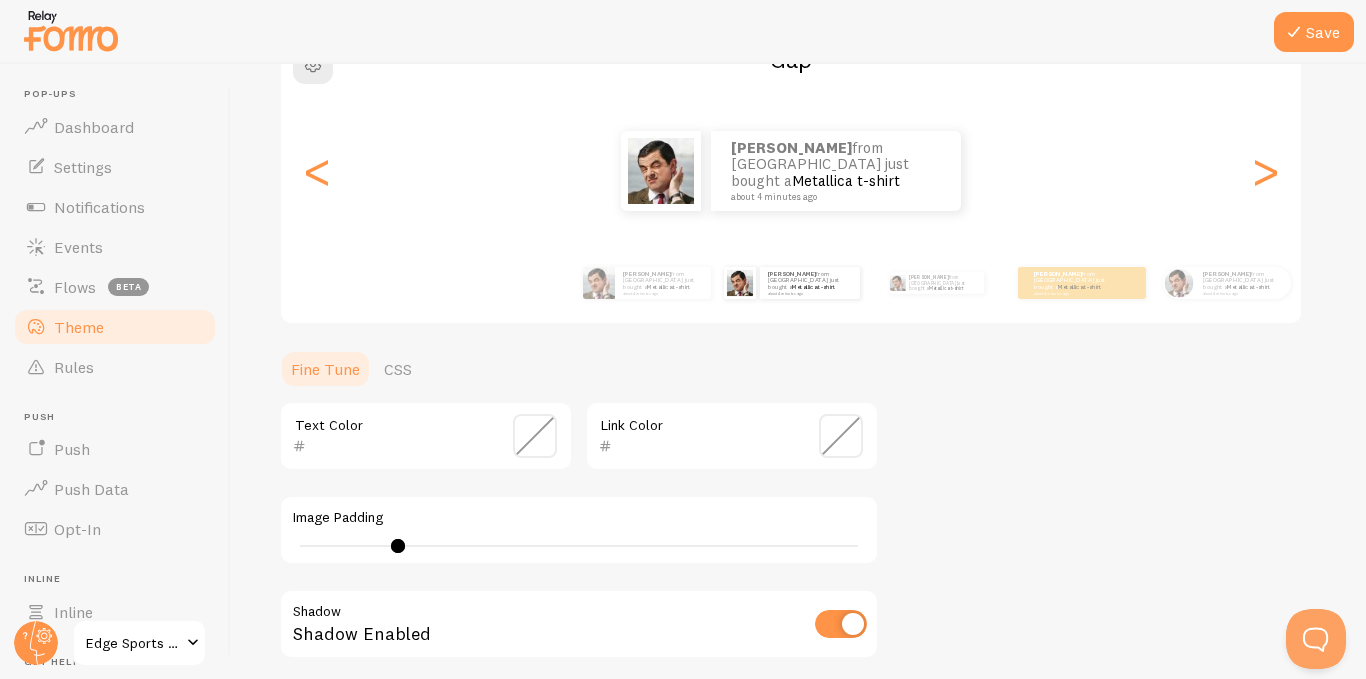 click at bounding box center [535, 436] 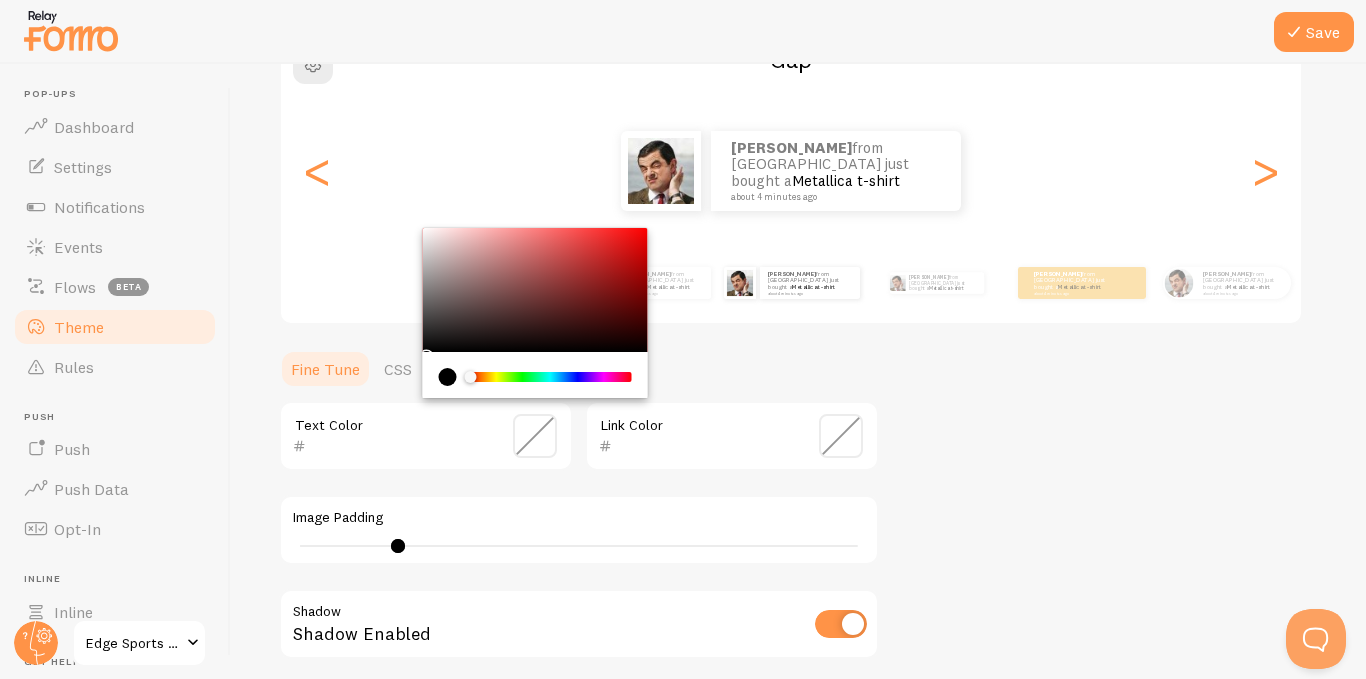 click at bounding box center [535, 290] 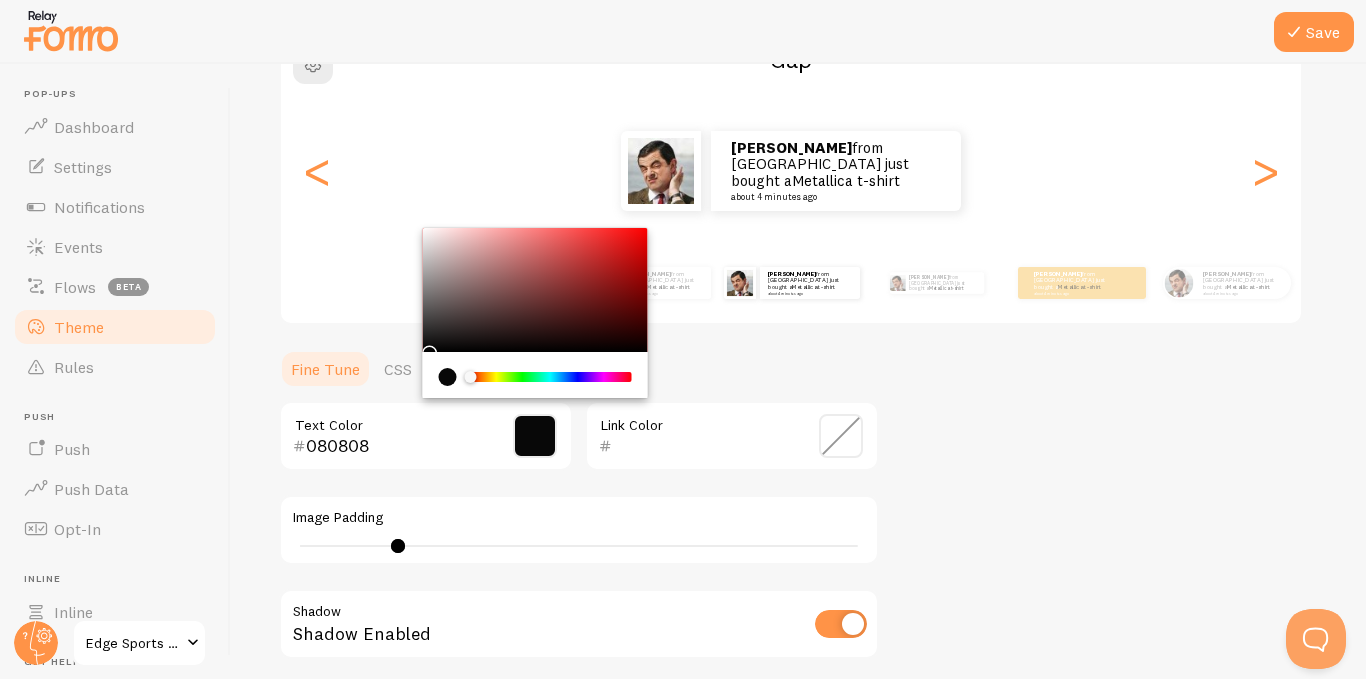 click at bounding box center (430, 353) 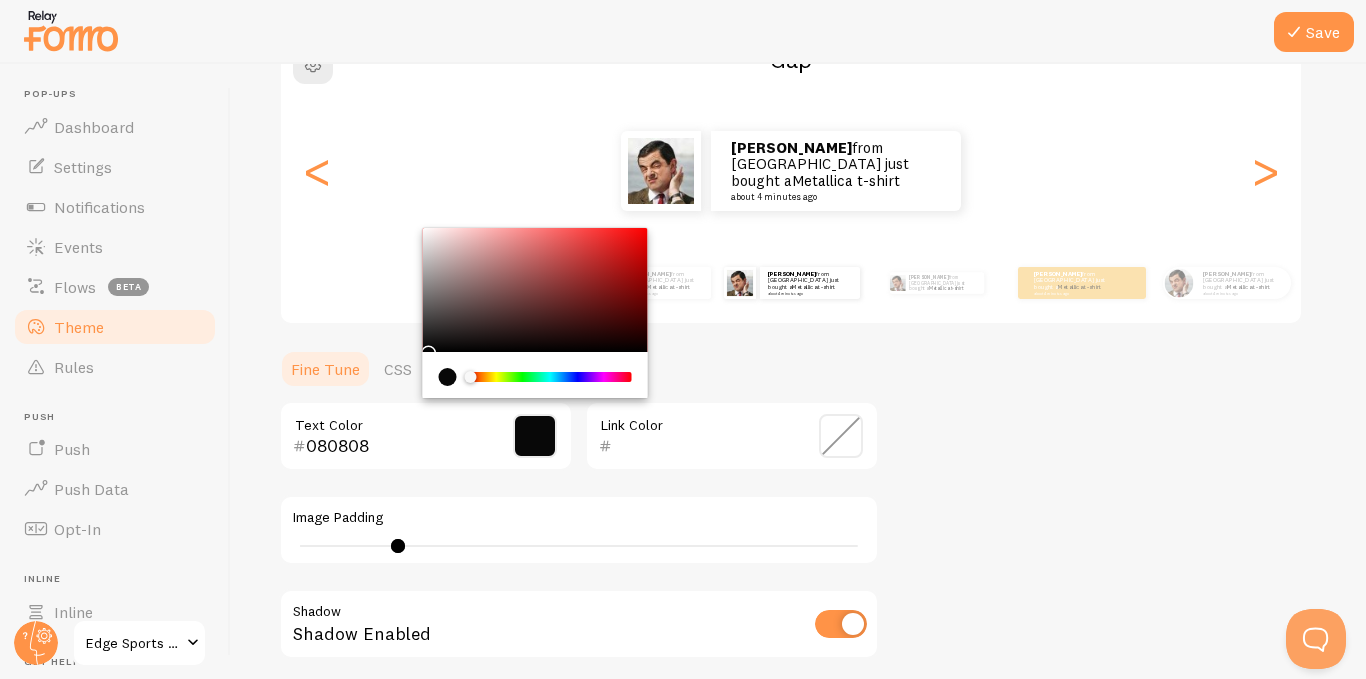 click on "080808" at bounding box center (397, 446) 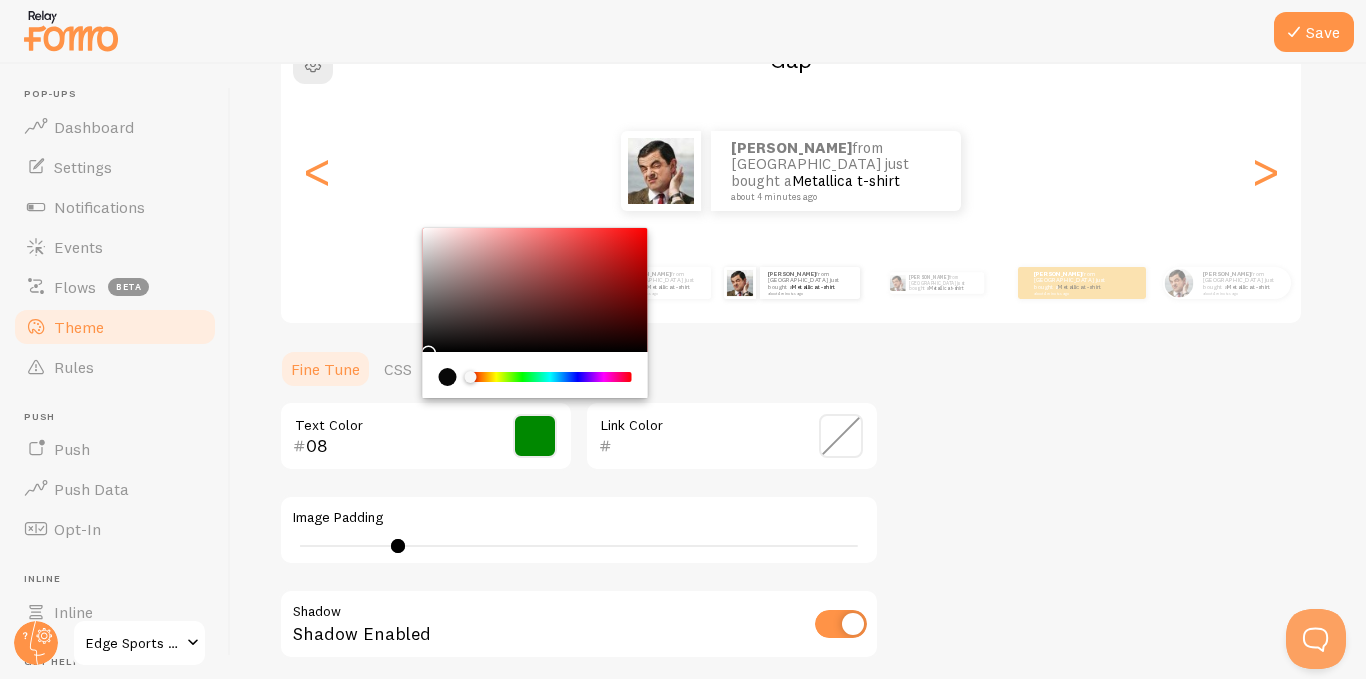 type on "0" 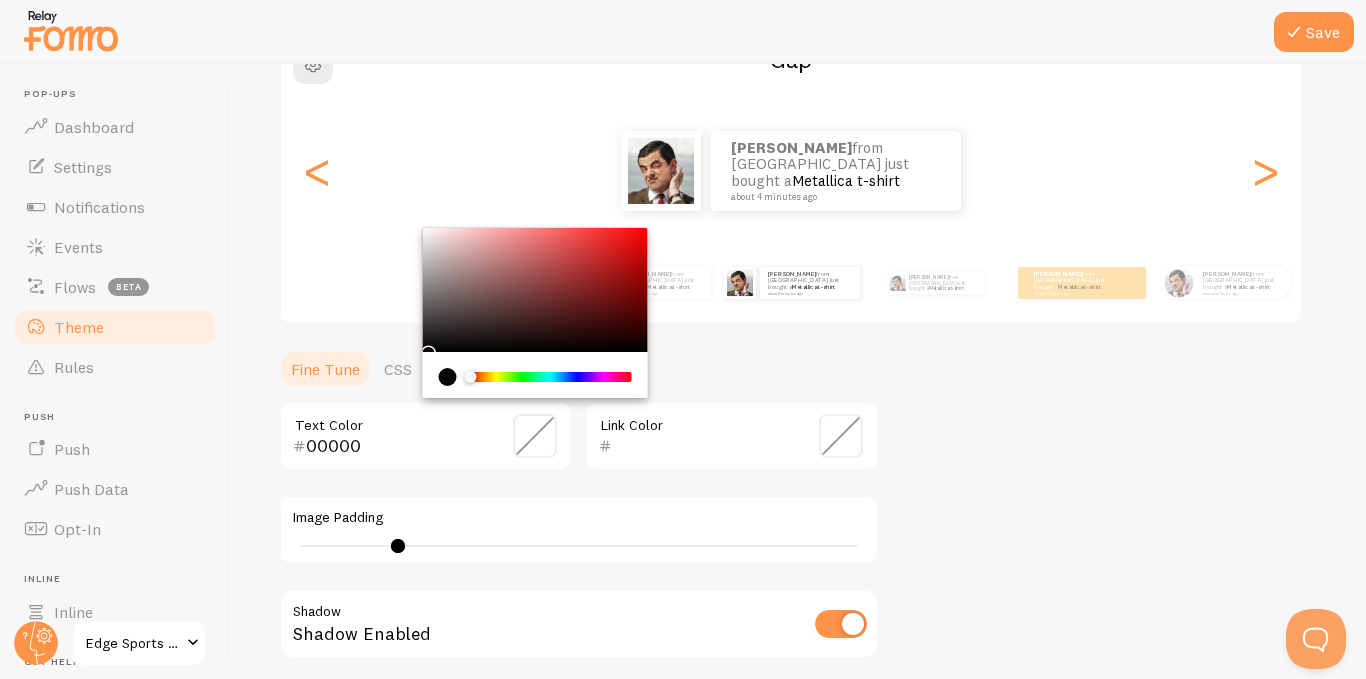 type on "00000" 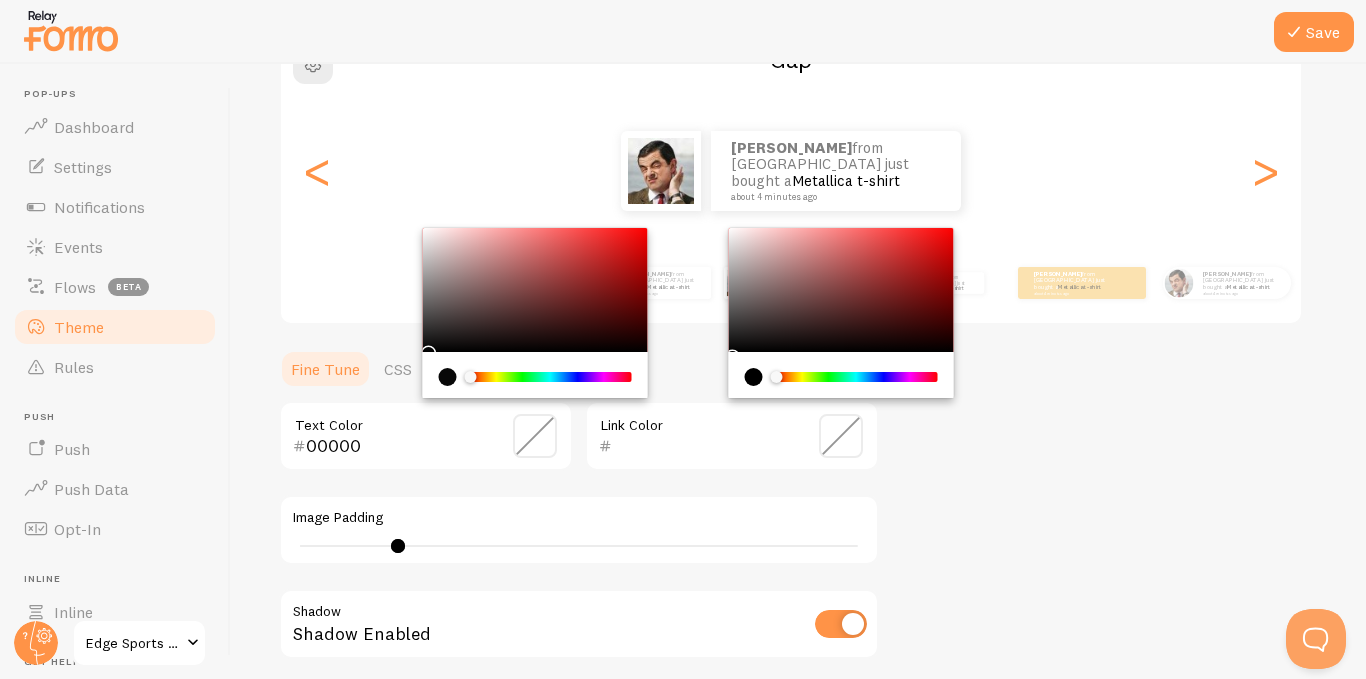 click on "00000" at bounding box center [397, 446] 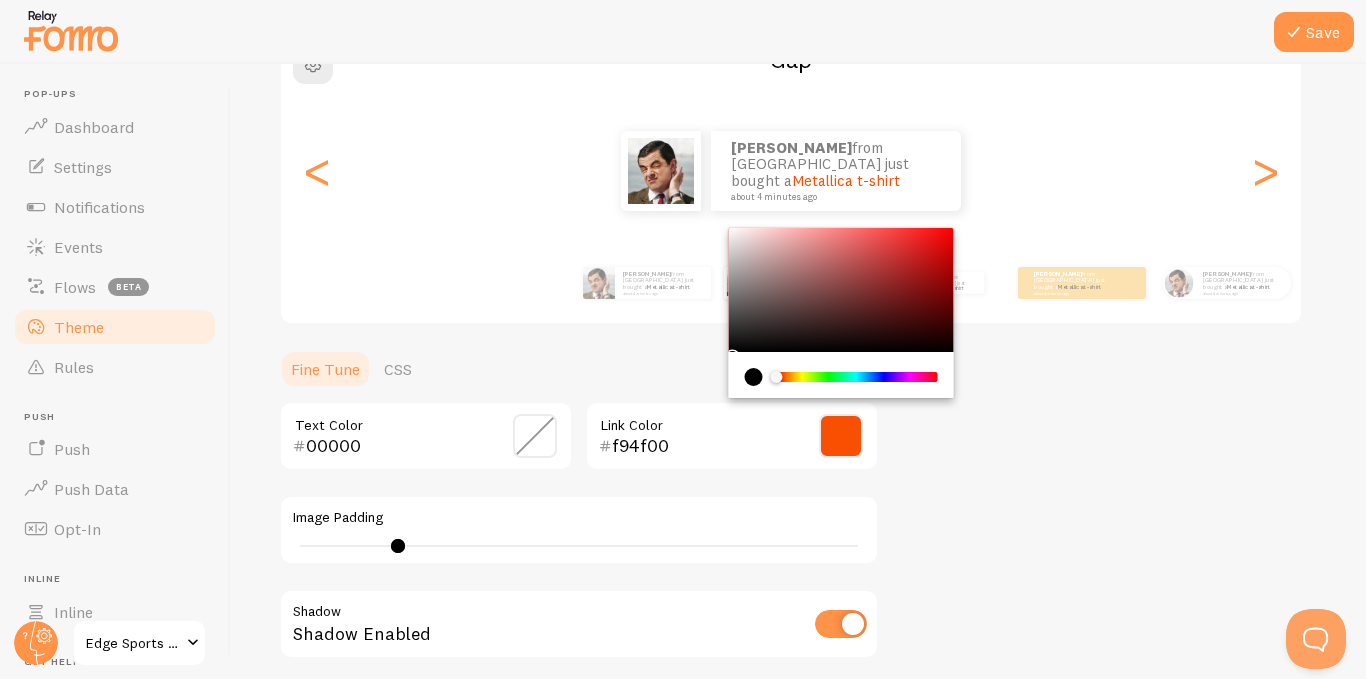 type on "f94f00" 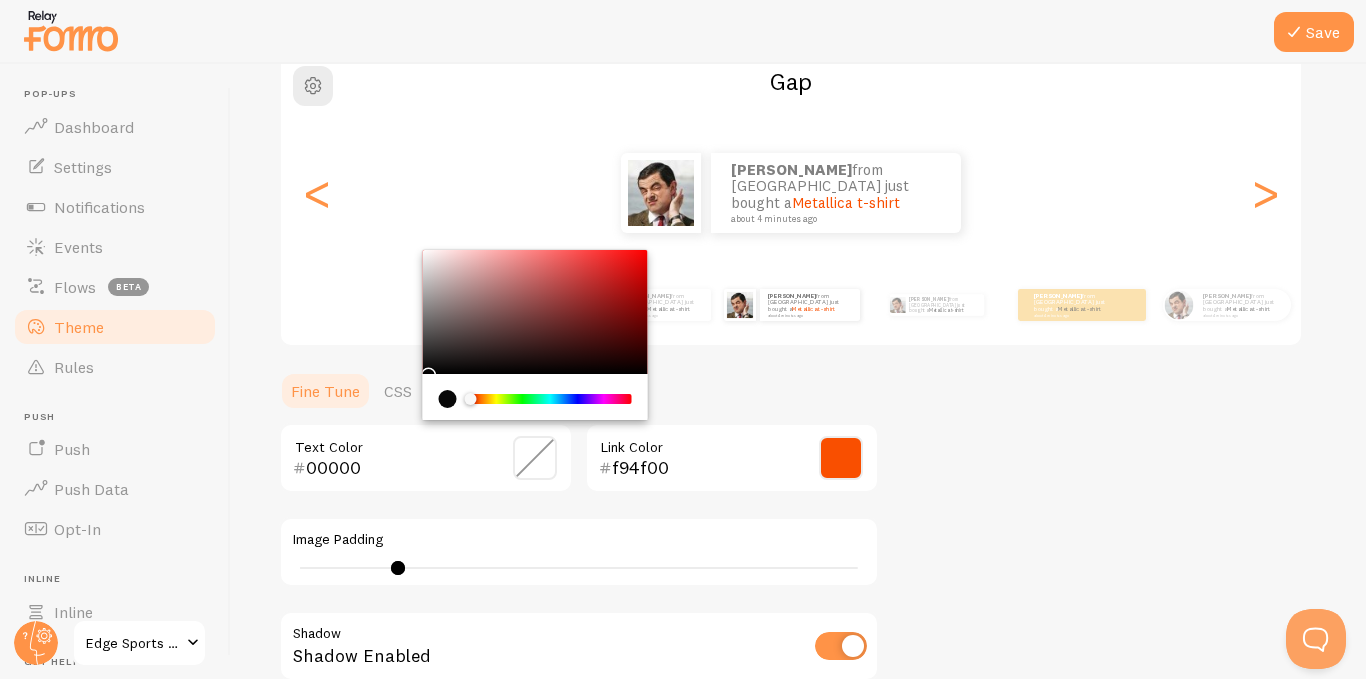 scroll, scrollTop: 0, scrollLeft: 0, axis: both 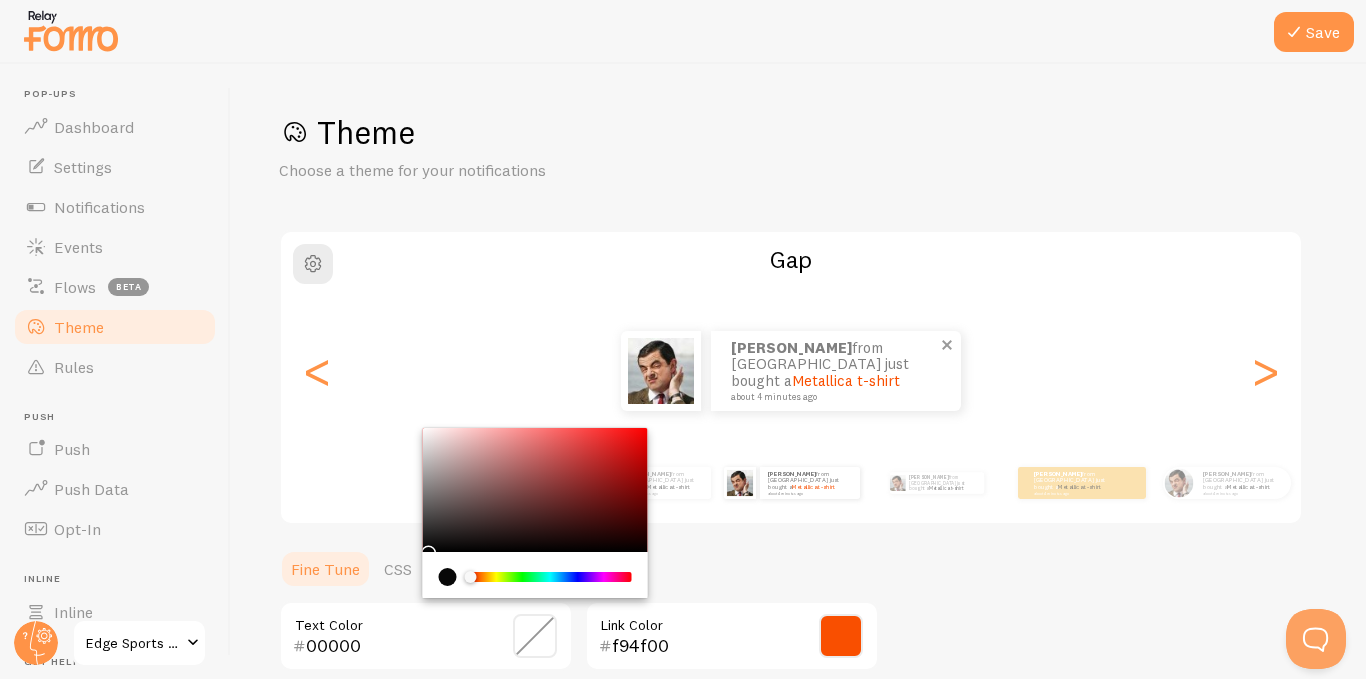 click on "about 4 minutes ago" at bounding box center [833, 397] 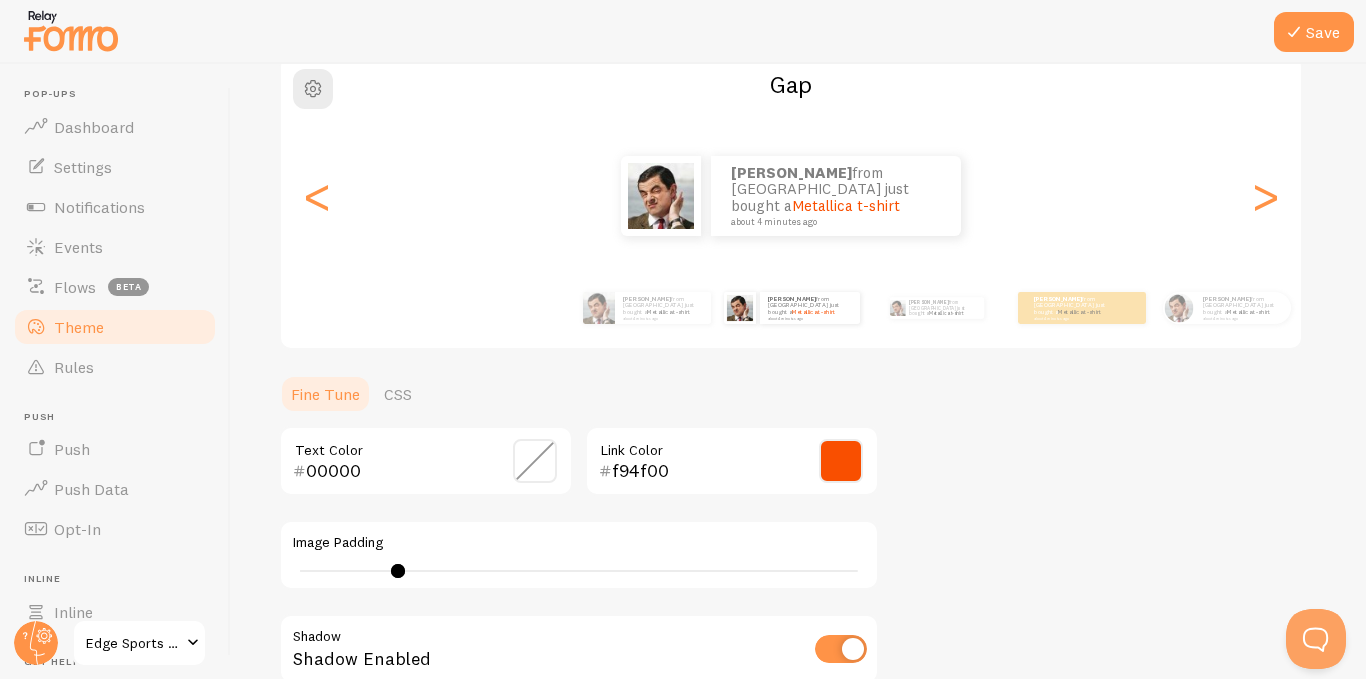 scroll, scrollTop: 200, scrollLeft: 0, axis: vertical 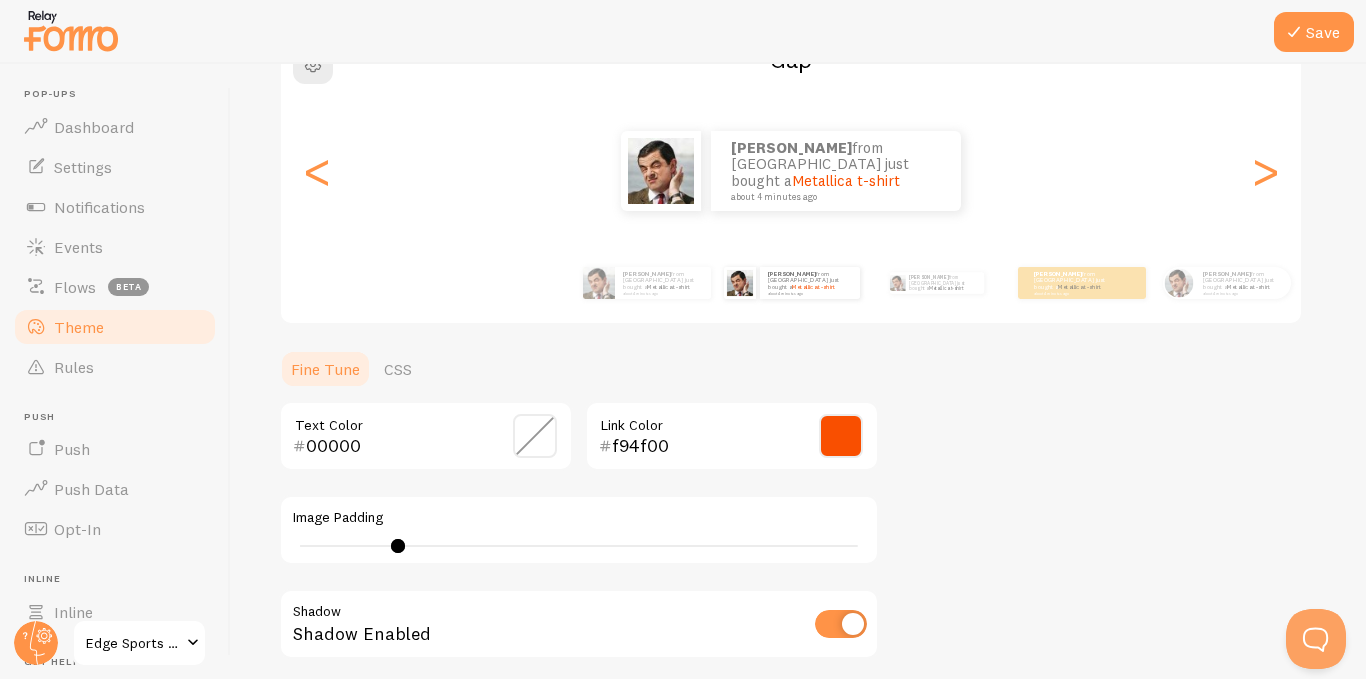 click on "Fine Tune" at bounding box center (325, 369) 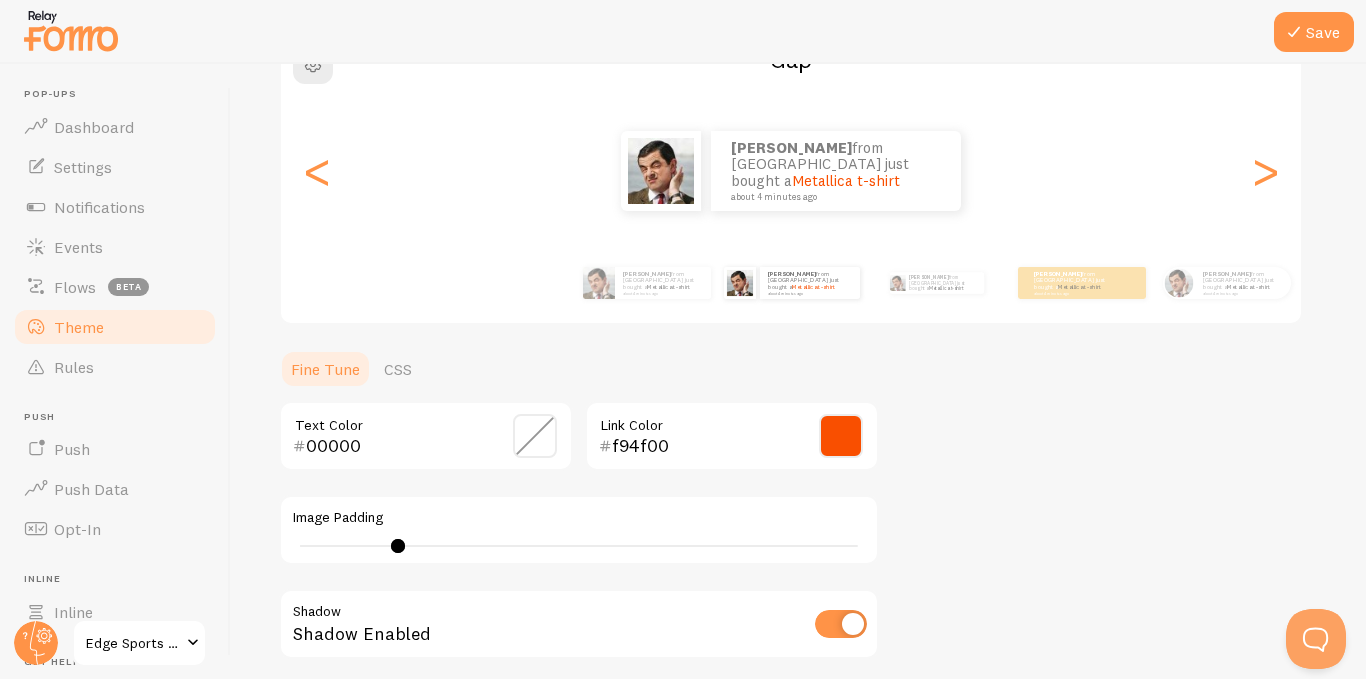 click at bounding box center [841, 624] 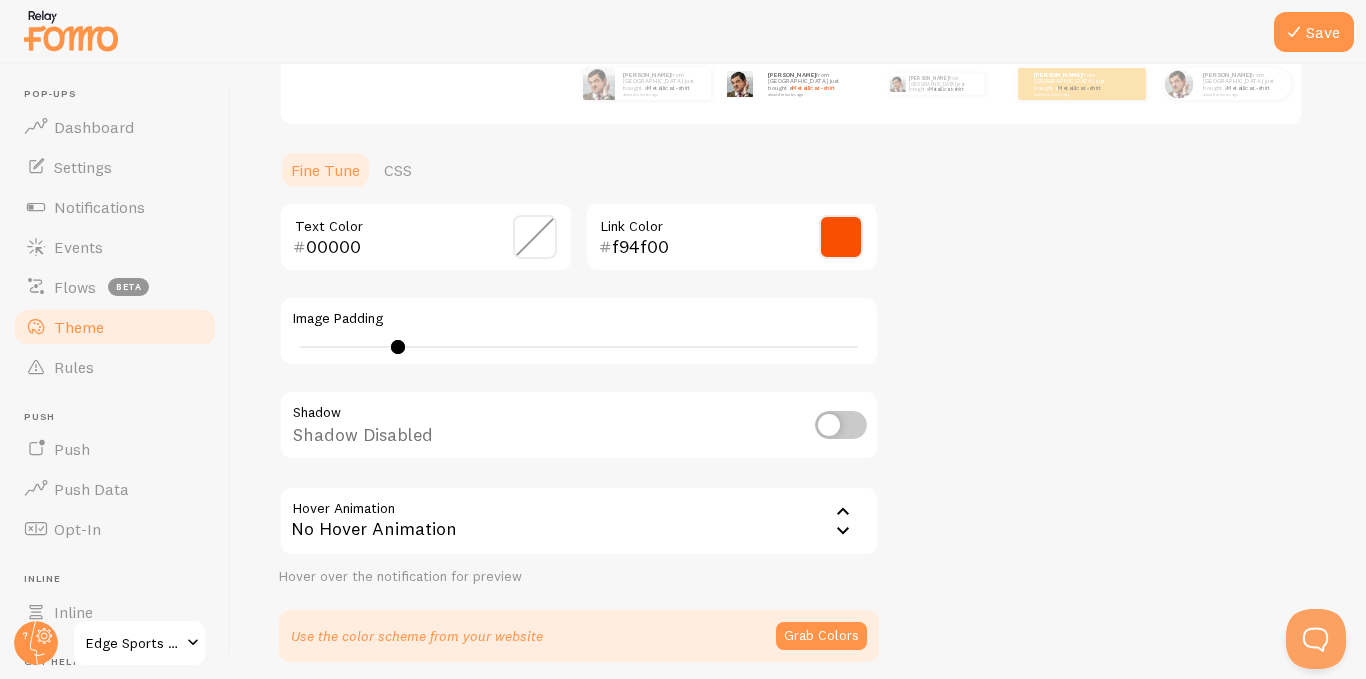scroll, scrollTop: 400, scrollLeft: 0, axis: vertical 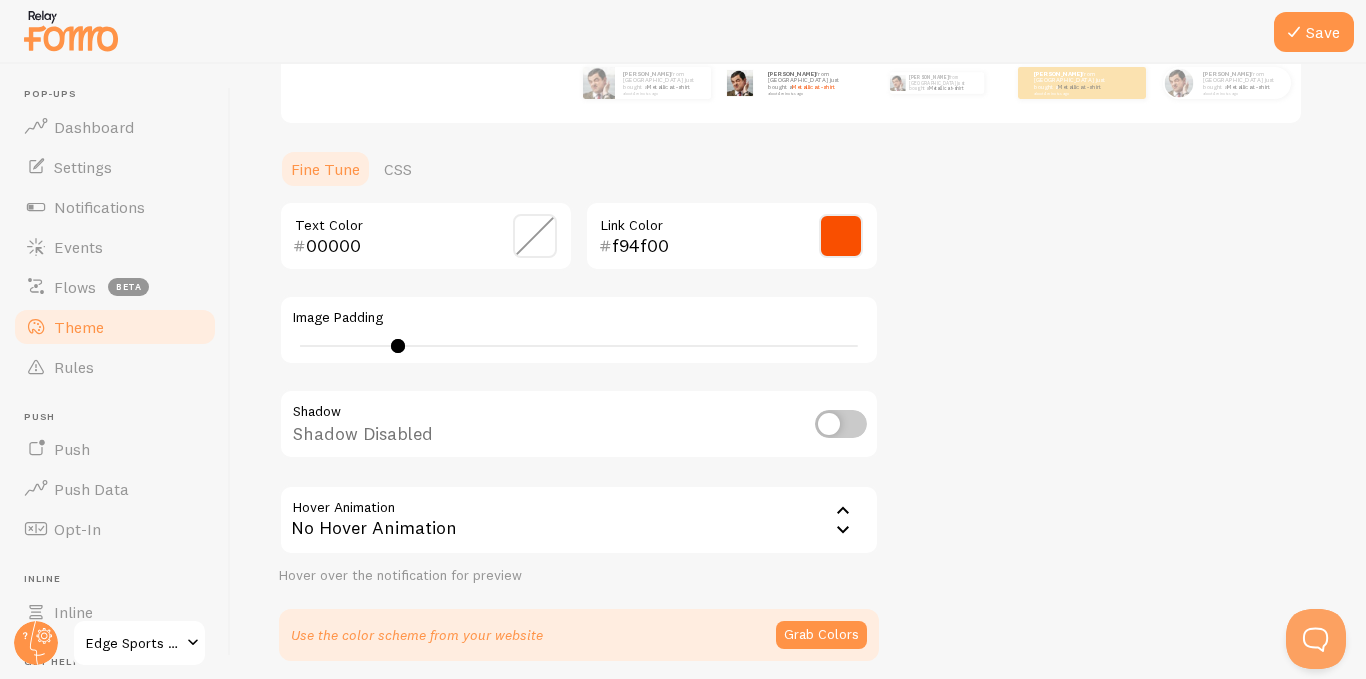 click 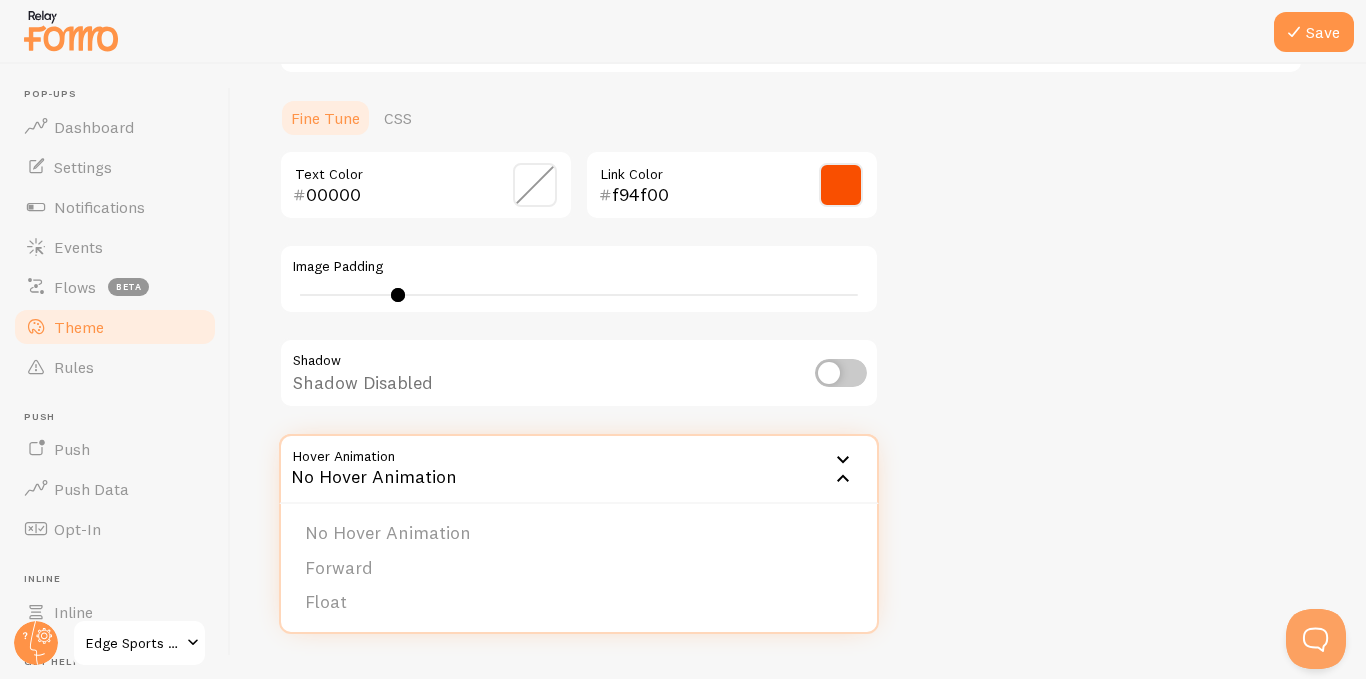 scroll, scrollTop: 478, scrollLeft: 0, axis: vertical 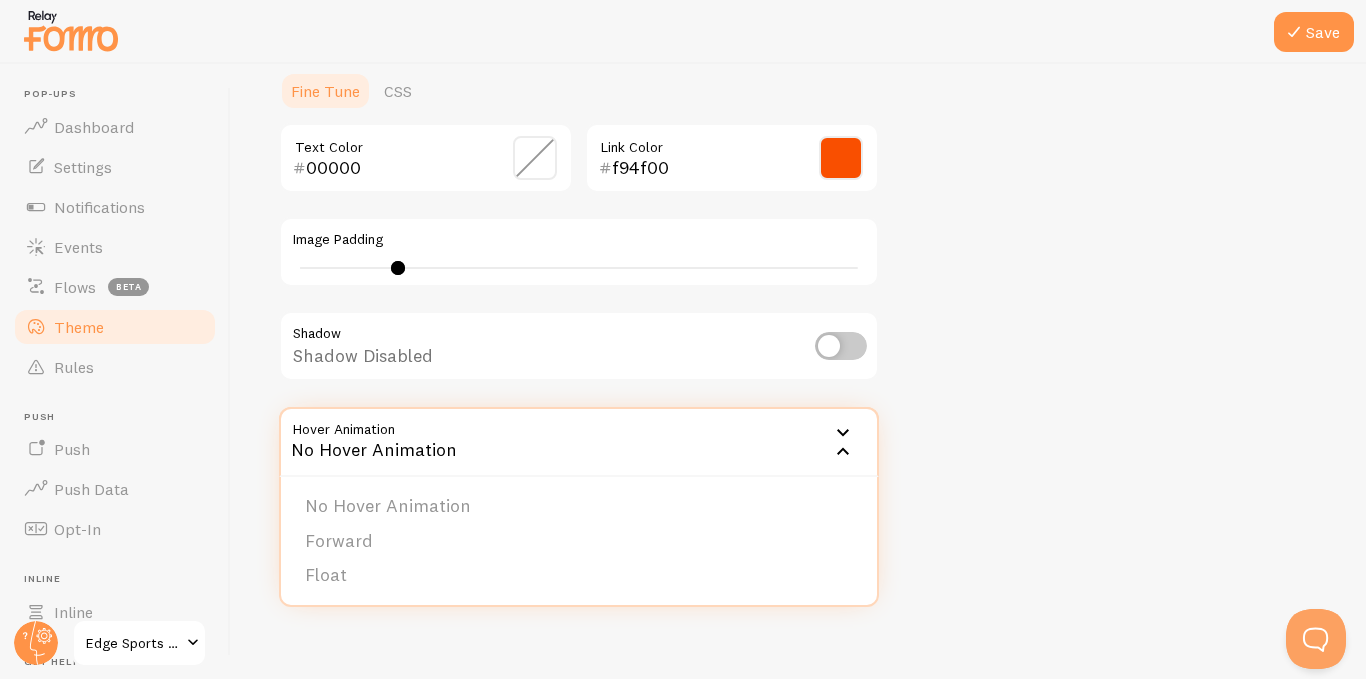 click 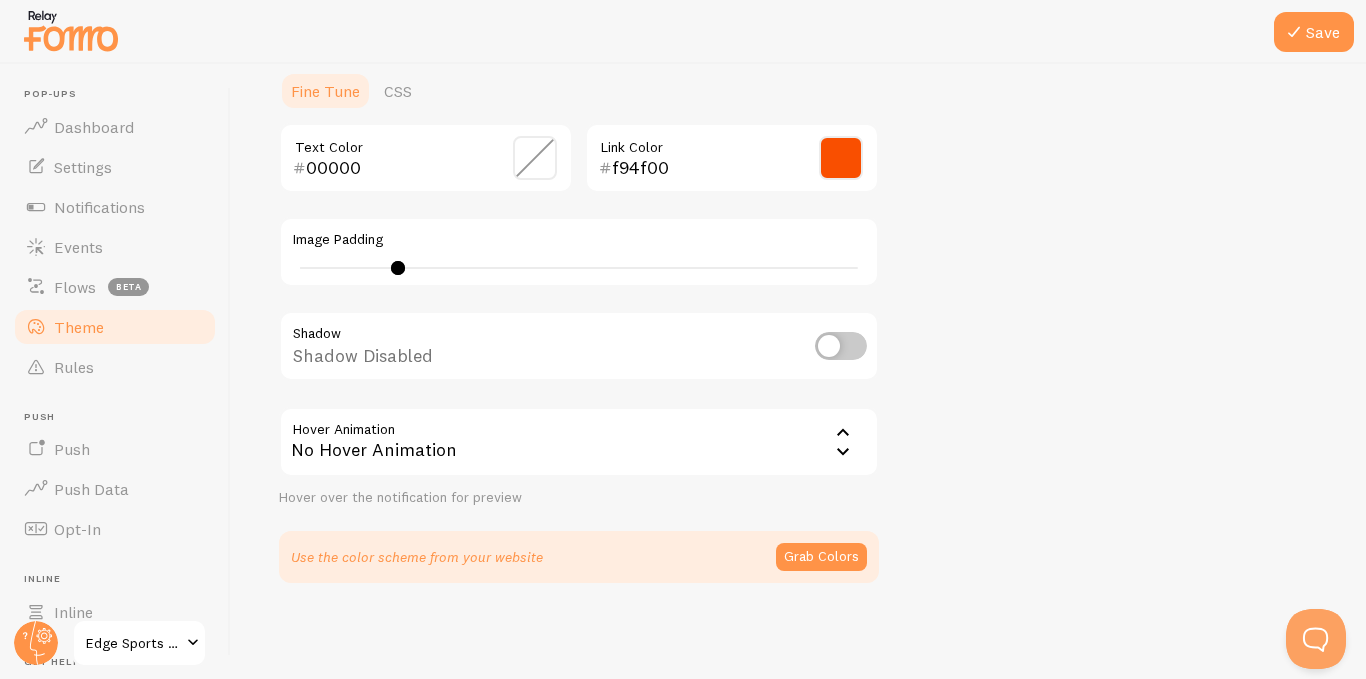 click 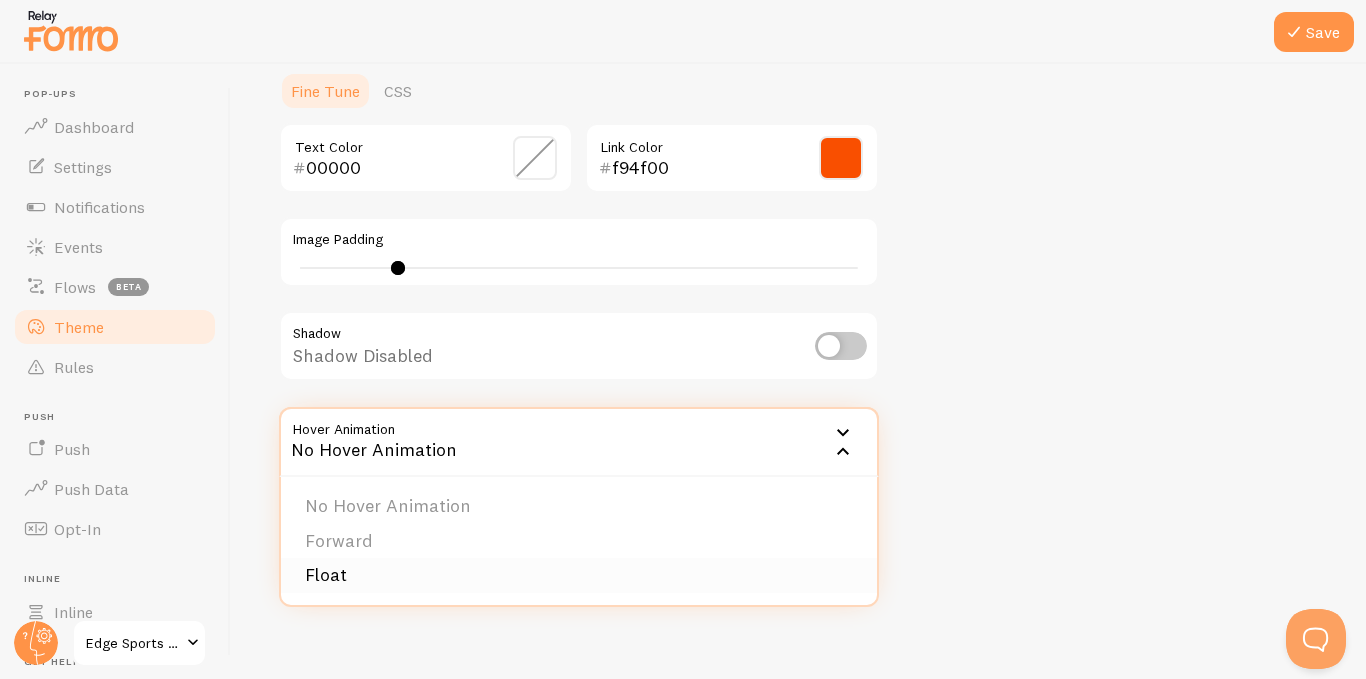 click on "Float" at bounding box center (579, 575) 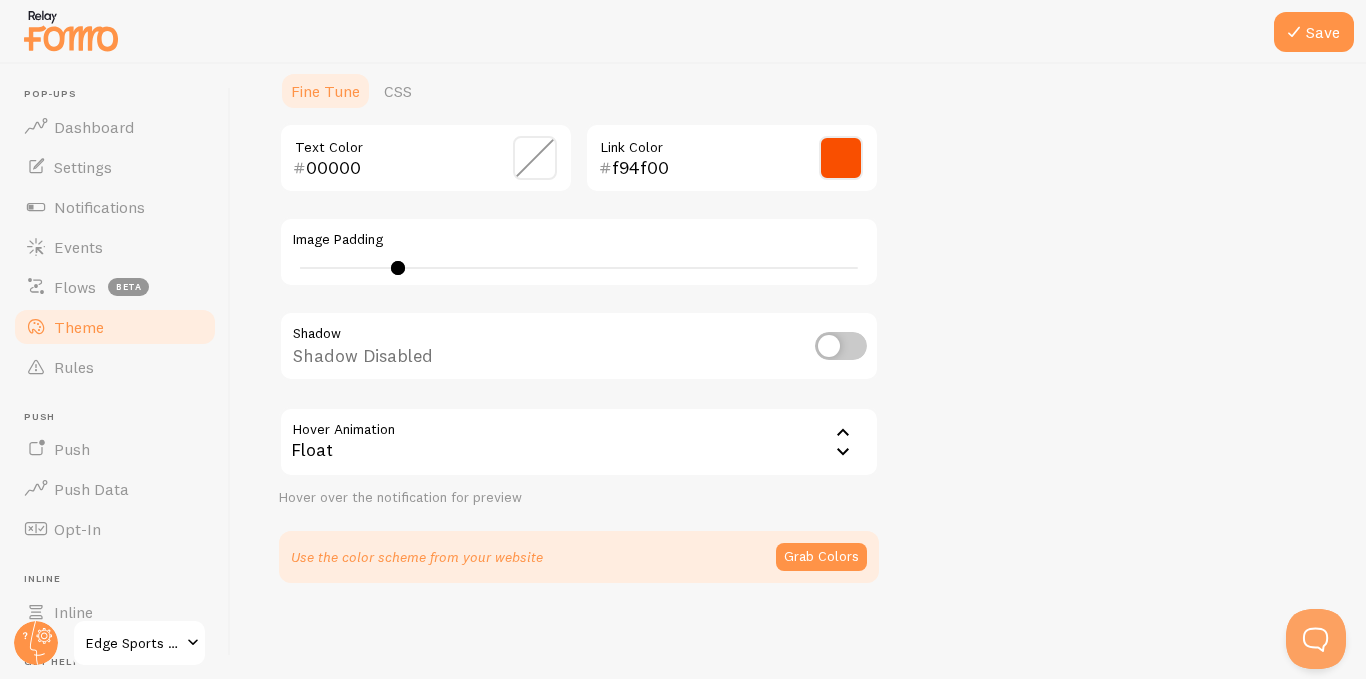 click 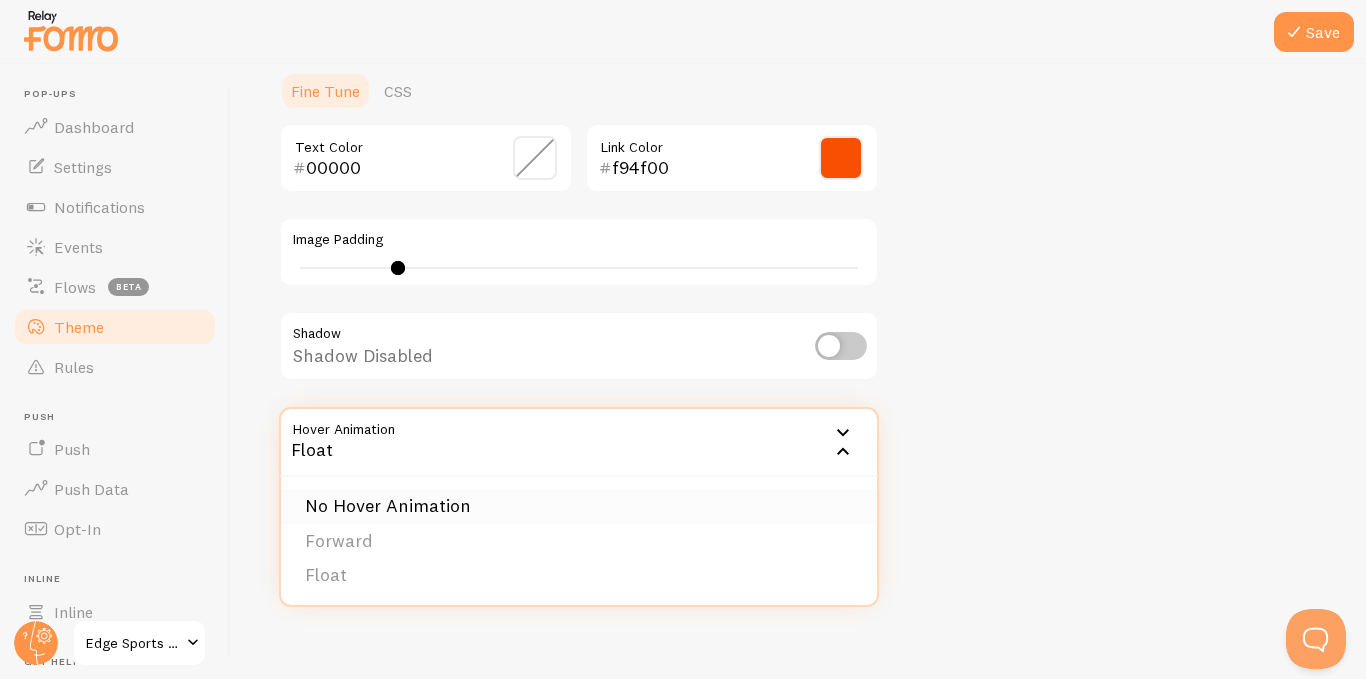 click on "No Hover Animation" at bounding box center [579, 506] 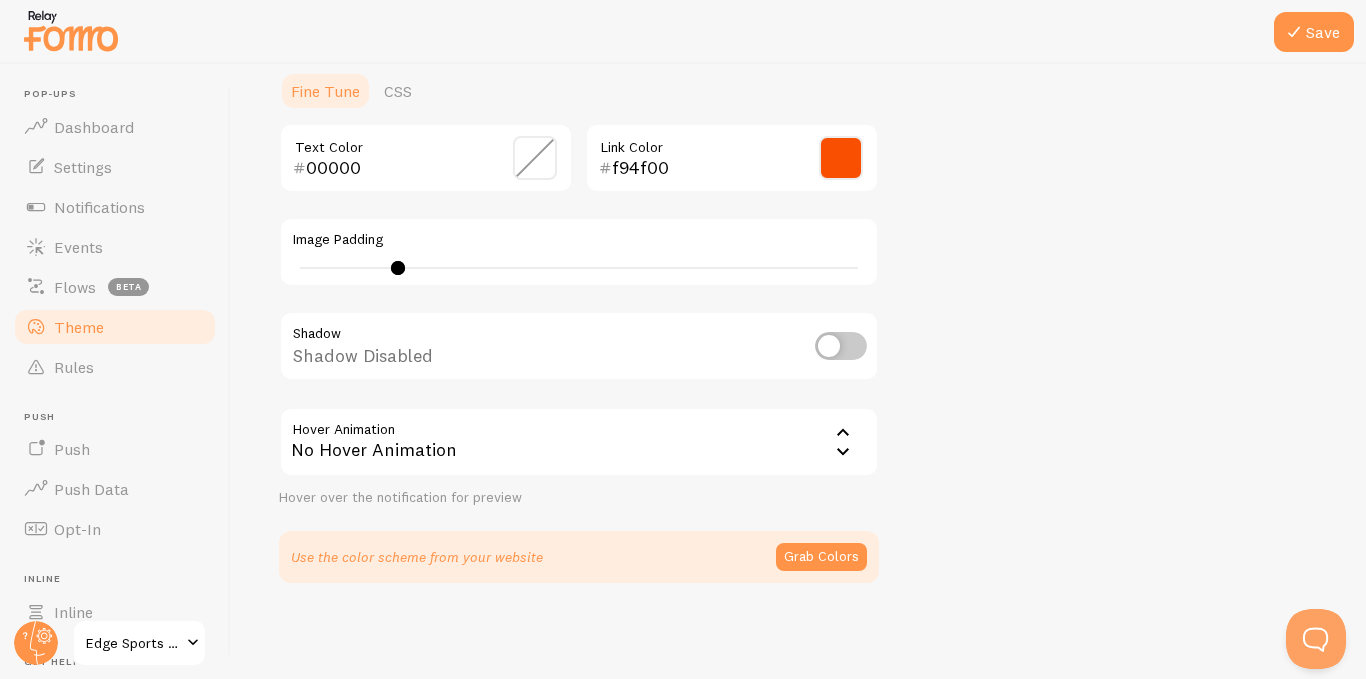click on "Theme
Choose a theme for your notifications
Gap
[PERSON_NAME]  from [GEOGRAPHIC_DATA] just bought a  Metallica t-shirt   about 4 minutes ago [PERSON_NAME]  from [GEOGRAPHIC_DATA] just bought a  Metallica t-shirt   about 4 minutes ago [PERSON_NAME]  from [GEOGRAPHIC_DATA] just bought a  Metallica t-shirt   about 4 minutes ago [PERSON_NAME]  from [GEOGRAPHIC_DATA] just bought a  Metallica t-shirt   about 4 minutes ago [PERSON_NAME]  from [GEOGRAPHIC_DATA] just bought a  Metallica t-shirt   about 4 minutes ago [PERSON_NAME]  from [GEOGRAPHIC_DATA] just bought a  Metallica t-shirt   about 4 minutes ago [PERSON_NAME]  from [GEOGRAPHIC_DATA] just bought a  Metallica t-shirt   about 4 minutes ago [PERSON_NAME]  from [GEOGRAPHIC_DATA] just bought a  Metallica t-shirt   about 4 minutes ago [PERSON_NAME]  from [GEOGRAPHIC_DATA] just bought a  Metallica t-shirt   about 4 minutes ago [PERSON_NAME]  from [GEOGRAPHIC_DATA] just bought a  Metallica t-shirt   about 4 minutes ago [PERSON_NAME]  from [GEOGRAPHIC_DATA] just bought a  Metallica t-shirt   about 4 minutes ago [PERSON_NAME]  from [GEOGRAPHIC_DATA] just bought a  Metallica t-shirt   [PERSON_NAME]" at bounding box center (798, 108) 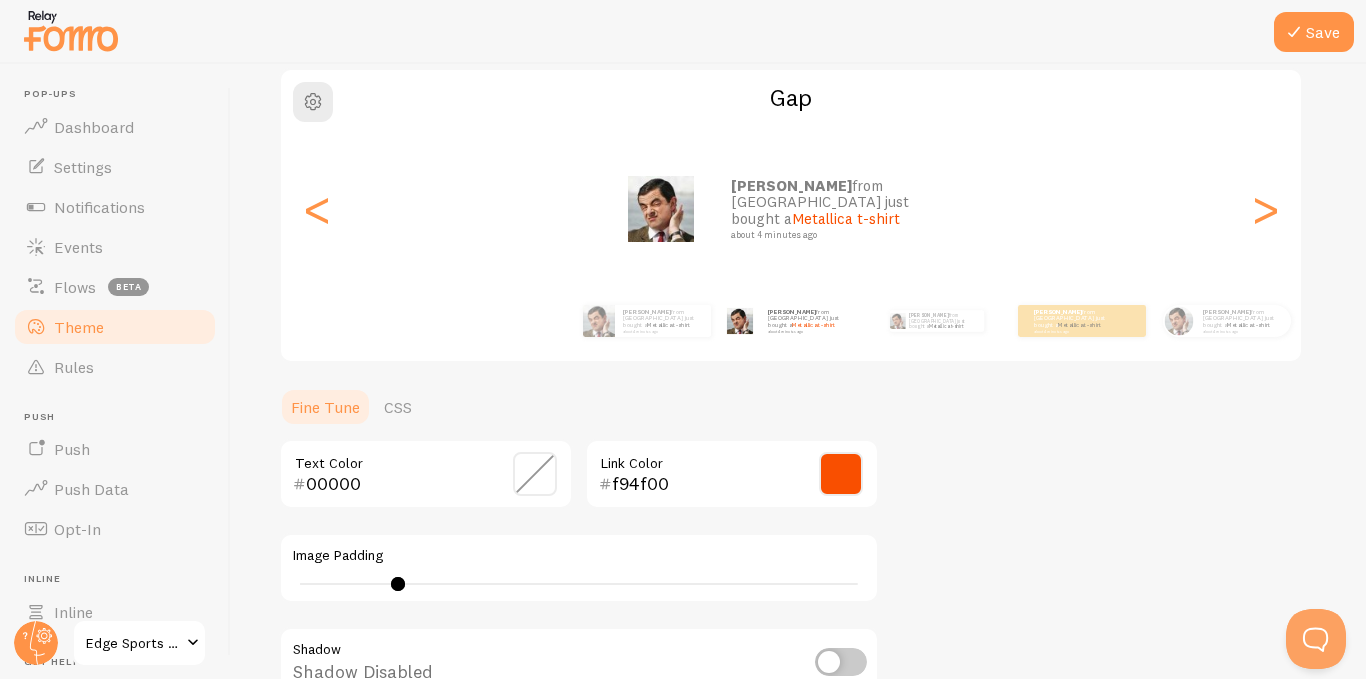 scroll, scrollTop: 78, scrollLeft: 0, axis: vertical 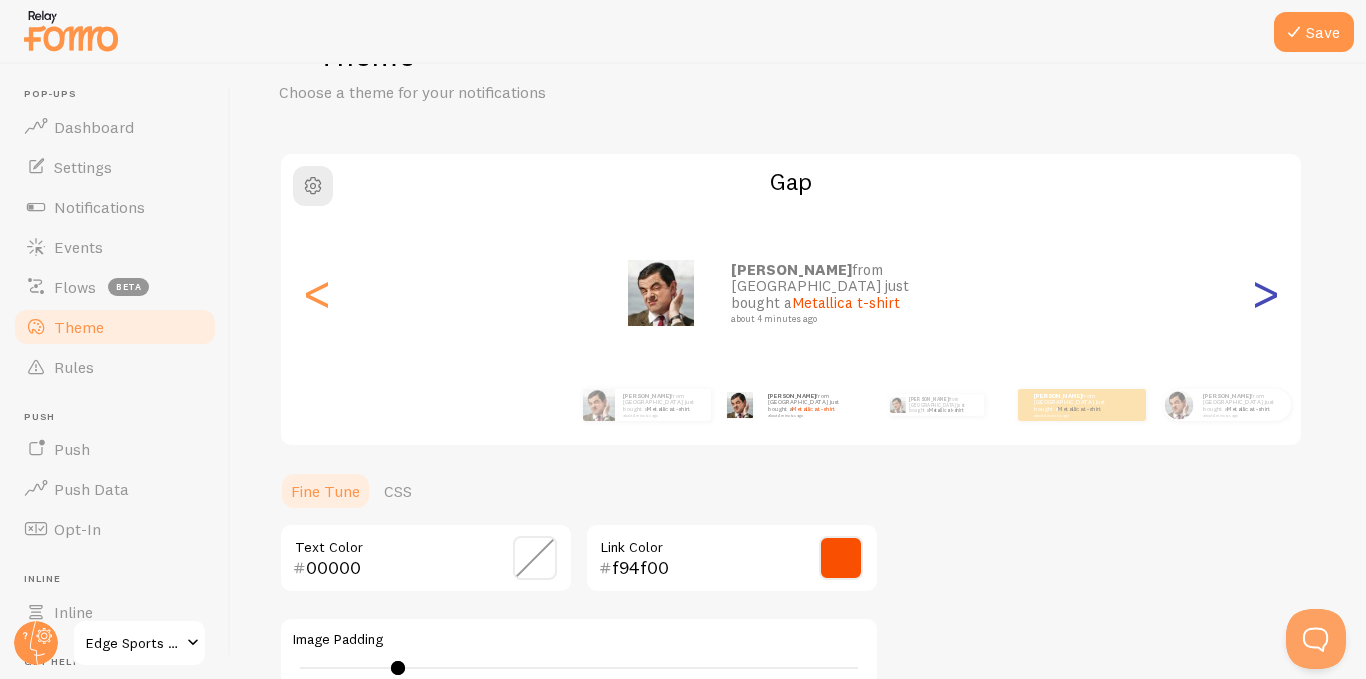 click on ">" at bounding box center [1265, 293] 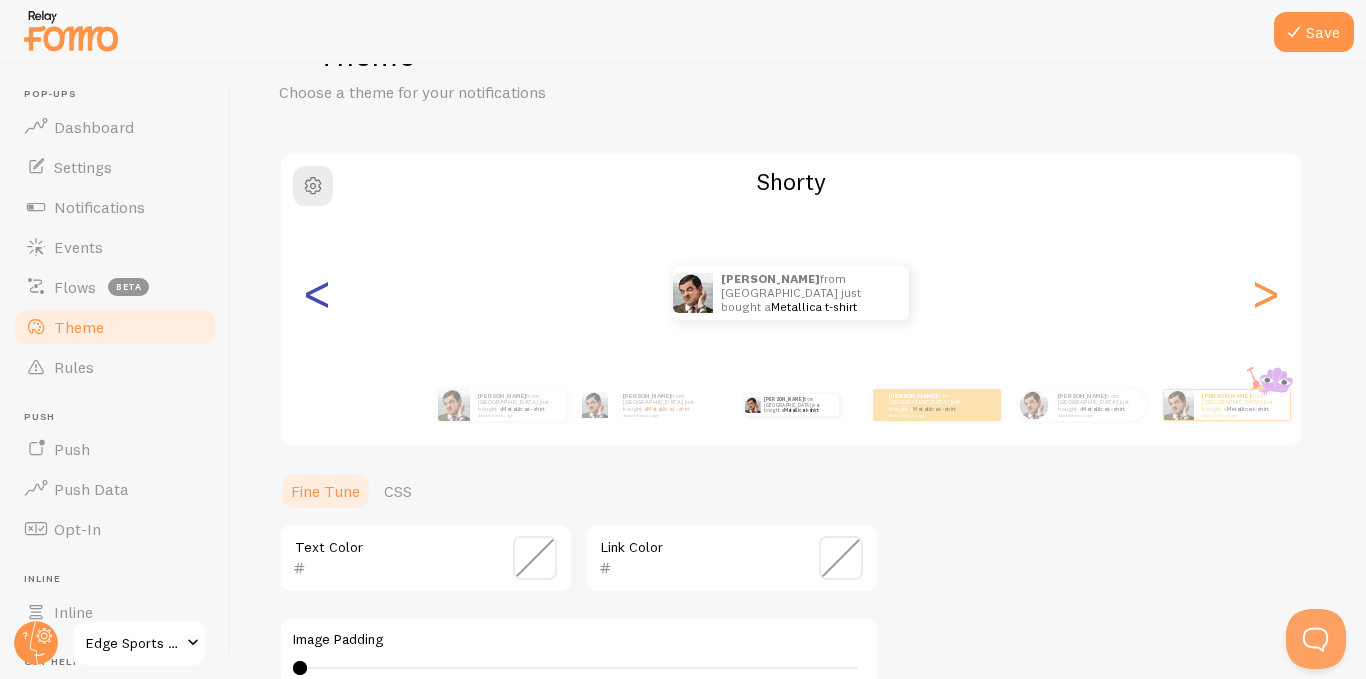 click on "<" at bounding box center [317, 293] 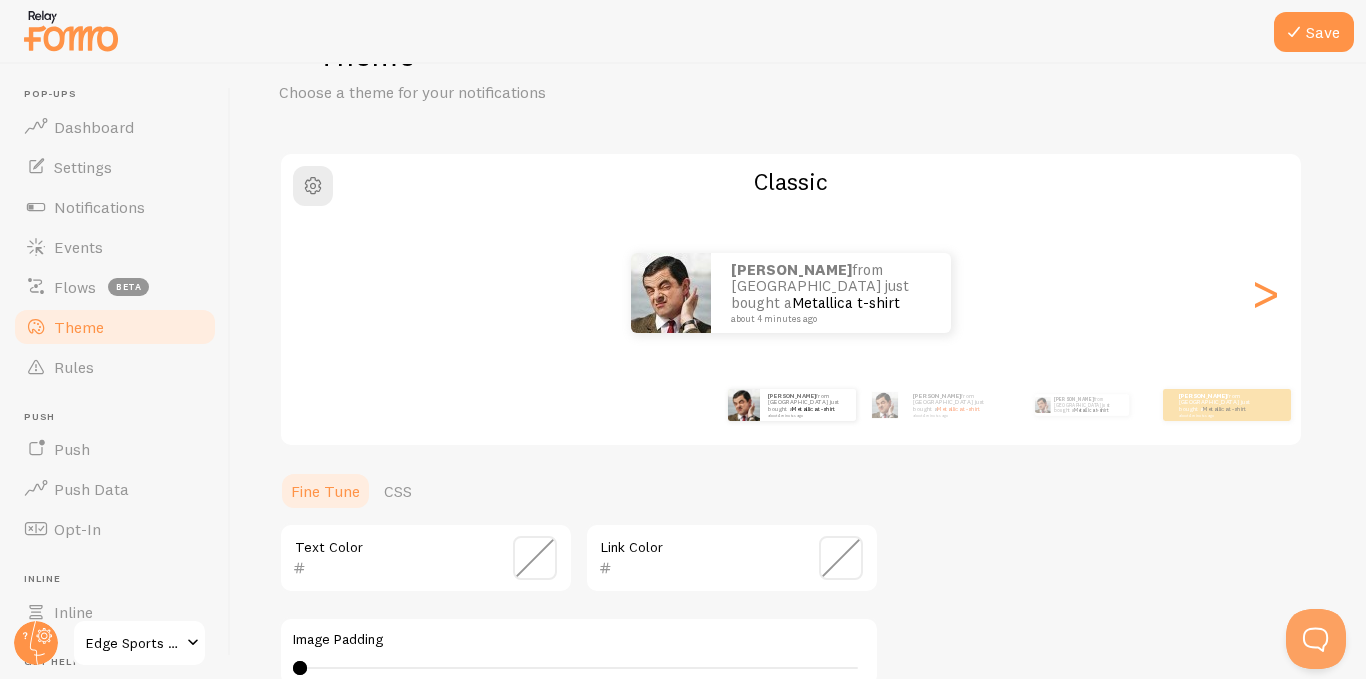 click on "[PERSON_NAME]  from [GEOGRAPHIC_DATA] just bought a  Metallica t-shirt   about 4 minutes ago" at bounding box center [791, 293] 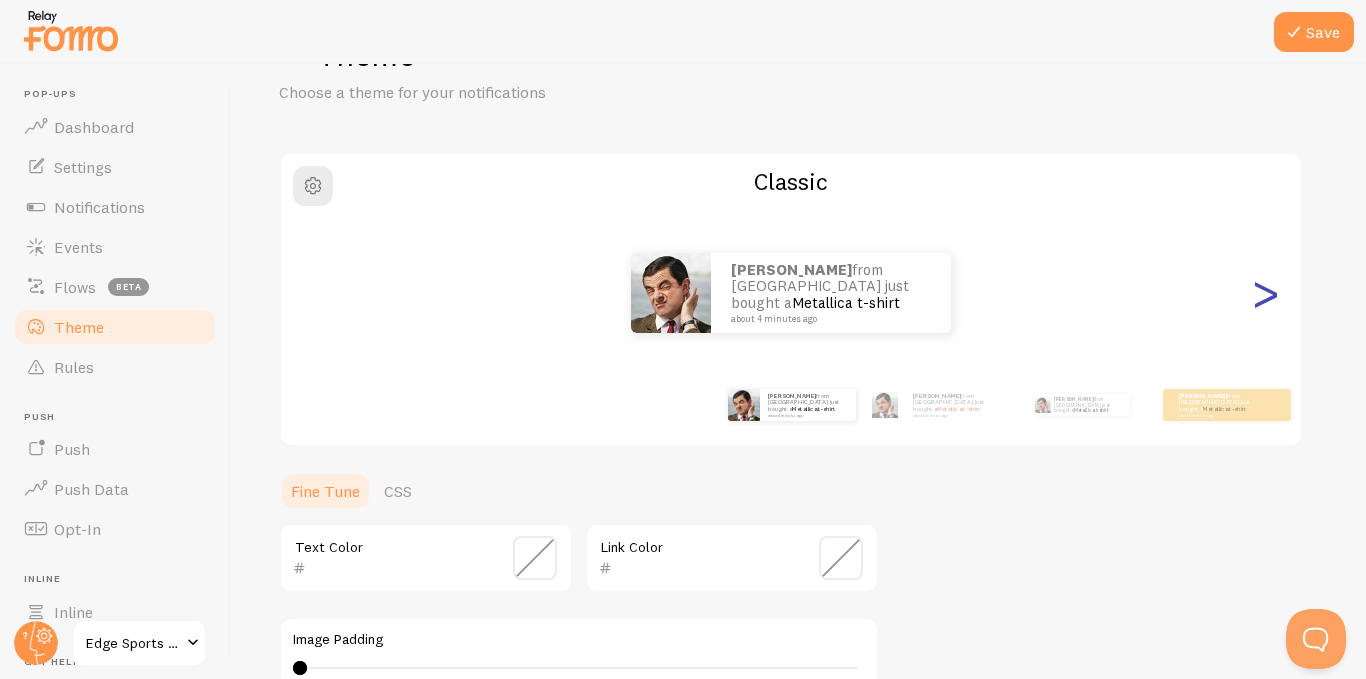 click on ">" at bounding box center [1265, 293] 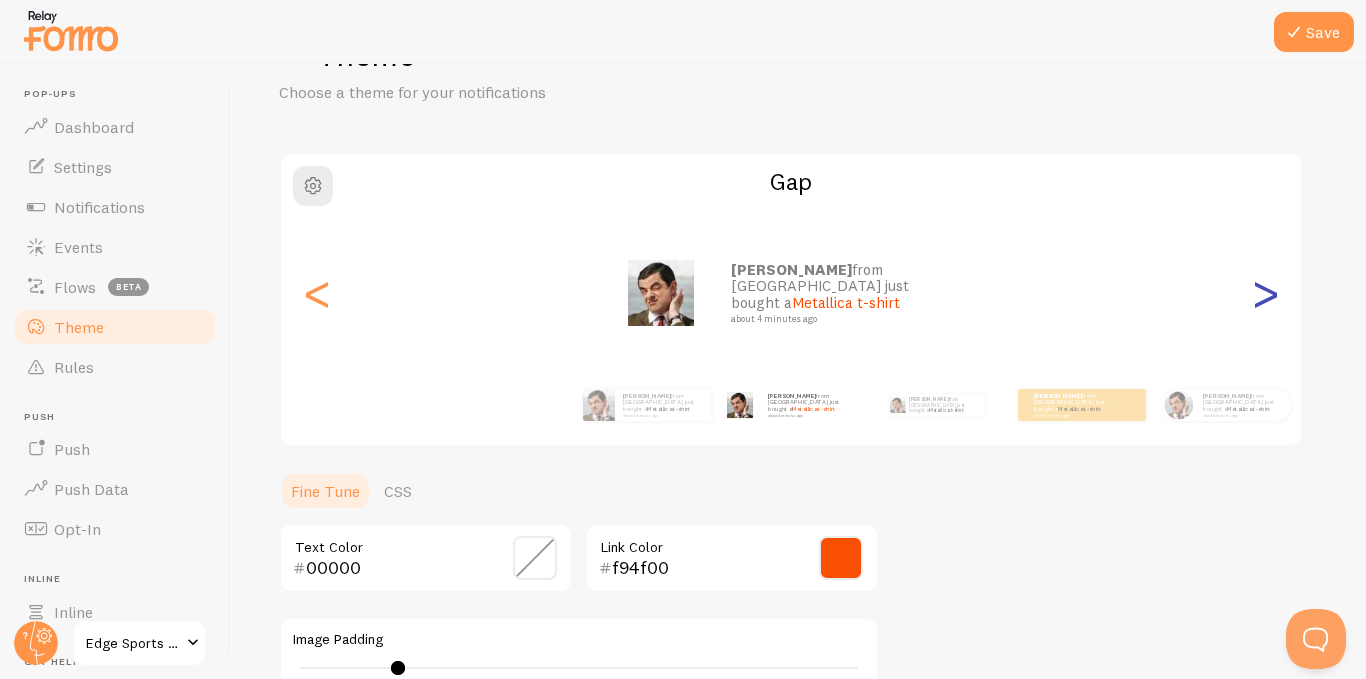 click on ">" at bounding box center (1265, 293) 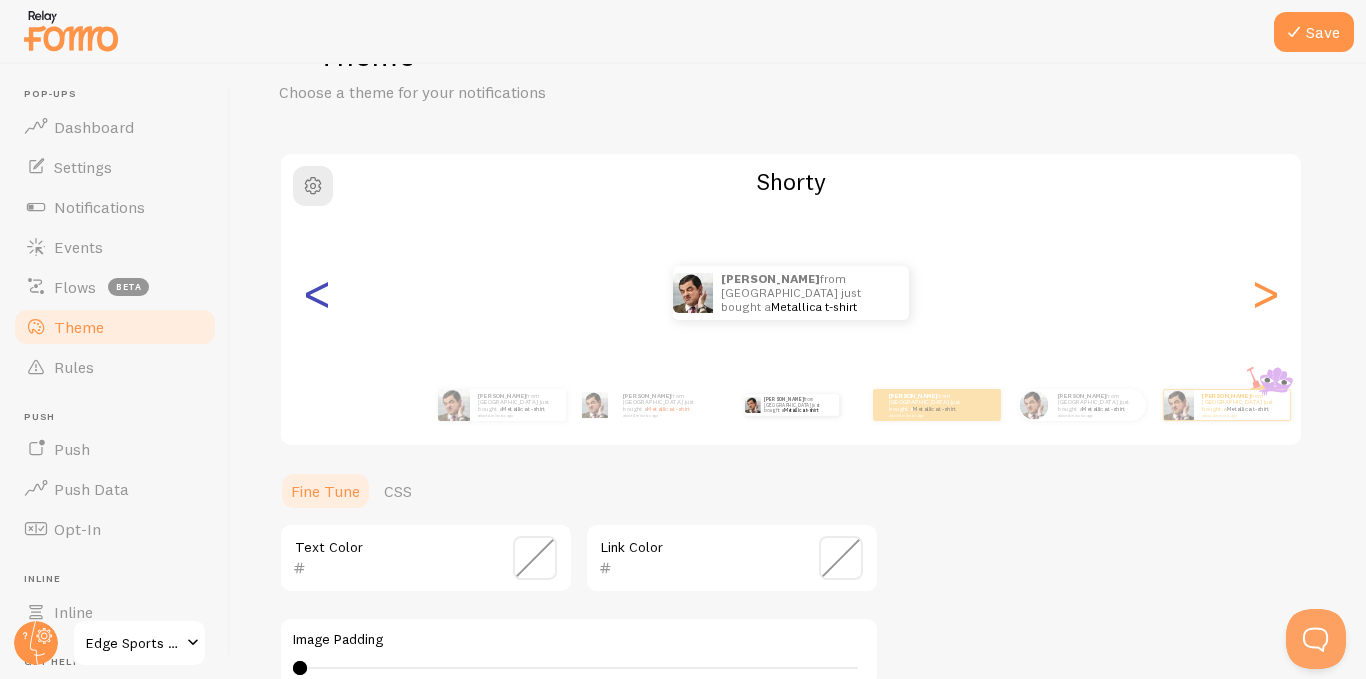 click on "<" at bounding box center [317, 293] 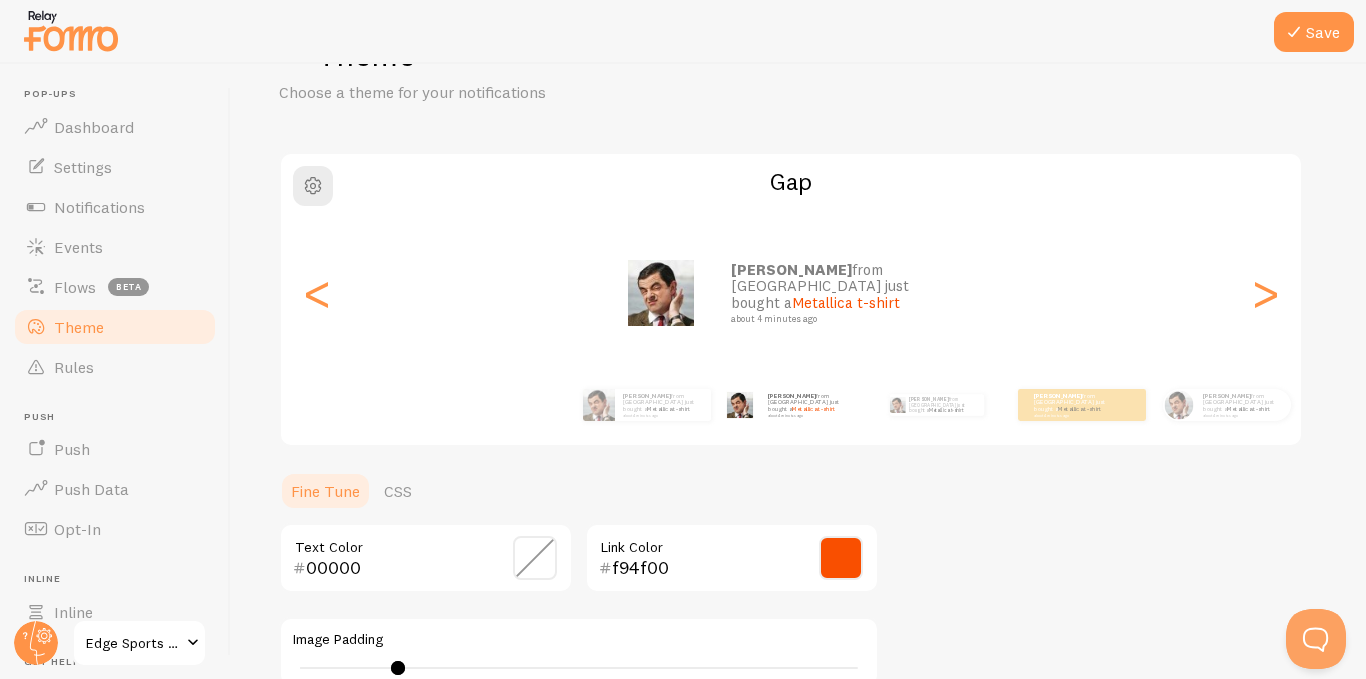 scroll, scrollTop: 178, scrollLeft: 0, axis: vertical 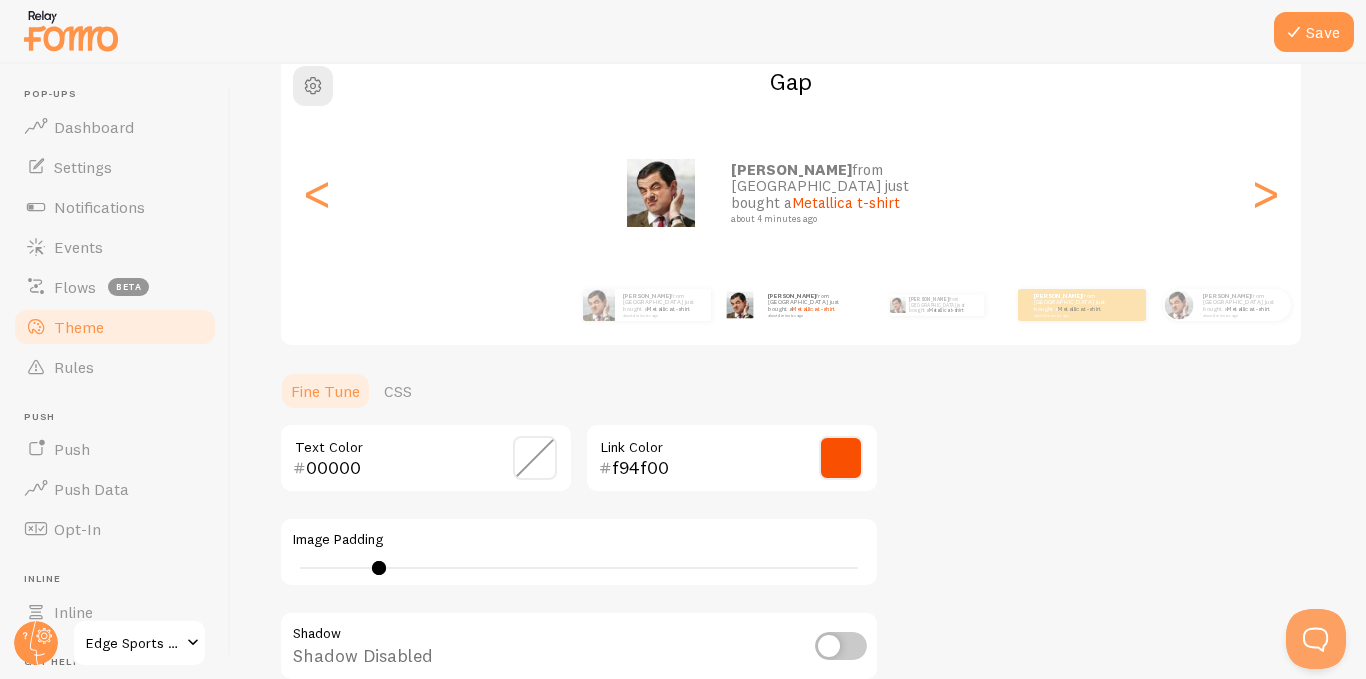 type on "6" 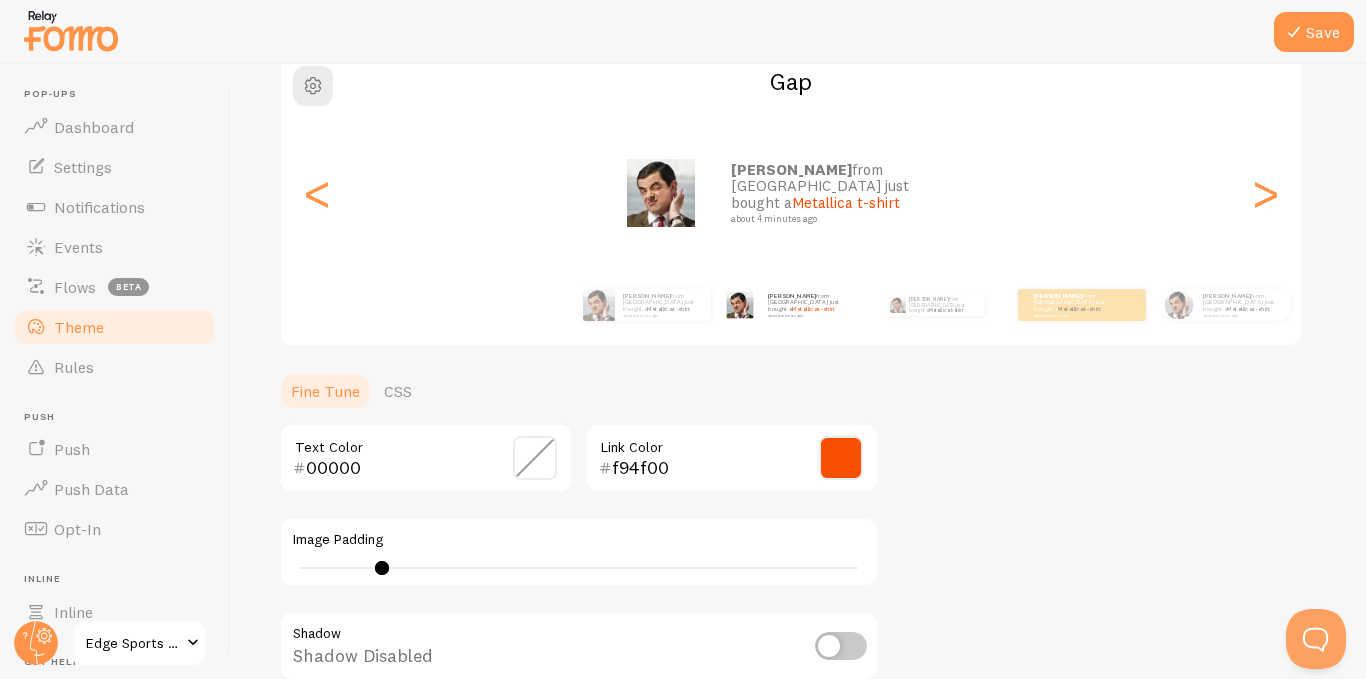 drag, startPoint x: 398, startPoint y: 571, endPoint x: 382, endPoint y: 550, distance: 26.400757 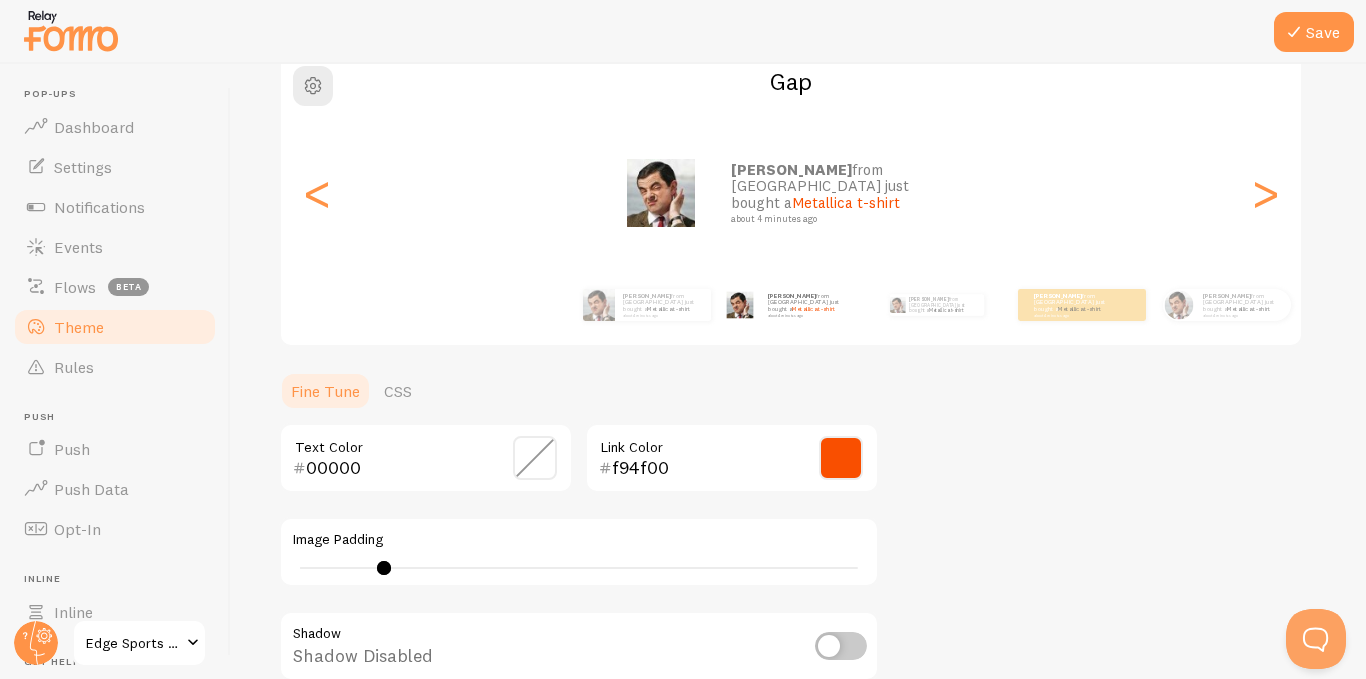 click at bounding box center [841, 646] 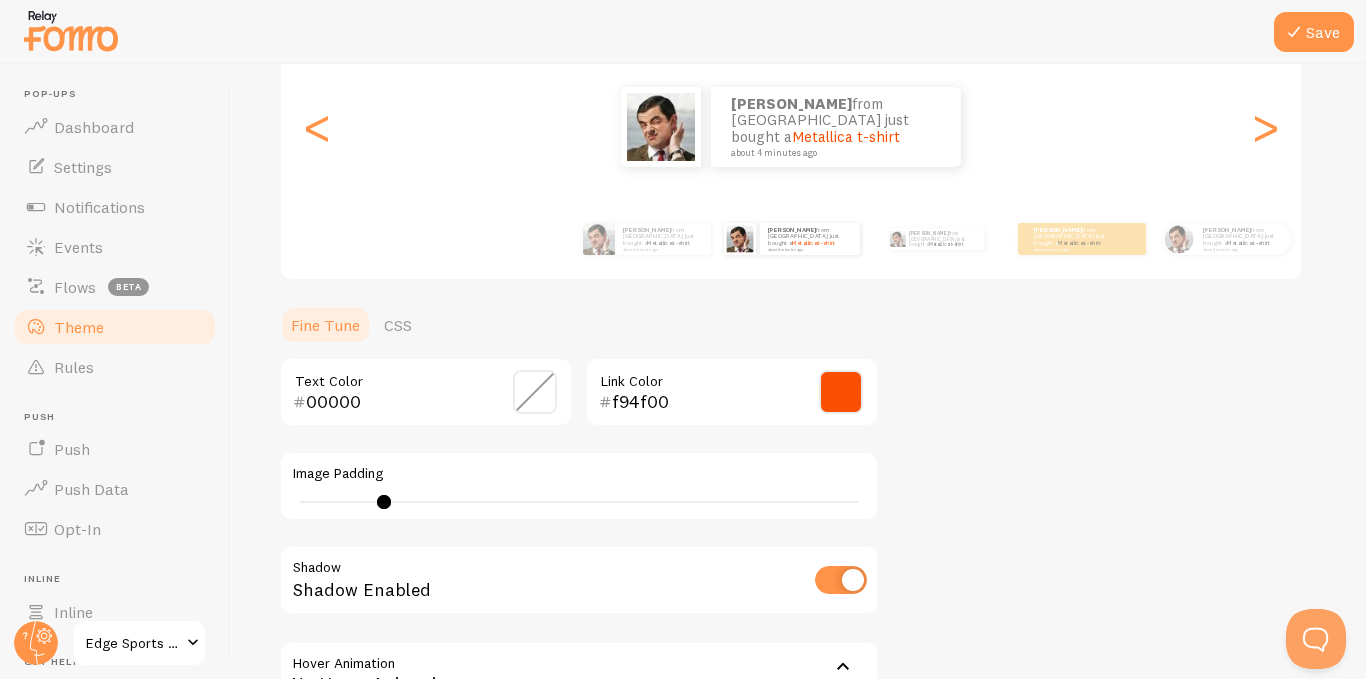 scroll, scrollTop: 278, scrollLeft: 0, axis: vertical 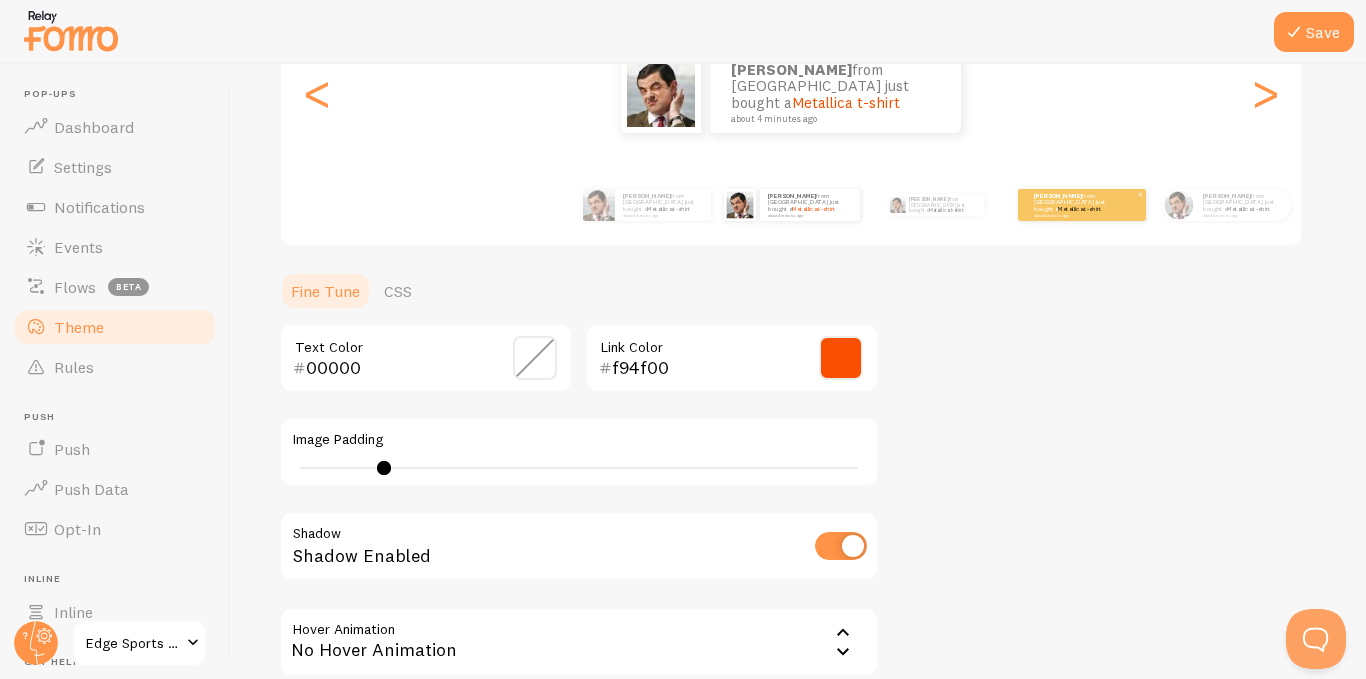 click on "[PERSON_NAME]  from [GEOGRAPHIC_DATA] just bought a  Metallica t-shirt   about 4 minutes ago" at bounding box center [1082, 205] 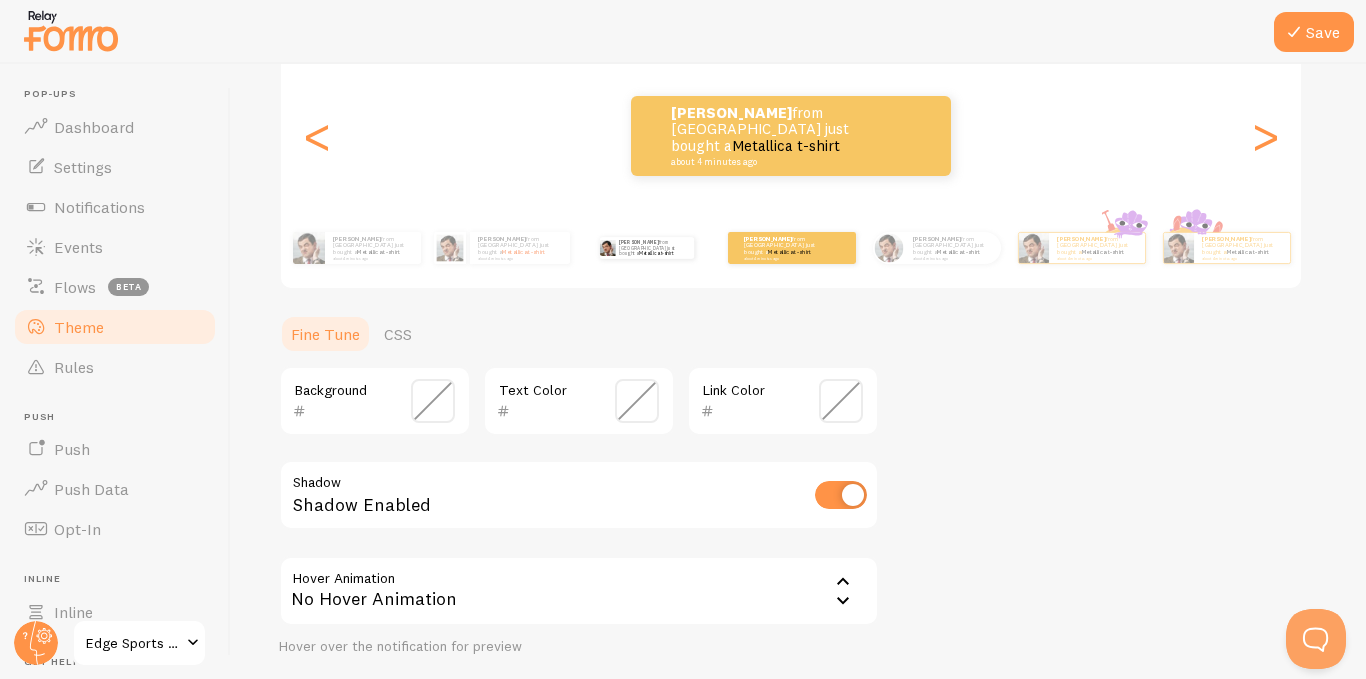 scroll, scrollTop: 278, scrollLeft: 0, axis: vertical 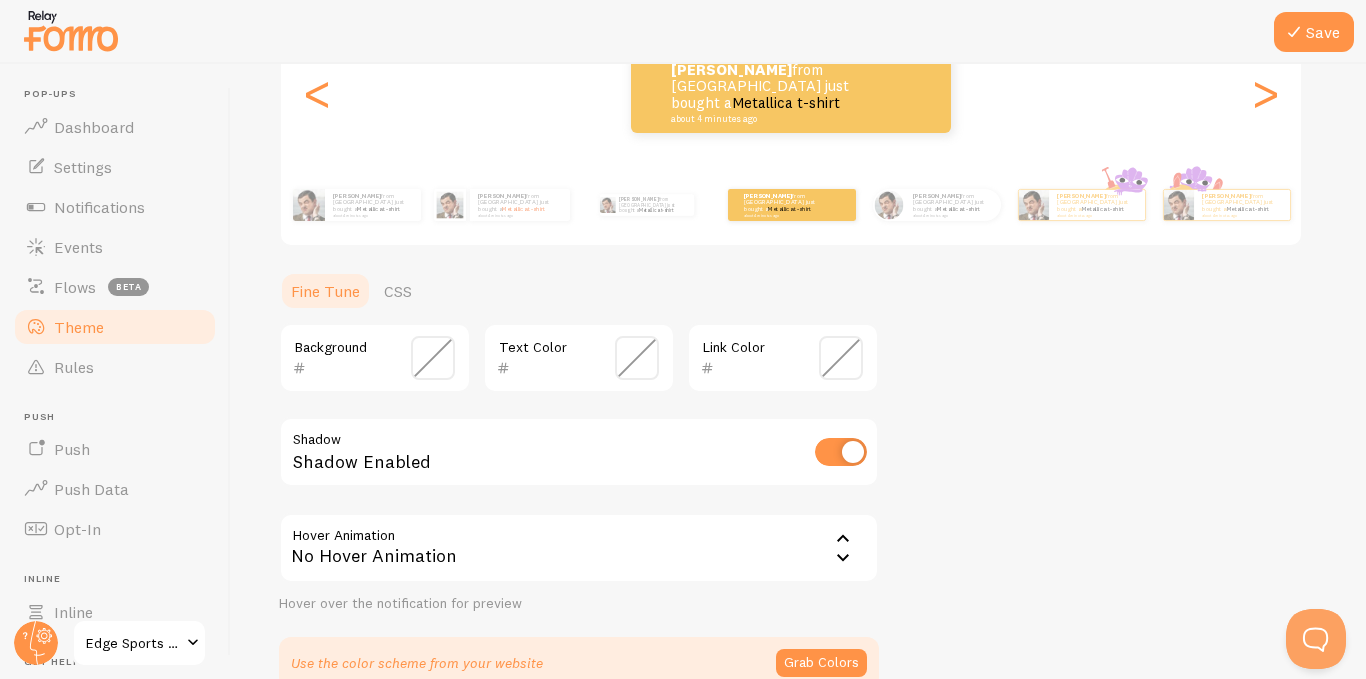 click at bounding box center (433, 358) 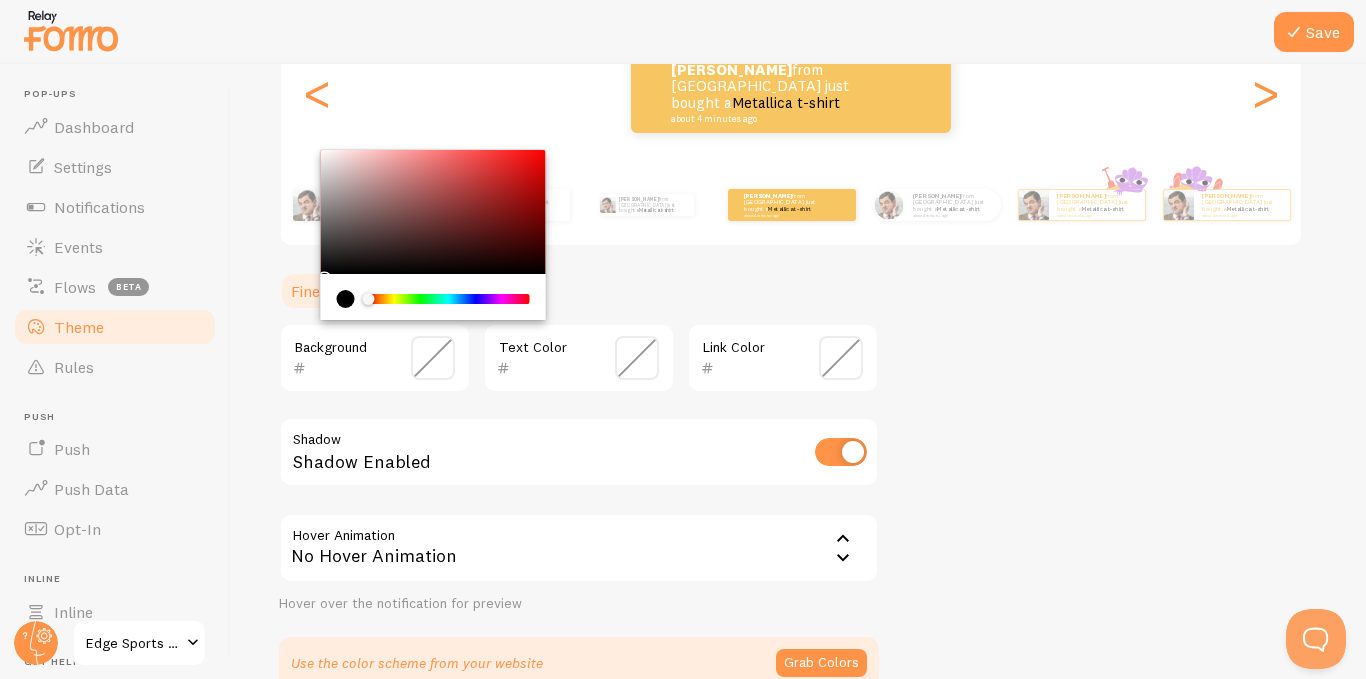 click at bounding box center [346, 368] 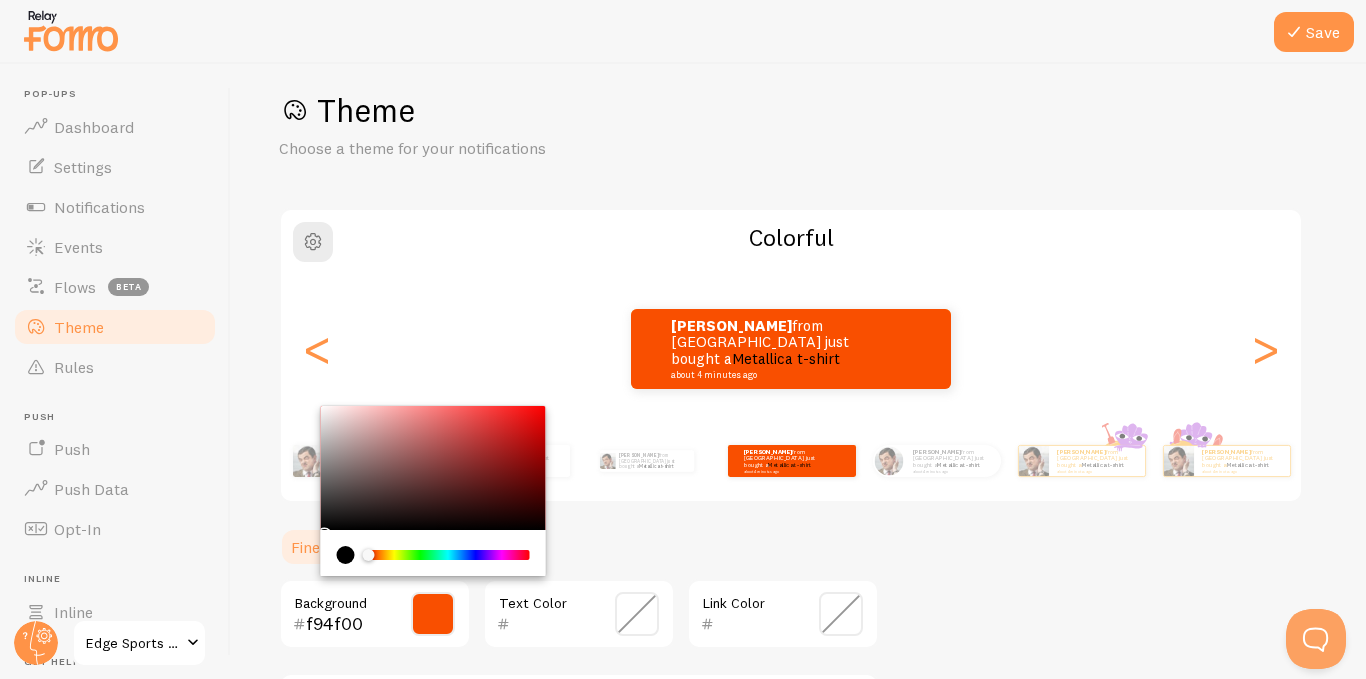 scroll, scrollTop: 0, scrollLeft: 0, axis: both 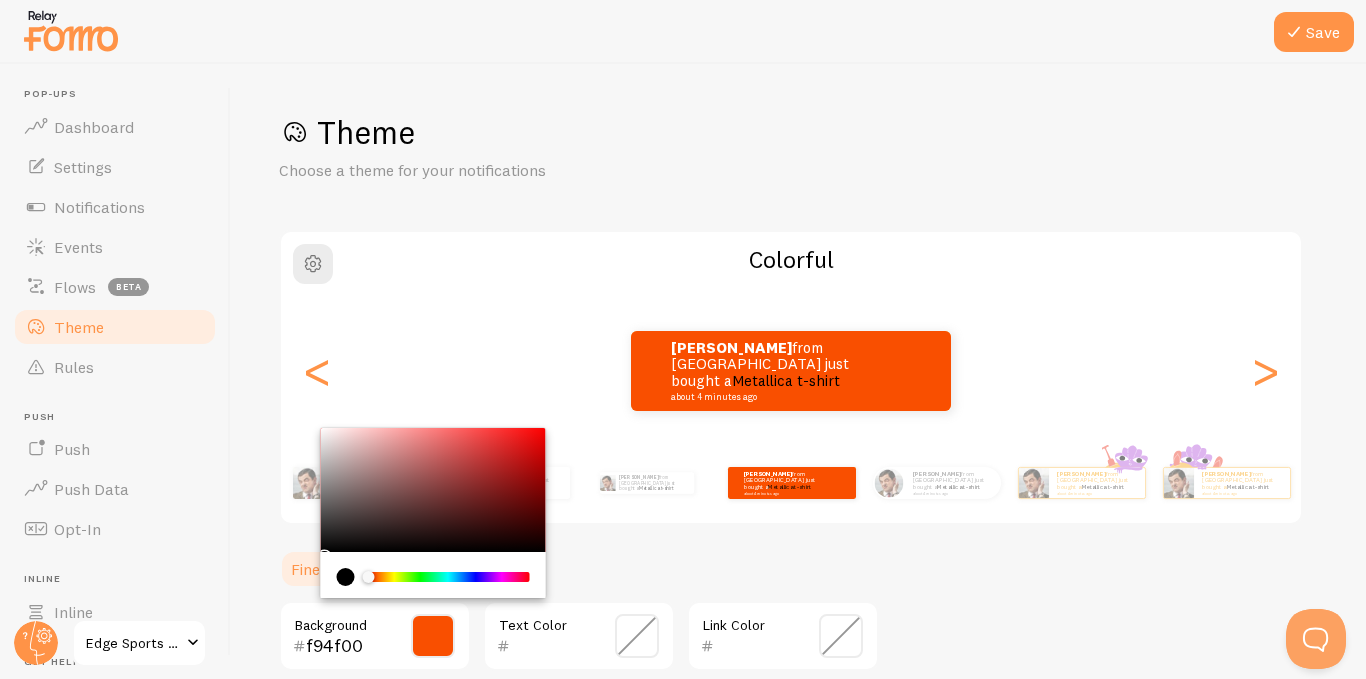 type on "f94f00" 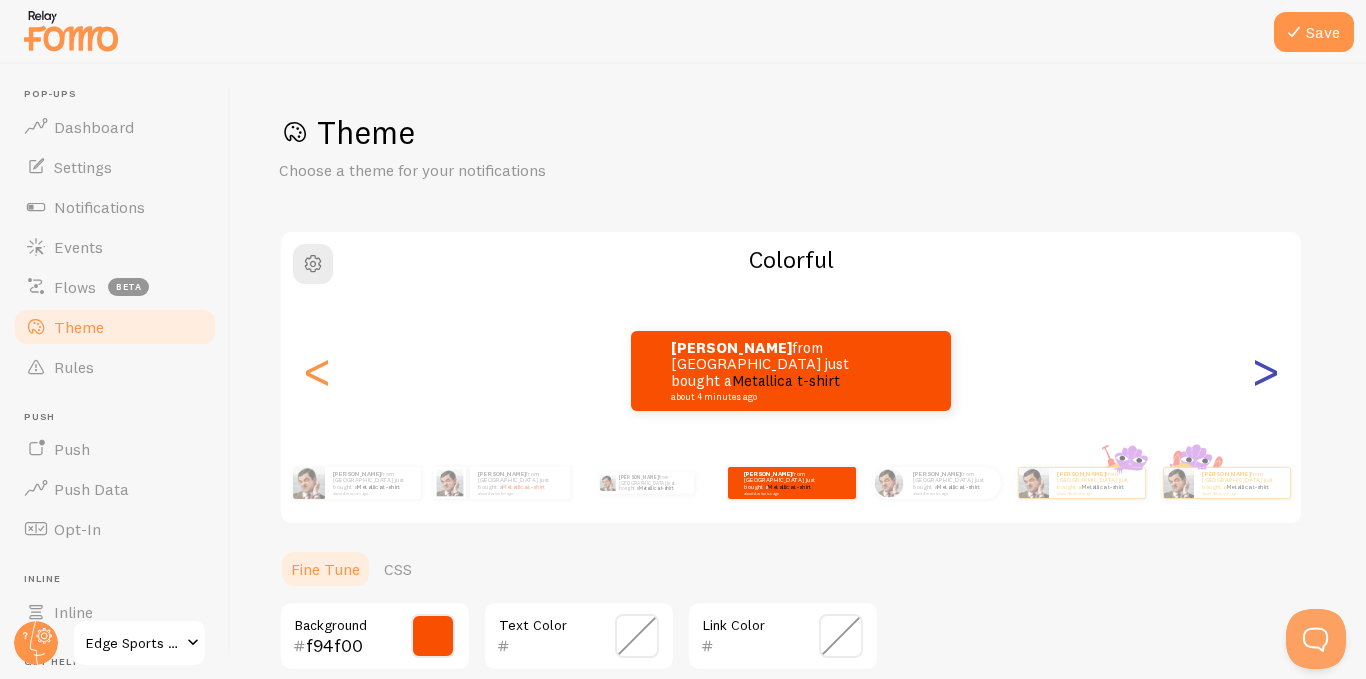 click on ">" at bounding box center (1265, 371) 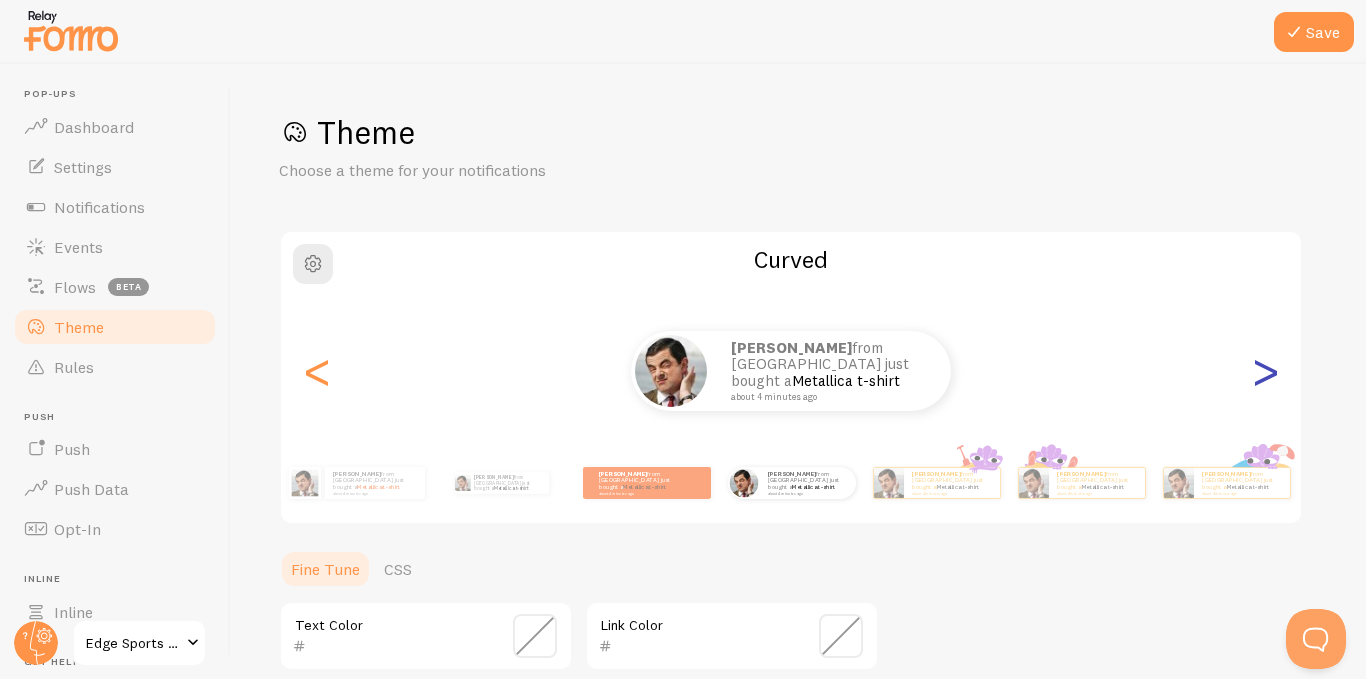 click on ">" at bounding box center (1265, 371) 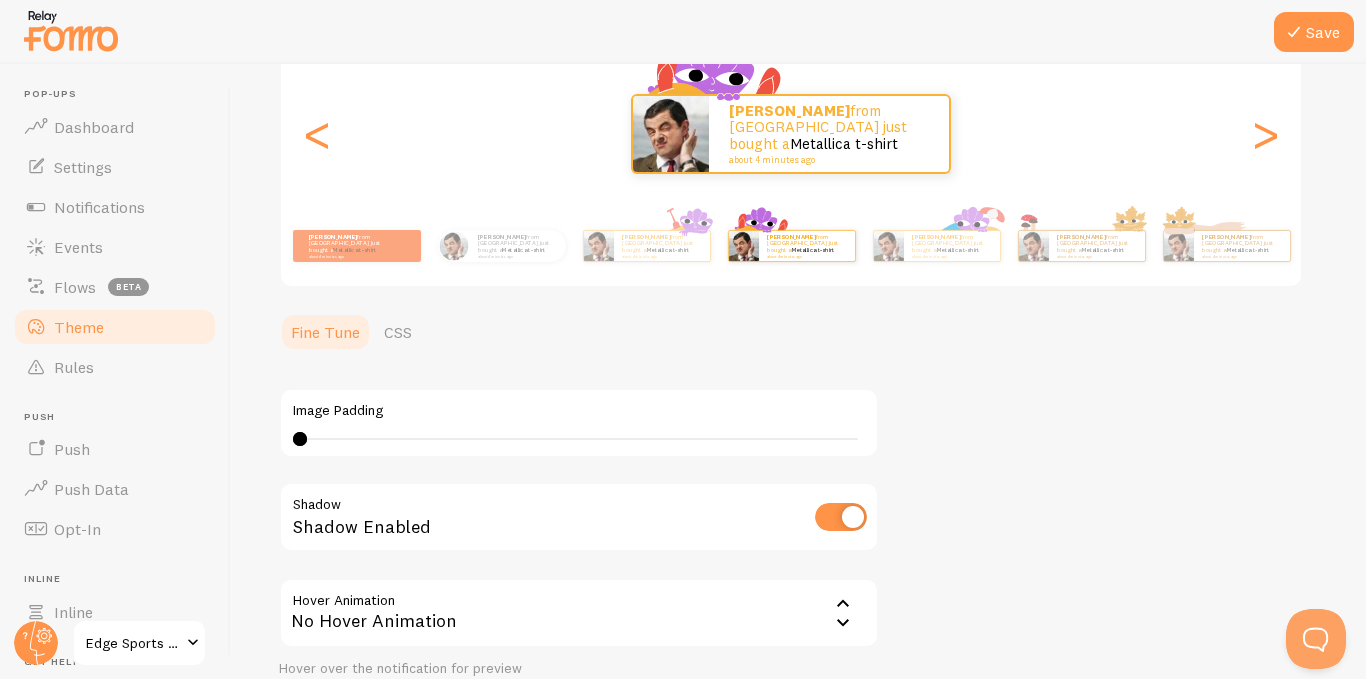 scroll, scrollTop: 208, scrollLeft: 0, axis: vertical 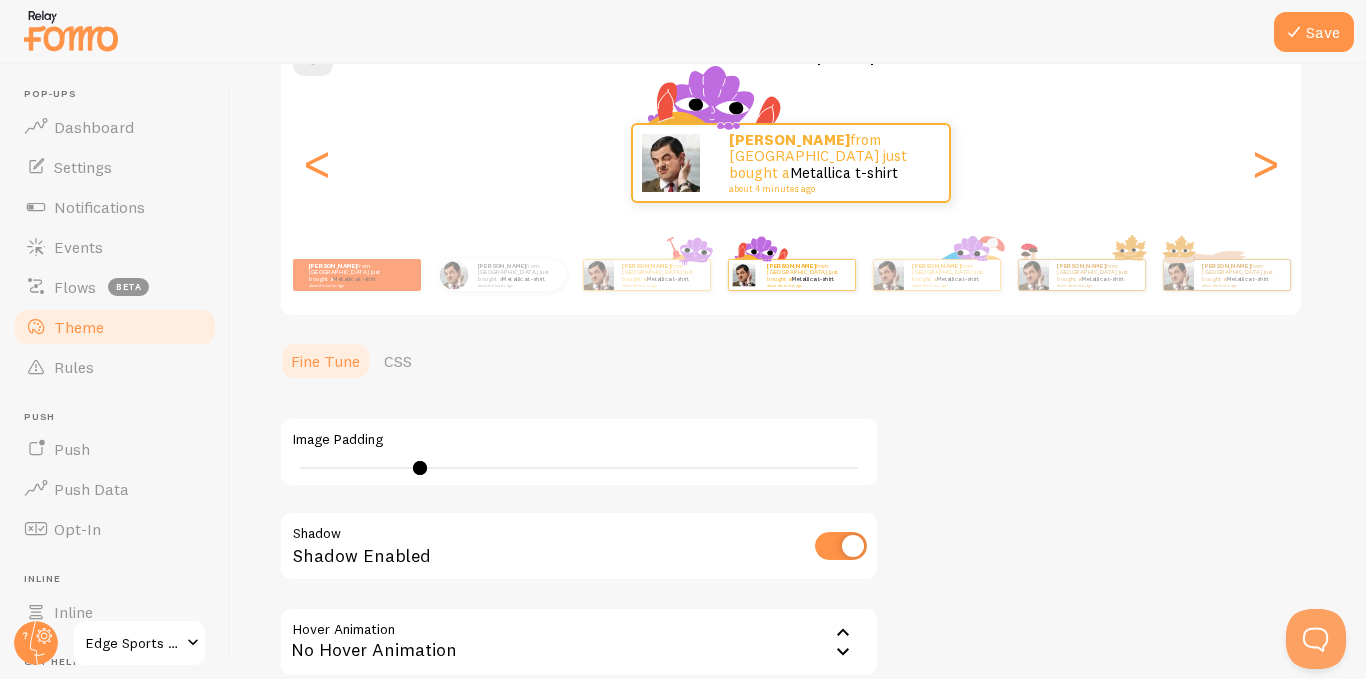 drag, startPoint x: 296, startPoint y: 466, endPoint x: 420, endPoint y: 466, distance: 124 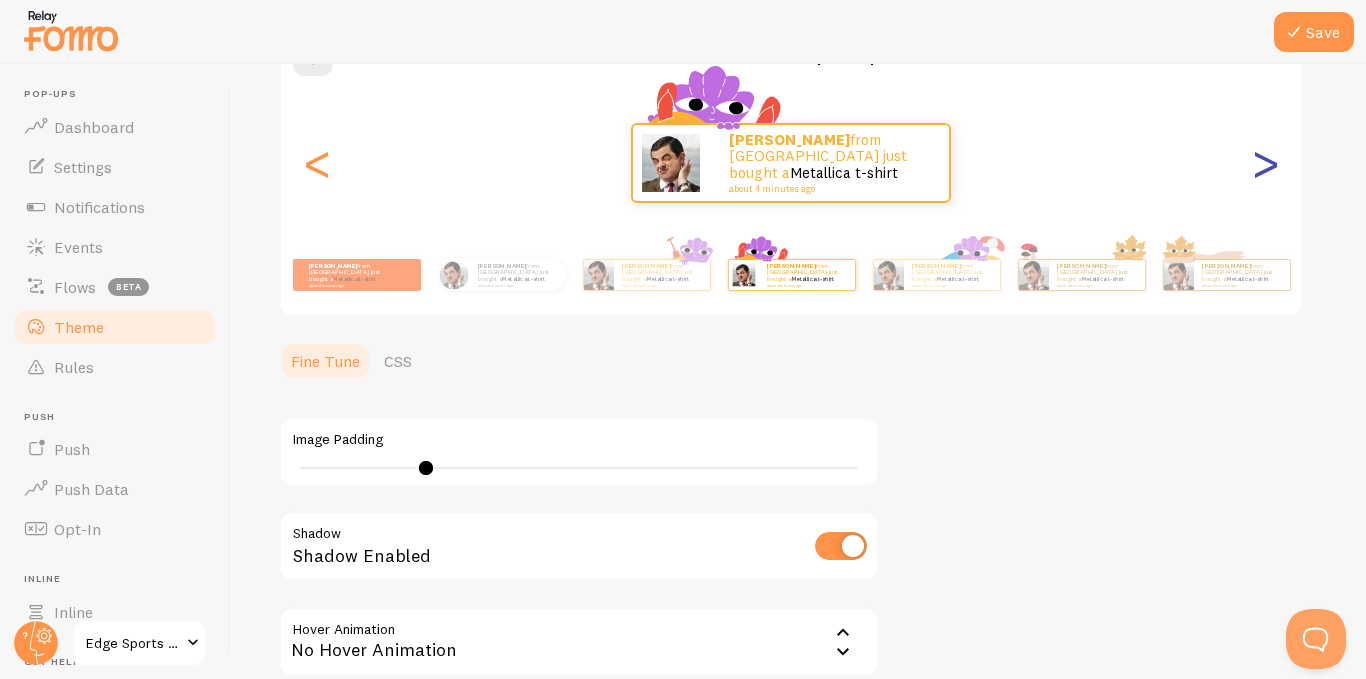click on ">" at bounding box center [1265, 163] 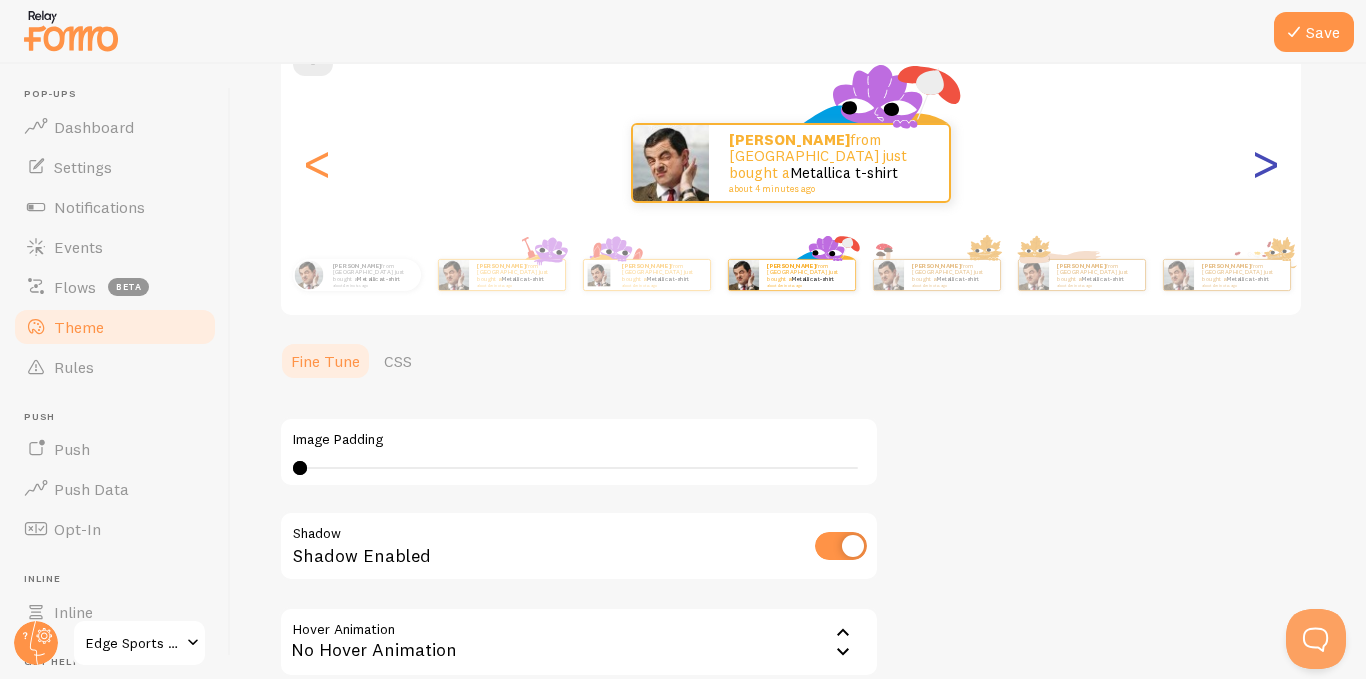 click on ">" at bounding box center [1265, 163] 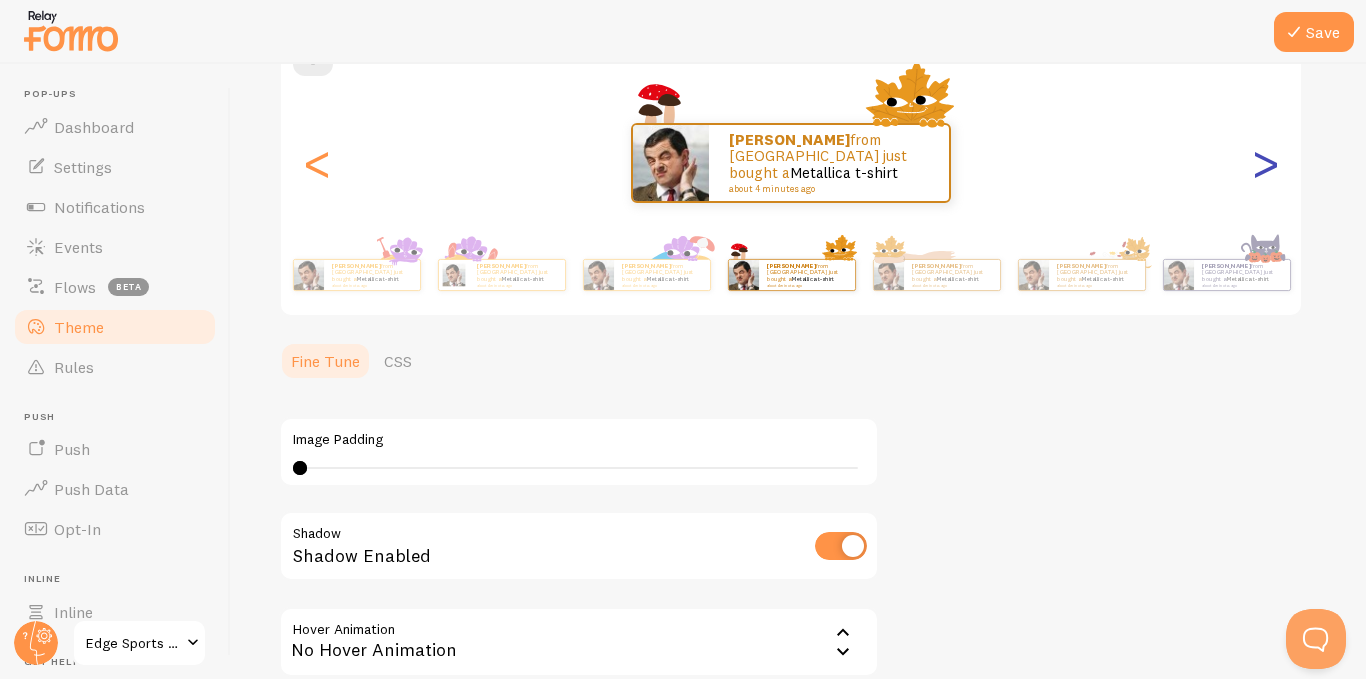 click on ">" at bounding box center [1265, 163] 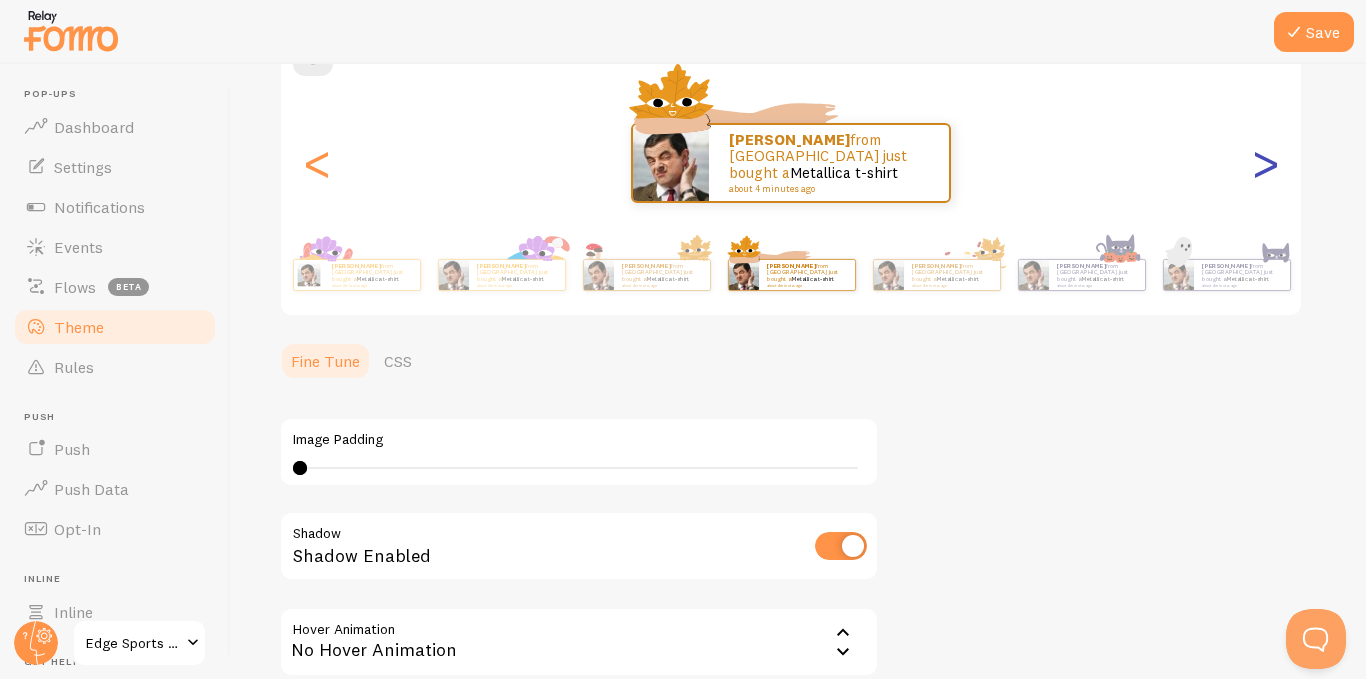 click on ">" at bounding box center (1265, 163) 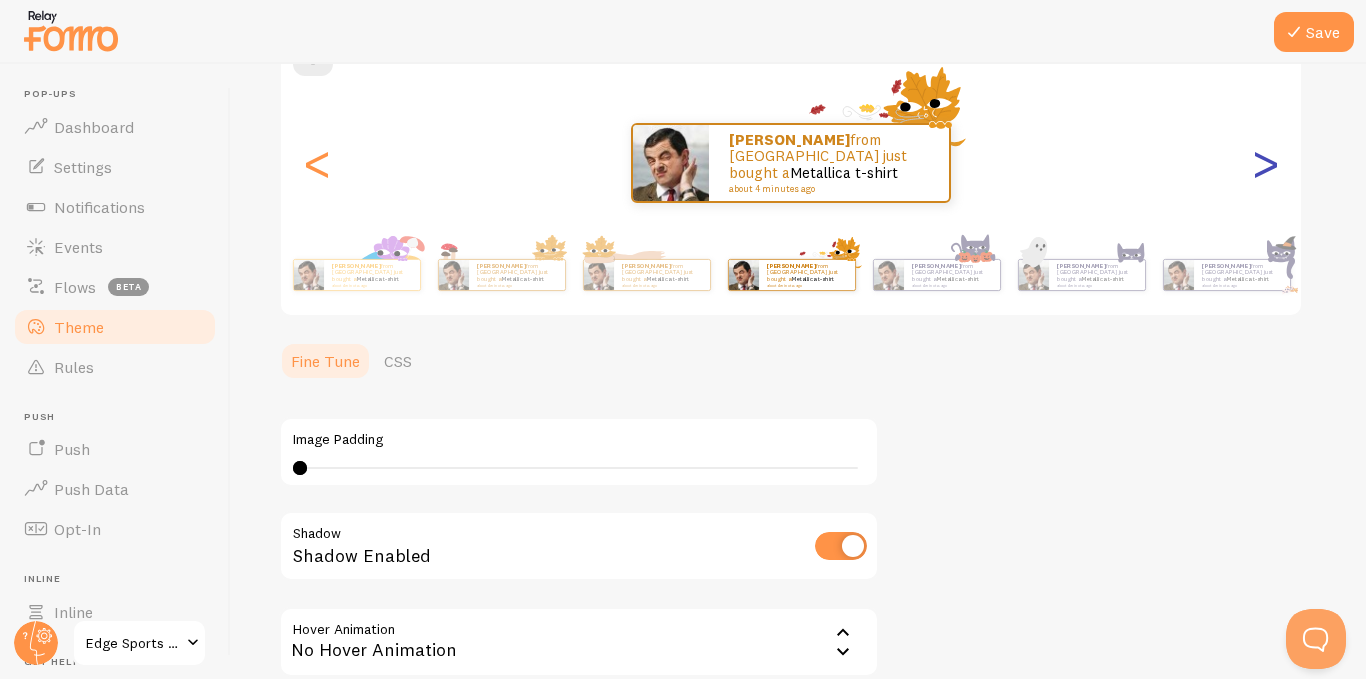 click on ">" at bounding box center [1265, 163] 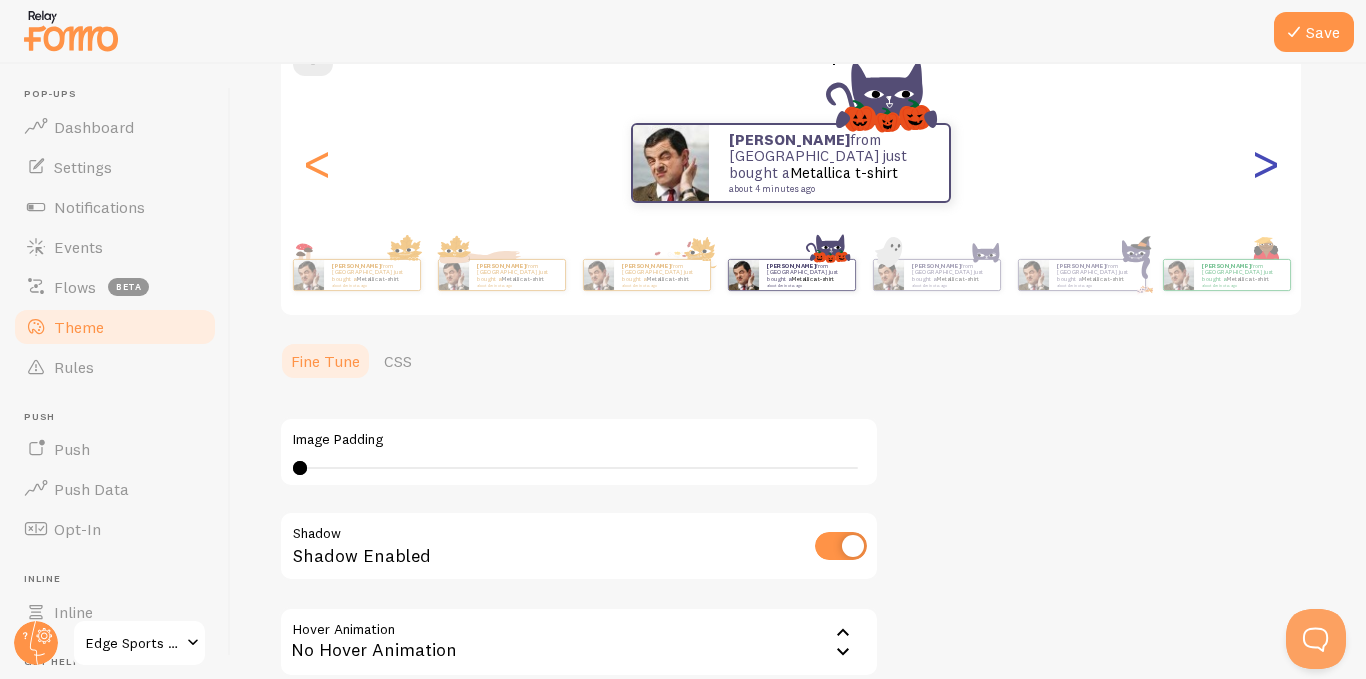 click on ">" at bounding box center (1265, 163) 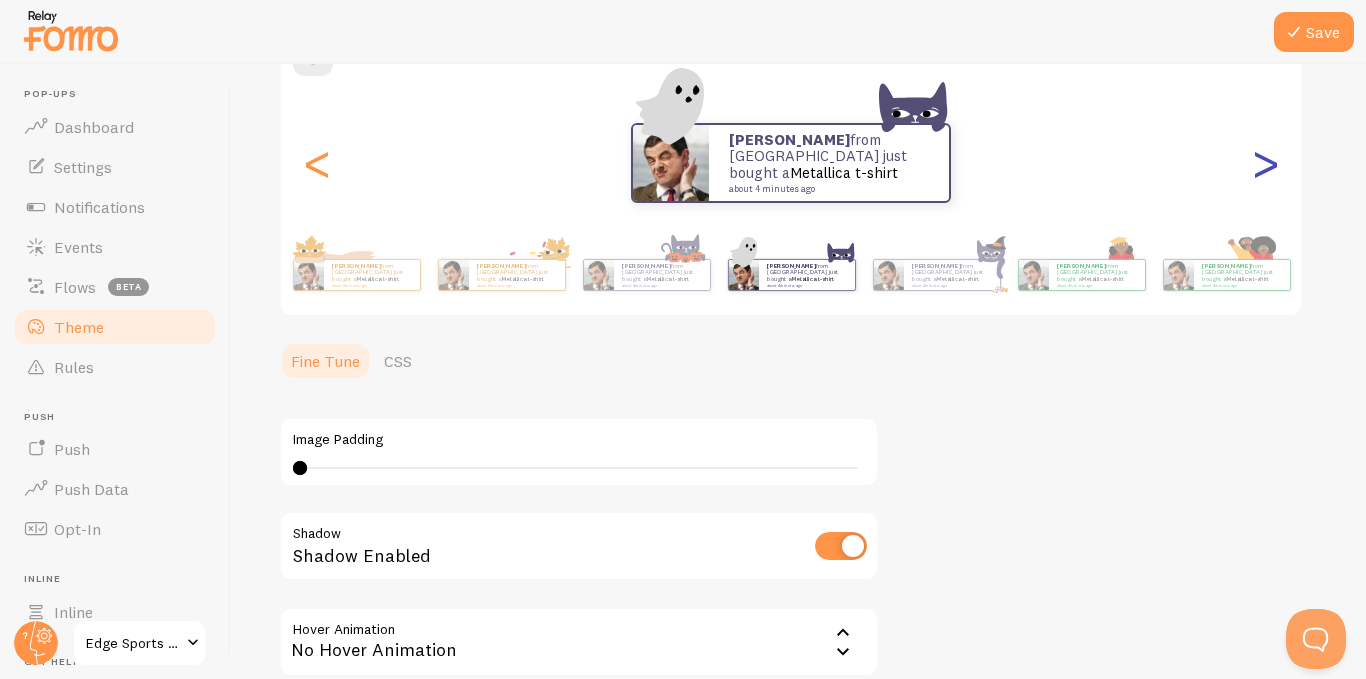 click on ">" at bounding box center (1265, 163) 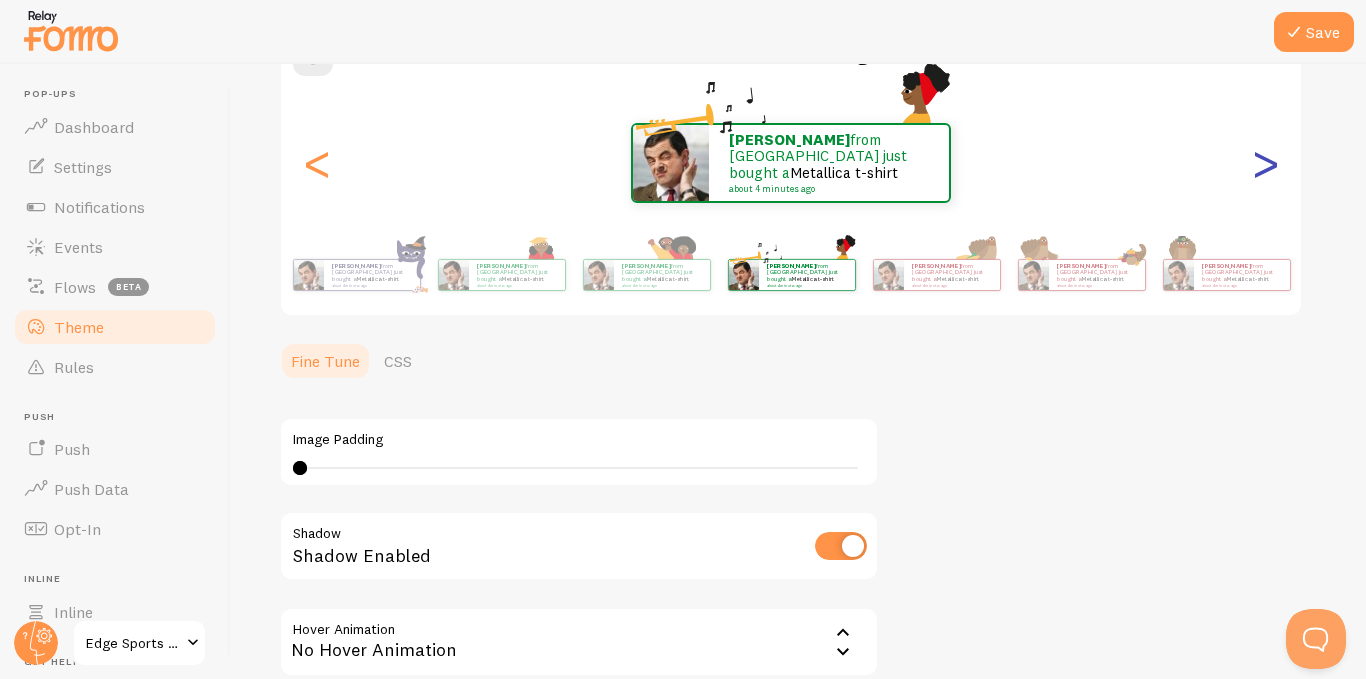 click on ">" at bounding box center [1265, 163] 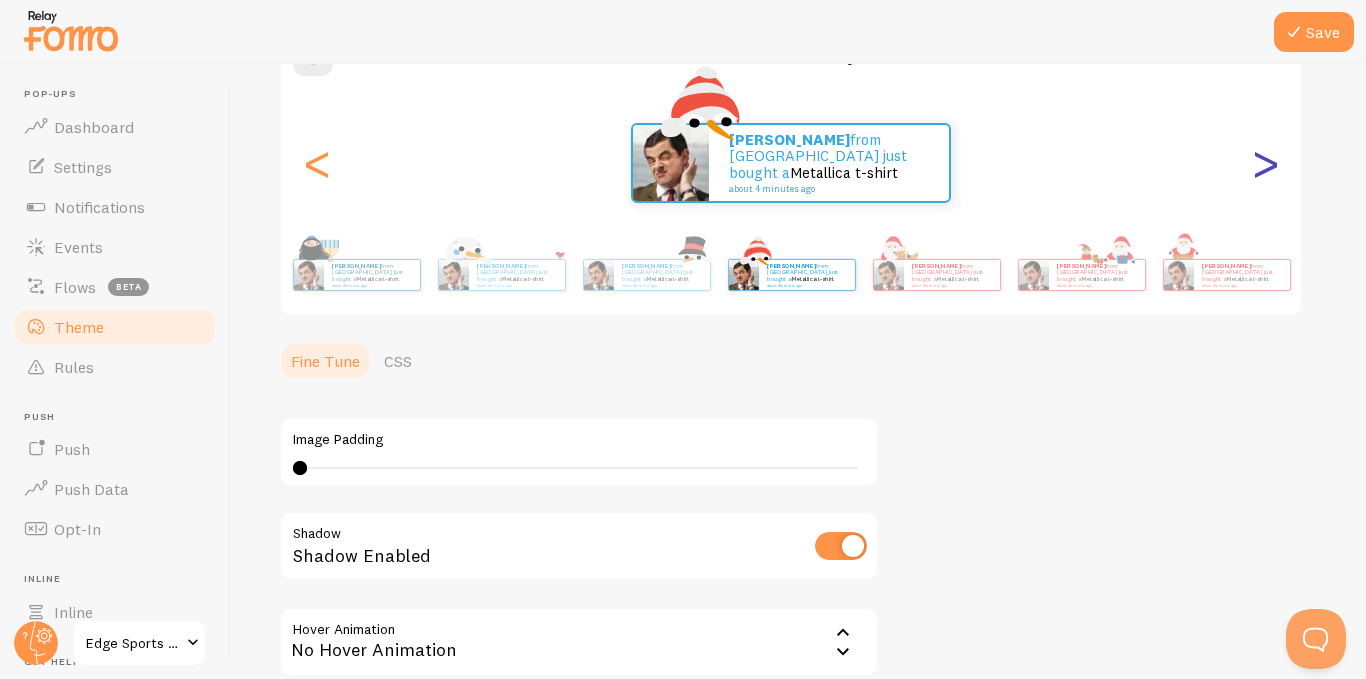 click on ">" at bounding box center [1265, 163] 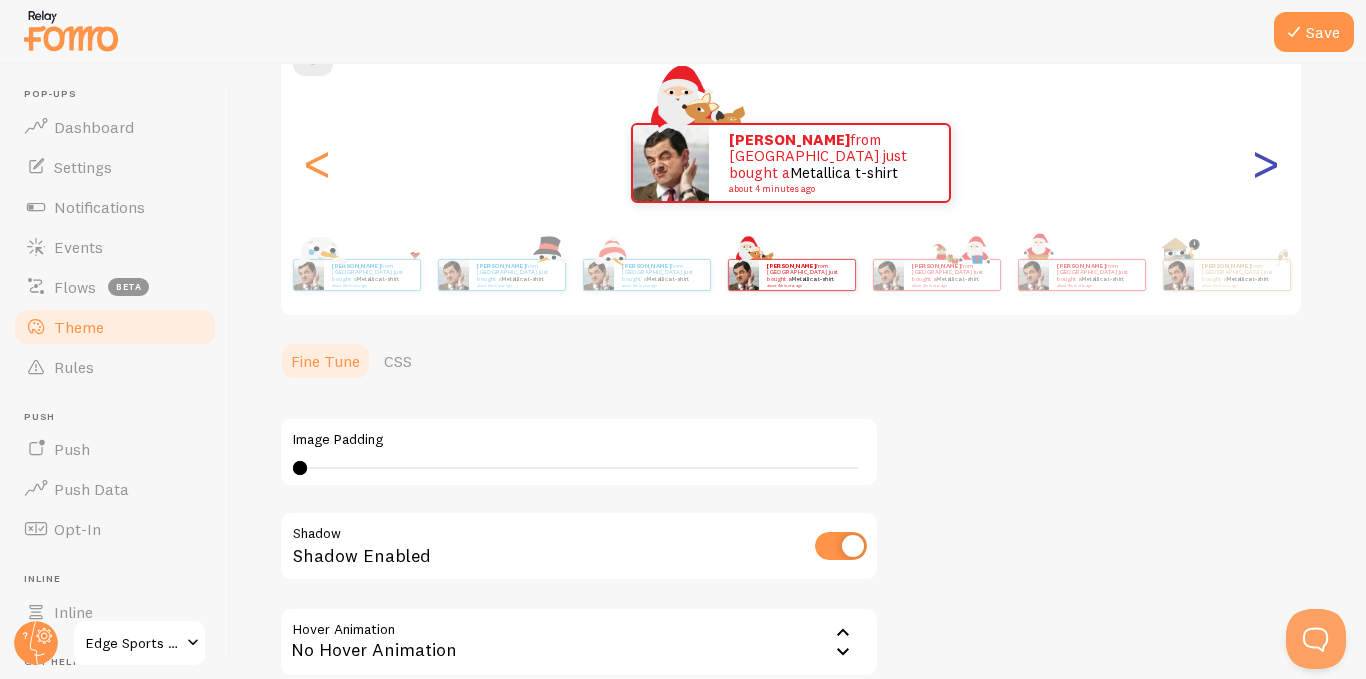 click on ">" at bounding box center [1265, 163] 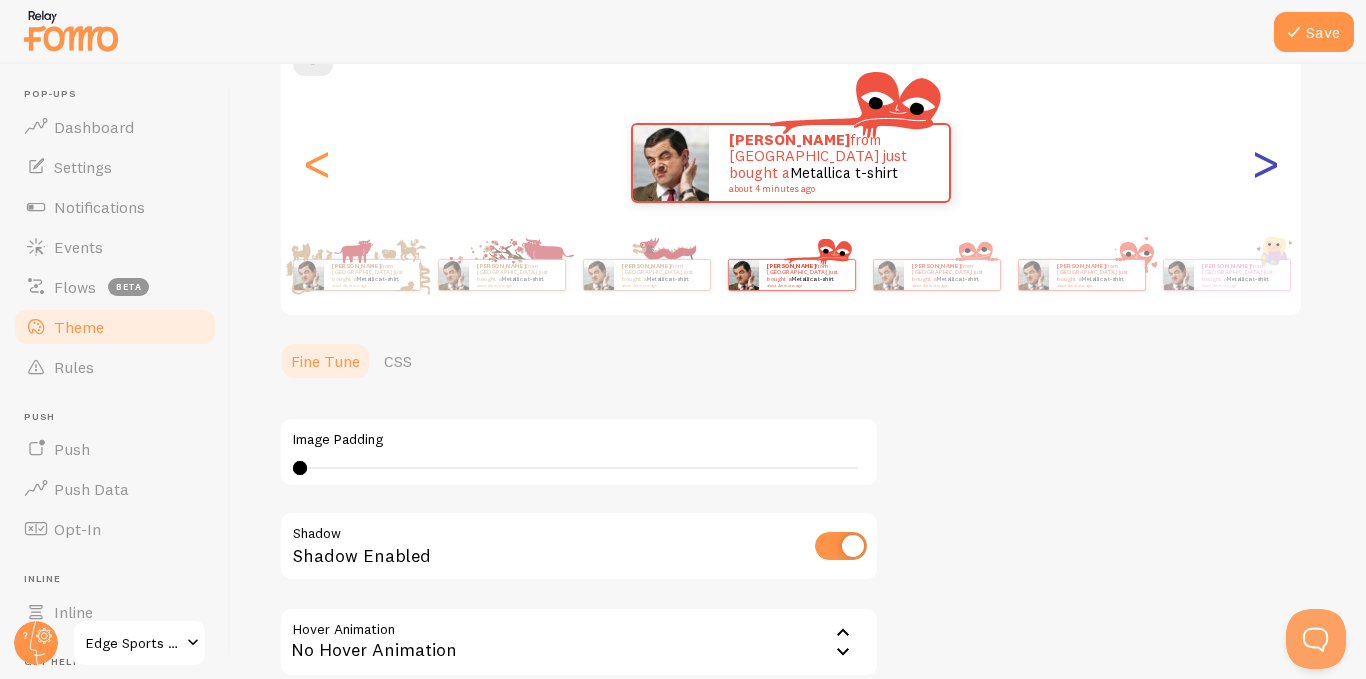 click on ">" at bounding box center [1265, 163] 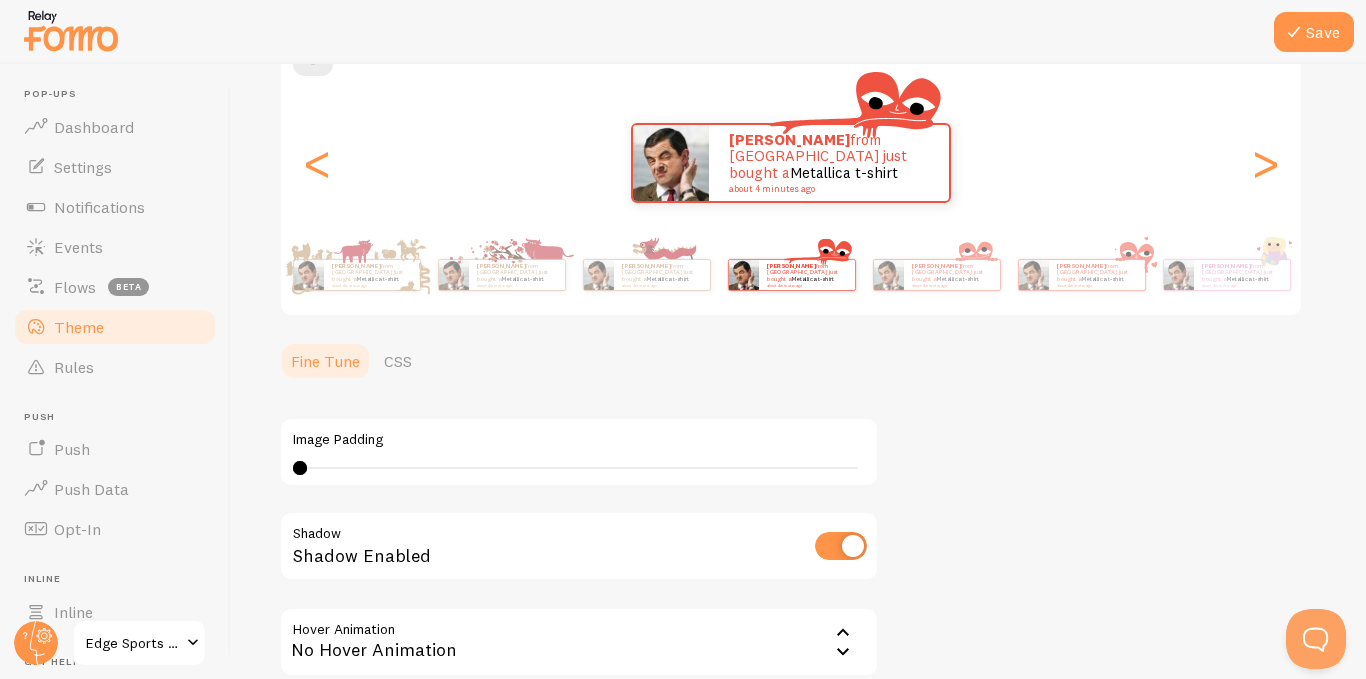 click on ">" at bounding box center [1265, 163] 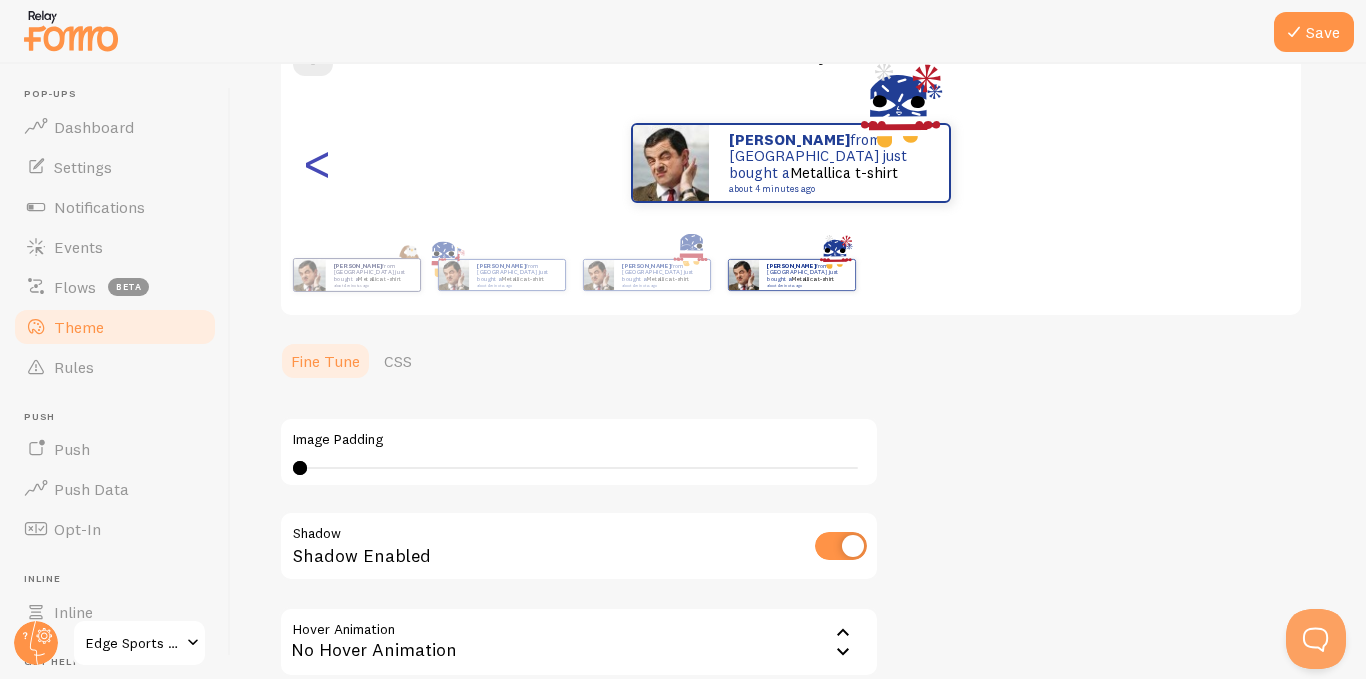 click on "<" at bounding box center (317, 163) 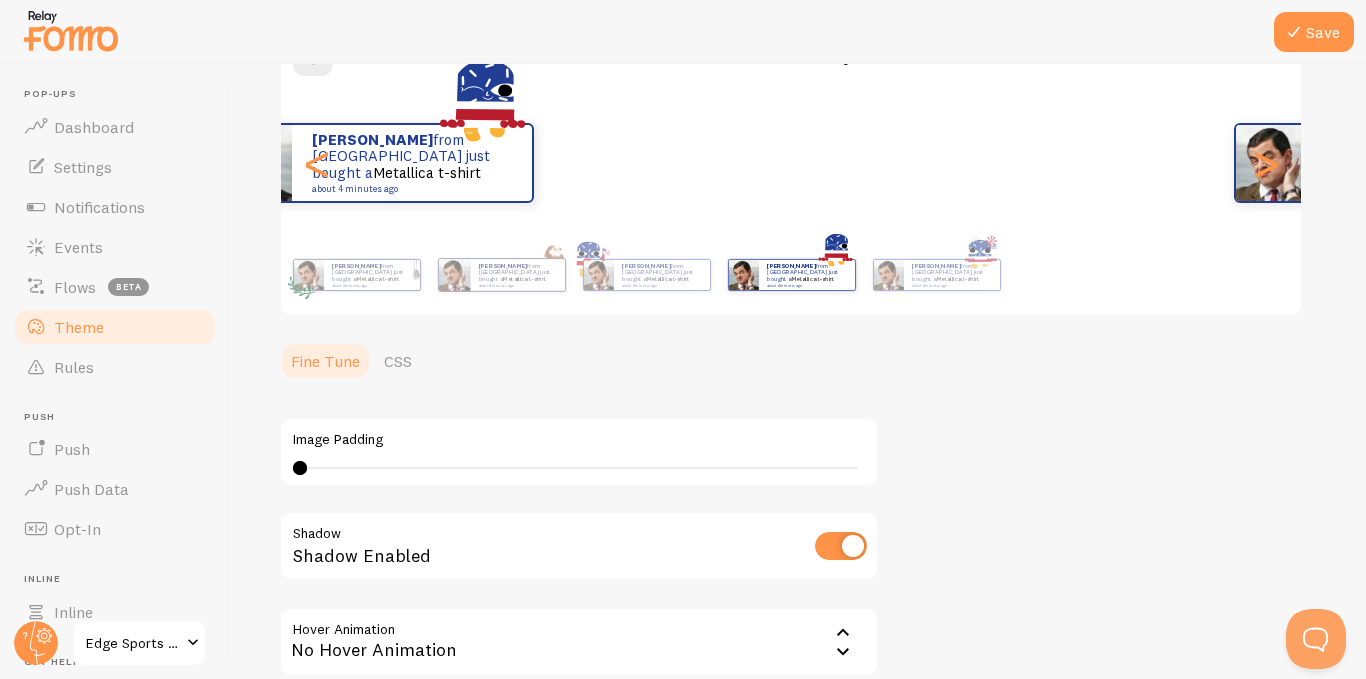 click on "[PERSON_NAME]  from [GEOGRAPHIC_DATA] just bought a  Metallica t-shirt   about 4 minutes ago [PERSON_NAME]  from [GEOGRAPHIC_DATA] just bought a  Metallica t-shirt   about 4 minutes ago [PERSON_NAME]  from [GEOGRAPHIC_DATA] just bought a  Metallica t-shirt   about 4 minutes ago [PERSON_NAME]  from [GEOGRAPHIC_DATA] just bought a  Metallica t-shirt   about 4 minutes ago [PERSON_NAME]  from [GEOGRAPHIC_DATA] just bought a  Metallica t-shirt   about 4 minutes ago [PERSON_NAME]  from [GEOGRAPHIC_DATA] just bought a  Metallica t-shirt   about 4 minutes ago [PERSON_NAME]  from [GEOGRAPHIC_DATA] just bought a  Metallica t-shirt   about 4 minutes ago [PERSON_NAME]  from [GEOGRAPHIC_DATA] just bought a  Metallica t-shirt   about 4 minutes ago [PERSON_NAME]  from [GEOGRAPHIC_DATA] just bought a  Metallica t-shirt   about 4 minutes ago [PERSON_NAME]  from [GEOGRAPHIC_DATA] just bought a  Metallica t-shirt   about 4 minutes ago [PERSON_NAME]  from [GEOGRAPHIC_DATA] just bought a  Metallica t-shirt   about 4 minutes ago [PERSON_NAME]  from [GEOGRAPHIC_DATA] just bought a  Metallica t-shirt   about 4 minutes ago [PERSON_NAME]  from [GEOGRAPHIC_DATA] just bought a  Metallica t-shirt   about 4 minutes ago [PERSON_NAME]" at bounding box center (791, 163) 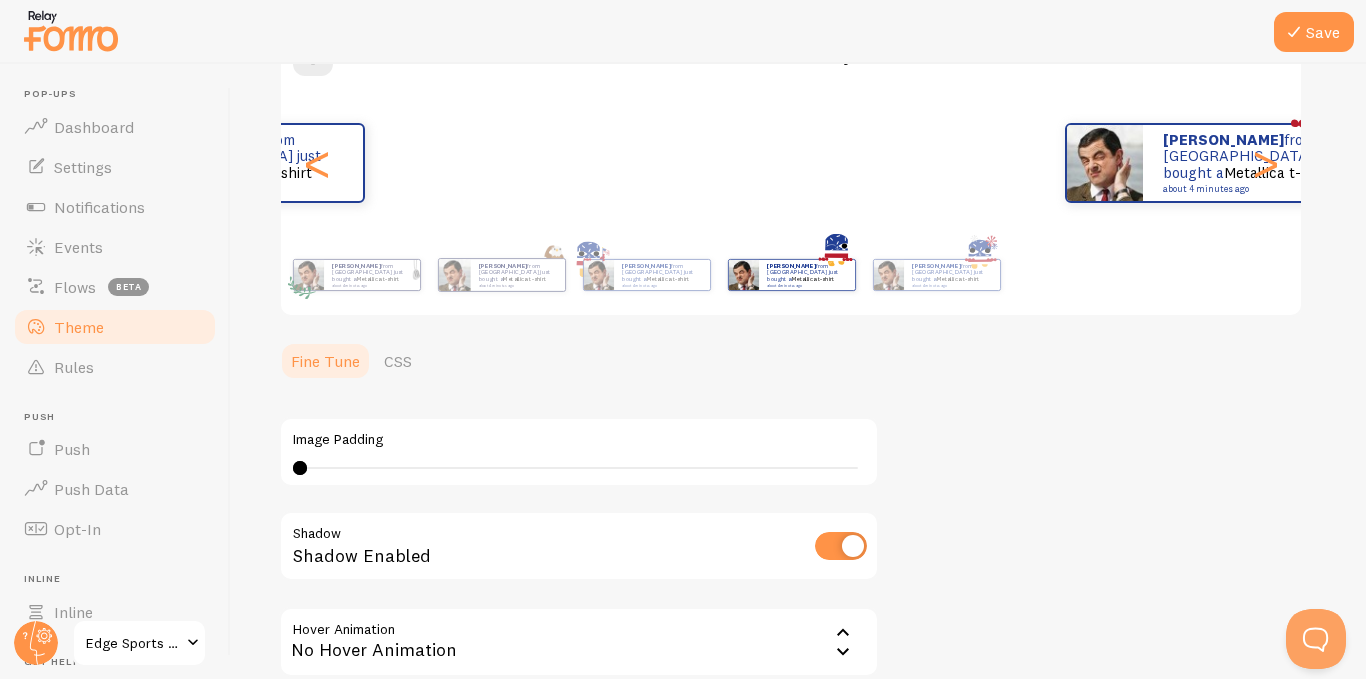 click on "[PERSON_NAME]  from [GEOGRAPHIC_DATA] just bought a  Metallica t-shirt   about 4 minutes ago" at bounding box center (1225, 163) 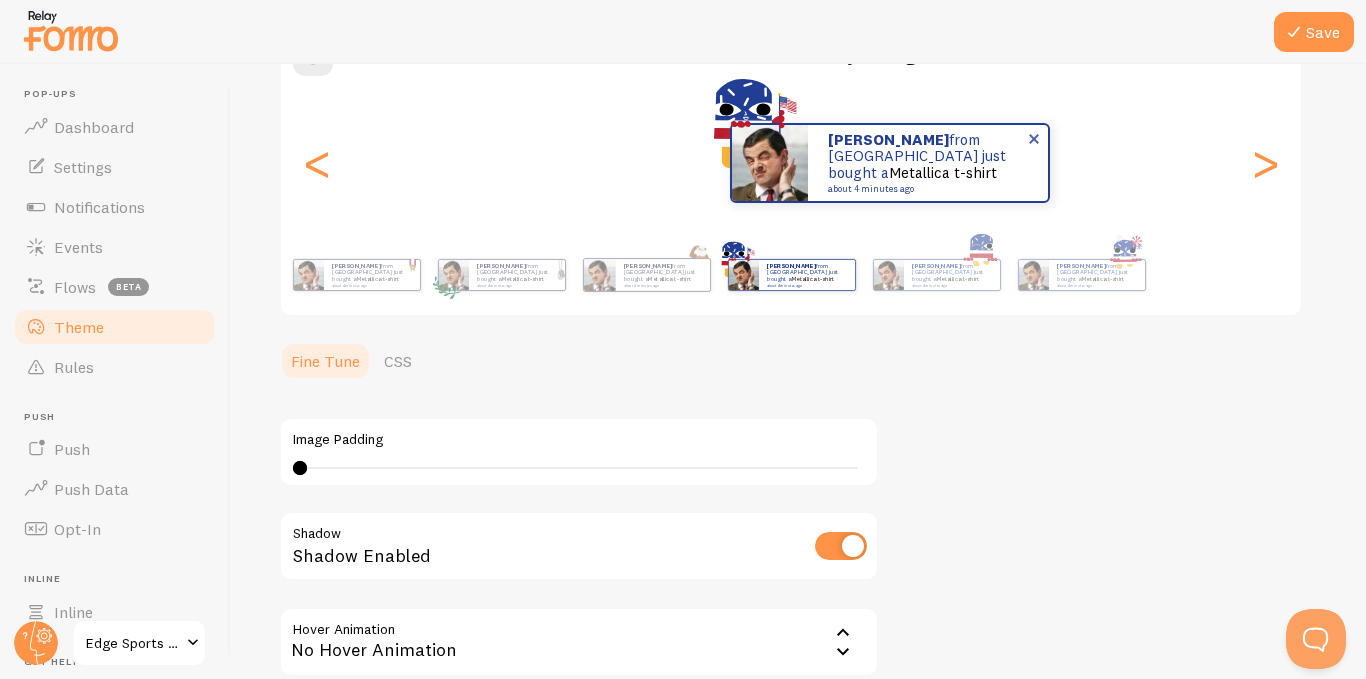 click on "[PERSON_NAME]  from [GEOGRAPHIC_DATA] just bought a  Metallica t-shirt   about 4 minutes ago" at bounding box center [928, 163] 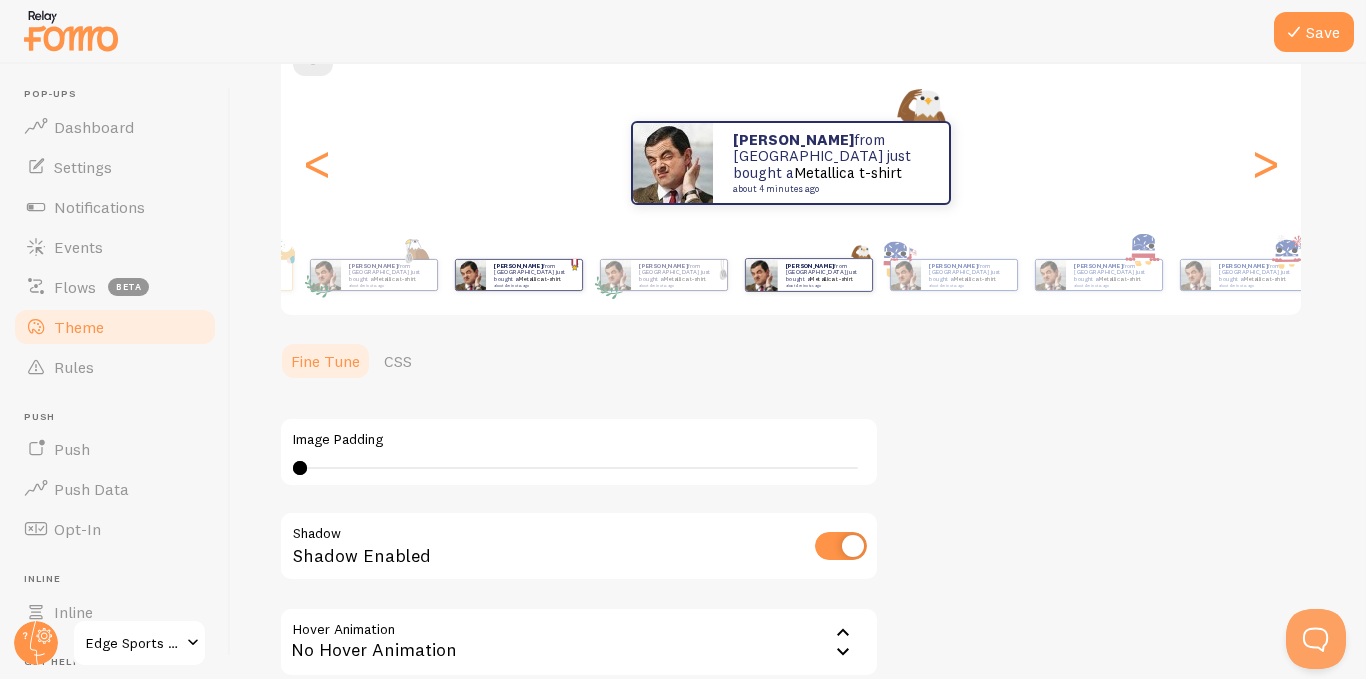 click on "[PERSON_NAME]  from [GEOGRAPHIC_DATA] just bought a  Metallica t-shirt   about 4 minutes ago" at bounding box center [534, 275] 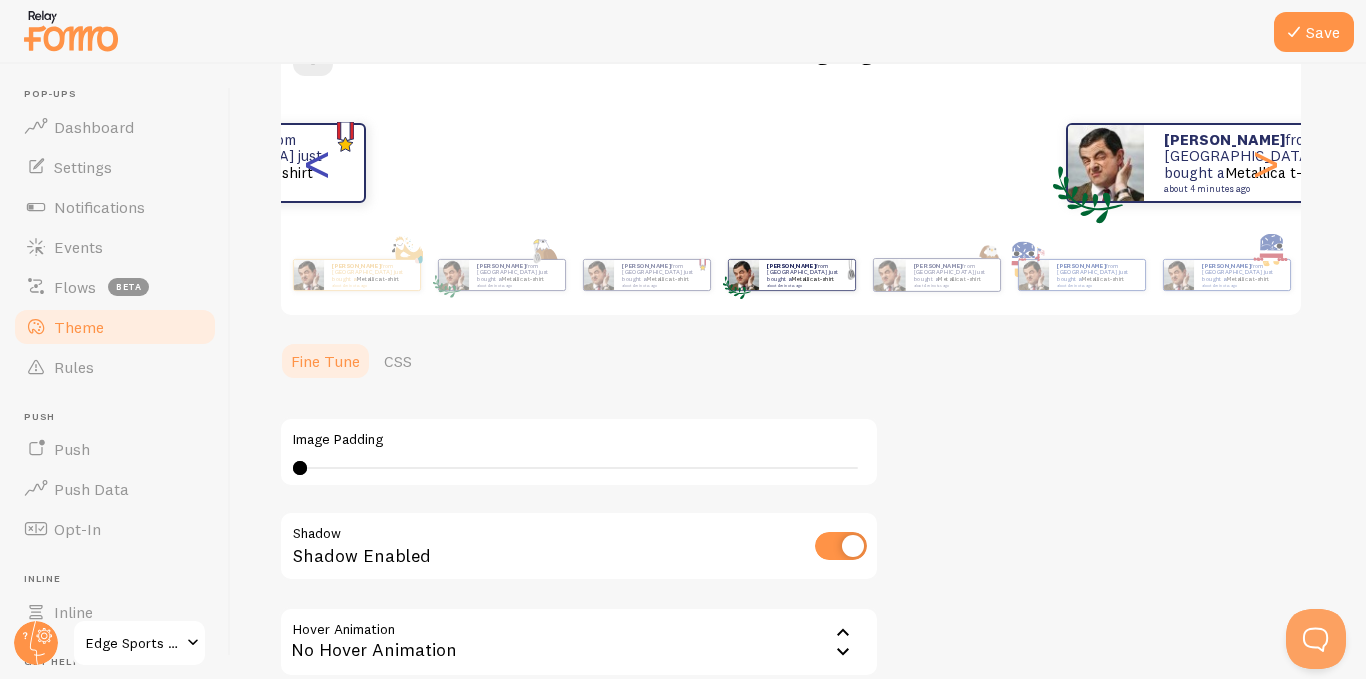 click on "[PERSON_NAME]  from [GEOGRAPHIC_DATA] just bought a  Metallica t-shirt   about 4 minutes ago [PERSON_NAME]  from [GEOGRAPHIC_DATA] just bought a  Metallica t-shirt   about 4 minutes ago [PERSON_NAME]  from [GEOGRAPHIC_DATA] just bought a  Metallica t-shirt   about 4 minutes ago [PERSON_NAME]  from [GEOGRAPHIC_DATA] just bought a  Metallica t-shirt   about 4 minutes ago [PERSON_NAME]  from [GEOGRAPHIC_DATA] just bought a  Metallica t-shirt   about 4 minutes ago [PERSON_NAME]  from [GEOGRAPHIC_DATA] just bought a  Metallica t-shirt   about 4 minutes ago [PERSON_NAME]  from [GEOGRAPHIC_DATA] just bought a  Metallica t-shirt   about 4 minutes ago [PERSON_NAME]  from [GEOGRAPHIC_DATA] just bought a  Metallica t-shirt   about 4 minutes ago [PERSON_NAME]  from [GEOGRAPHIC_DATA] just bought a  Metallica t-shirt   about 4 minutes ago [PERSON_NAME]  from [GEOGRAPHIC_DATA] just bought a  Metallica t-shirt   about 4 minutes ago [PERSON_NAME]  from [GEOGRAPHIC_DATA] just bought a  Metallica t-shirt   about 4 minutes ago [PERSON_NAME]  from [GEOGRAPHIC_DATA] just bought a  Metallica t-shirt   about 4 minutes ago [PERSON_NAME]  from [GEOGRAPHIC_DATA] just bought a  Metallica t-shirt   about 4 minutes ago [PERSON_NAME]" at bounding box center [791, 163] 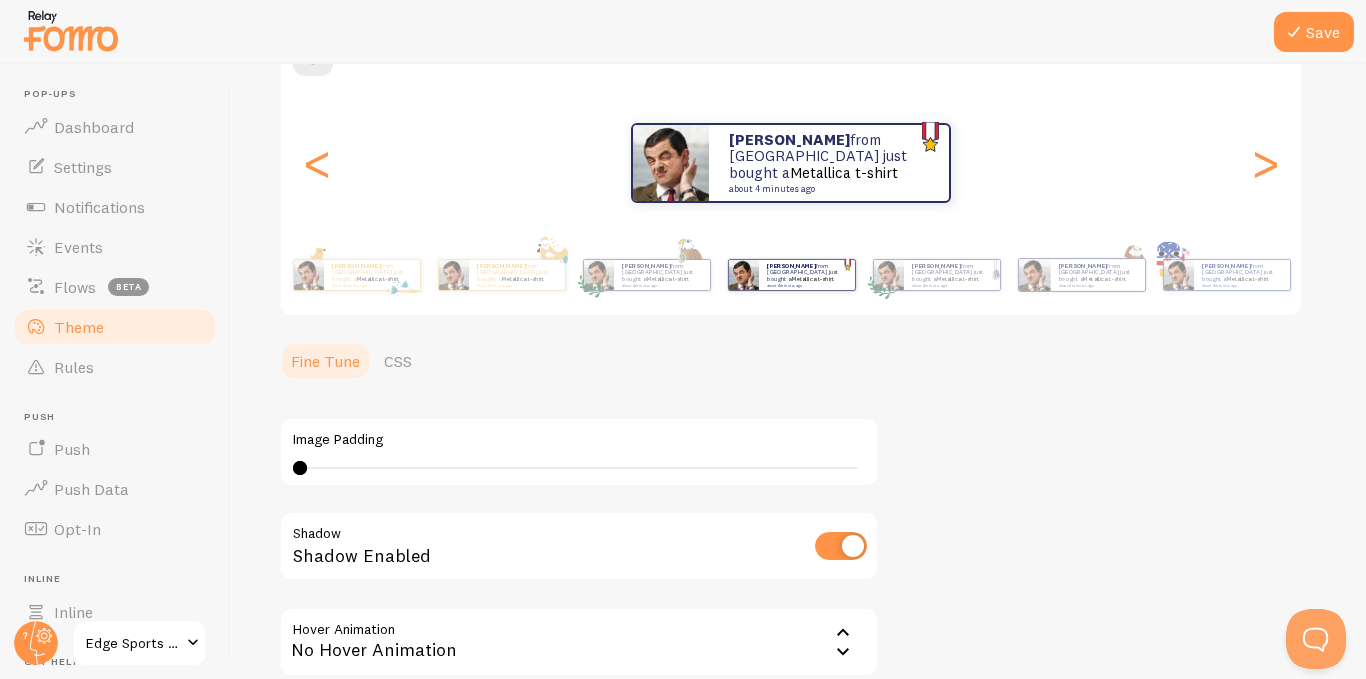 click on "[PERSON_NAME]  from [GEOGRAPHIC_DATA] just bought a  Metallica t-shirt   about 4 minutes ago" at bounding box center [829, 163] 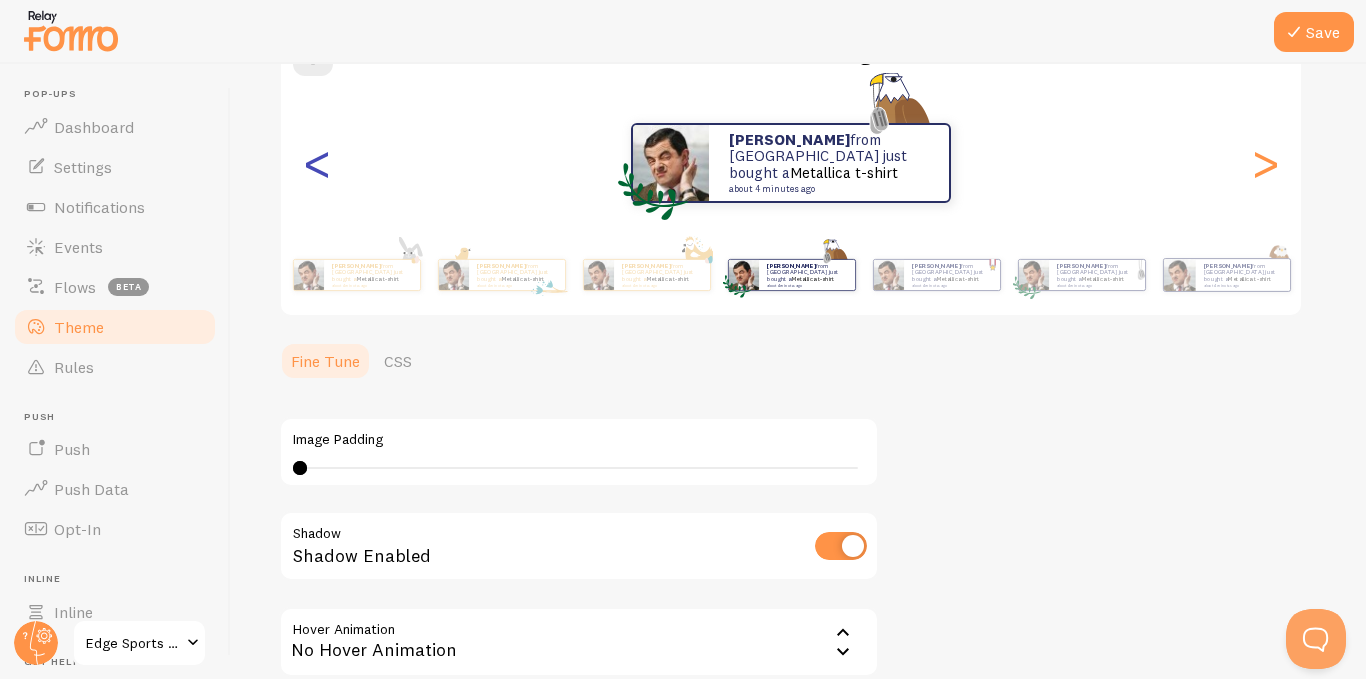 click on "<" at bounding box center (317, 163) 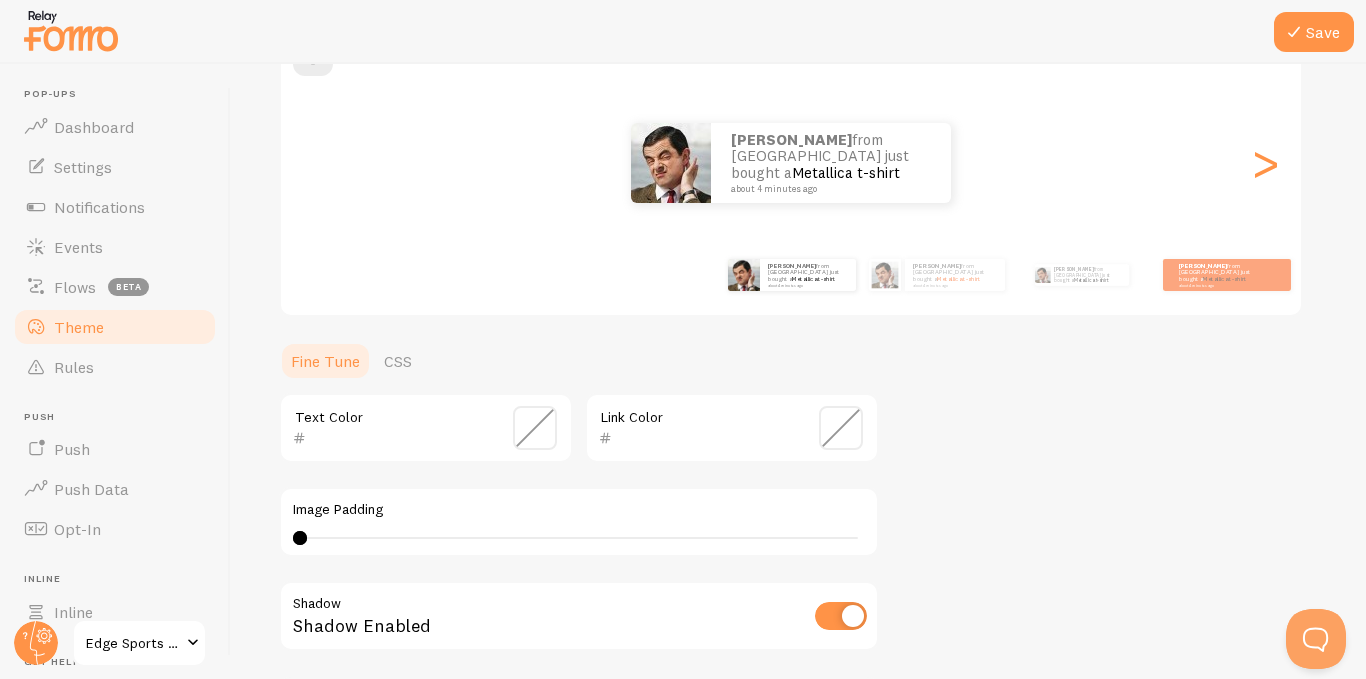 click on "<" at bounding box center (317, 163) 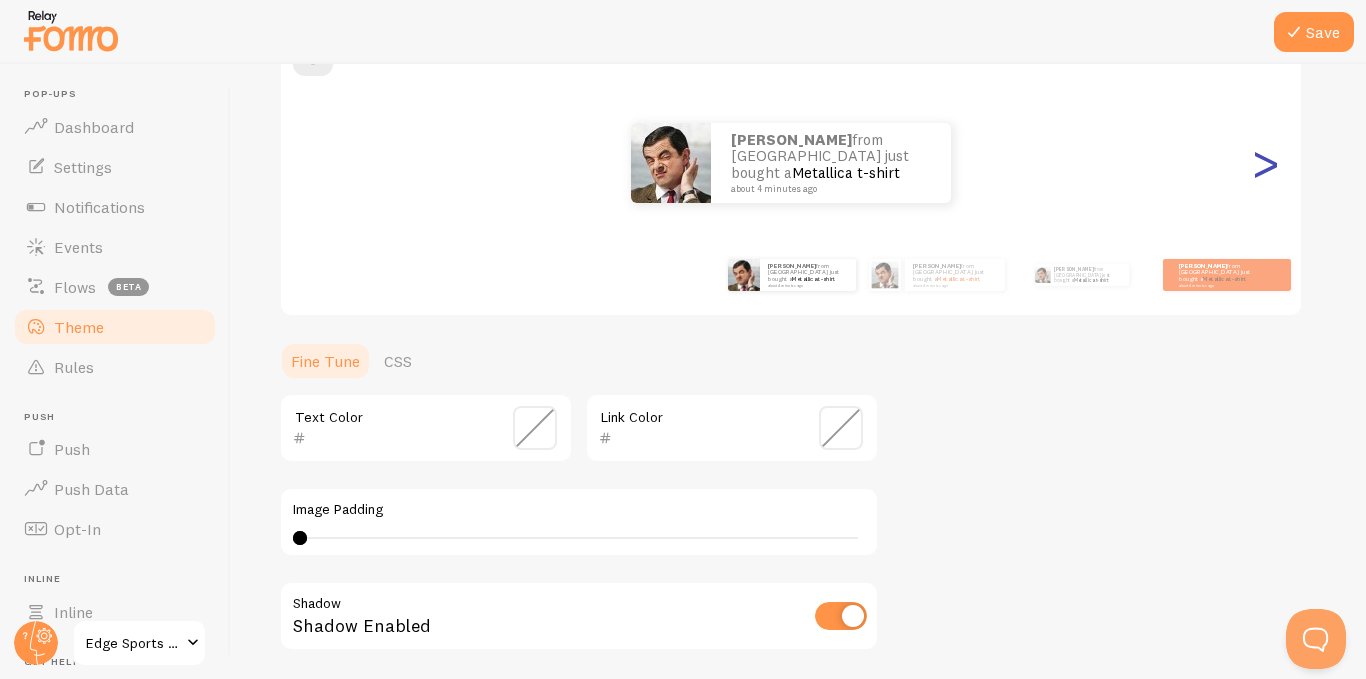 click on ">" at bounding box center (1265, 163) 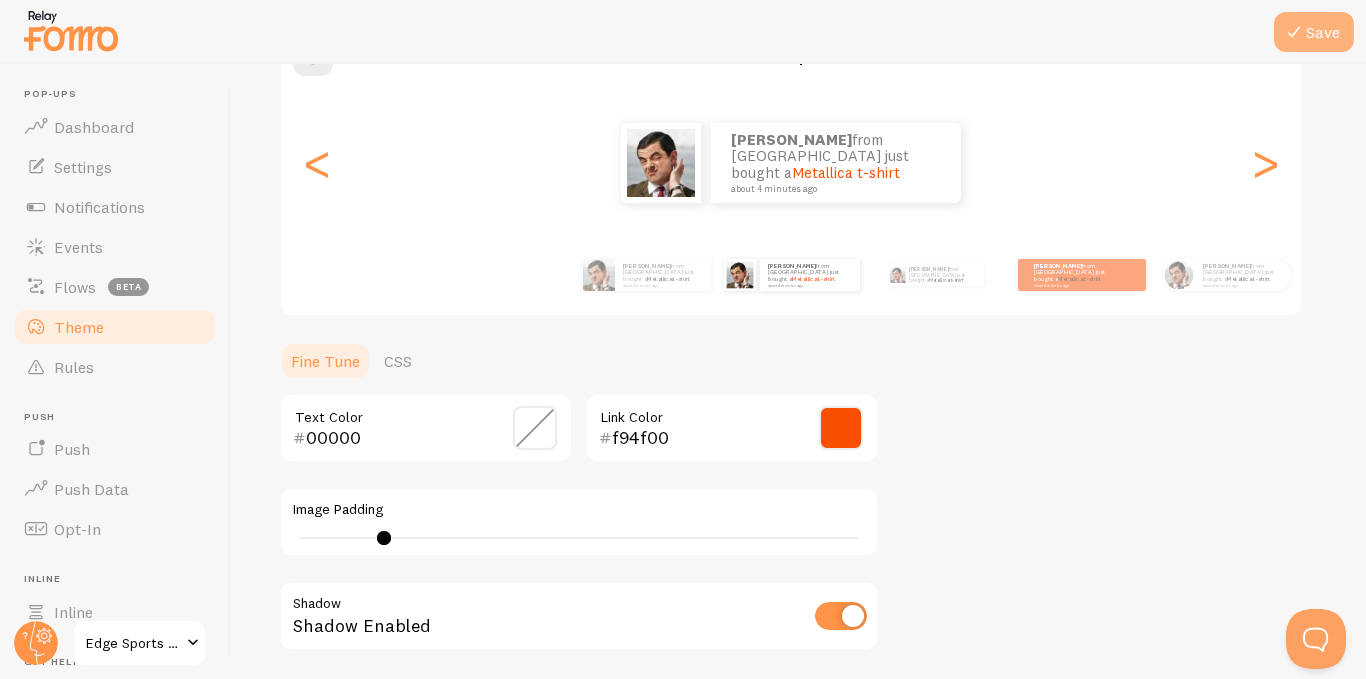 click on "Save" at bounding box center [1314, 32] 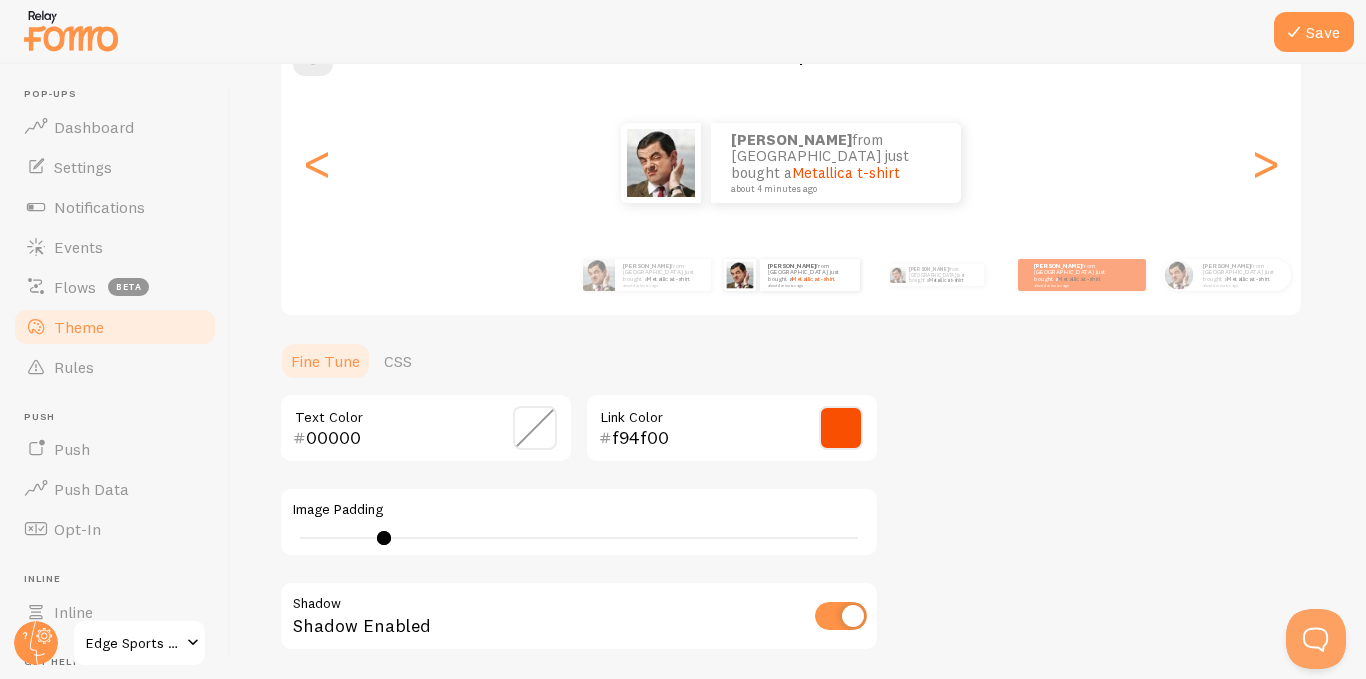 click on "Theme" at bounding box center (79, 327) 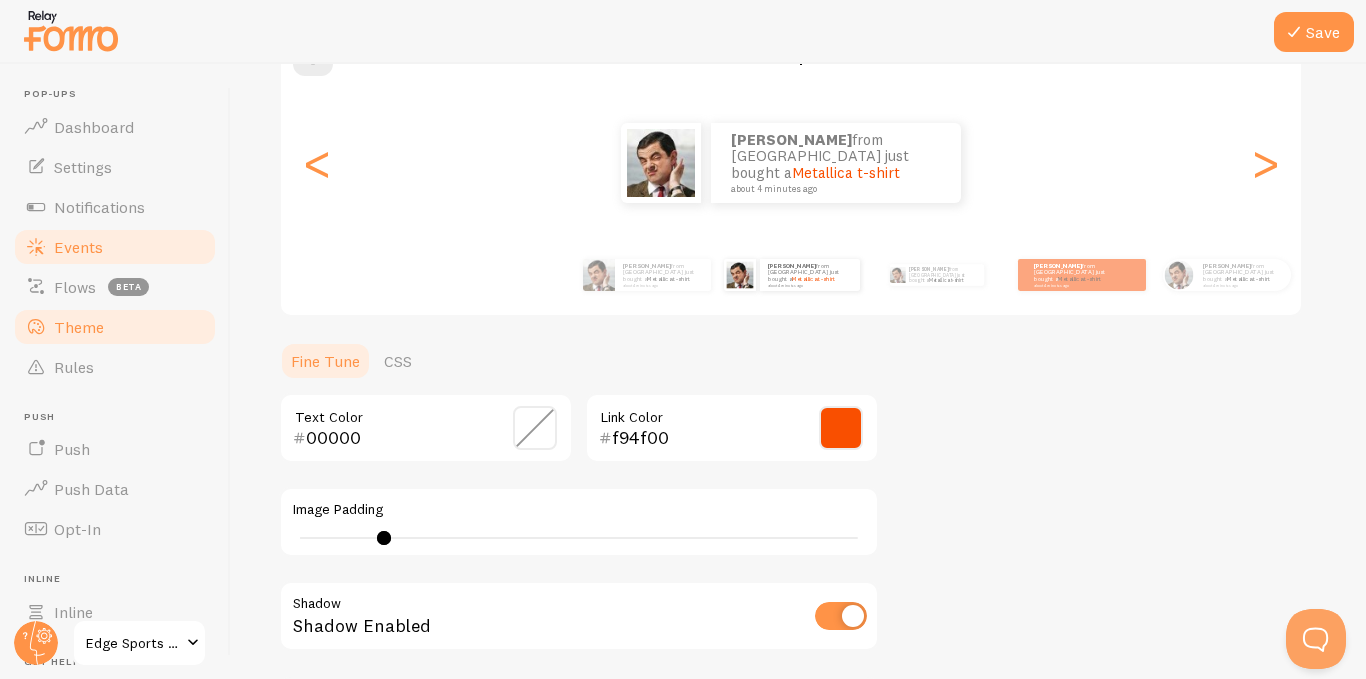 click on "Events" at bounding box center [78, 247] 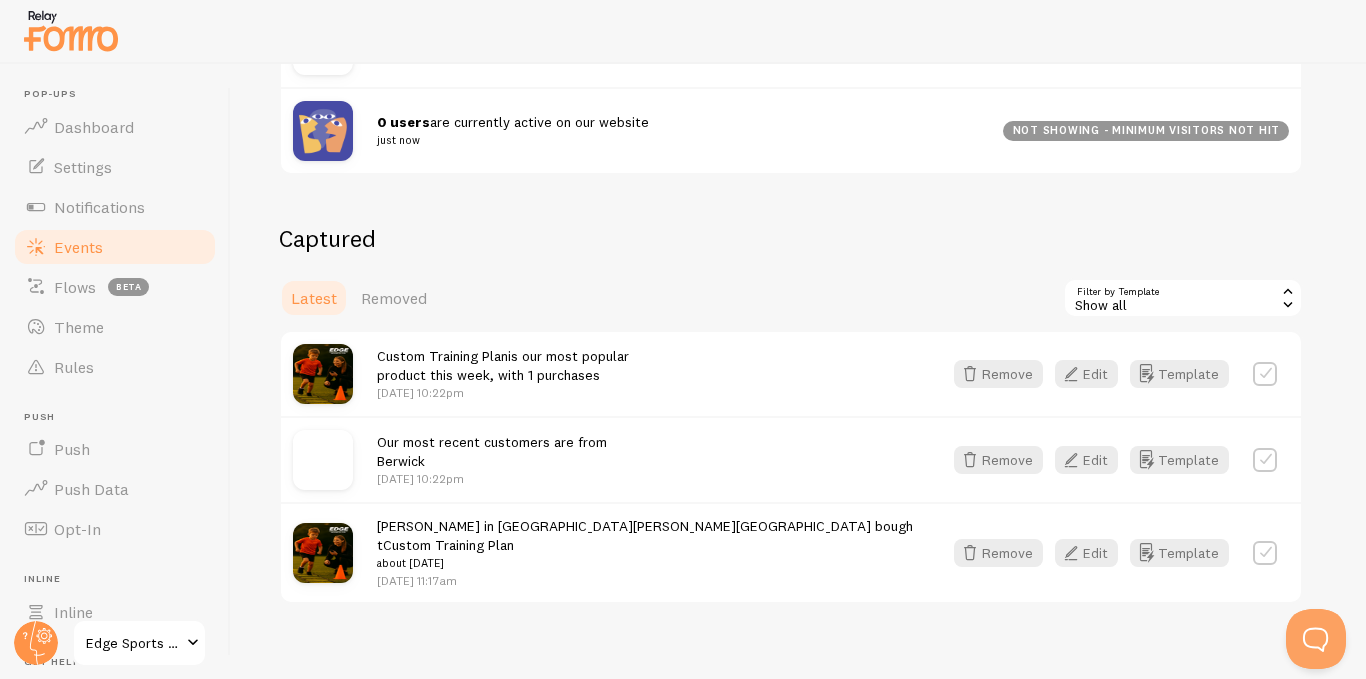 scroll, scrollTop: 358, scrollLeft: 0, axis: vertical 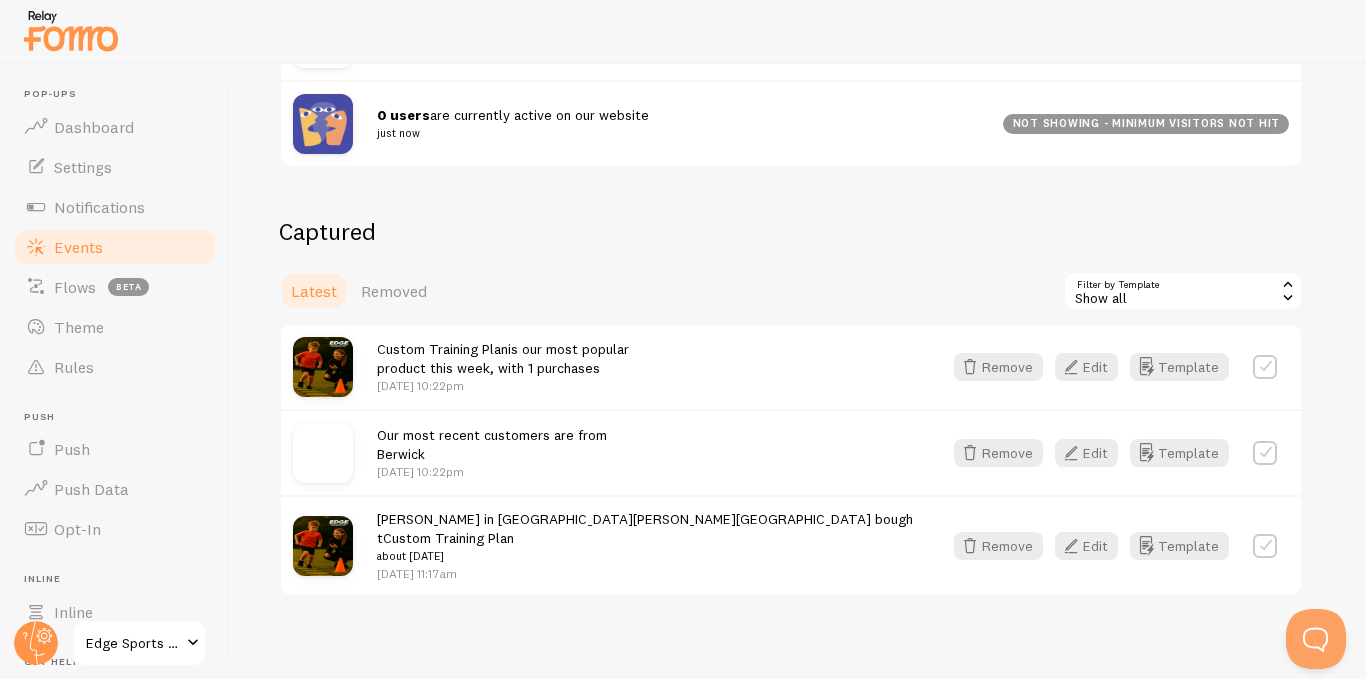 click on "Custom Training Plan  is our most popular product this week, with 1 purchases" at bounding box center [503, 358] 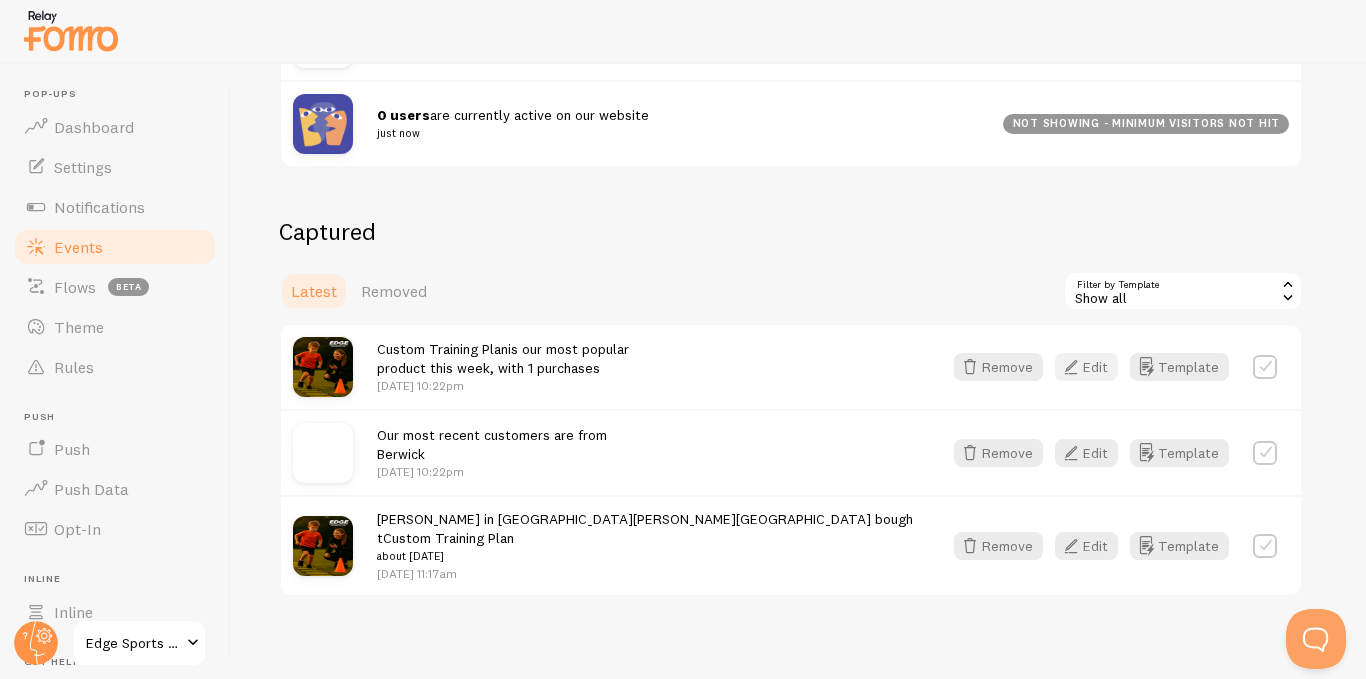 click on "Edit" at bounding box center (1086, 367) 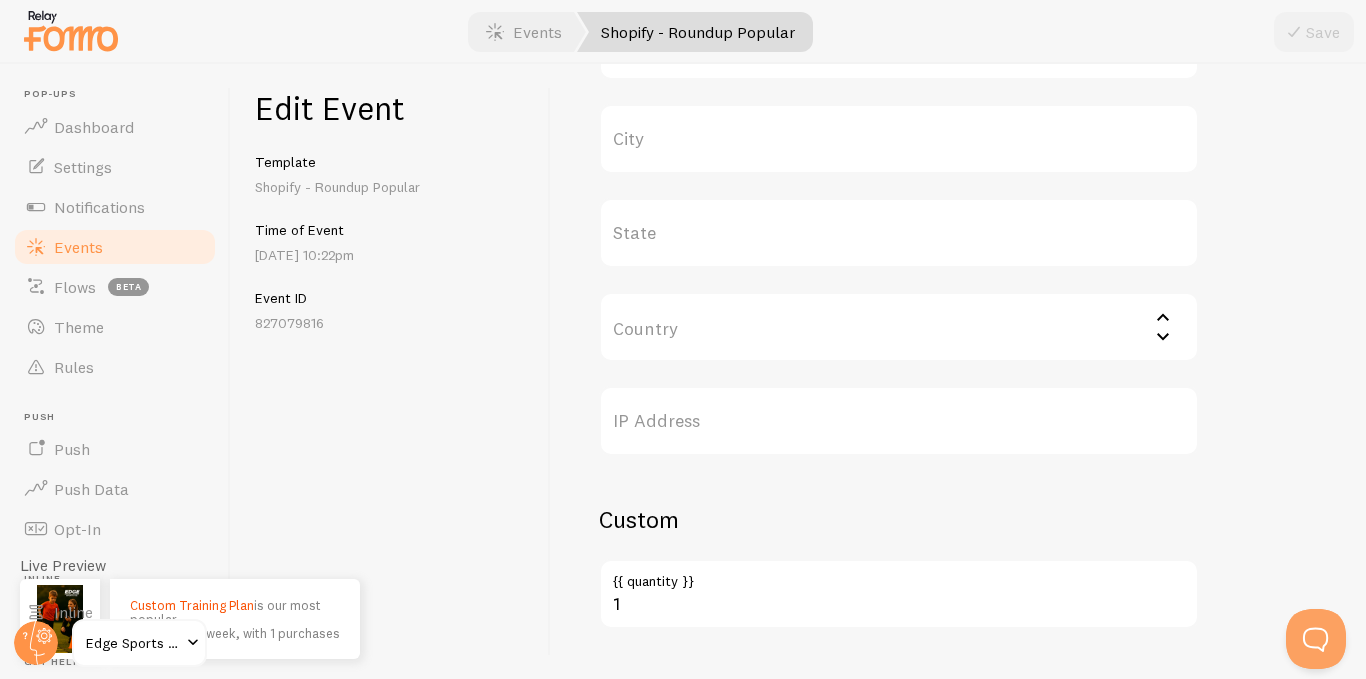 scroll, scrollTop: 946, scrollLeft: 0, axis: vertical 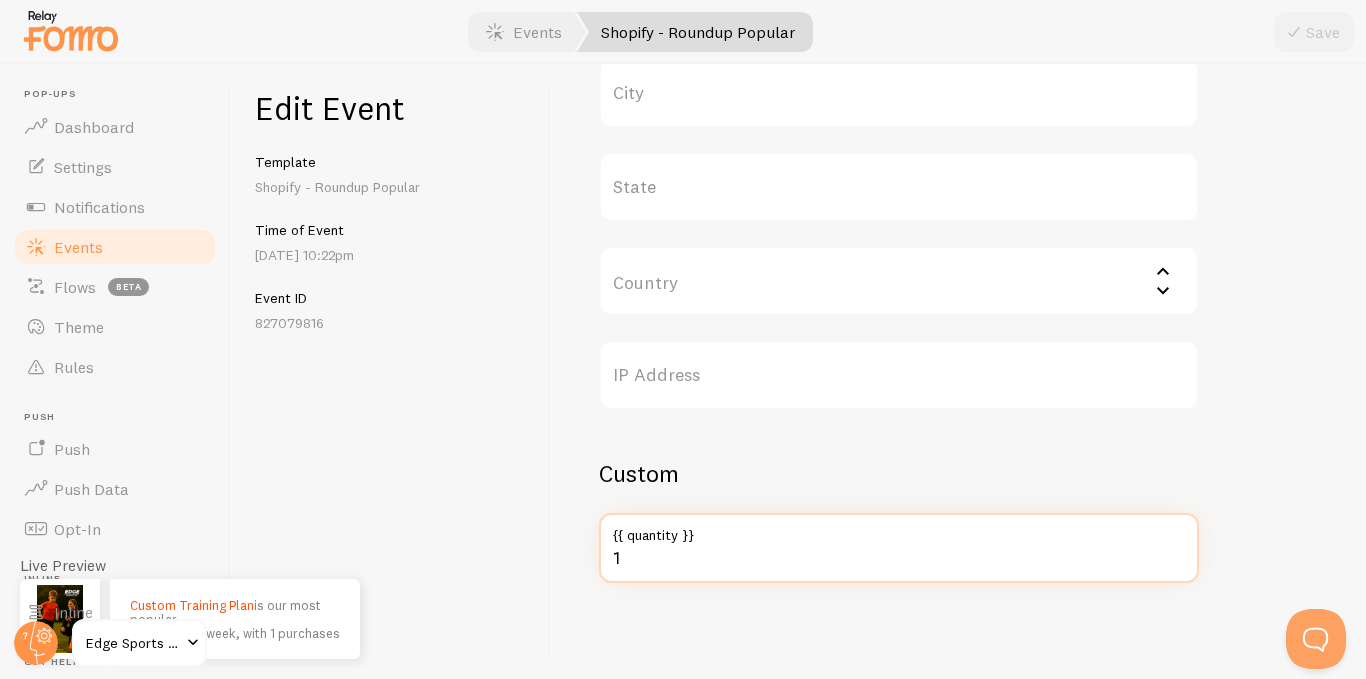click on "1" at bounding box center (899, 548) 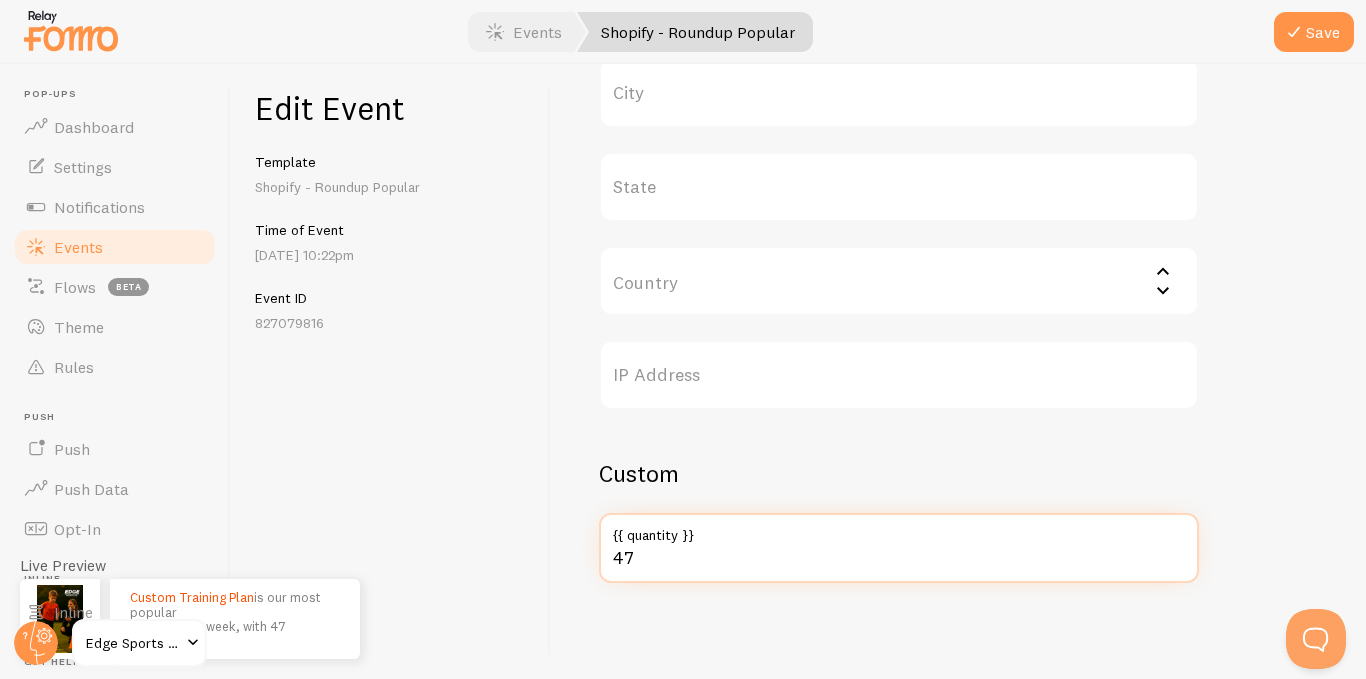 type on "47" 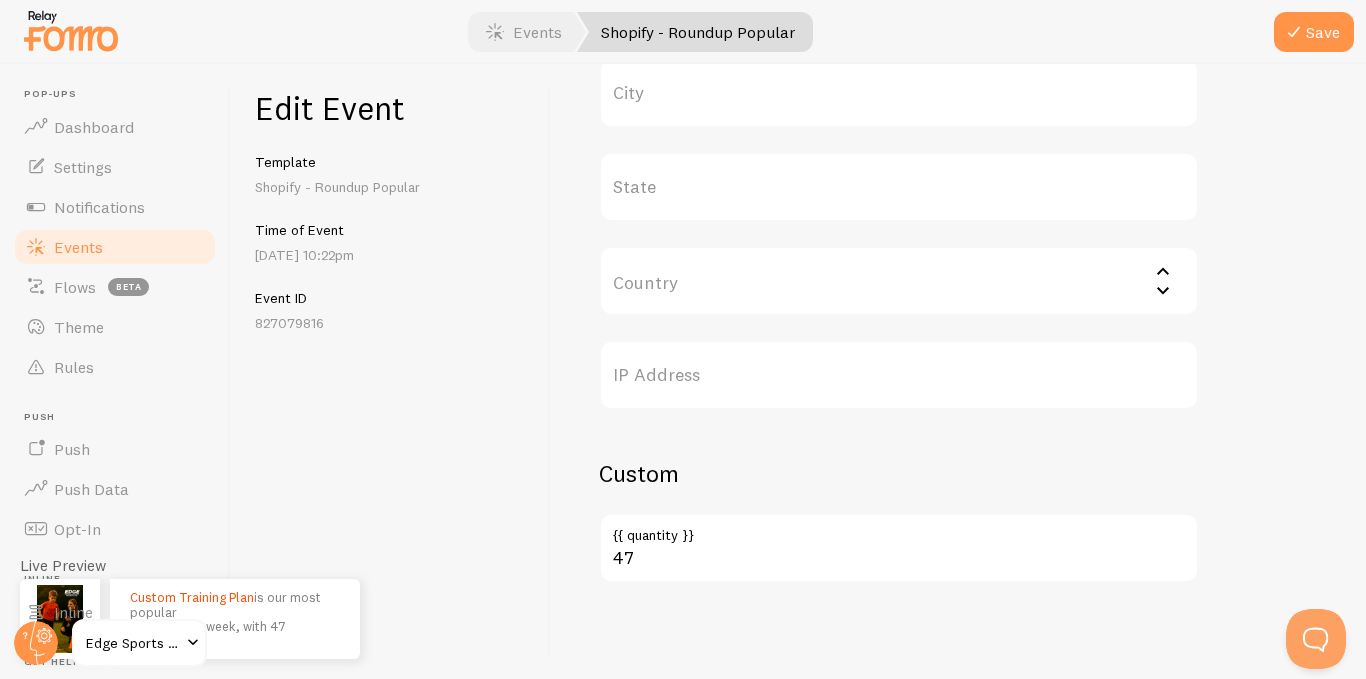 click on "Meta     Custom Training Plan   Title       This text will be bolded in your notification and link to the Event URL you provide below, if you use the {{ title_with_link }} variable.     [URL][DOMAIN_NAME]   Event URL       This is where your visitors will be sent if they click the notifications image or the {{ title_with_link }} merge variable.     [URL][DOMAIN_NAME]   Image URL     Upload     URL of your notification's image         External ID       ID referenced by your source integration. Can also be used as the primary key of your record for easy cross-reference when using Fomo API.   User       First Name             Email Address             City             State         Country           [GEOGRAPHIC_DATA]  [GEOGRAPHIC_DATA]  [GEOGRAPHIC_DATA]  [GEOGRAPHIC_DATA]  [US_STATE]  [GEOGRAPHIC_DATA]  [GEOGRAPHIC_DATA]  [GEOGRAPHIC_DATA]  [GEOGRAPHIC_DATA]  [GEOGRAPHIC_DATA]  [GEOGRAPHIC_DATA]  [GEOGRAPHIC_DATA]  [GEOGRAPHIC_DATA]  [GEOGRAPHIC_DATA]" at bounding box center (958, 371) 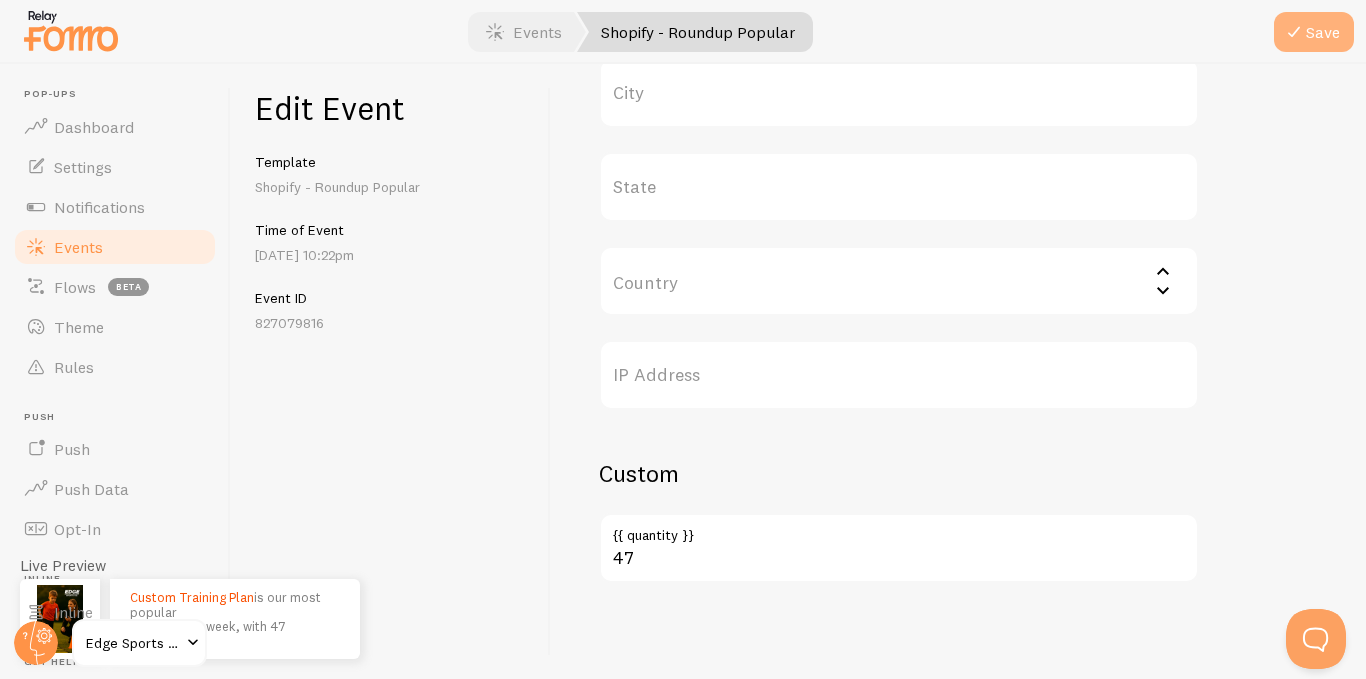 click at bounding box center [1294, 32] 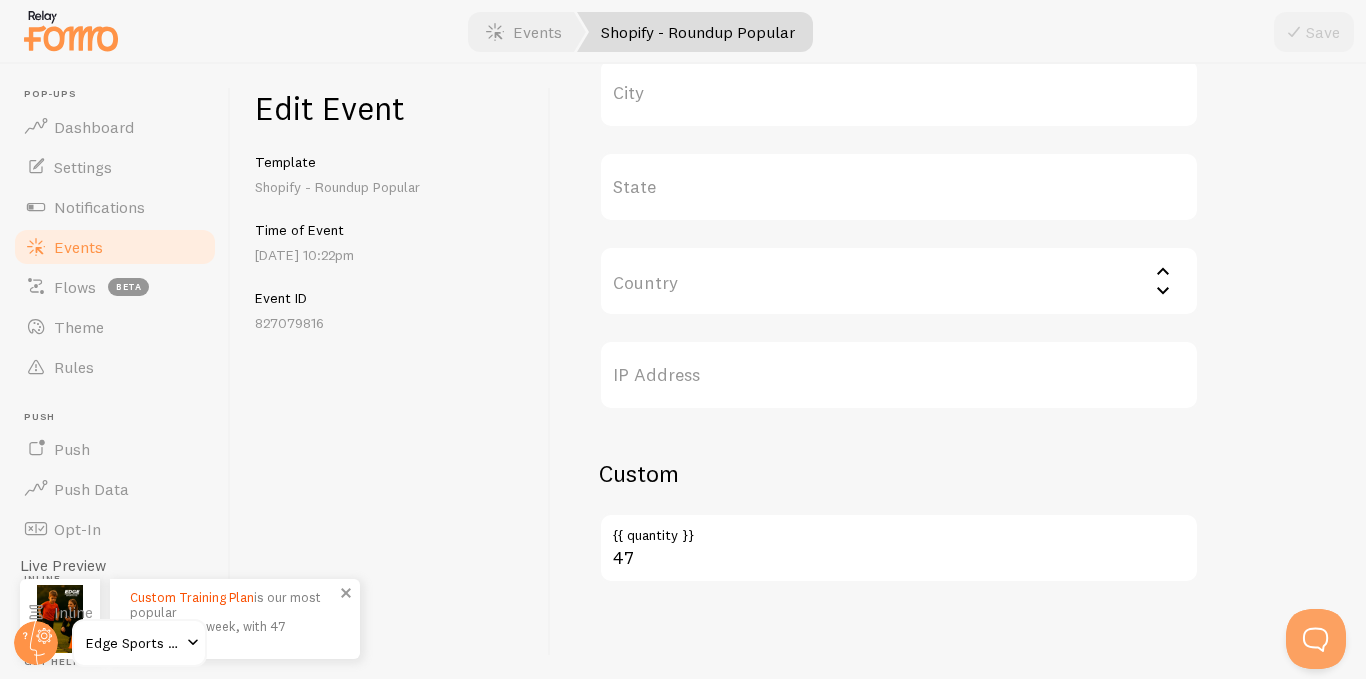 click on "Custom Training Plan" at bounding box center [192, 597] 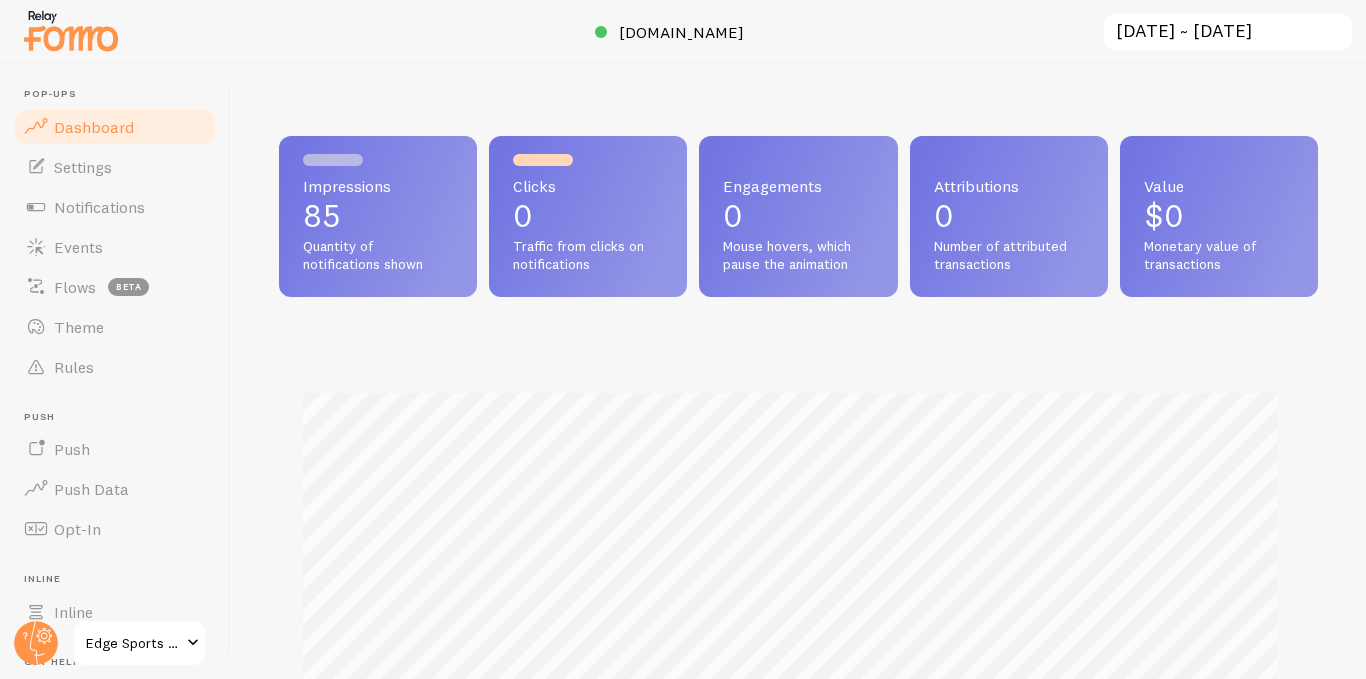 scroll, scrollTop: 0, scrollLeft: 0, axis: both 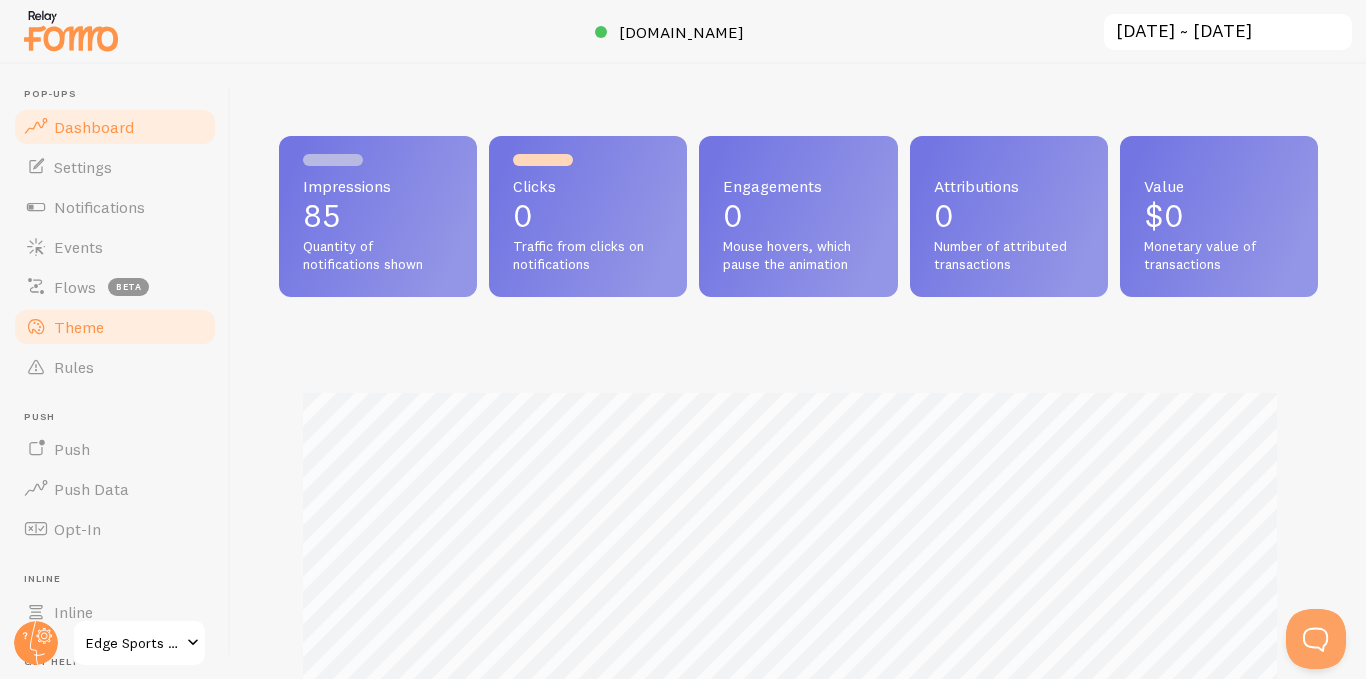 click on "Theme" at bounding box center [79, 327] 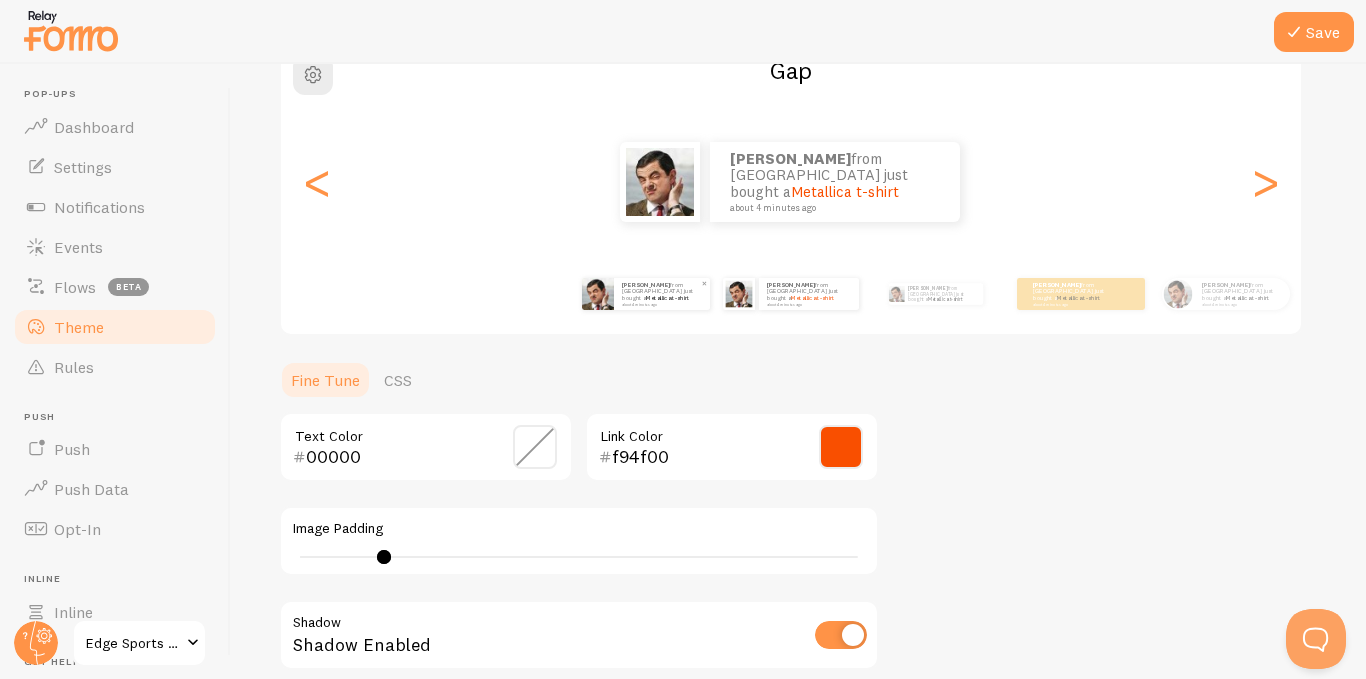 scroll, scrollTop: 200, scrollLeft: 0, axis: vertical 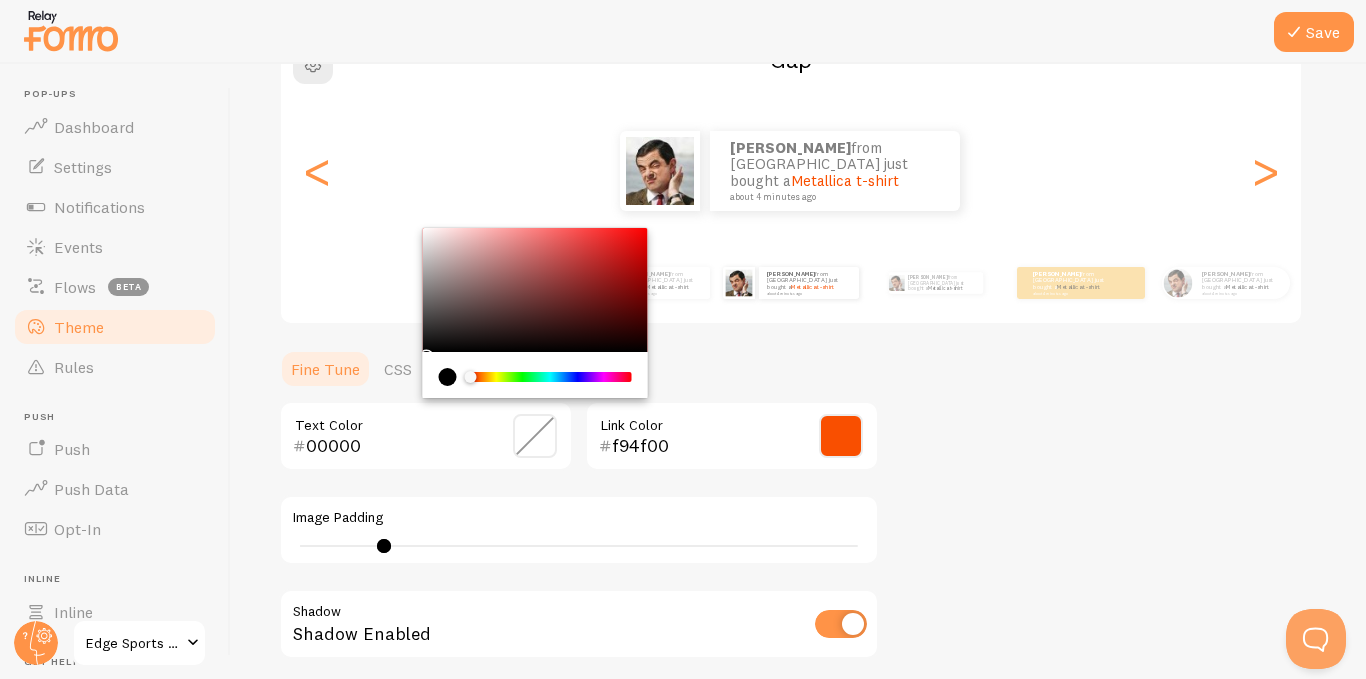 click on "00000" at bounding box center (397, 446) 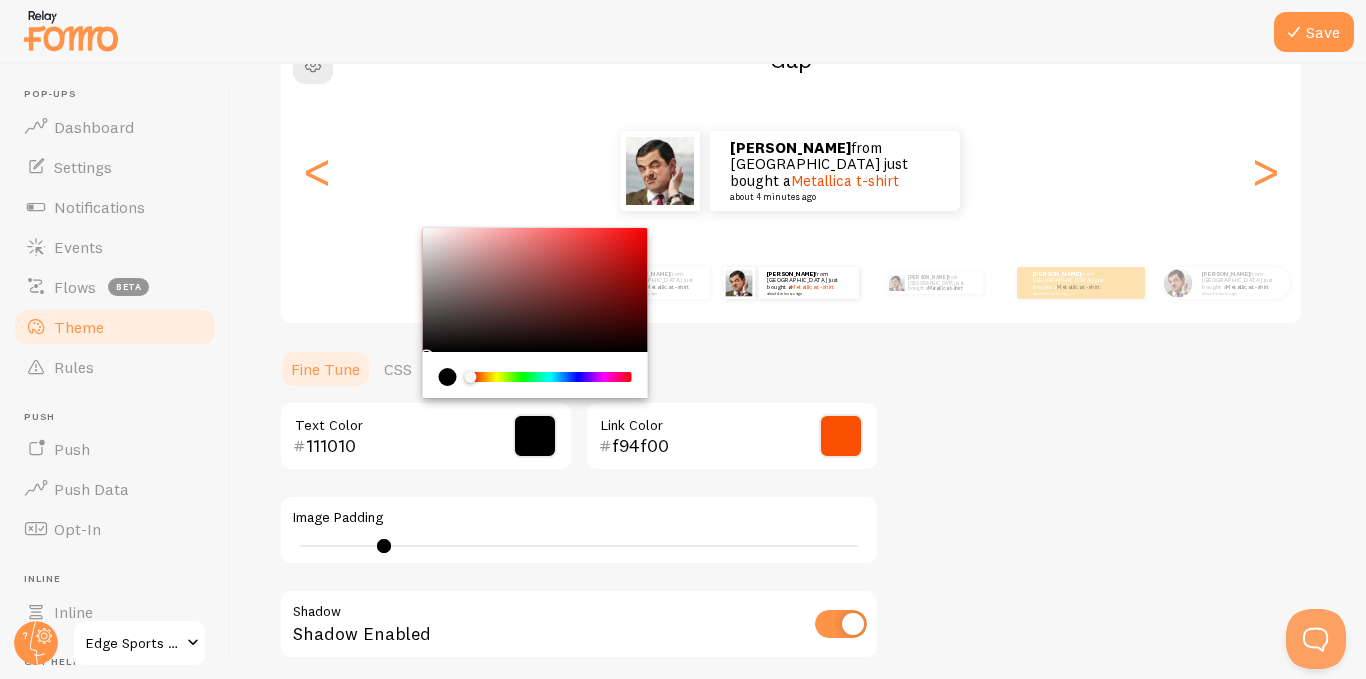 type on "000000" 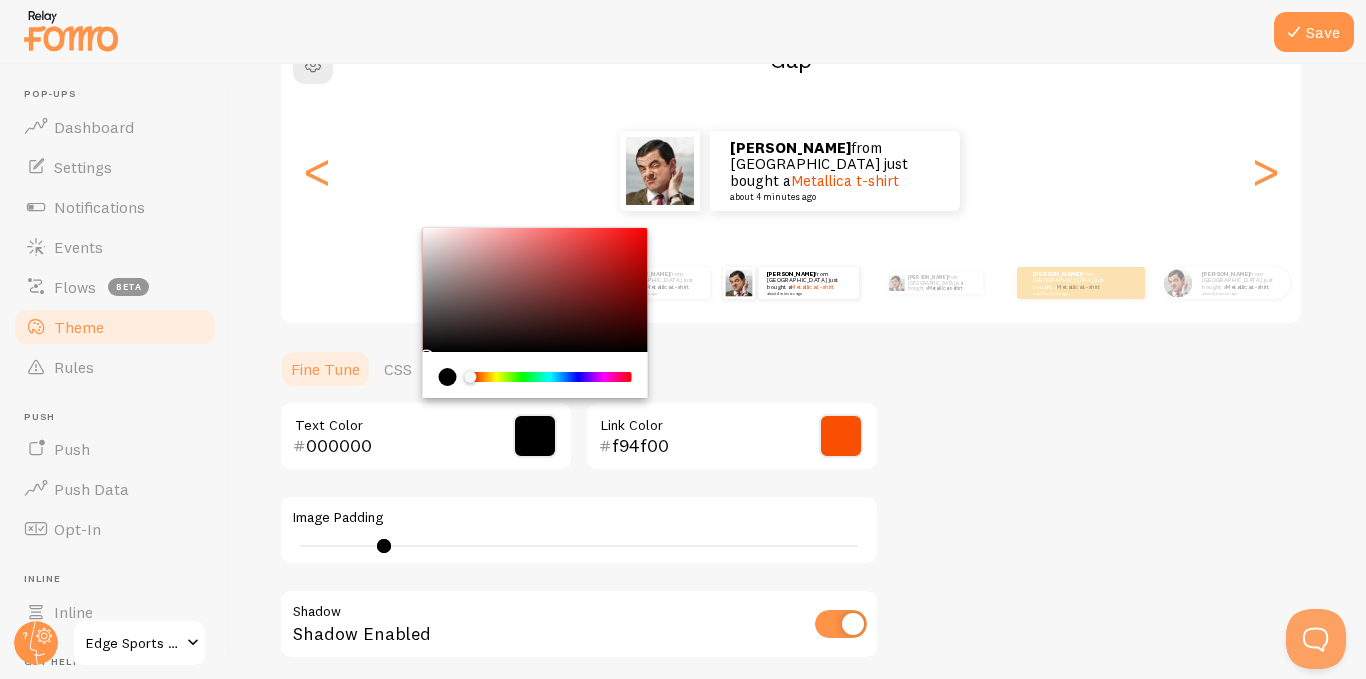 drag, startPoint x: 428, startPoint y: 349, endPoint x: 523, endPoint y: 440, distance: 131.55228 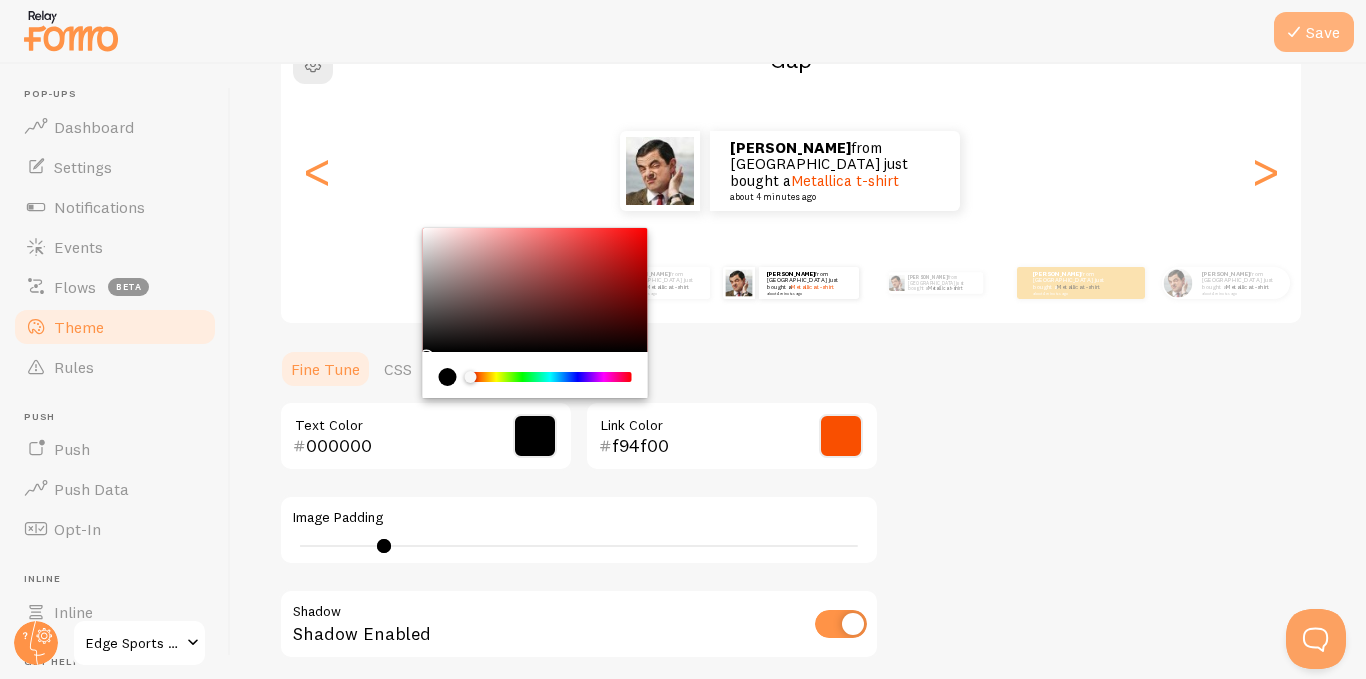 click on "Save" at bounding box center (1314, 32) 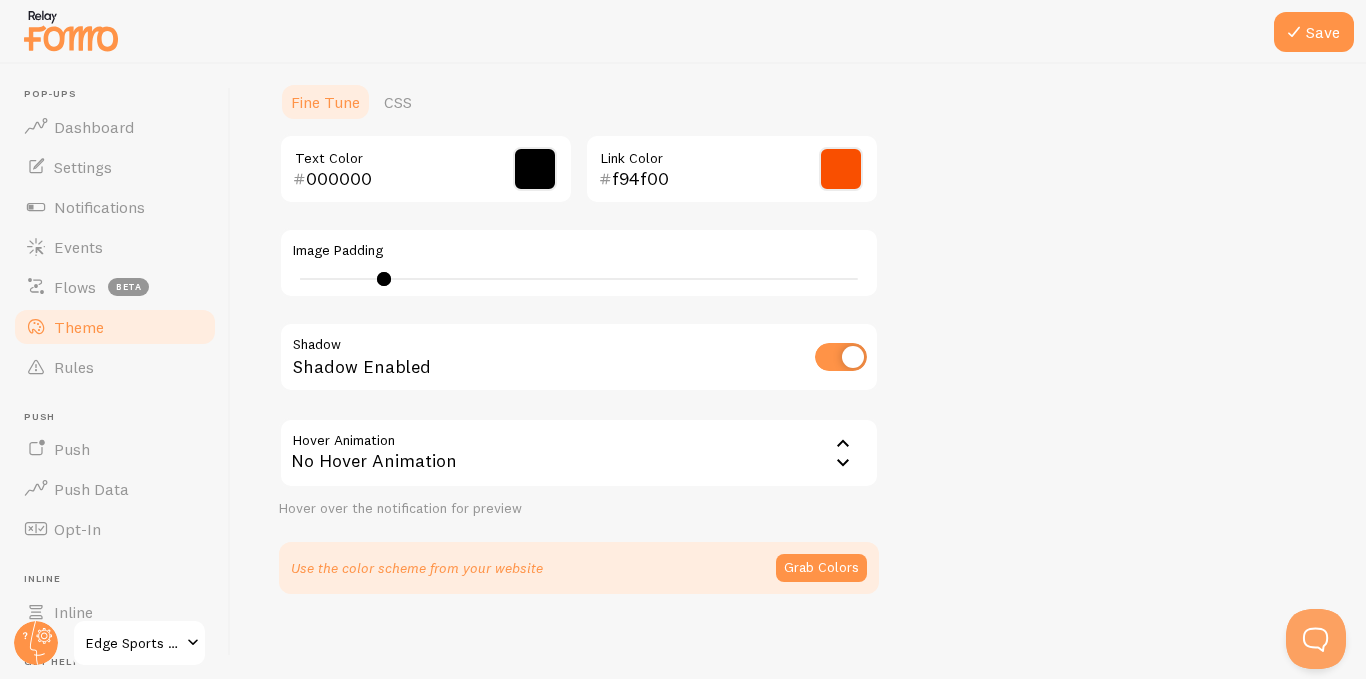scroll, scrollTop: 478, scrollLeft: 0, axis: vertical 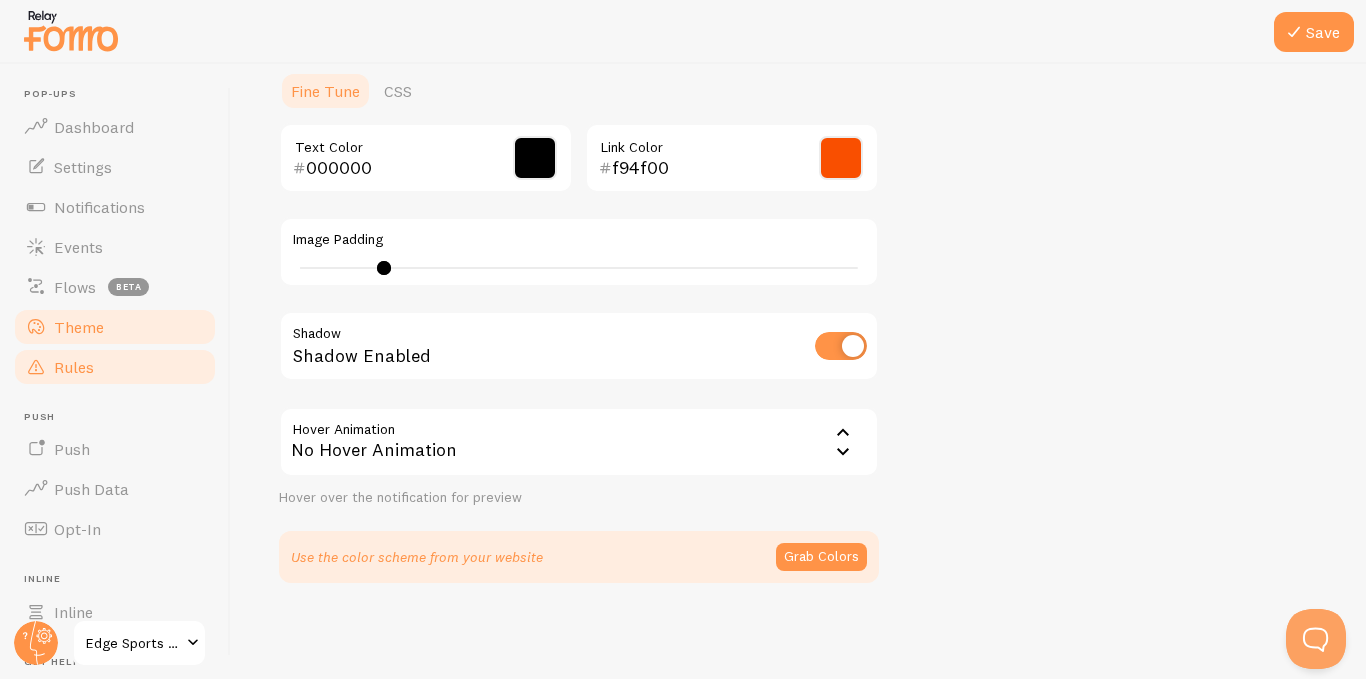 click on "Rules" at bounding box center (115, 367) 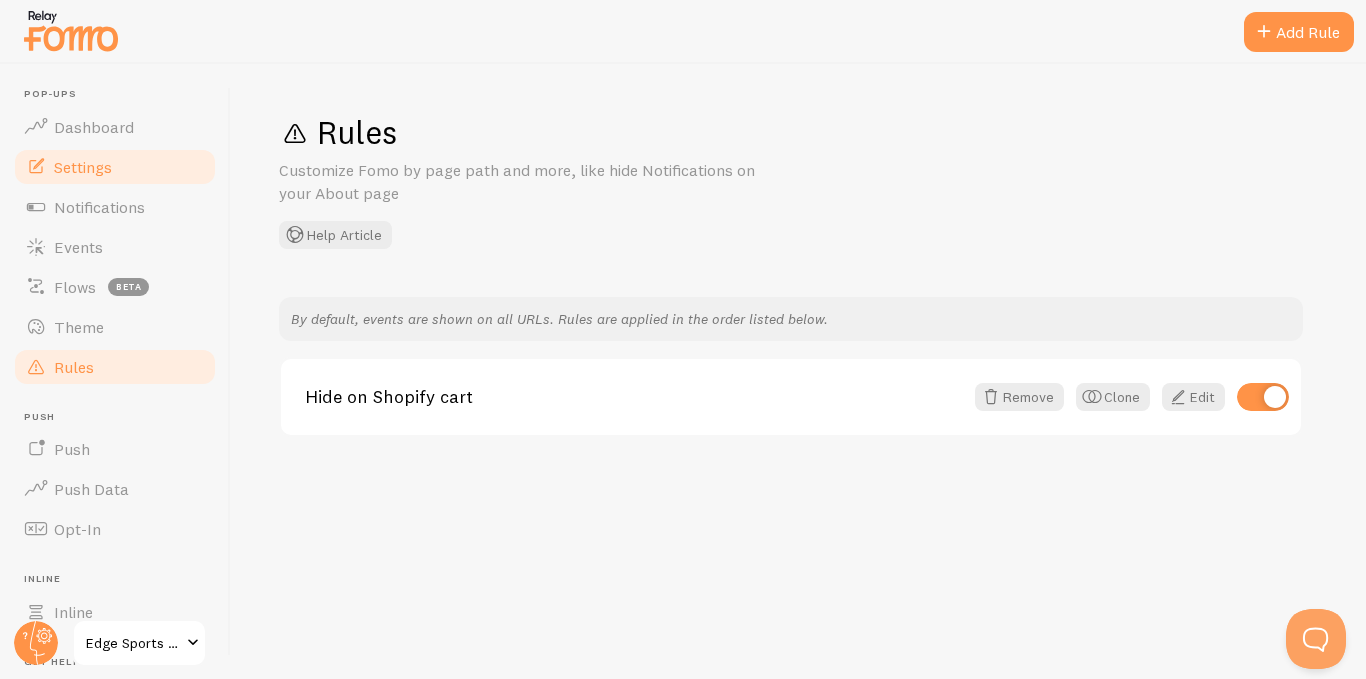 click on "Settings" at bounding box center [83, 167] 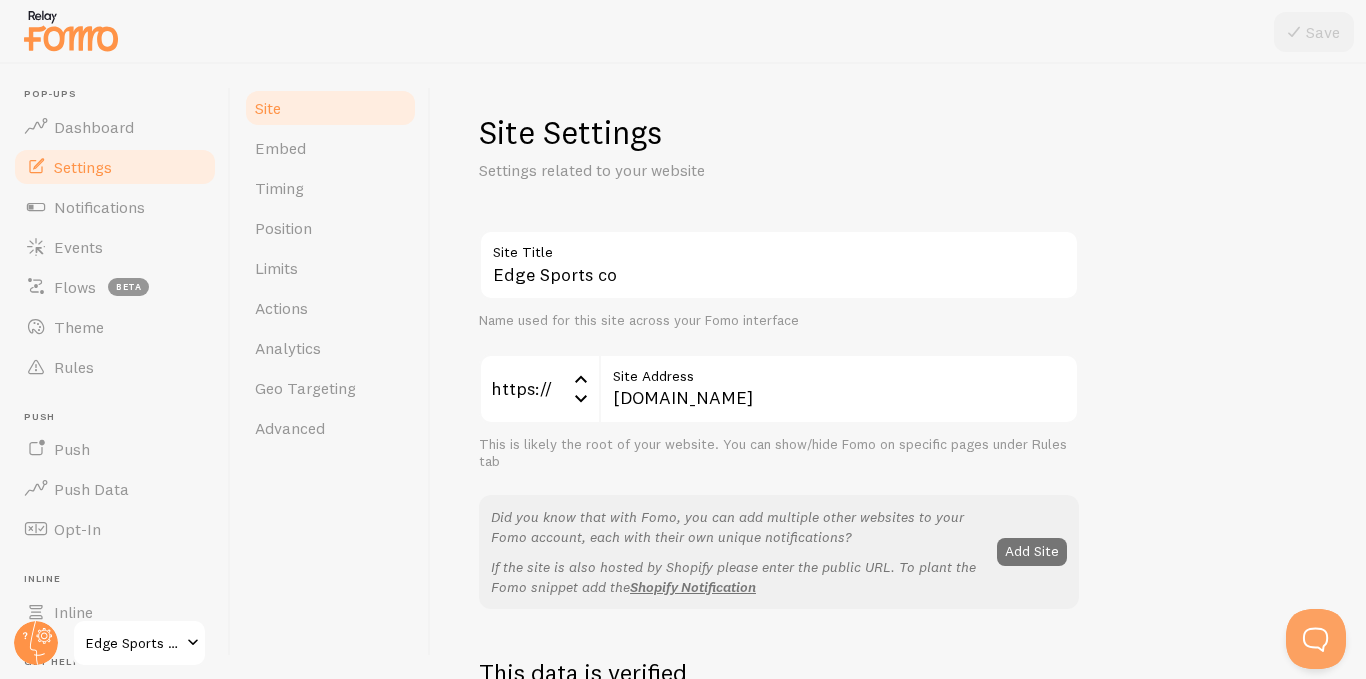 click on "Site Settings   Settings related to your website     Edge Sports co   Site Title       Name used for this site across your Fomo interface     https://   https://       https://  http://      www.edgesportsco.com   Site Address       This is likely the root of your website. You can show/hide Fomo on specific pages under Rules tab
Did you know that with Fomo, you can add multiple other websites
to your Fomo account, each with their own unique notifications?
If the site is also hosted by Shopify please enter the public
URL. To plant the Fomo snippet add the
Shopify Notification
Add Site
This data is verified       This data is verified badge   Show badge   Show a badge on notifications that leads to Event details   Analytics     fomo   UTM Source       Provide a unique identifier for measuring clicks on this notification from within your Google Analytics account (optional)     notification" at bounding box center [898, 371] 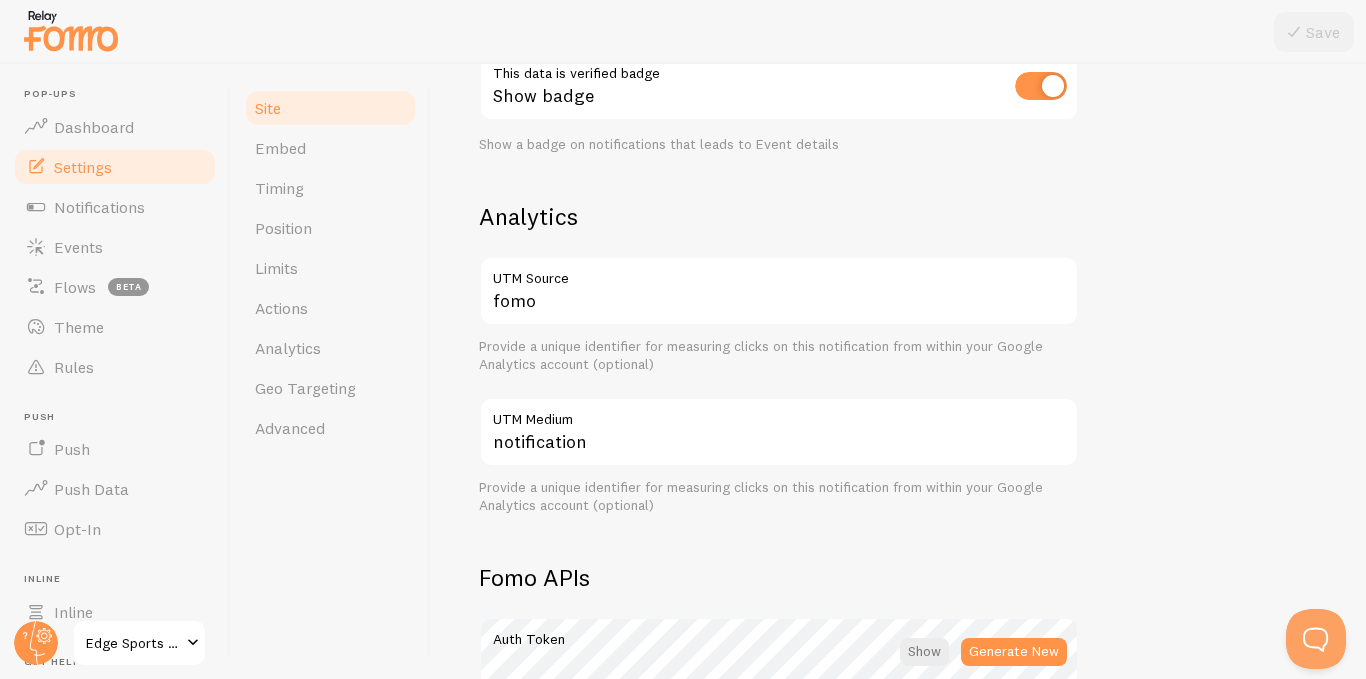 scroll, scrollTop: 609, scrollLeft: 0, axis: vertical 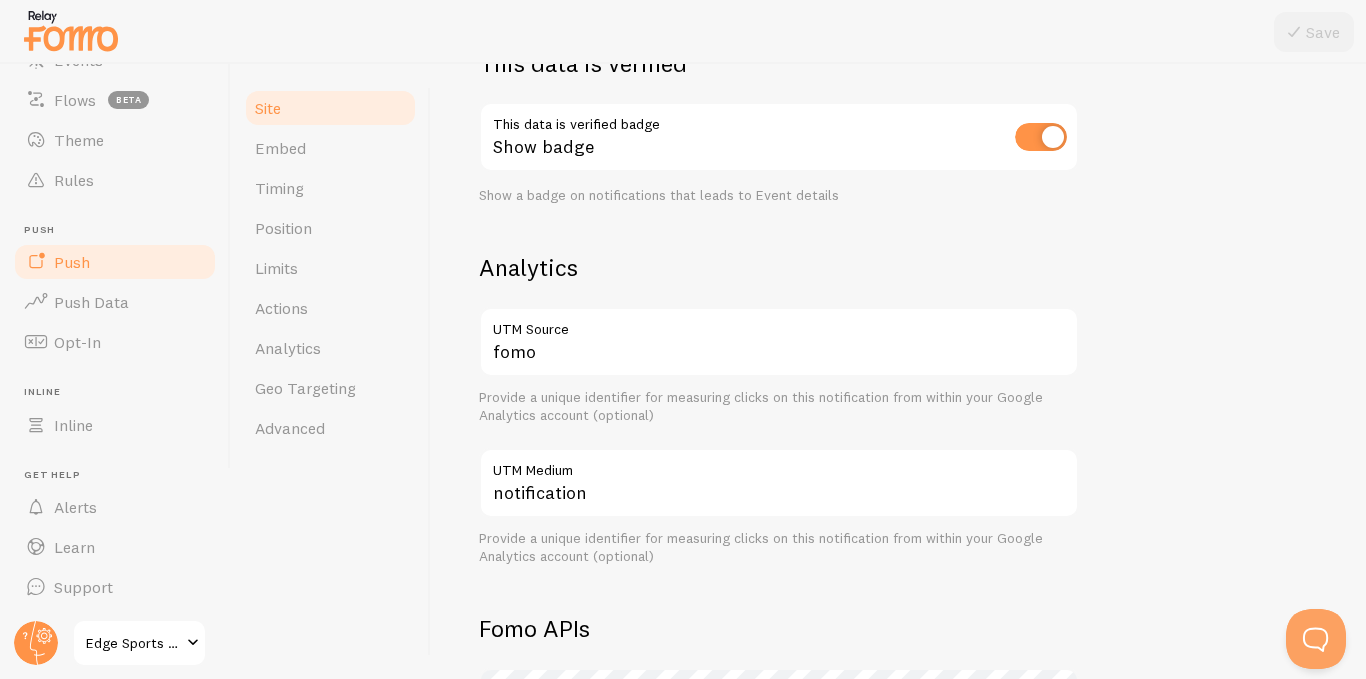 click on "Push" at bounding box center (72, 262) 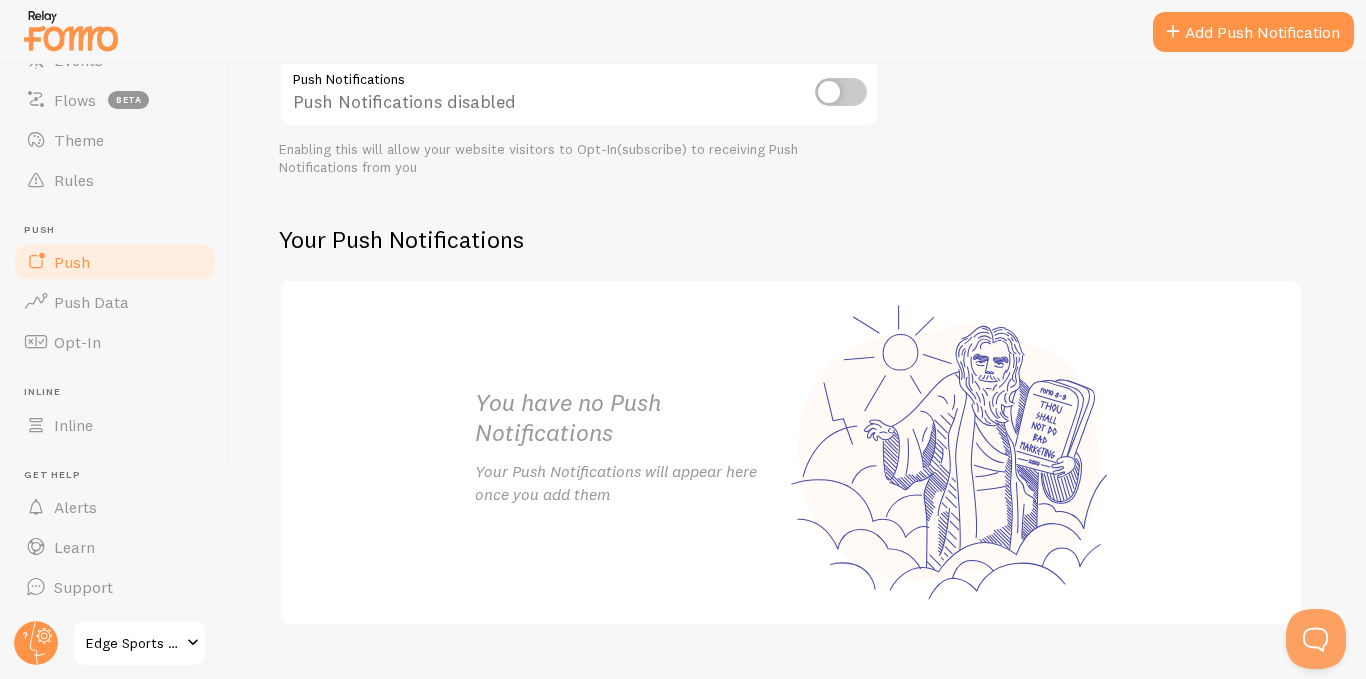scroll, scrollTop: 306, scrollLeft: 0, axis: vertical 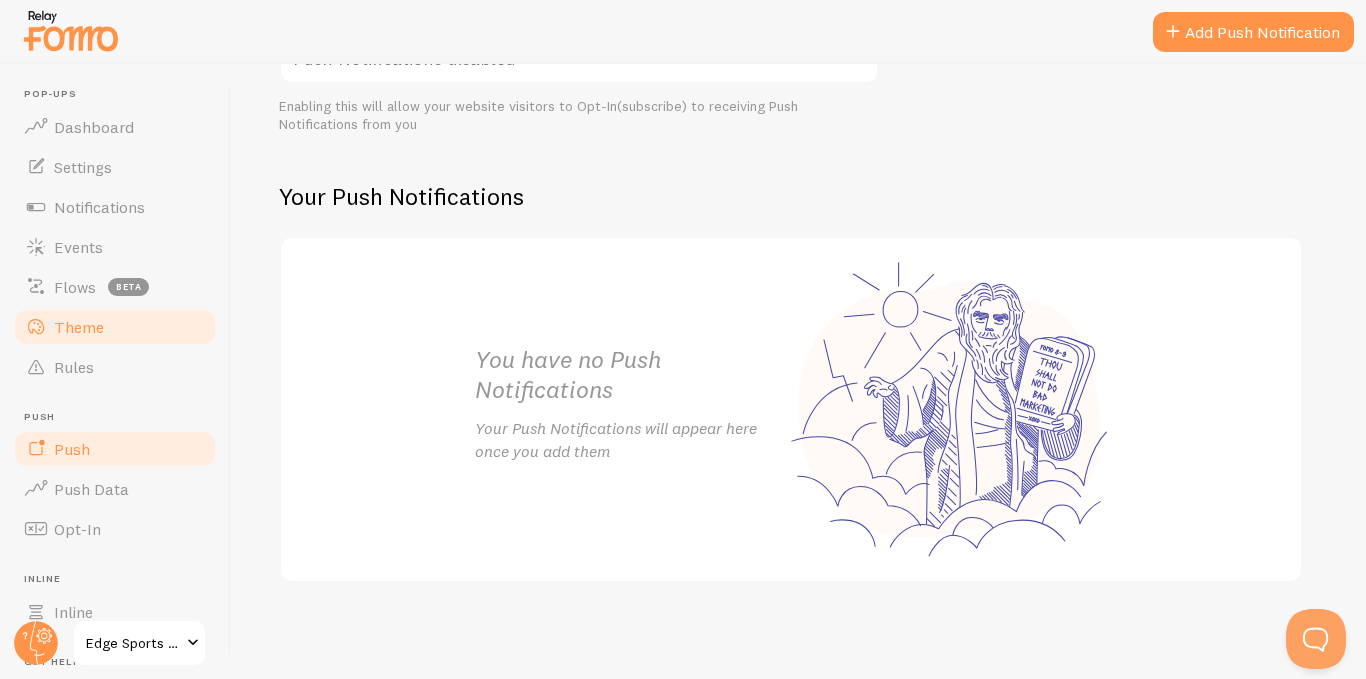 click on "Theme" at bounding box center [79, 327] 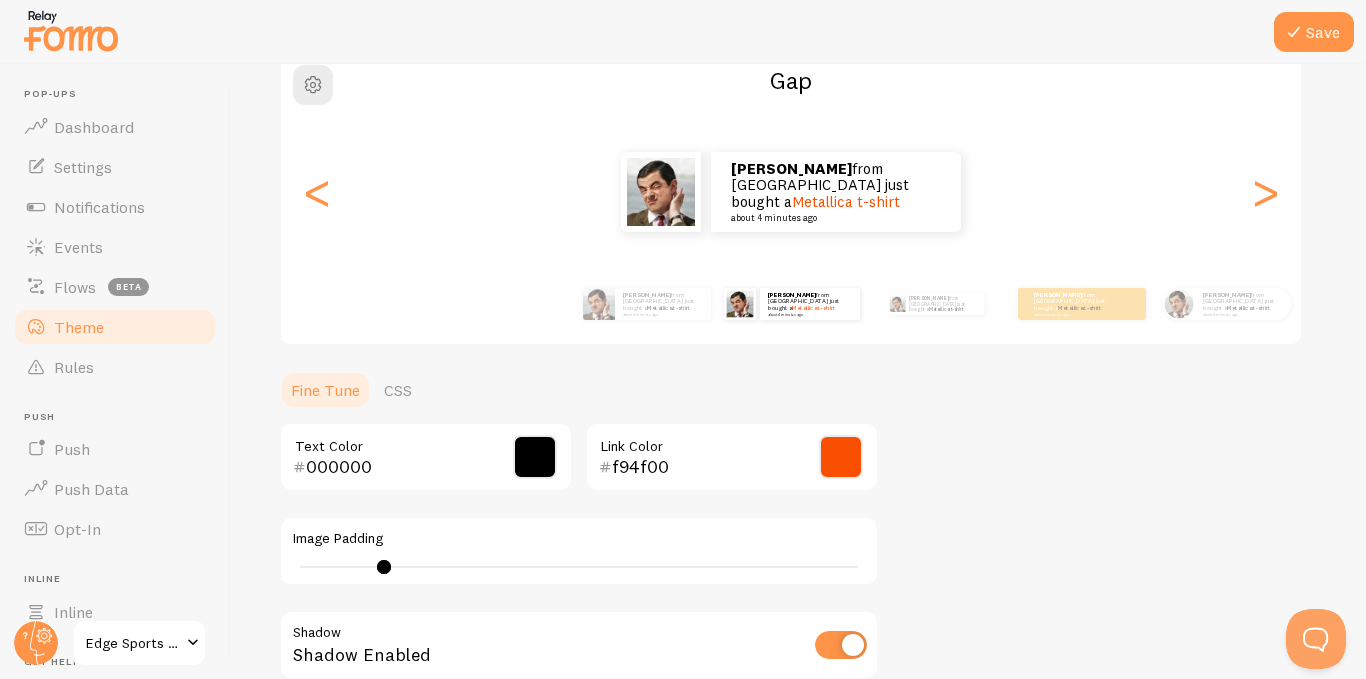 scroll, scrollTop: 200, scrollLeft: 0, axis: vertical 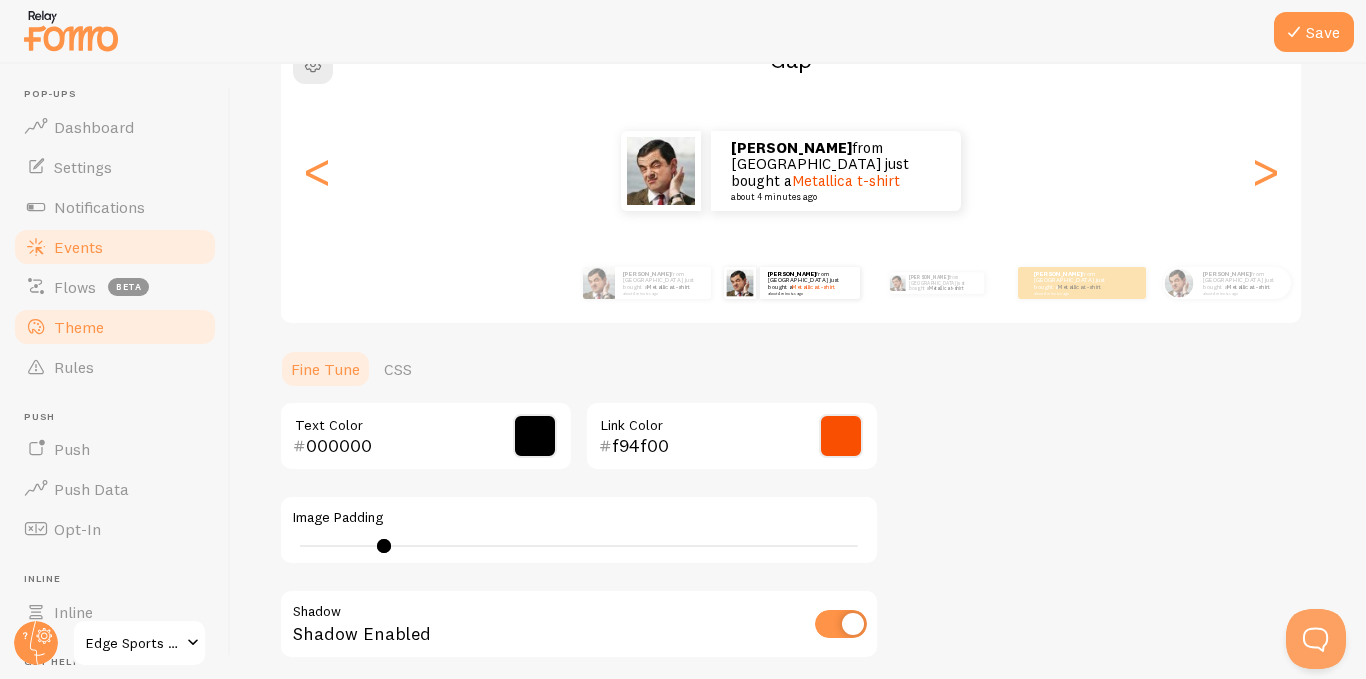click on "Events" at bounding box center [78, 247] 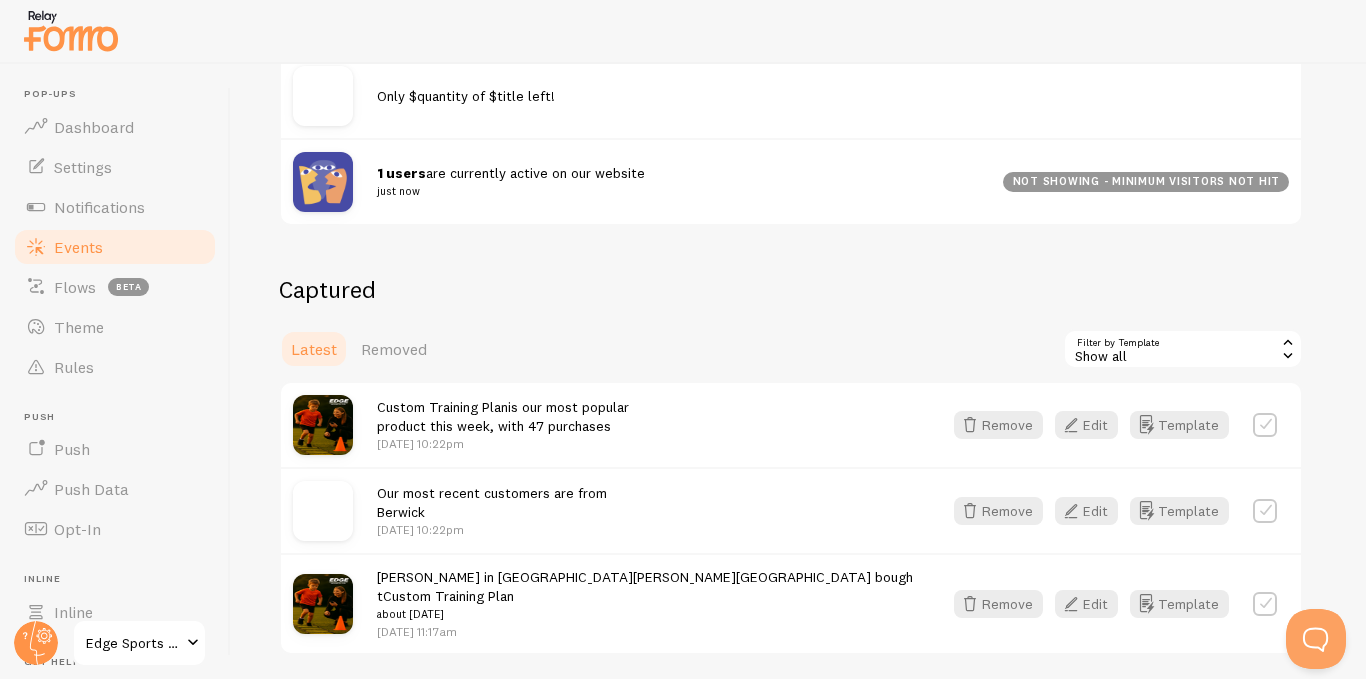 scroll, scrollTop: 358, scrollLeft: 0, axis: vertical 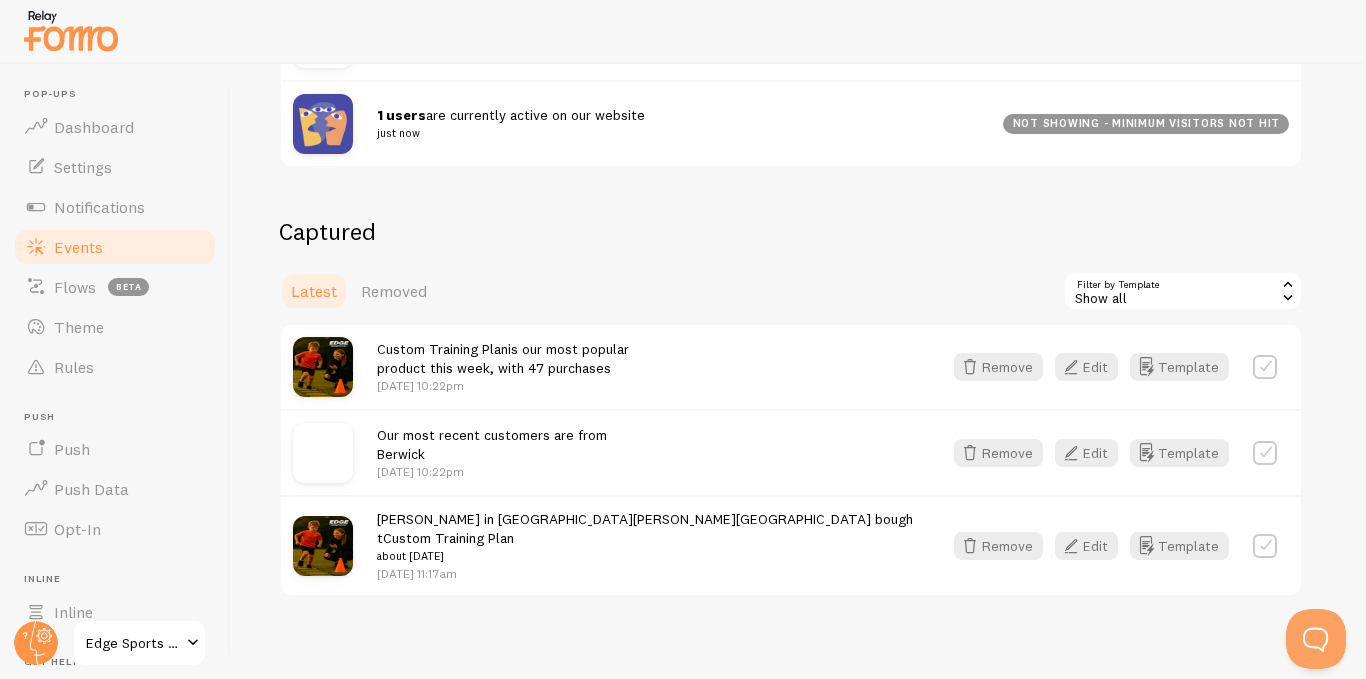 click at bounding box center [1265, 453] 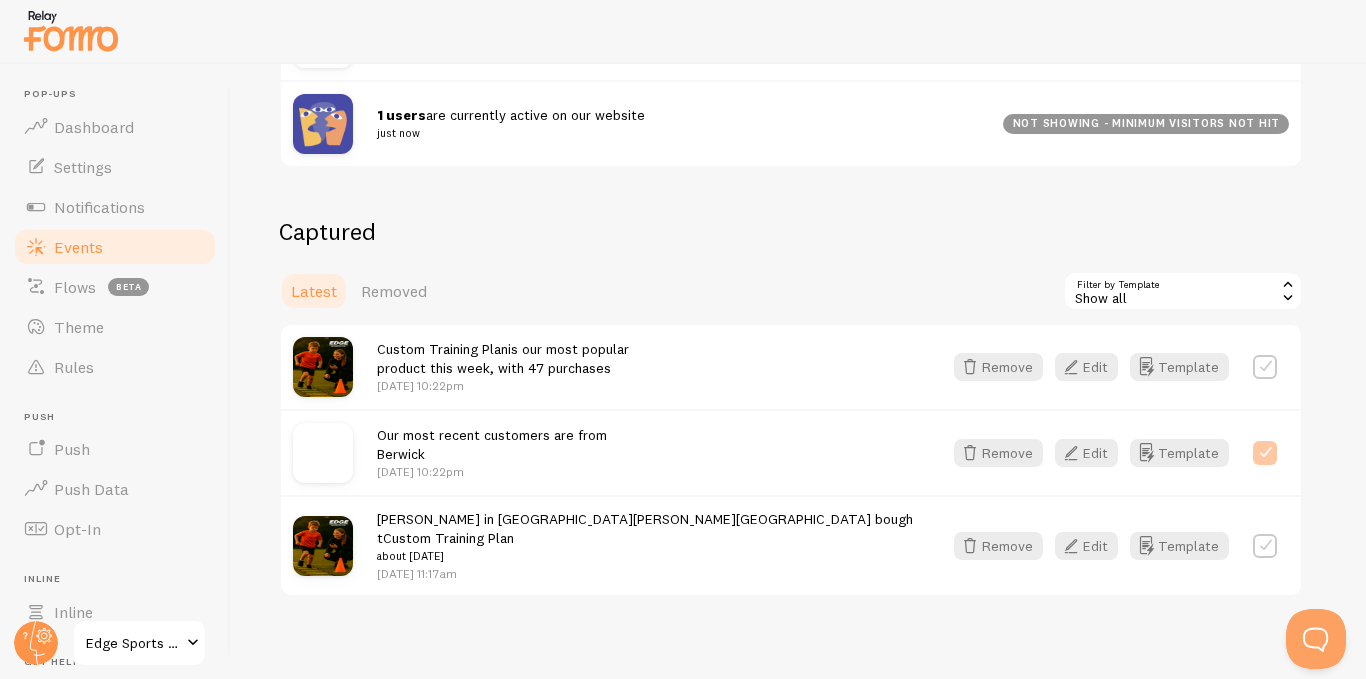 checkbox on "true" 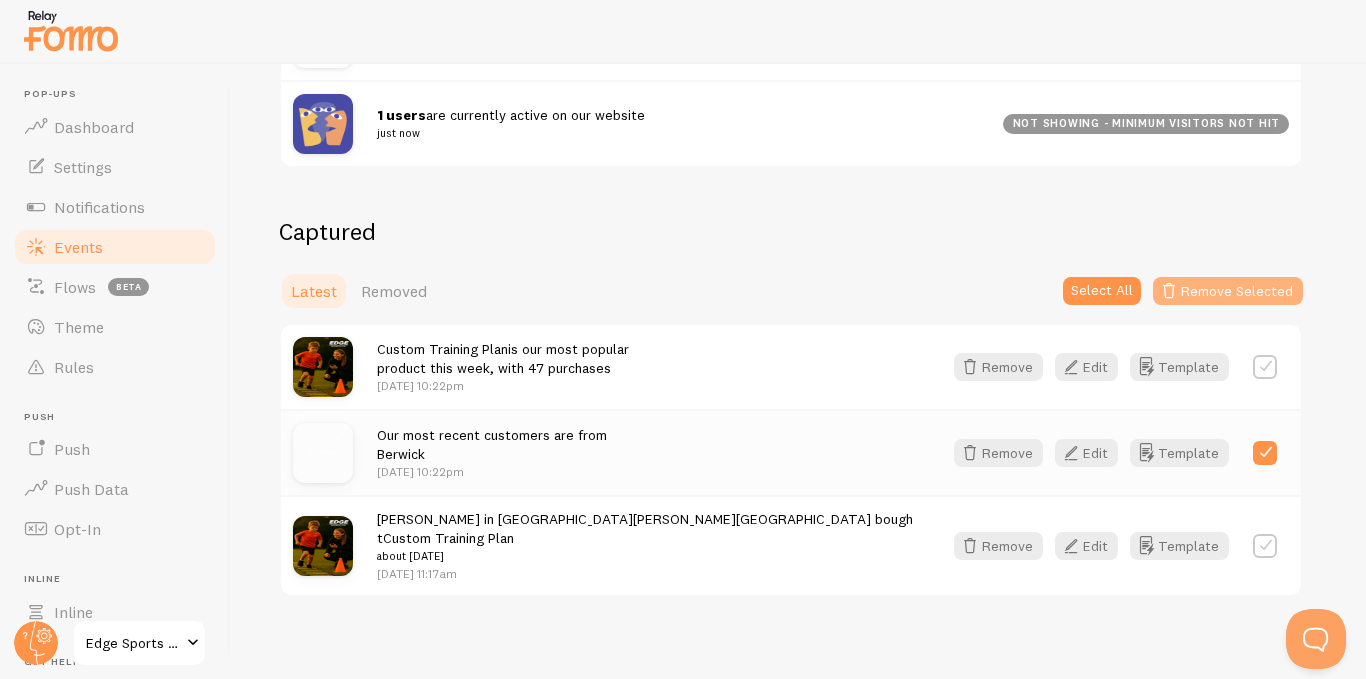 click on "Remove Selected" at bounding box center (1228, 291) 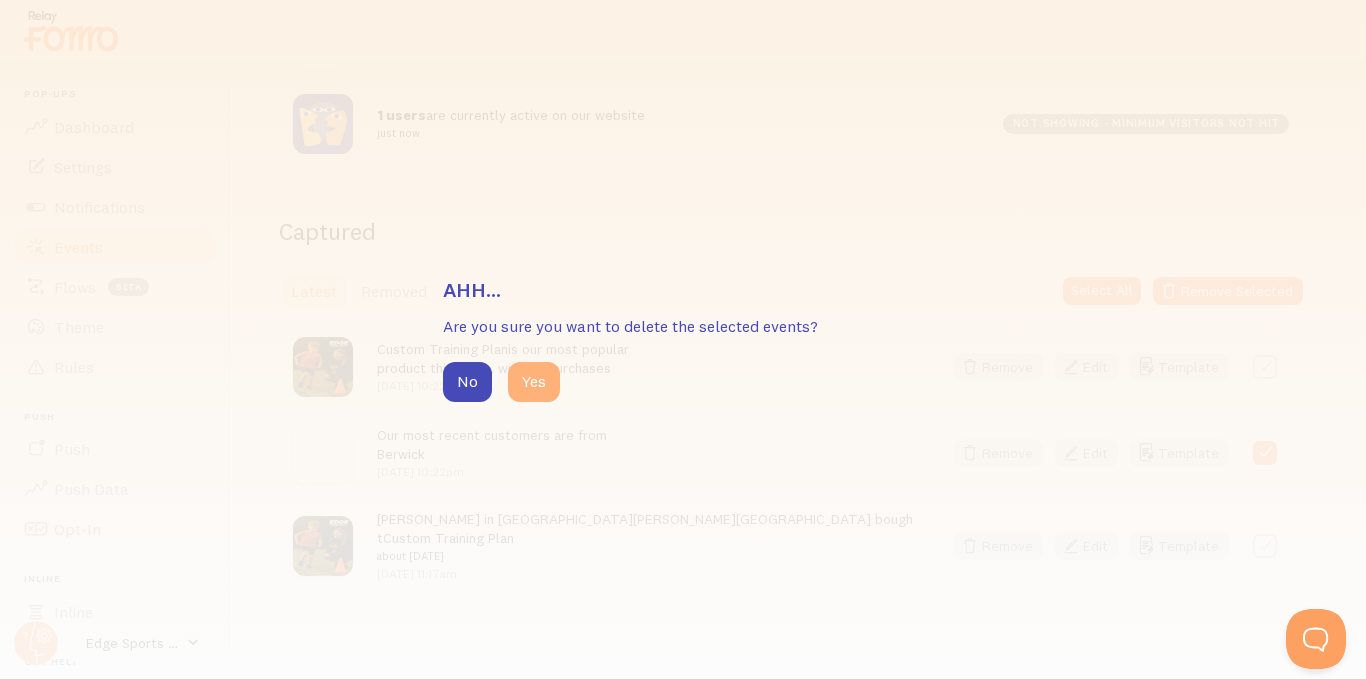 click on "Yes" at bounding box center (534, 382) 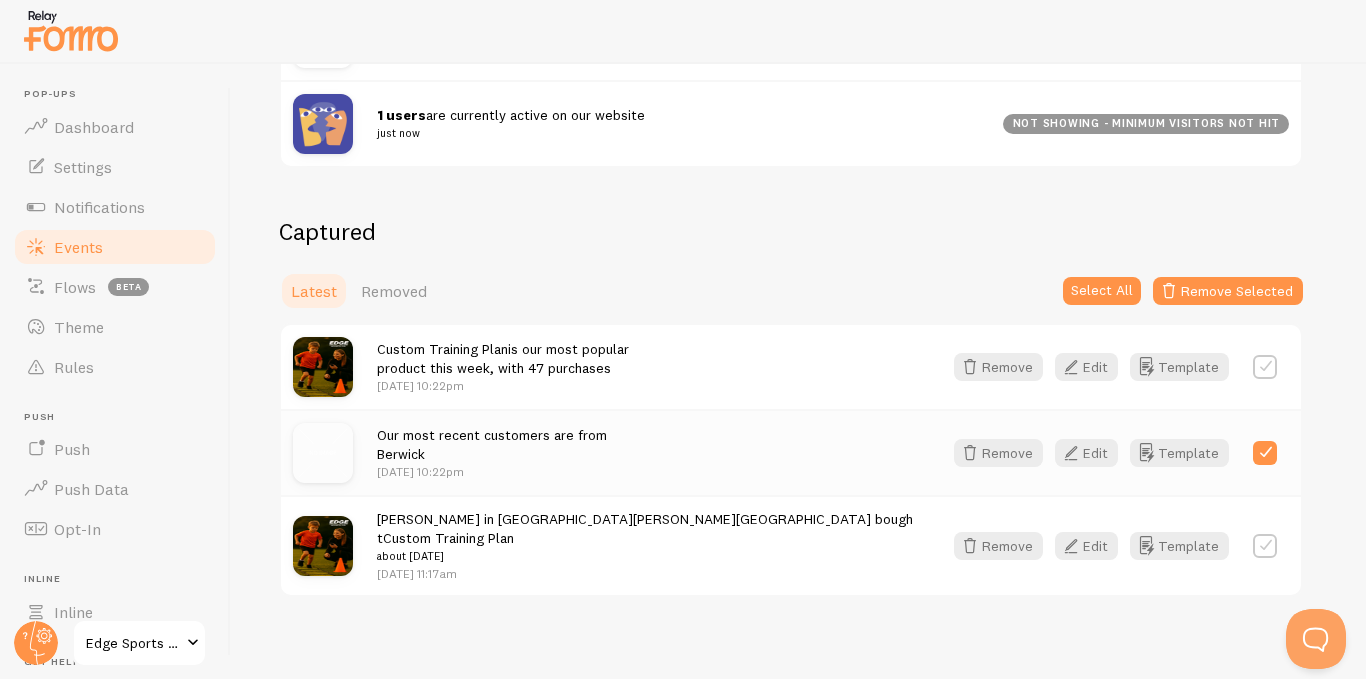 scroll, scrollTop: 392, scrollLeft: 0, axis: vertical 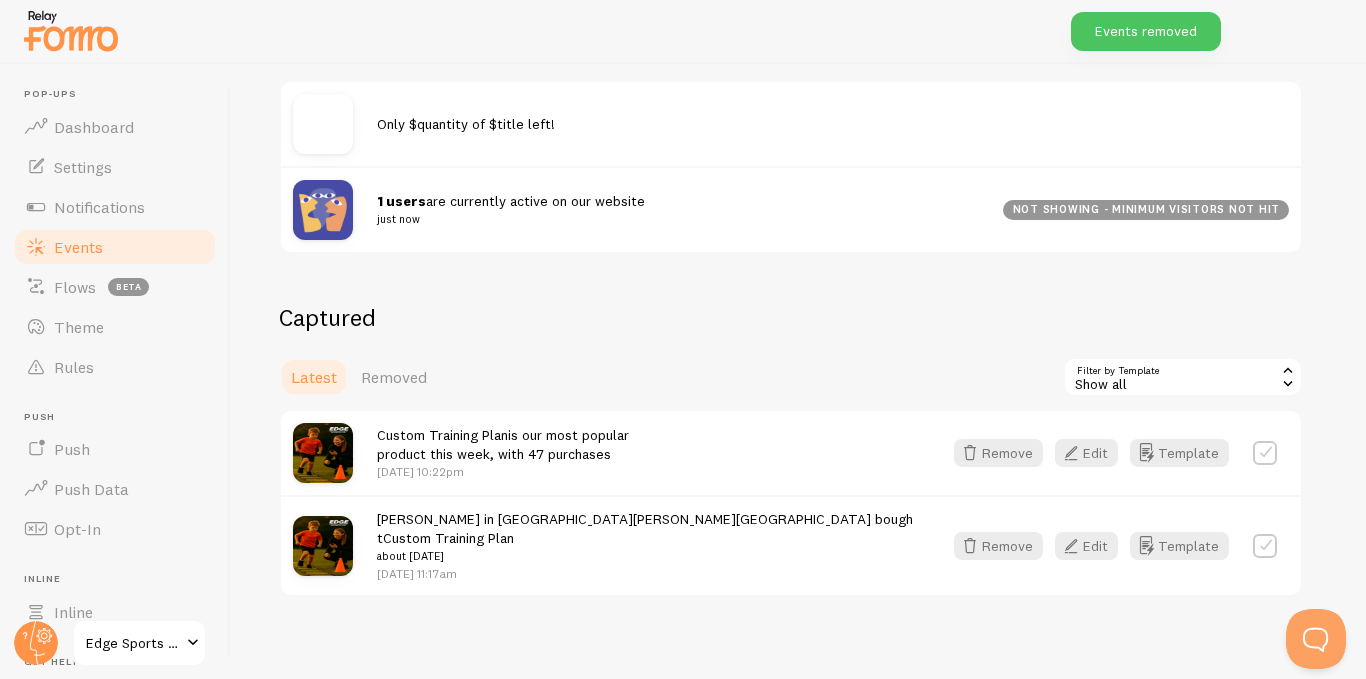 click on "Custom Training Plan" at bounding box center [442, 435] 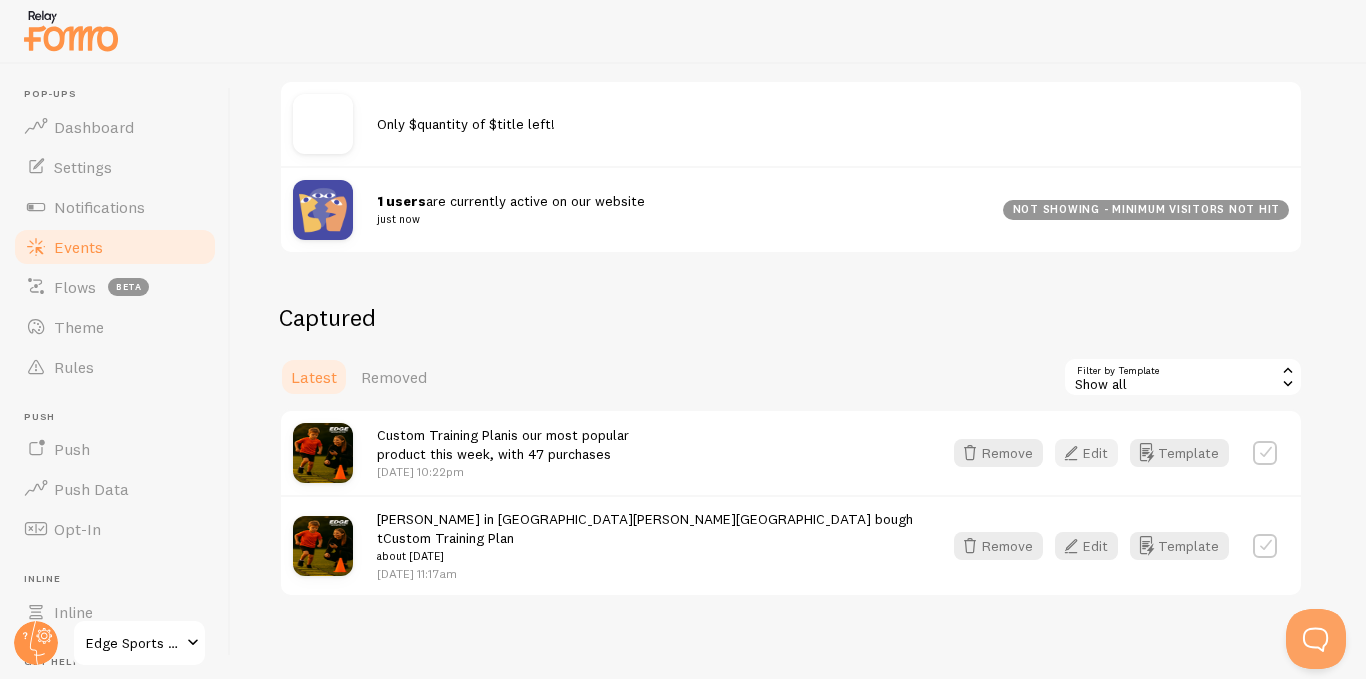 click on "Edit" at bounding box center [1086, 453] 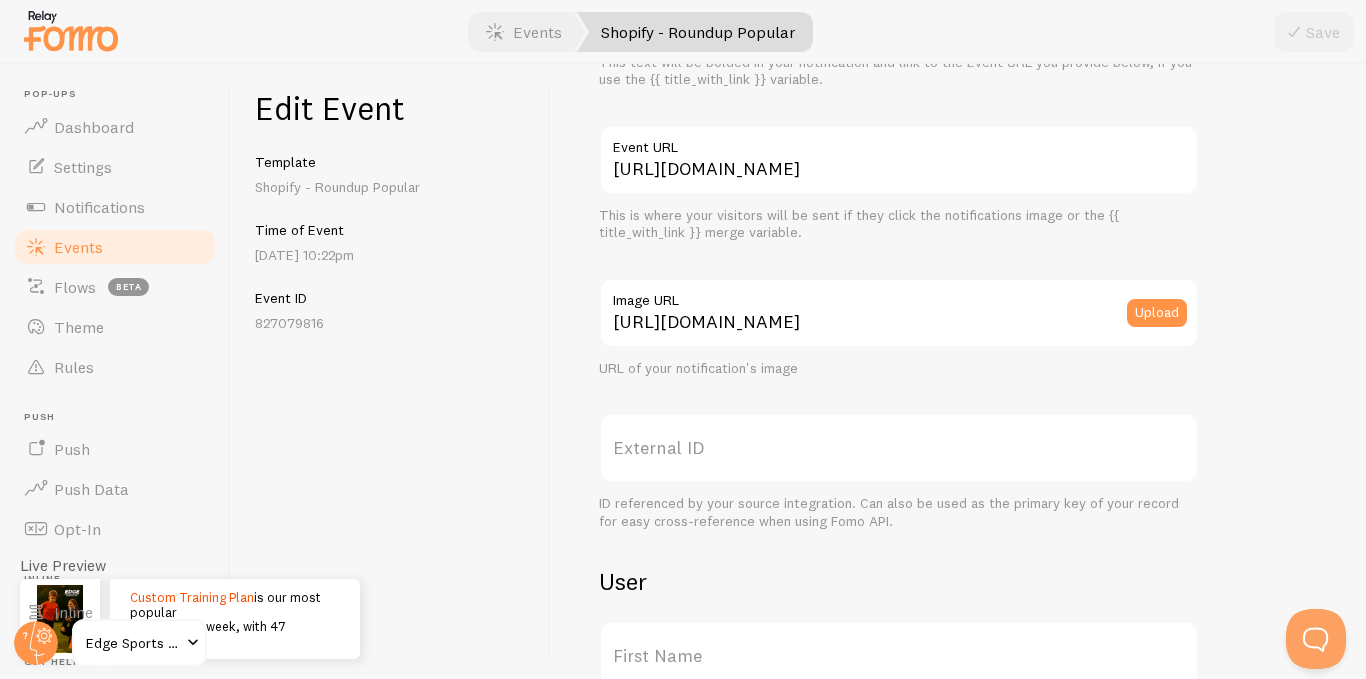 scroll, scrollTop: 200, scrollLeft: 0, axis: vertical 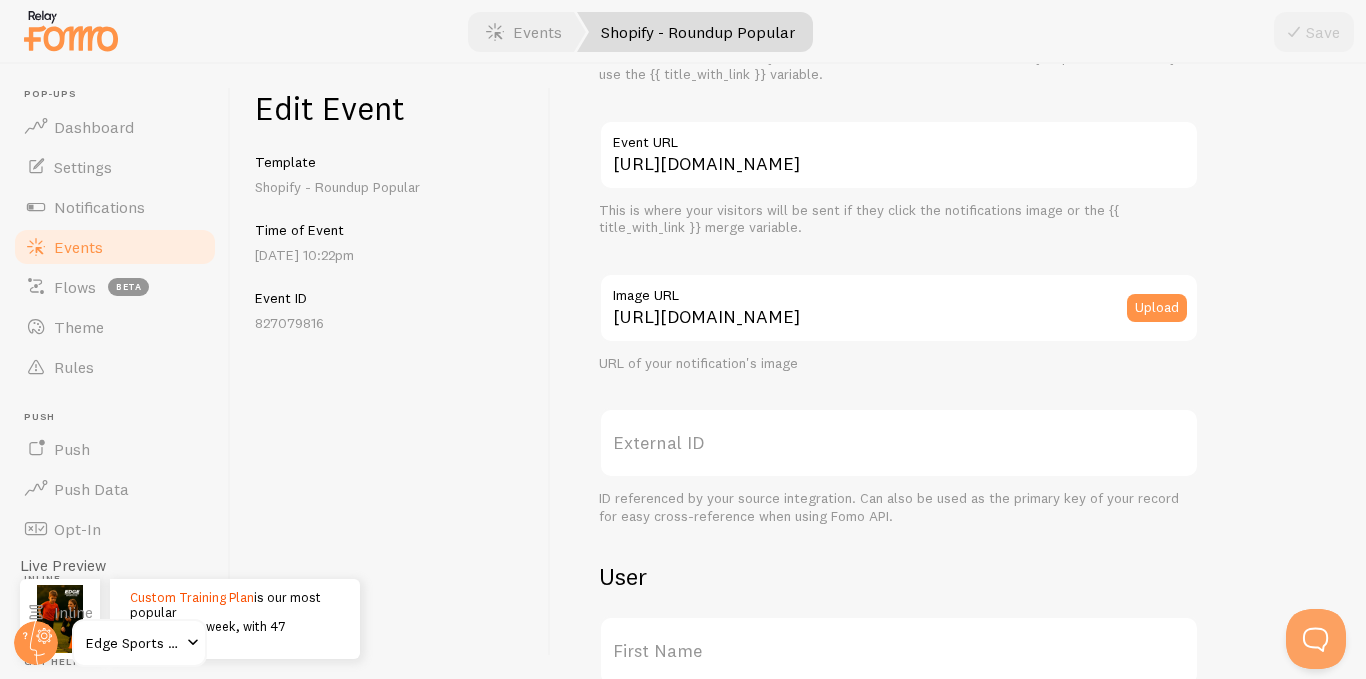 click on "Edit Event
Template   Shopify - Roundup Popular   Time of Event   Jul 17th @ 10:22pm   Event ID   827079816" at bounding box center (391, 371) 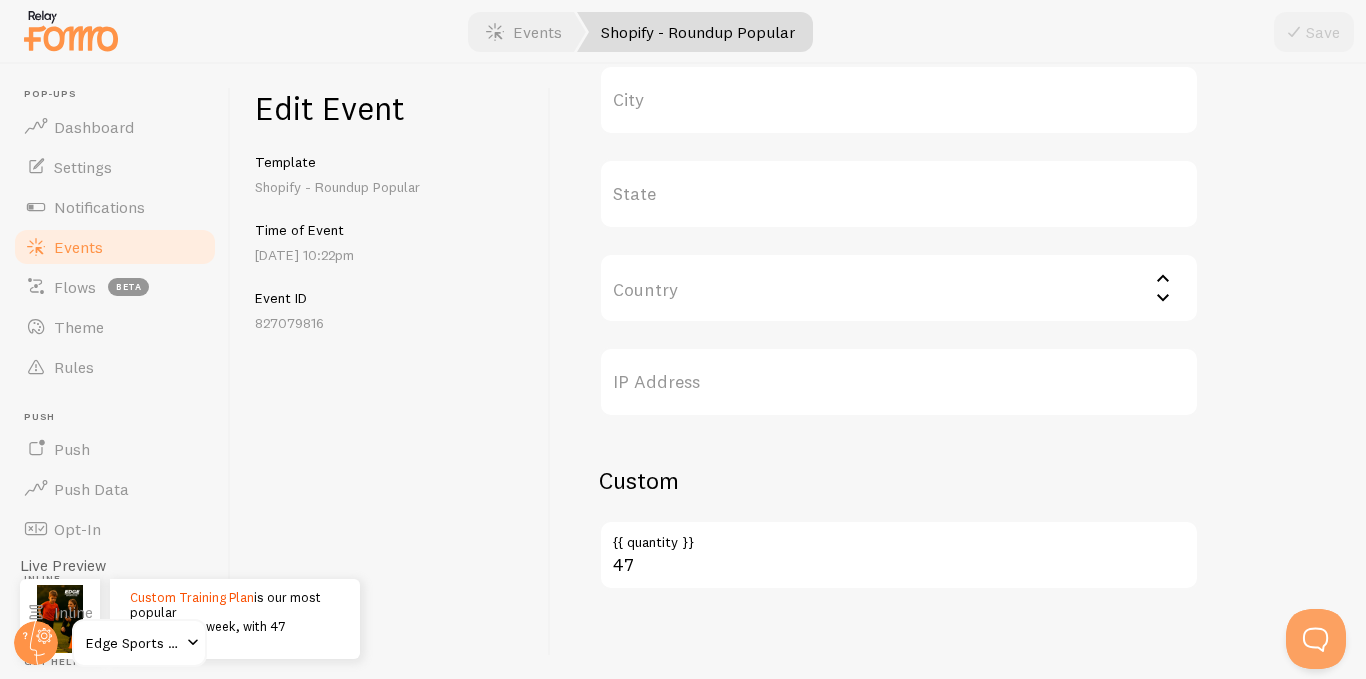 scroll, scrollTop: 946, scrollLeft: 0, axis: vertical 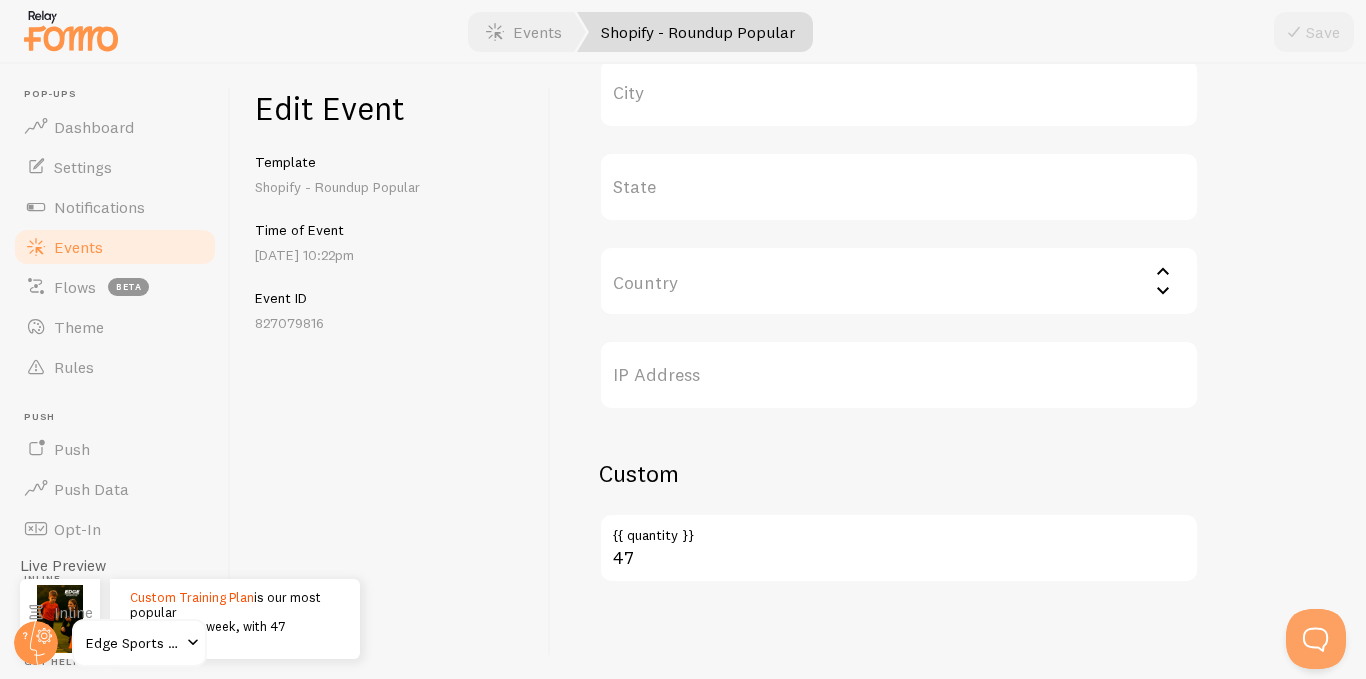 click on "{{ quantity }}" at bounding box center (899, 530) 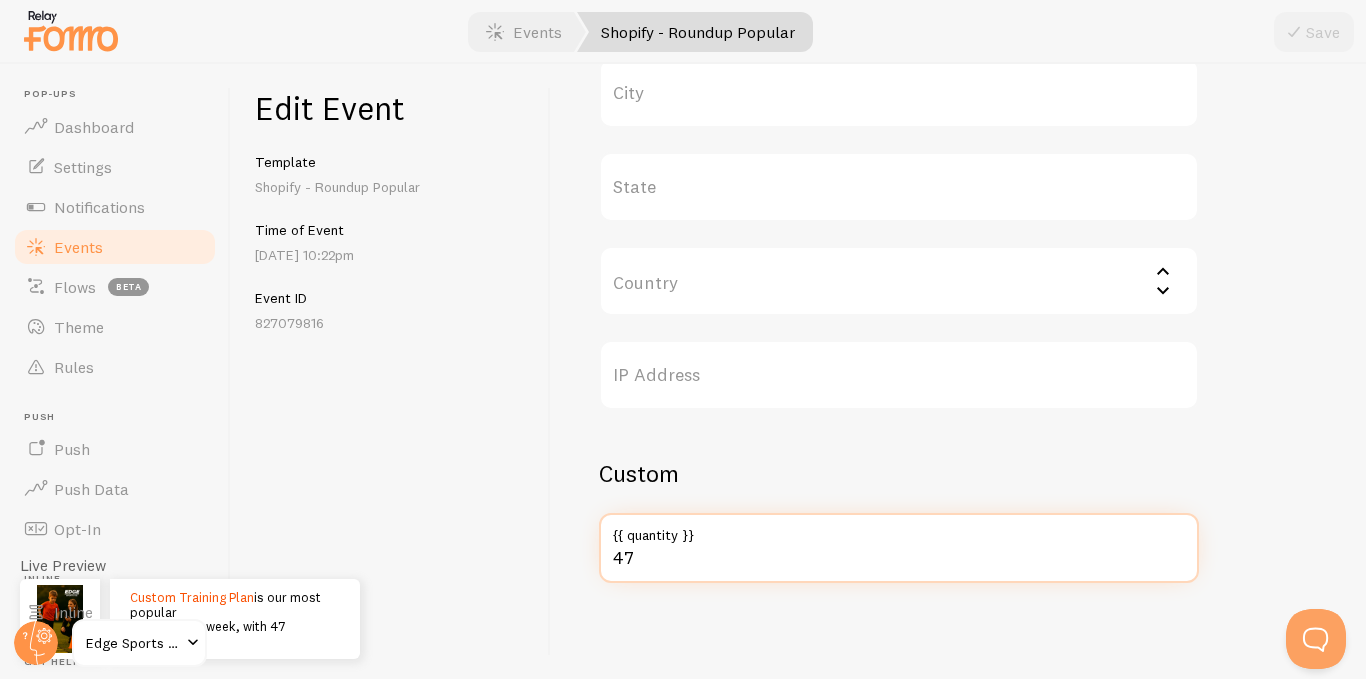 click on "47" at bounding box center [899, 548] 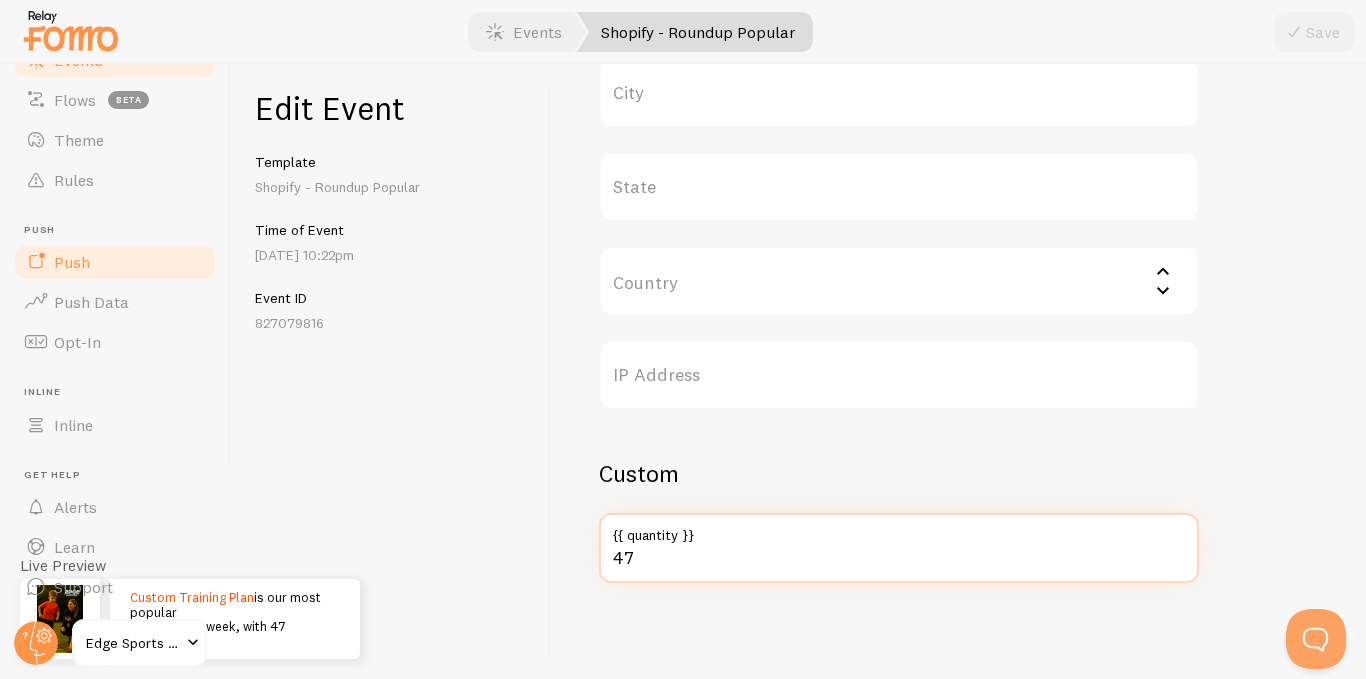 scroll, scrollTop: 87, scrollLeft: 0, axis: vertical 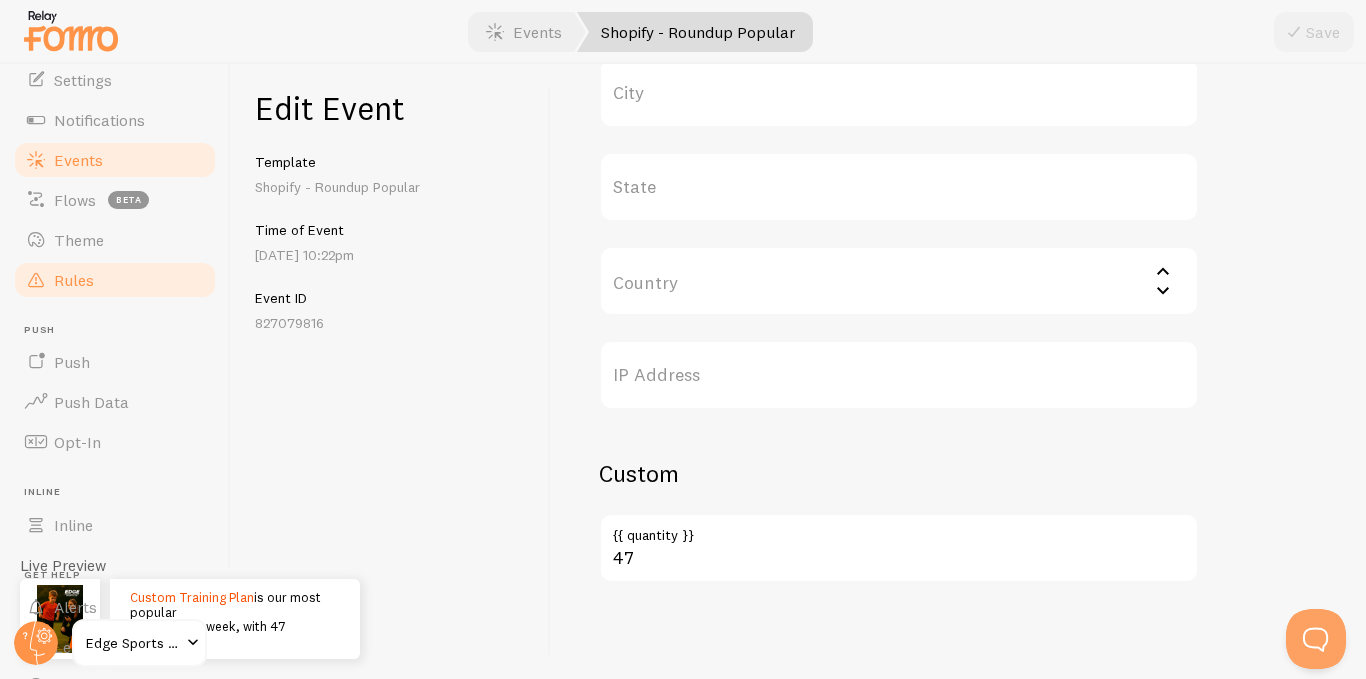 click on "Rules" at bounding box center [74, 280] 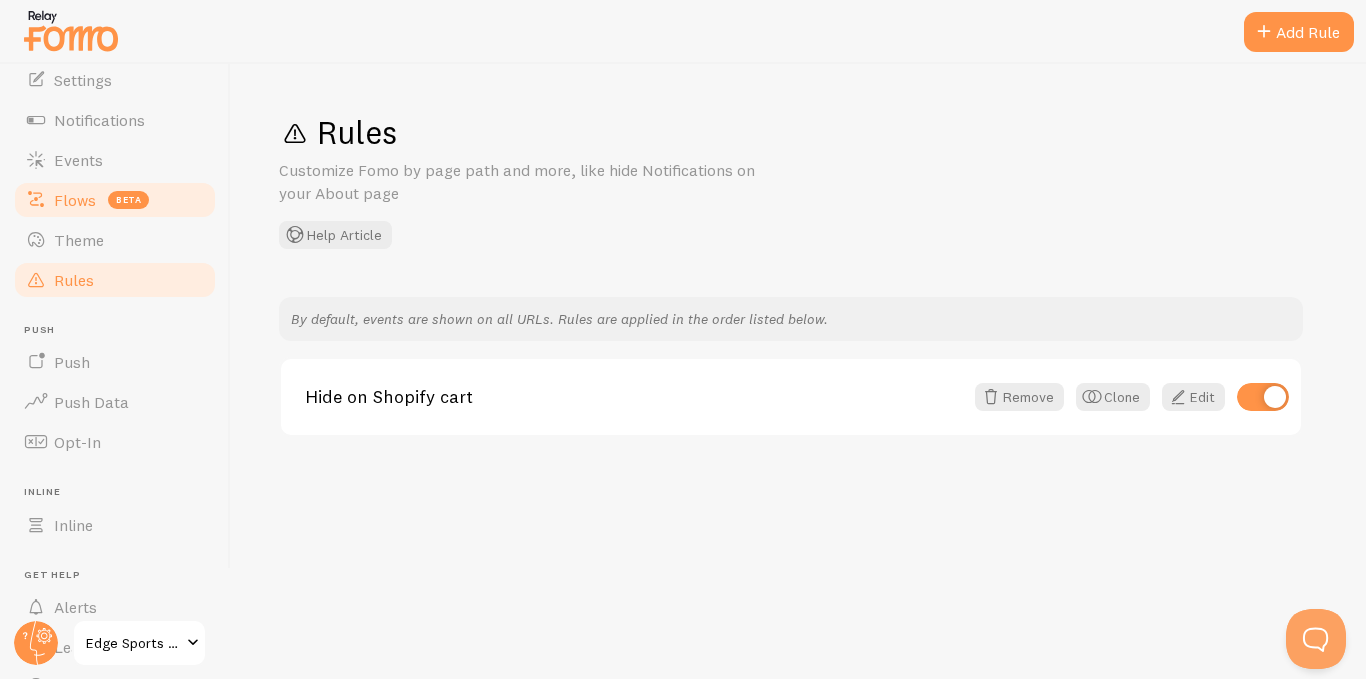 click on "Flows" at bounding box center [75, 200] 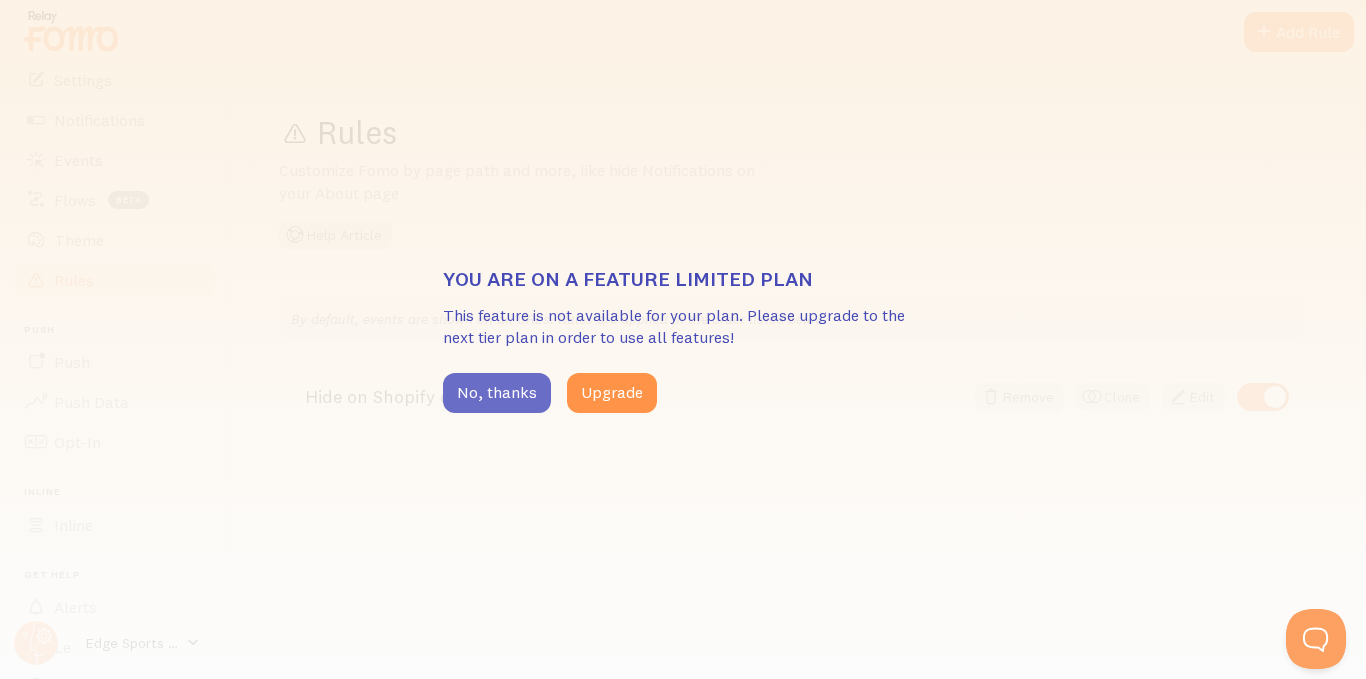 click on "No, thanks" at bounding box center [497, 393] 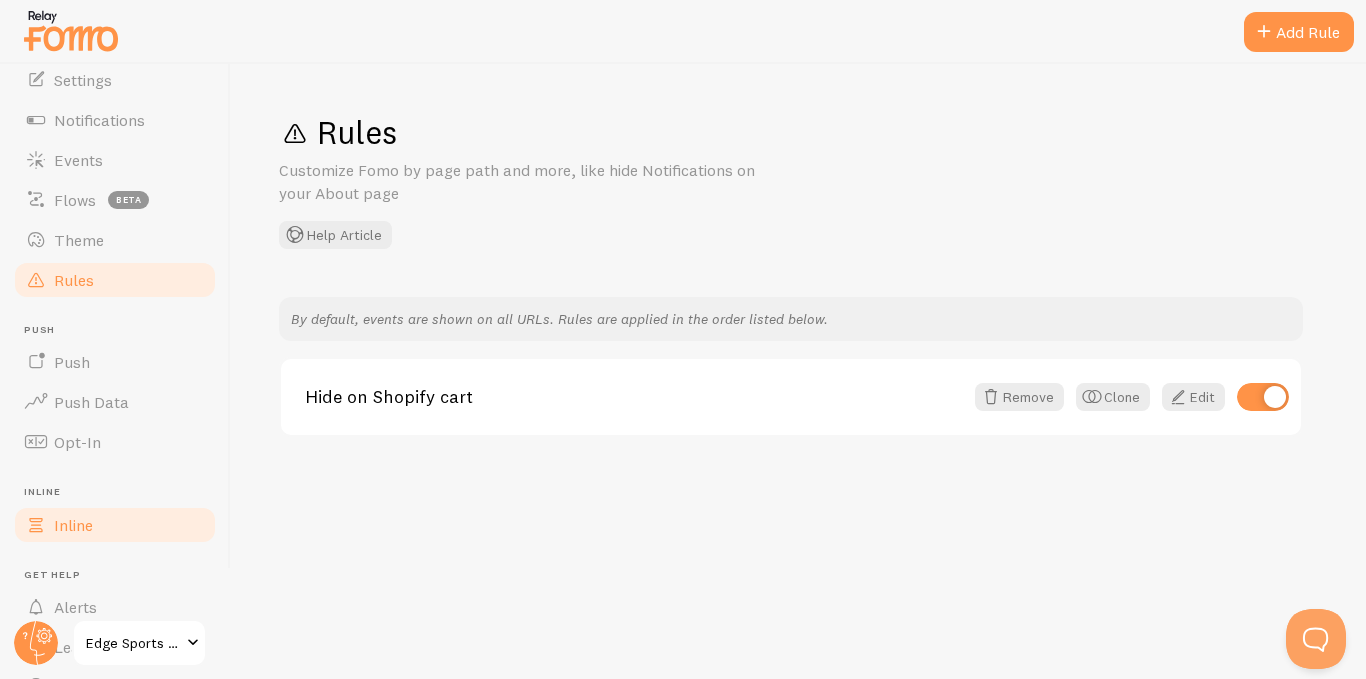 click on "Inline" at bounding box center (73, 525) 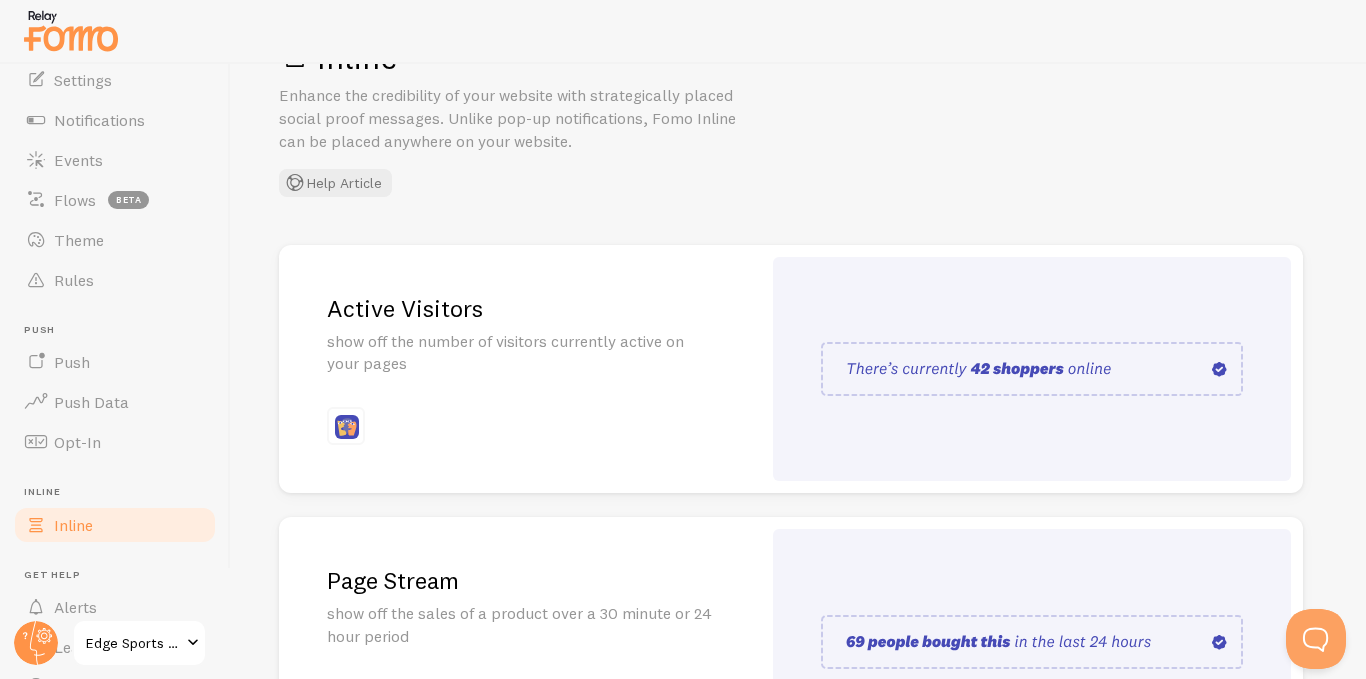 scroll, scrollTop: 200, scrollLeft: 0, axis: vertical 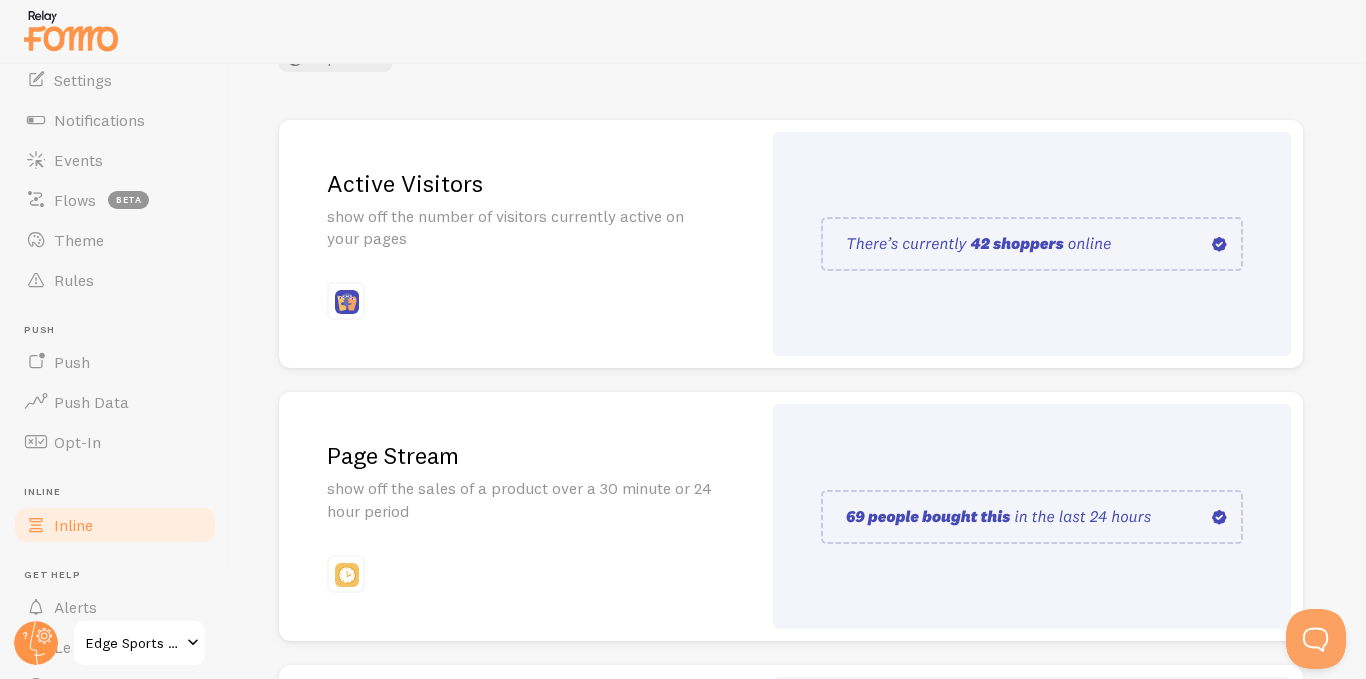 click at bounding box center [1032, 244] 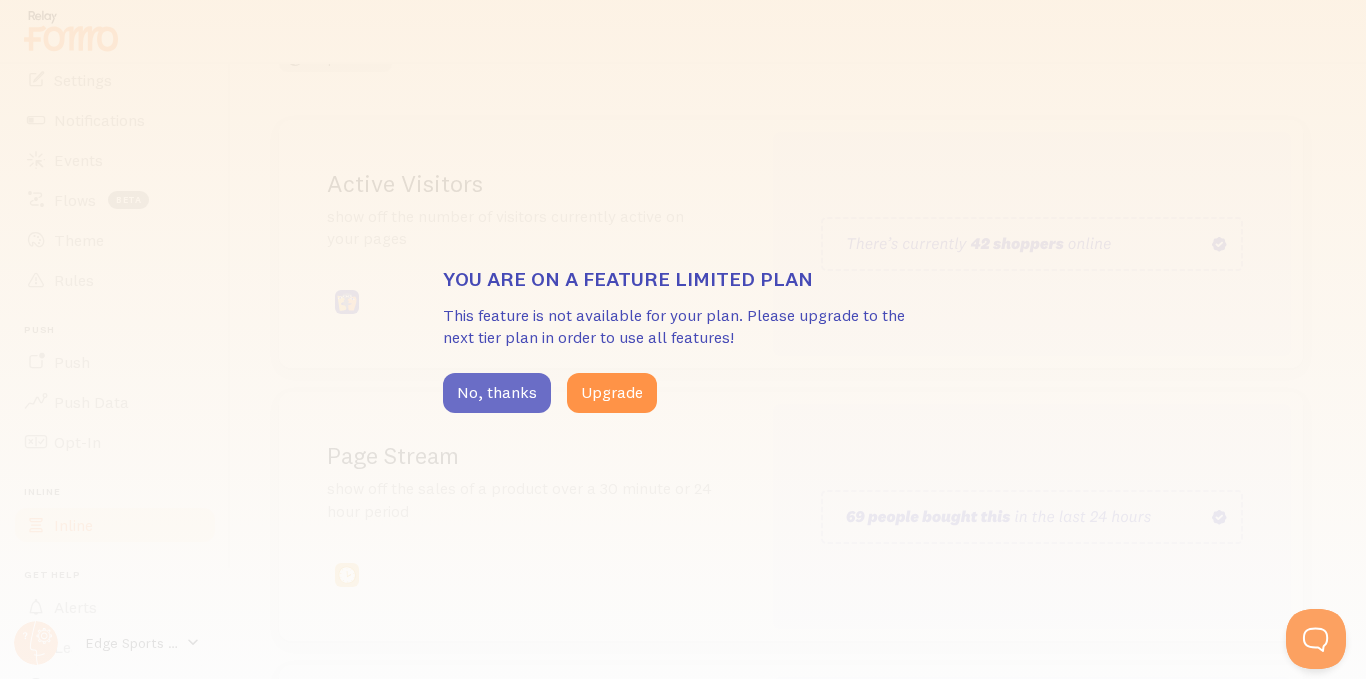 click on "No, thanks" at bounding box center (497, 393) 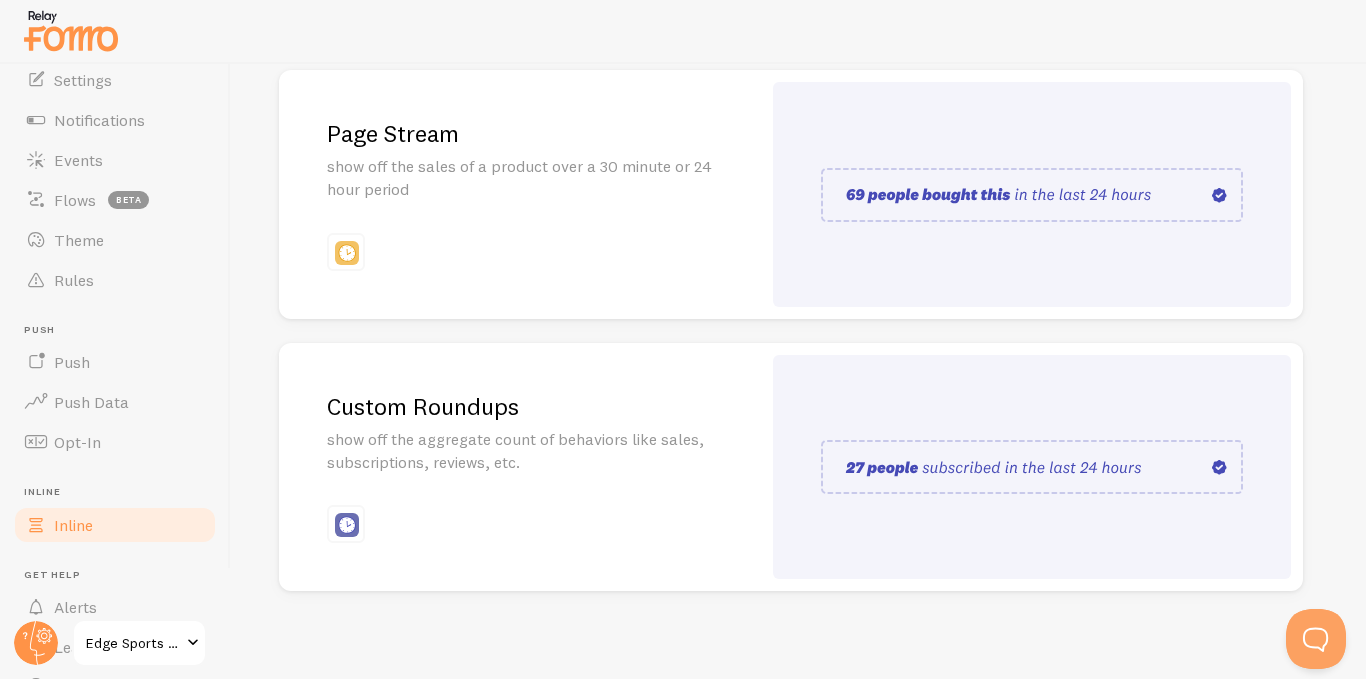 scroll, scrollTop: 530, scrollLeft: 0, axis: vertical 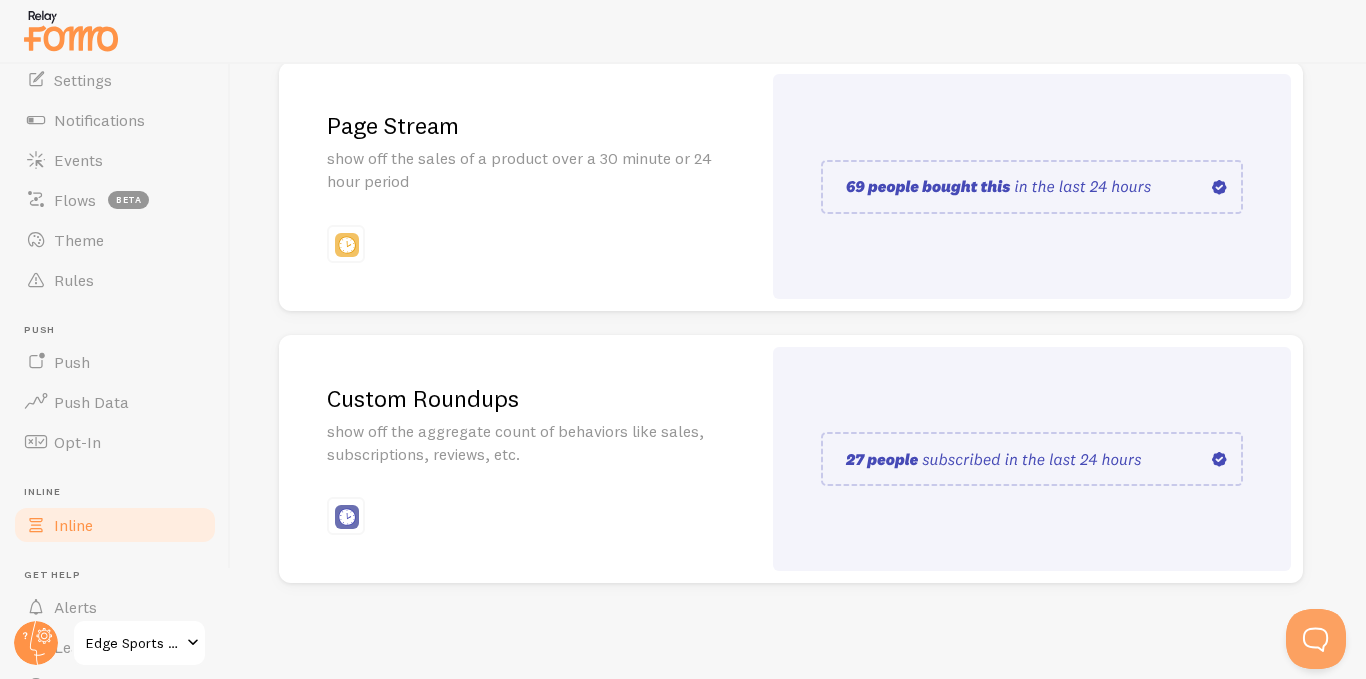 click at bounding box center (1032, 459) 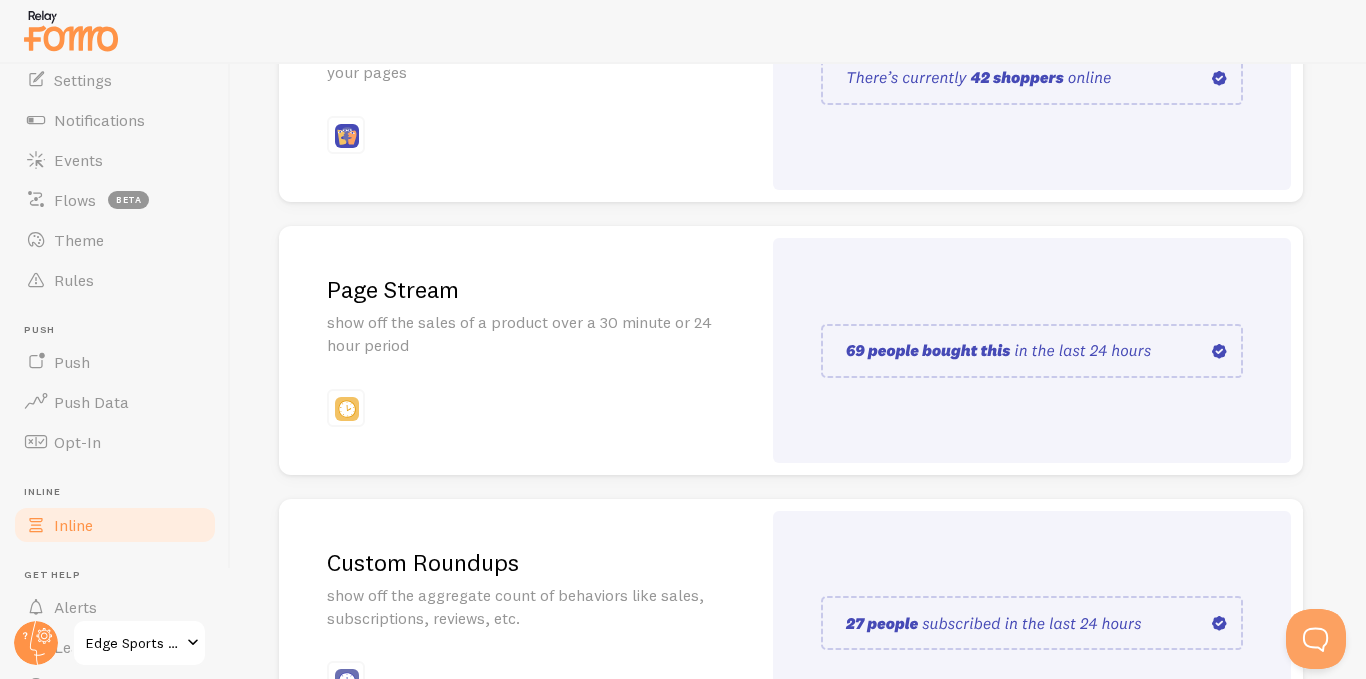 scroll, scrollTop: 500, scrollLeft: 0, axis: vertical 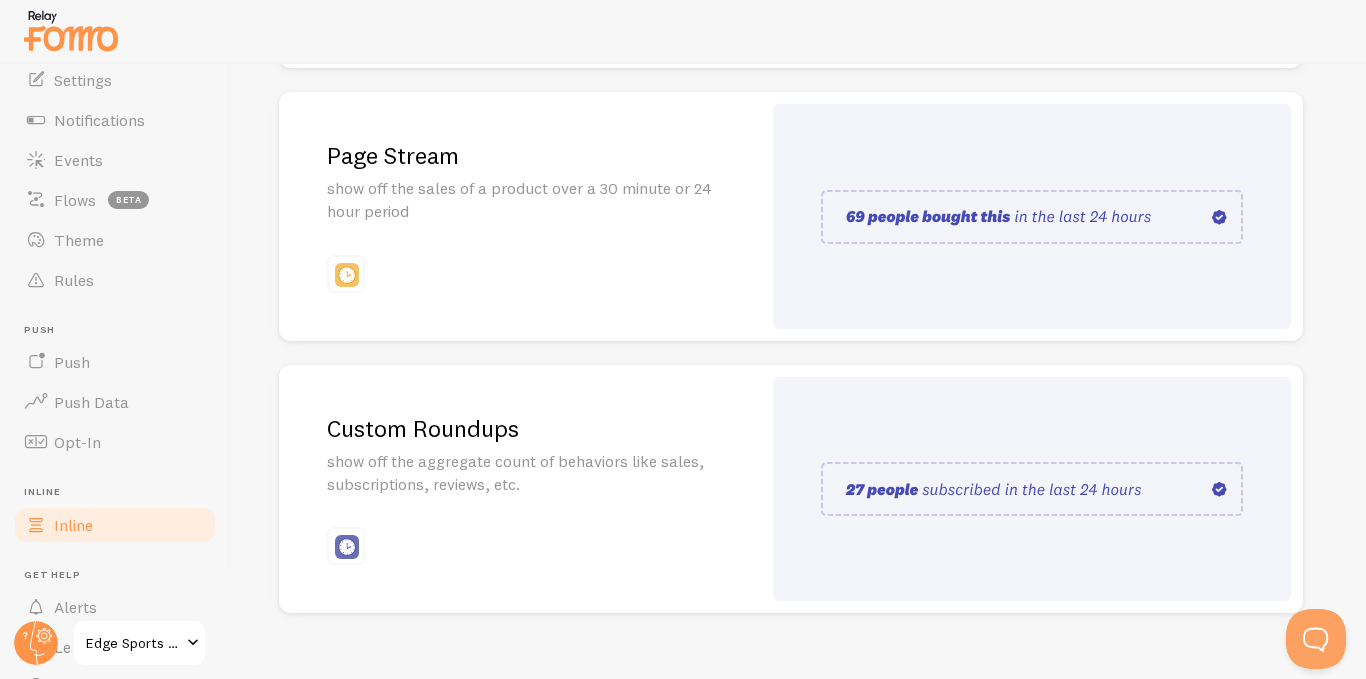 click at bounding box center (1032, 217) 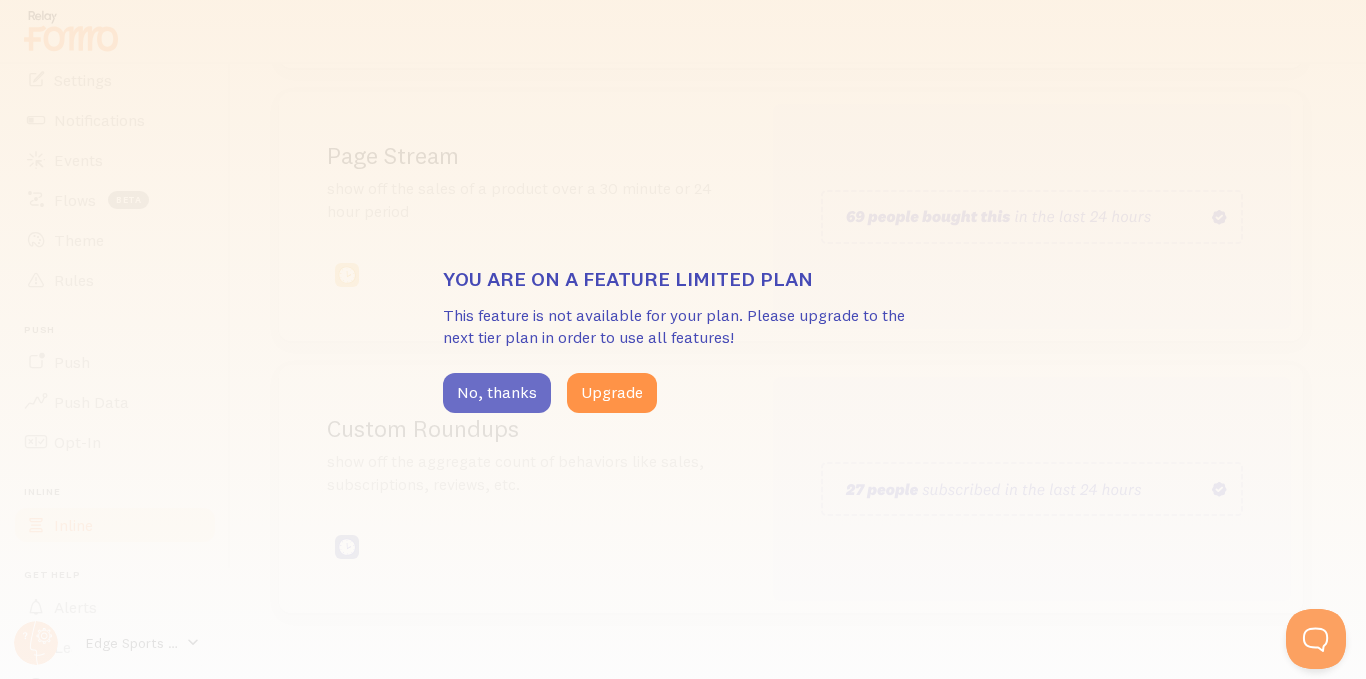 click on "No, thanks" at bounding box center [497, 393] 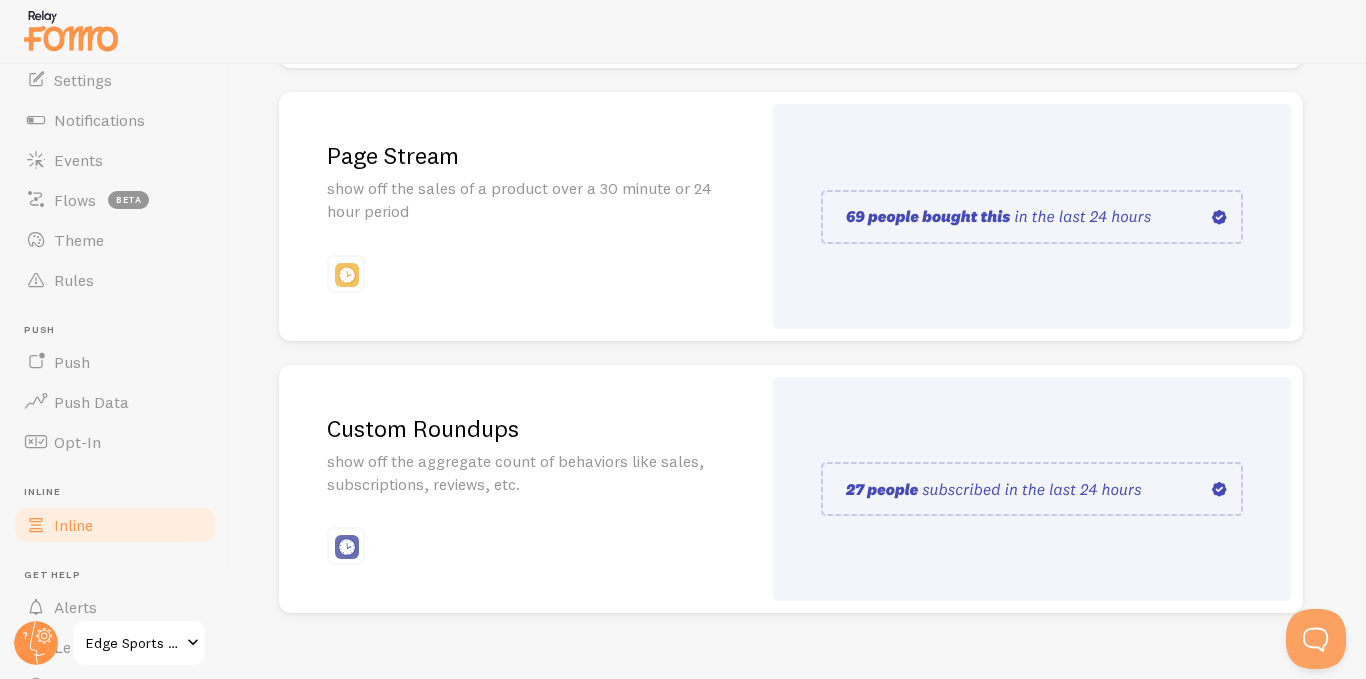 click at bounding box center [1032, 489] 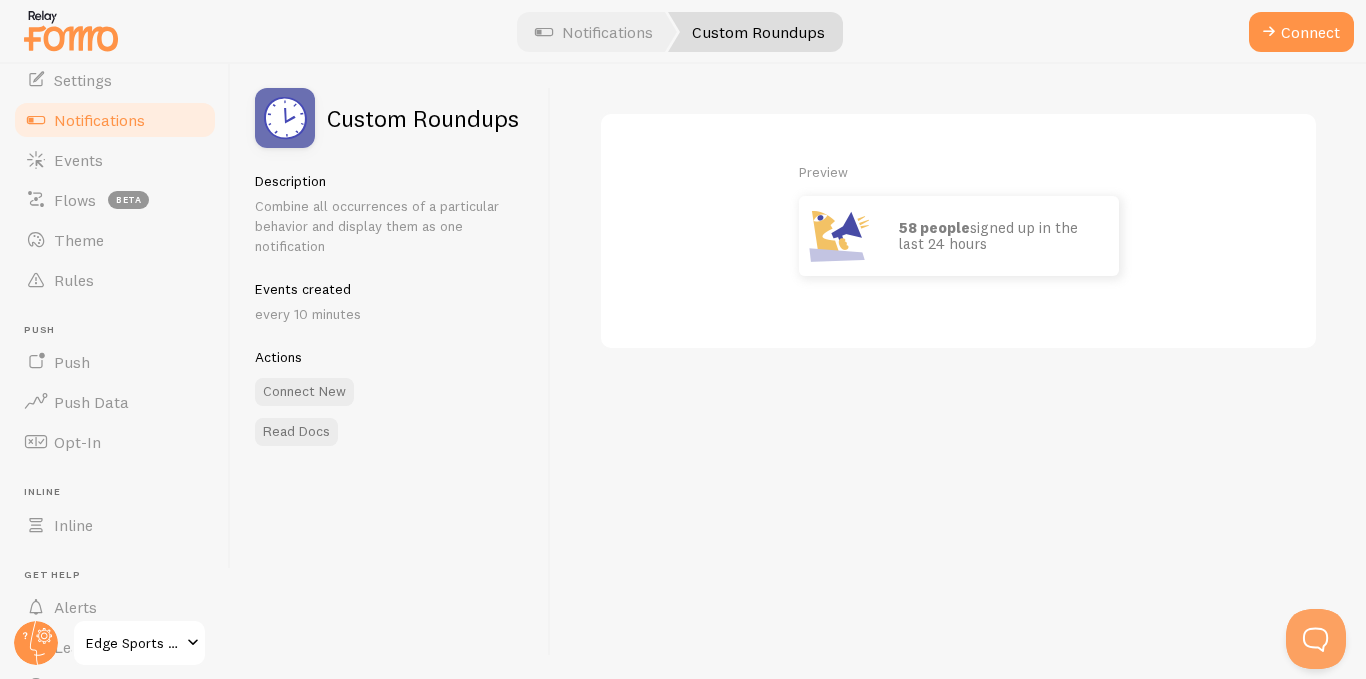 click on "58 people  signed up in the last 24 hours" at bounding box center (999, 236) 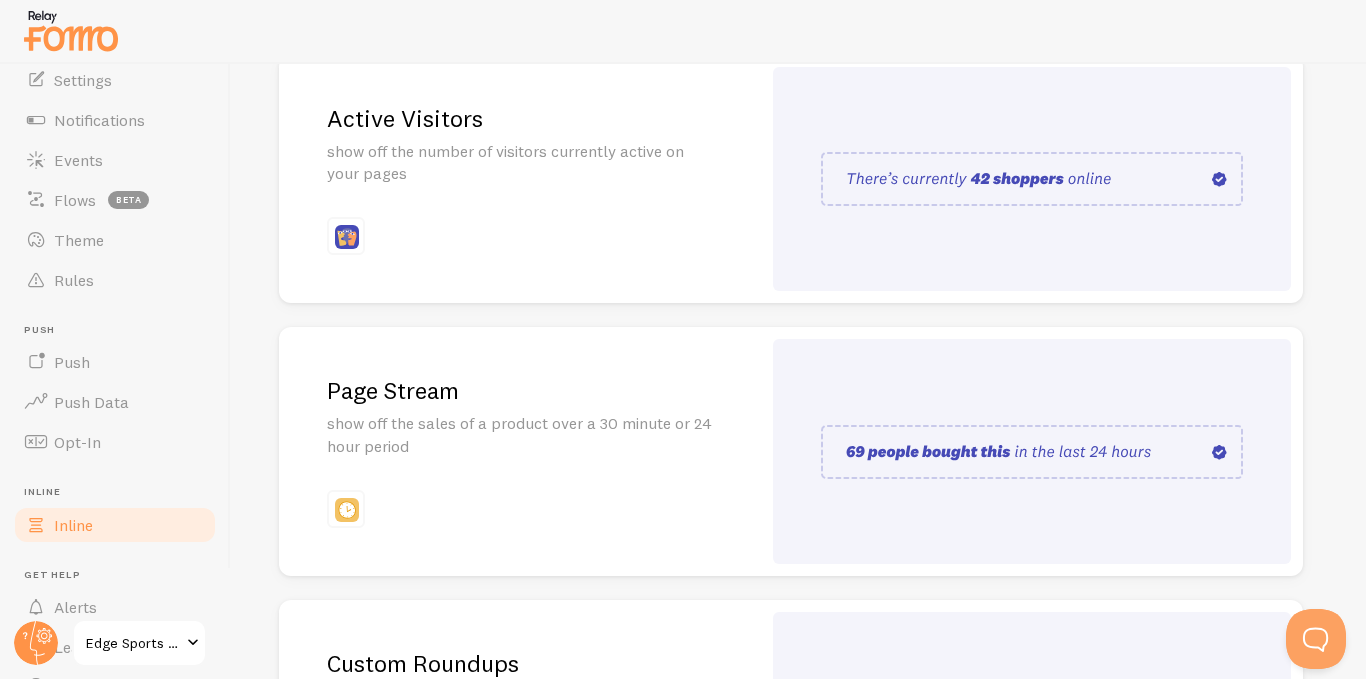 scroll, scrollTop: 300, scrollLeft: 0, axis: vertical 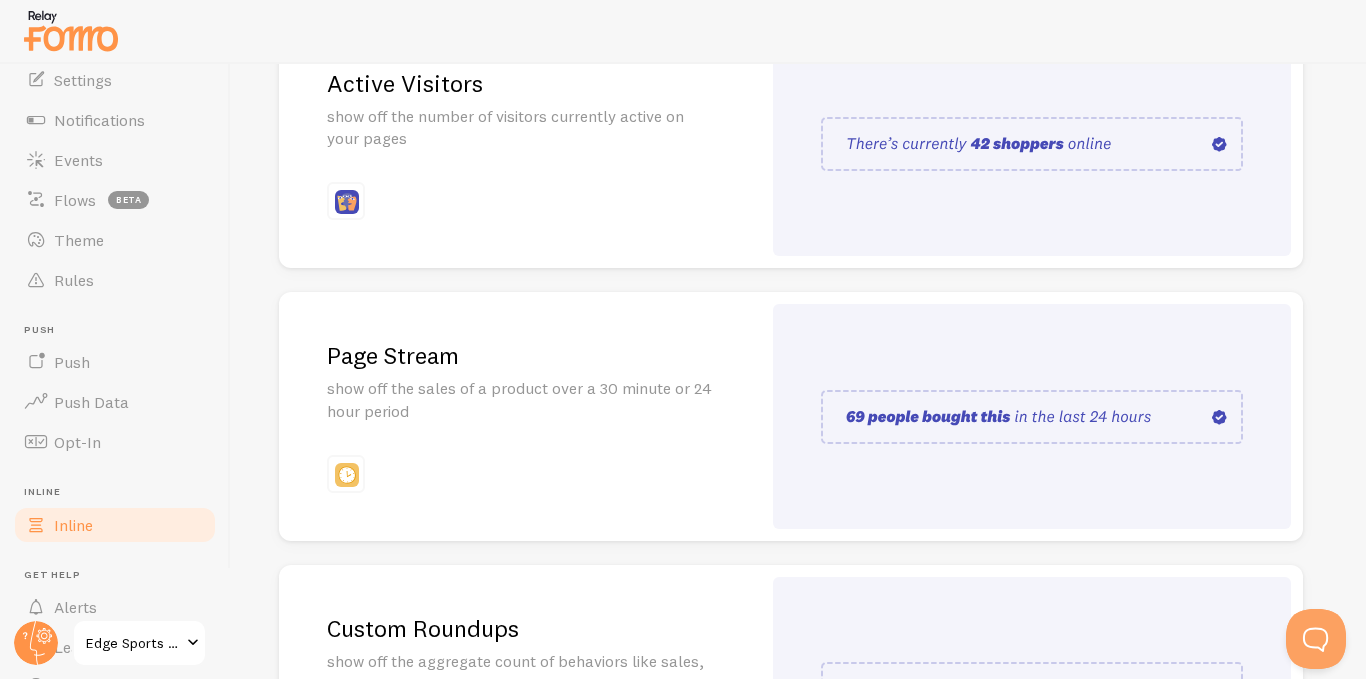 click on "show off the sales of a product over a 30 minute or 24 hour period" at bounding box center (520, 400) 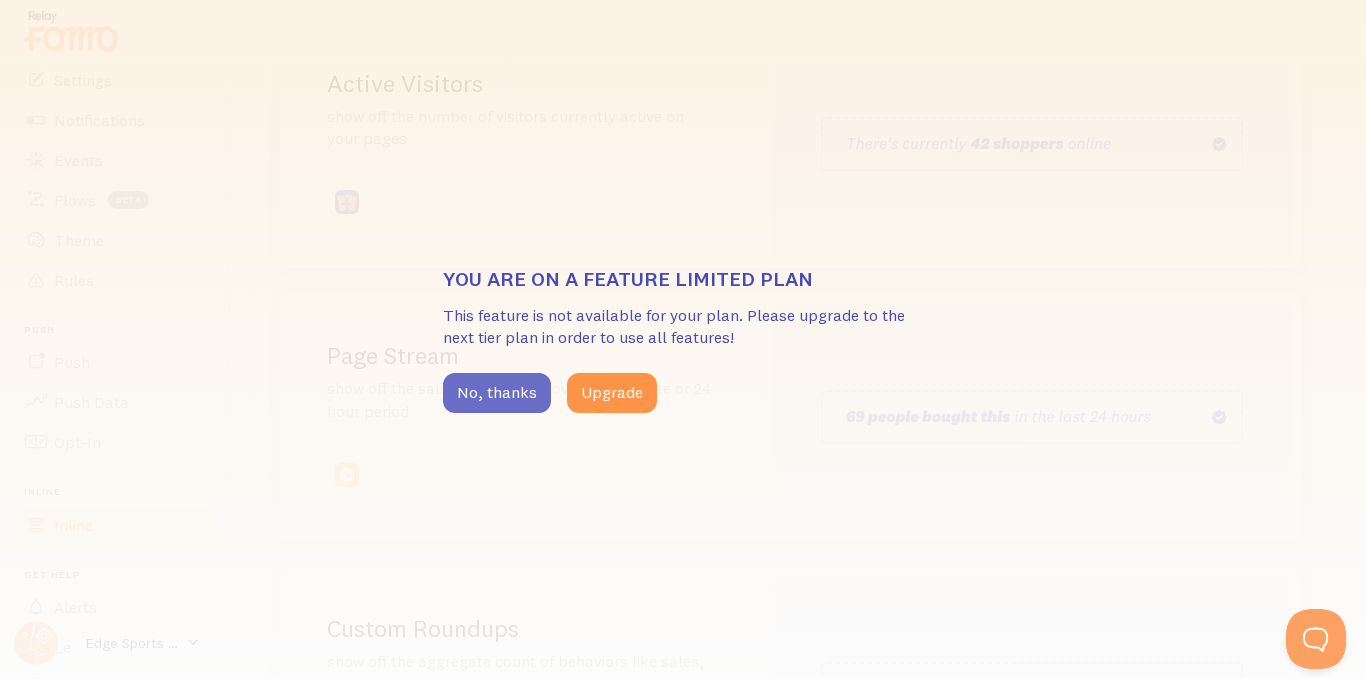 click on "No, thanks" at bounding box center (497, 393) 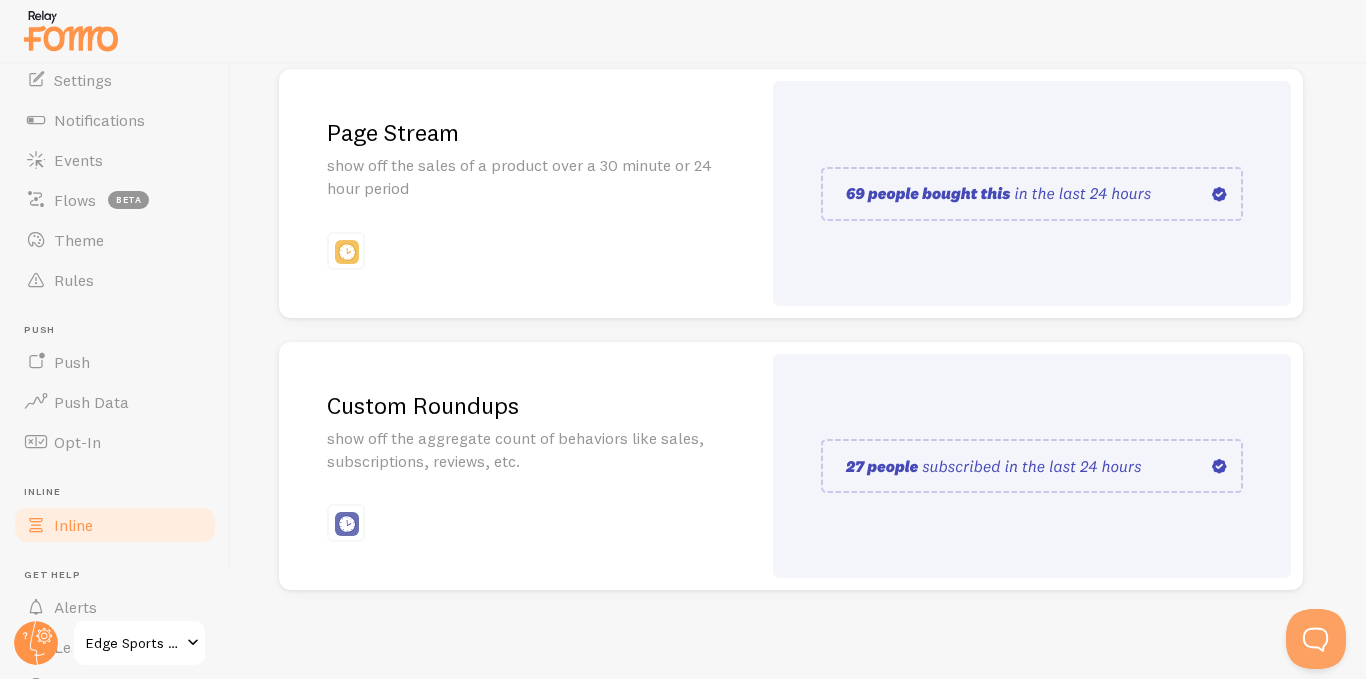 scroll, scrollTop: 530, scrollLeft: 0, axis: vertical 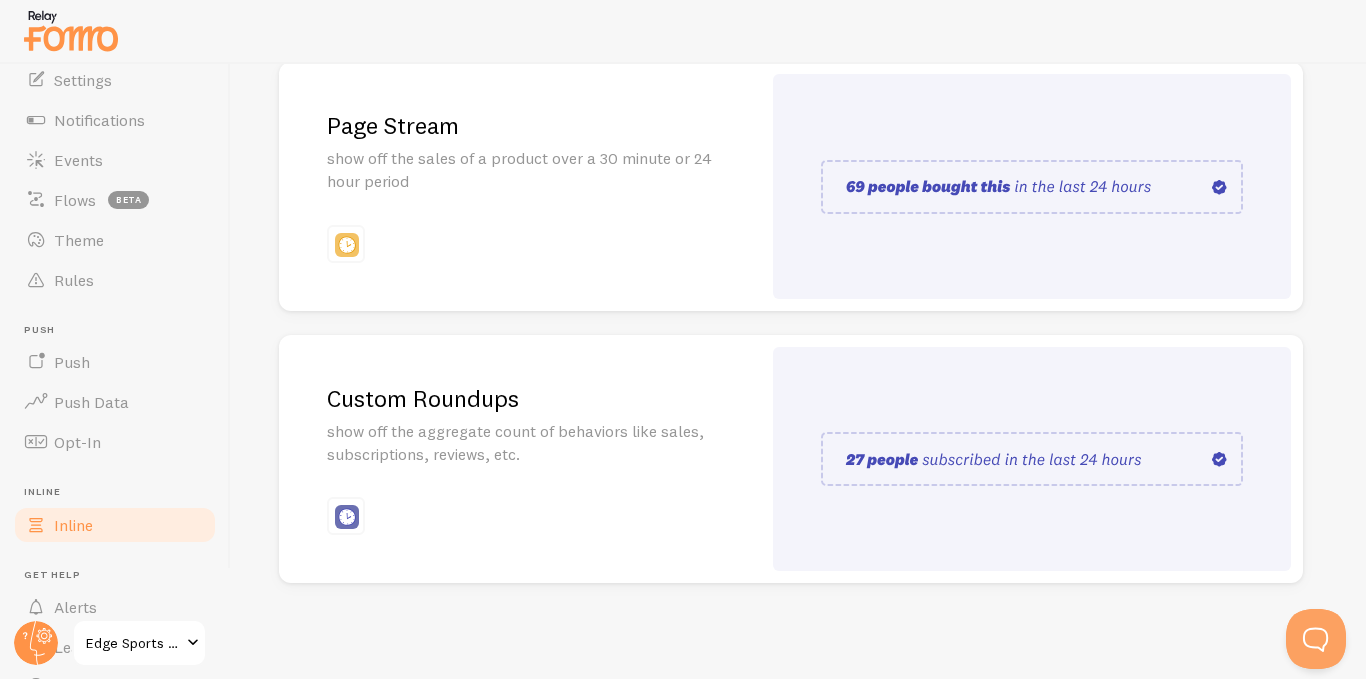 click on "Custom Roundups   show off the aggregate count of behaviors like sales, subscriptions, reviews, etc." at bounding box center (520, 459) 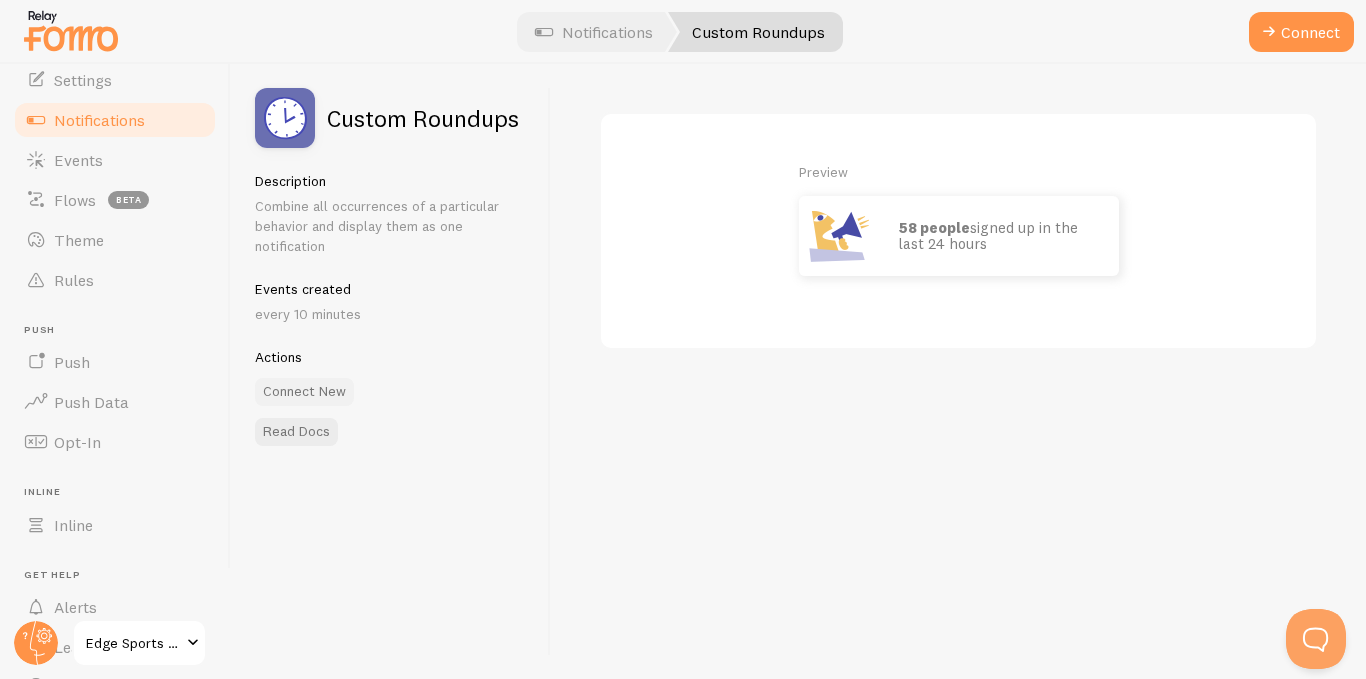 click on "Connect New" at bounding box center [304, 392] 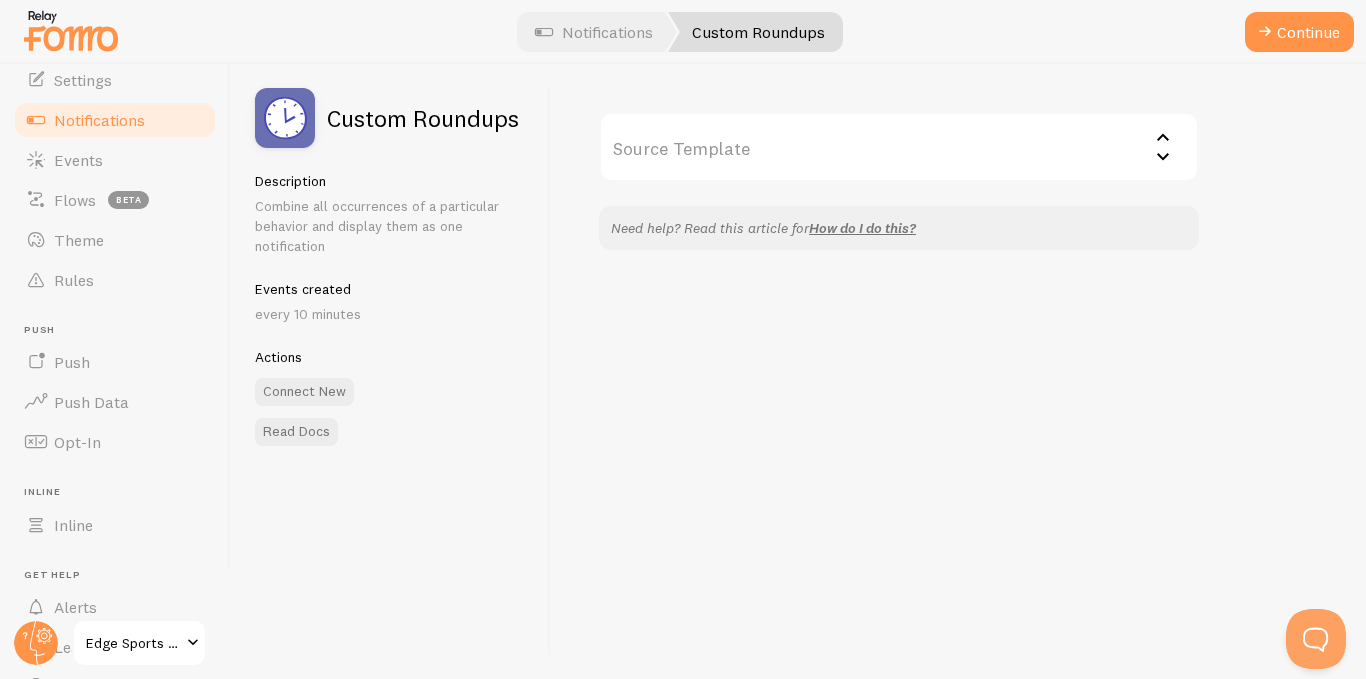 click on "Source Template" at bounding box center (899, 147) 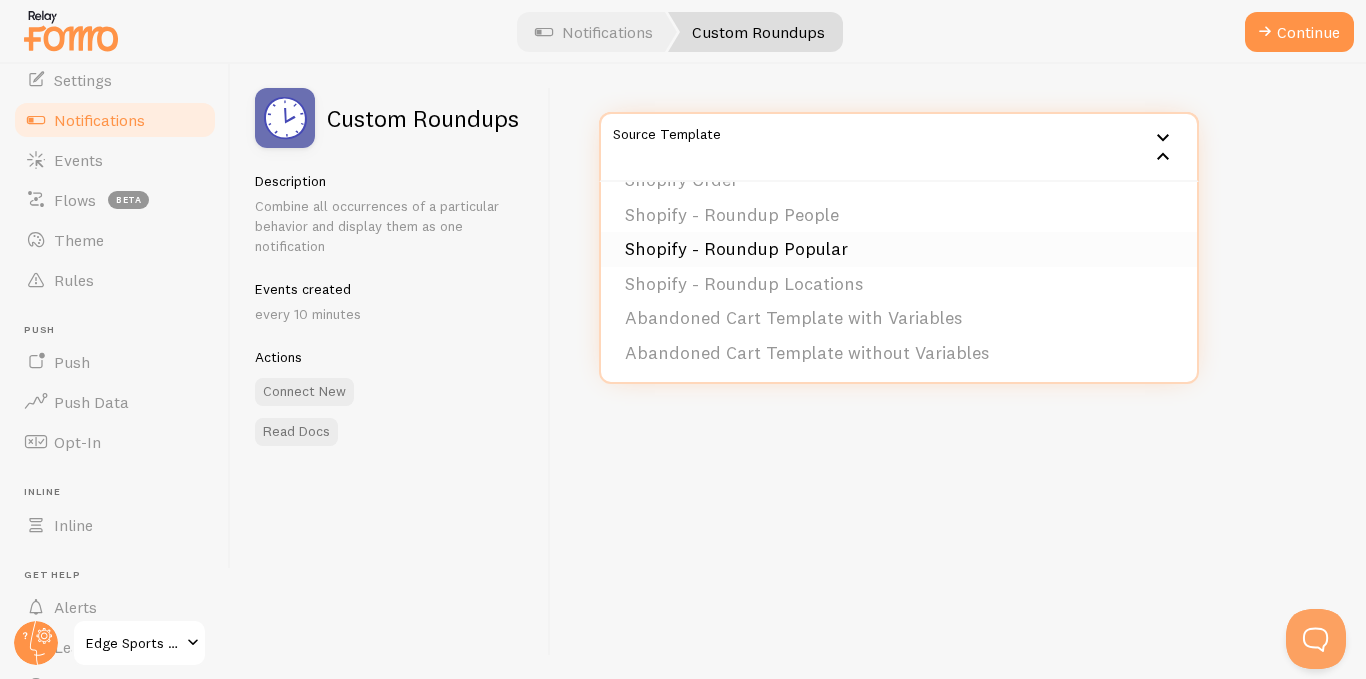 scroll, scrollTop: 0, scrollLeft: 0, axis: both 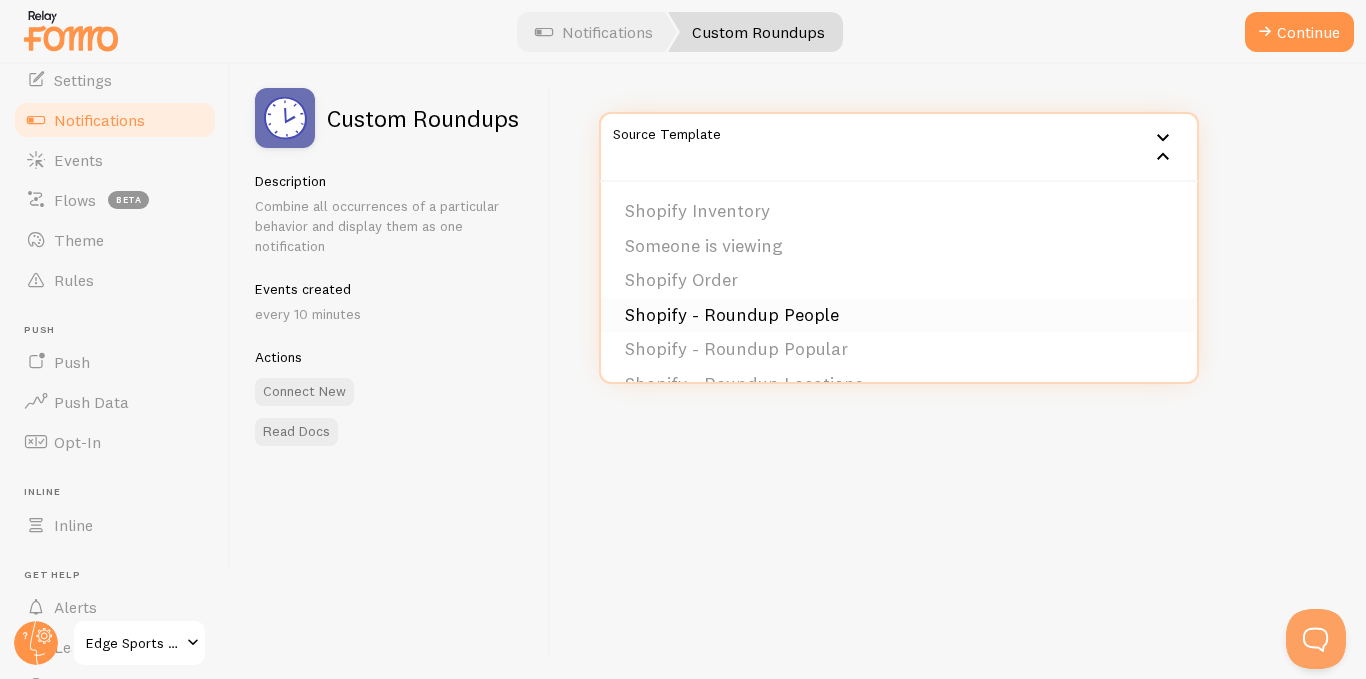click on "Shopify - Roundup People" at bounding box center (899, 315) 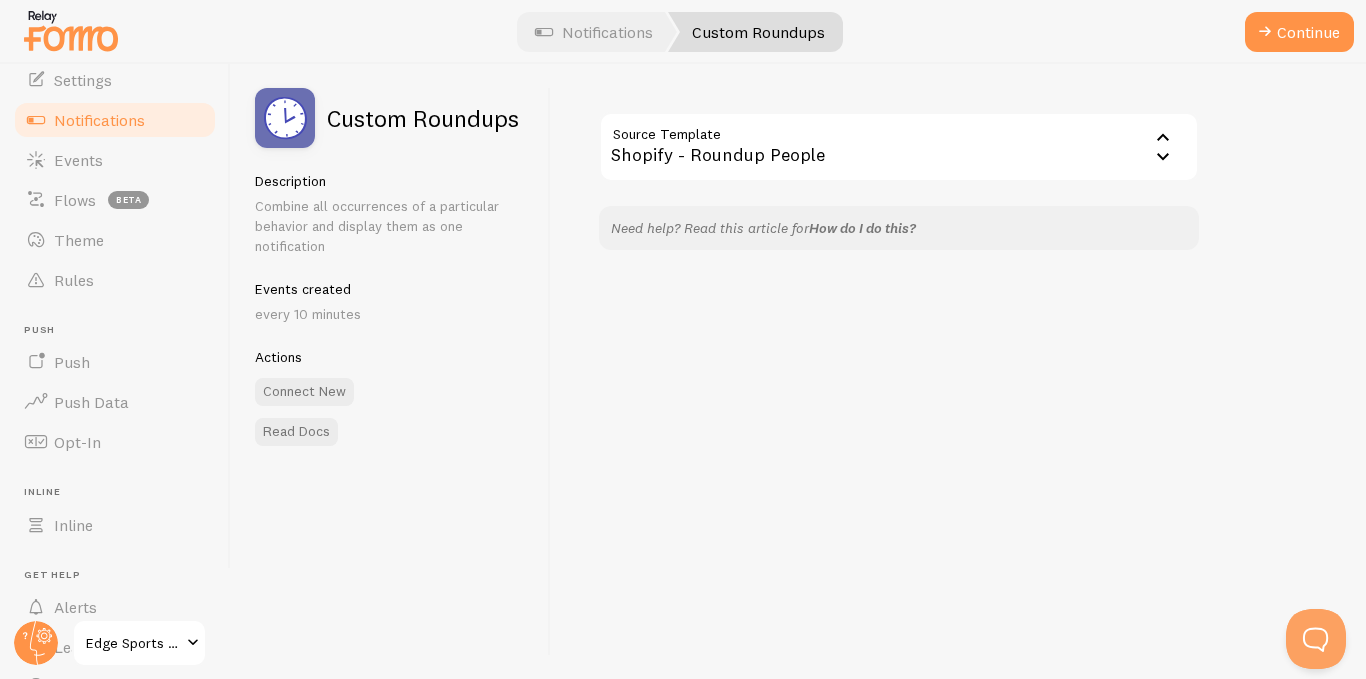 click on "How do I do this?" at bounding box center (862, 228) 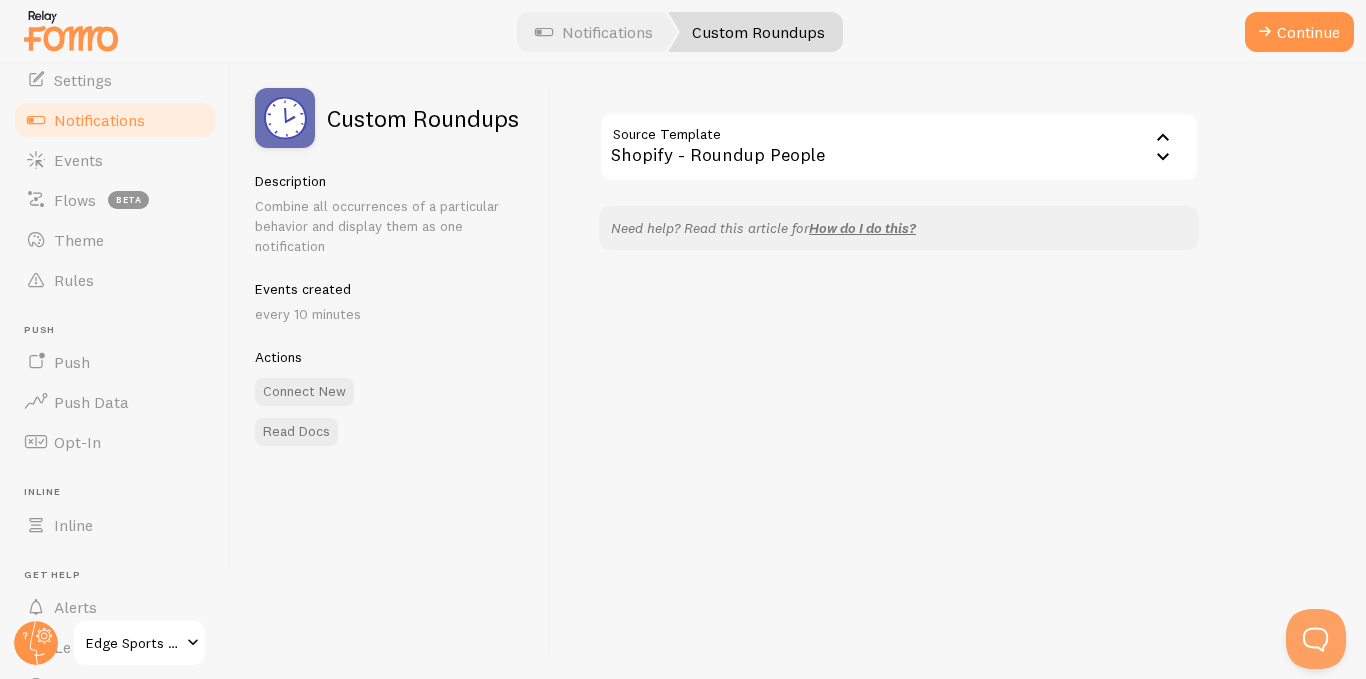 click on "Source Template" at bounding box center (899, 147) 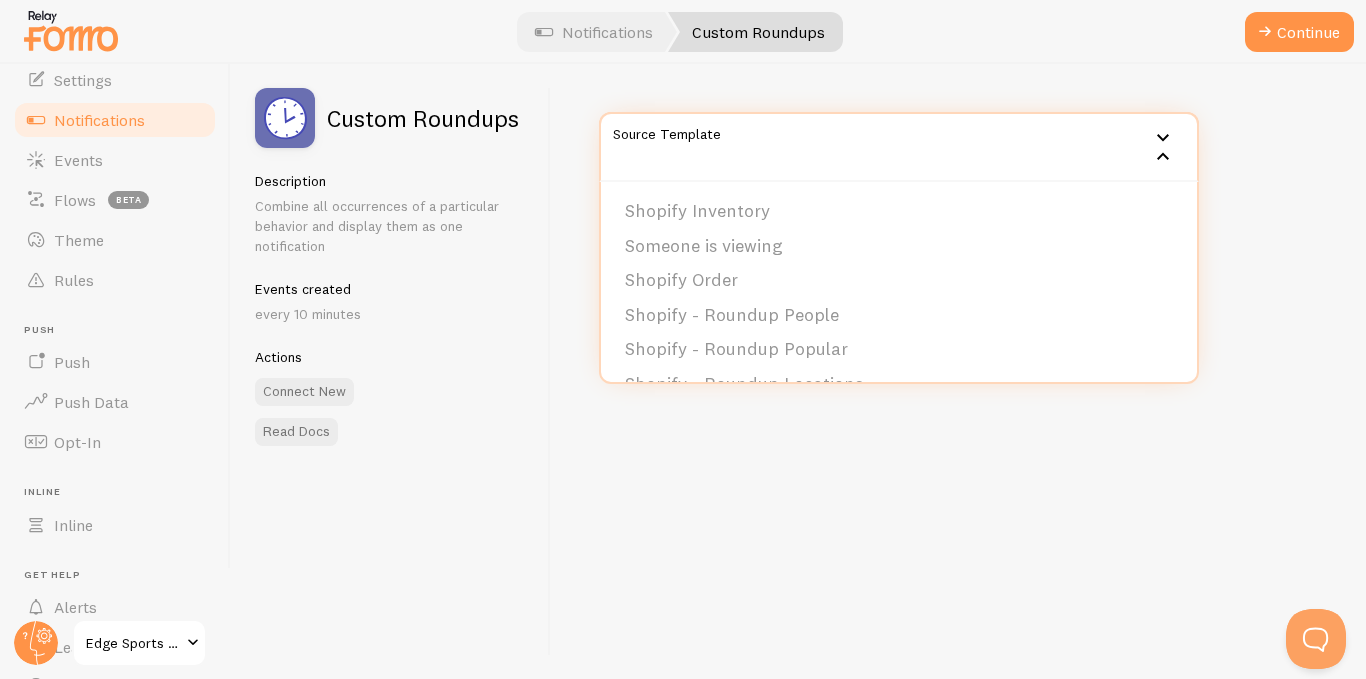 click on "Source Template     Shopify - Roundup People       Shopify Inventory  Someone is viewing  Shopify Order  Shopify - Roundup People  Shopify - Roundup Popular  Shopify - Roundup Locations  Abandoned Cart Template with Variables  Abandoned Cart Template without Variables
Need help? Read this article for
How do I do this?" at bounding box center [958, 371] 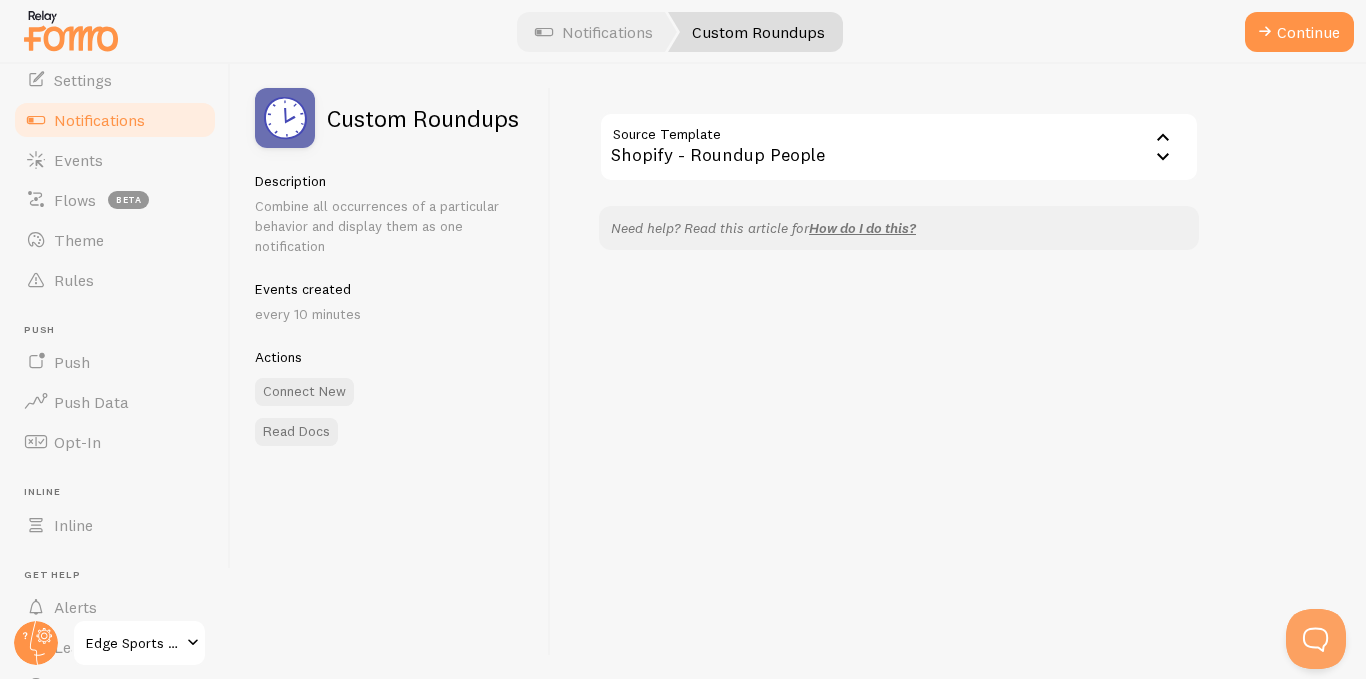 click on "Source Template" at bounding box center [899, 147] 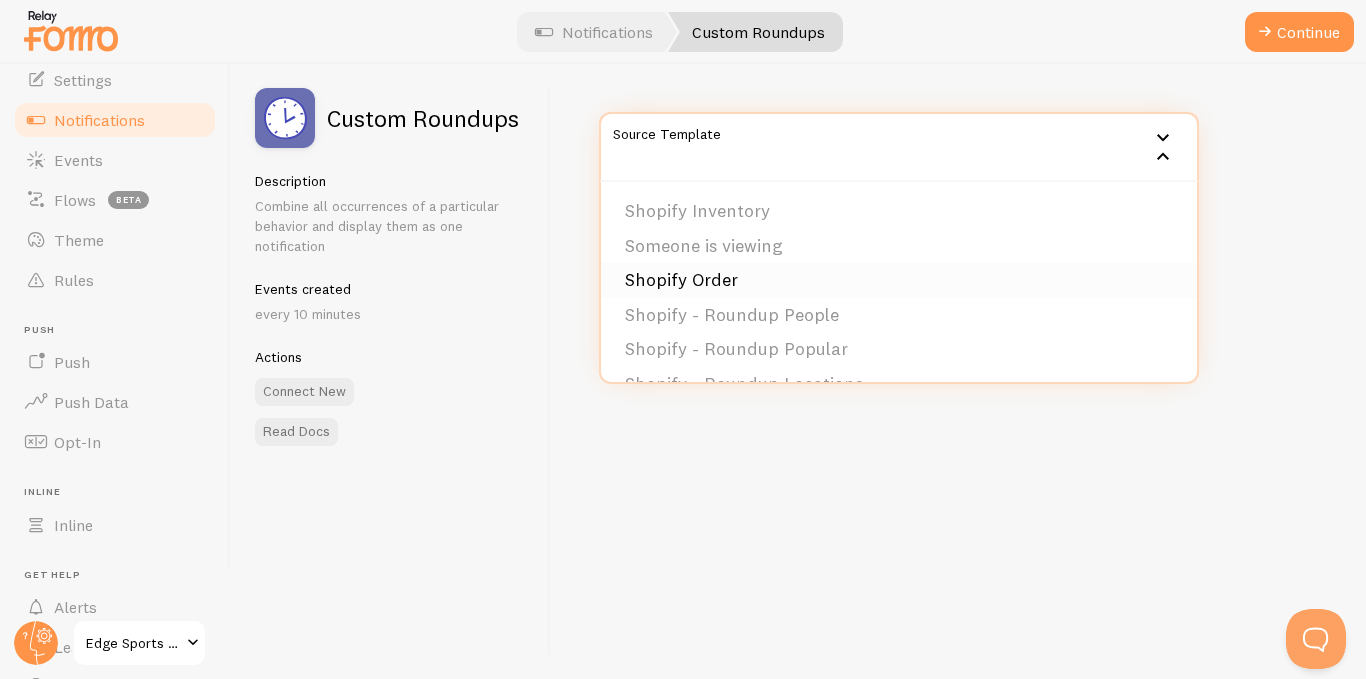 click on "Shopify Order" at bounding box center [899, 280] 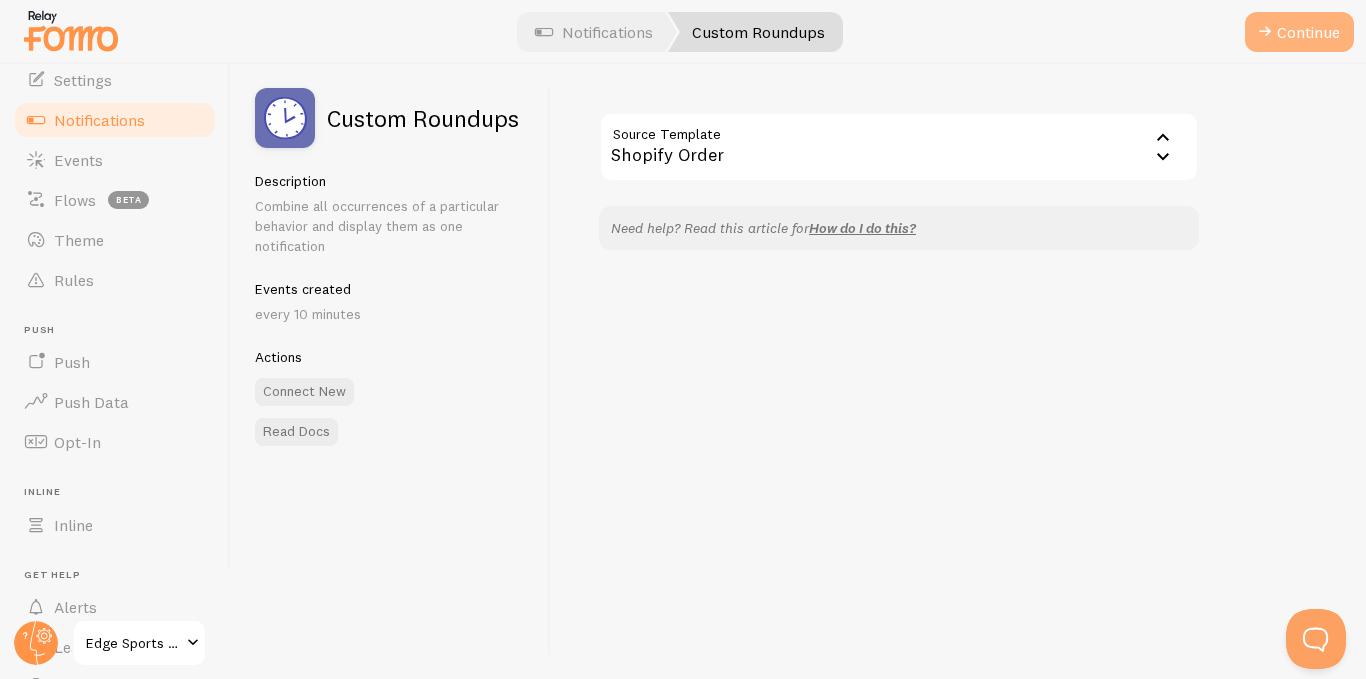 click on "Continue" at bounding box center (1299, 32) 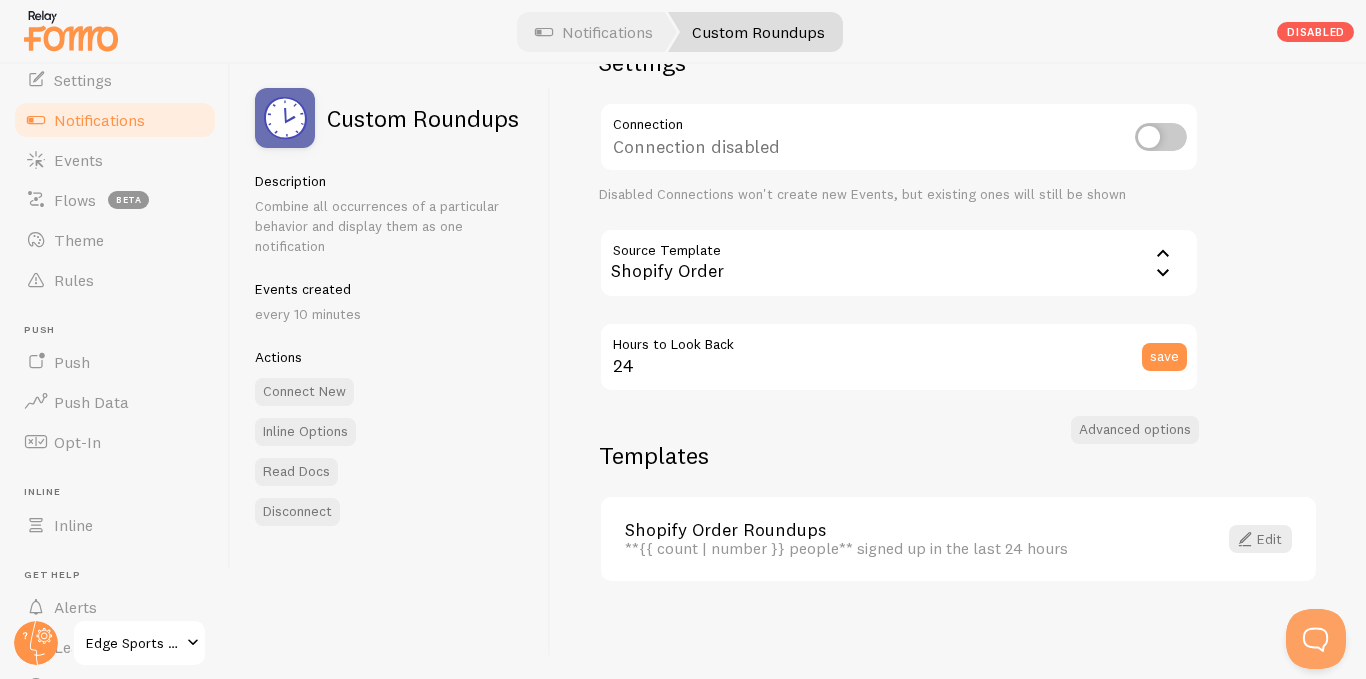 scroll, scrollTop: 0, scrollLeft: 0, axis: both 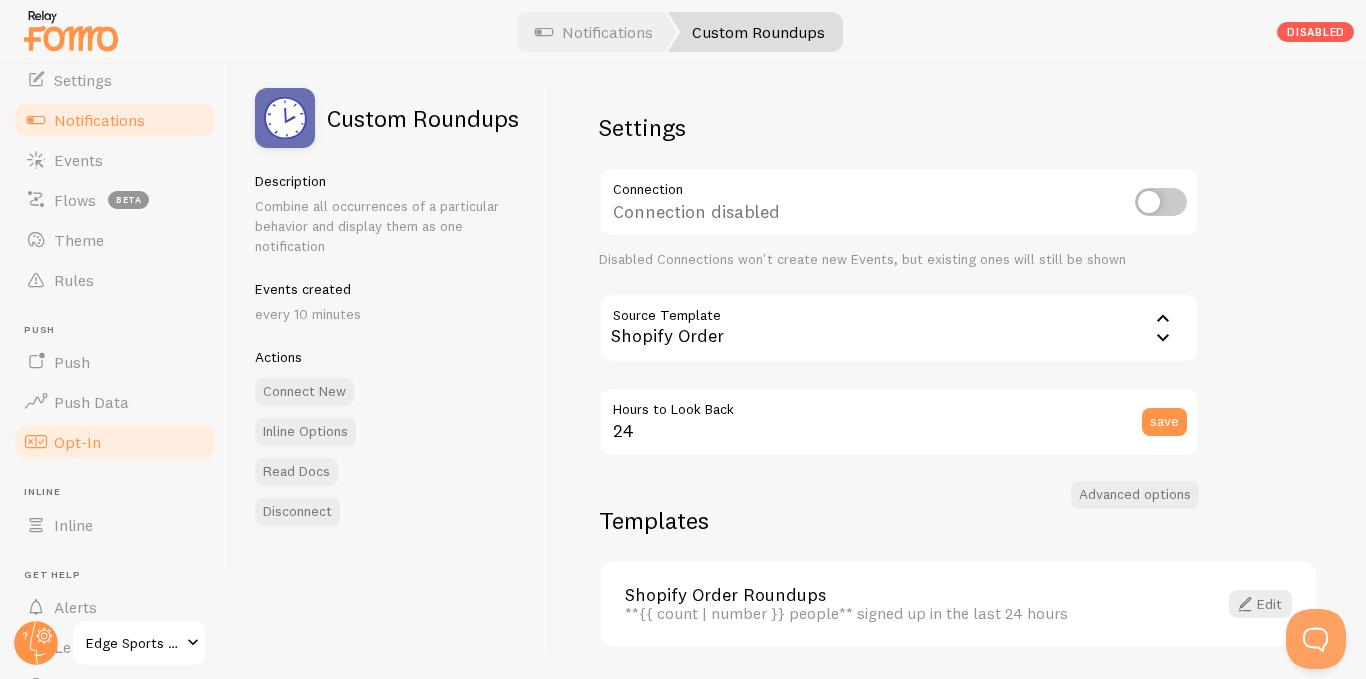 click on "Opt-In" at bounding box center (77, 442) 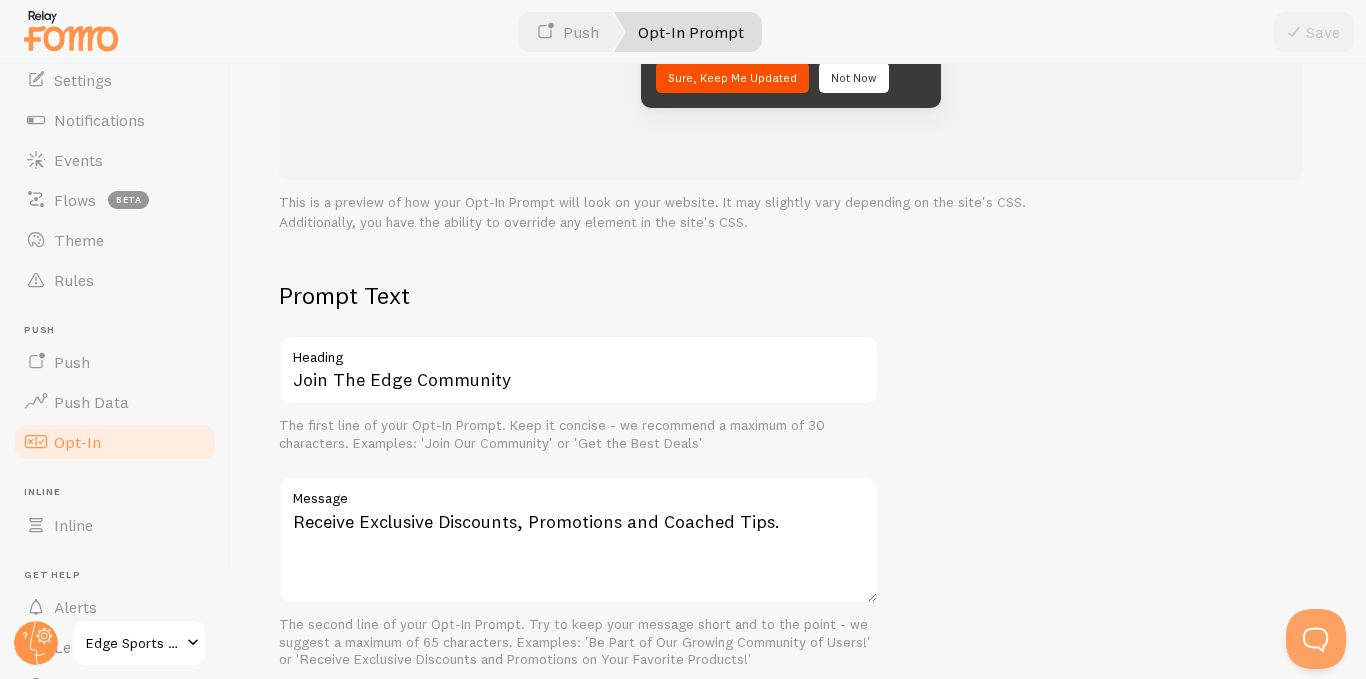 scroll, scrollTop: 0, scrollLeft: 0, axis: both 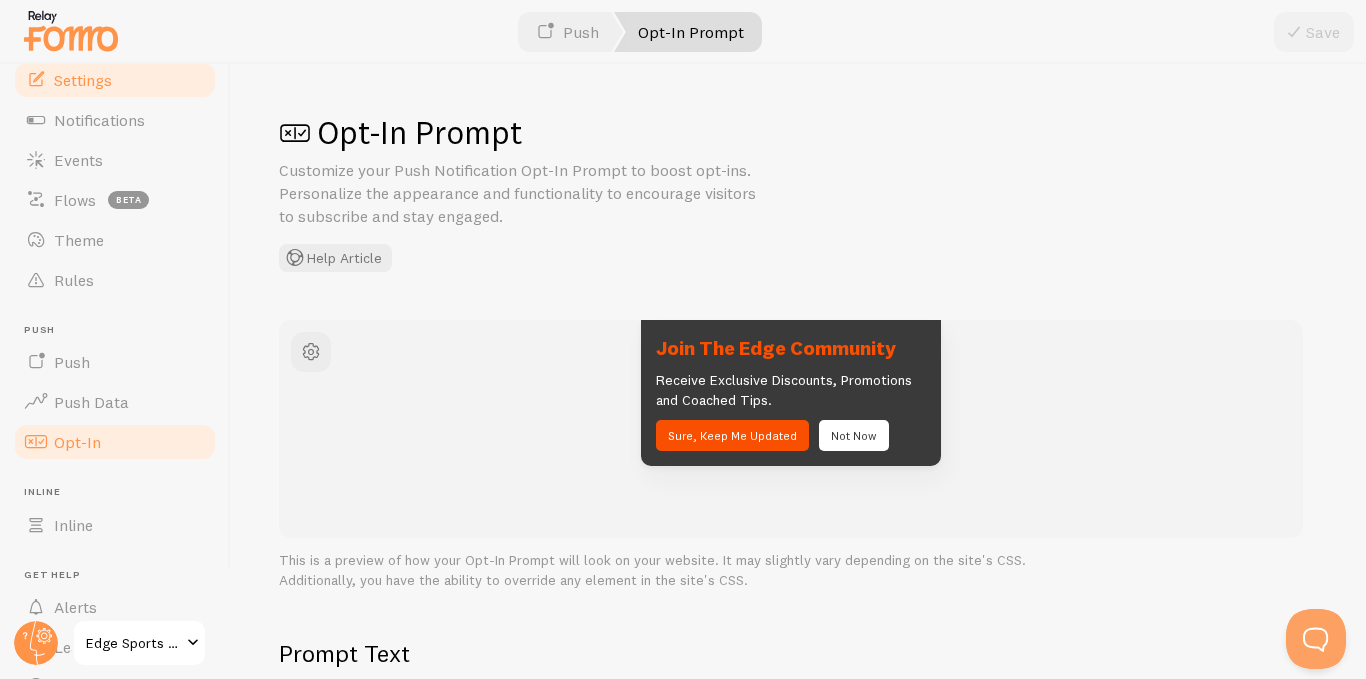 click on "Settings" at bounding box center (83, 80) 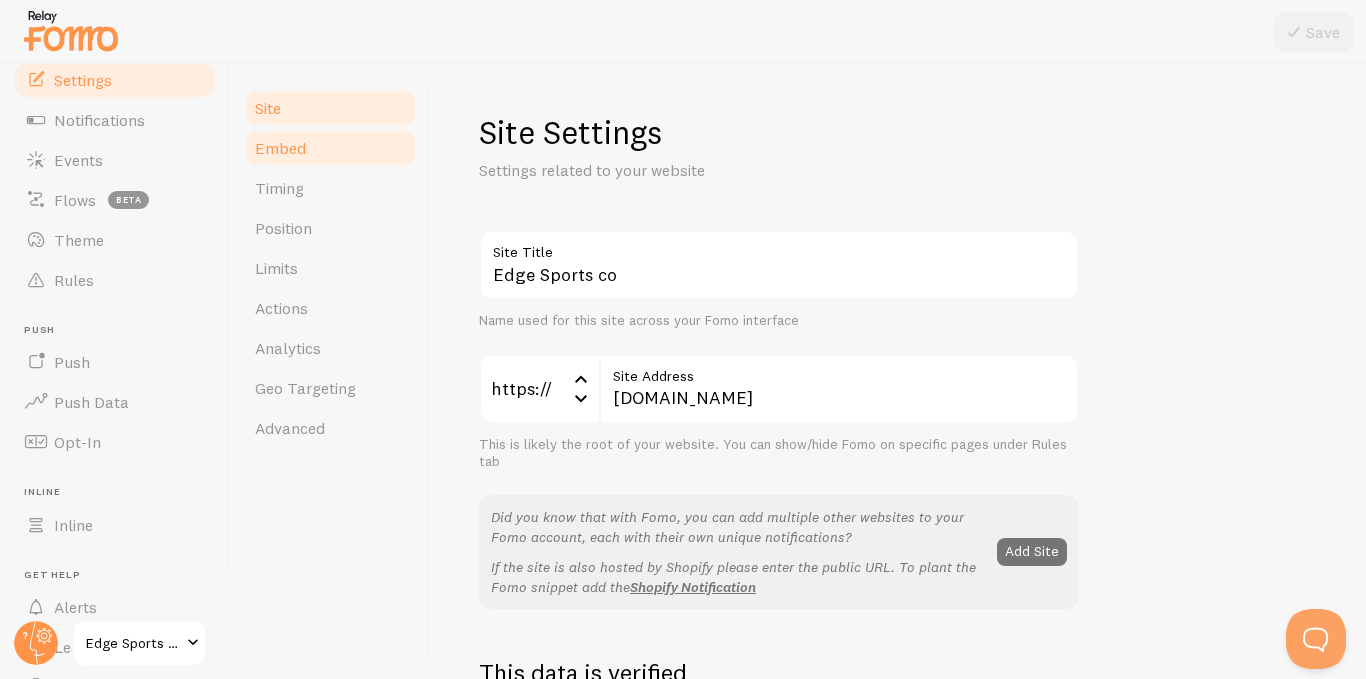 click on "Embed" at bounding box center (280, 148) 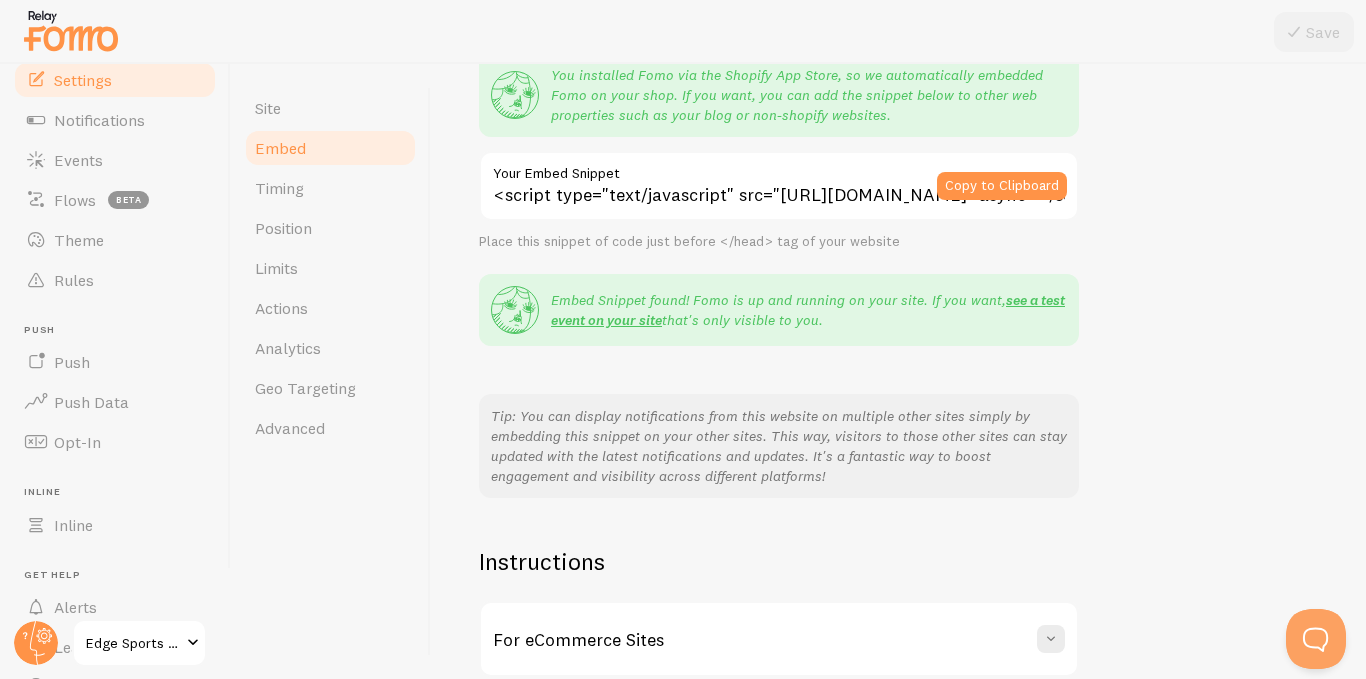 scroll, scrollTop: 394, scrollLeft: 0, axis: vertical 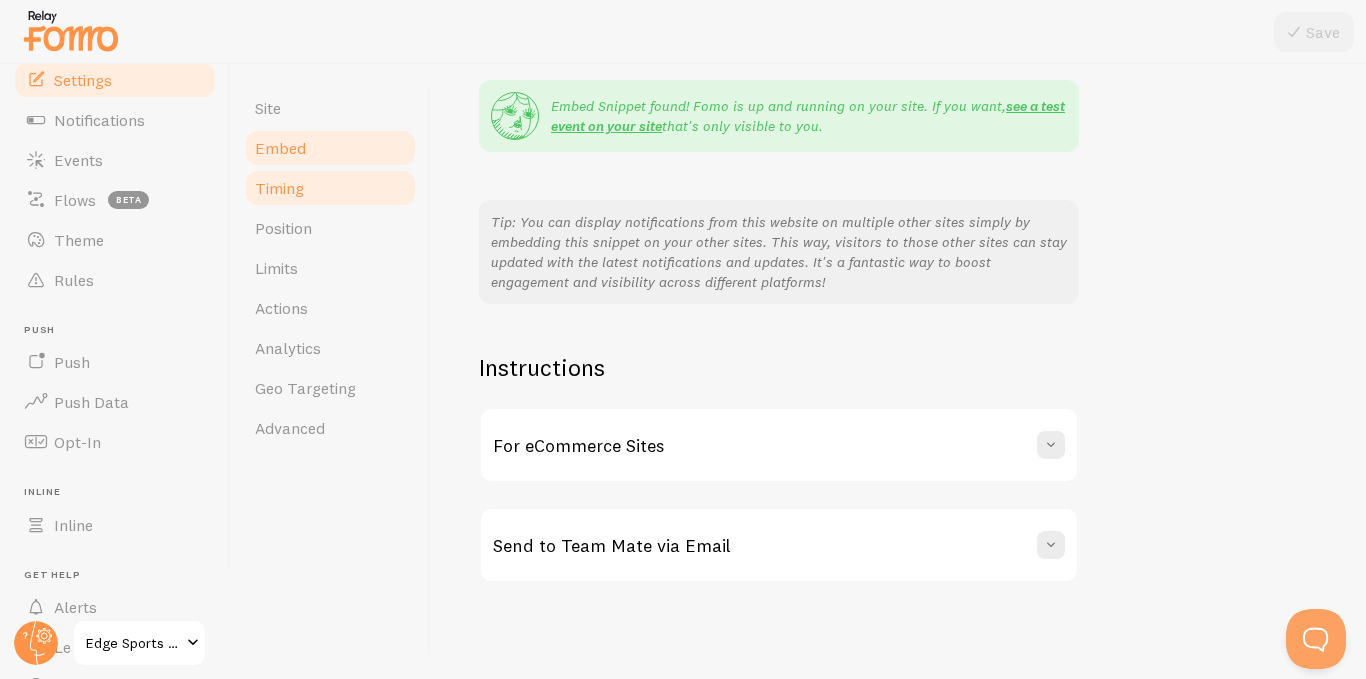 click on "Timing" at bounding box center (279, 188) 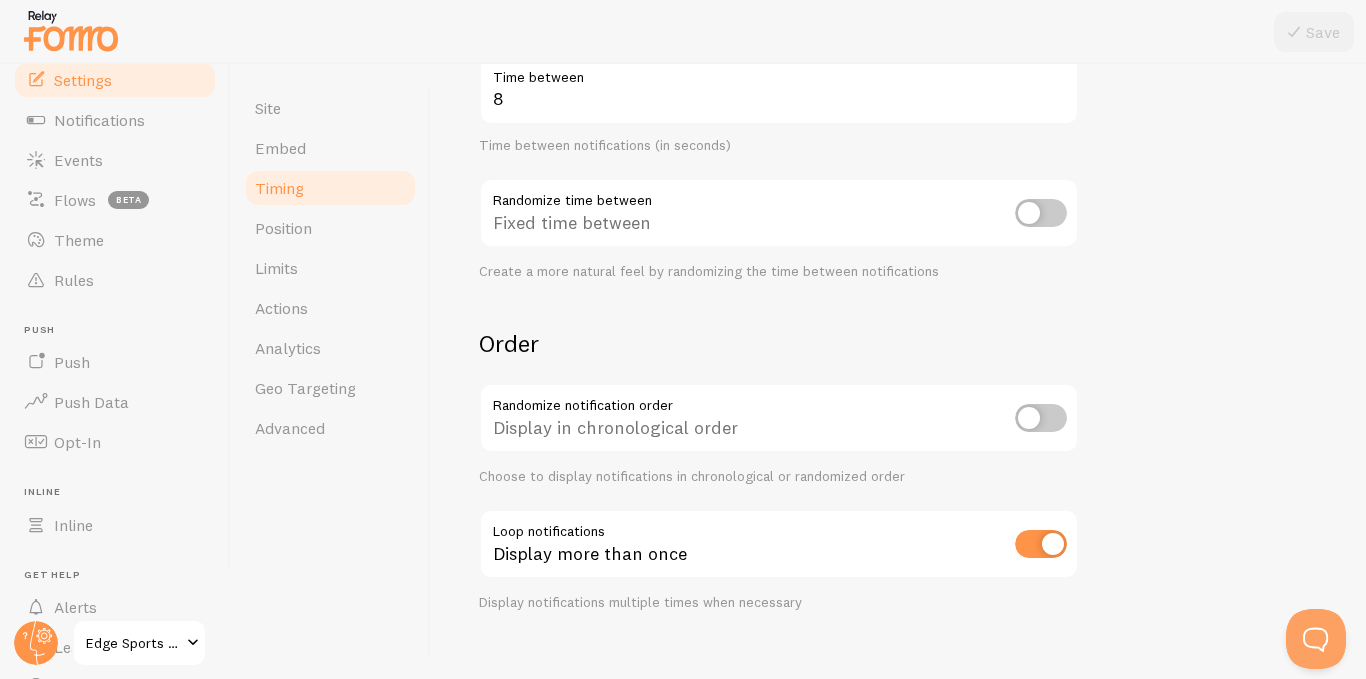 scroll, scrollTop: 505, scrollLeft: 0, axis: vertical 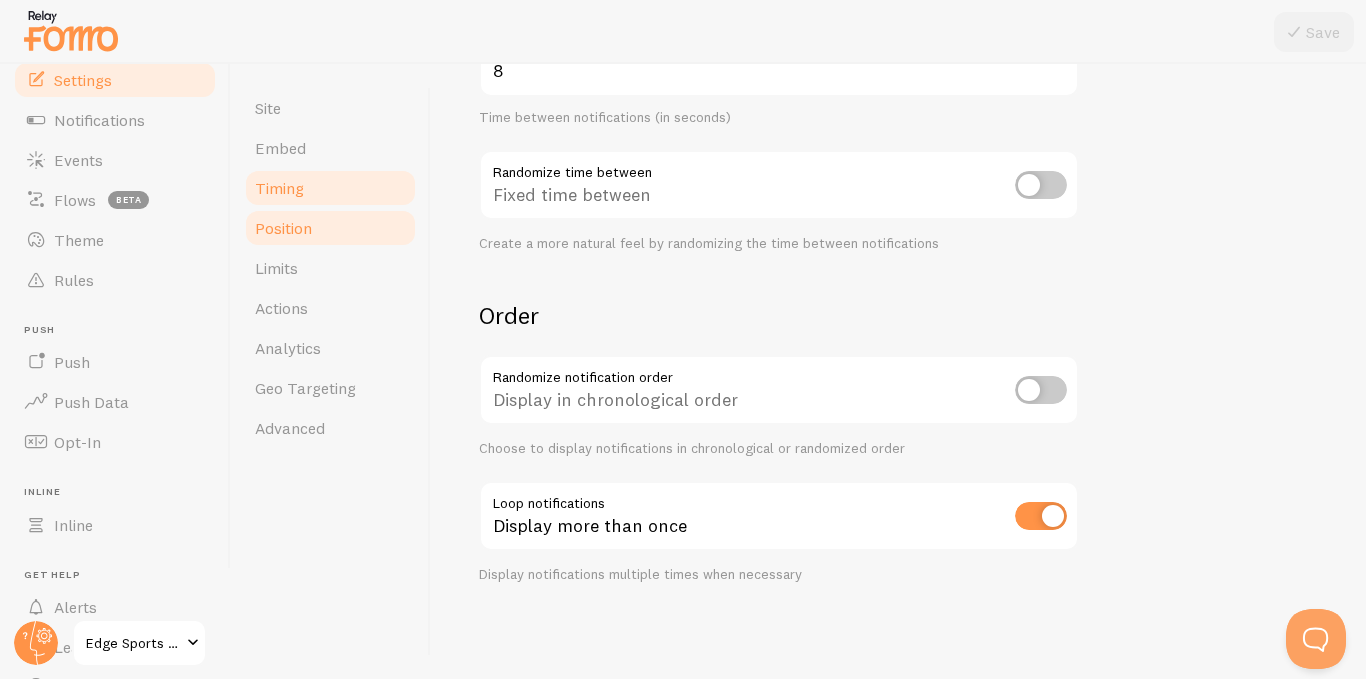 click on "Position" at bounding box center [283, 228] 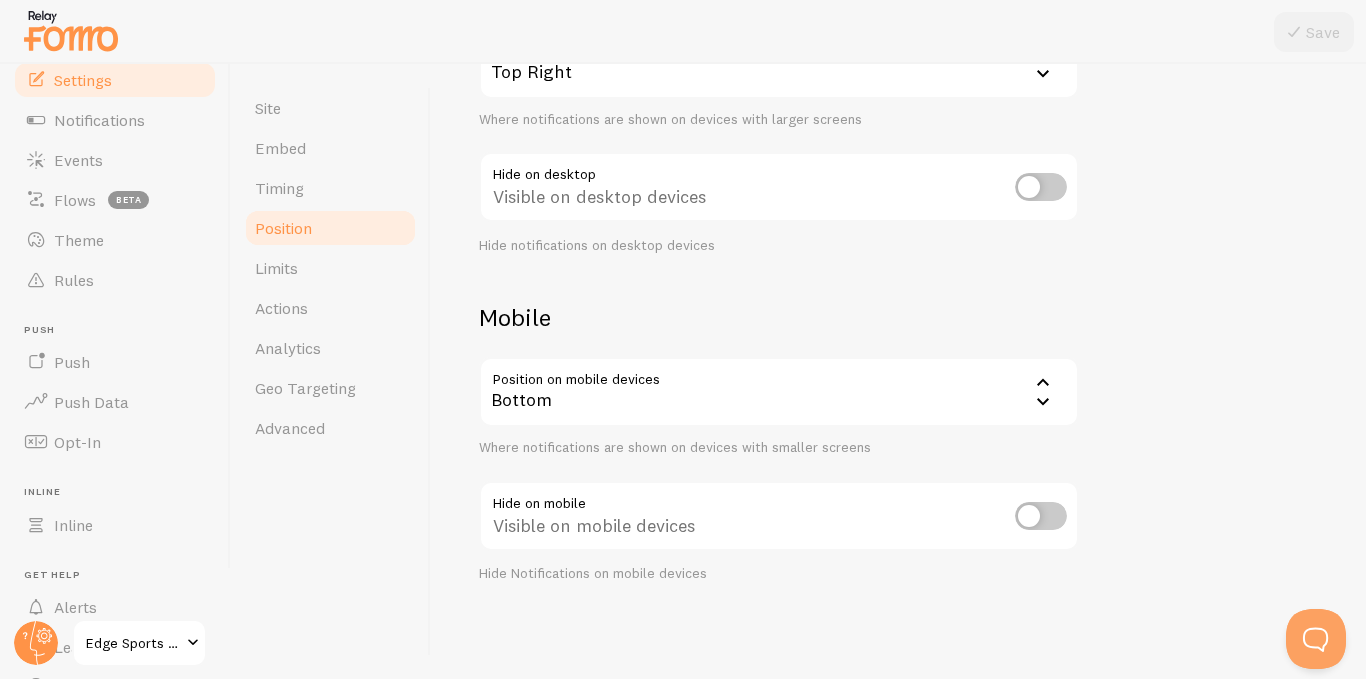 scroll, scrollTop: 0, scrollLeft: 0, axis: both 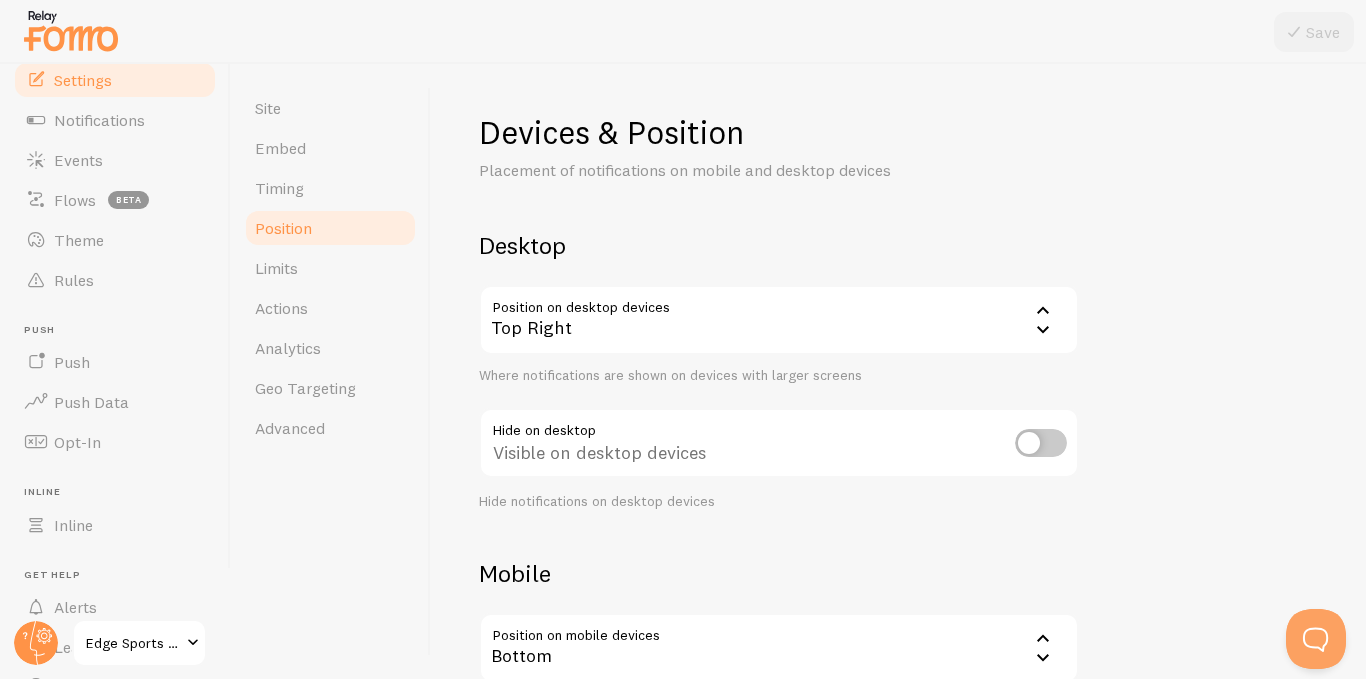 click 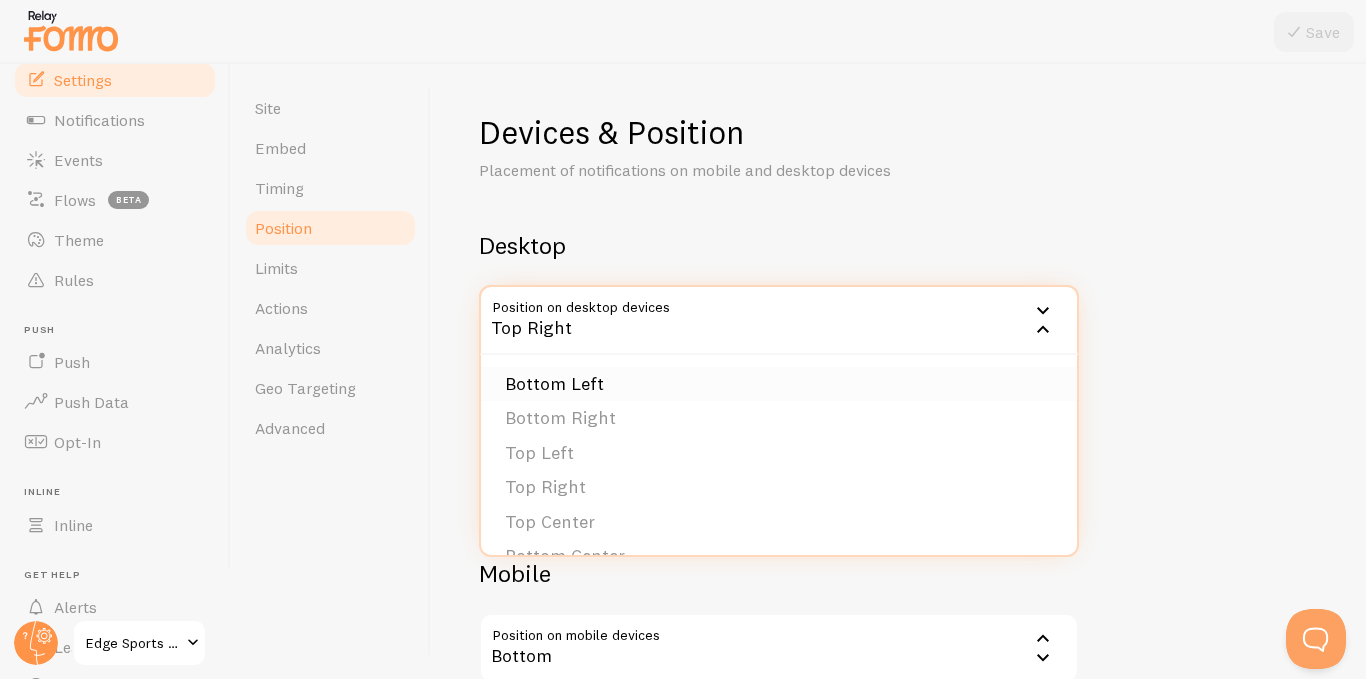 click on "Bottom Left" at bounding box center (779, 384) 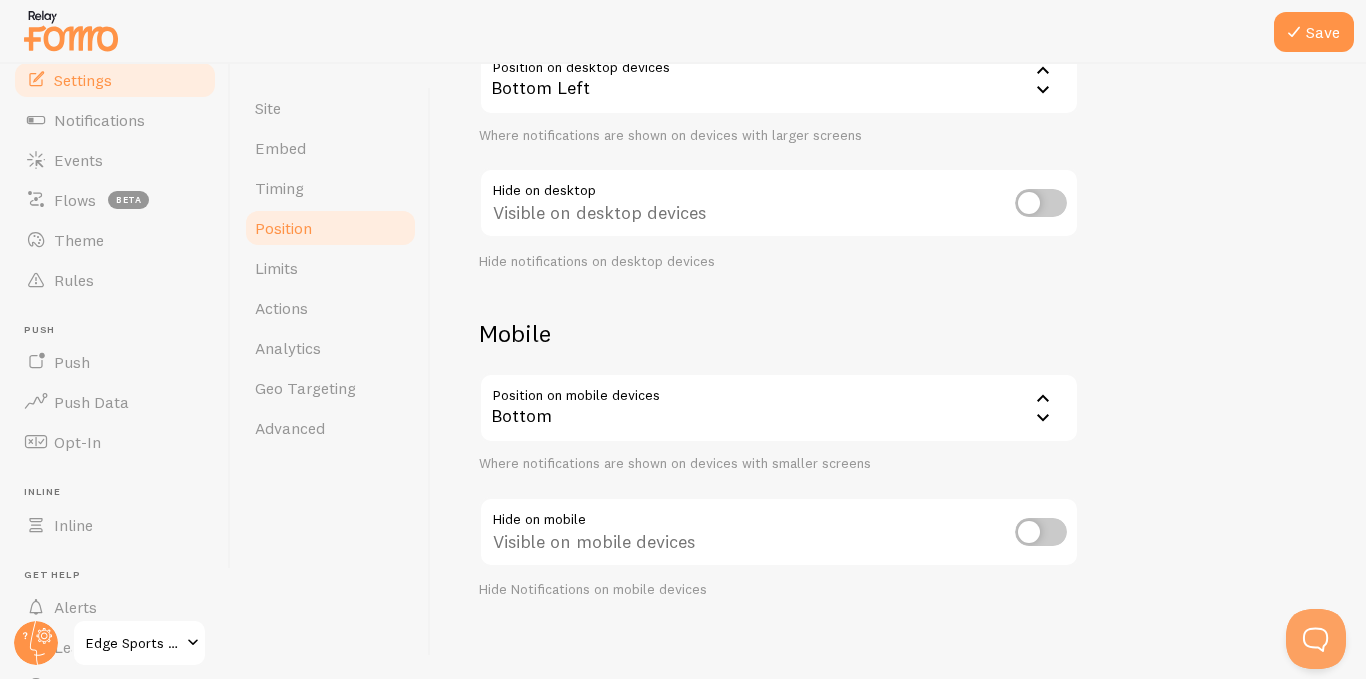 scroll, scrollTop: 256, scrollLeft: 0, axis: vertical 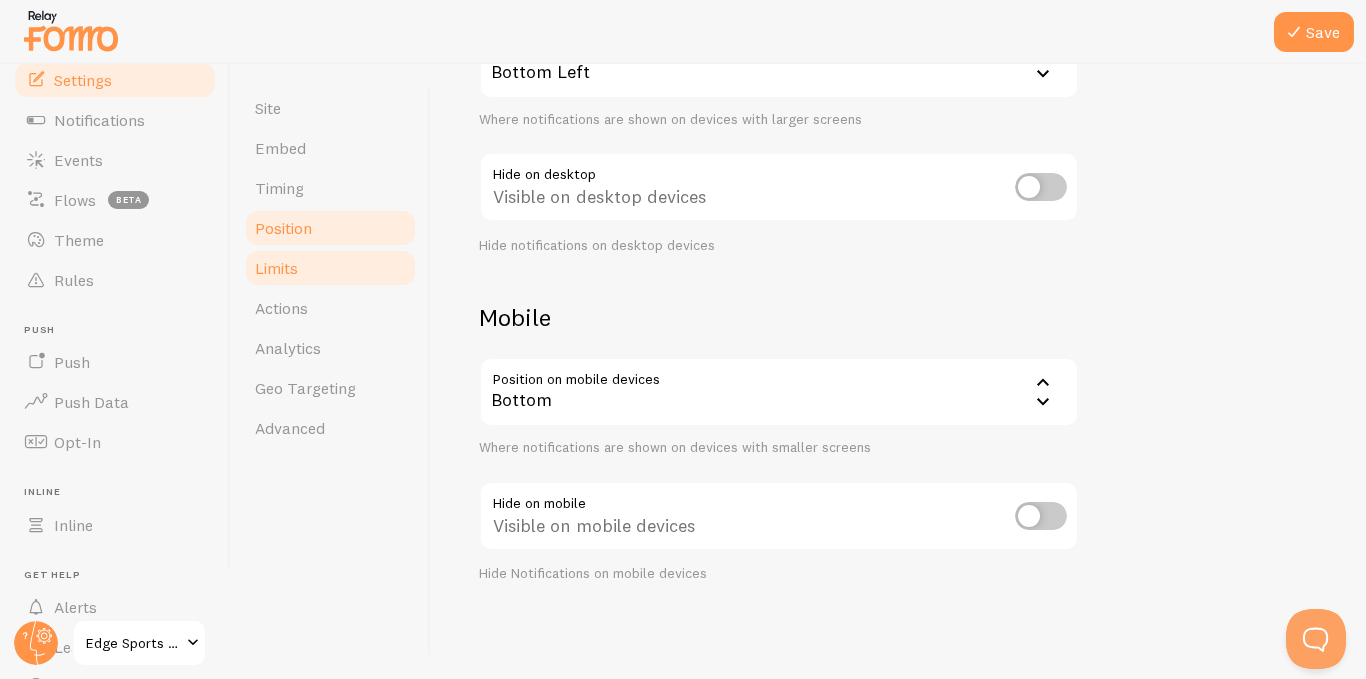 click on "Limits" at bounding box center (276, 268) 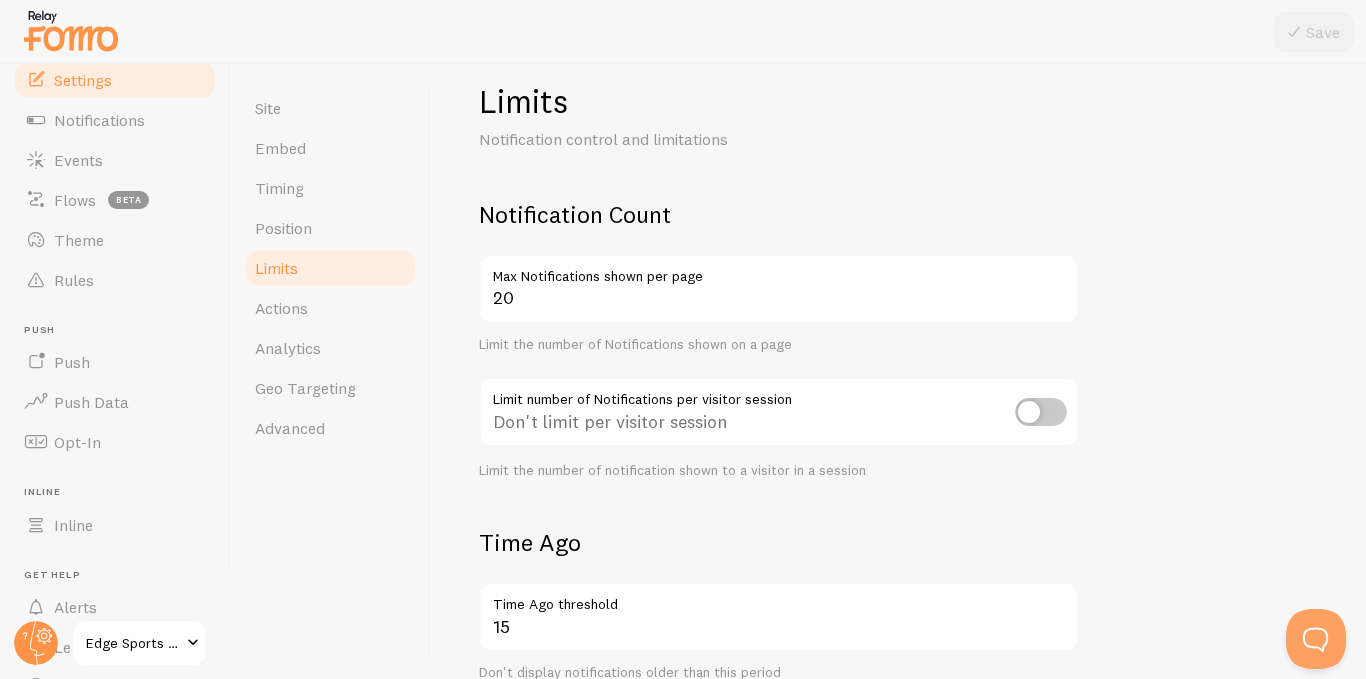 scroll, scrollTop: 18, scrollLeft: 0, axis: vertical 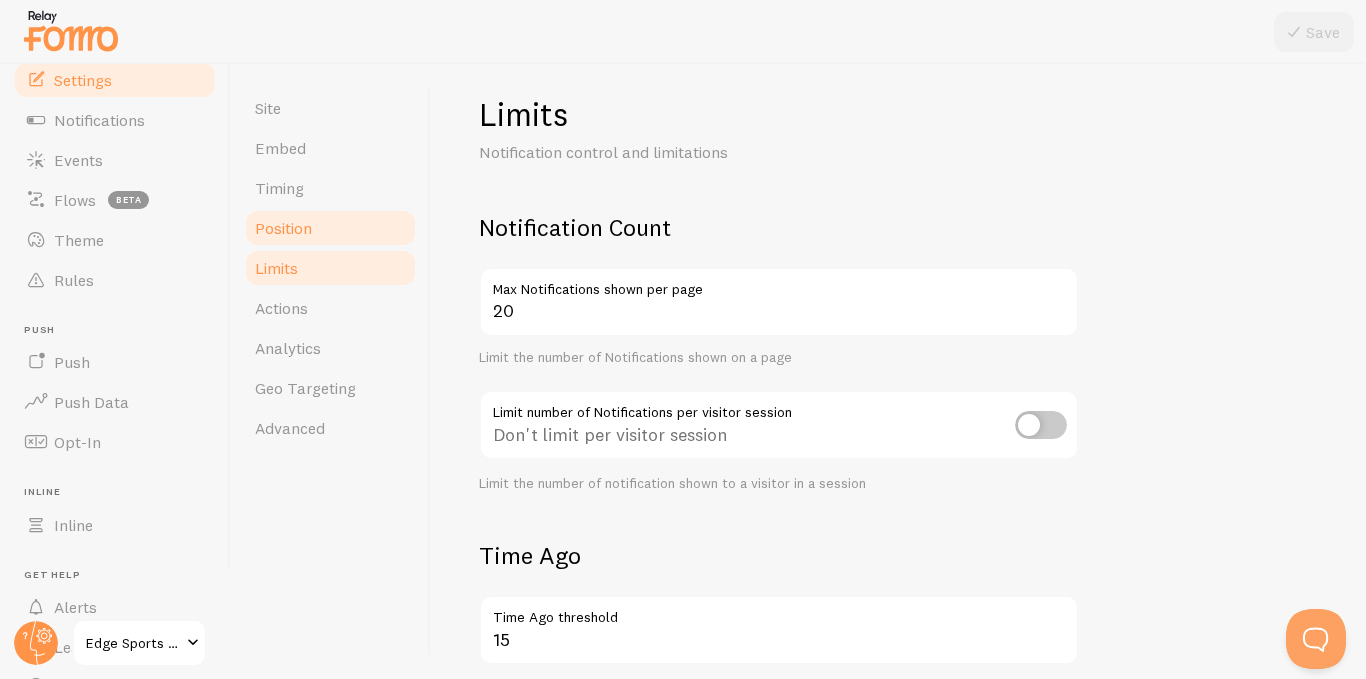 click on "Position" at bounding box center [283, 228] 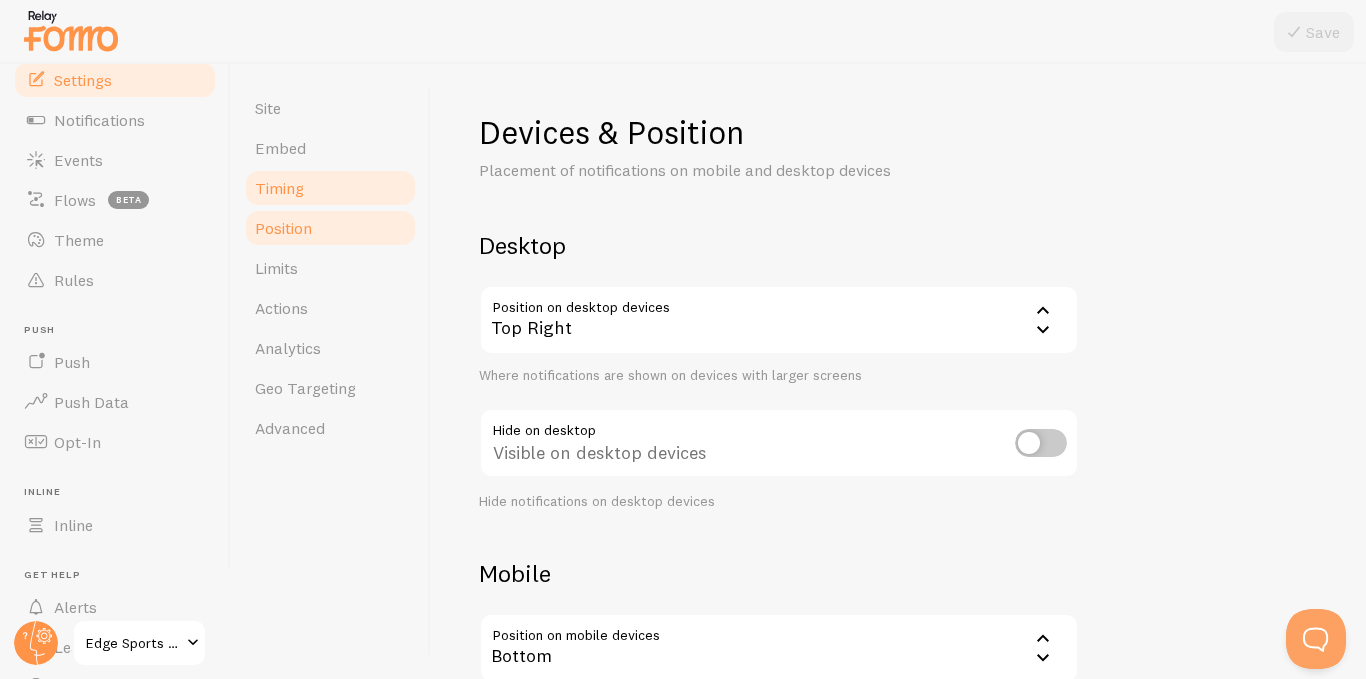 click on "Timing" at bounding box center [279, 188] 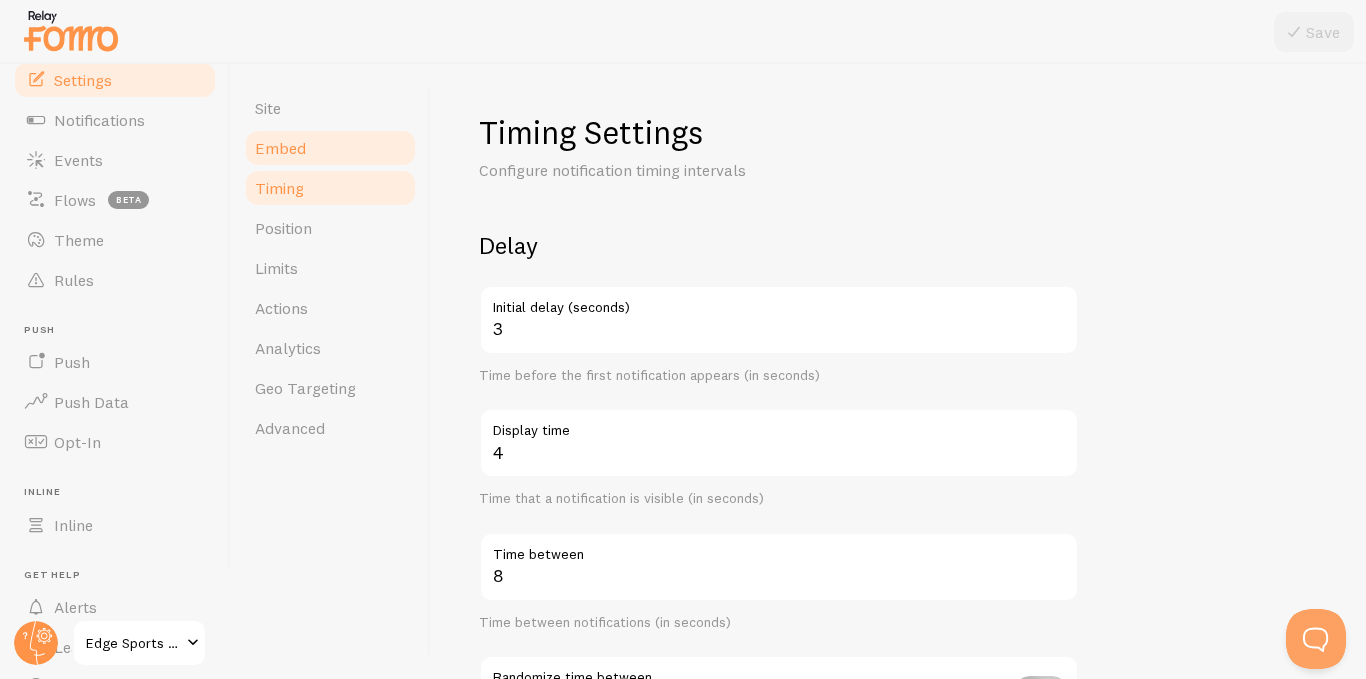 click on "Embed" at bounding box center [280, 148] 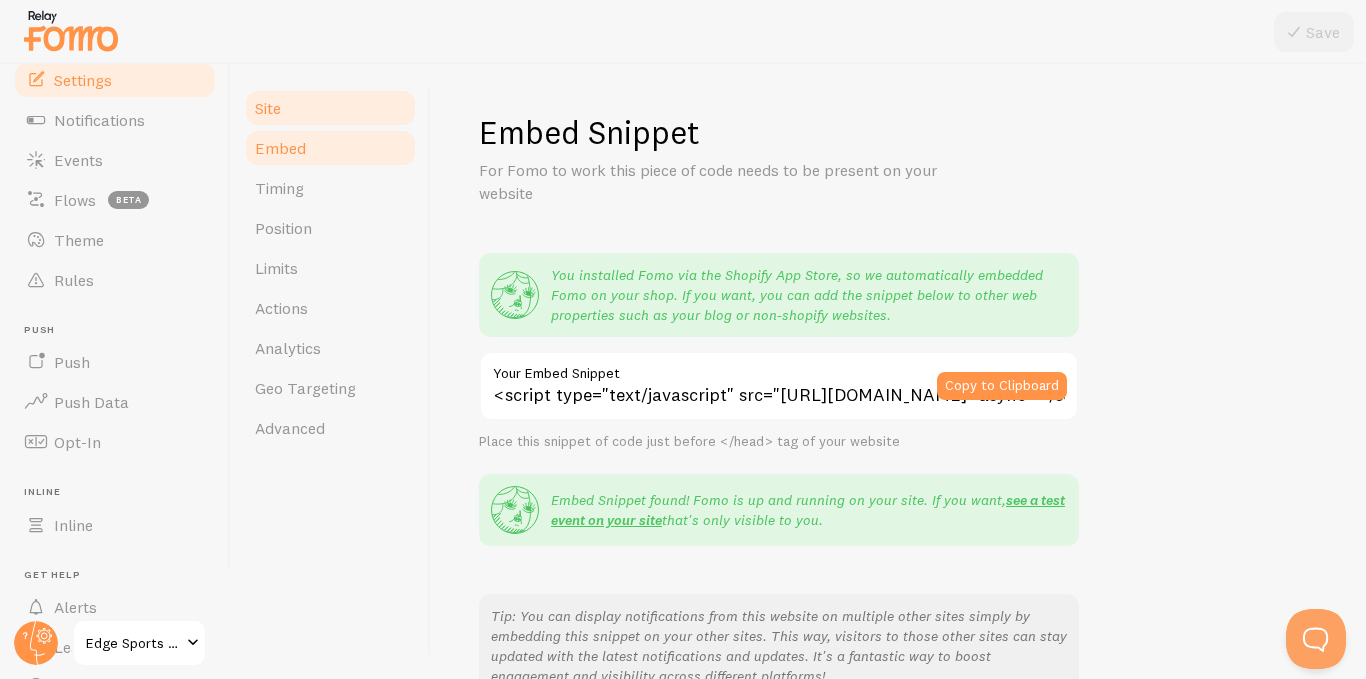 click on "Site" at bounding box center (268, 108) 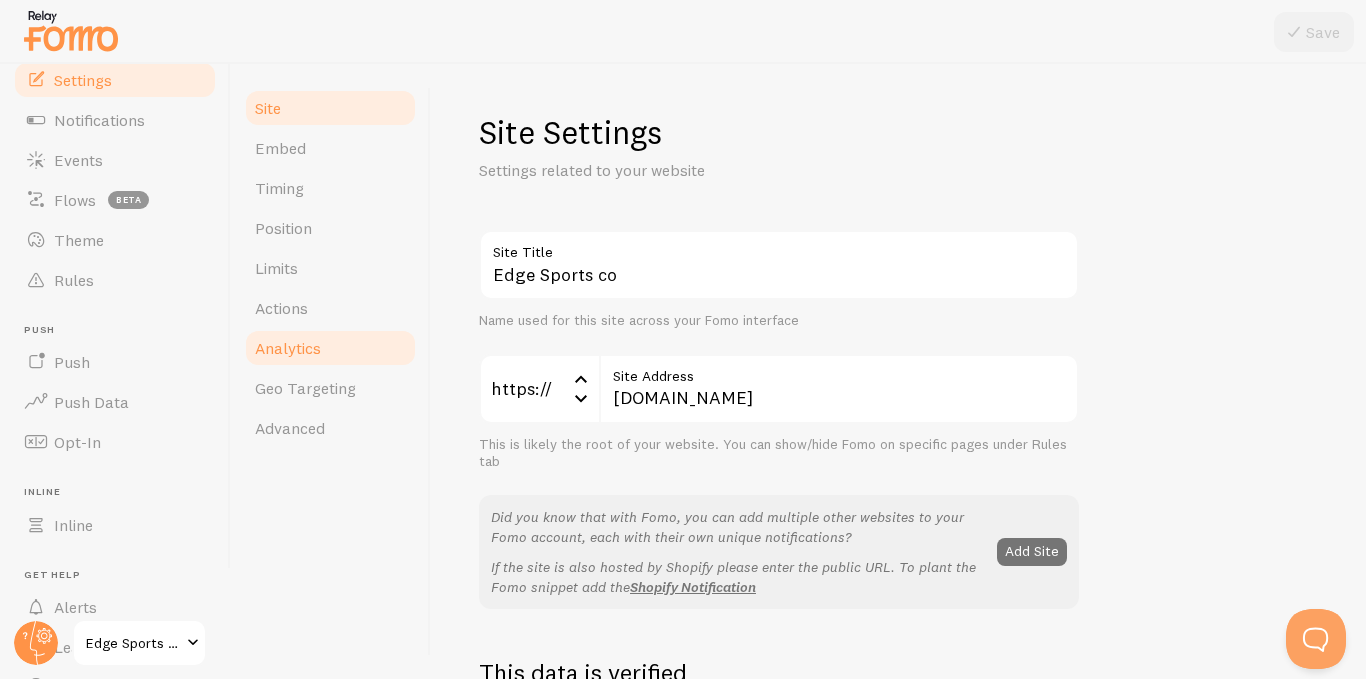 click on "Analytics" at bounding box center [288, 348] 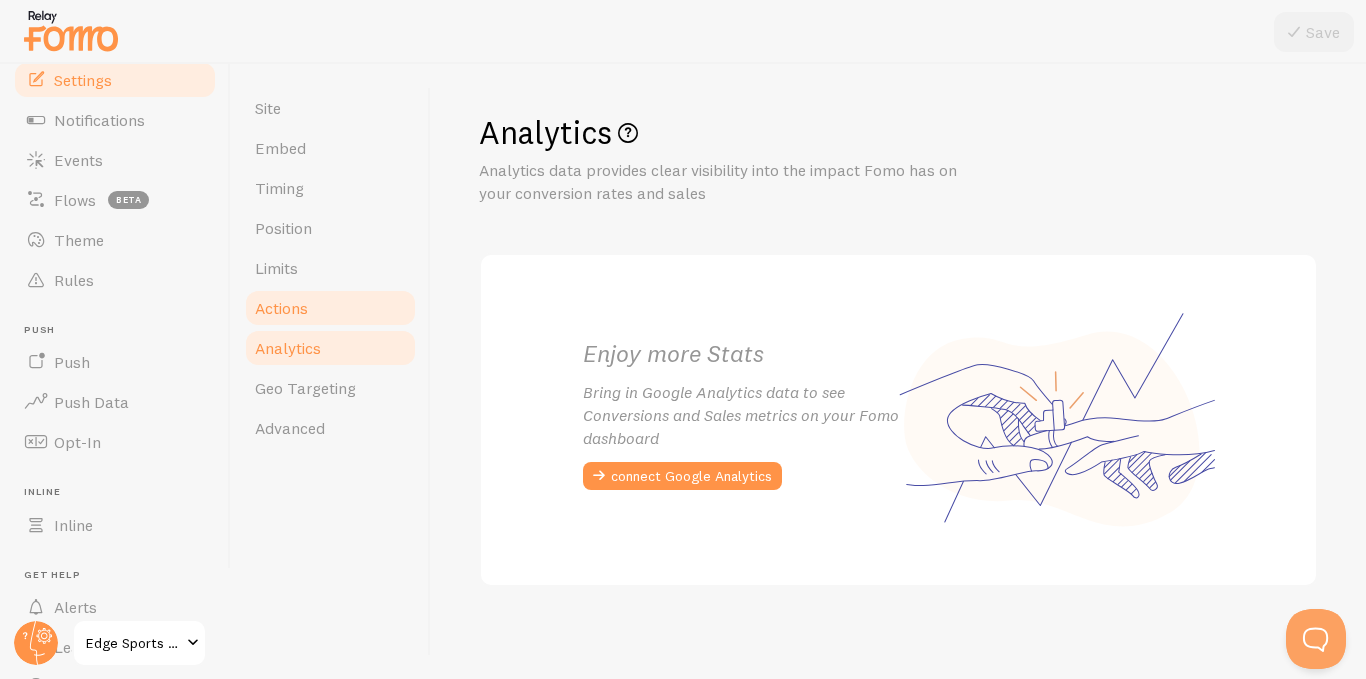 click on "Actions" at bounding box center [281, 308] 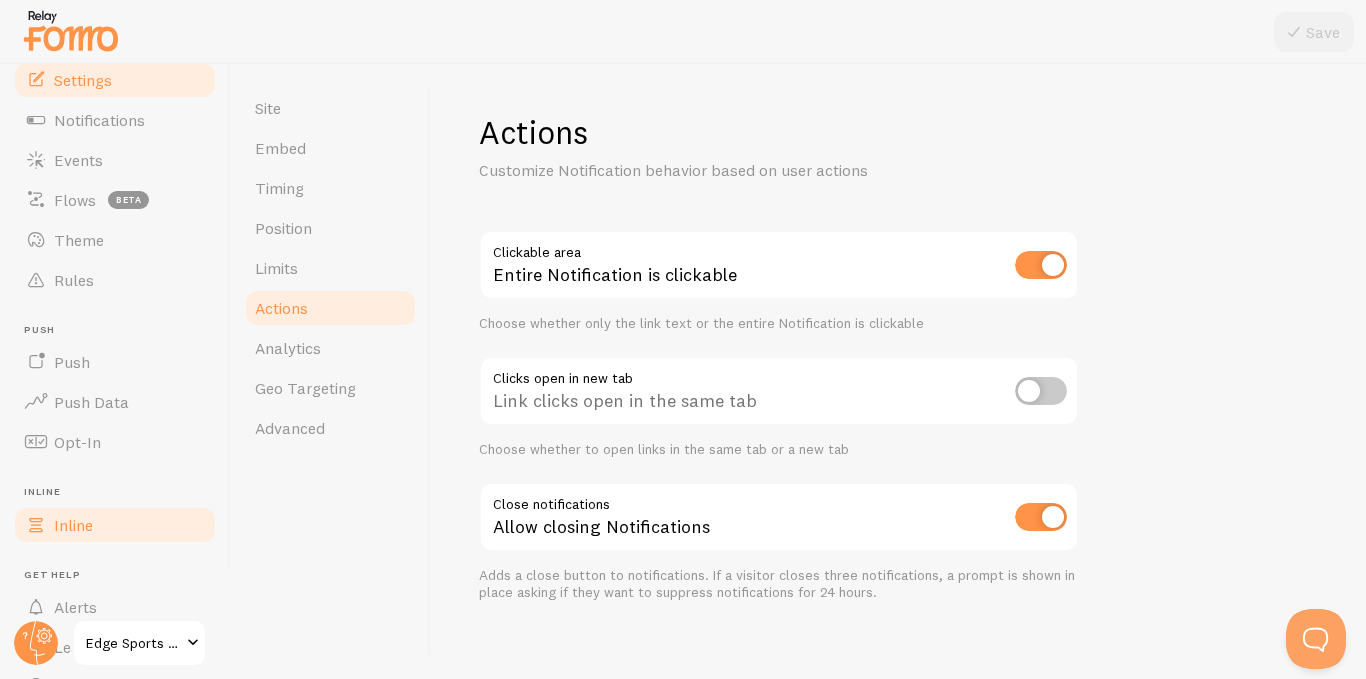 click on "Inline" at bounding box center (115, 525) 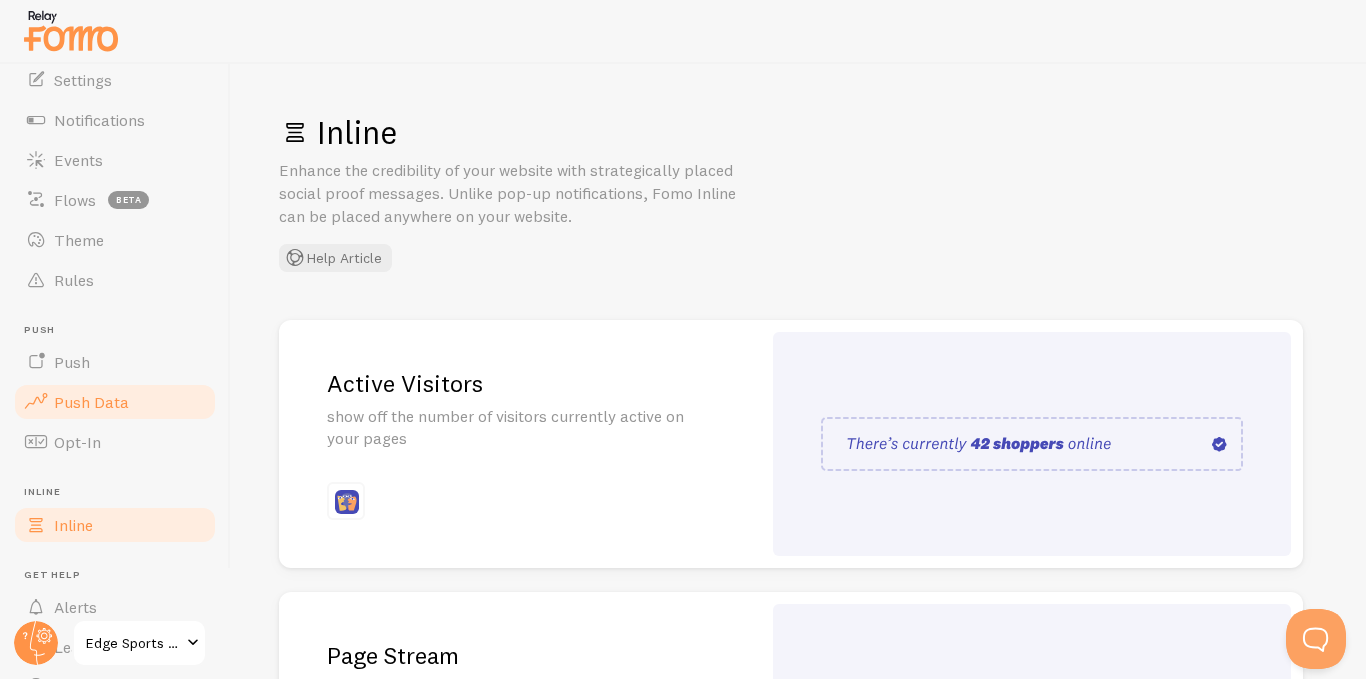 click on "Push Data" at bounding box center (91, 402) 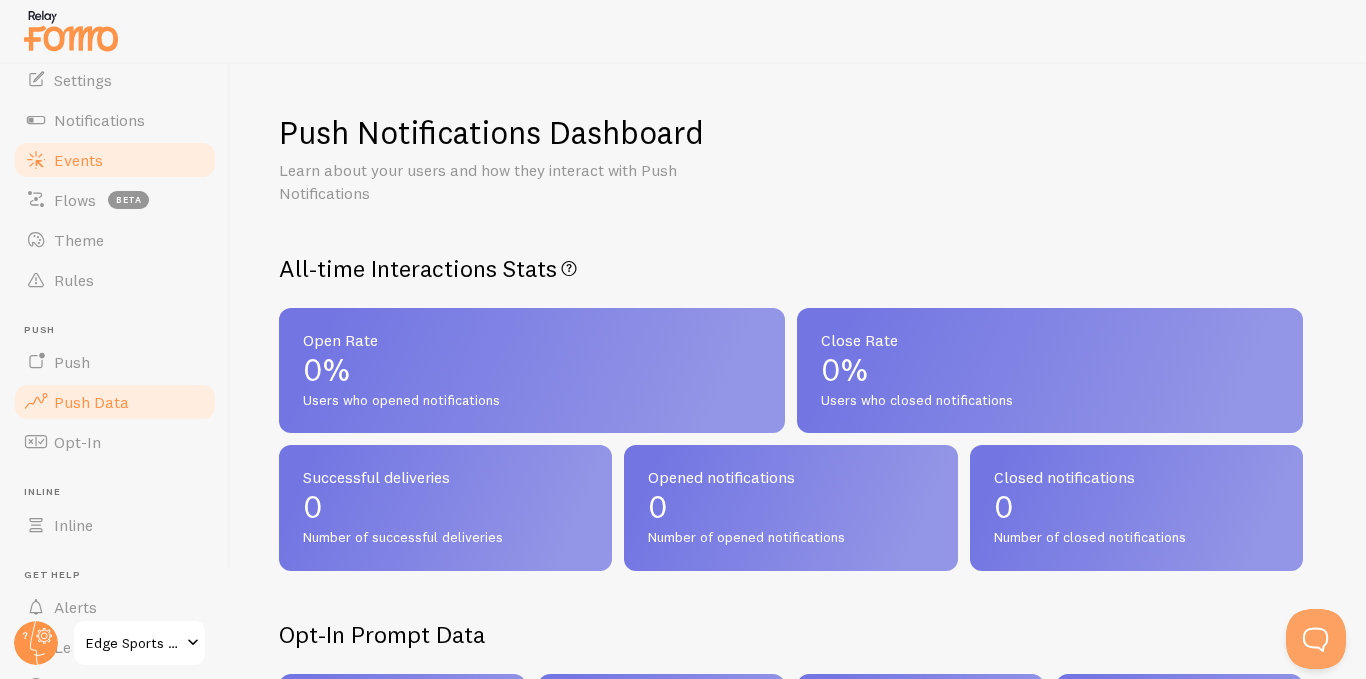 click on "Events" at bounding box center [78, 160] 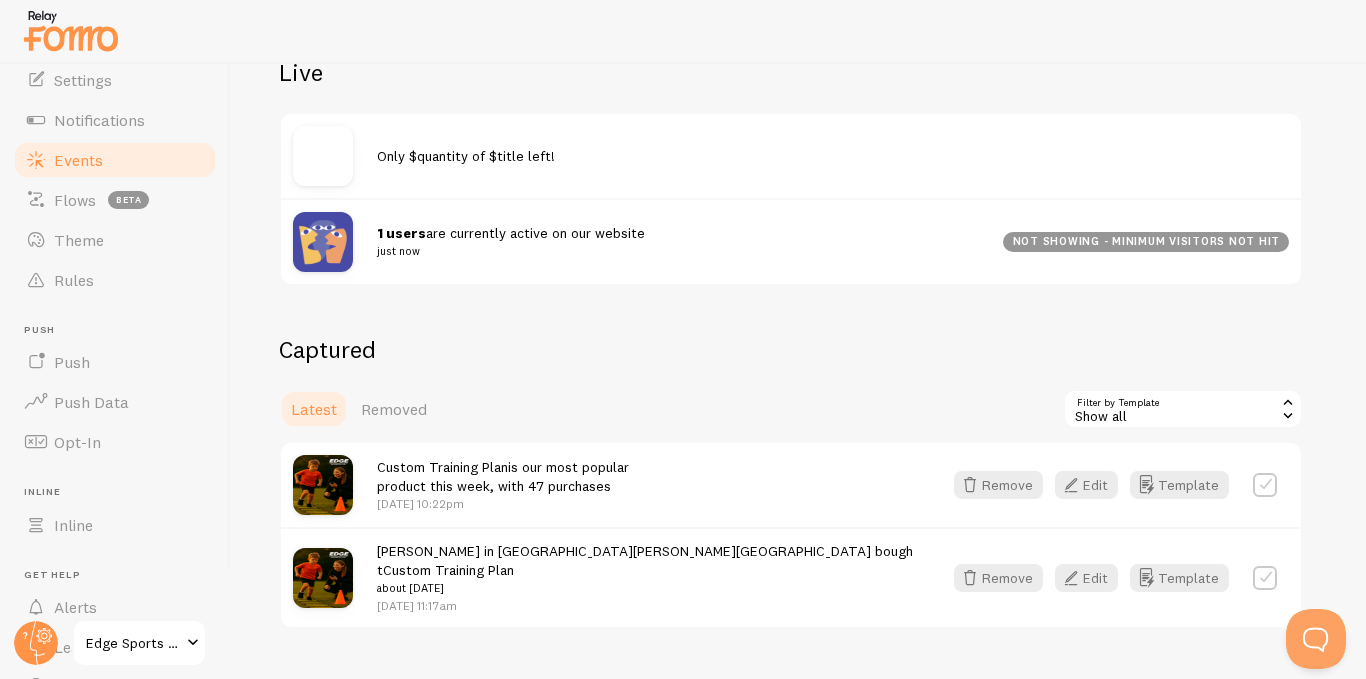 scroll, scrollTop: 392, scrollLeft: 0, axis: vertical 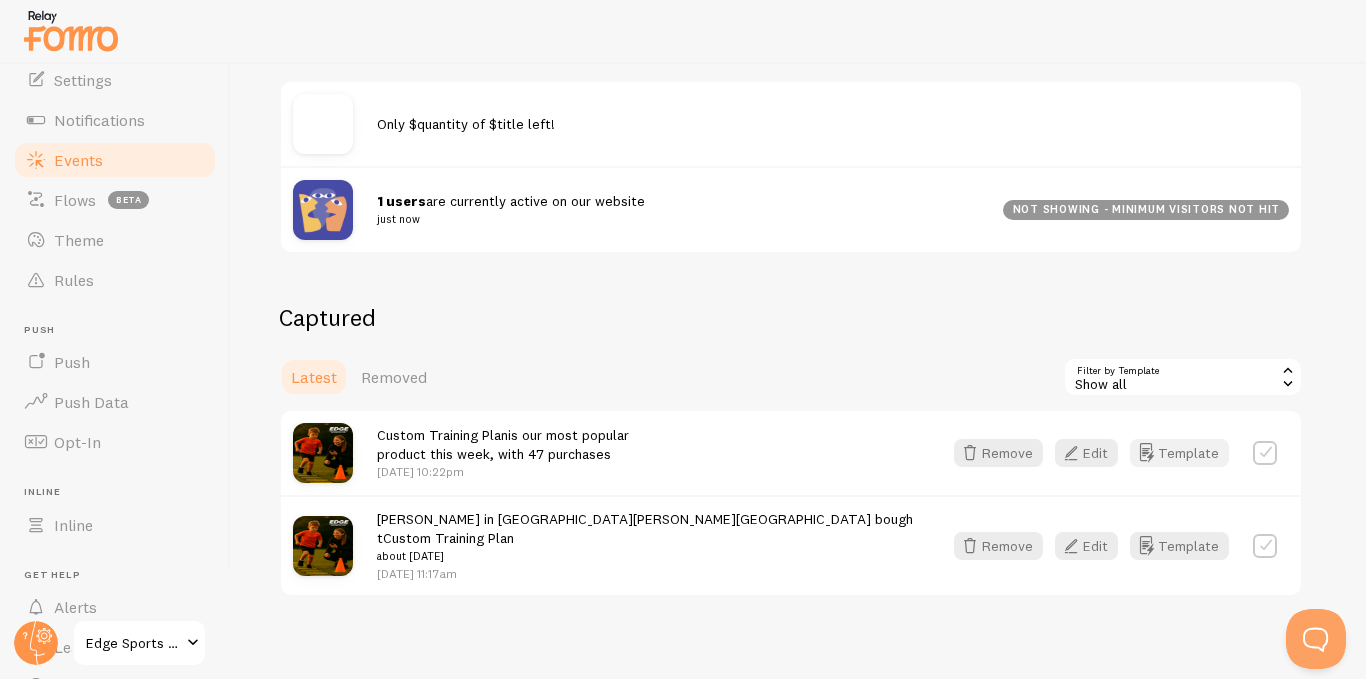 click on "Template" at bounding box center [1179, 453] 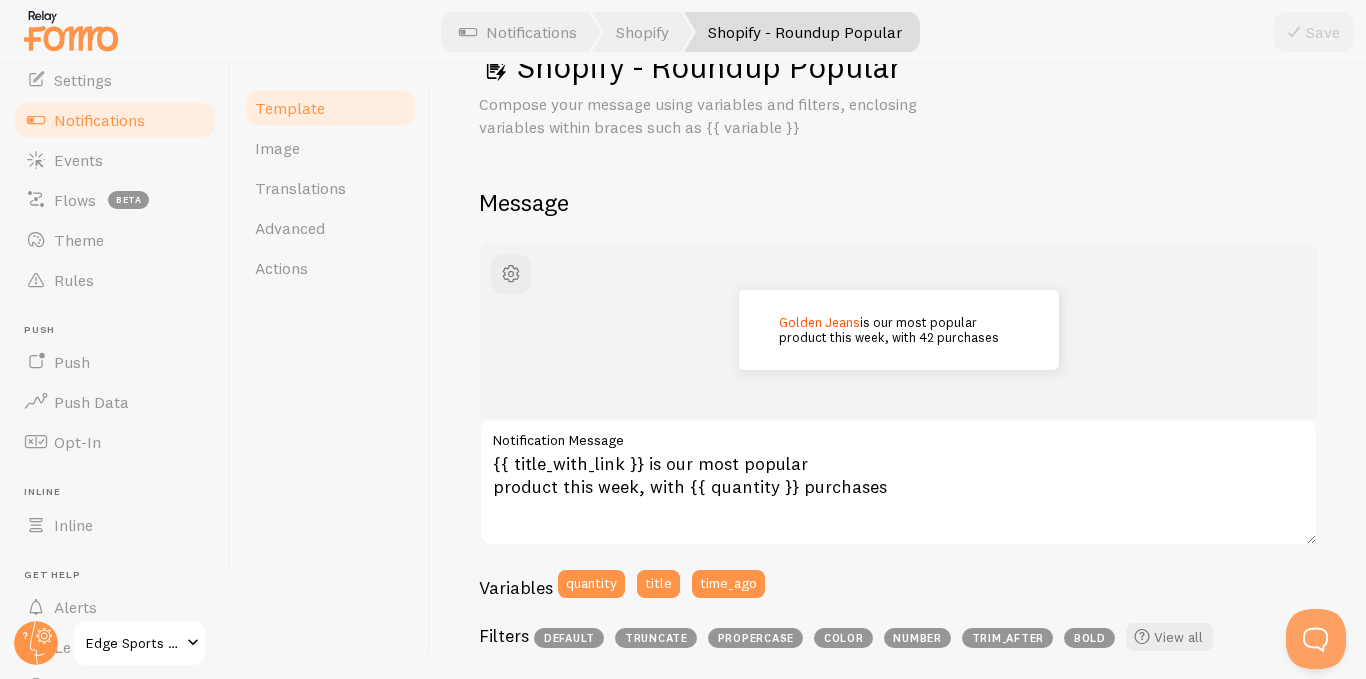 scroll, scrollTop: 100, scrollLeft: 0, axis: vertical 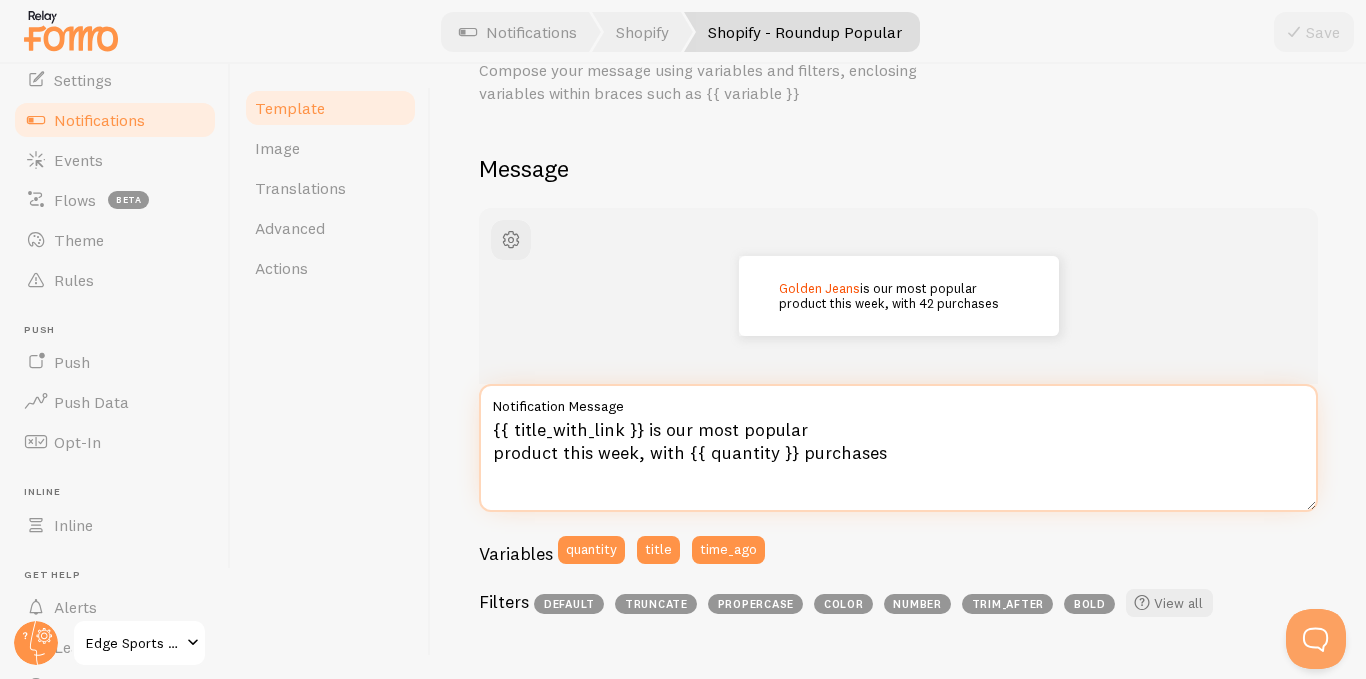 click on "{{ title_with_link }} is our most popular
product this week, with {{ quantity }} purchases" at bounding box center [898, 448] 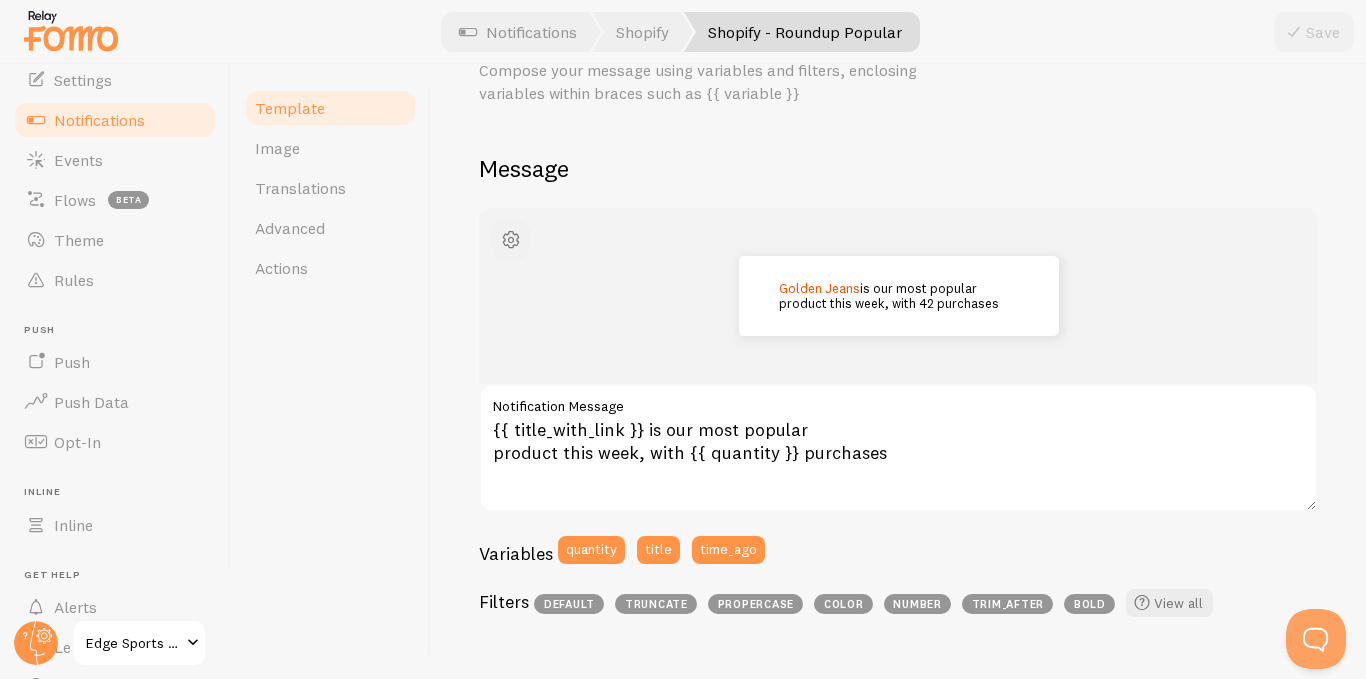 click at bounding box center (511, 240) 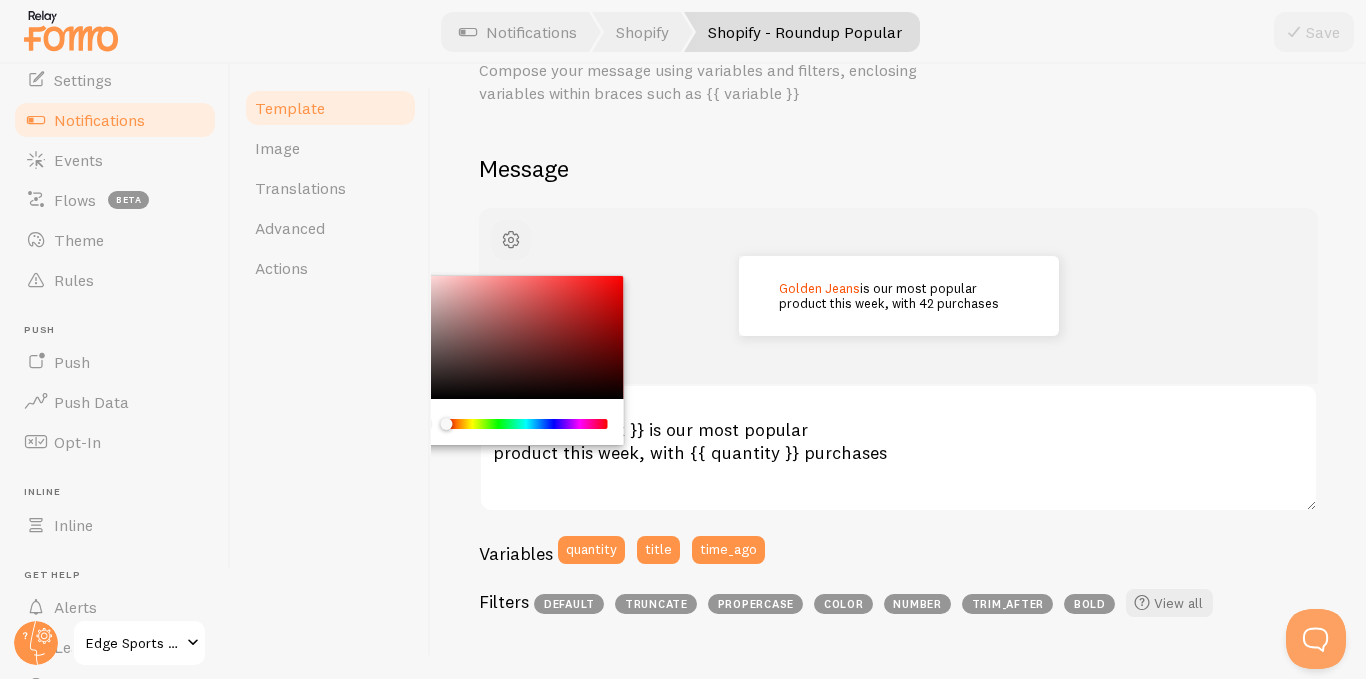 click at bounding box center [511, 240] 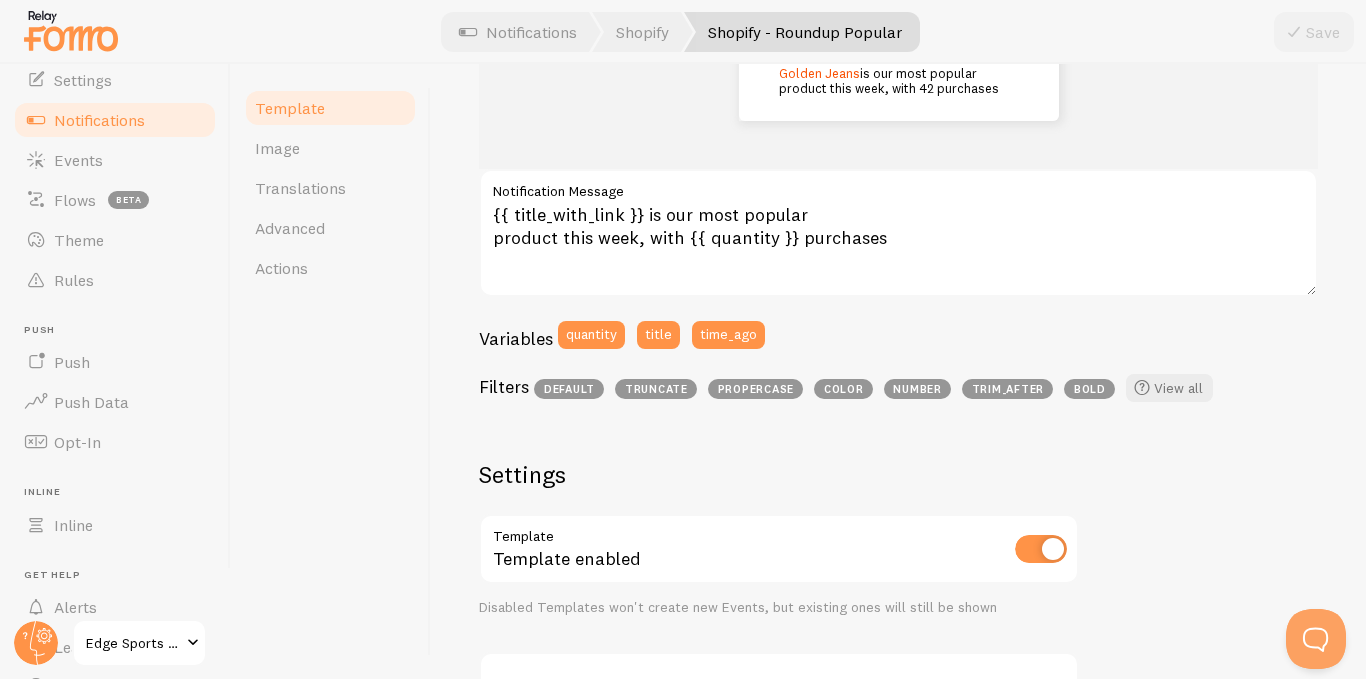 scroll, scrollTop: 215, scrollLeft: 0, axis: vertical 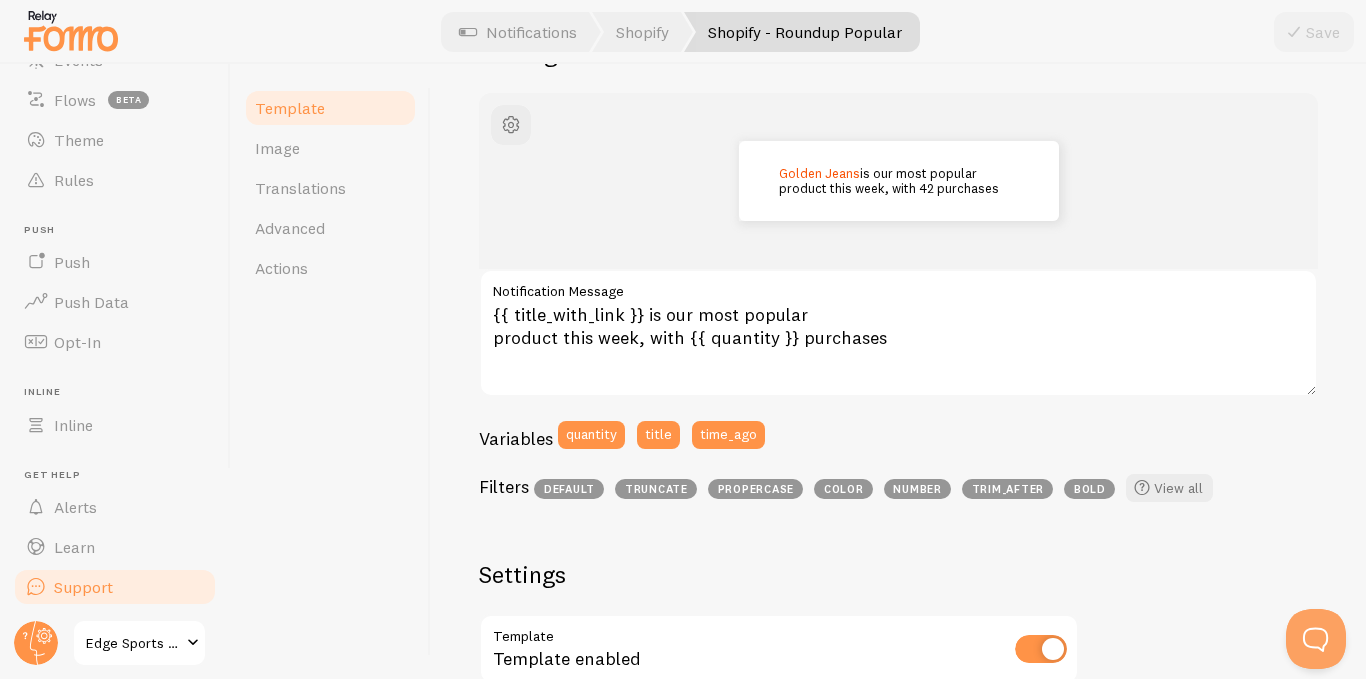 click on "Support" at bounding box center [83, 587] 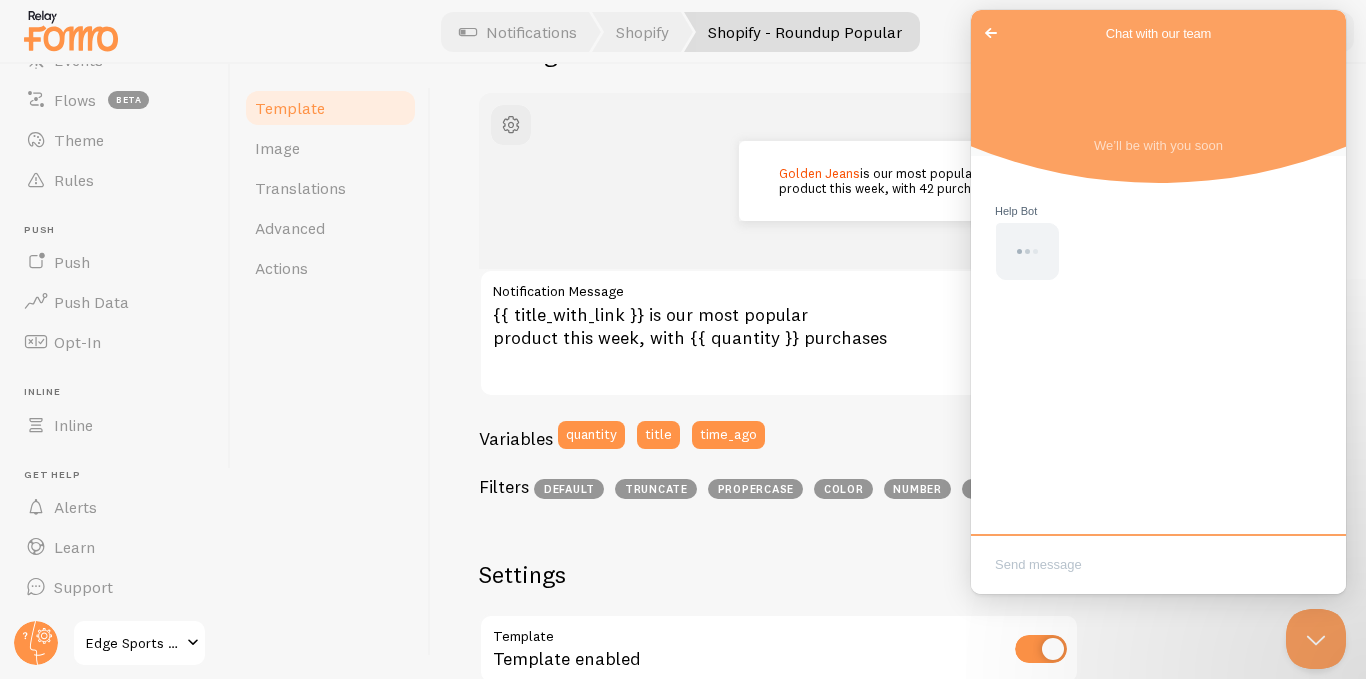 scroll, scrollTop: 0, scrollLeft: 0, axis: both 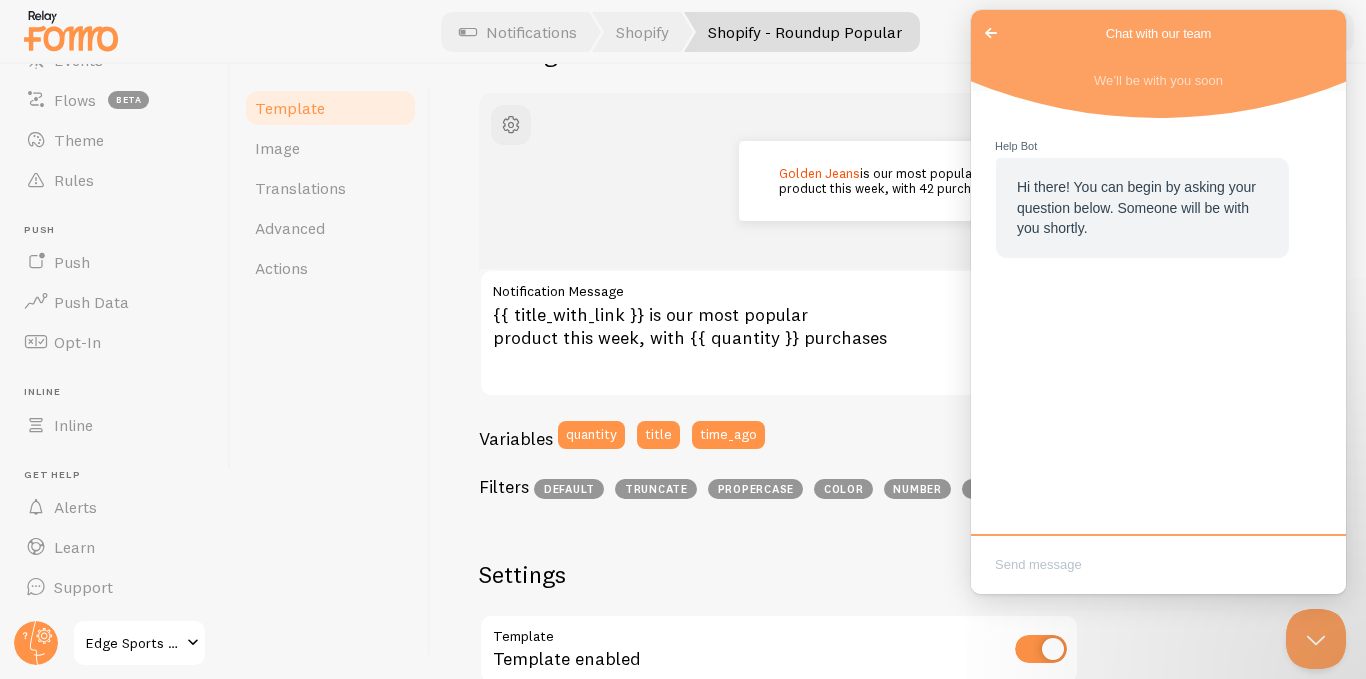 click at bounding box center [1158, 566] 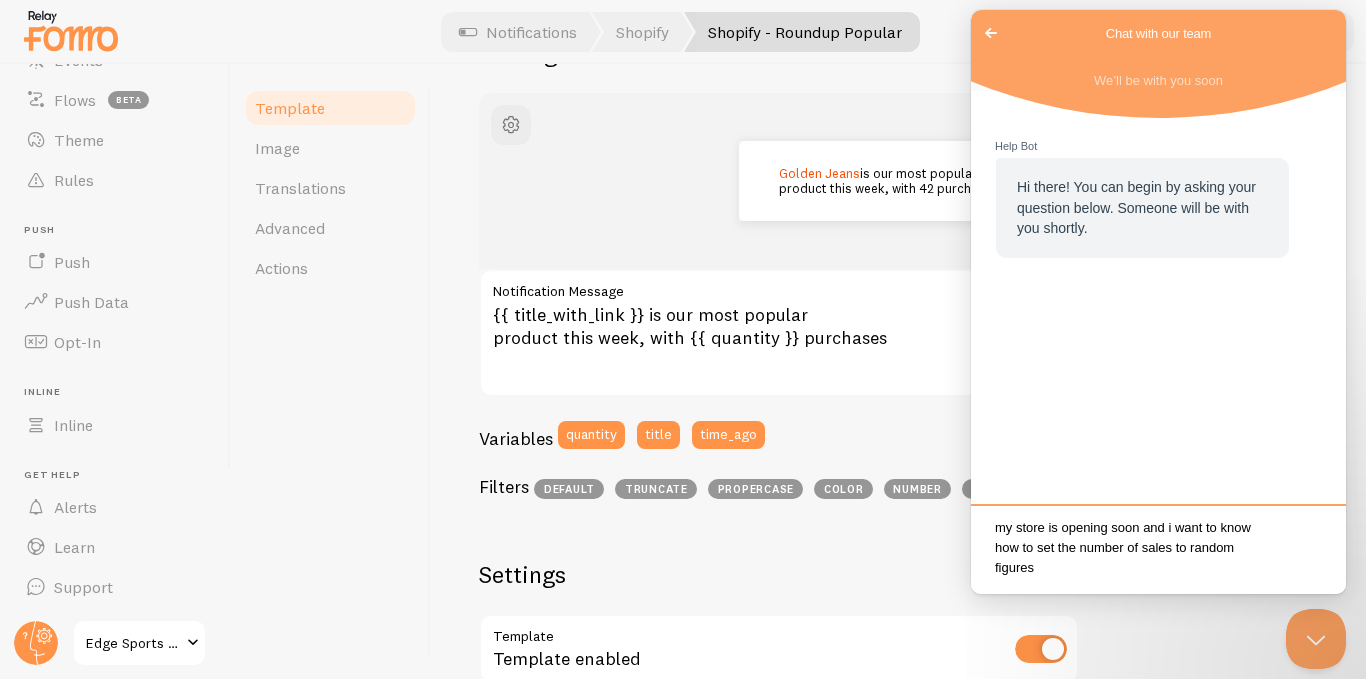 scroll, scrollTop: 7, scrollLeft: 0, axis: vertical 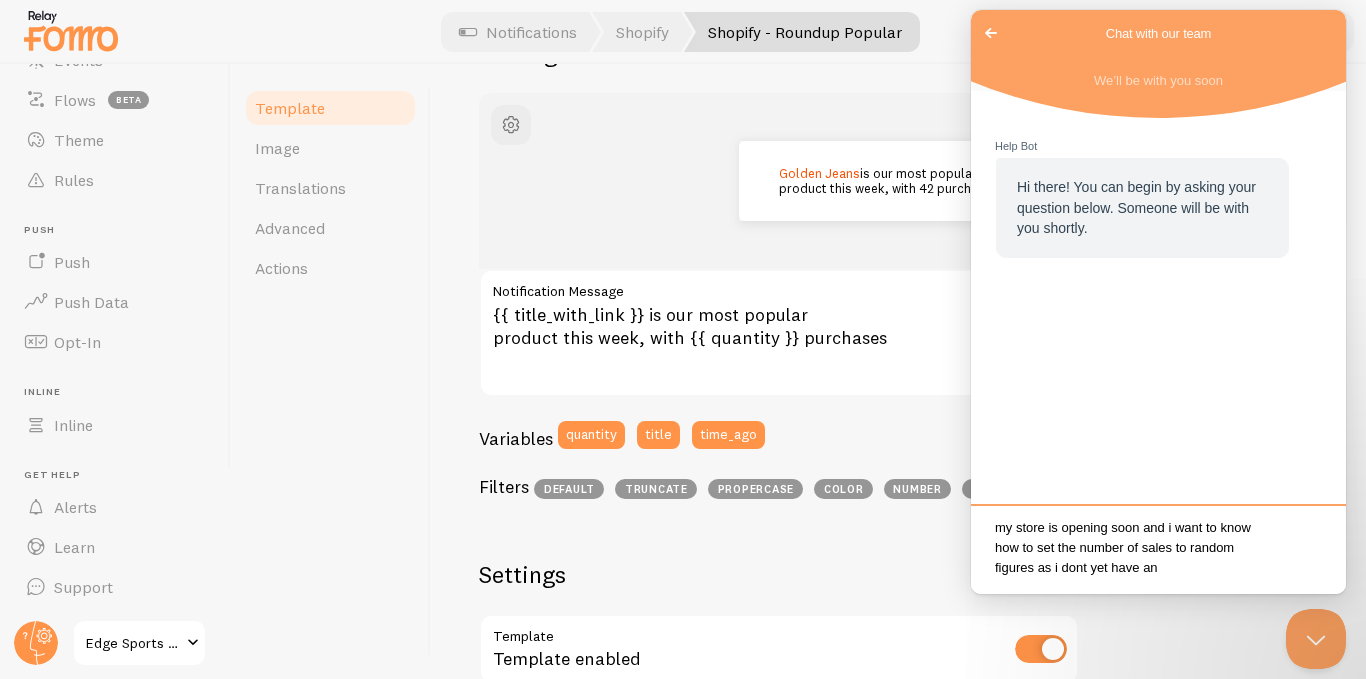 type on "my store is opening soon and i want to know how to set the number of sales to random figures as i dont yet have any" 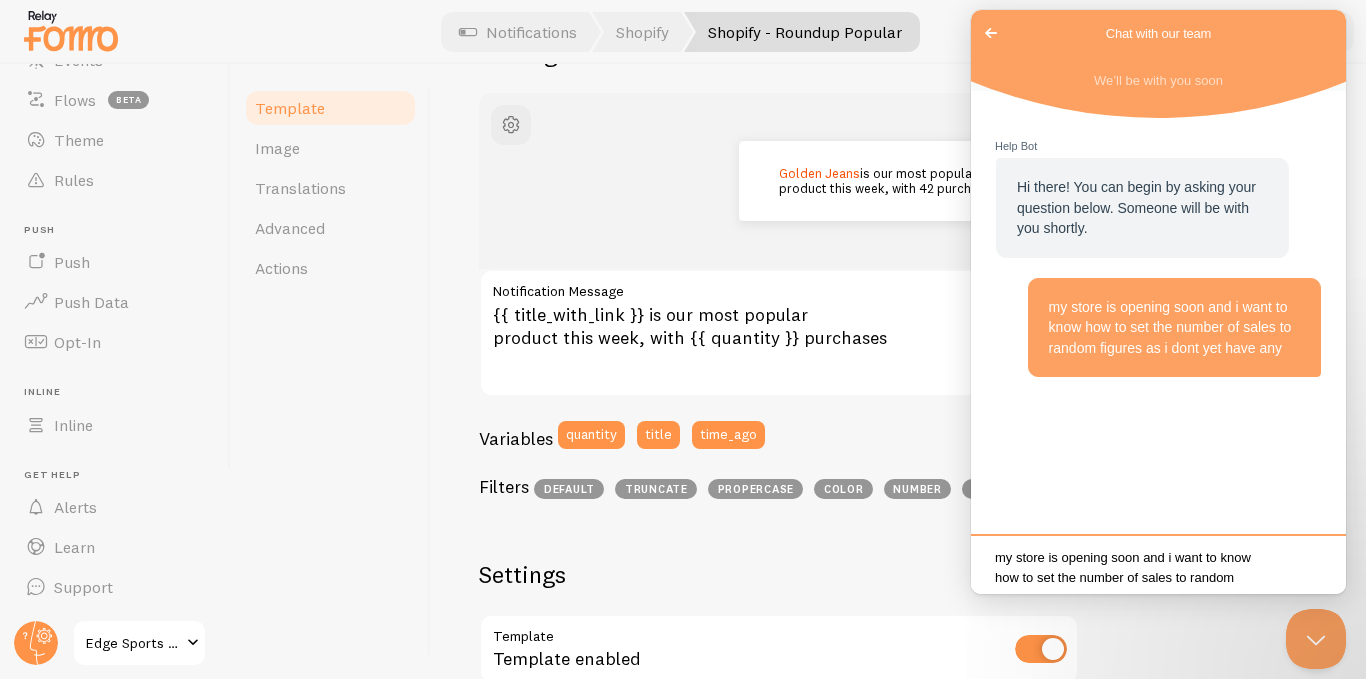 type 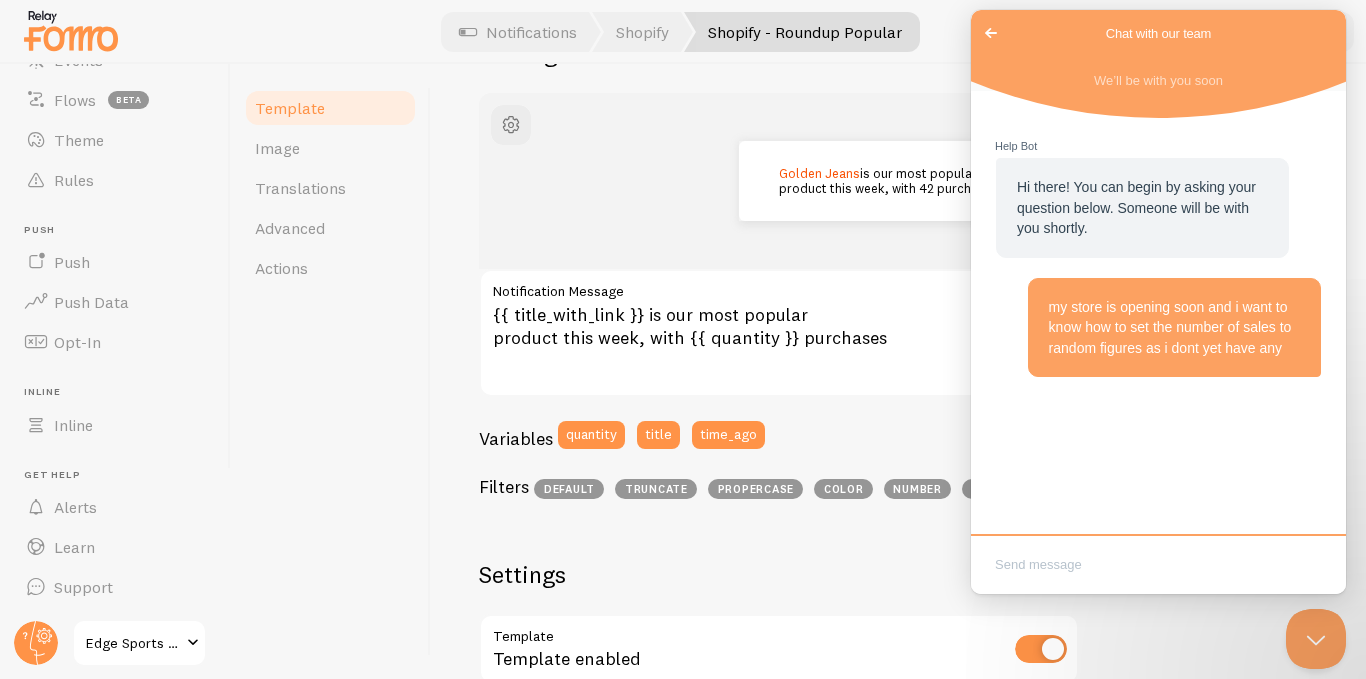 scroll, scrollTop: 0, scrollLeft: 0, axis: both 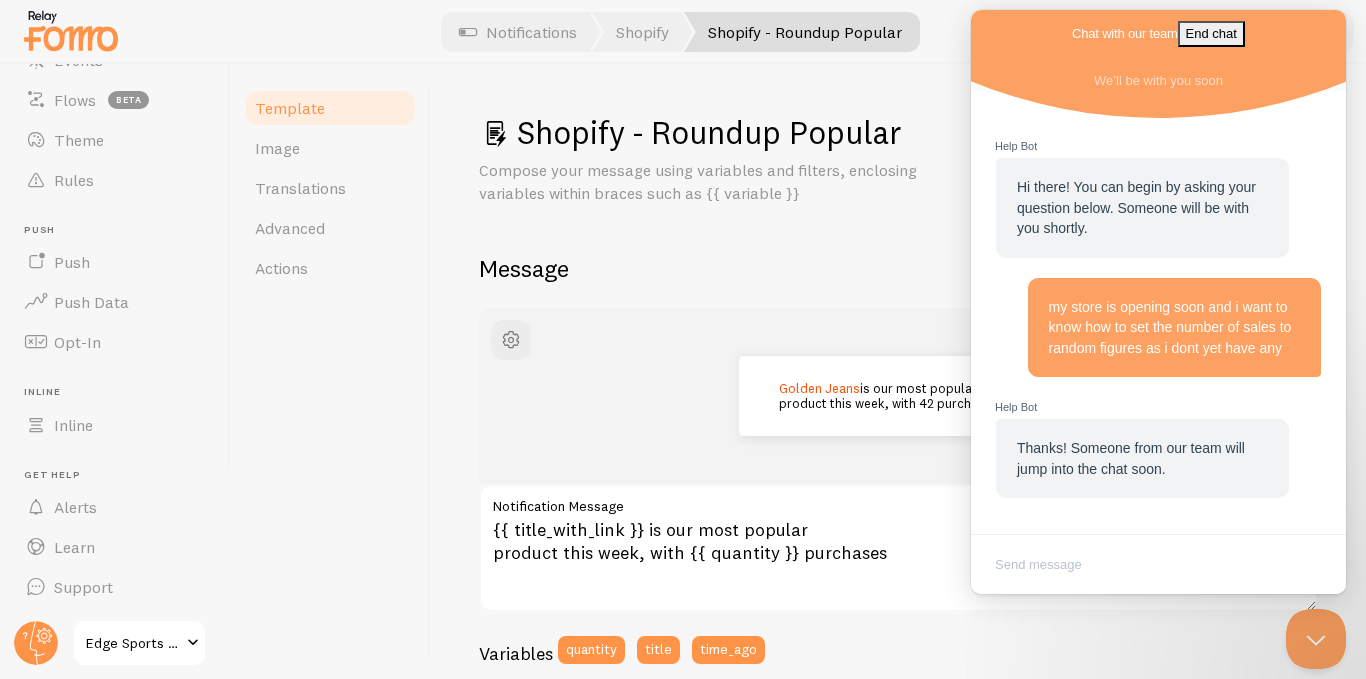 click on "Template
Image
Translations
Advanced
Actions" at bounding box center (331, 371) 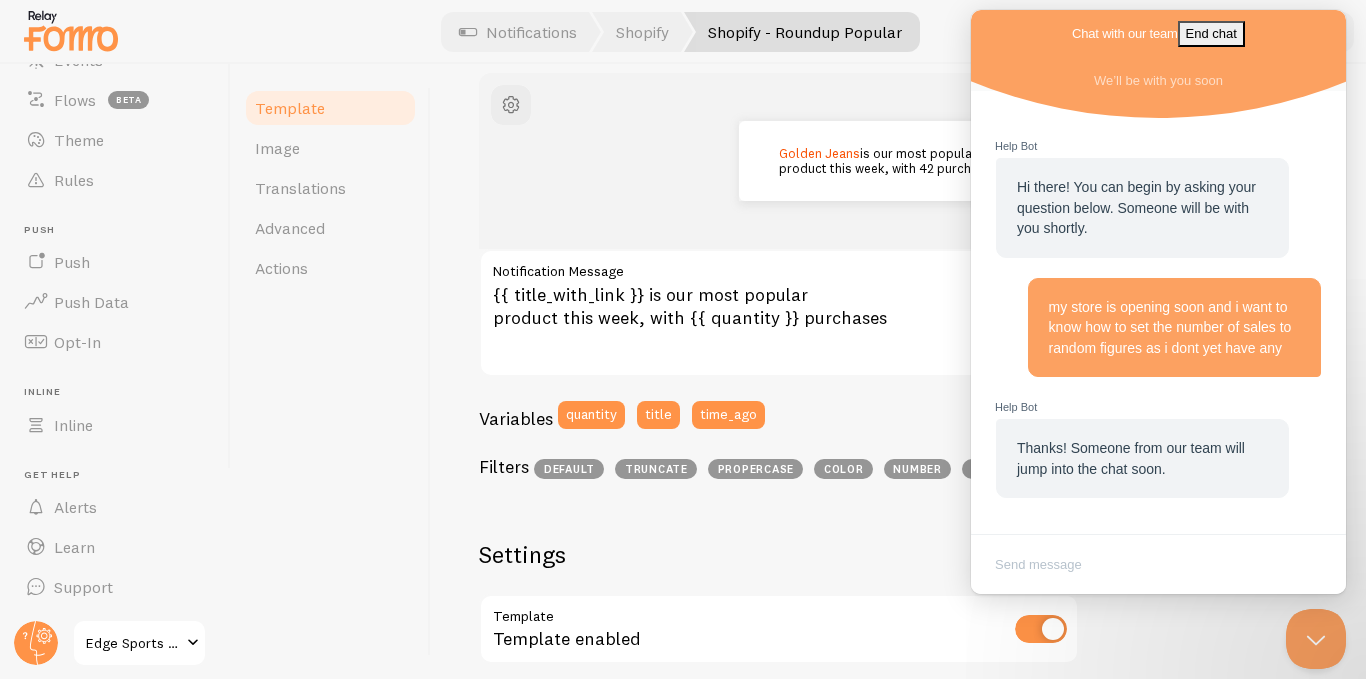 scroll, scrollTop: 0, scrollLeft: 0, axis: both 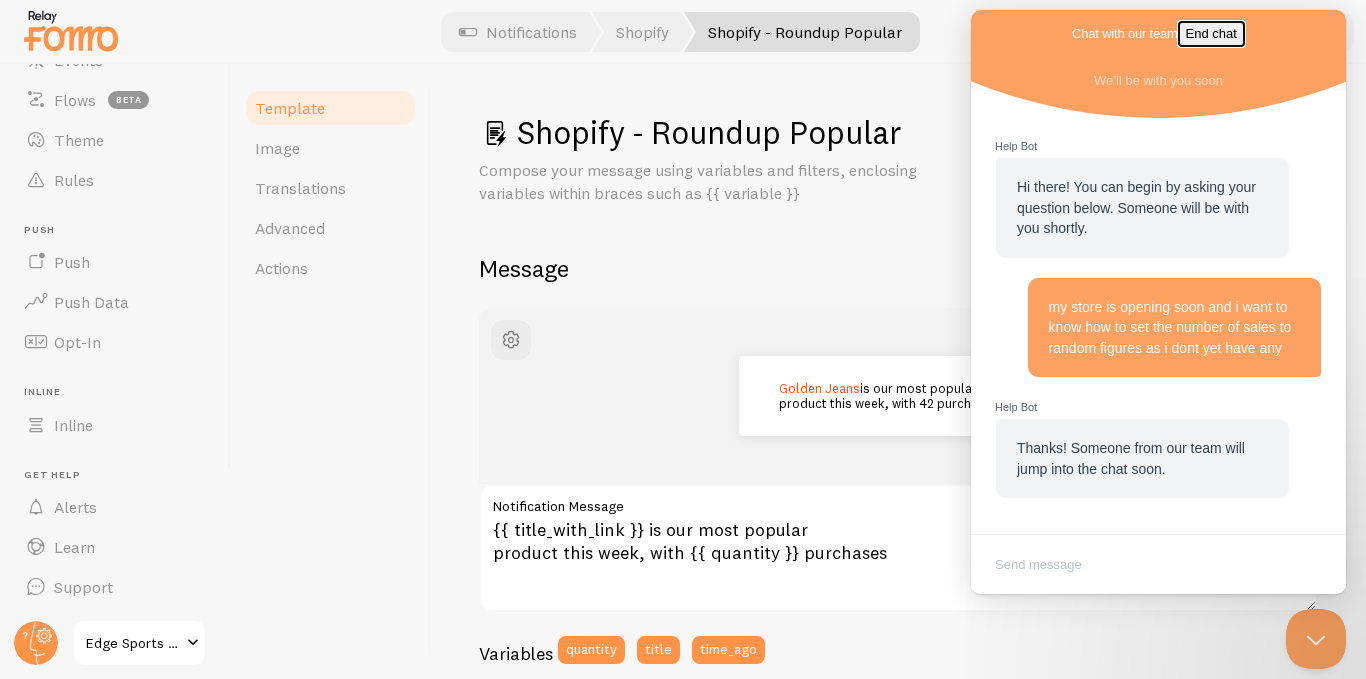 click on "End chat" at bounding box center (1211, 34) 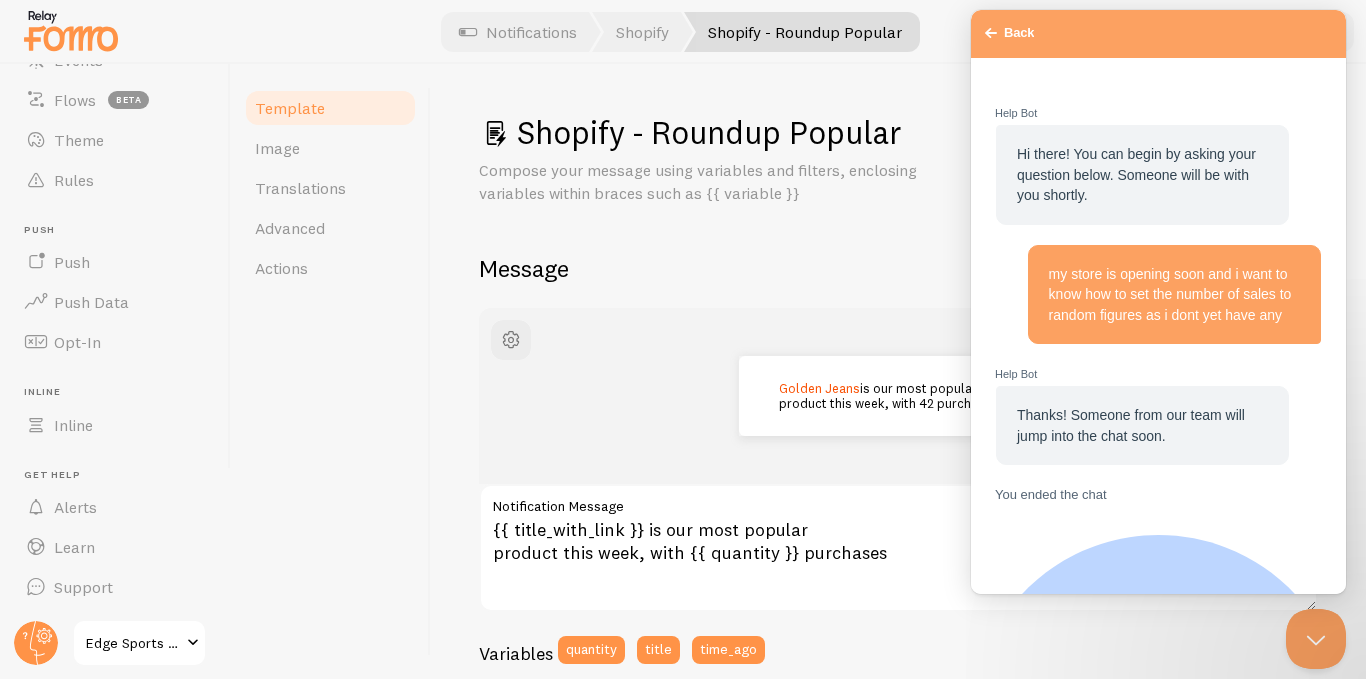 scroll, scrollTop: 174, scrollLeft: 0, axis: vertical 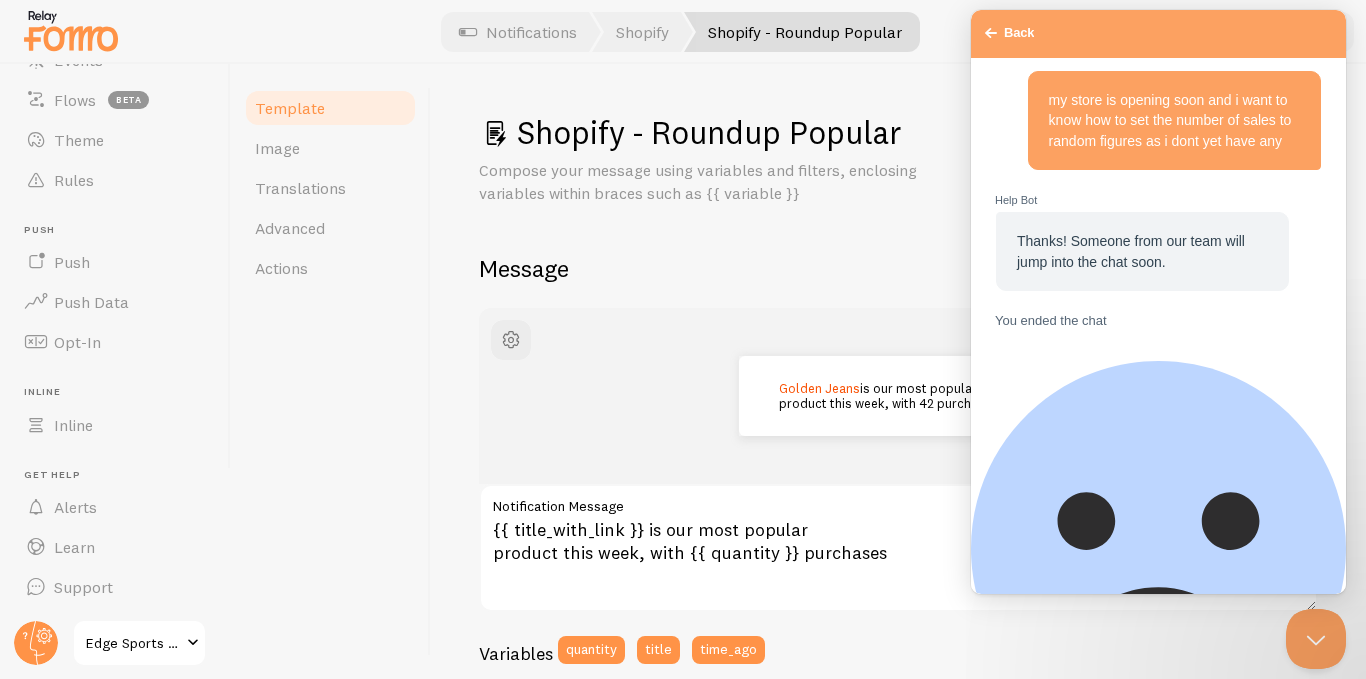 click on "Return home" at bounding box center (1238, 764) 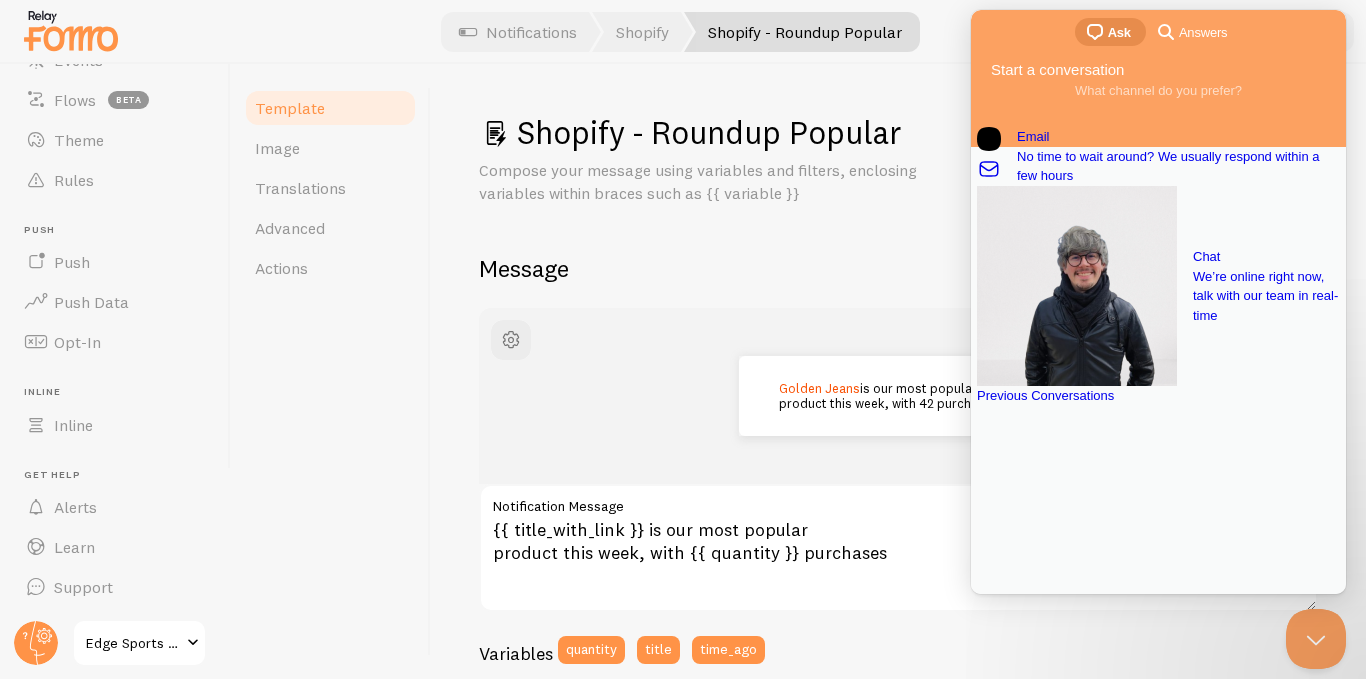 click on "Golden Jeans  is our most popular product this week, with 42 purchases   {{ title_with_link }} is our most popular
product this week, with {{ quantity }} purchases   Notification Message         Variables
quantity
title
time_ago   Filters   default   truncate   propercase   color   number   trim_after   bold
View all" at bounding box center (898, 517) 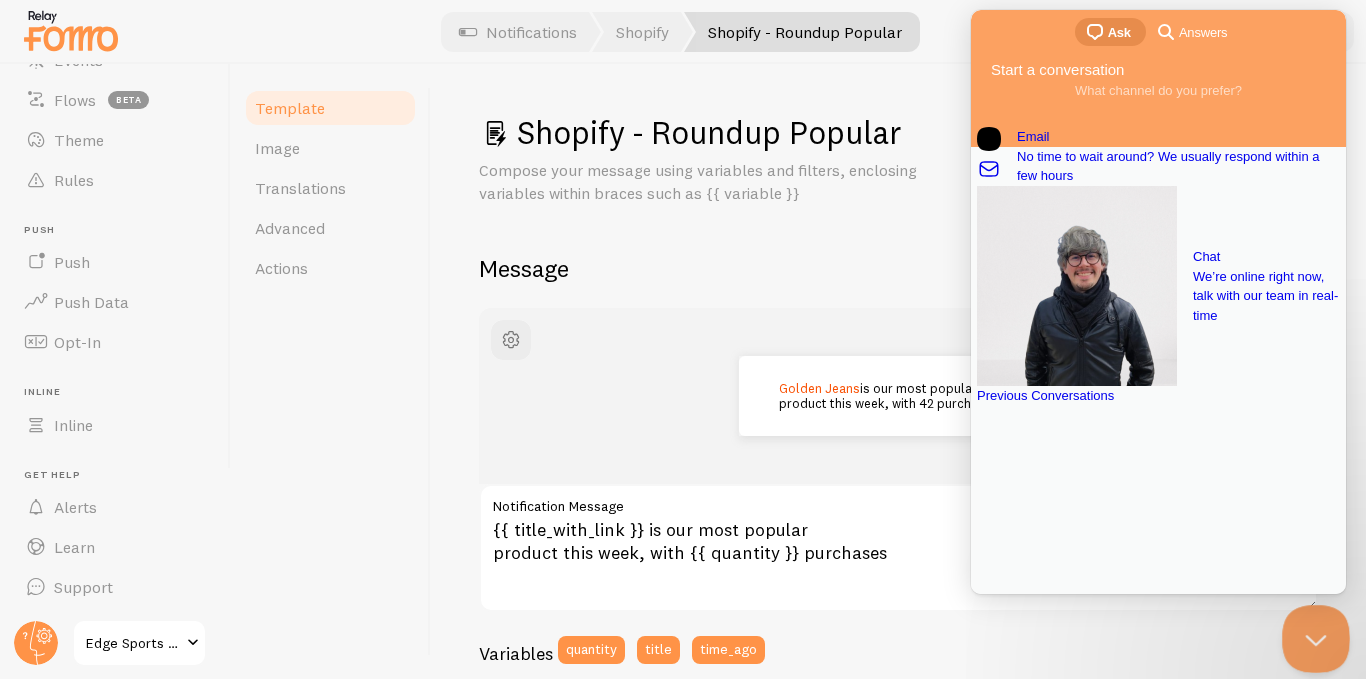 click at bounding box center [1312, 635] 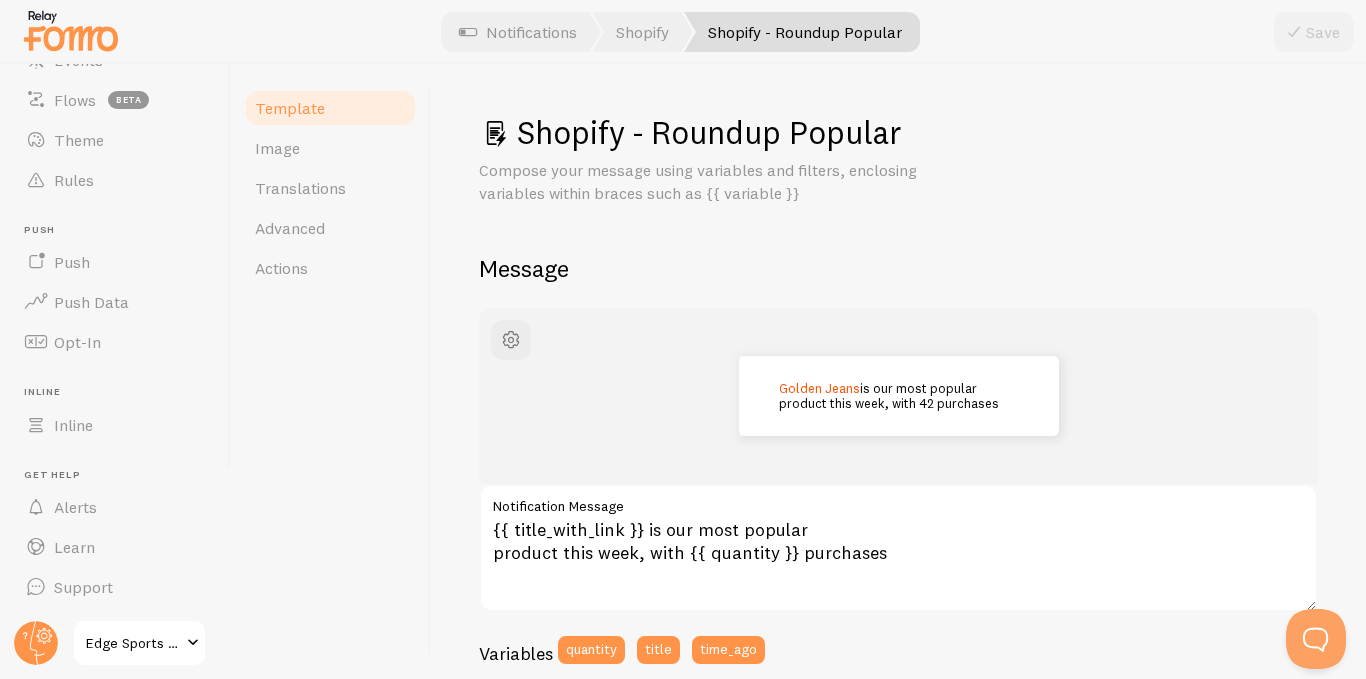 click on "Template
Image
Translations
Advanced
Actions" at bounding box center (331, 371) 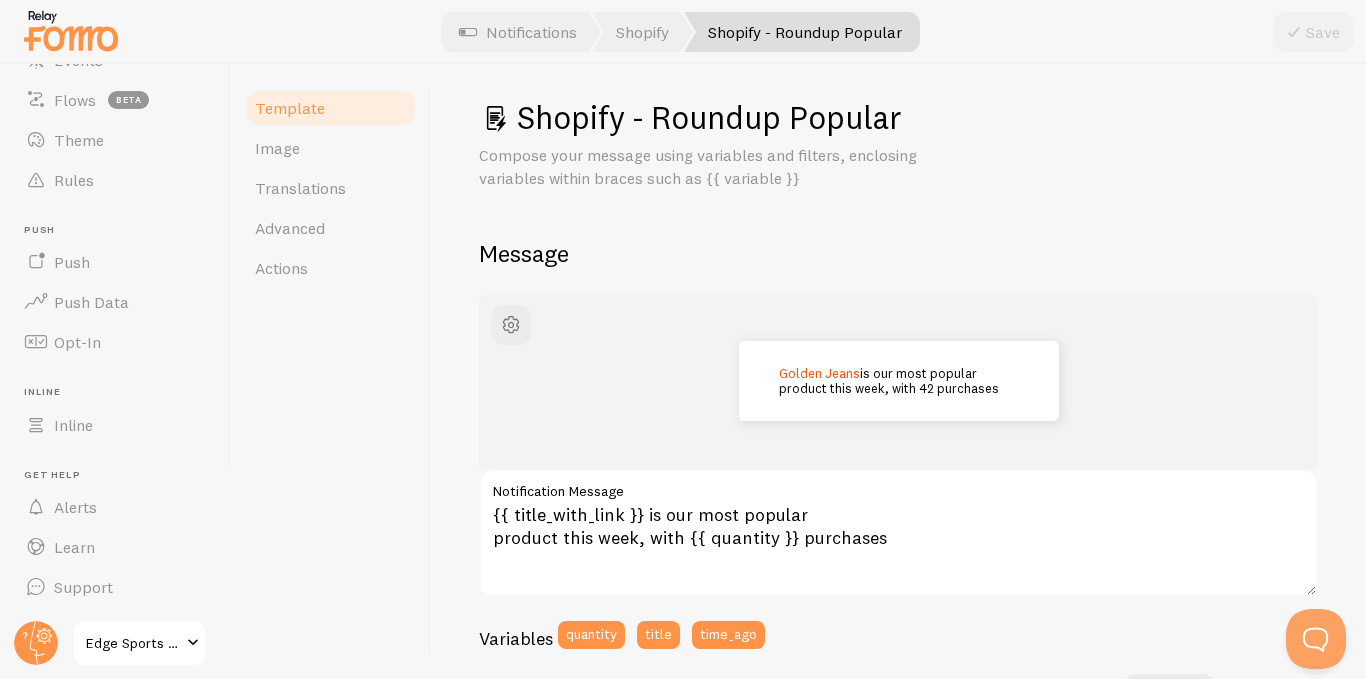 scroll, scrollTop: 0, scrollLeft: 0, axis: both 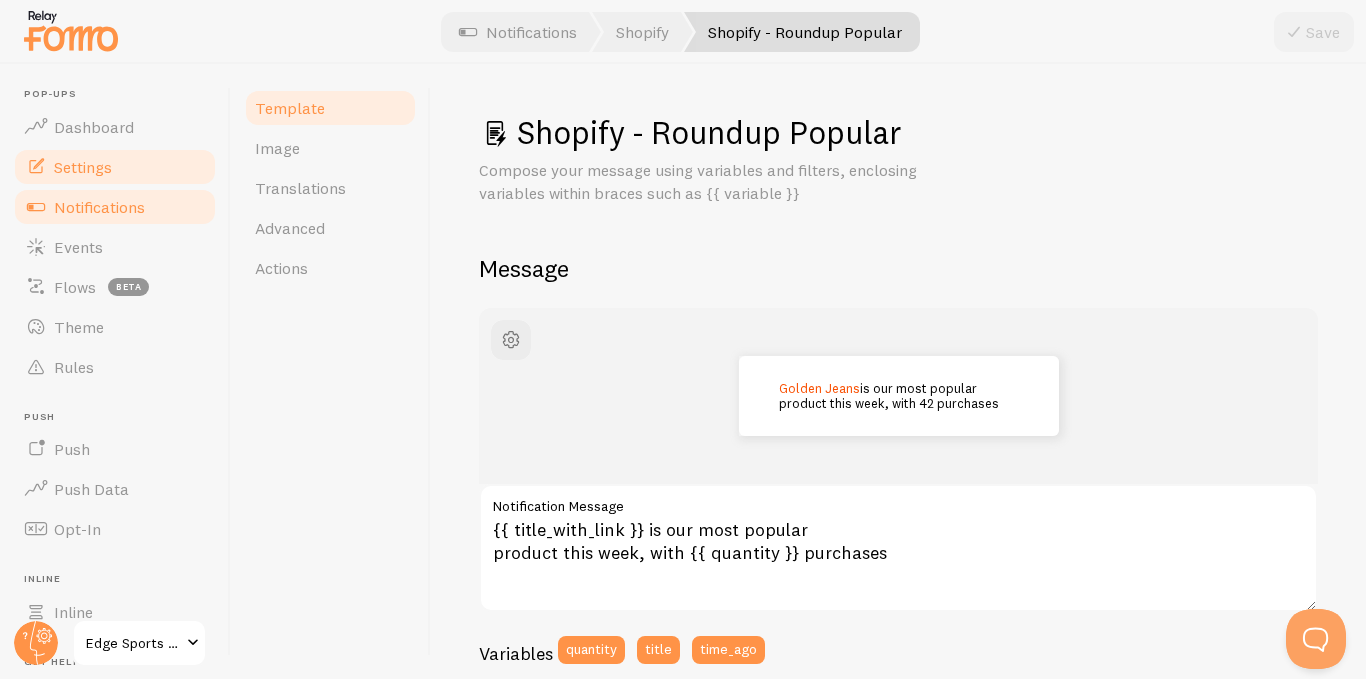 click on "Settings" at bounding box center [83, 167] 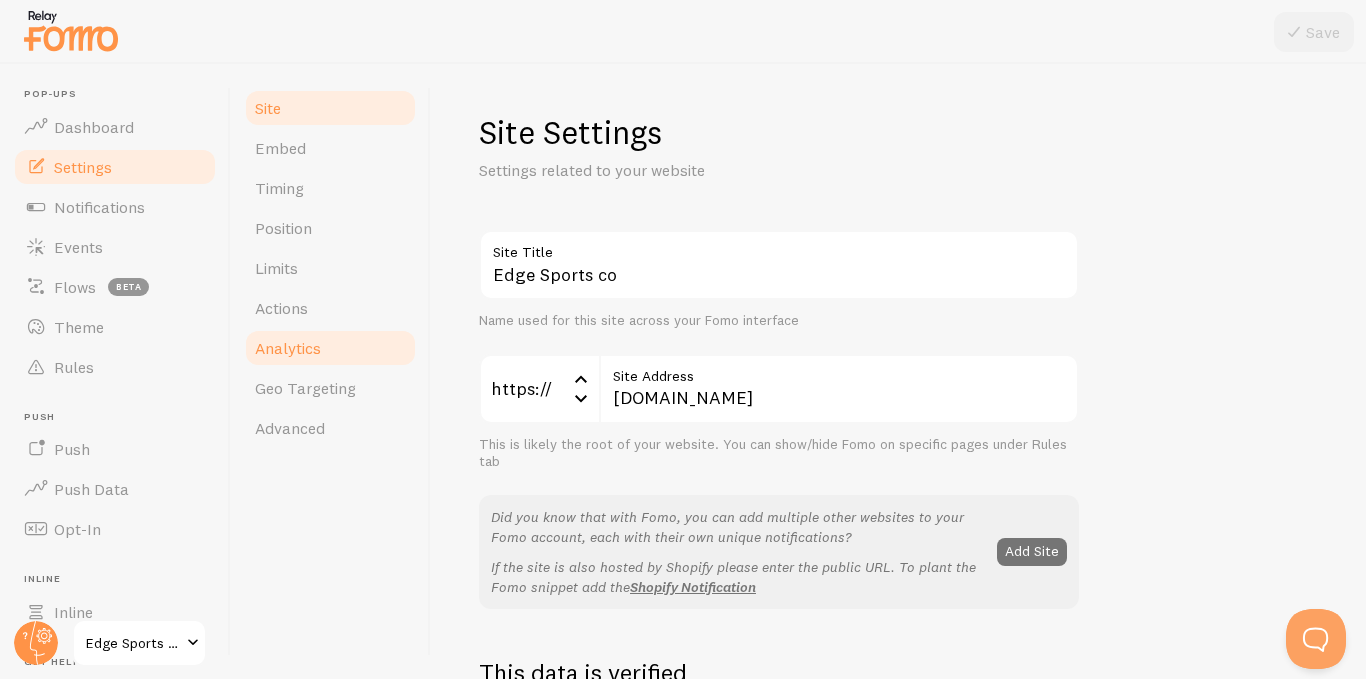 click on "Analytics" at bounding box center (288, 348) 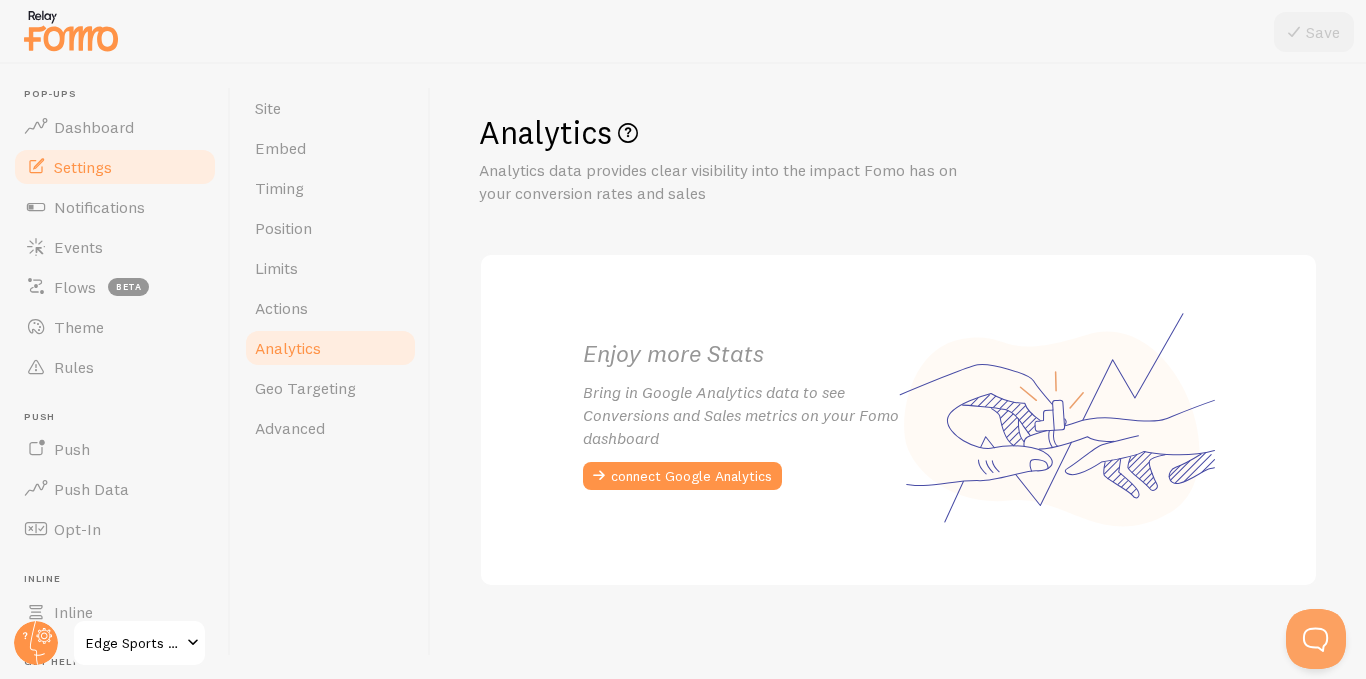scroll, scrollTop: 4, scrollLeft: 0, axis: vertical 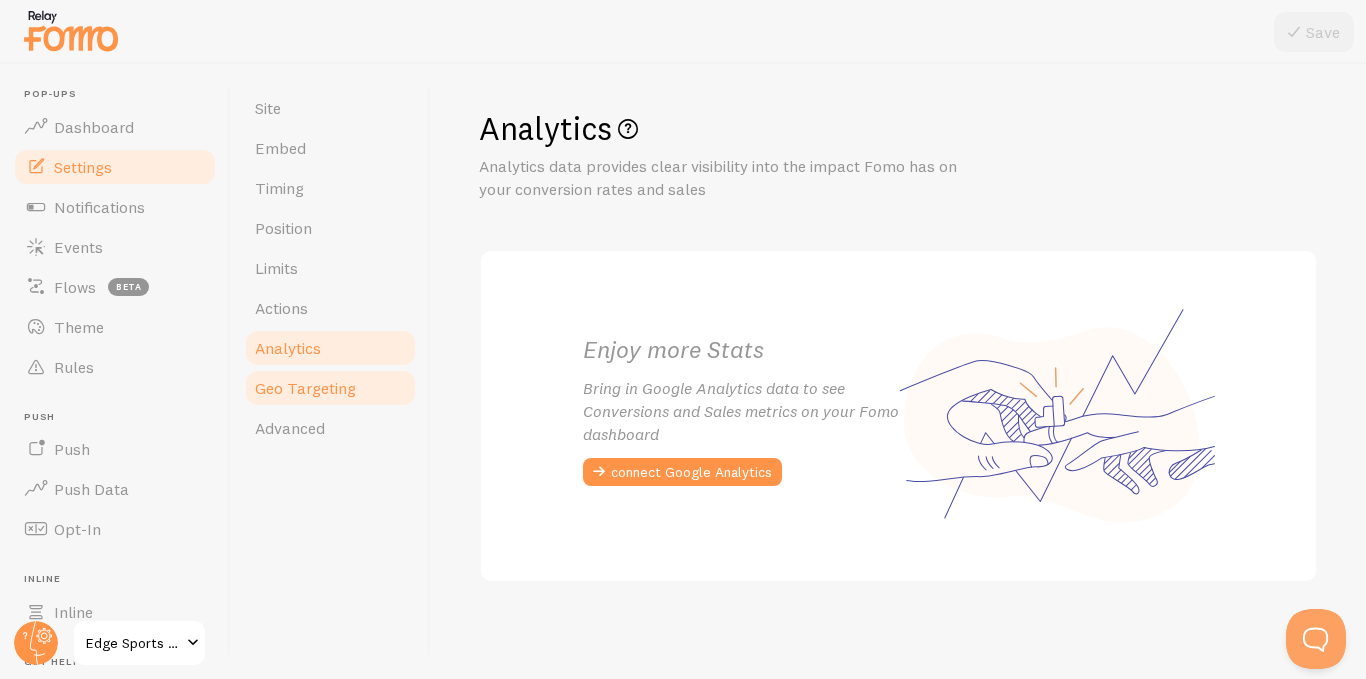 click on "Geo Targeting" at bounding box center [305, 388] 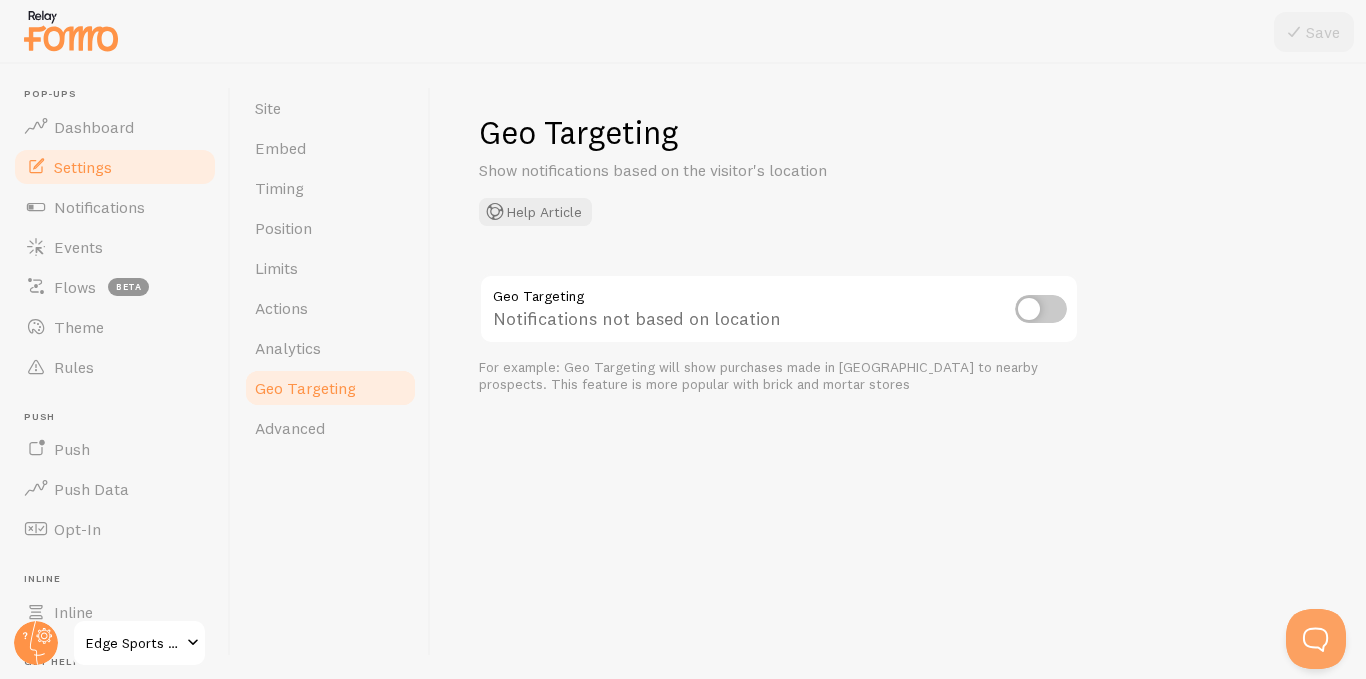 scroll, scrollTop: 0, scrollLeft: 0, axis: both 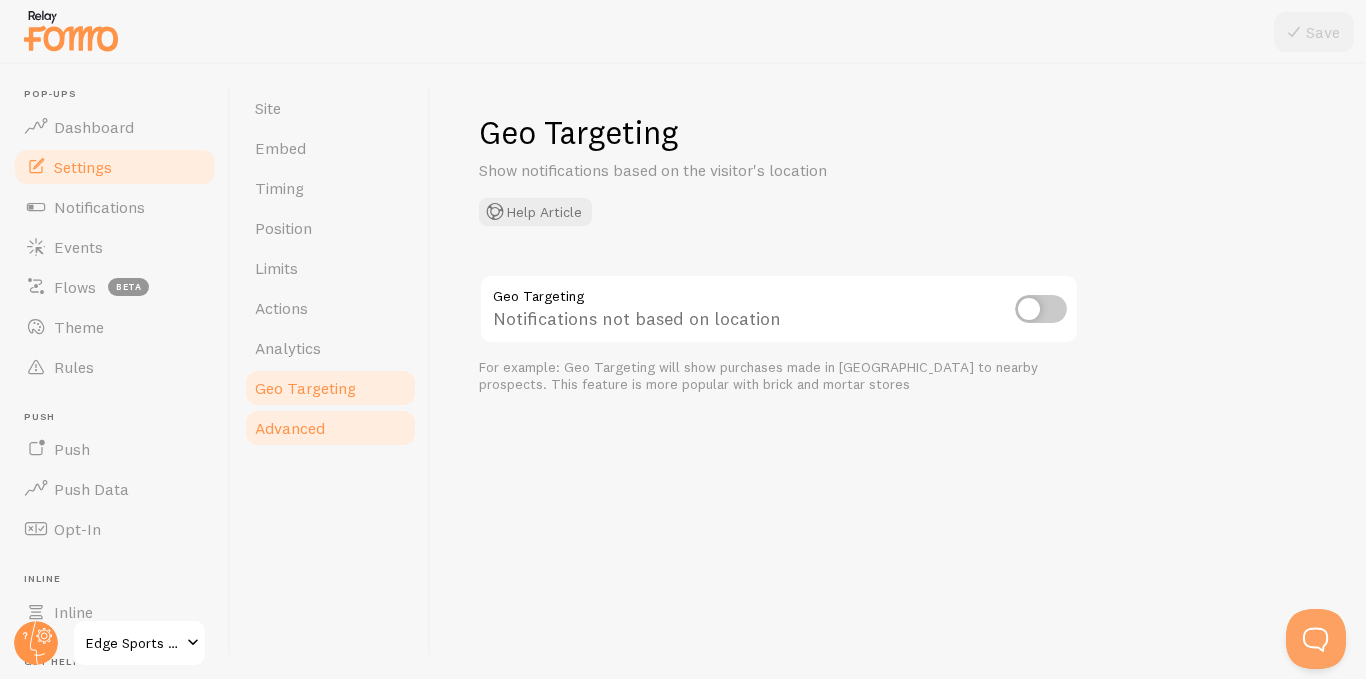 click on "Advanced" at bounding box center (290, 428) 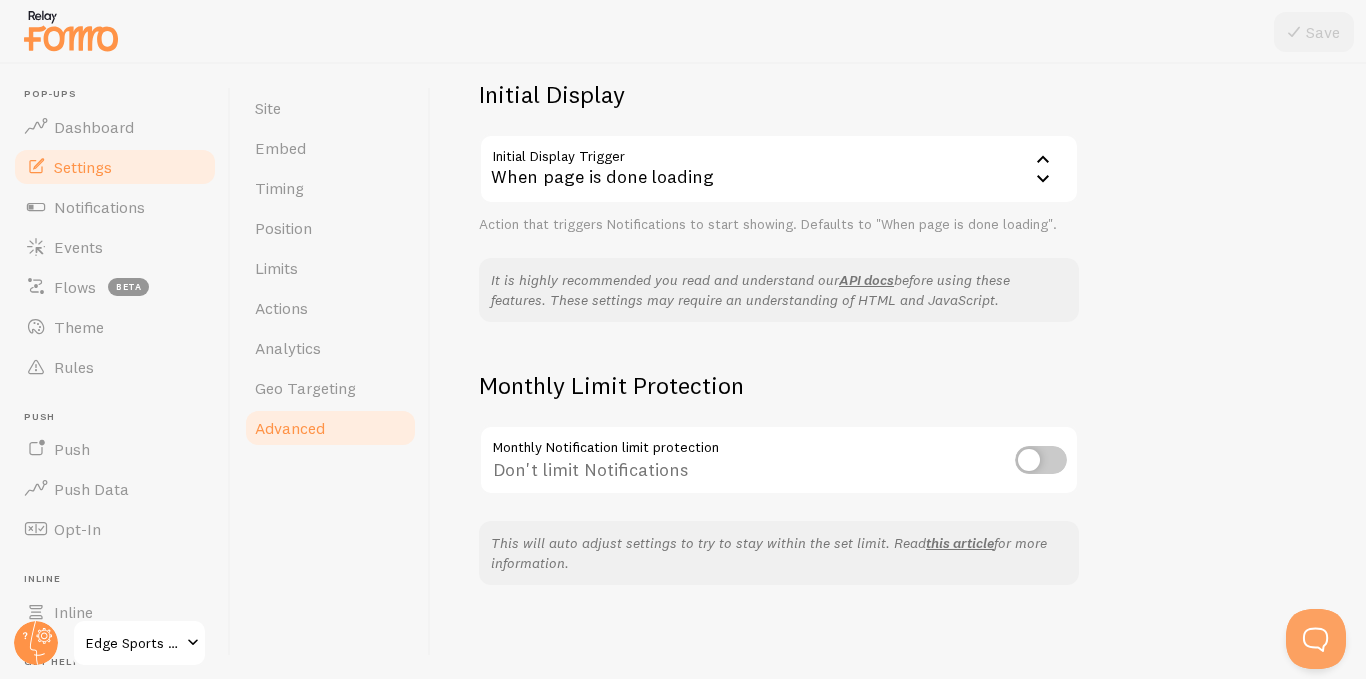 scroll, scrollTop: 481, scrollLeft: 0, axis: vertical 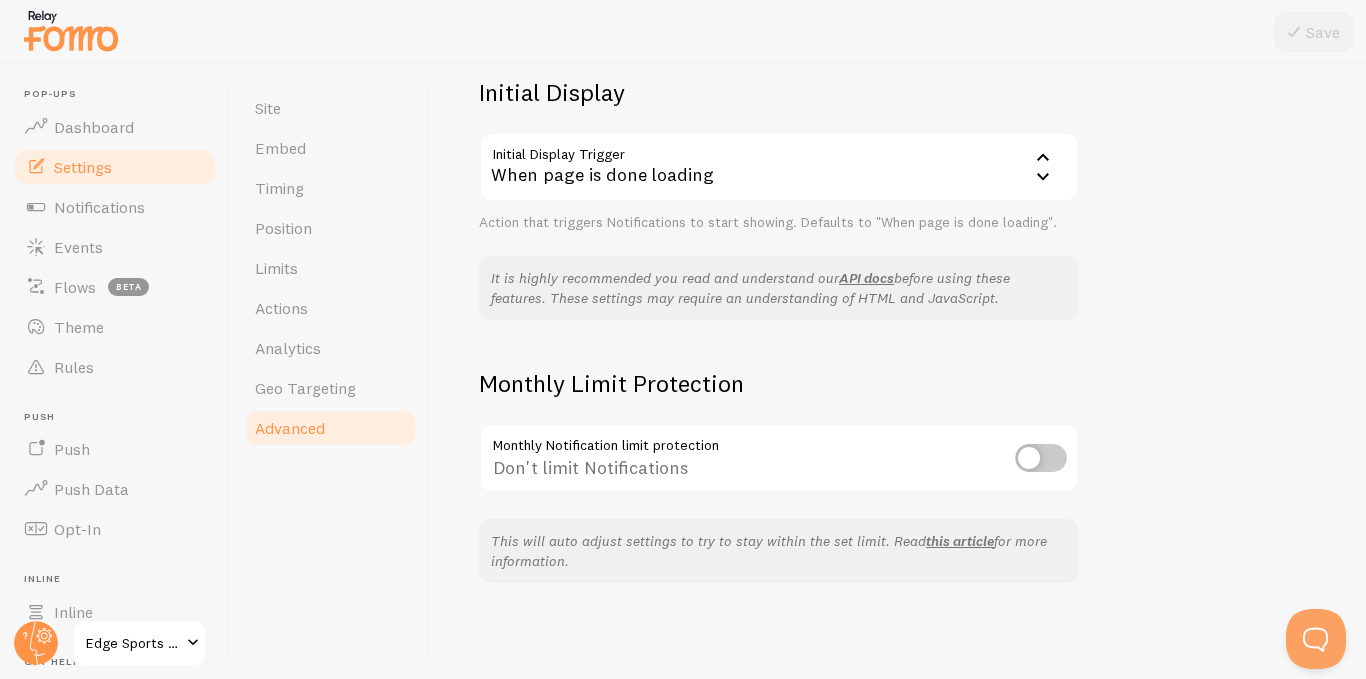 click 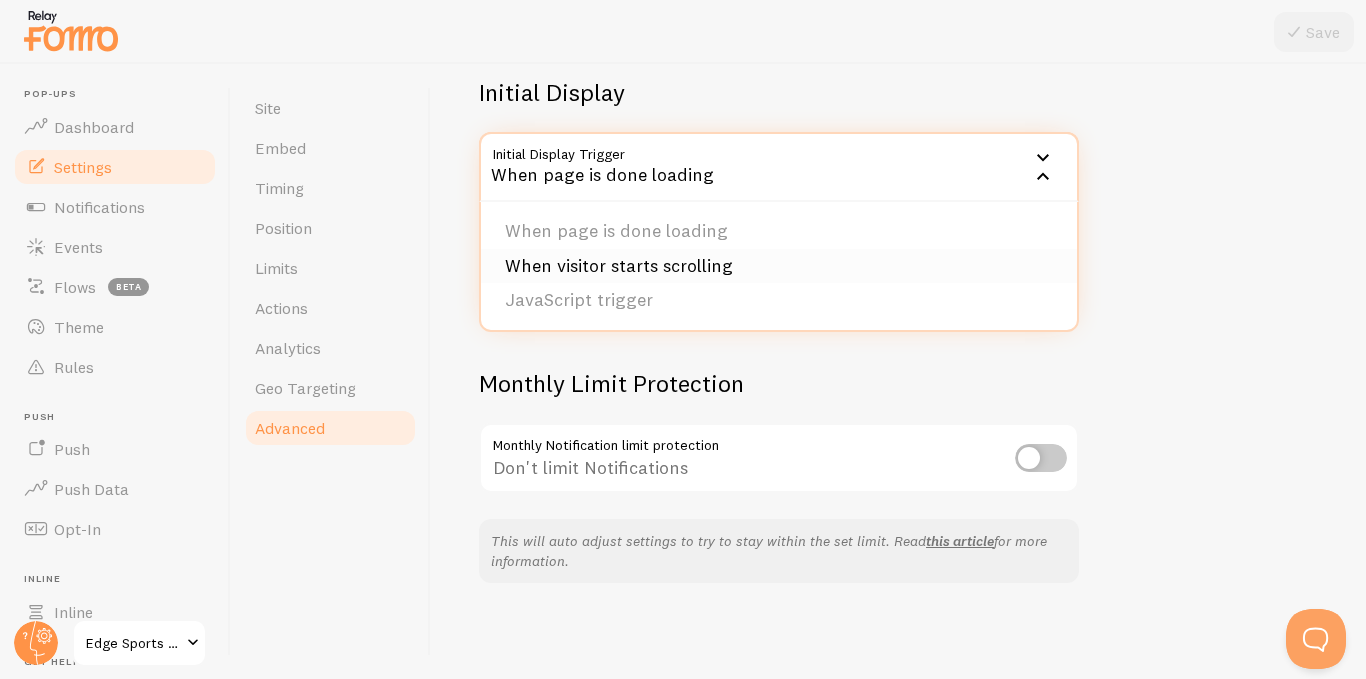 click on "When visitor starts scrolling" at bounding box center (779, 266) 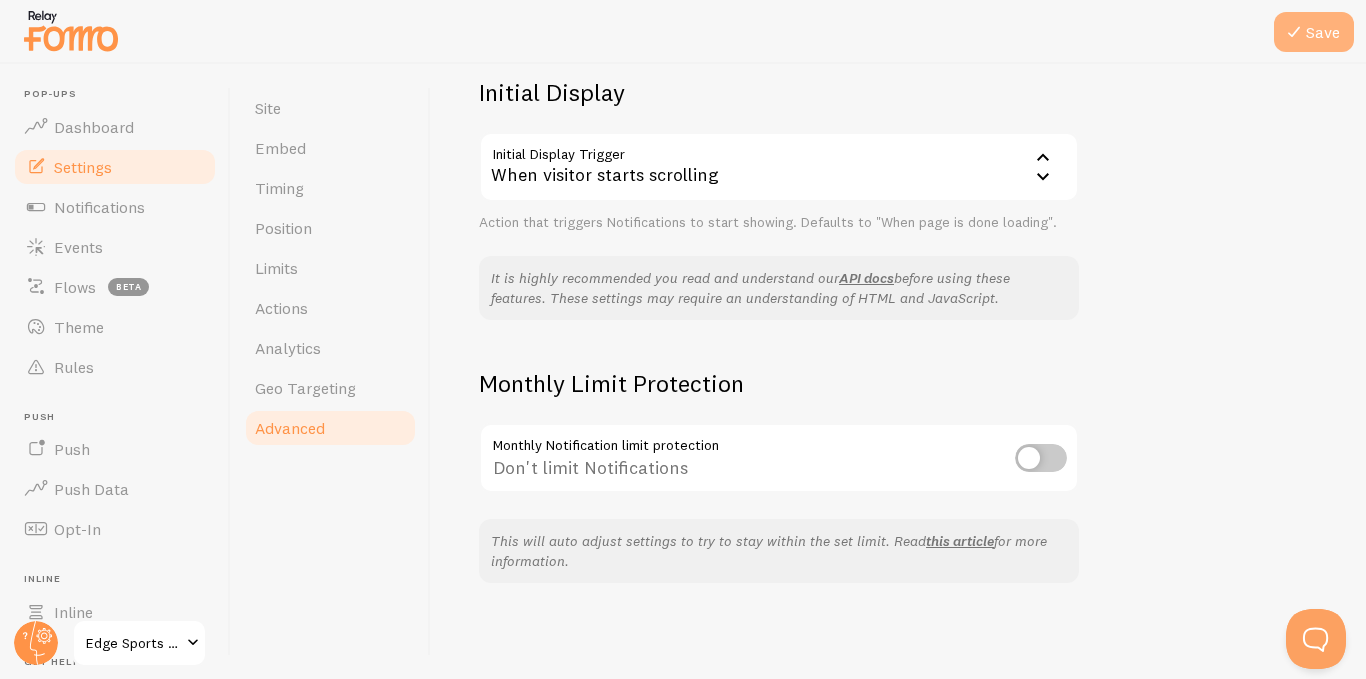 click on "Save" at bounding box center (1314, 32) 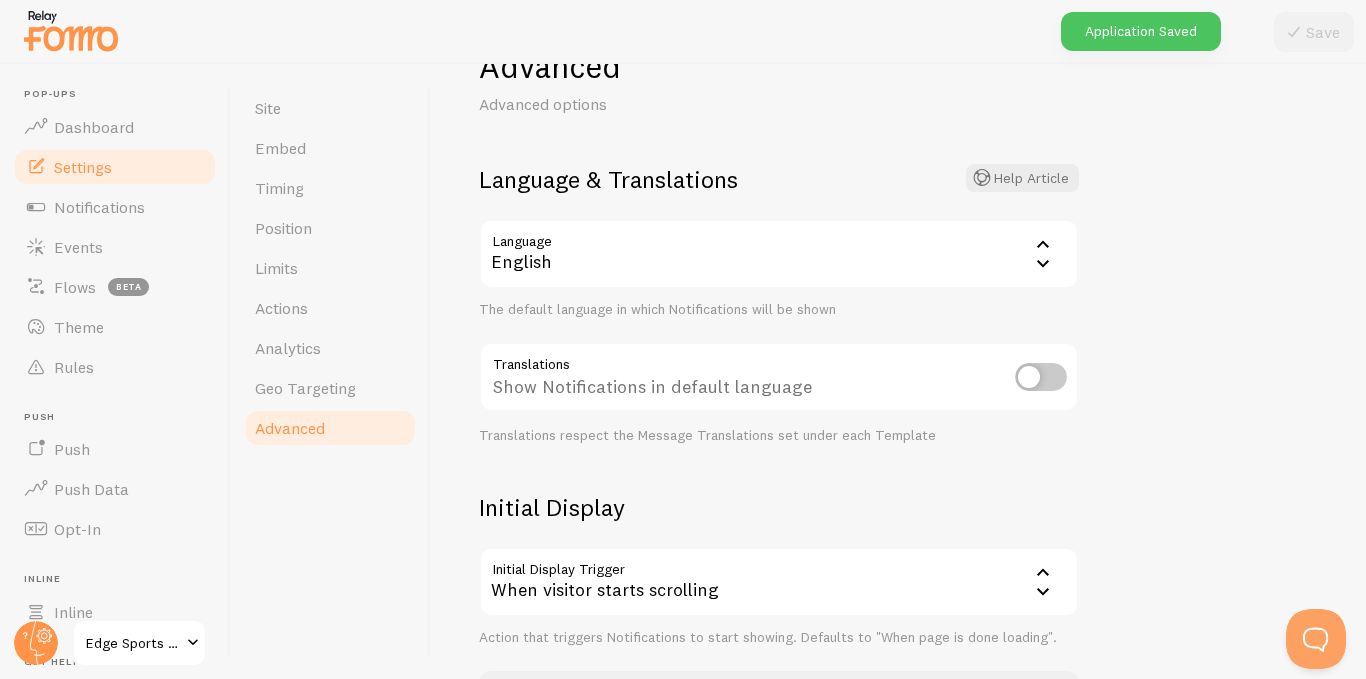 scroll, scrollTop: 0, scrollLeft: 0, axis: both 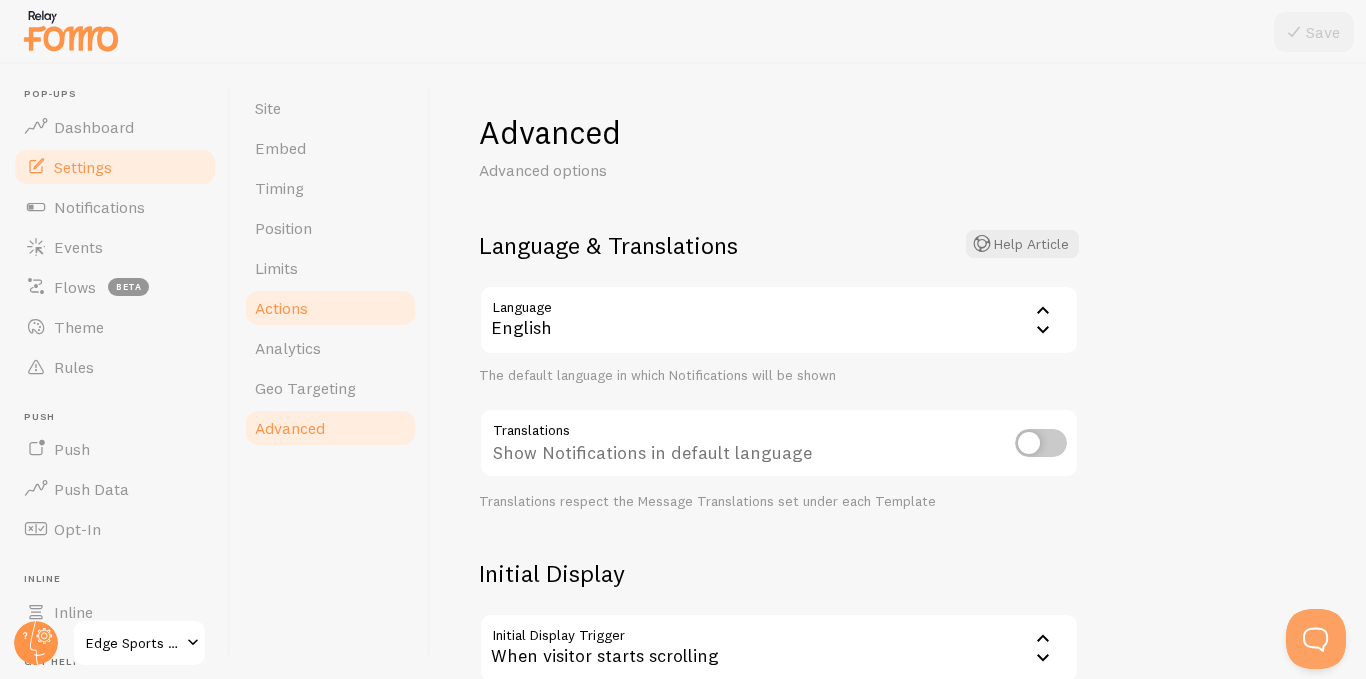 click on "Actions" at bounding box center (281, 308) 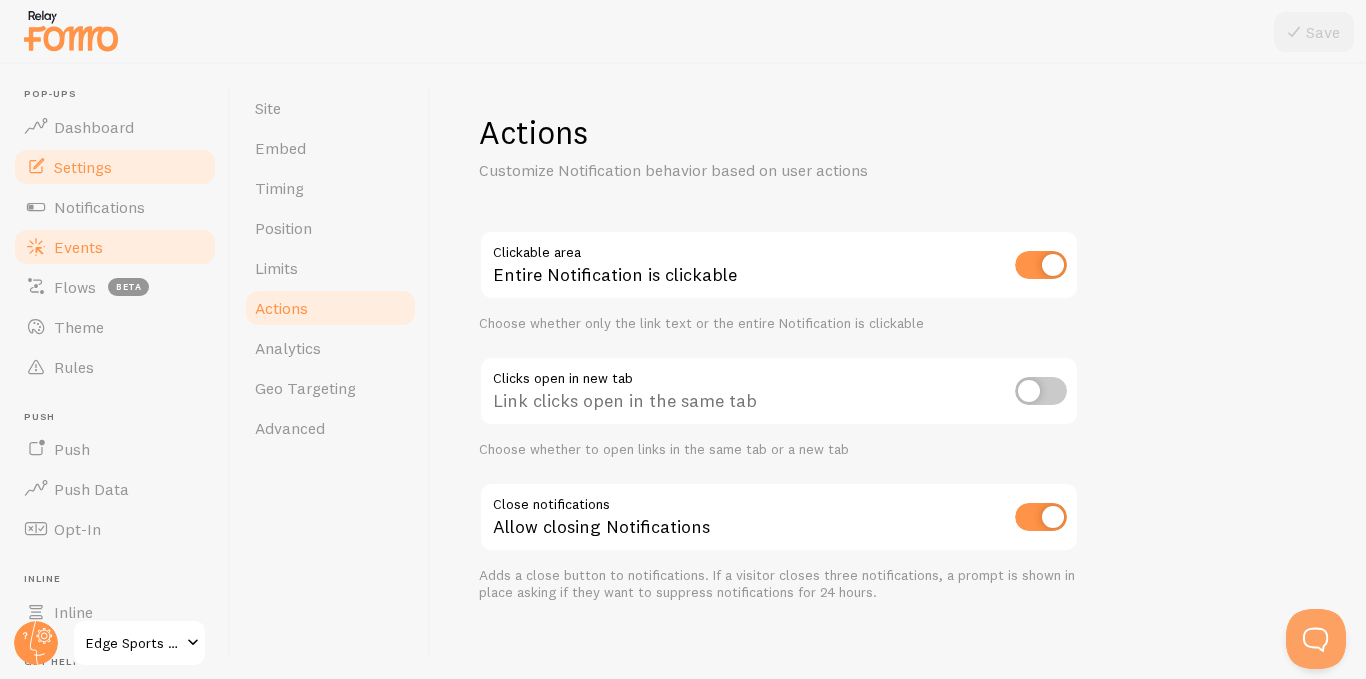 click on "Events" at bounding box center [78, 247] 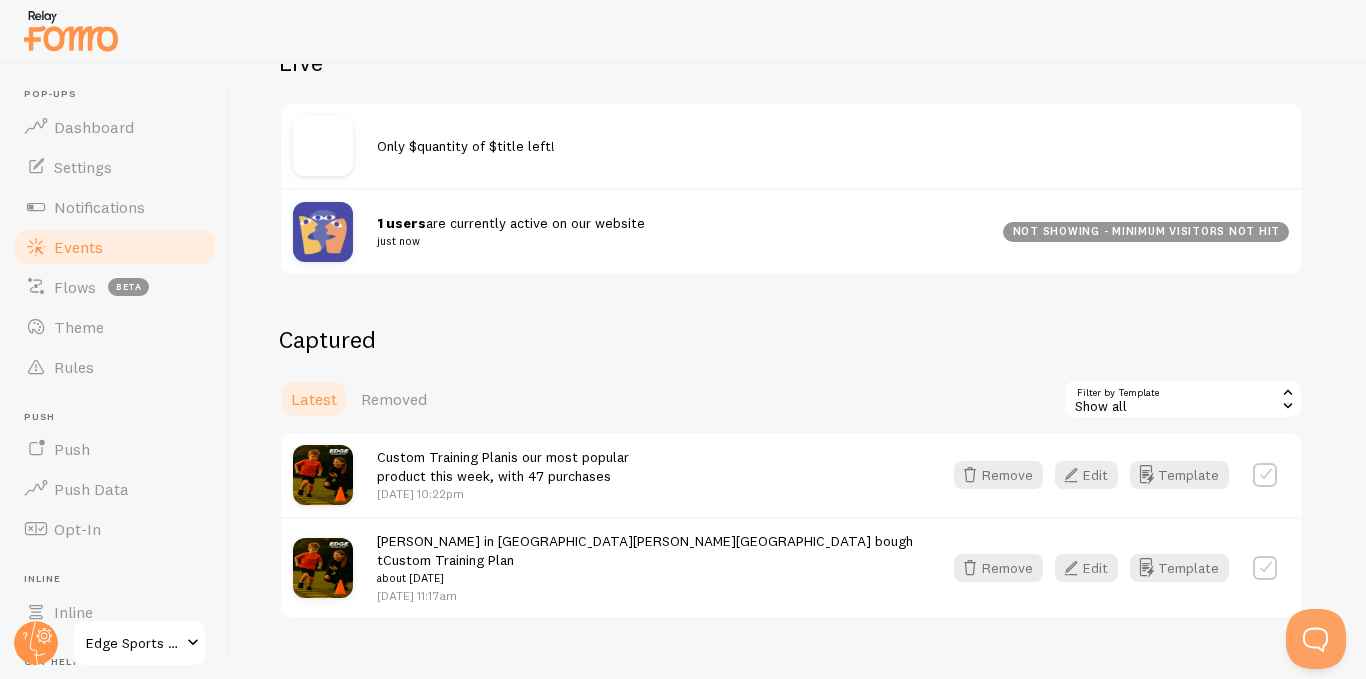 scroll, scrollTop: 392, scrollLeft: 0, axis: vertical 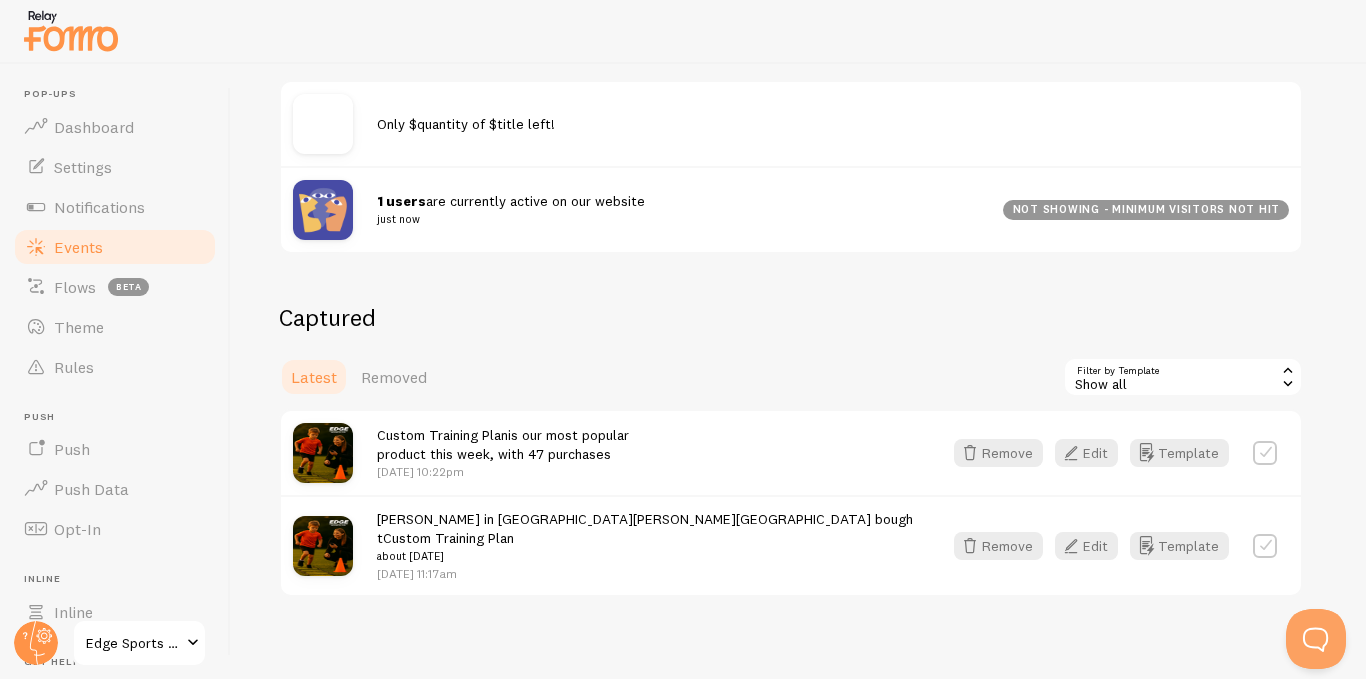 click 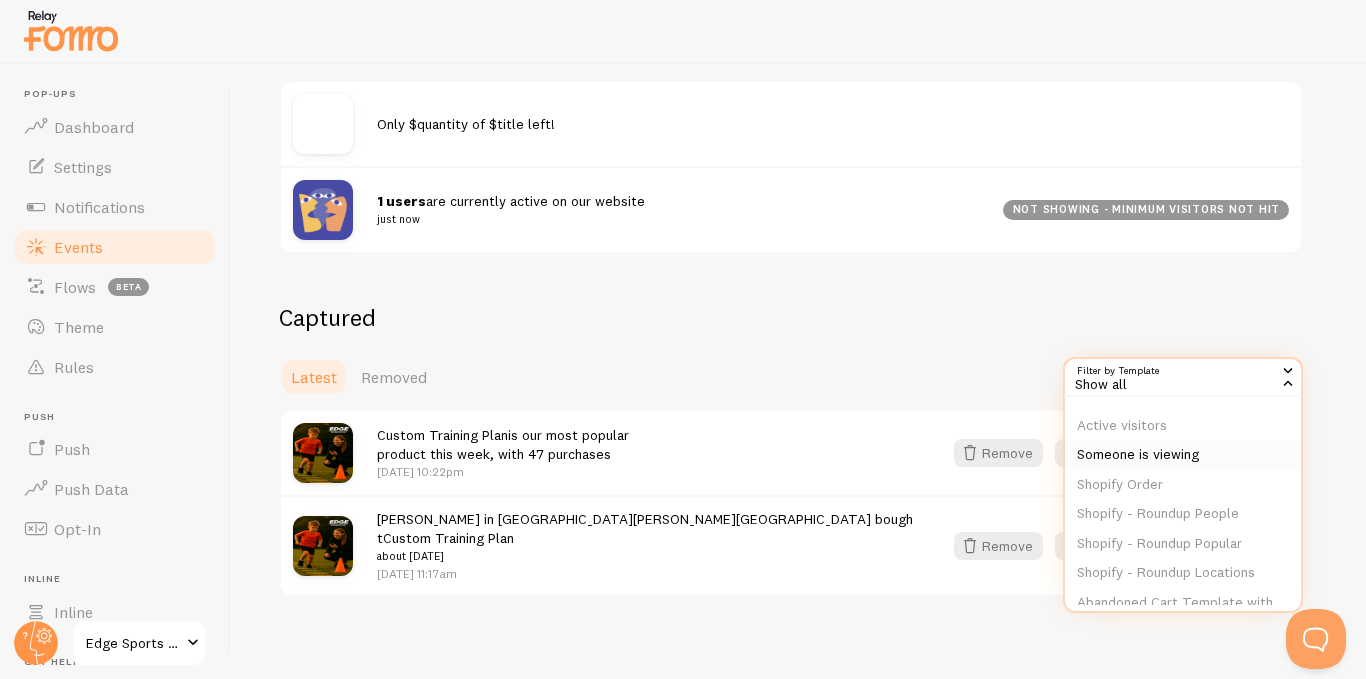 scroll, scrollTop: 100, scrollLeft: 0, axis: vertical 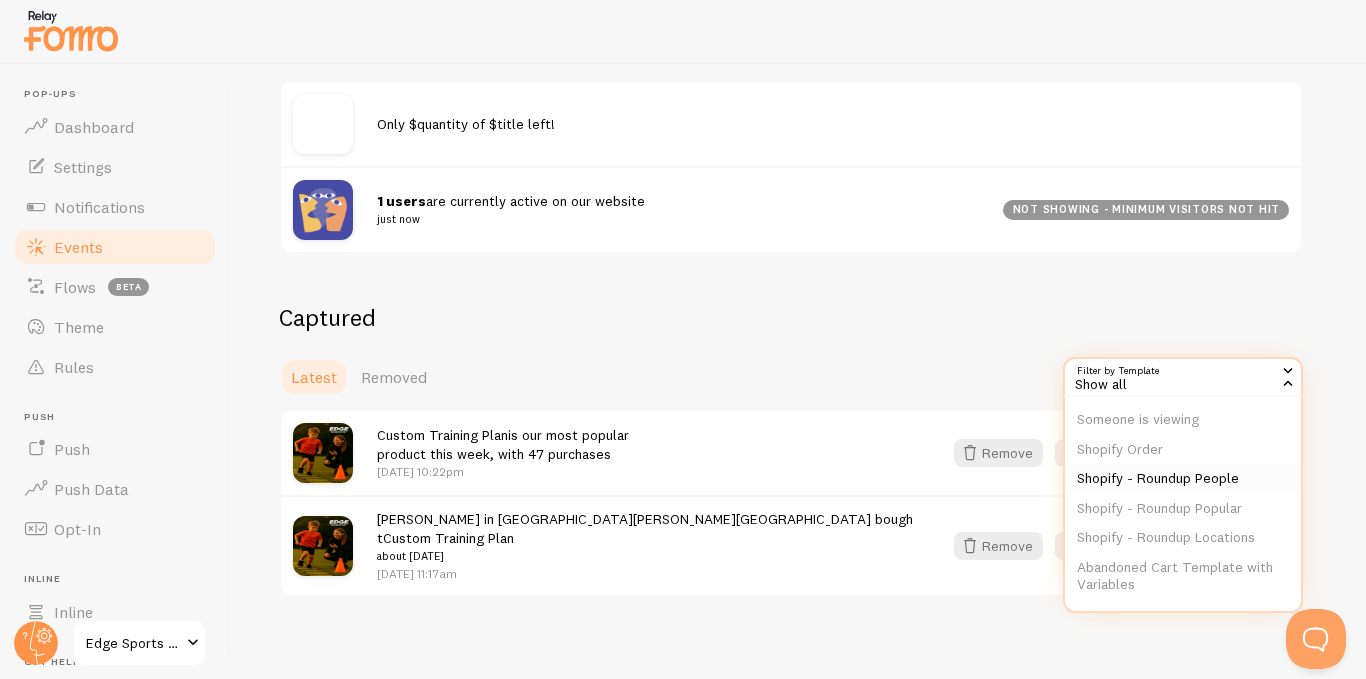 click on "Shopify - Roundup People" at bounding box center [1183, 479] 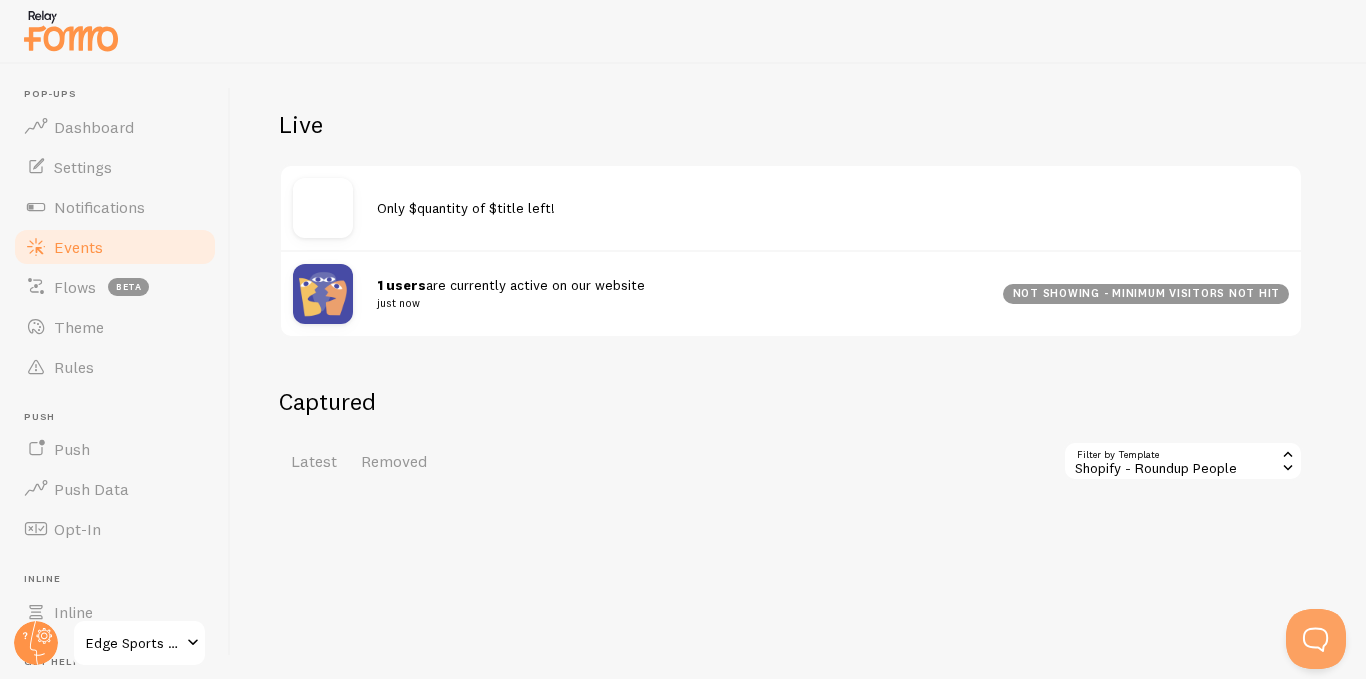 scroll, scrollTop: 326, scrollLeft: 0, axis: vertical 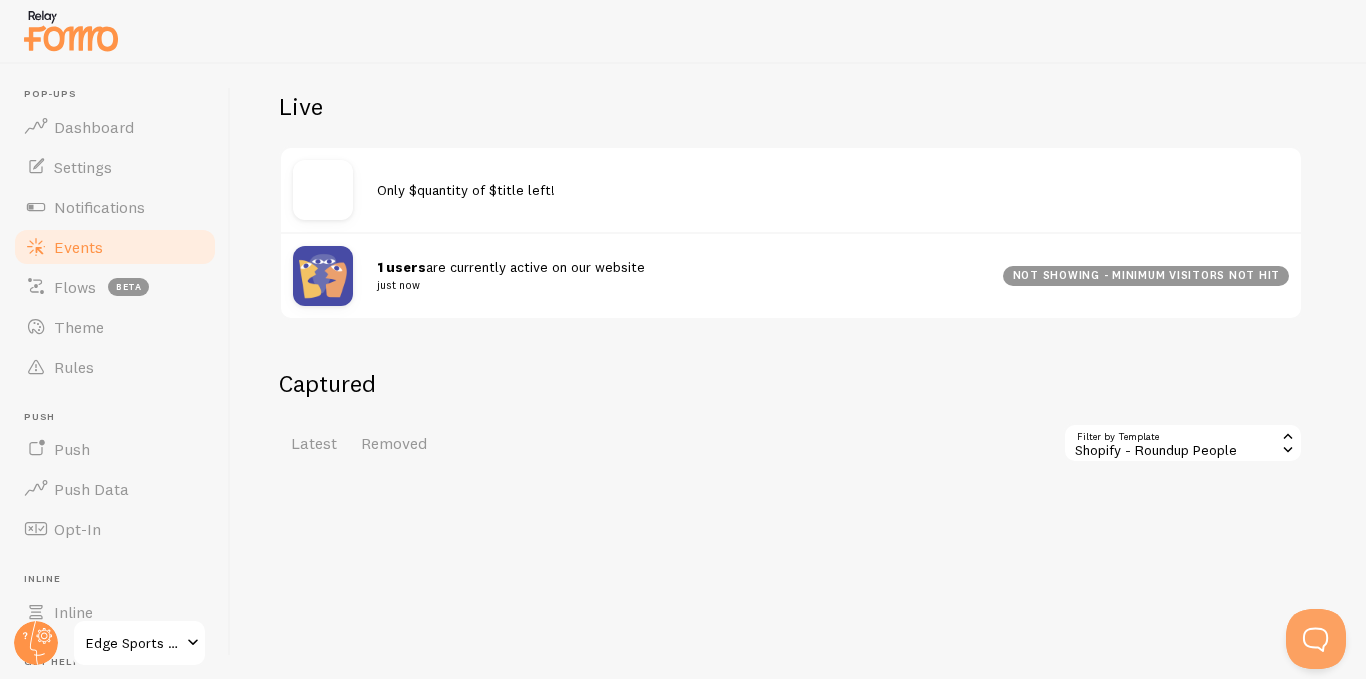 click 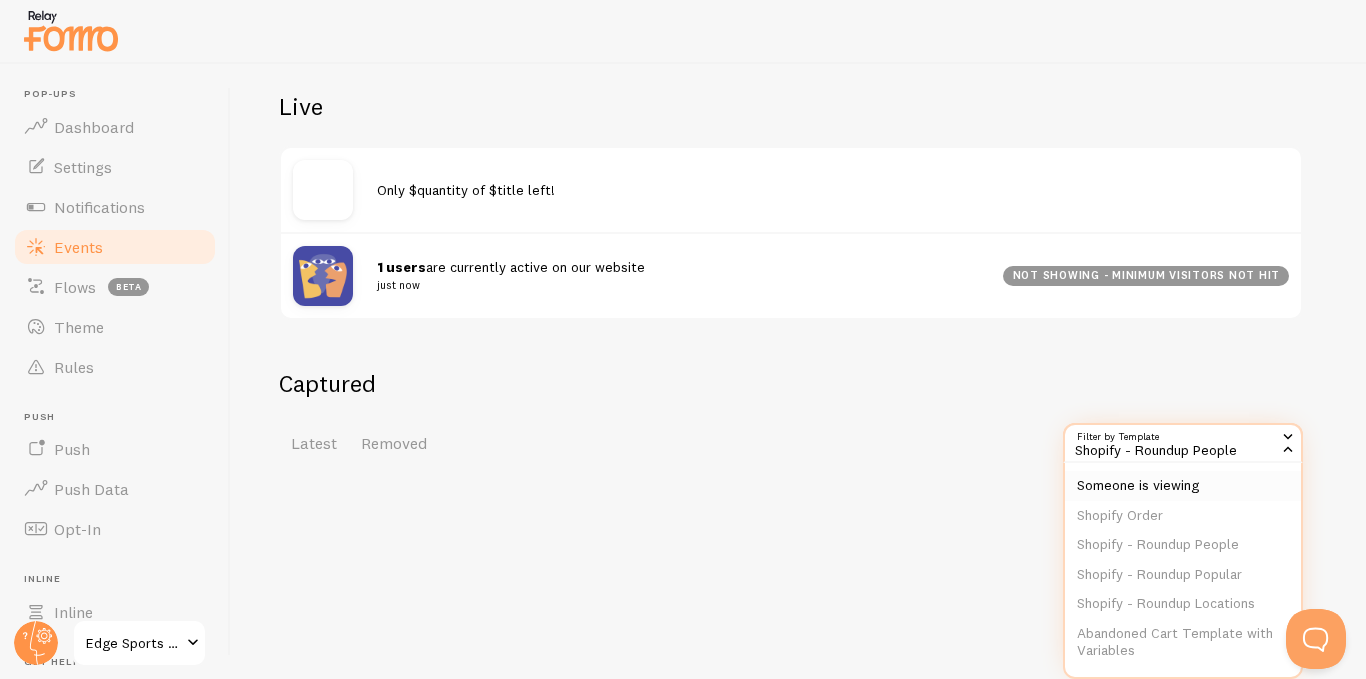 click on "Someone is viewing" at bounding box center [1183, 486] 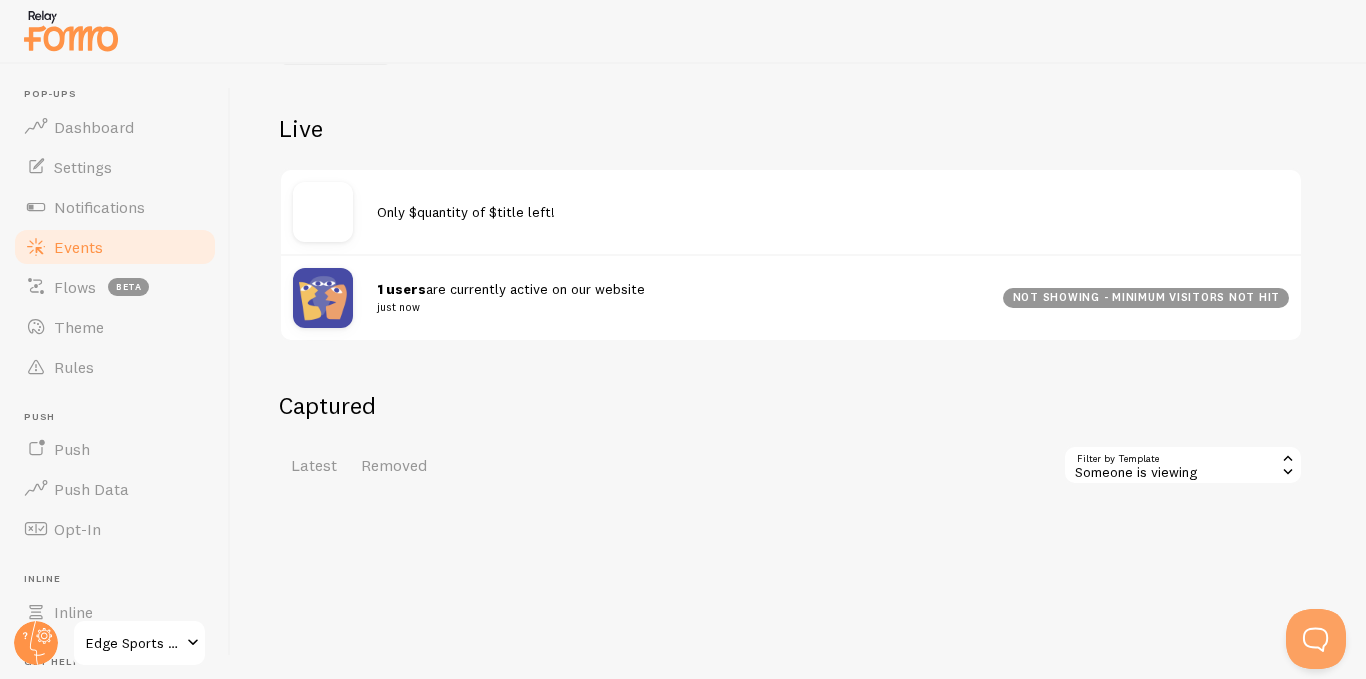 scroll, scrollTop: 326, scrollLeft: 0, axis: vertical 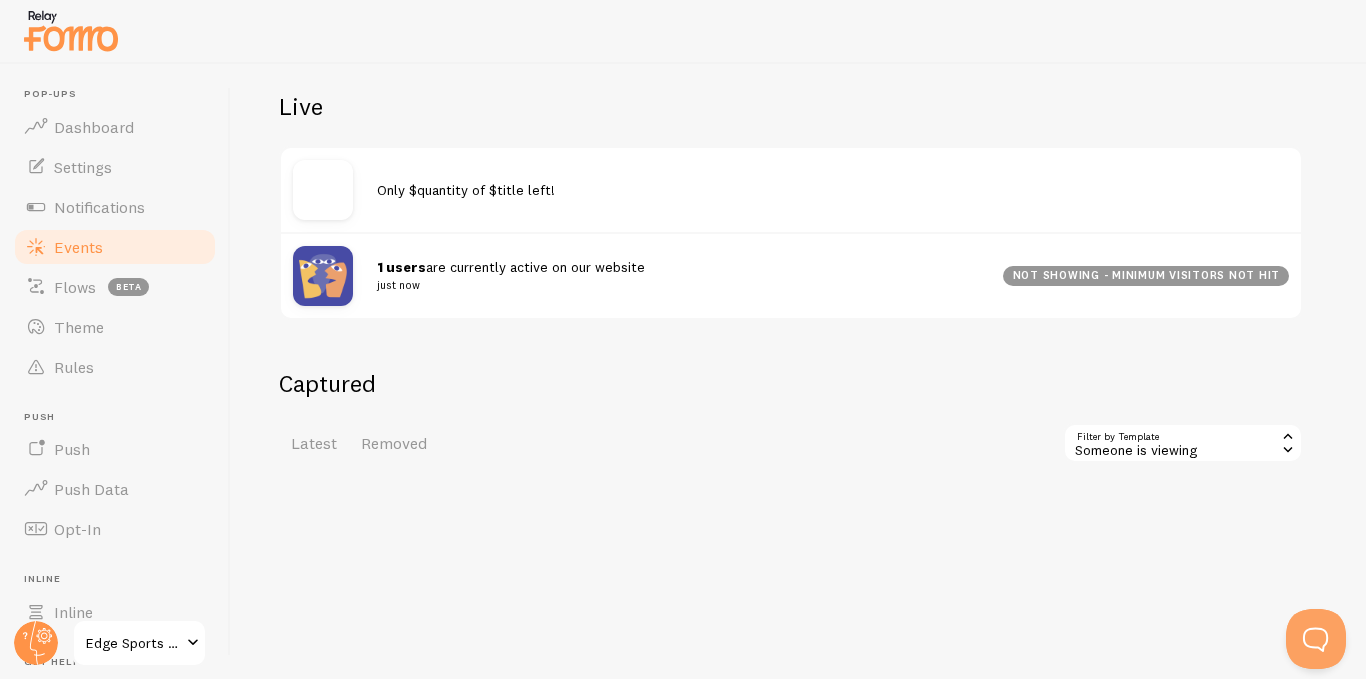click 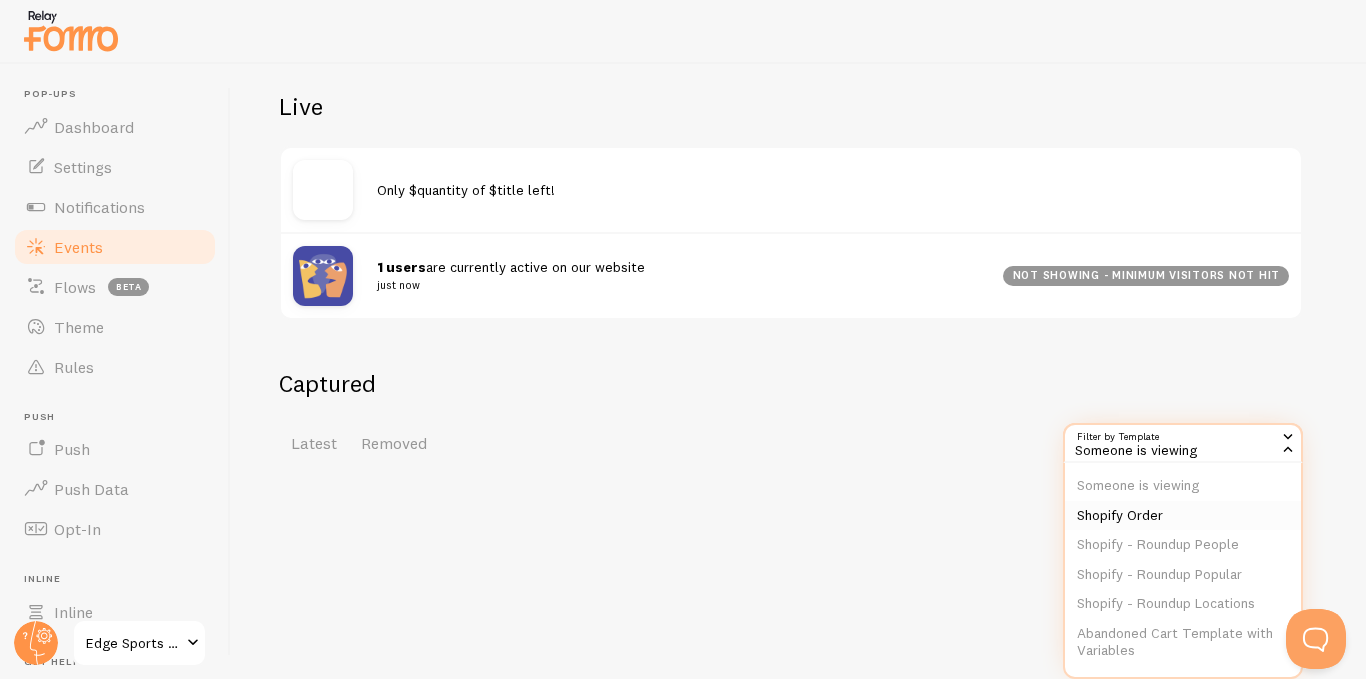 click on "Shopify Order" at bounding box center (1183, 516) 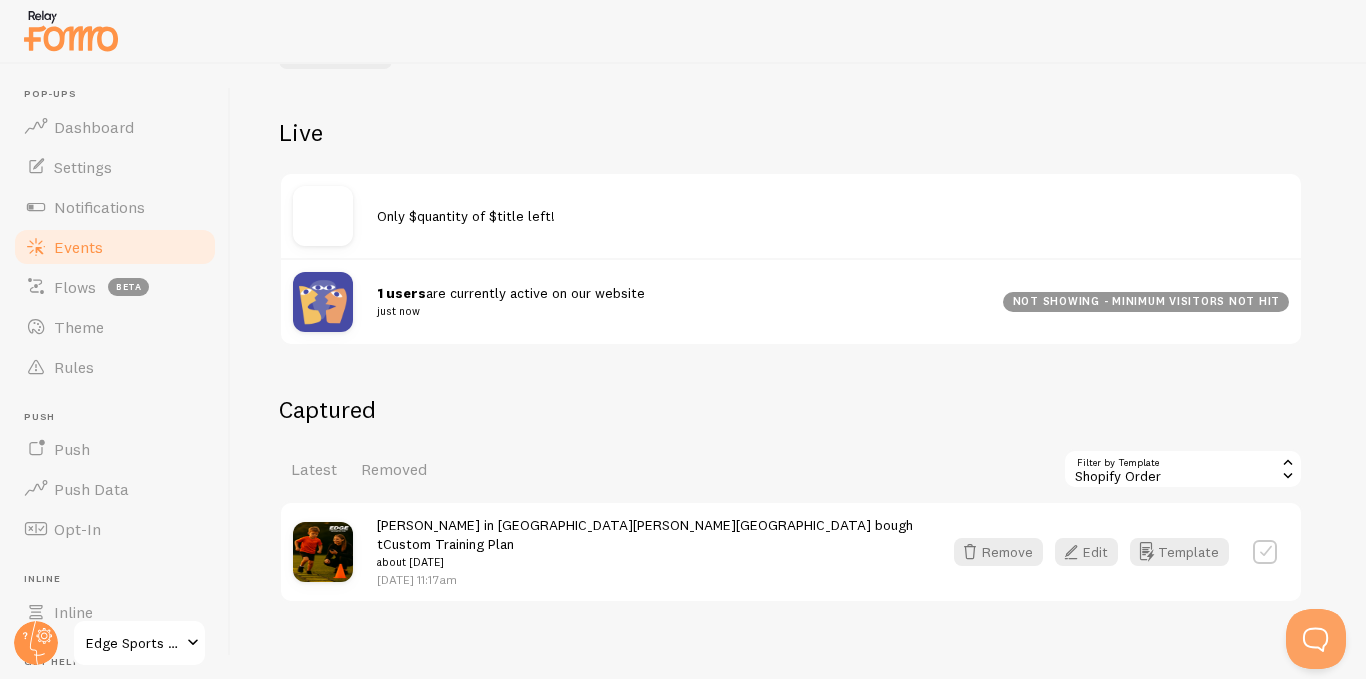 scroll, scrollTop: 326, scrollLeft: 0, axis: vertical 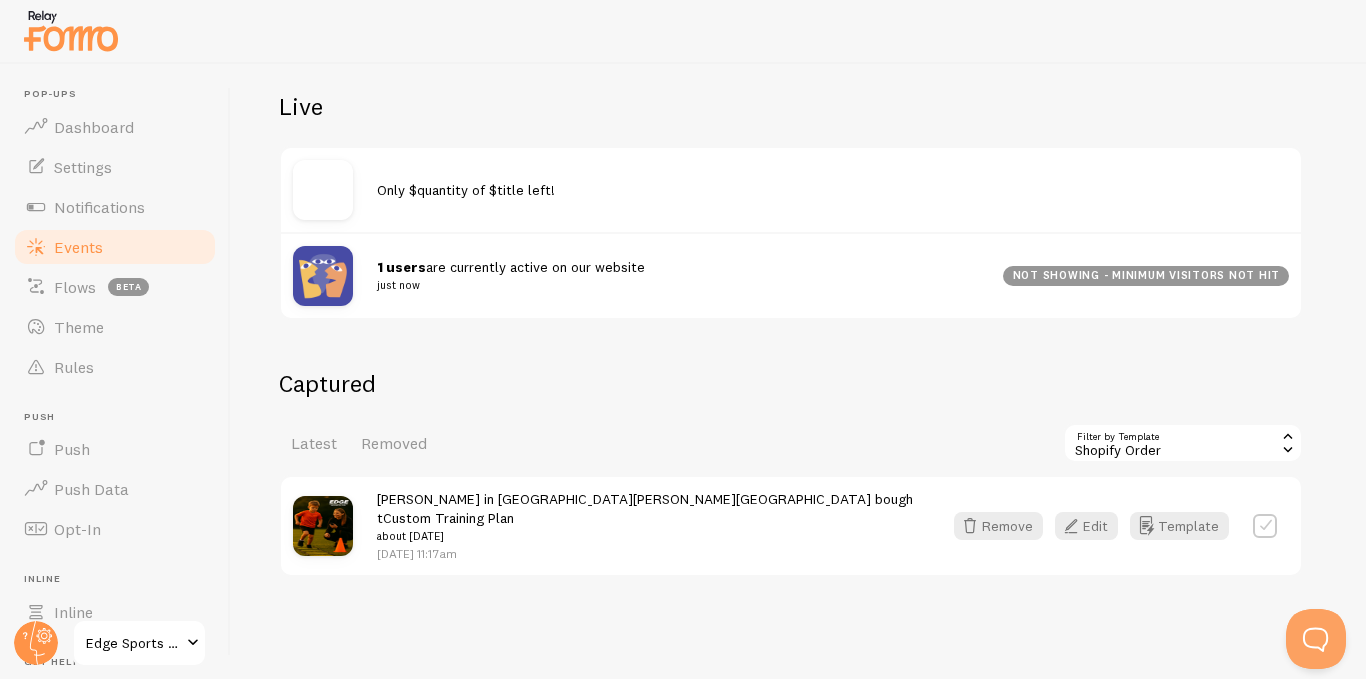 click 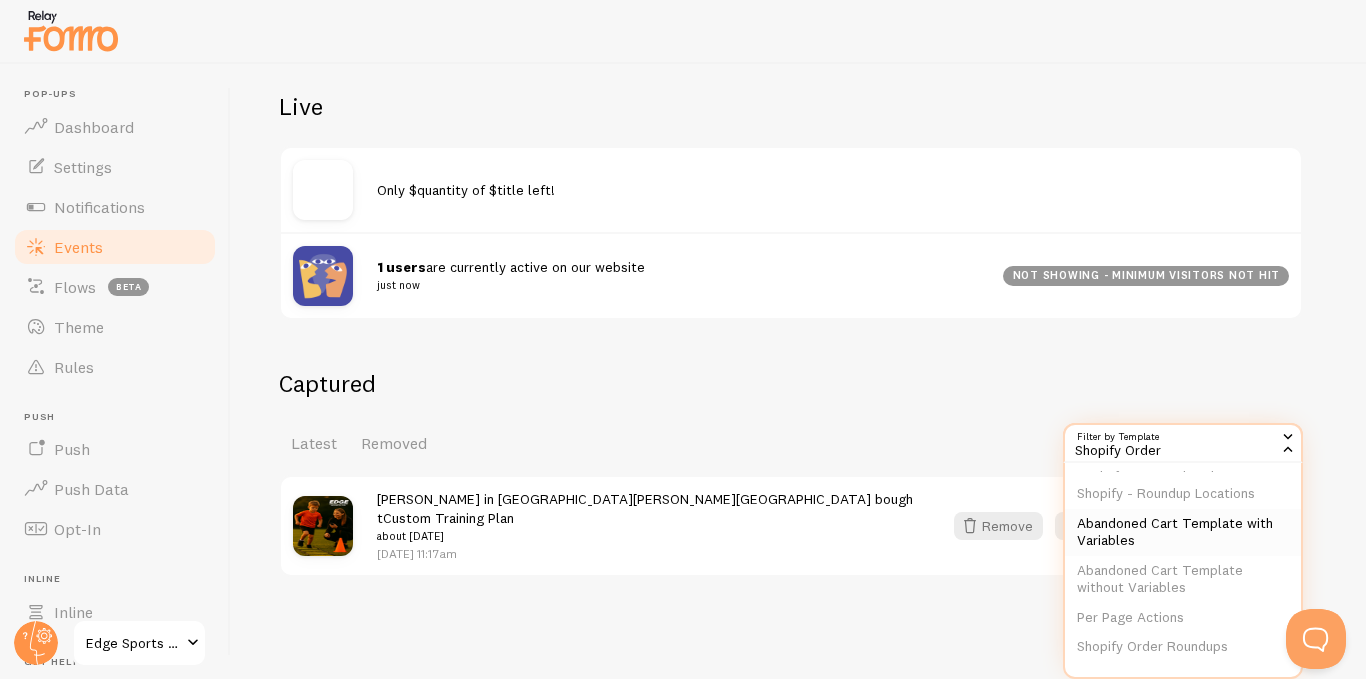 scroll, scrollTop: 213, scrollLeft: 0, axis: vertical 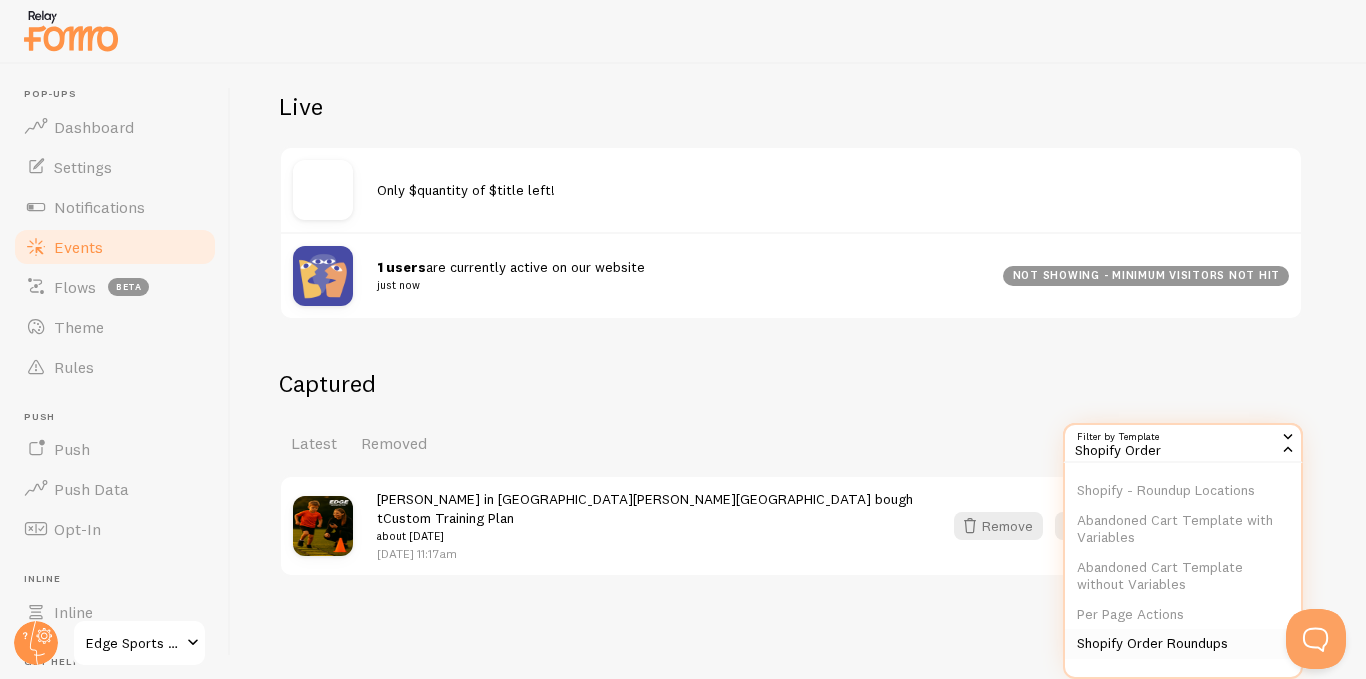click on "Shopify Order Roundups" at bounding box center (1183, 644) 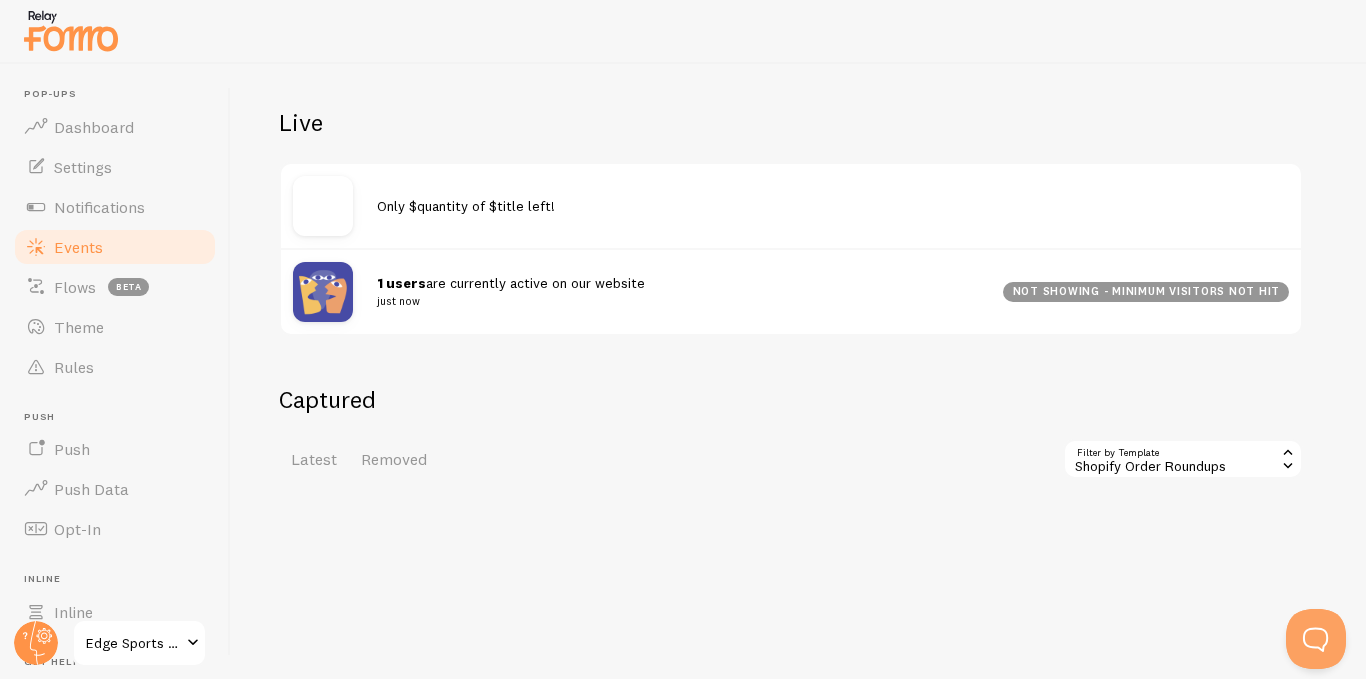 scroll, scrollTop: 326, scrollLeft: 0, axis: vertical 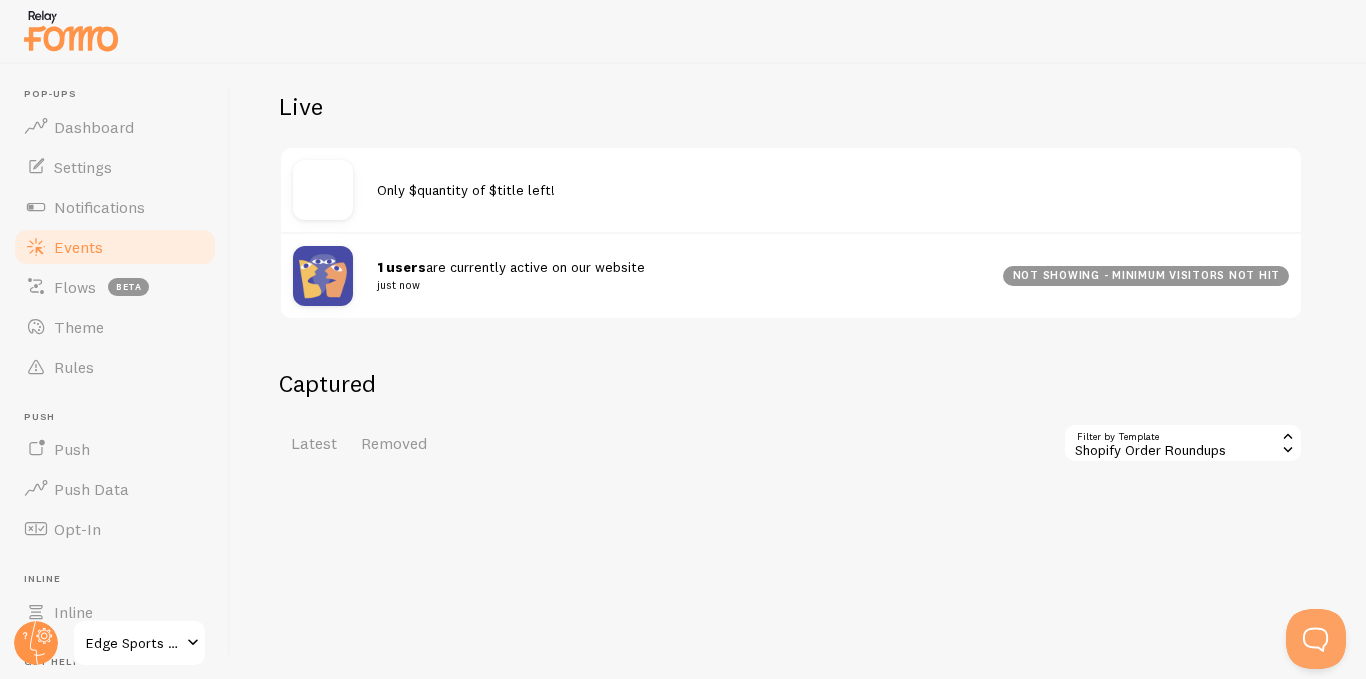 click 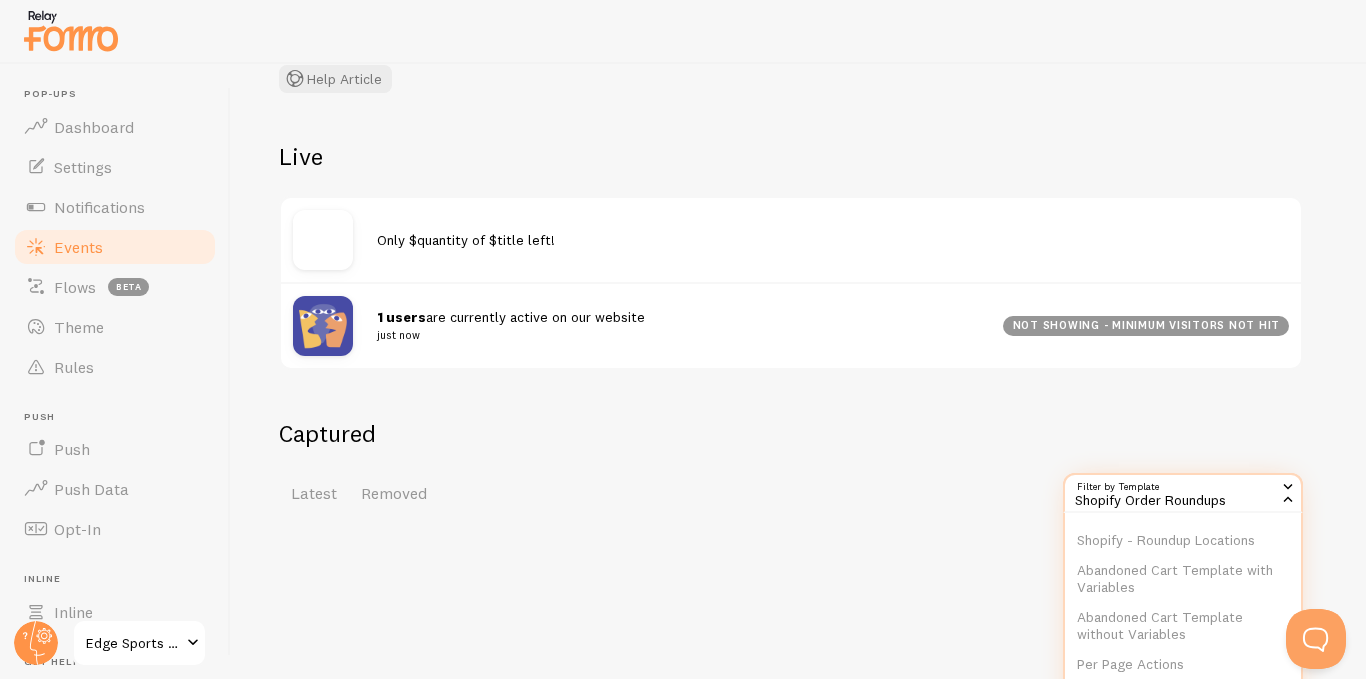 scroll, scrollTop: 300, scrollLeft: 0, axis: vertical 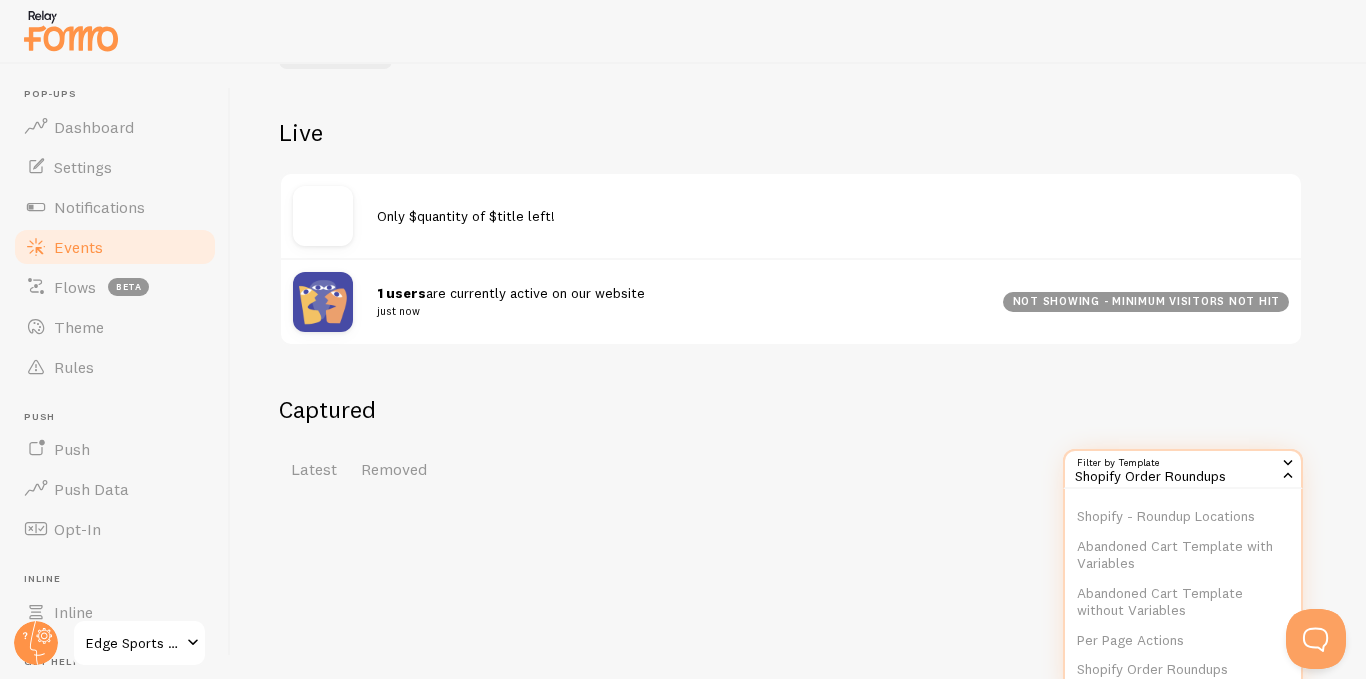 click 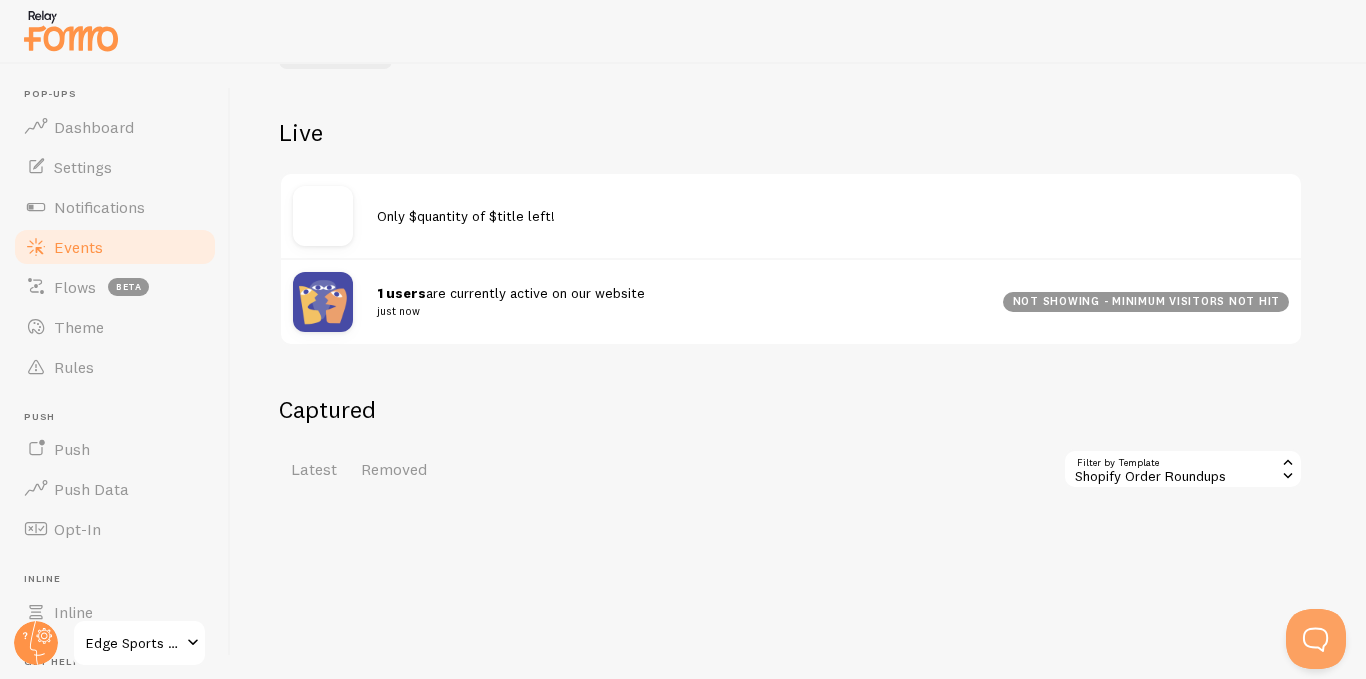 click 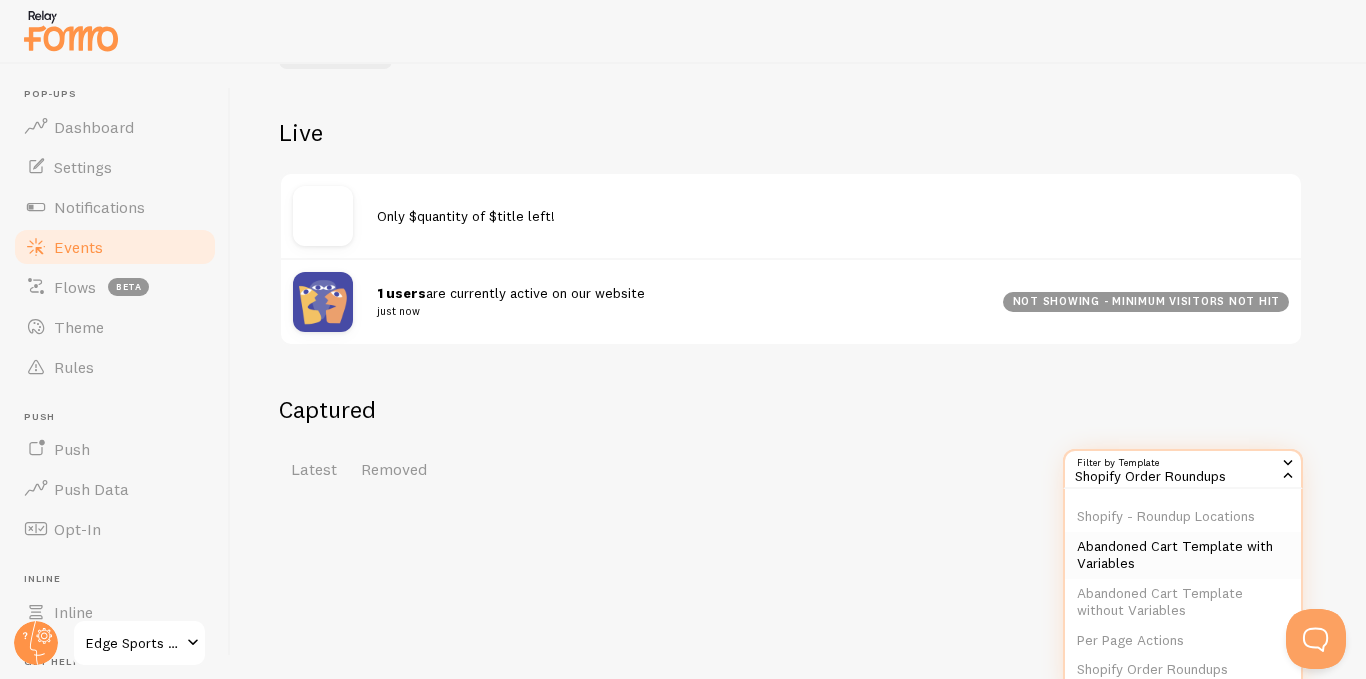 click on "Abandoned Cart Template with Variables" at bounding box center [1183, 555] 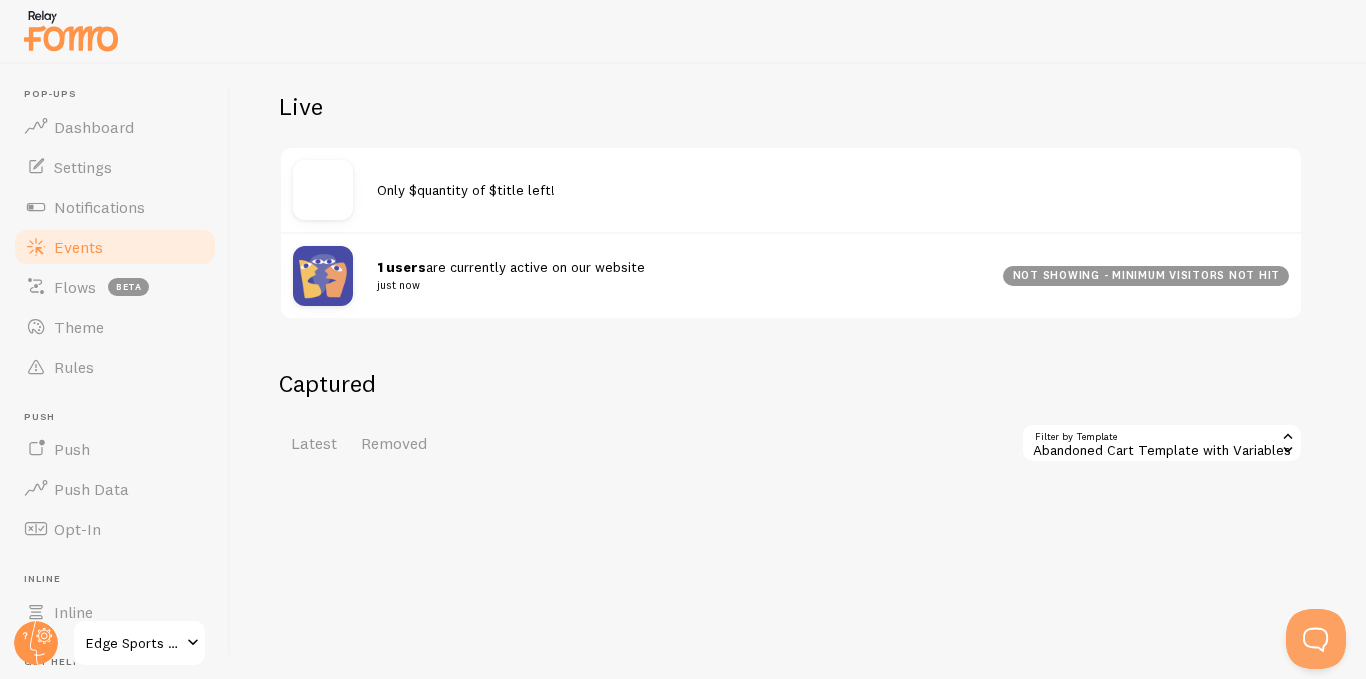 scroll, scrollTop: 226, scrollLeft: 0, axis: vertical 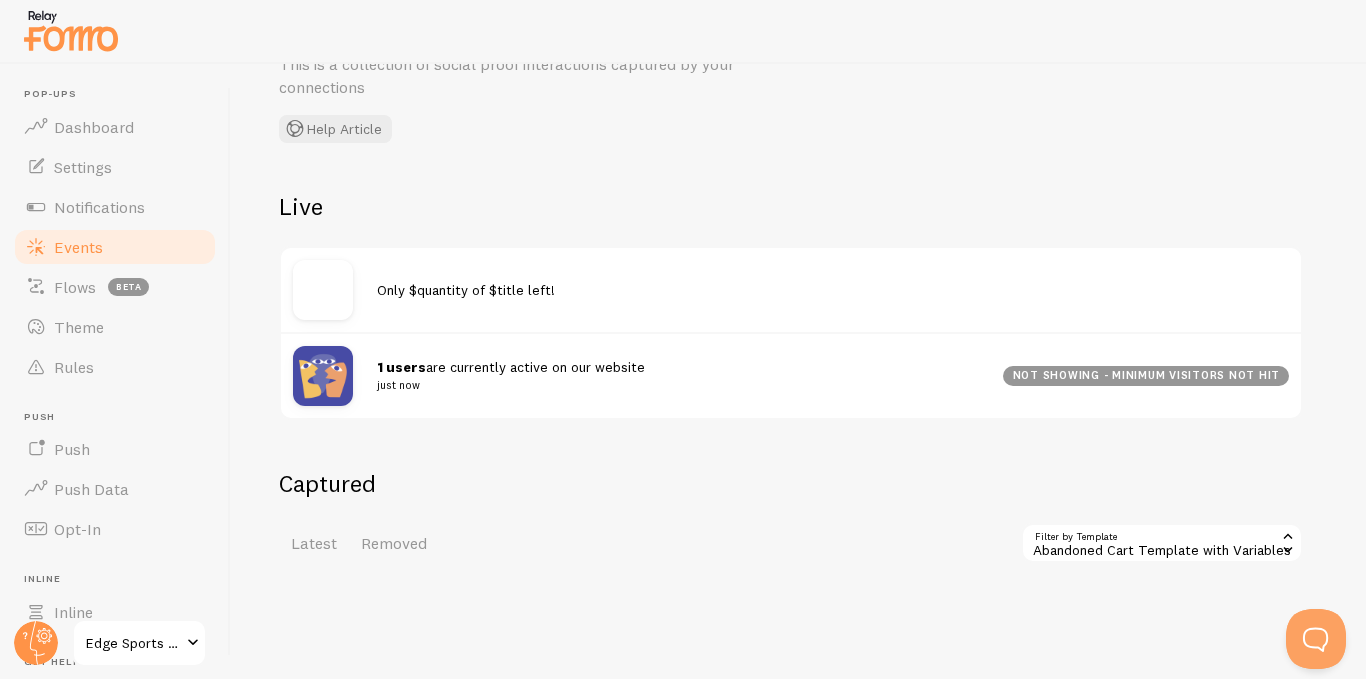 click 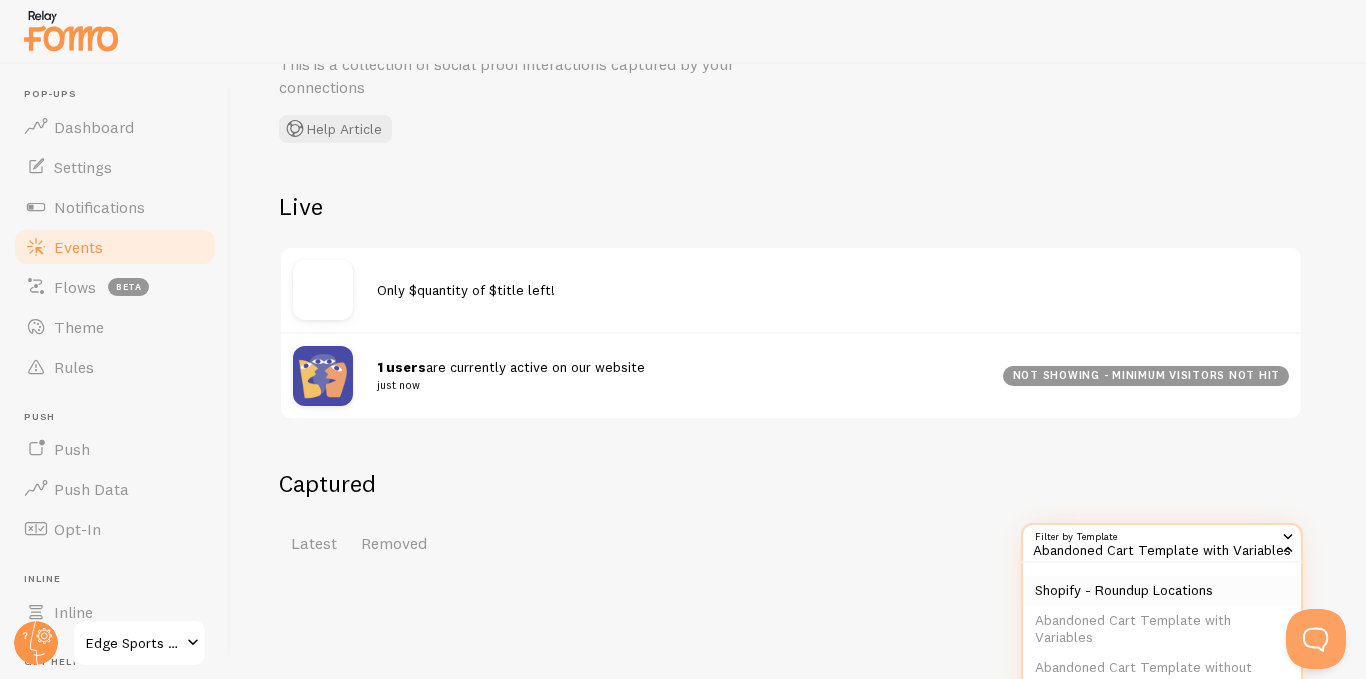 scroll, scrollTop: 326, scrollLeft: 0, axis: vertical 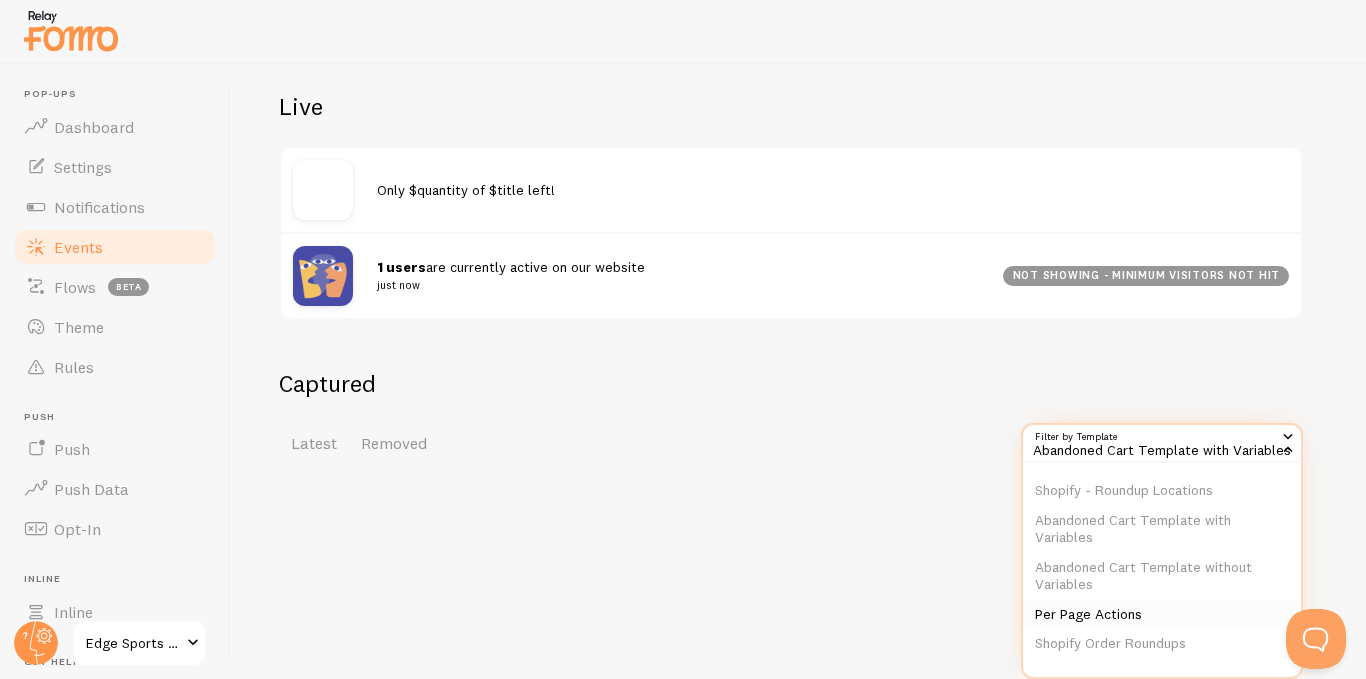 click on "Per Page Actions" at bounding box center (1162, 615) 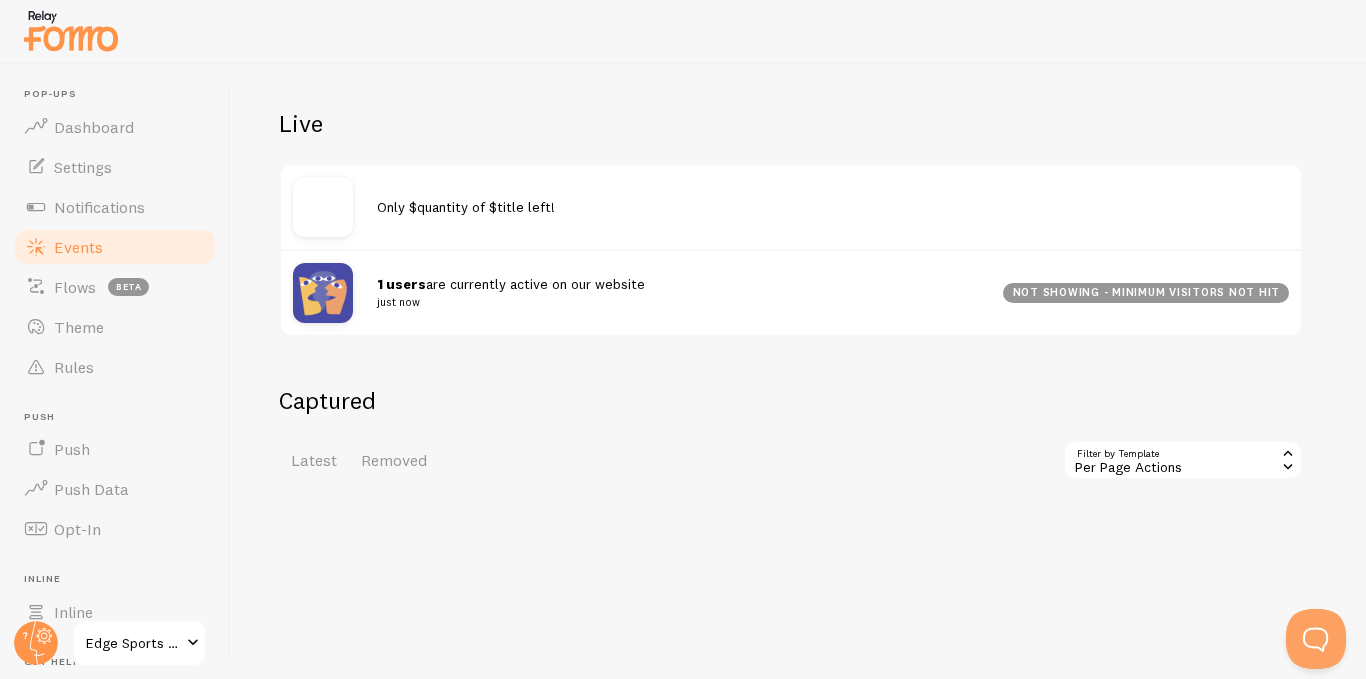 scroll, scrollTop: 326, scrollLeft: 0, axis: vertical 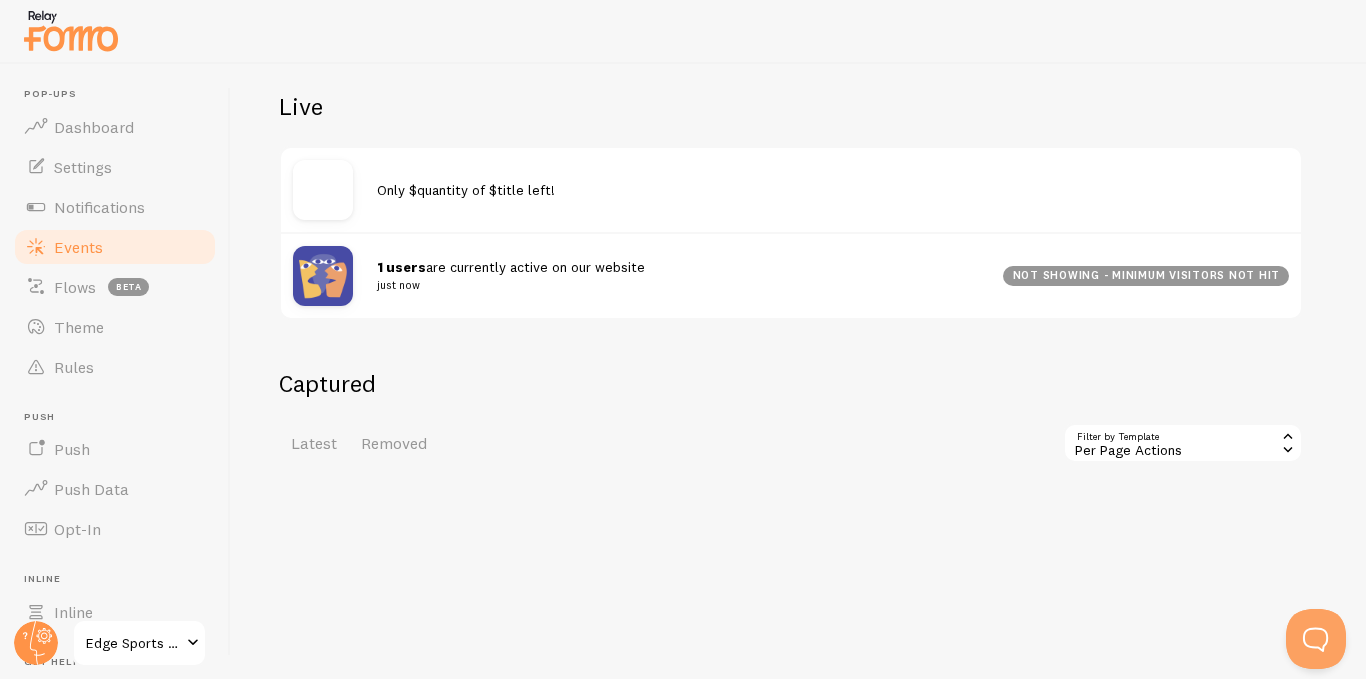 click 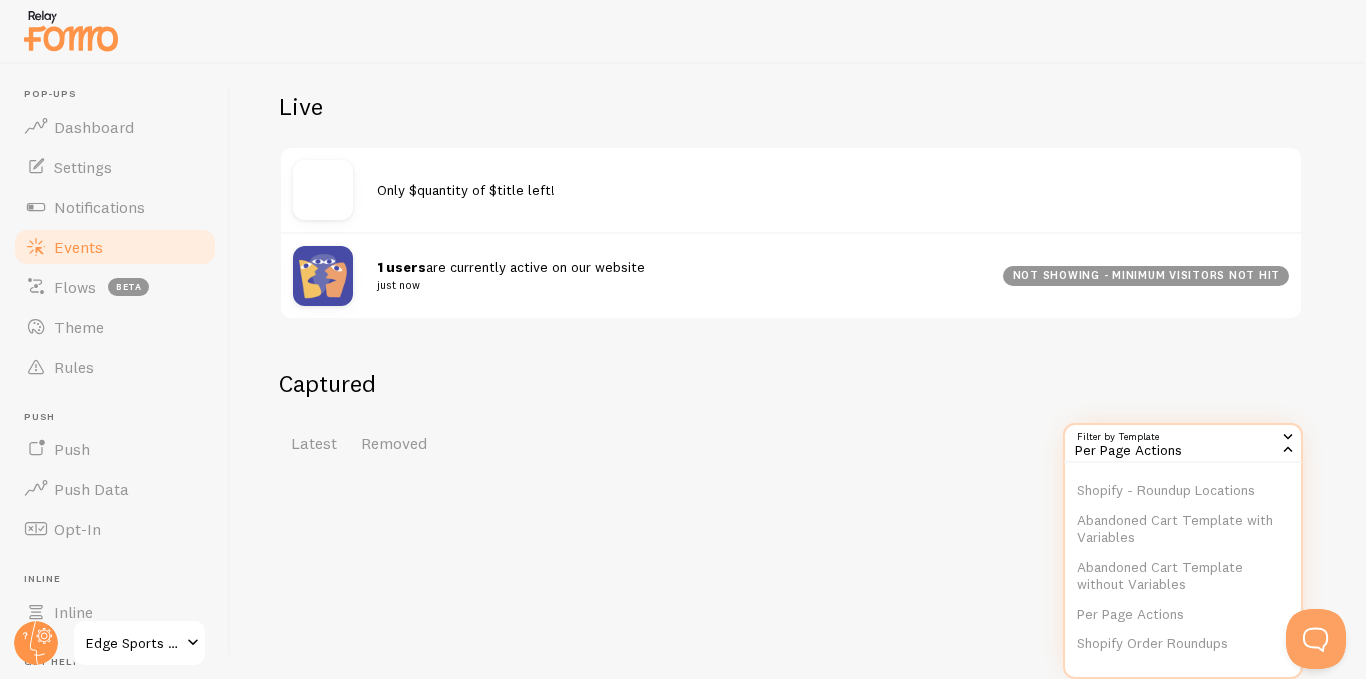click on "Shopify Order Roundups" at bounding box center [1183, 644] 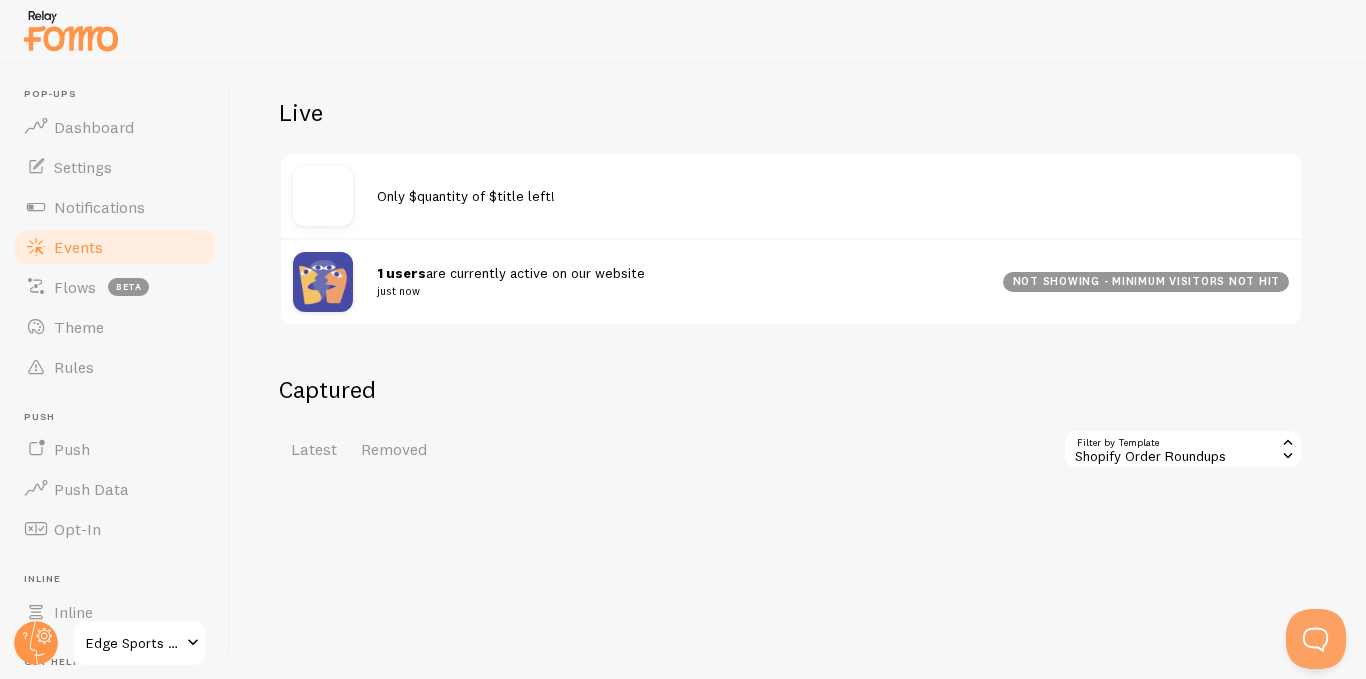 scroll, scrollTop: 326, scrollLeft: 0, axis: vertical 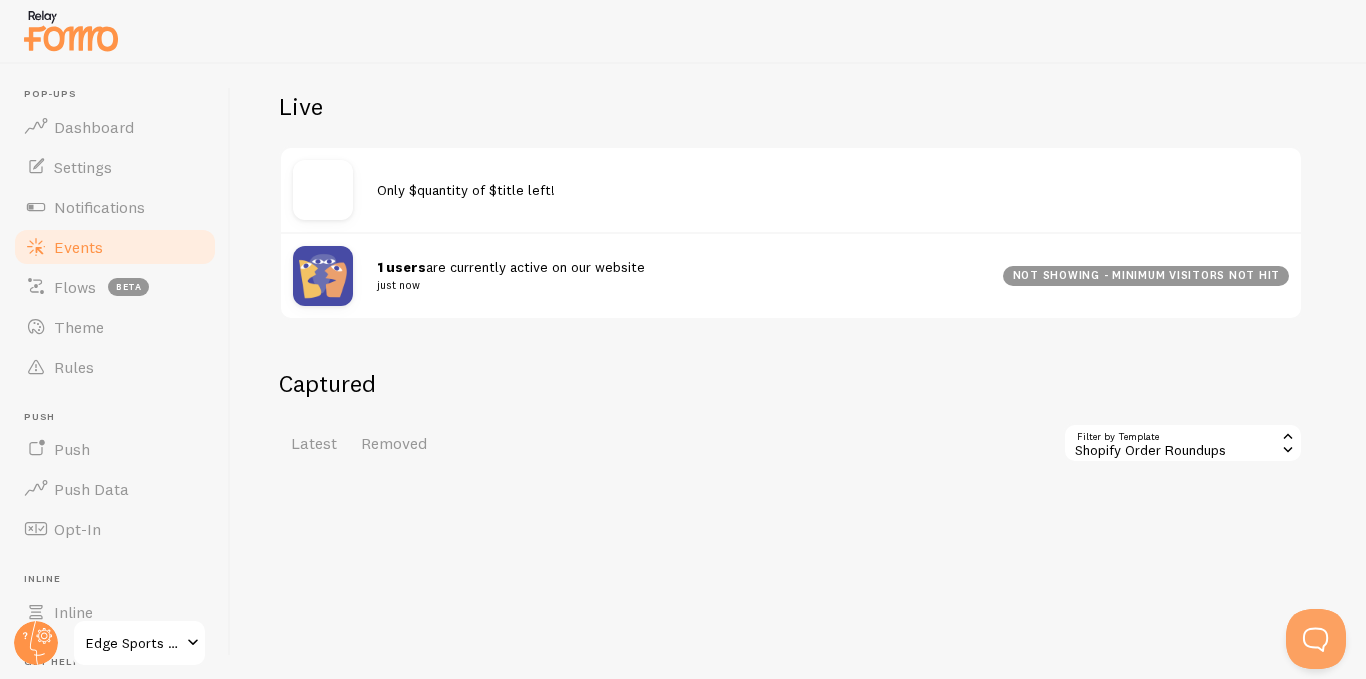click 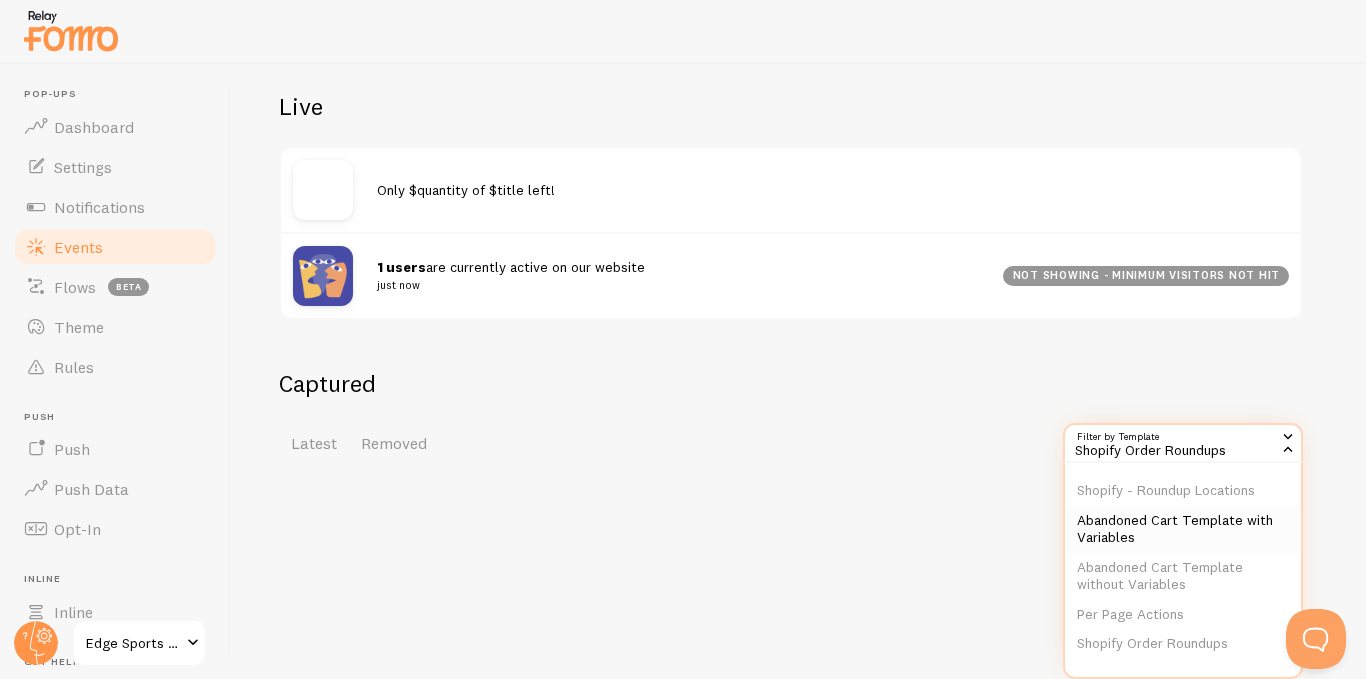 scroll, scrollTop: 113, scrollLeft: 0, axis: vertical 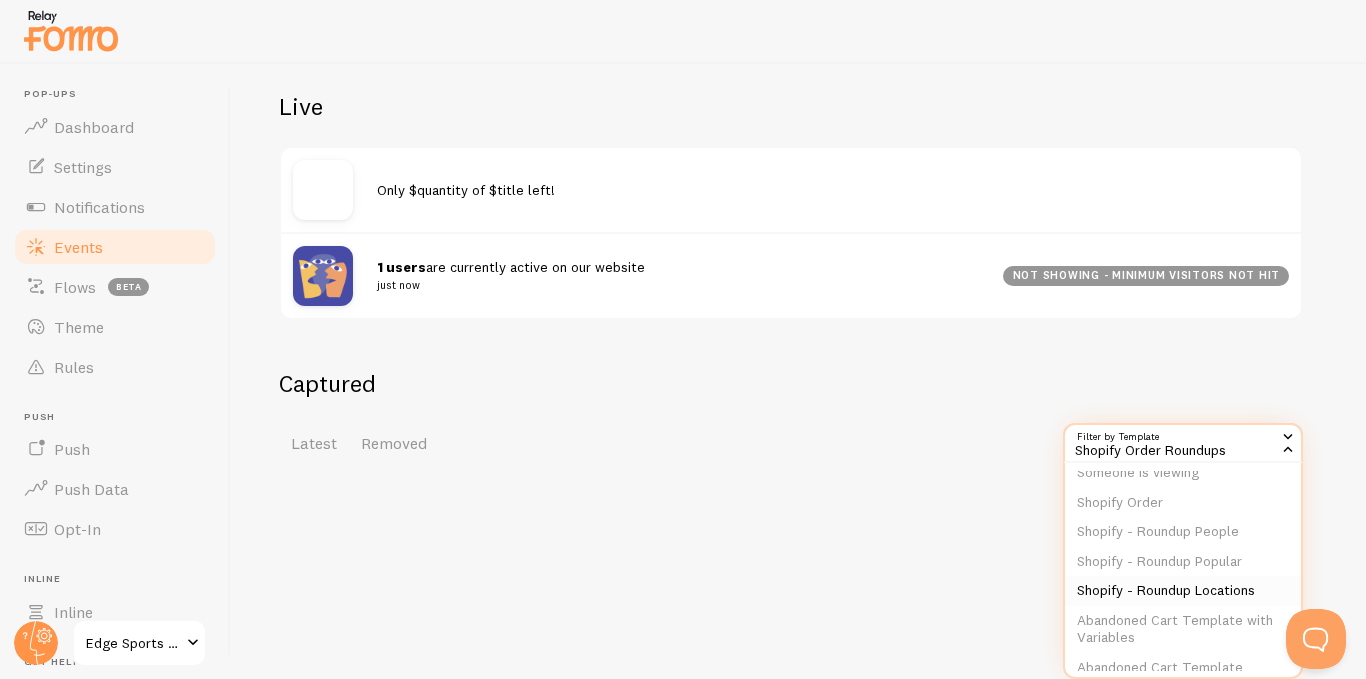 click on "Shopify - Roundup Locations" at bounding box center [1183, 591] 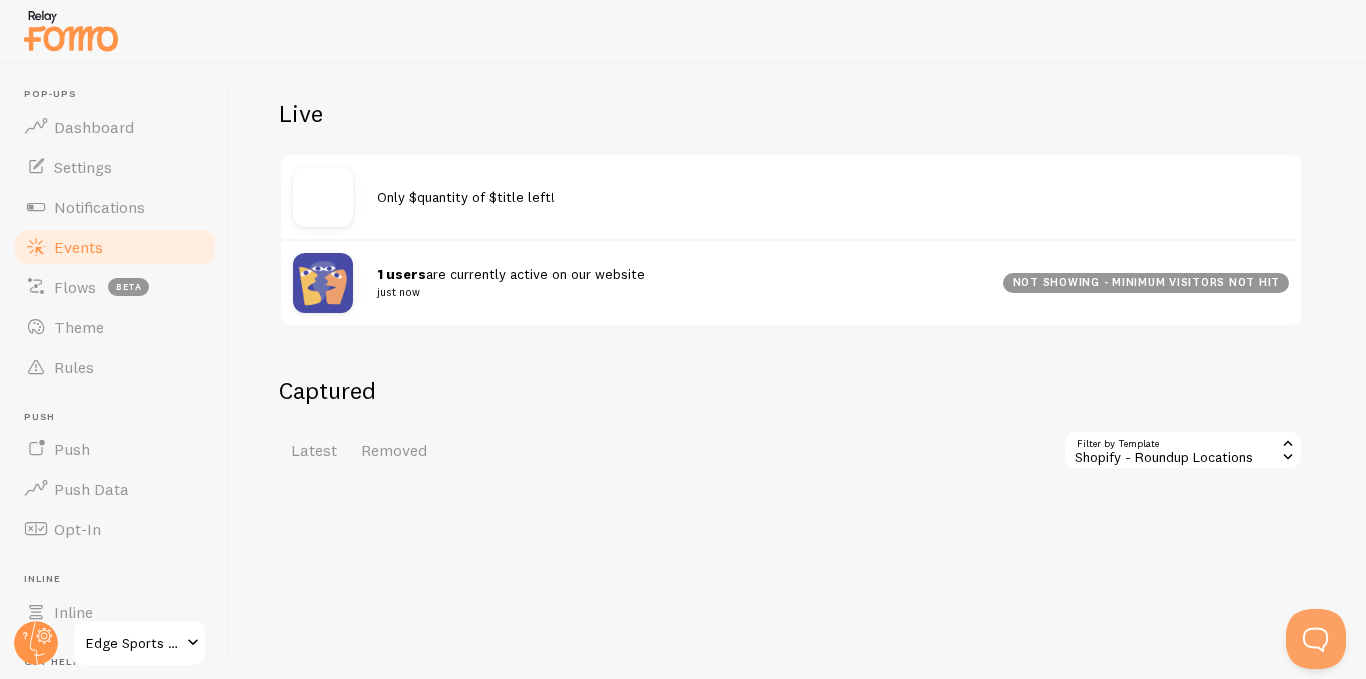 scroll, scrollTop: 326, scrollLeft: 0, axis: vertical 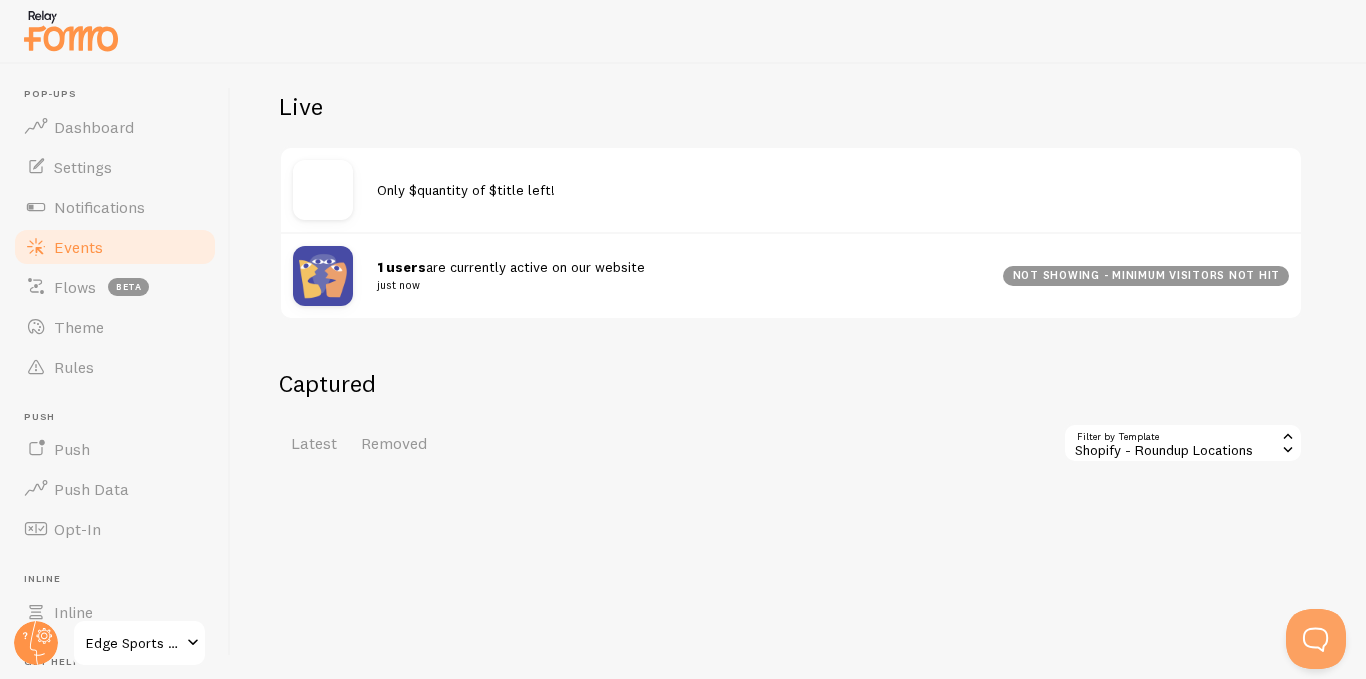 click 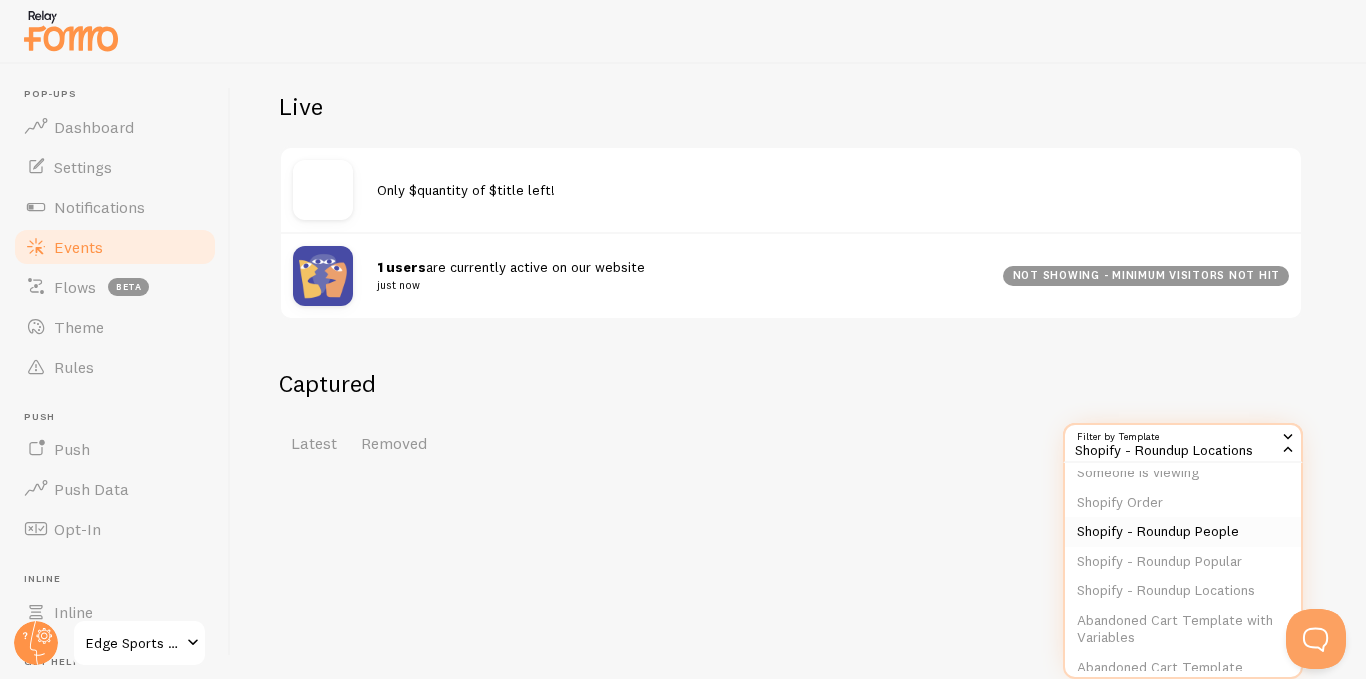 click on "Shopify - Roundup People" at bounding box center (1183, 532) 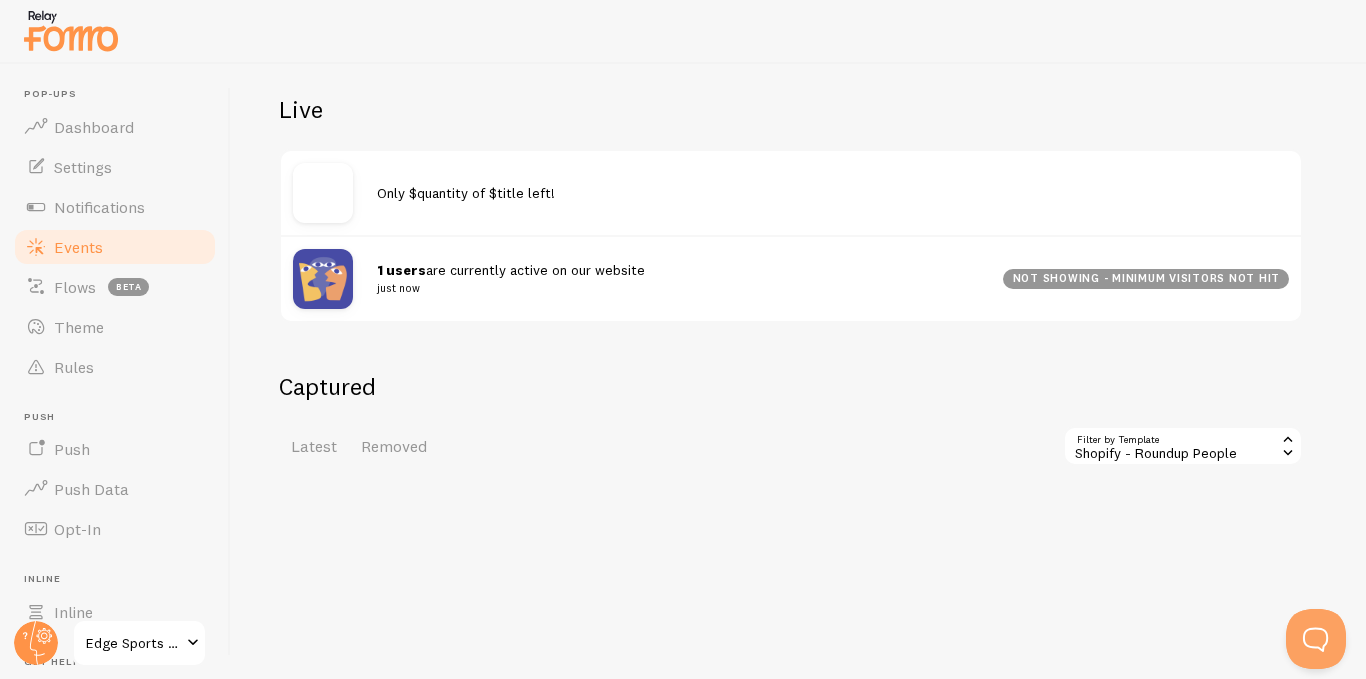 scroll, scrollTop: 326, scrollLeft: 0, axis: vertical 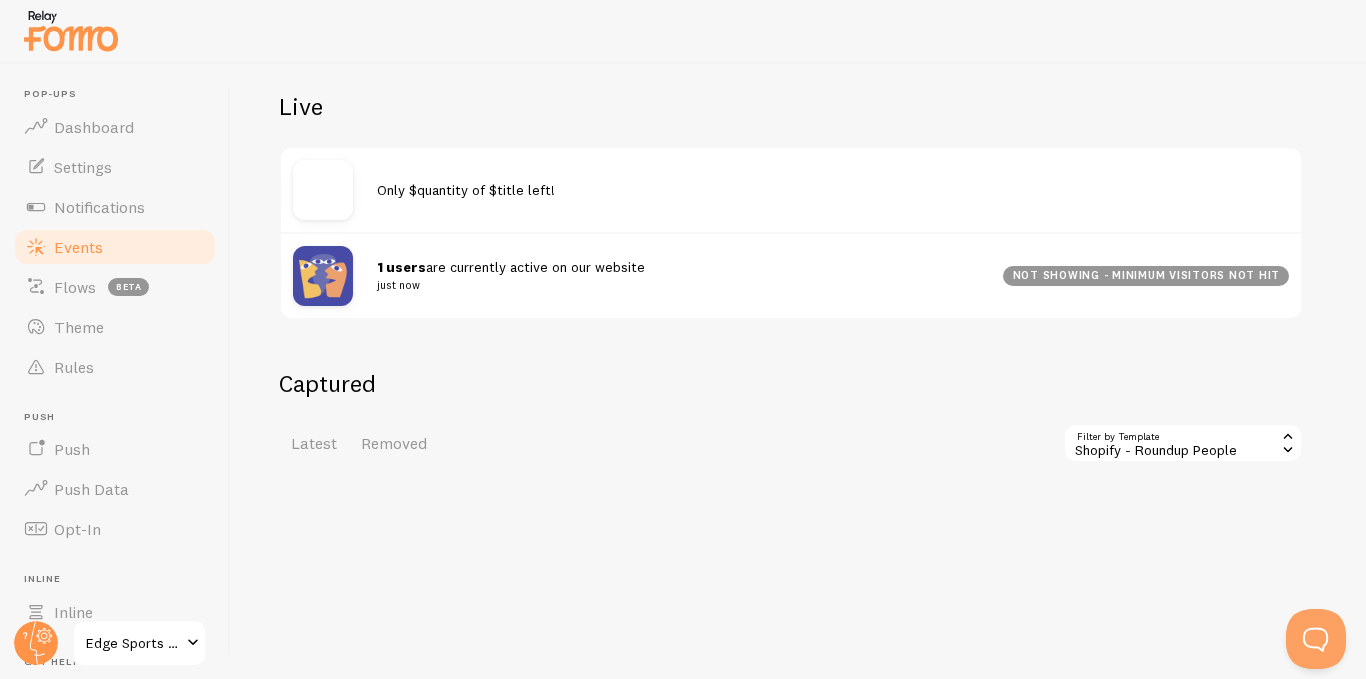 click 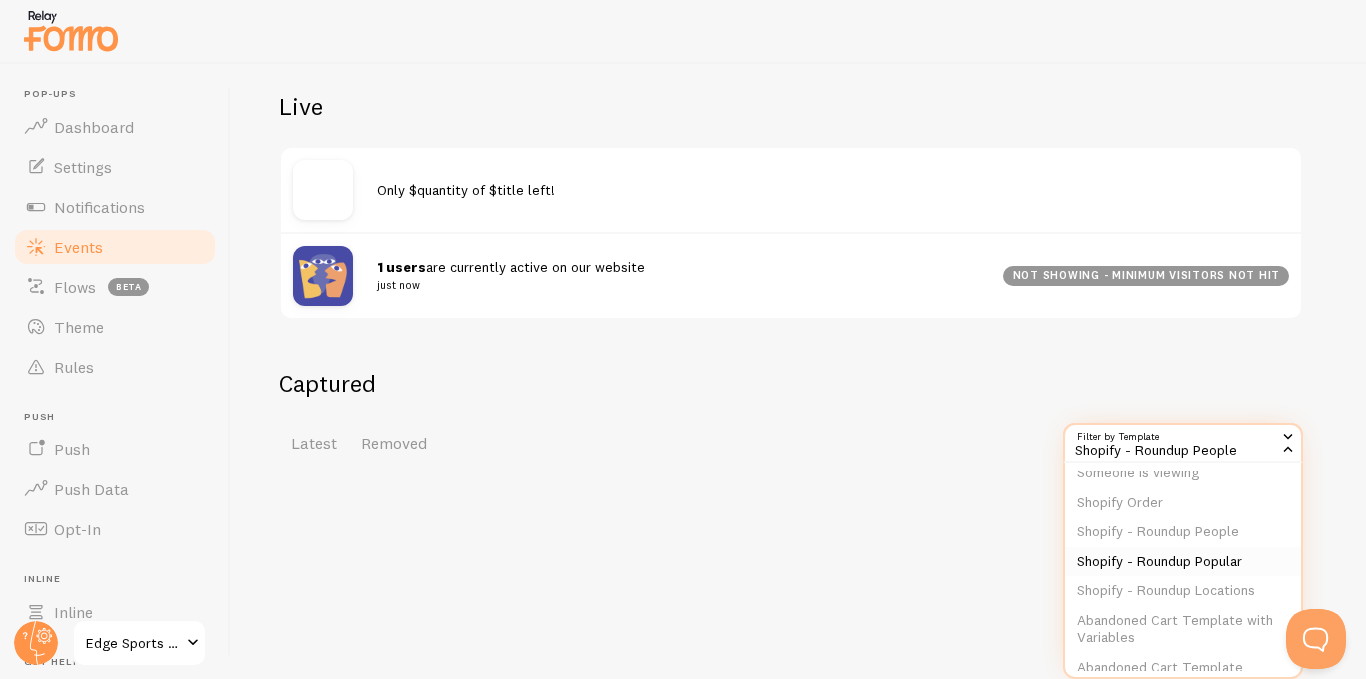 click on "Shopify - Roundup Popular" at bounding box center [1183, 562] 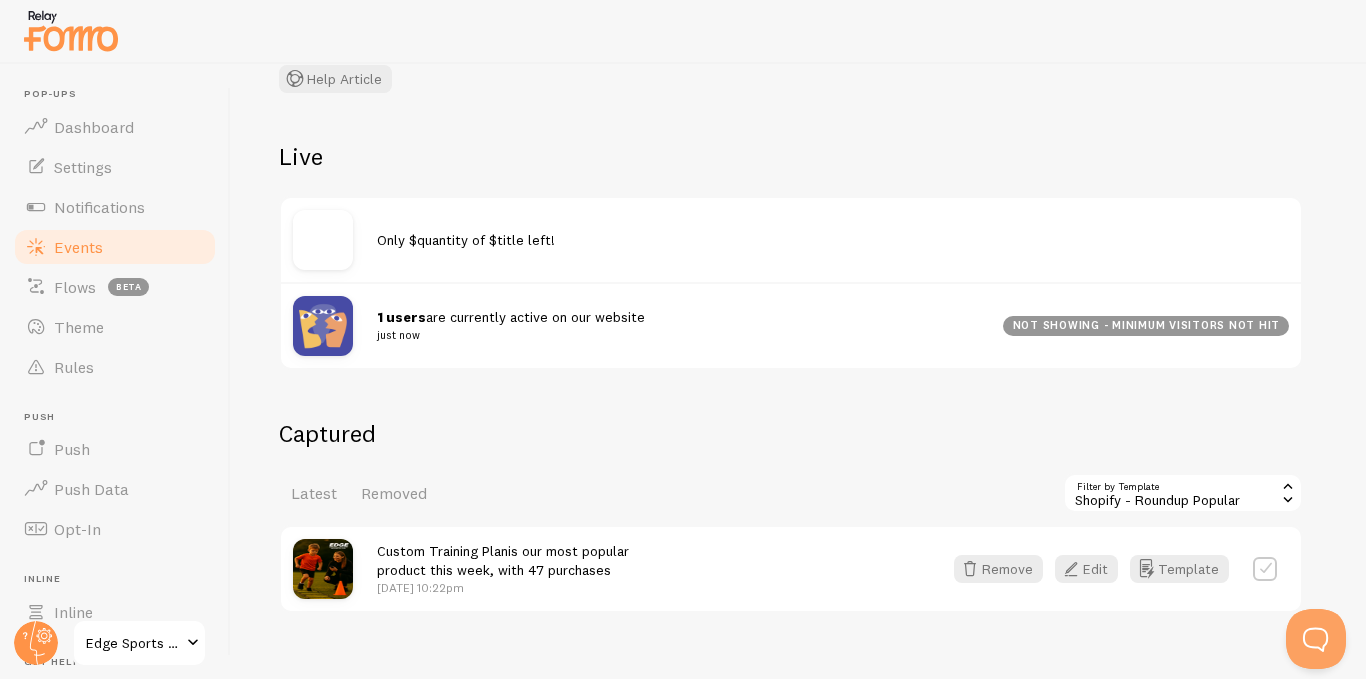 scroll, scrollTop: 326, scrollLeft: 0, axis: vertical 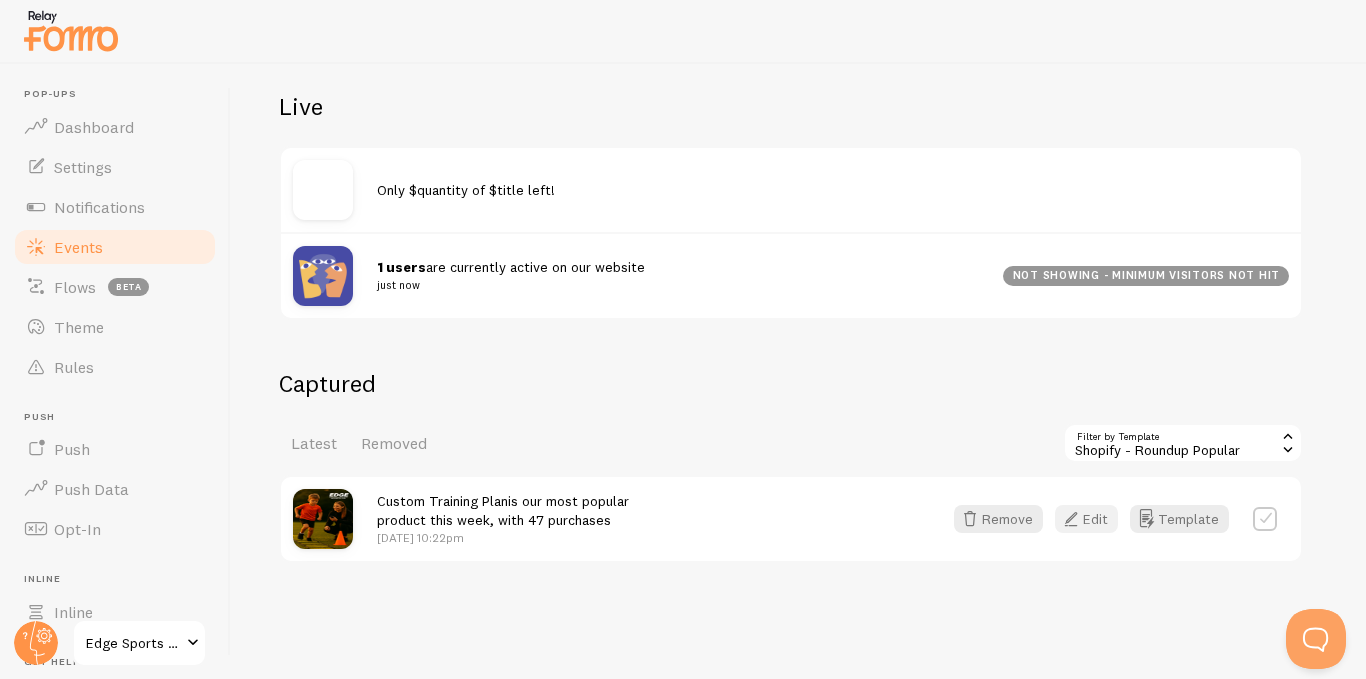 click on "Edit" at bounding box center [1086, 519] 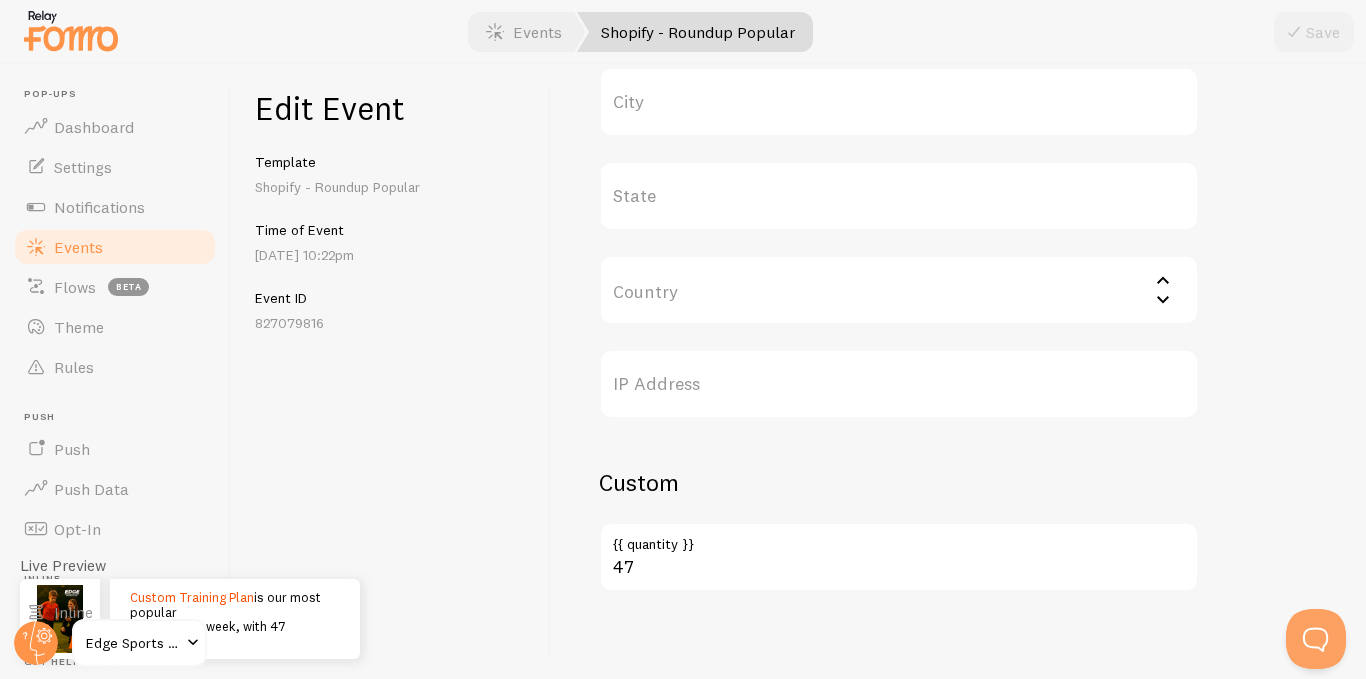 scroll, scrollTop: 946, scrollLeft: 0, axis: vertical 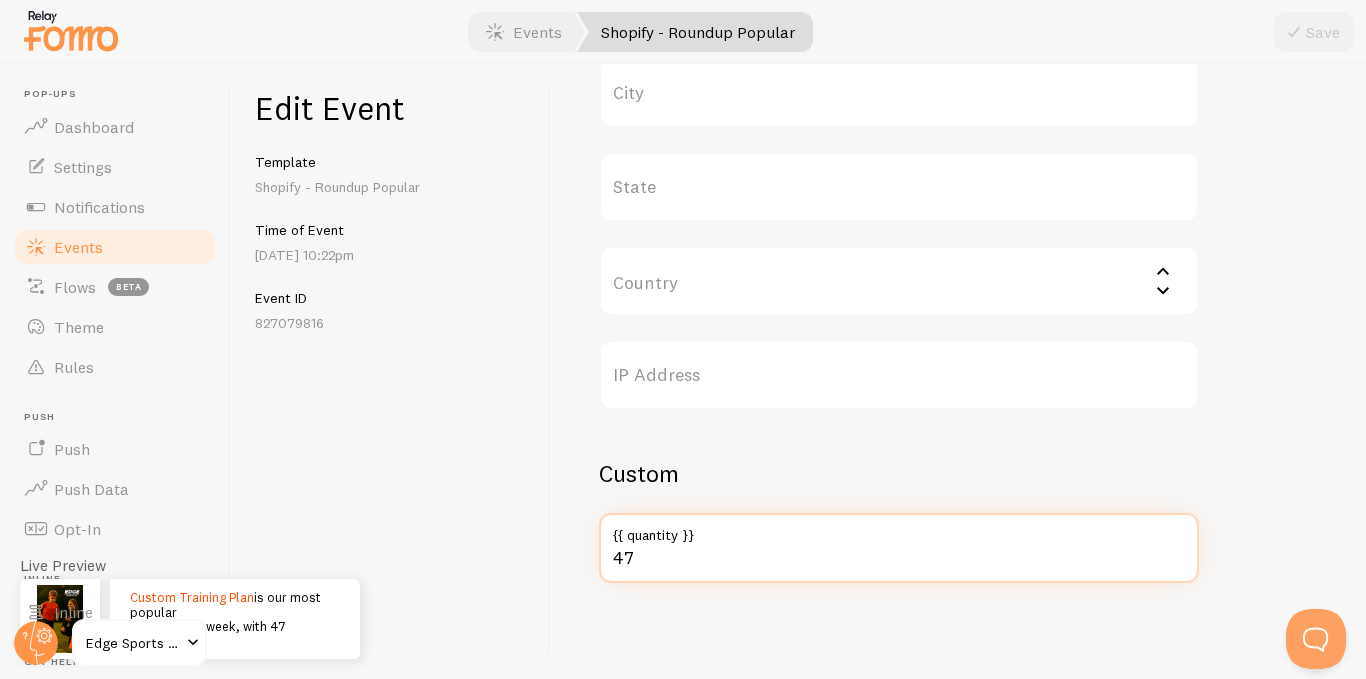 click on "47" at bounding box center (899, 548) 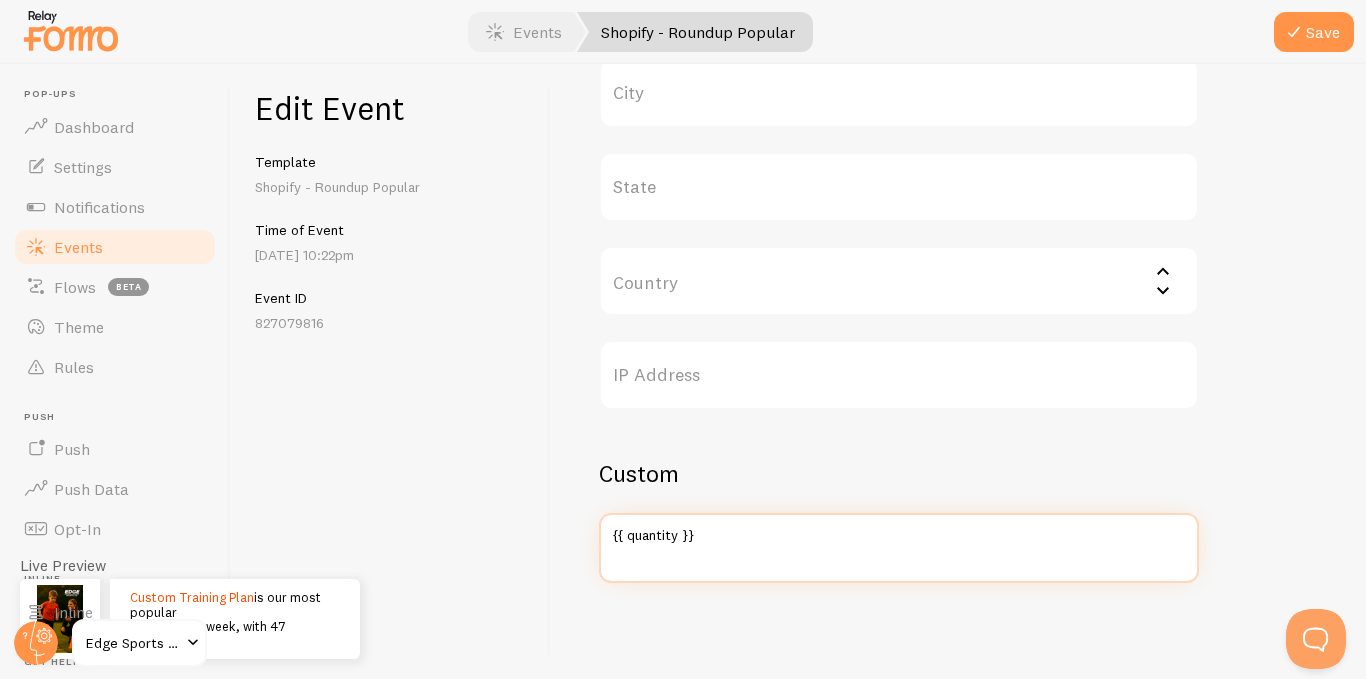 type on "r" 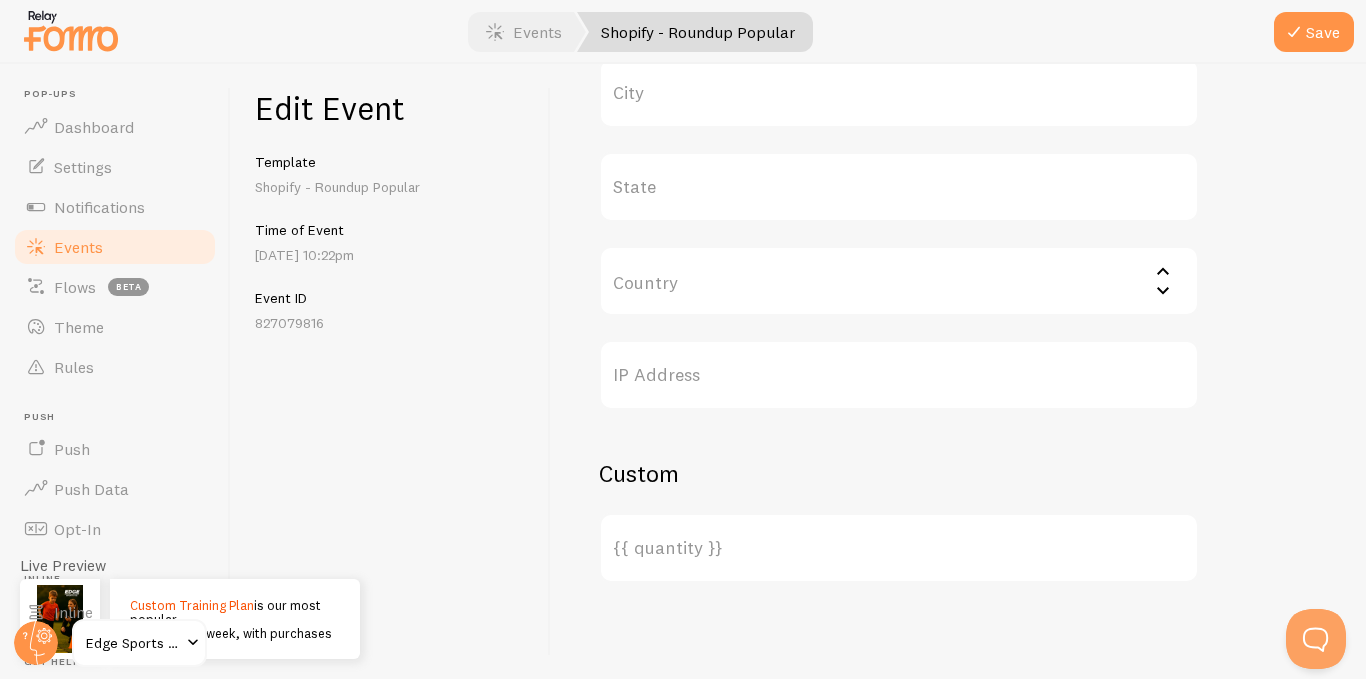 click on "{{ quantity }}" at bounding box center [899, 548] 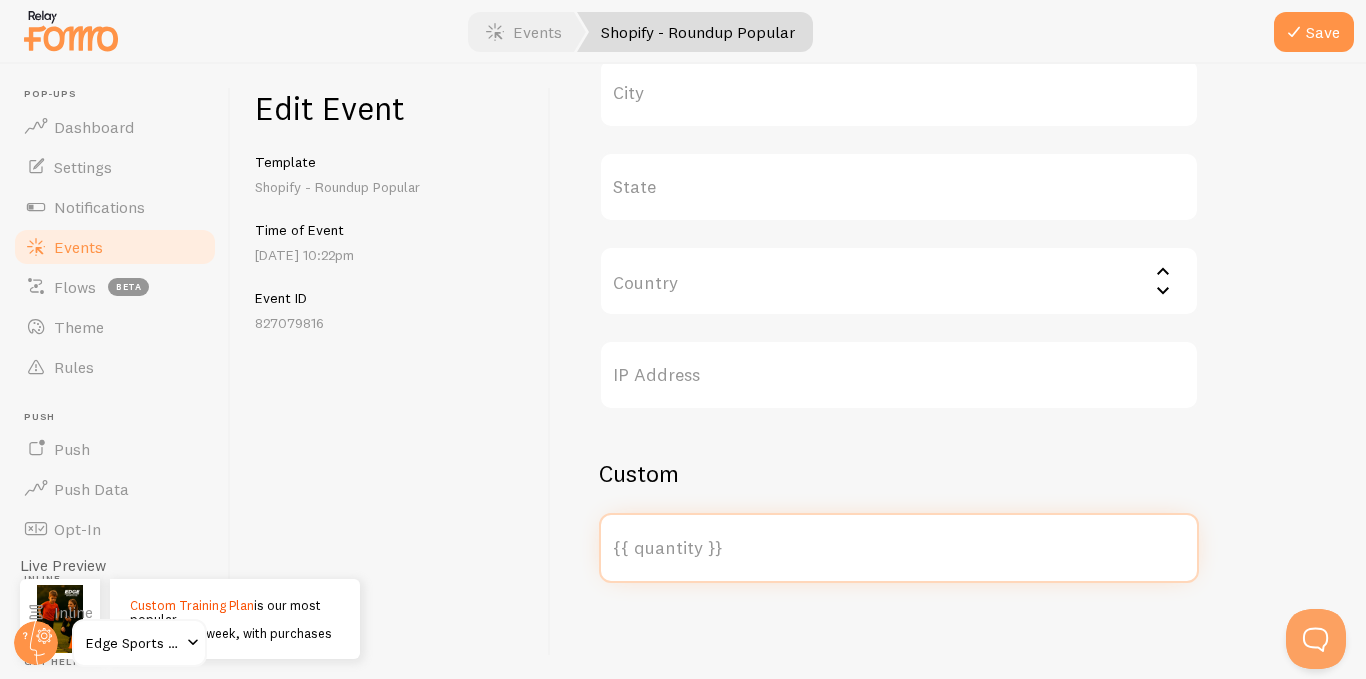 click on "{{ quantity }}" at bounding box center (899, 548) 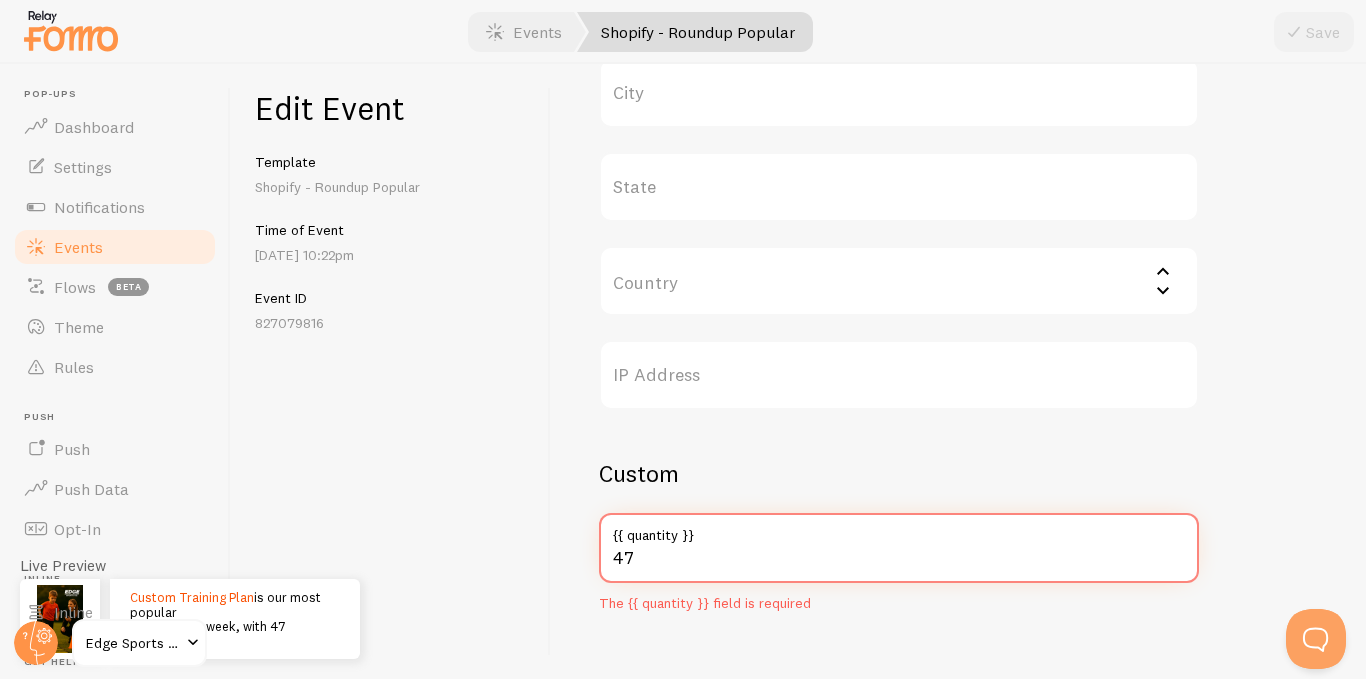 type on "4" 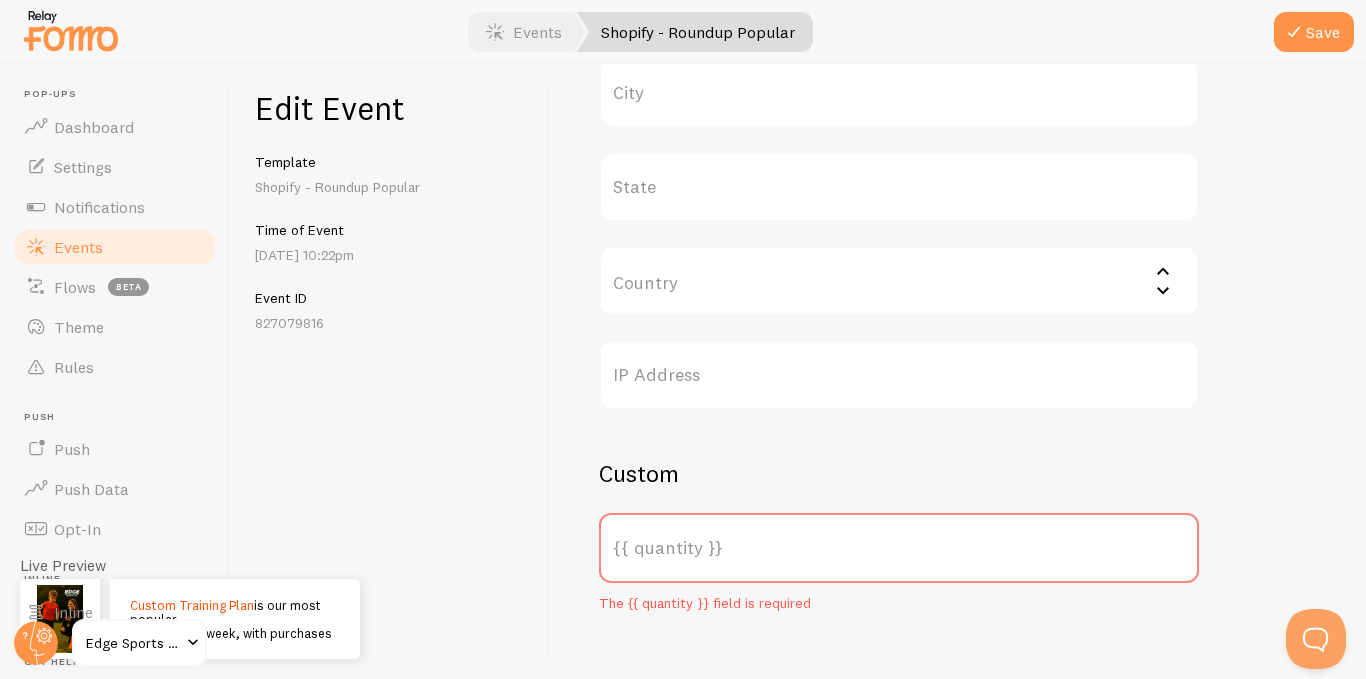 click on "{{ quantity }}" at bounding box center [899, 548] 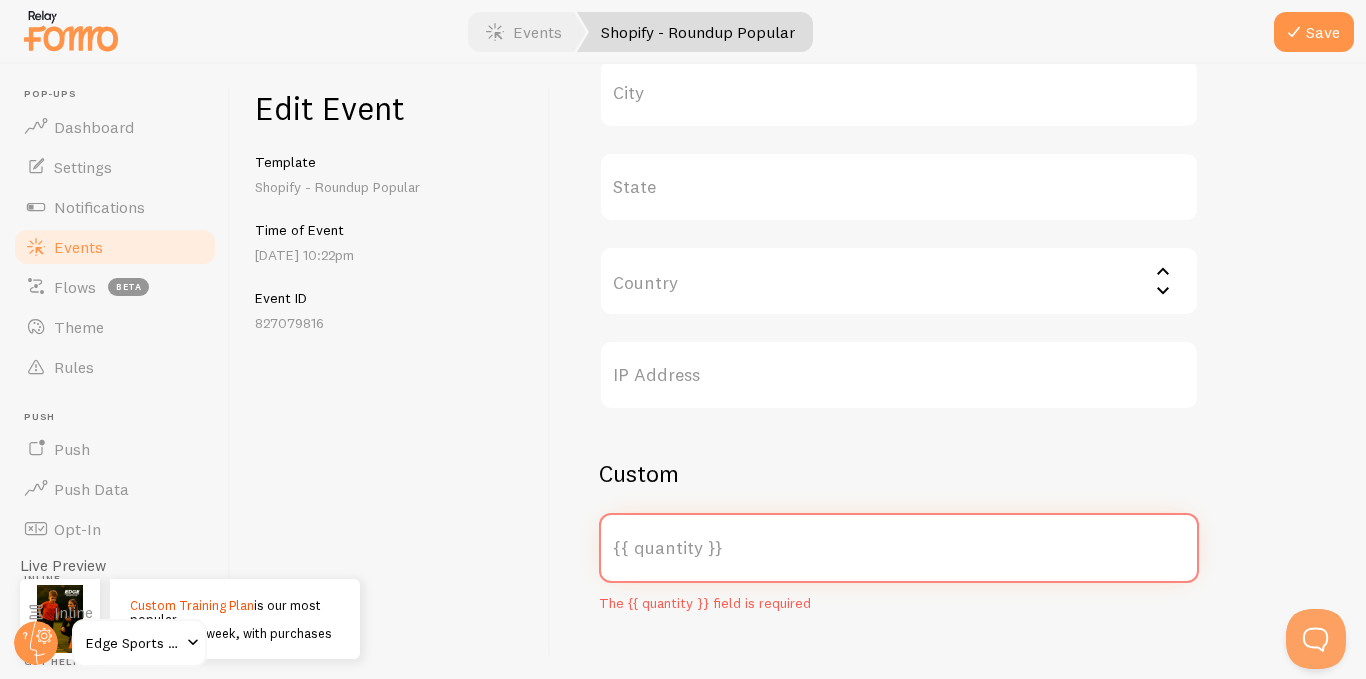 click on "{{ quantity }}" at bounding box center [899, 548] 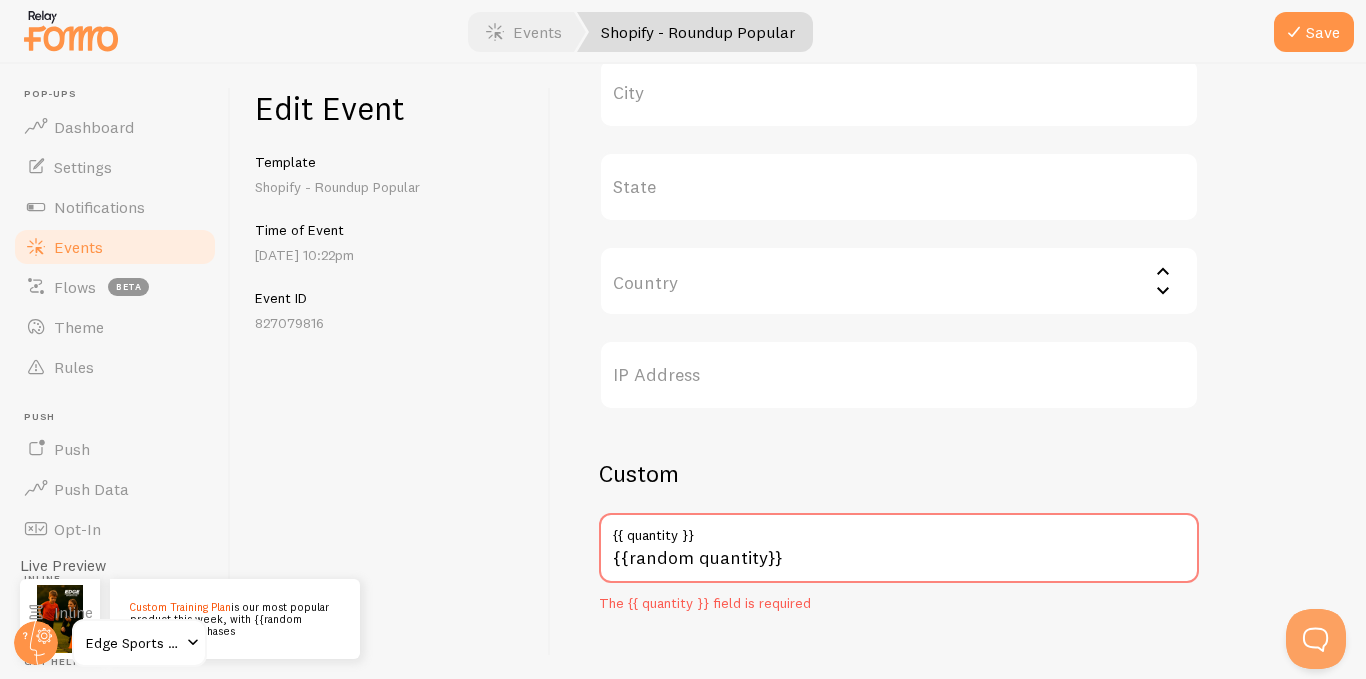 click at bounding box center [193, 643] 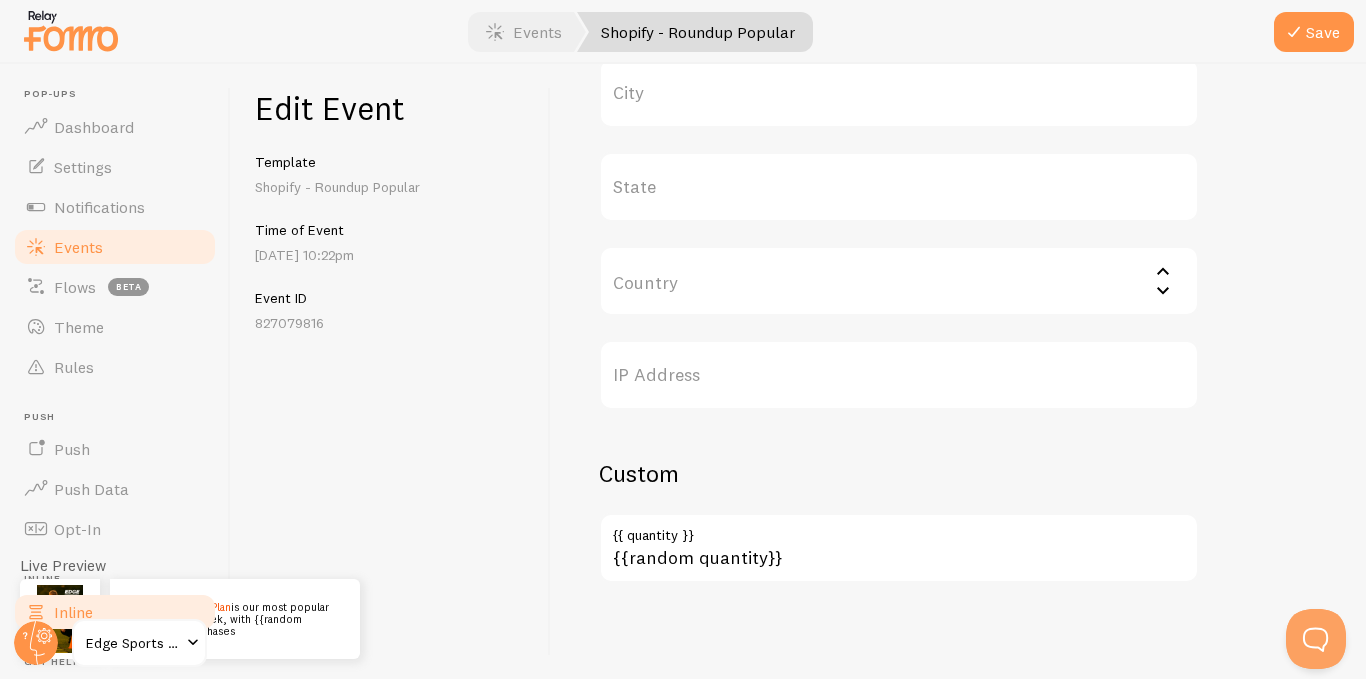 click on "Inline" at bounding box center (73, 612) 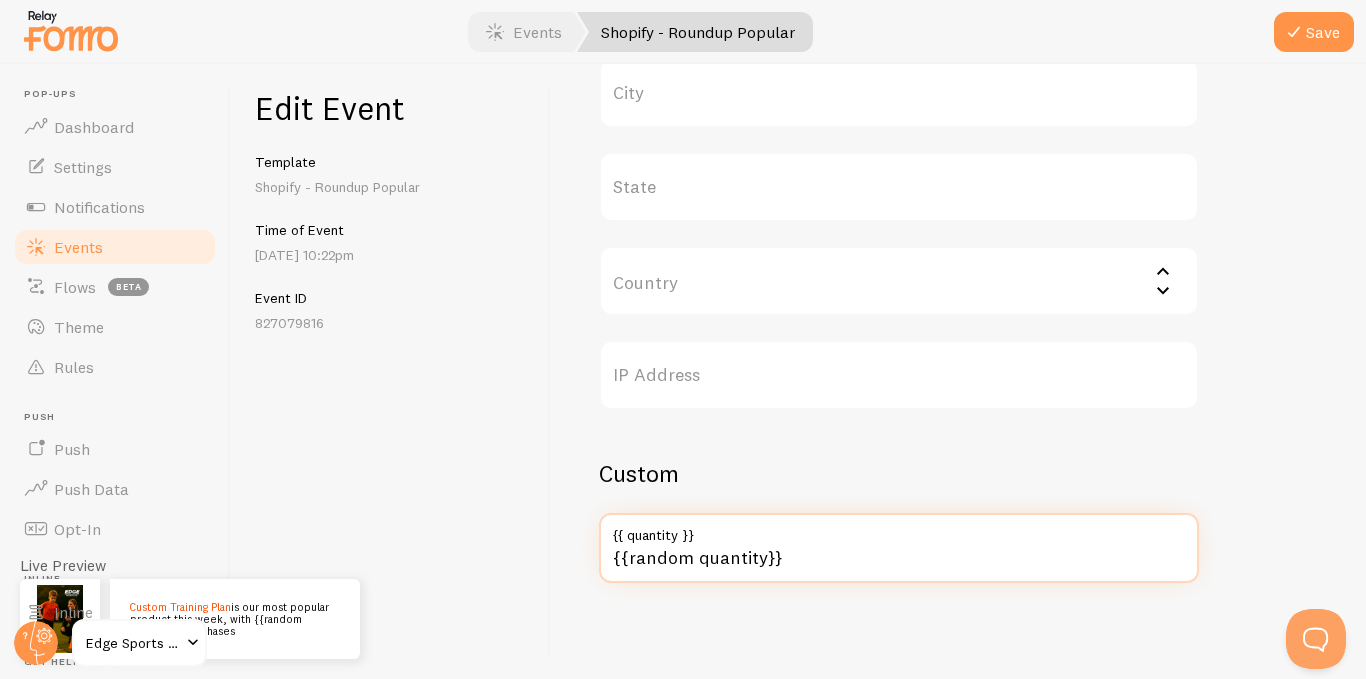 click on "{{random quantity}}" at bounding box center [899, 548] 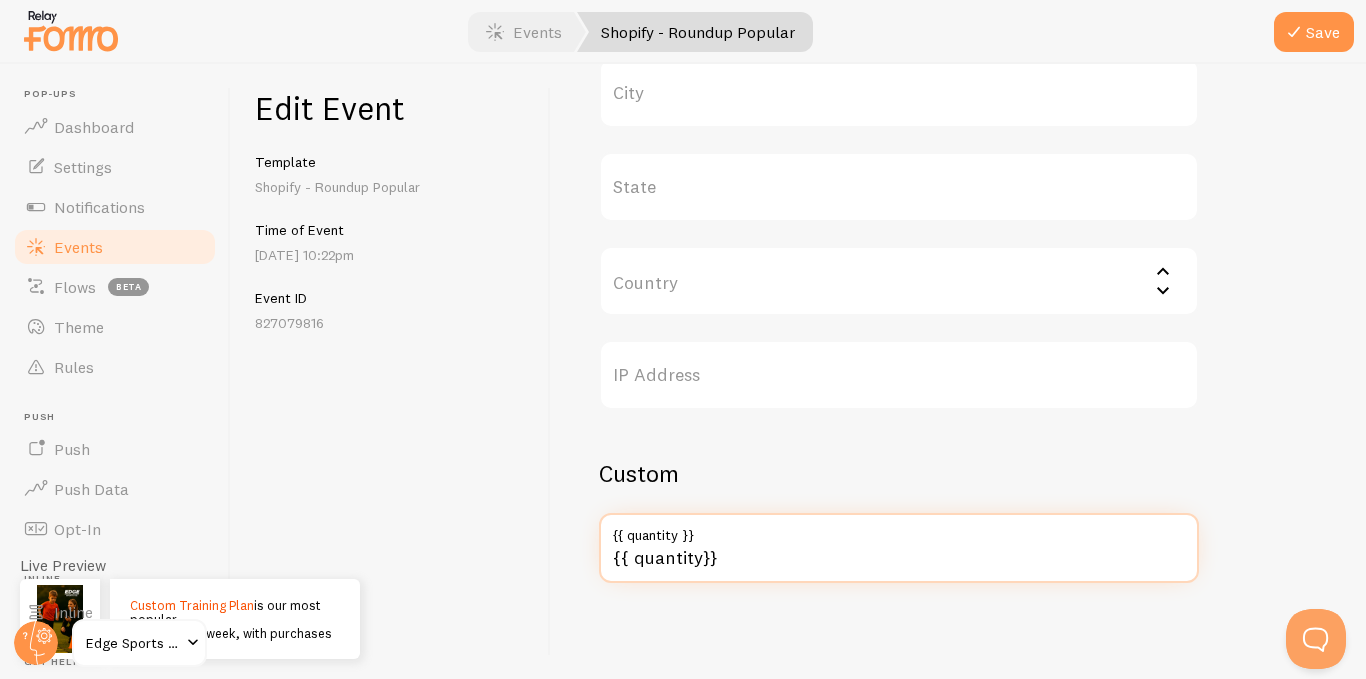 click on "{{ quantity}}" at bounding box center [899, 548] 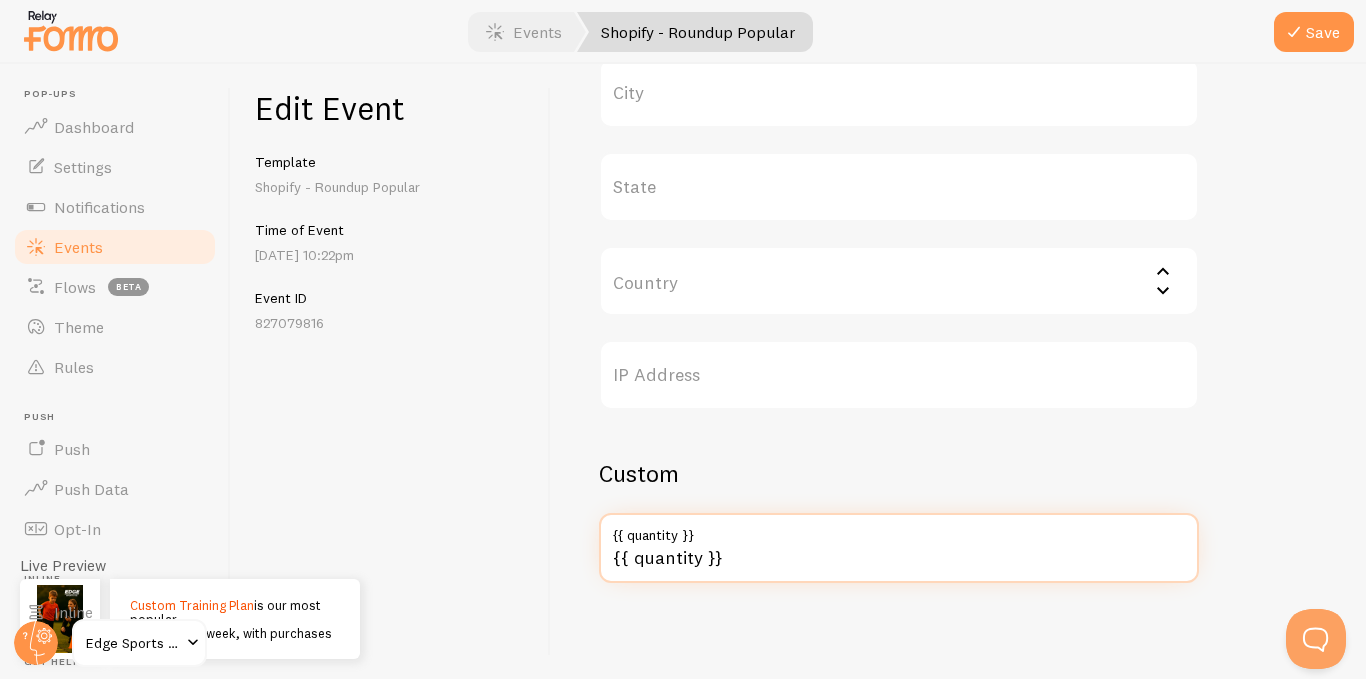 click on "{{ quantity }}" at bounding box center [899, 548] 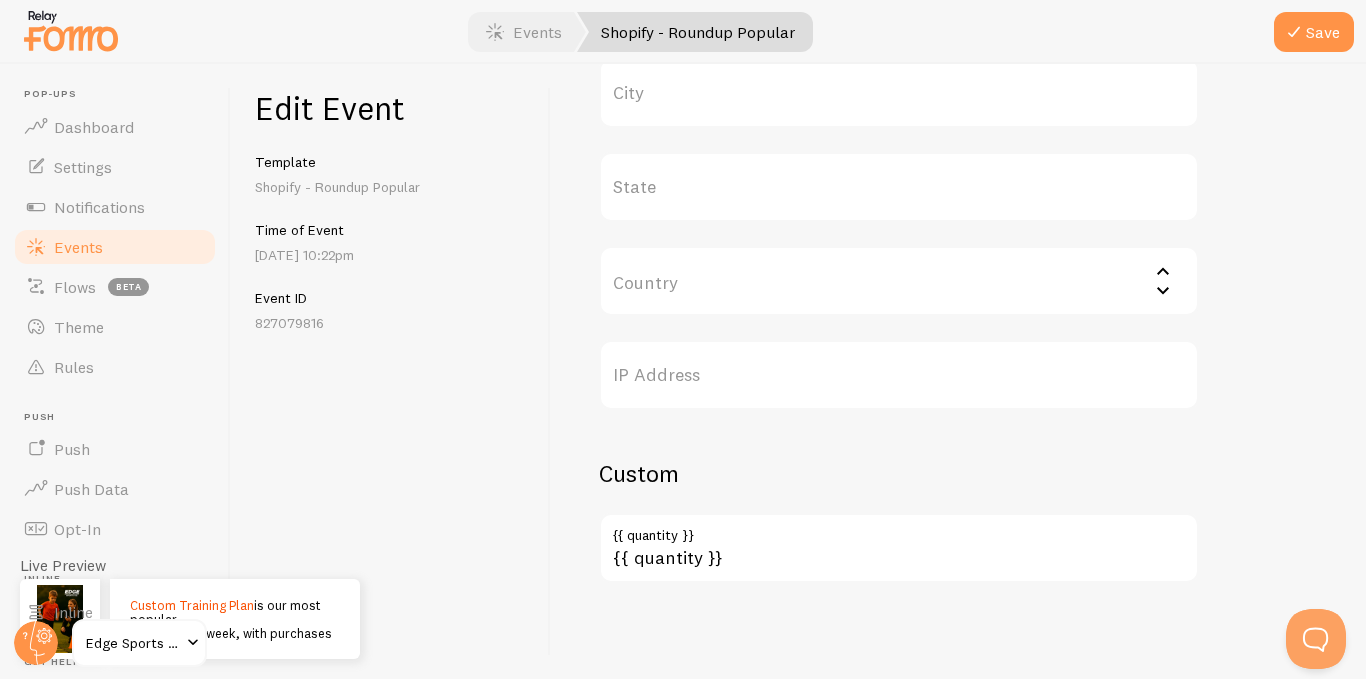 click on "Meta     Custom Training Plan   Title       This text will be bolded in your notification and link to the Event URL you provide below, if you use the {{ title_with_link }} variable.     [URL][DOMAIN_NAME]   Event URL       This is where your visitors will be sent if they click the notifications image or the {{ title_with_link }} merge variable.     [URL][DOMAIN_NAME]   Image URL     Upload     URL of your notification's image         External ID       ID referenced by your source integration. Can also be used as the primary key of your record for easy cross-reference when using Fomo API.   User       First Name             Email Address             City             State         Country           [GEOGRAPHIC_DATA]  [GEOGRAPHIC_DATA]  [GEOGRAPHIC_DATA]  [GEOGRAPHIC_DATA]  [US_STATE]  [GEOGRAPHIC_DATA]  [GEOGRAPHIC_DATA]  [GEOGRAPHIC_DATA]  [GEOGRAPHIC_DATA]  [GEOGRAPHIC_DATA]  [GEOGRAPHIC_DATA]  [GEOGRAPHIC_DATA]  [GEOGRAPHIC_DATA]  [GEOGRAPHIC_DATA]" at bounding box center (958, 371) 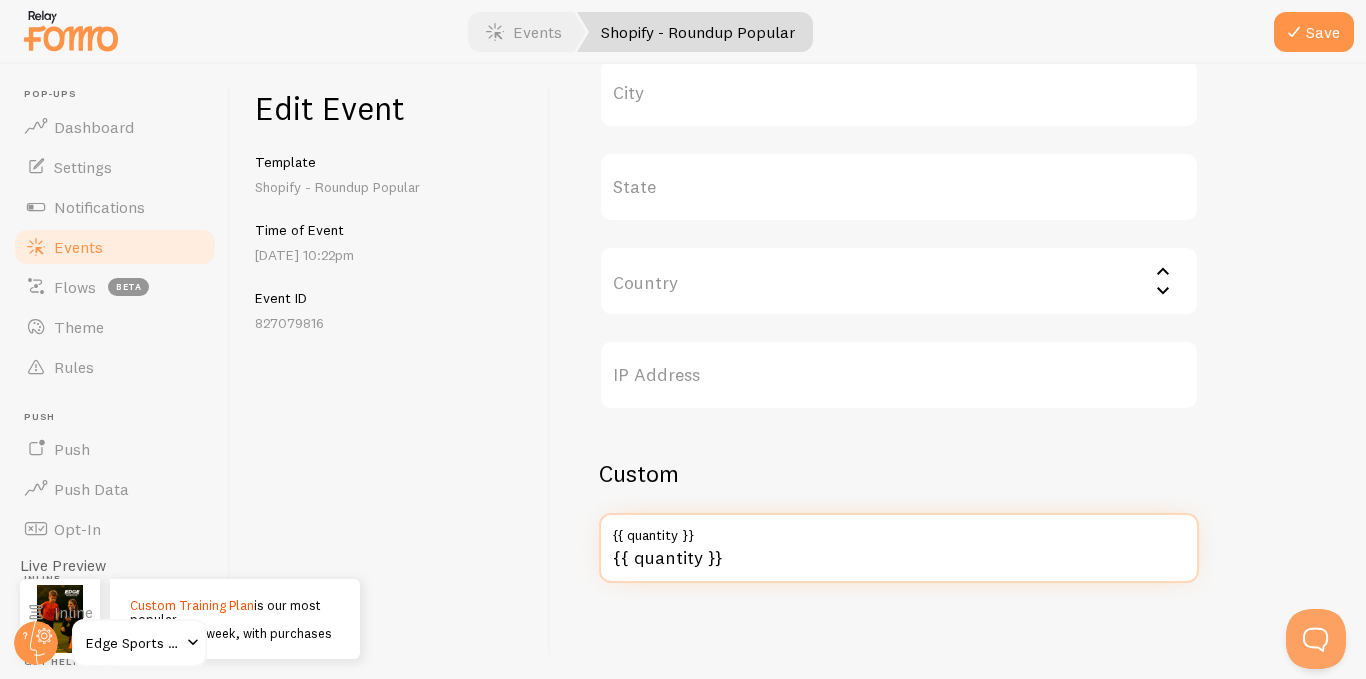 click on "{{ quantity }}" at bounding box center (899, 548) 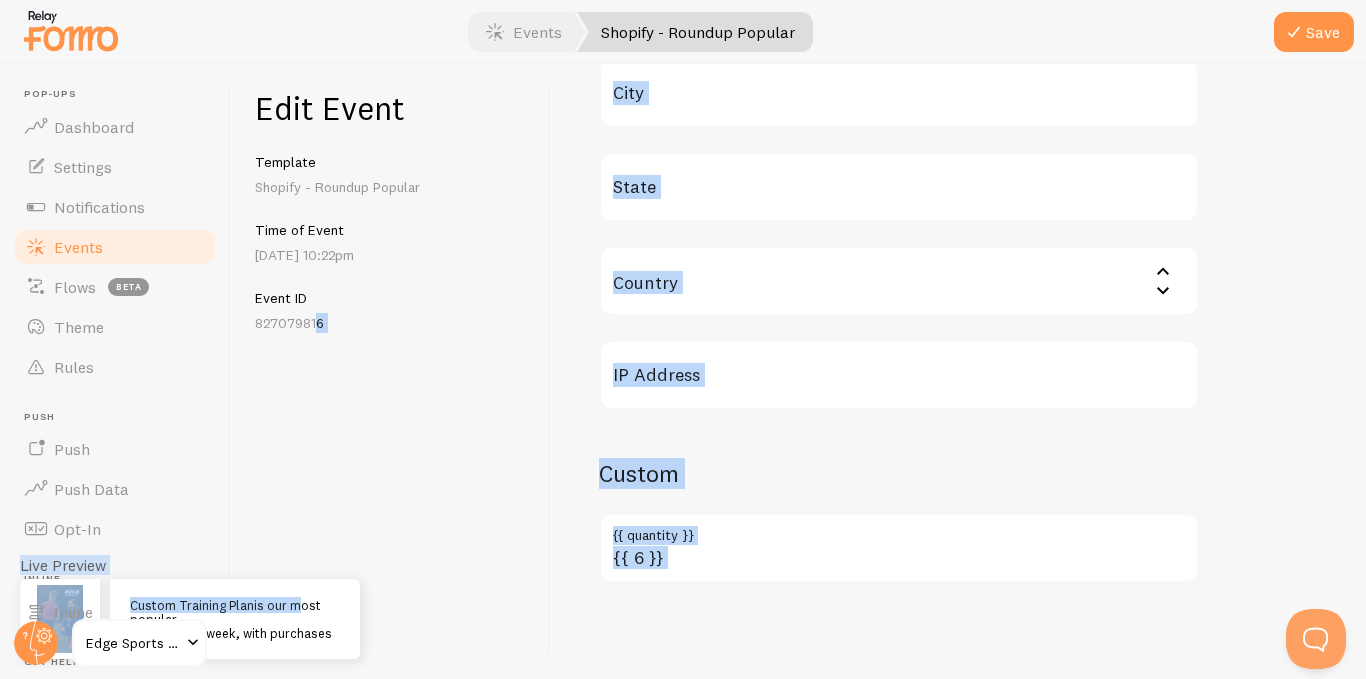 drag, startPoint x: 292, startPoint y: 586, endPoint x: 312, endPoint y: 518, distance: 70.88018 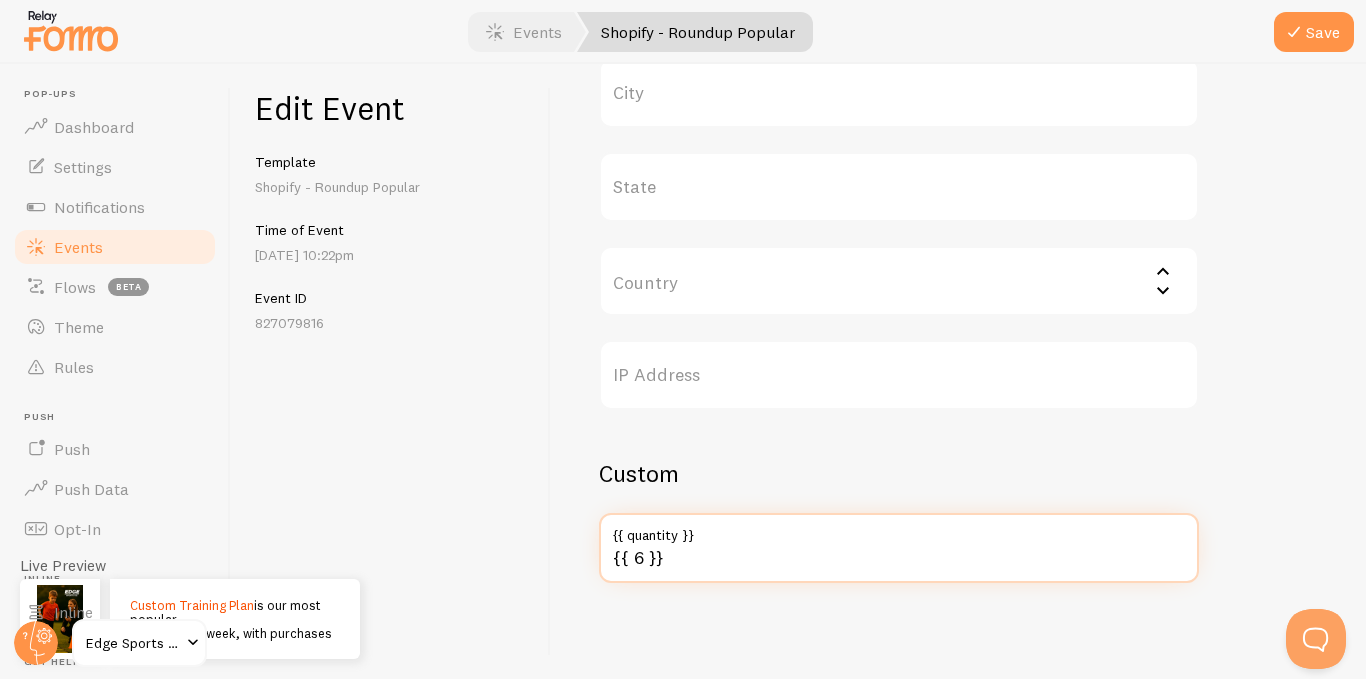 click on "{{ 6 }}" at bounding box center [899, 548] 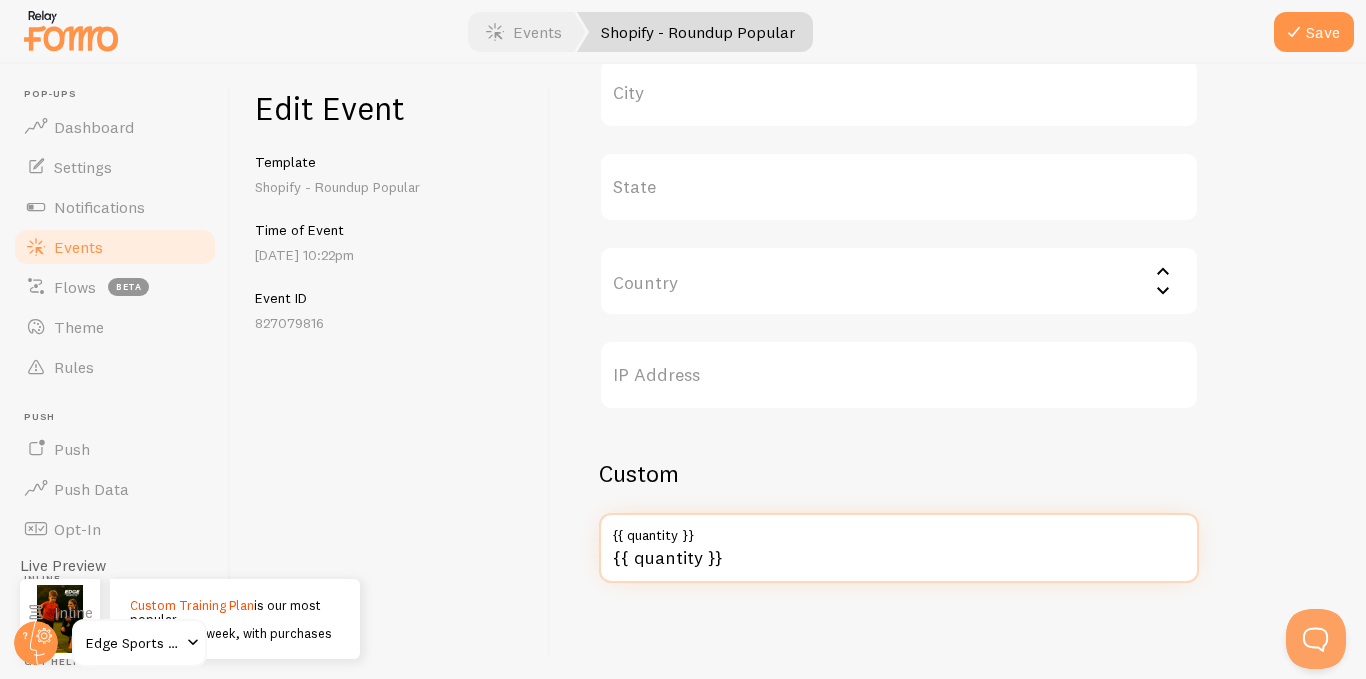 click on "{{ quantity }}" at bounding box center [899, 548] 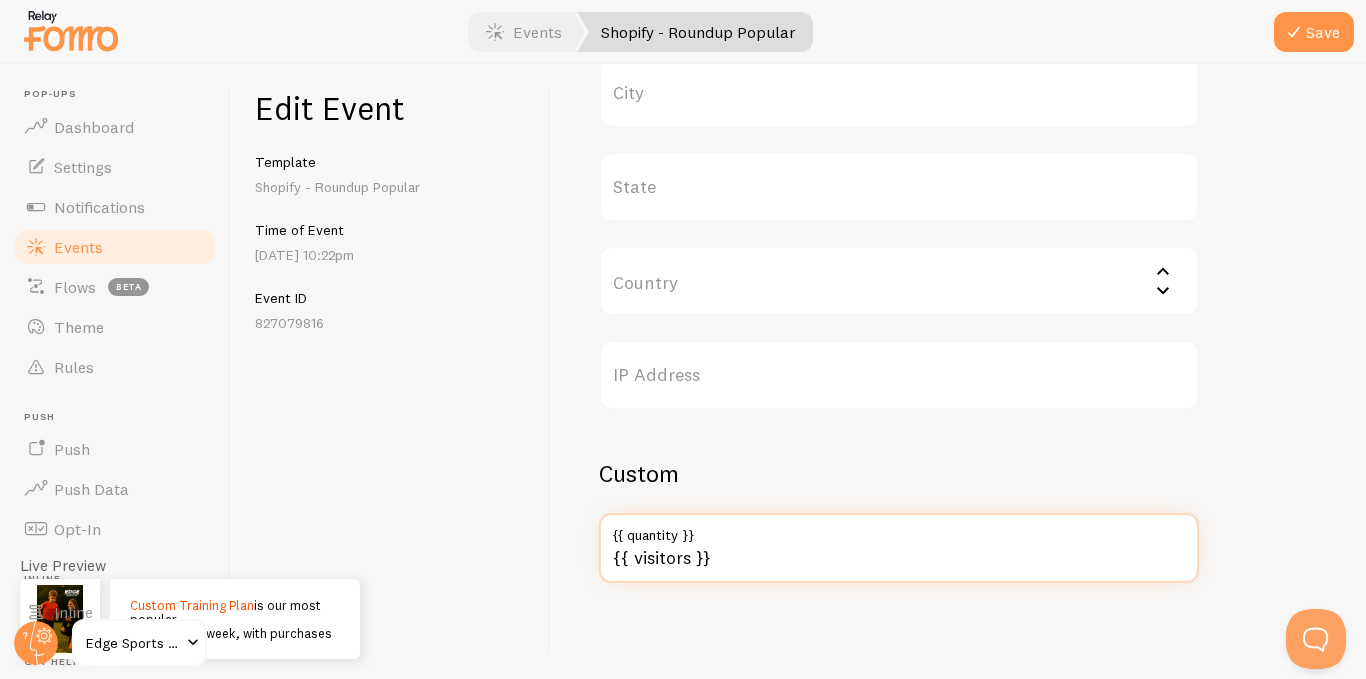 click on "{{ visitors }}" at bounding box center (899, 548) 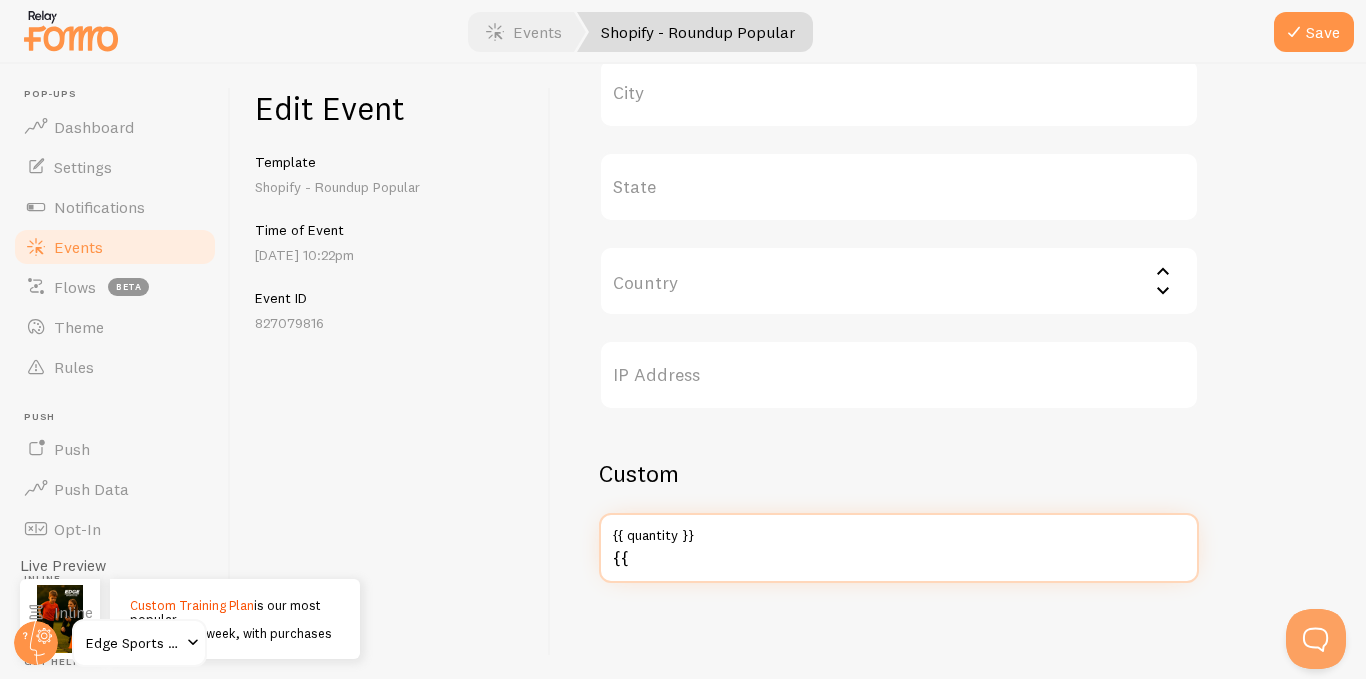 type on "{" 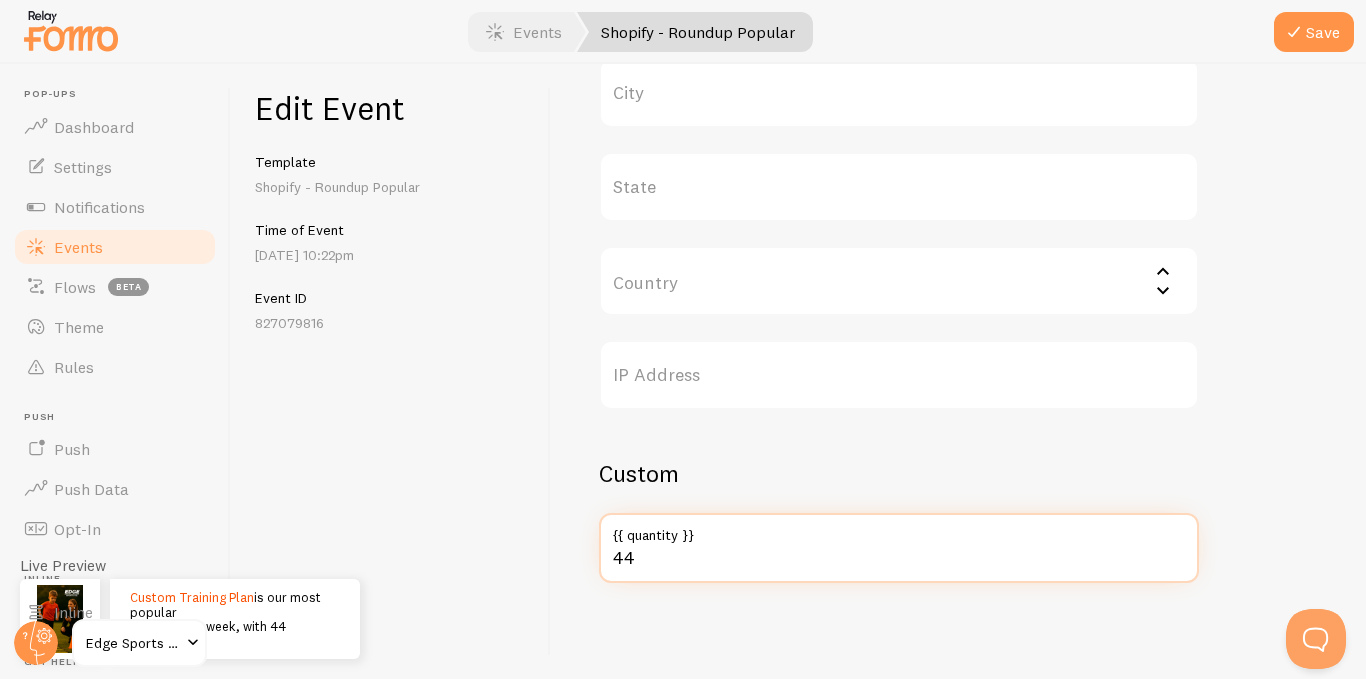 type on "4" 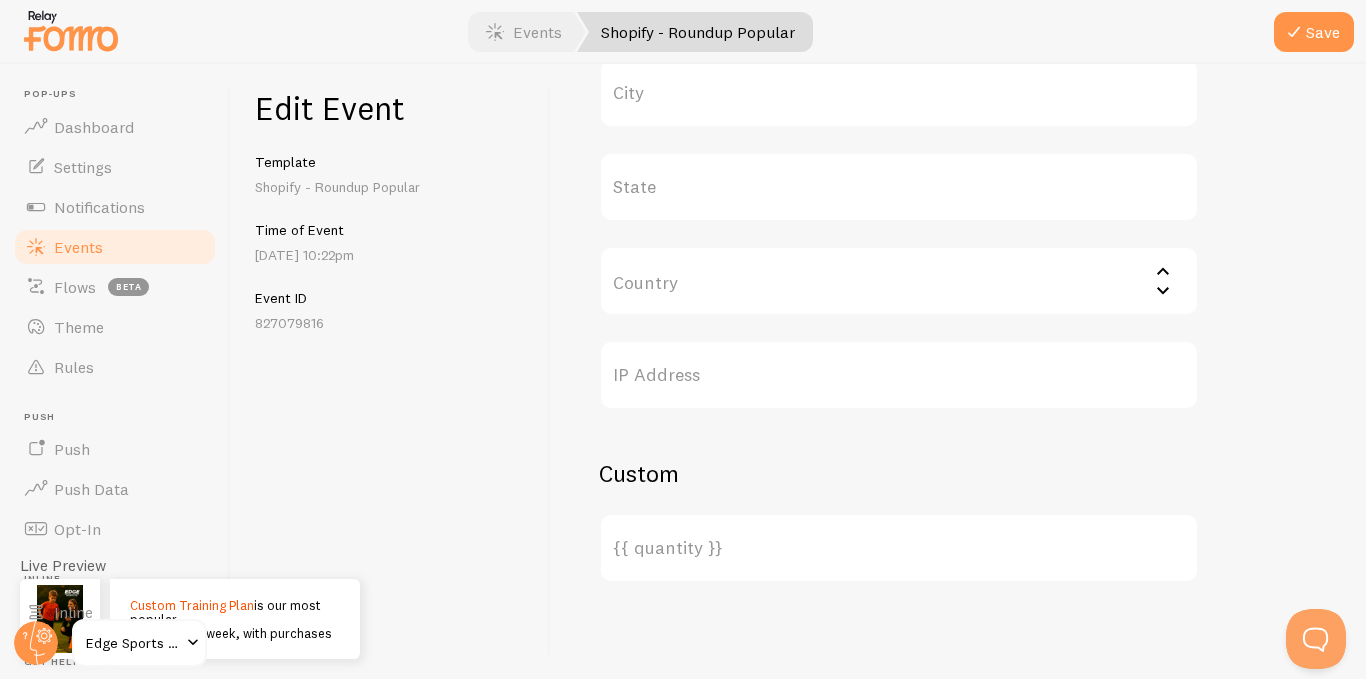 click on "Country" at bounding box center (899, 281) 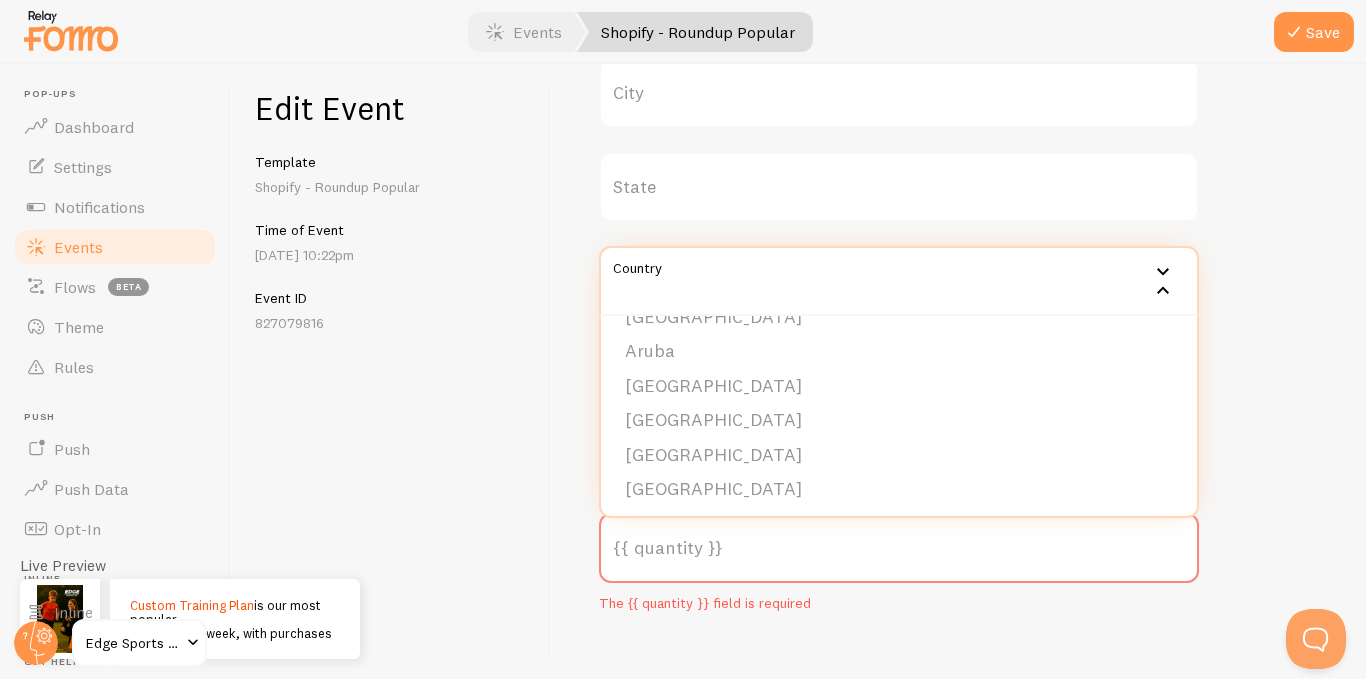scroll, scrollTop: 400, scrollLeft: 0, axis: vertical 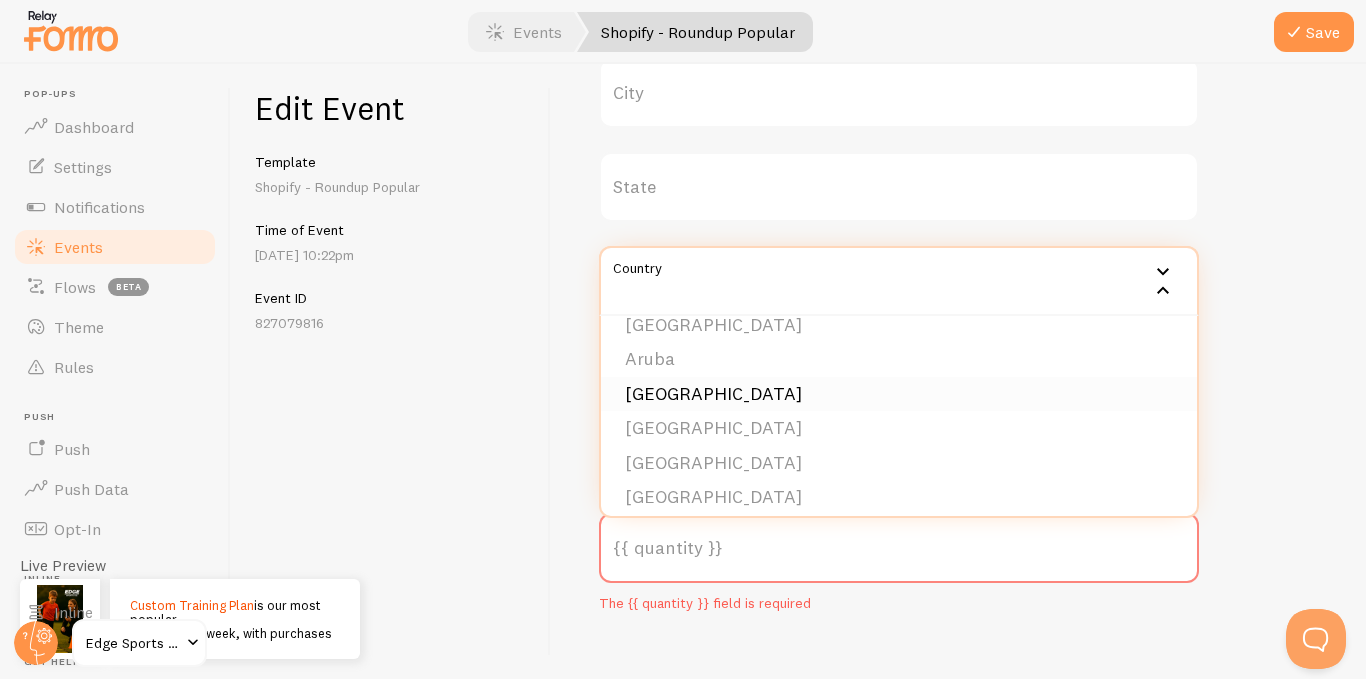 click on "[GEOGRAPHIC_DATA]" at bounding box center (899, 394) 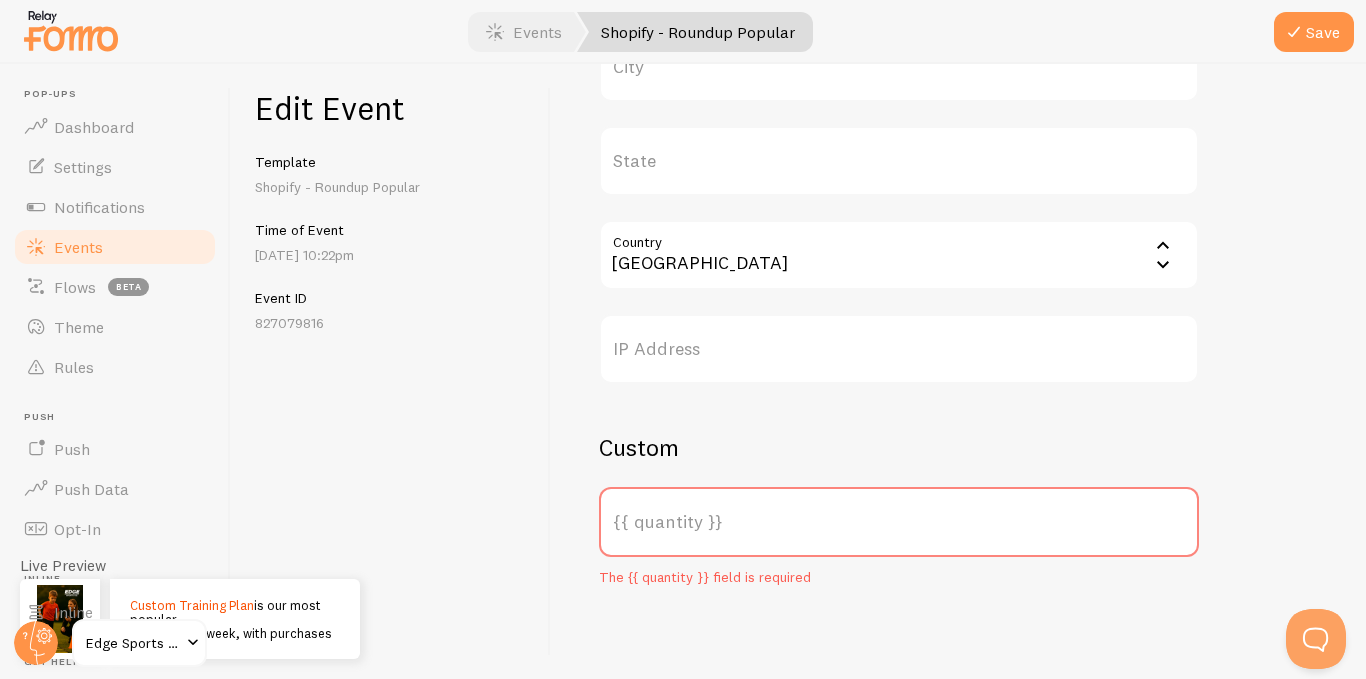 scroll, scrollTop: 976, scrollLeft: 0, axis: vertical 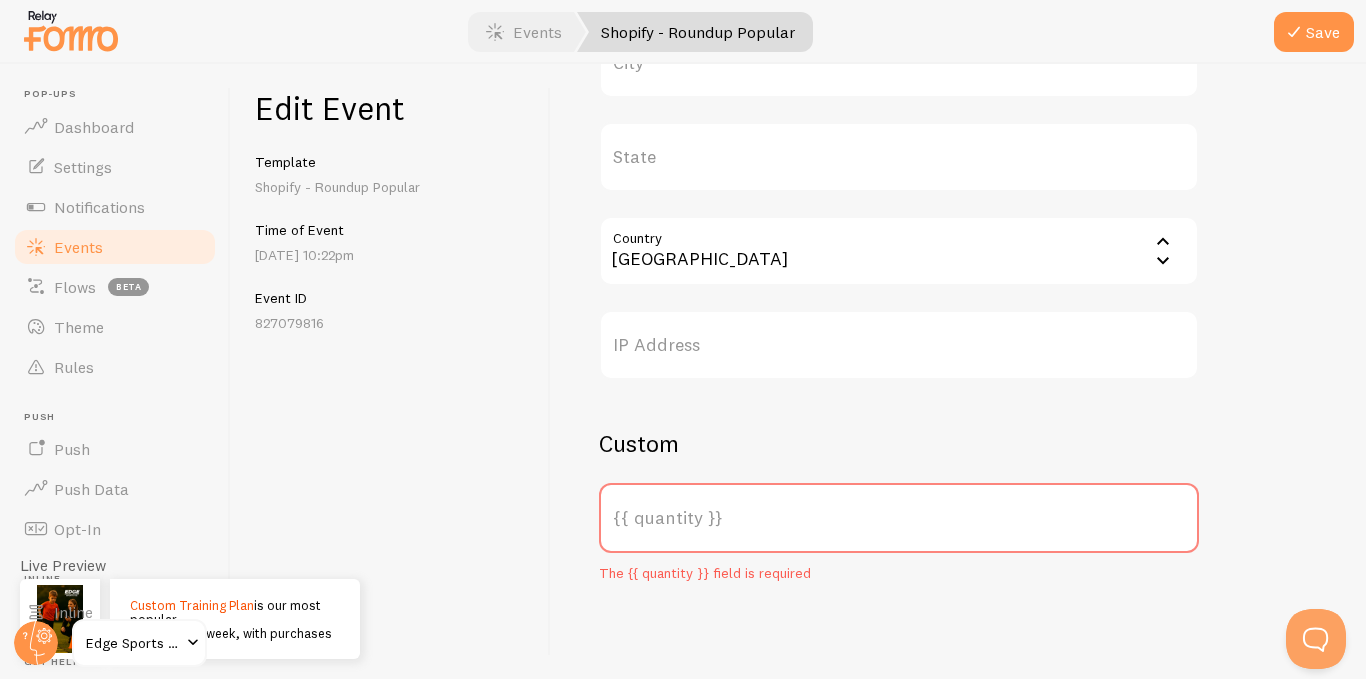 click on "{{ quantity }}" at bounding box center [899, 518] 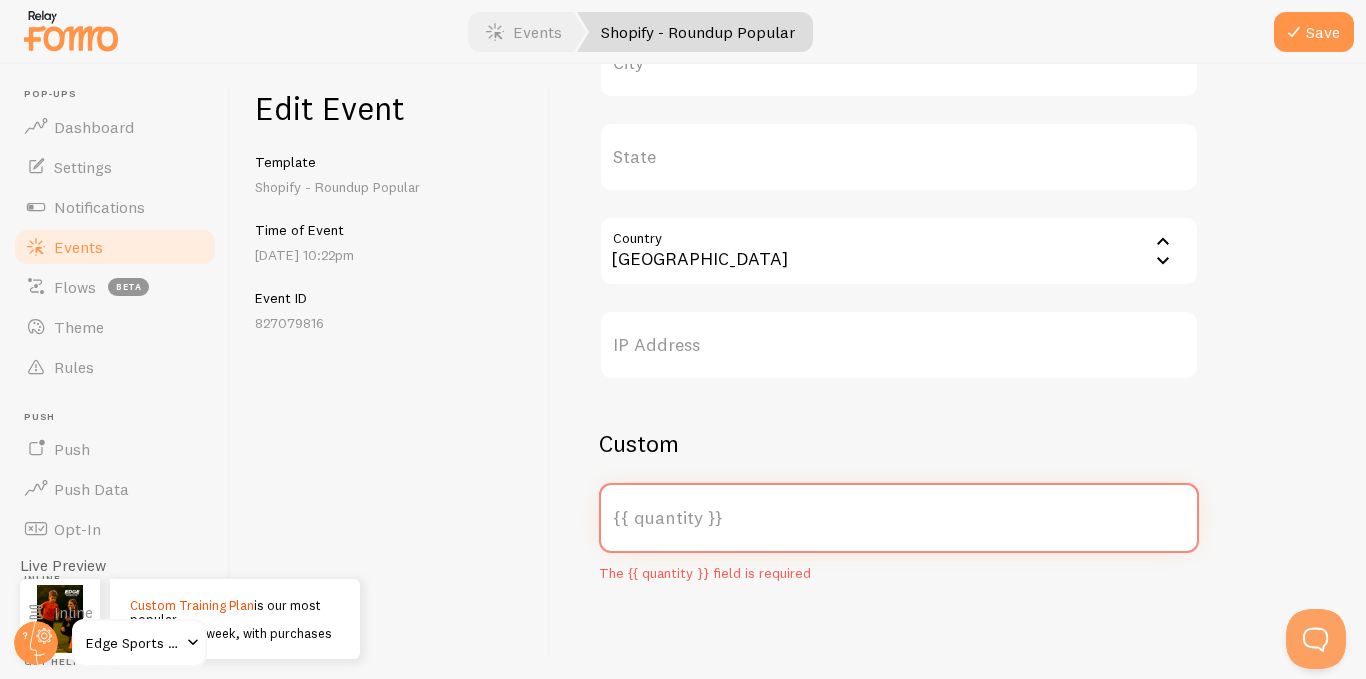 click on "{{ quantity }}" at bounding box center [899, 518] 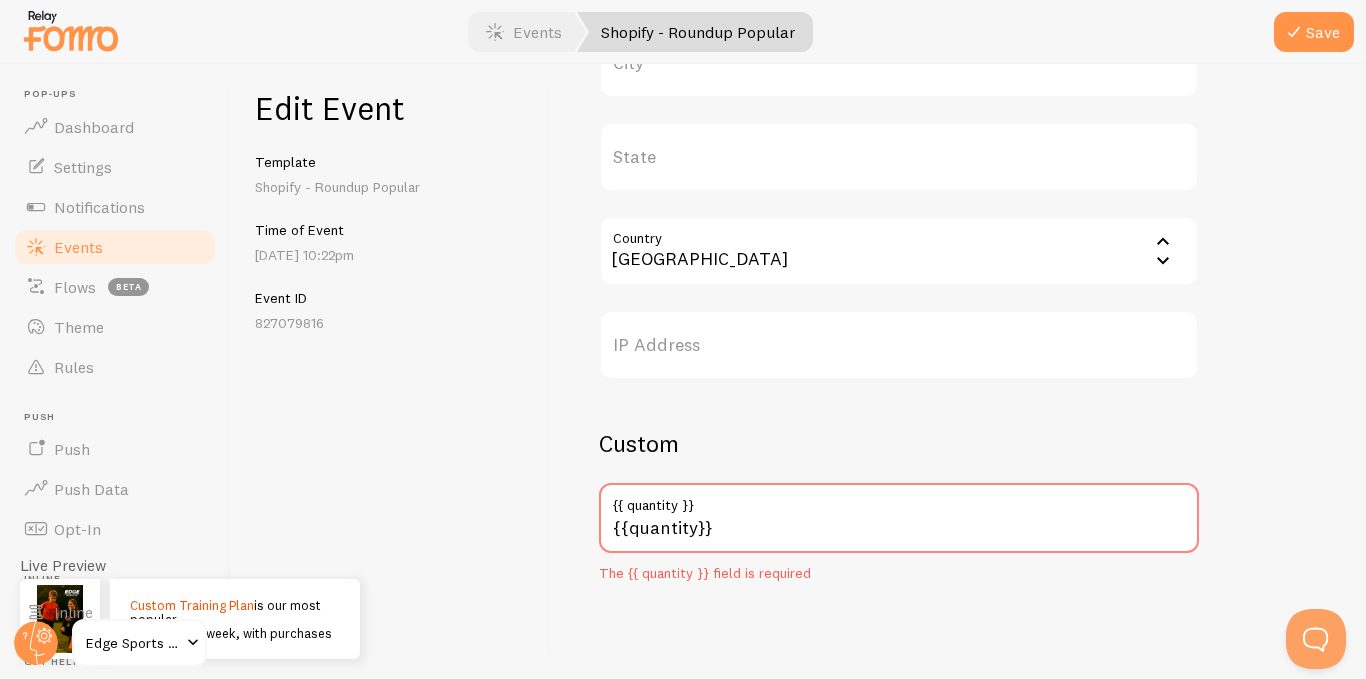 click on "Meta     Custom Training Plan   Title       This text will be bolded in your notification and link to the Event URL you provide below, if you use the {{ title_with_link }} variable.     https://www.edgesportsco.com/products/custom-training-plan?variant=45262176420039   Event URL       This is where your visitors will be sent if they click the notifications image or the {{ title_with_link }} merge variable.     https://cdn.shopify.com/s/files/1/0706/0812/6151/files/B299D666-10A2-4DE6-A55E-011A389AFA1F_small.png?v=1750253525   Image URL     Upload     URL of your notification's image         External ID       ID referenced by your source integration. Can also be used as the primary key of your record for easy cross-reference when using Fomo API.   User       First Name             Email Address             City             State         Country     Australia       Afghanistan  Åland Islands  Albania  Algeria  American Samoa  Andorra  Angola  Anguilla  Antarctica  Antigua and Barbuda  Argentina  Armenia  Aruba" at bounding box center [958, 371] 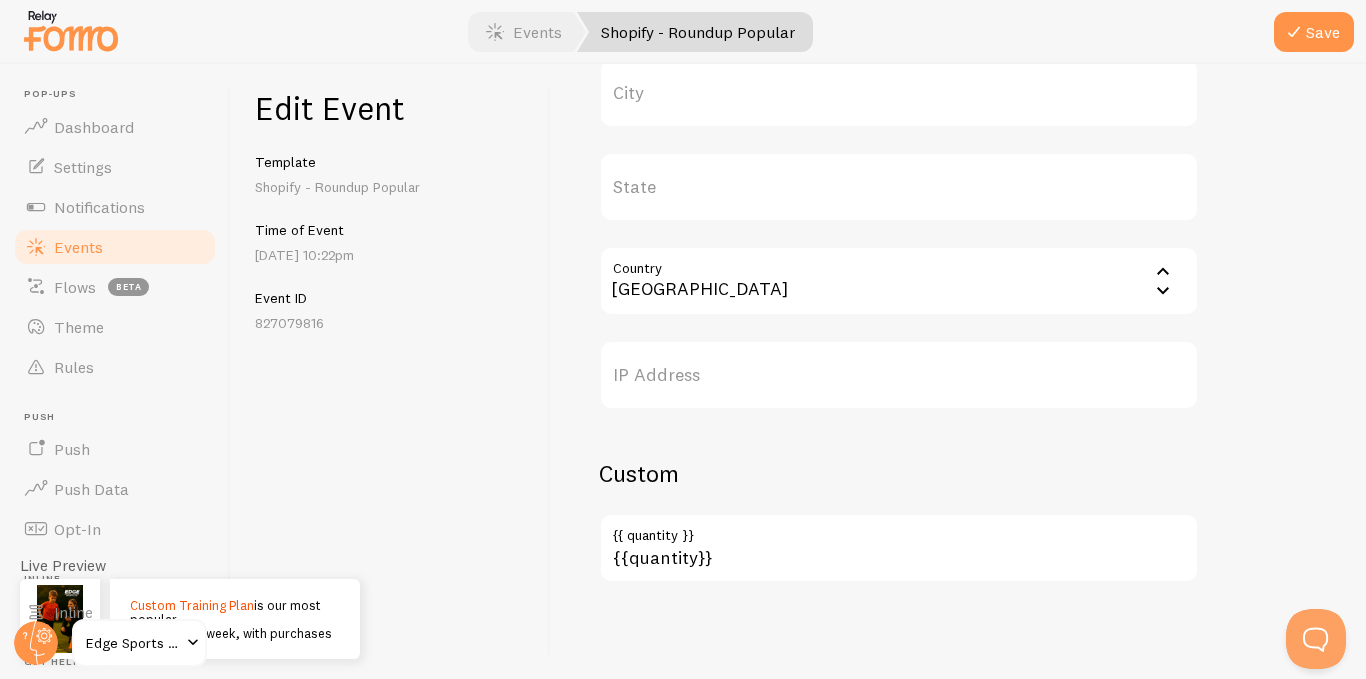 click on "{{ quantity }}" at bounding box center [899, 530] 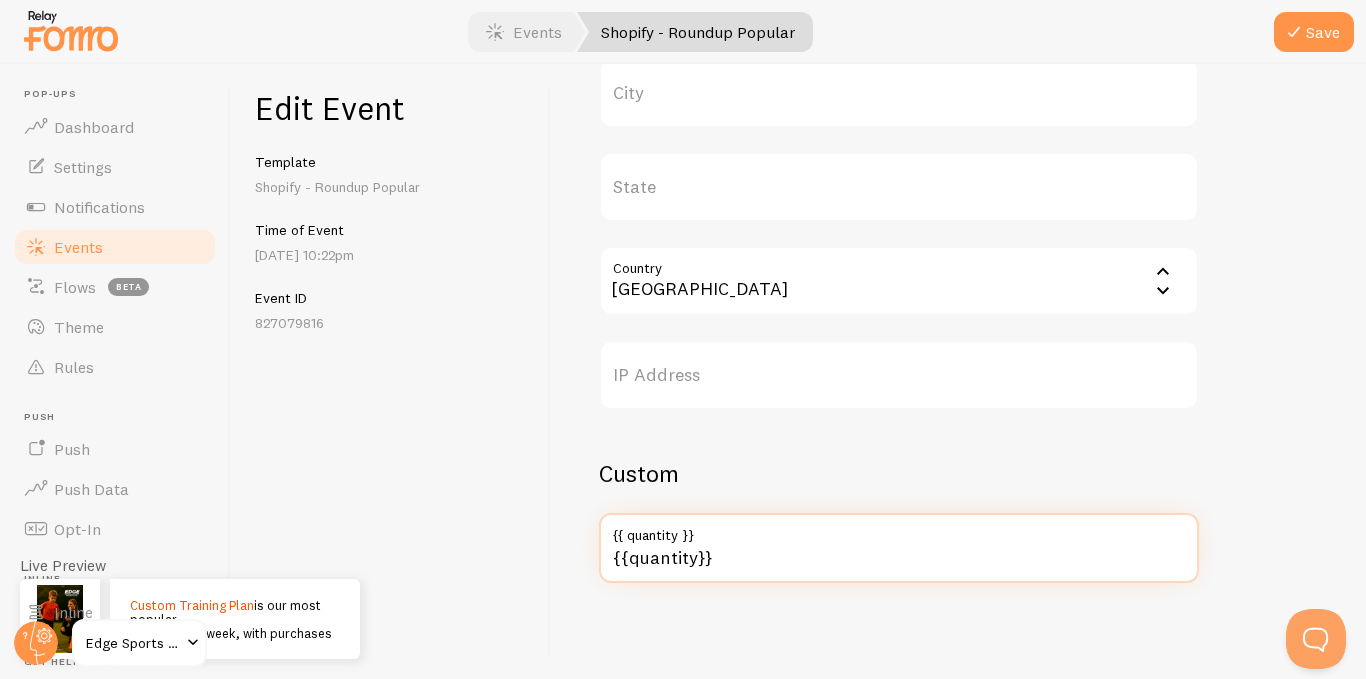 click on "{{quantity}}" at bounding box center (899, 548) 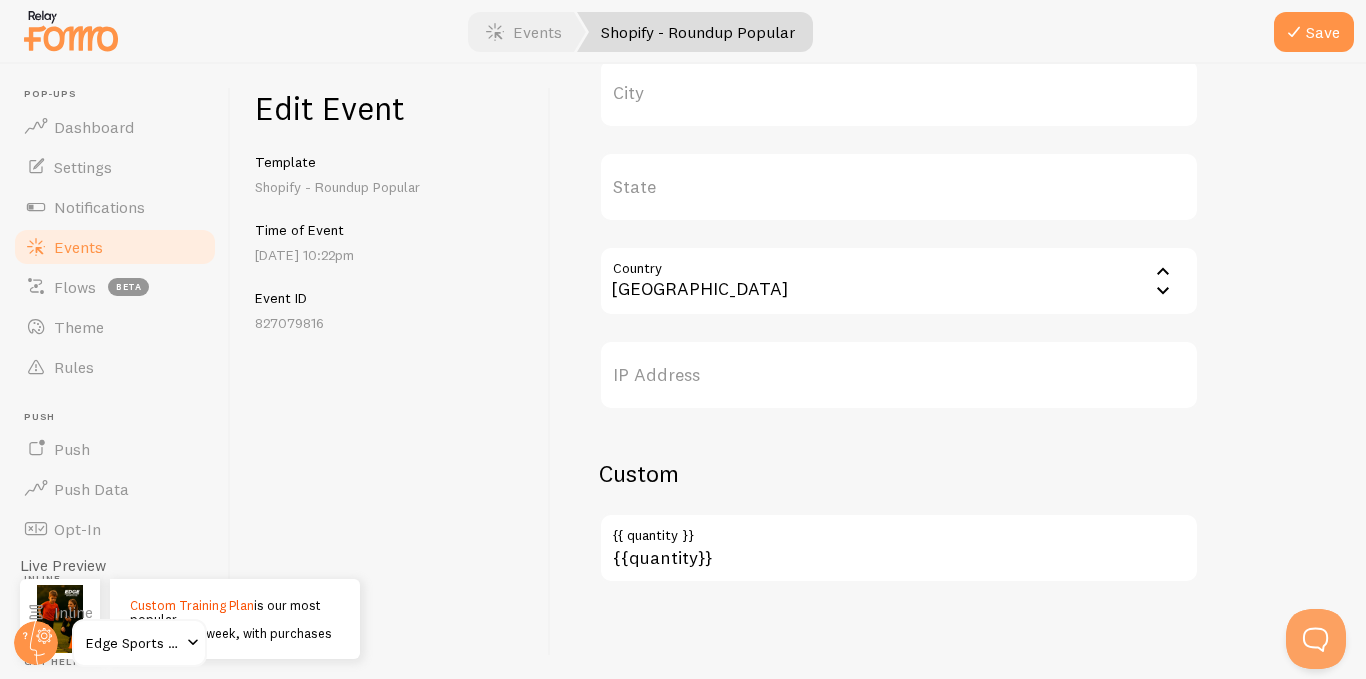 click on "Meta     Custom Training Plan   Title       This text will be bolded in your notification and link to the Event URL you provide below, if you use the {{ title_with_link }} variable.     https://www.edgesportsco.com/products/custom-training-plan?variant=45262176420039   Event URL       This is where your visitors will be sent if they click the notifications image or the {{ title_with_link }} merge variable.     https://cdn.shopify.com/s/files/1/0706/0812/6151/files/B299D666-10A2-4DE6-A55E-011A389AFA1F_small.png?v=1750253525   Image URL     Upload     URL of your notification's image         External ID       ID referenced by your source integration. Can also be used as the primary key of your record for easy cross-reference when using Fomo API.   User       First Name             Email Address             City             State         Country     Australia       Afghanistan  Åland Islands  Albania  Algeria  American Samoa  Andorra  Angola  Anguilla  Antarctica  Antigua and Barbuda  Argentina  Armenia  Aruba" at bounding box center [958, 371] 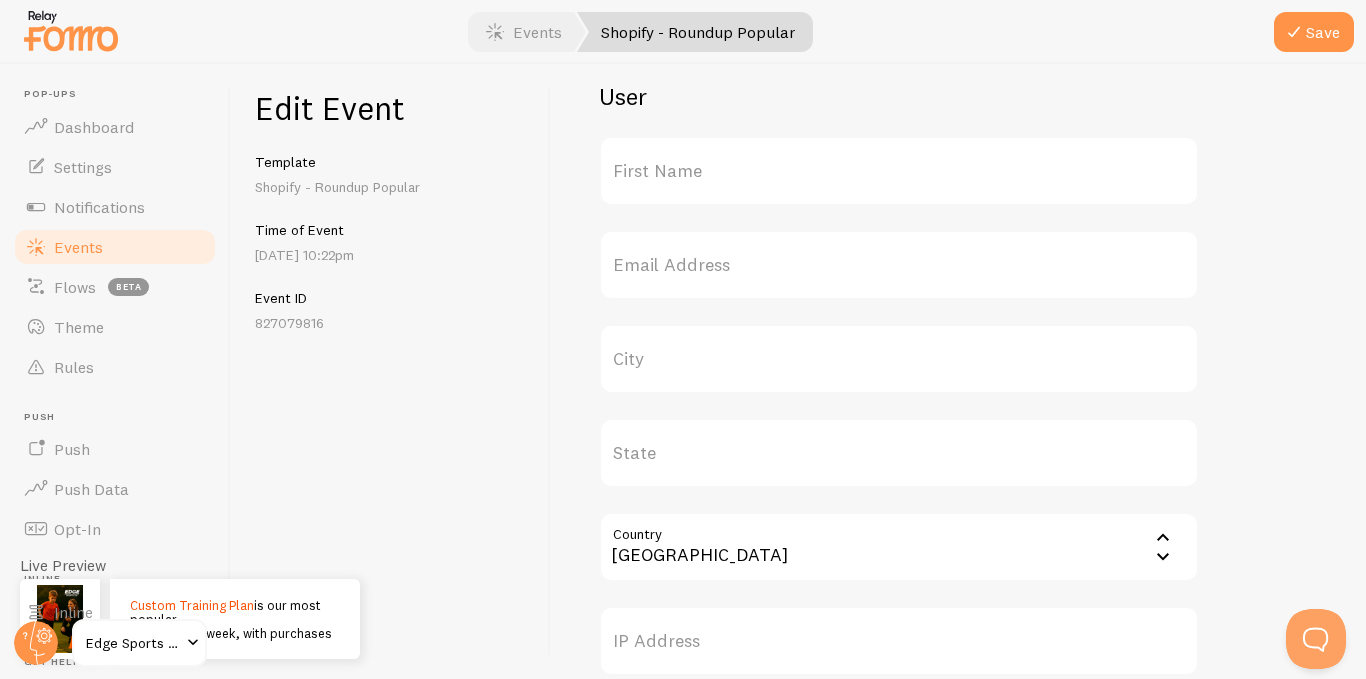 scroll, scrollTop: 346, scrollLeft: 0, axis: vertical 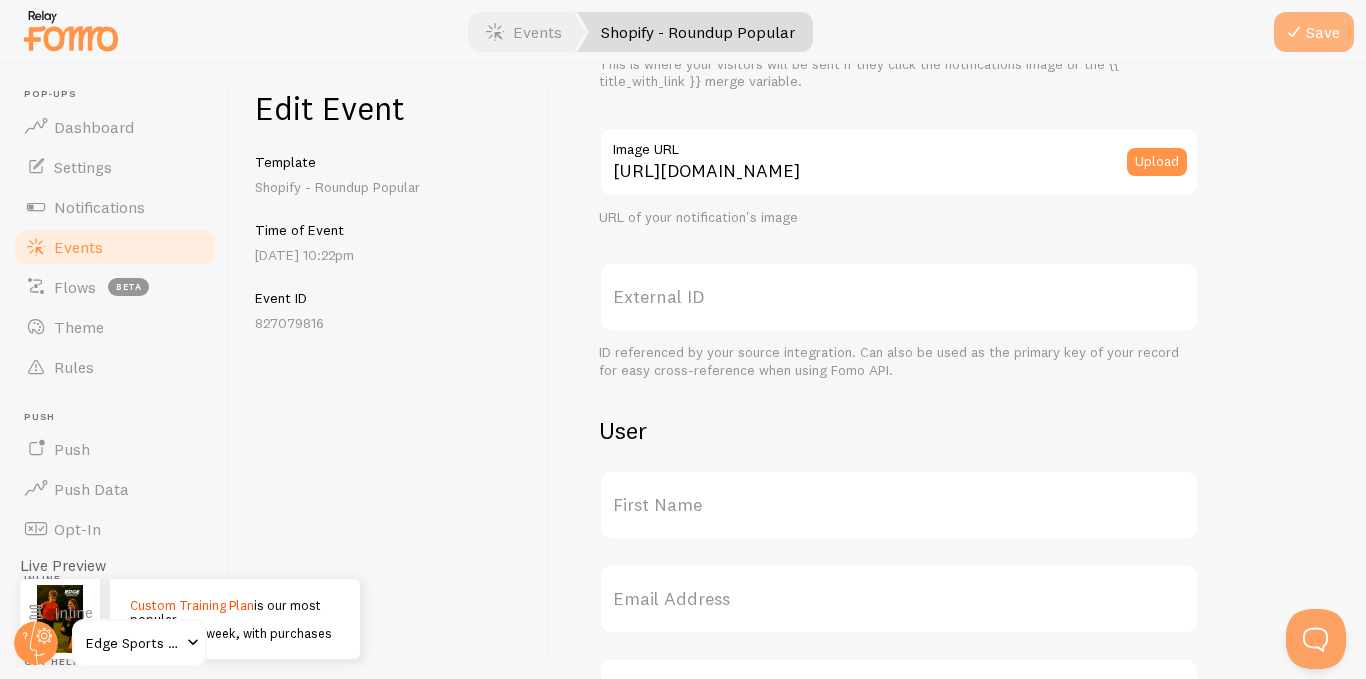 click on "Save" at bounding box center (1314, 32) 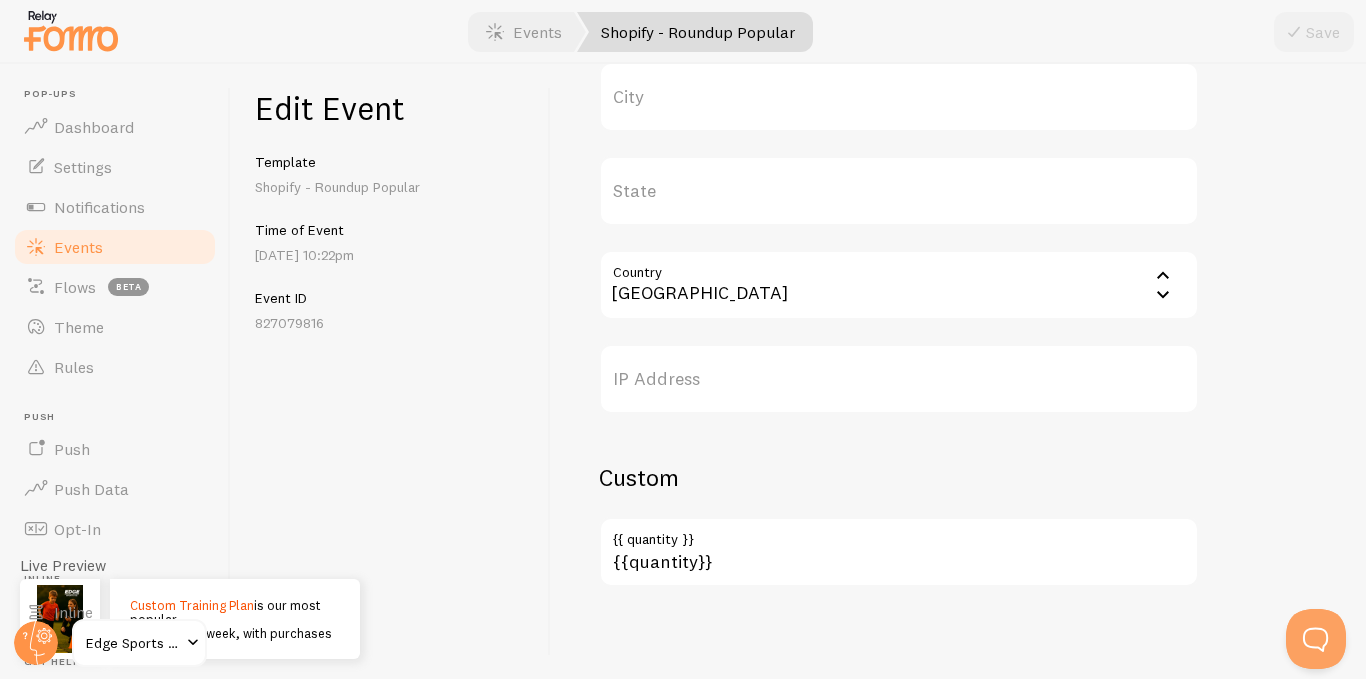 scroll, scrollTop: 946, scrollLeft: 0, axis: vertical 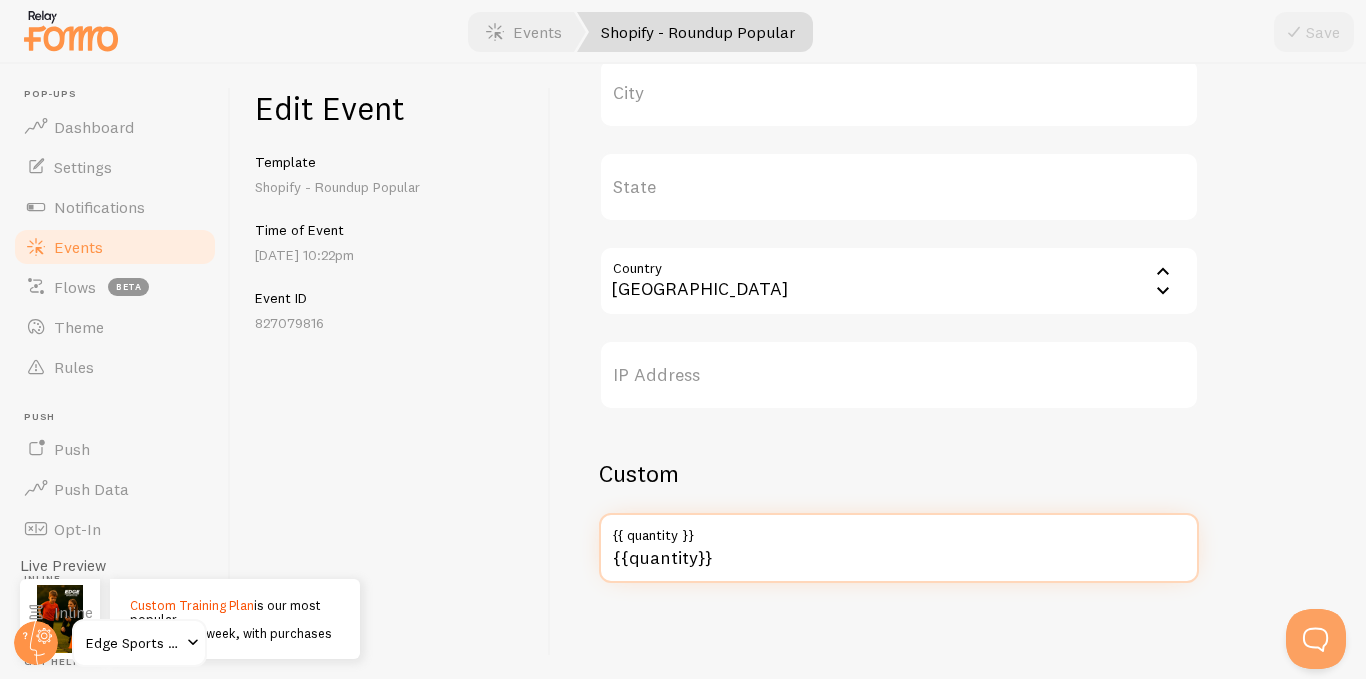 click on "{{quantity}}" at bounding box center [899, 548] 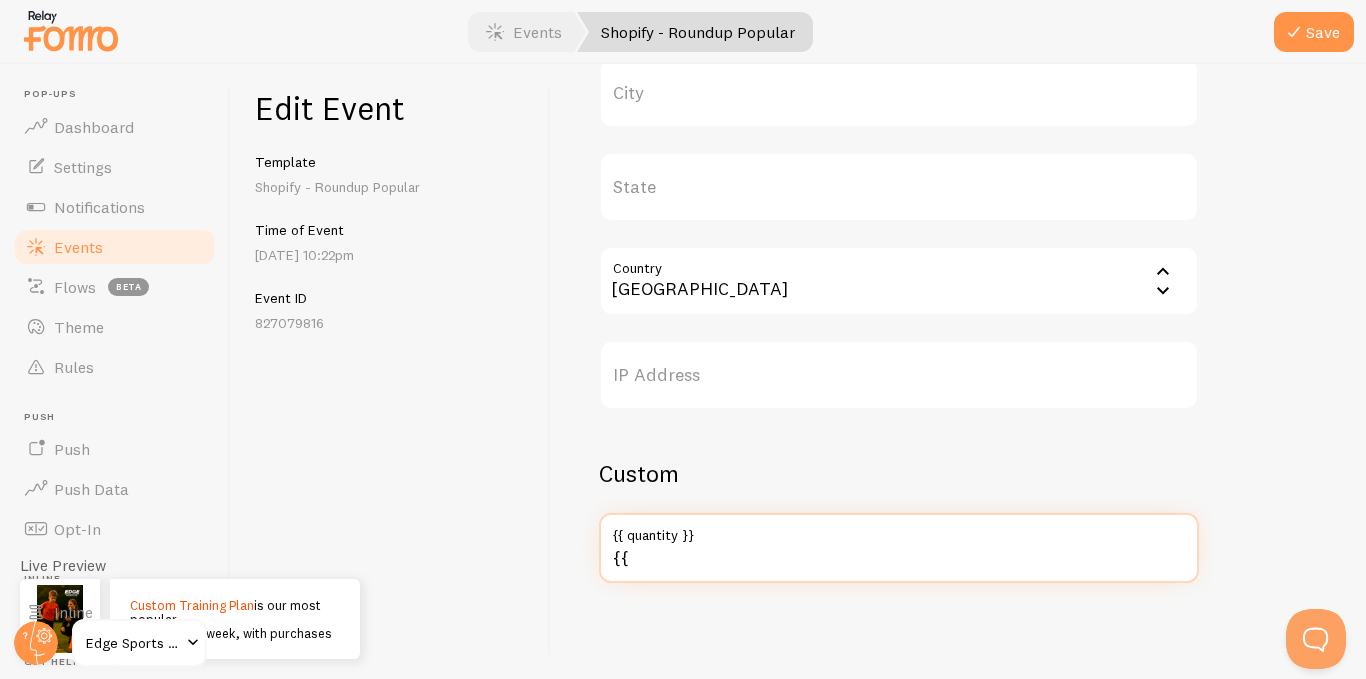 type on "{" 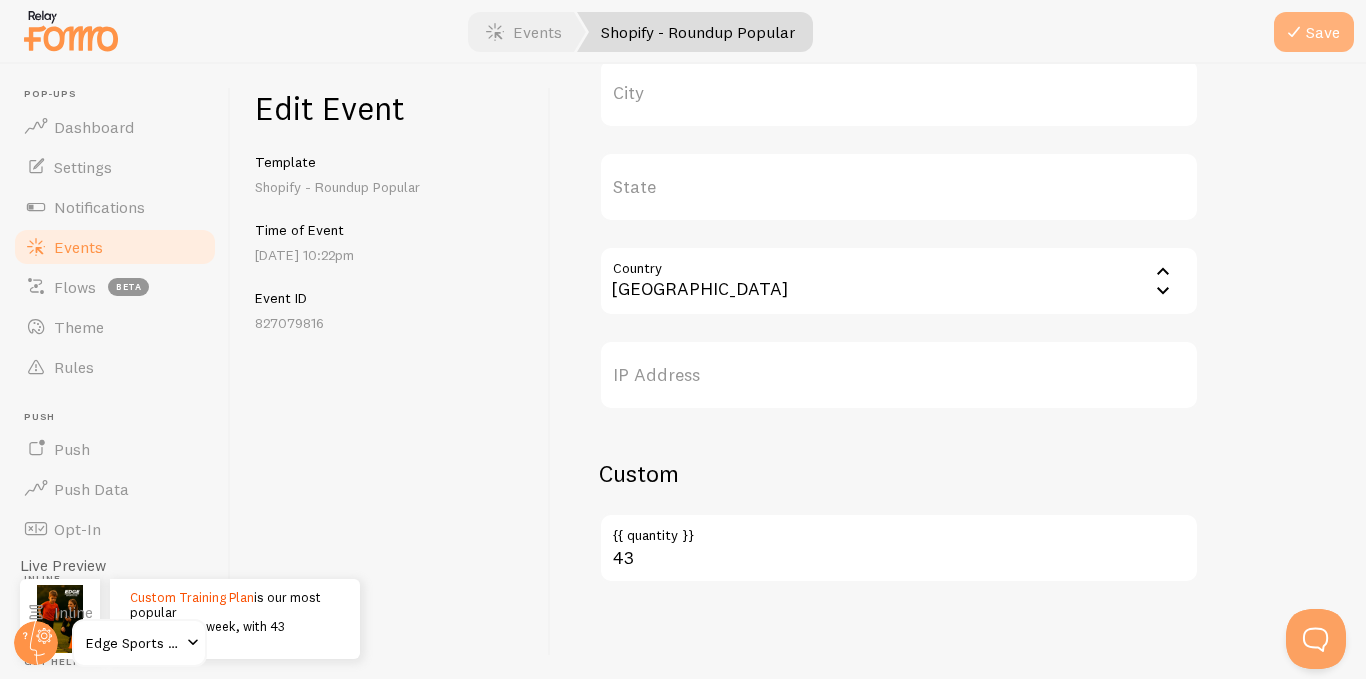 click on "Save" at bounding box center [1314, 32] 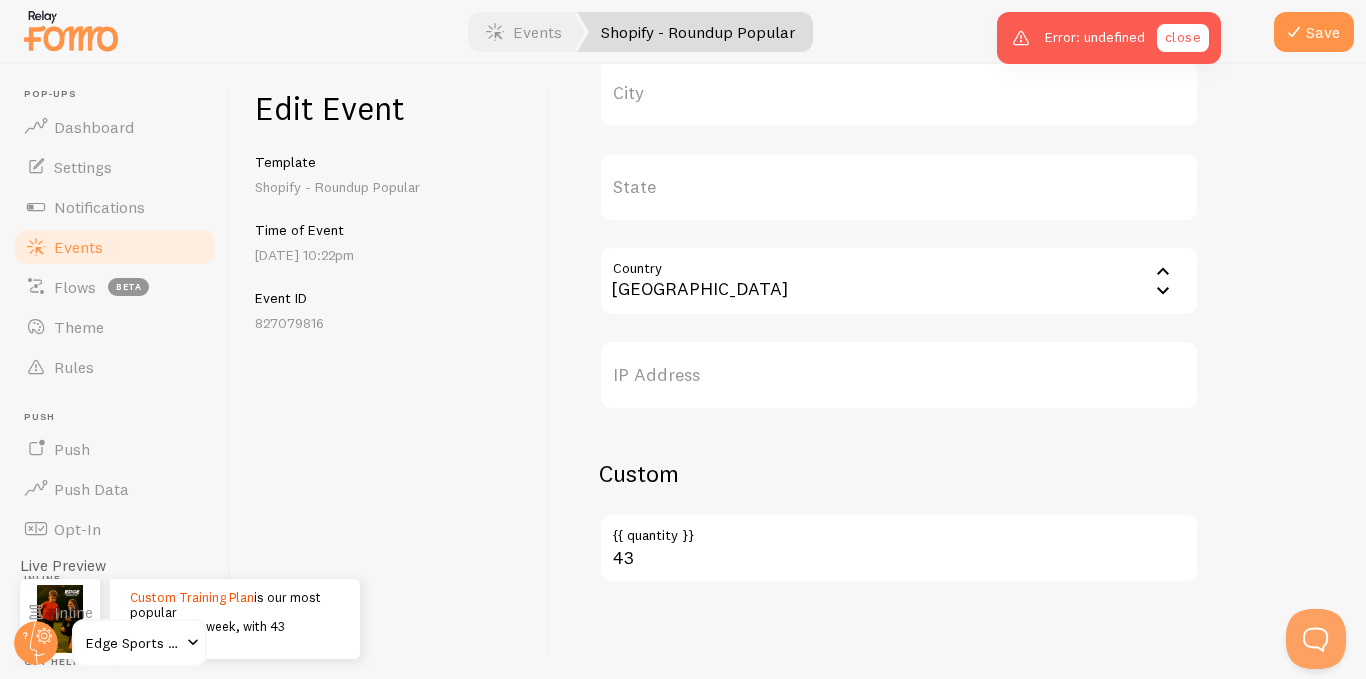 click on "close" at bounding box center [1183, 38] 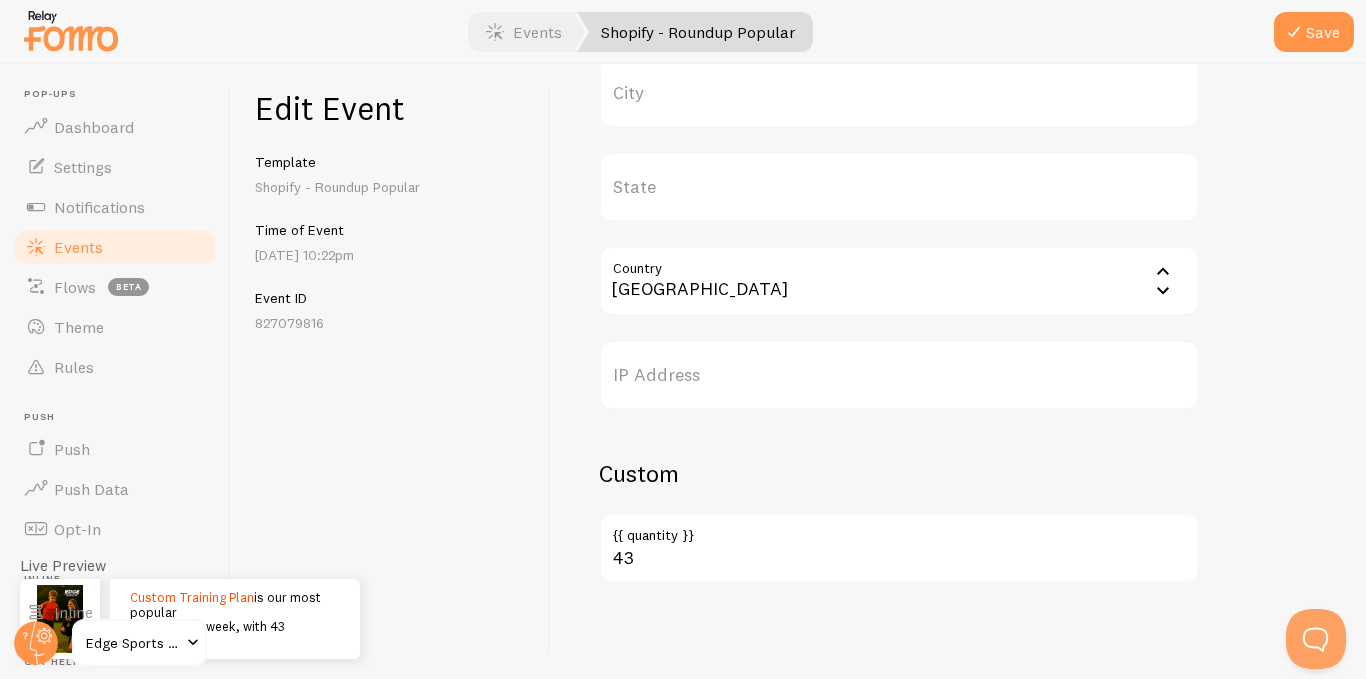 click on "{{ quantity }}" at bounding box center (899, 530) 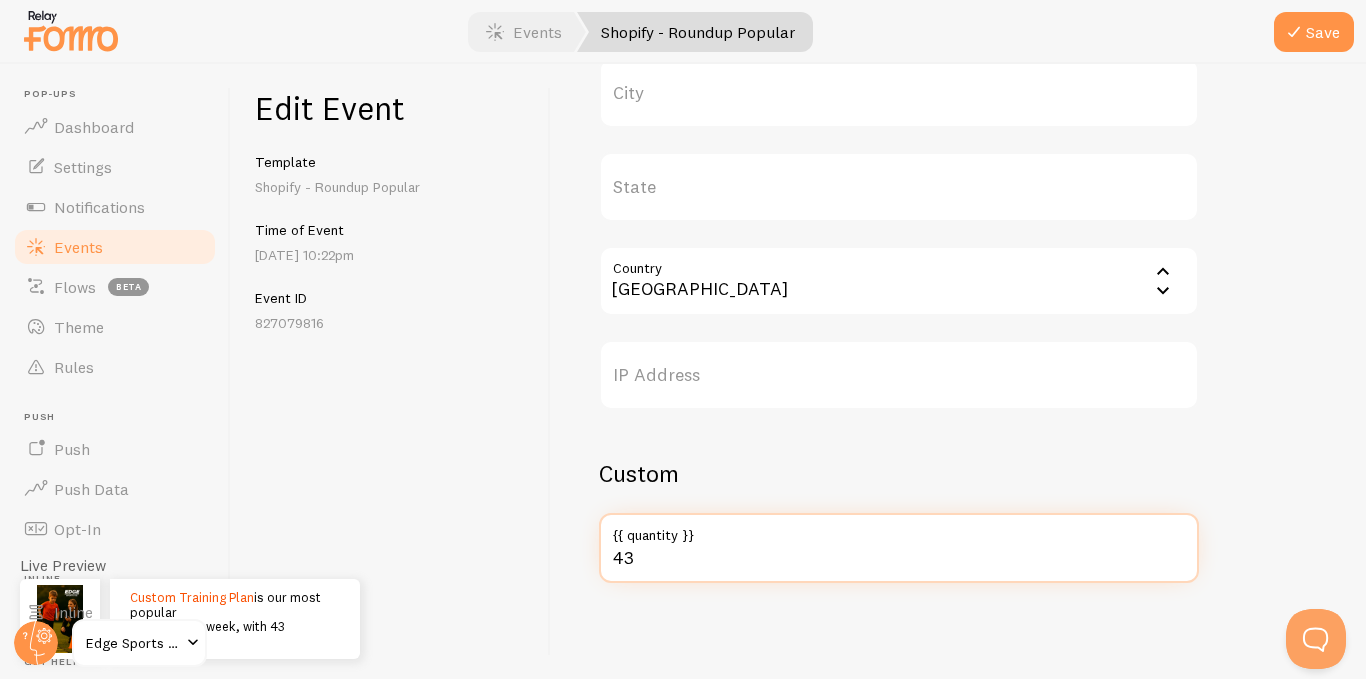click on "43" at bounding box center [899, 548] 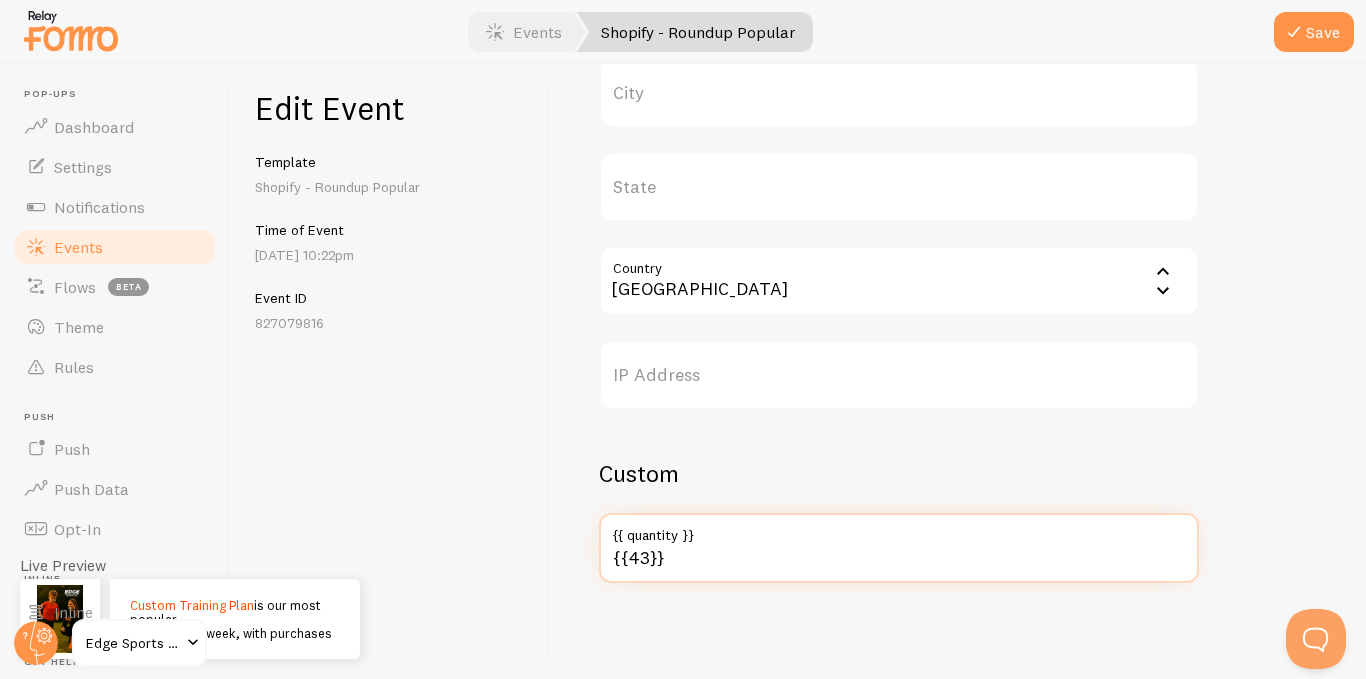 click on "Save" at bounding box center (1314, 32) 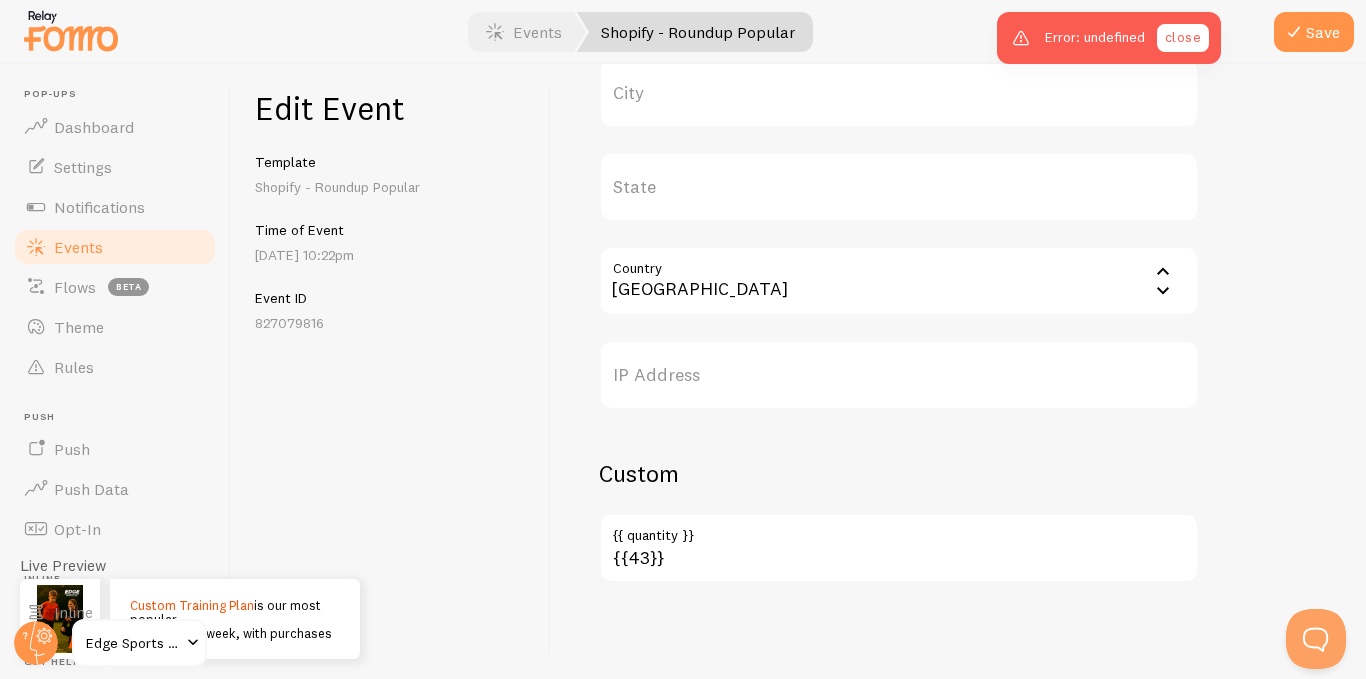 click on "close" at bounding box center [1183, 38] 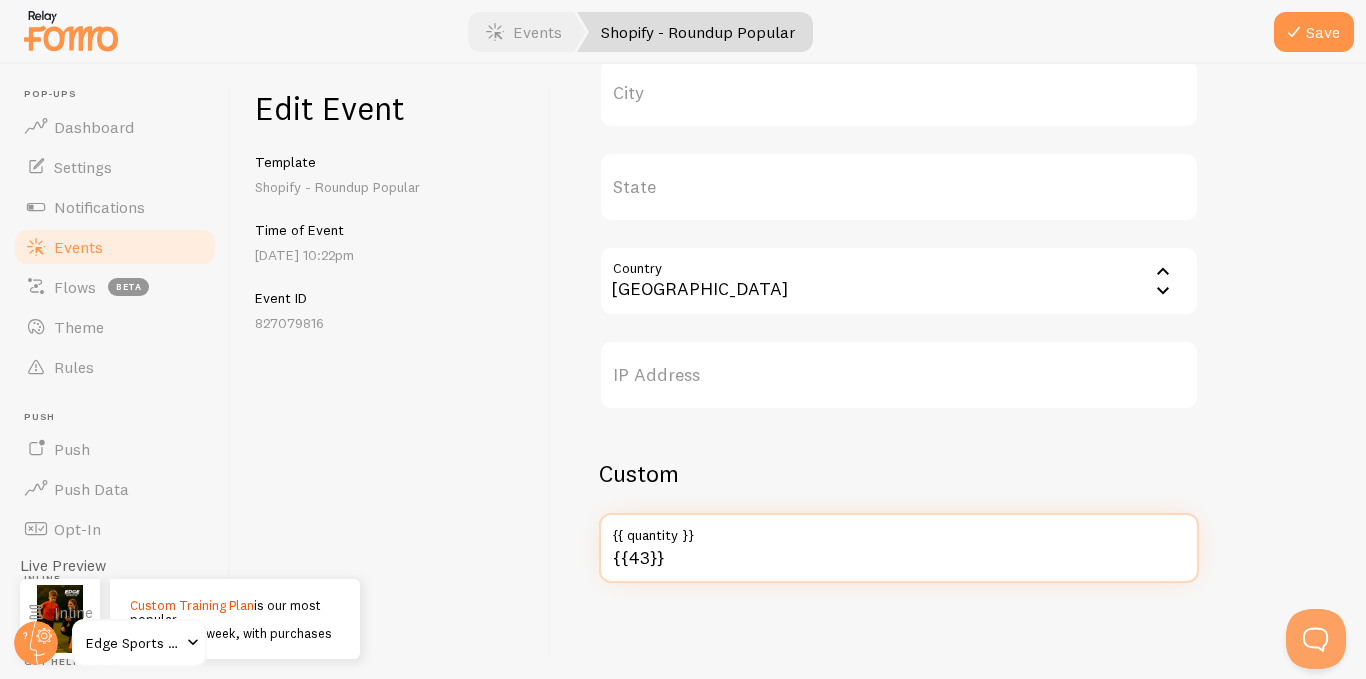 click on "{{43}}" at bounding box center [899, 548] 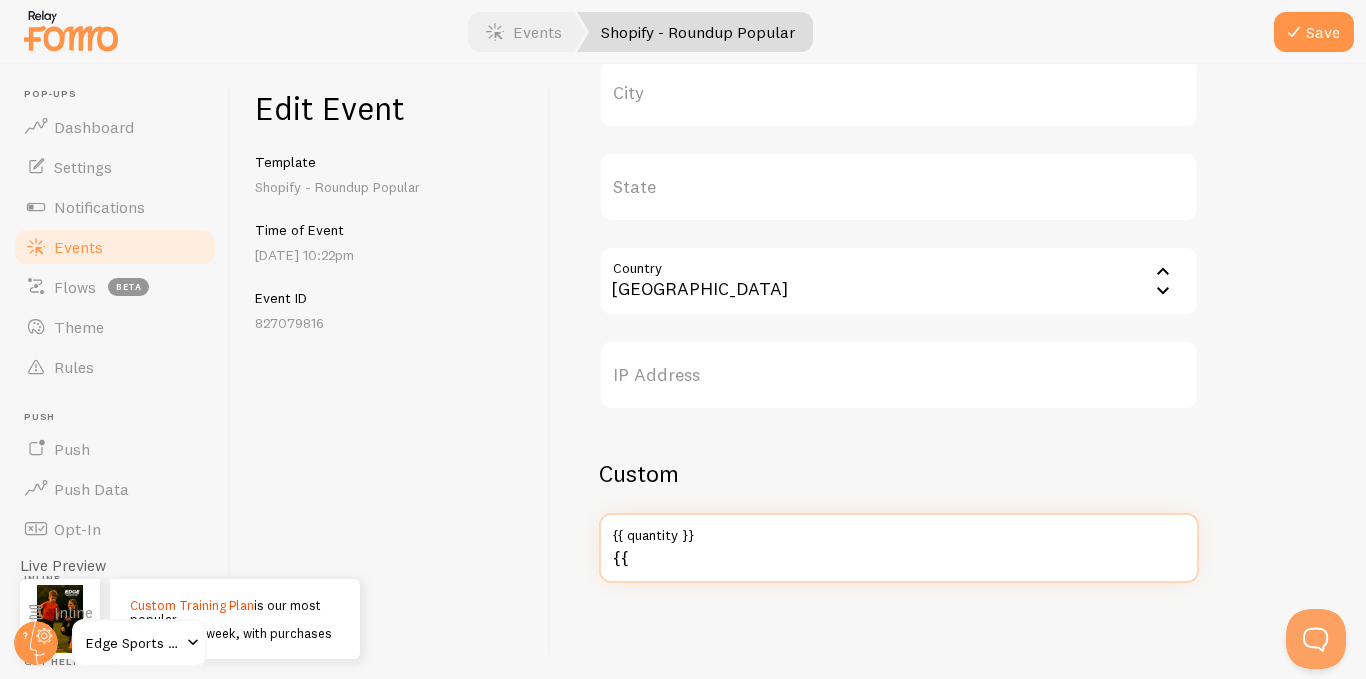type on "{" 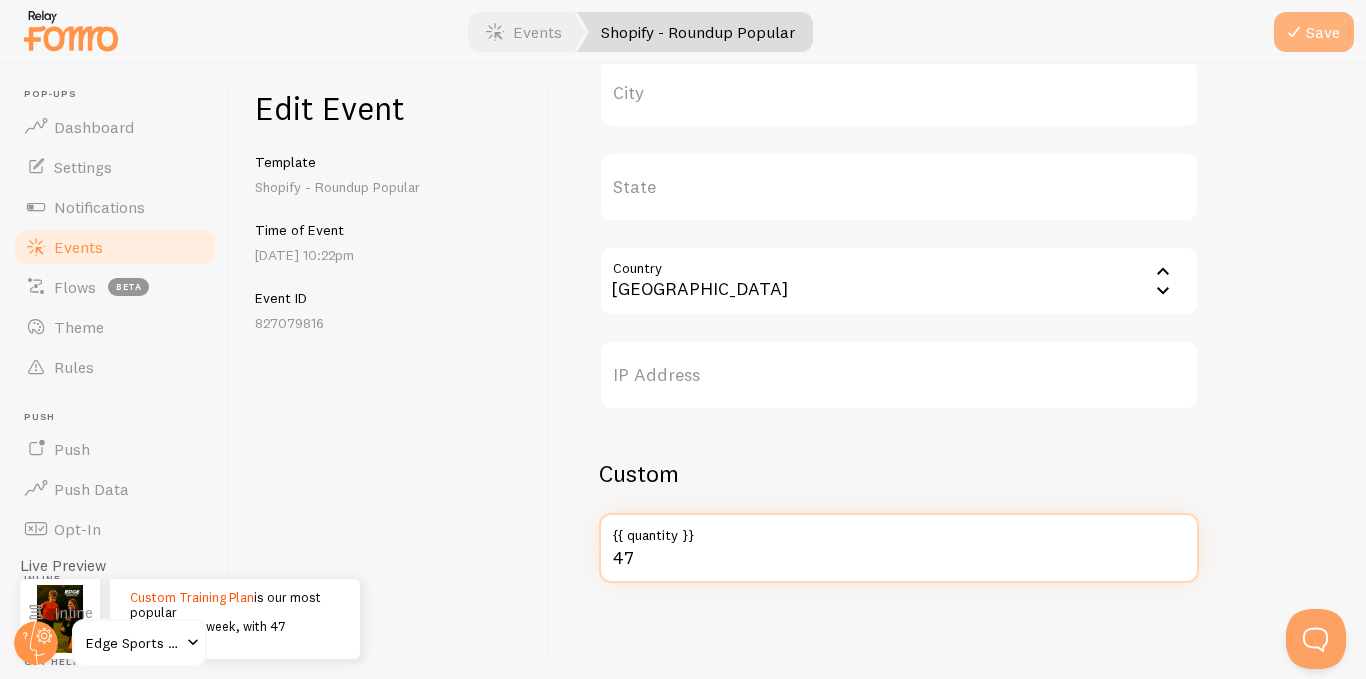 type on "47" 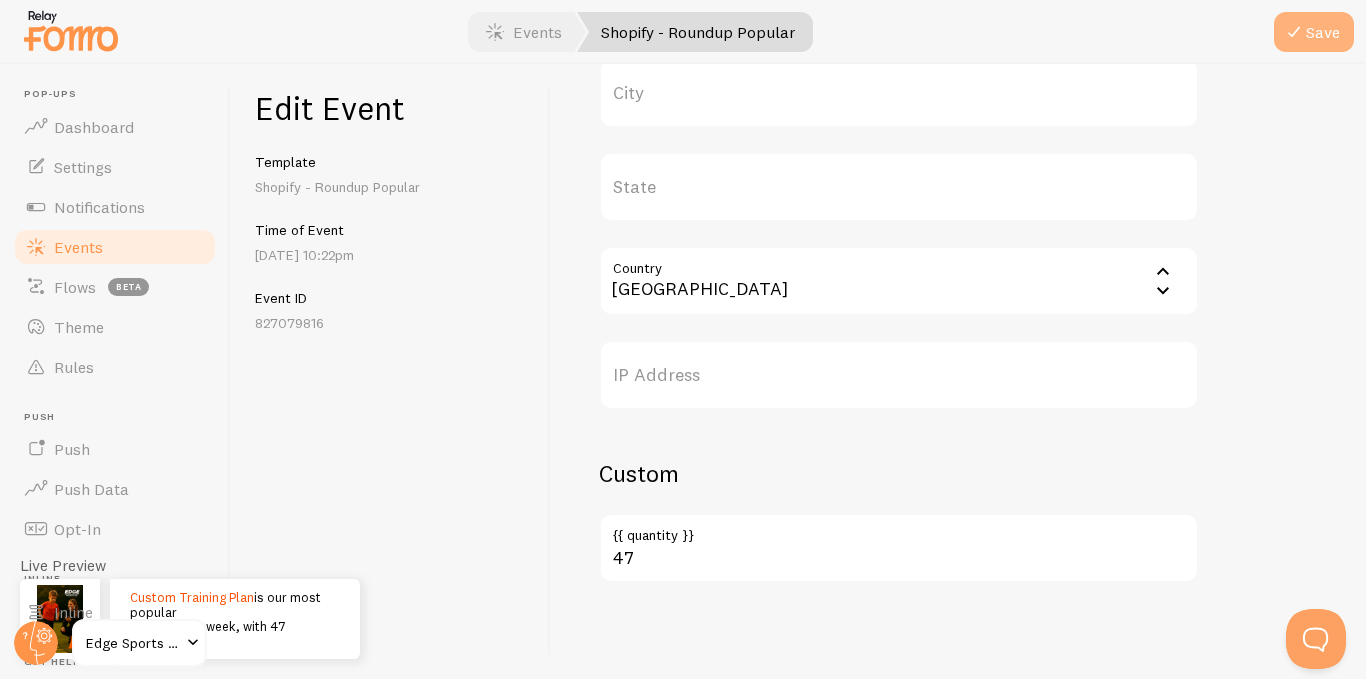 click on "Save" at bounding box center [1314, 32] 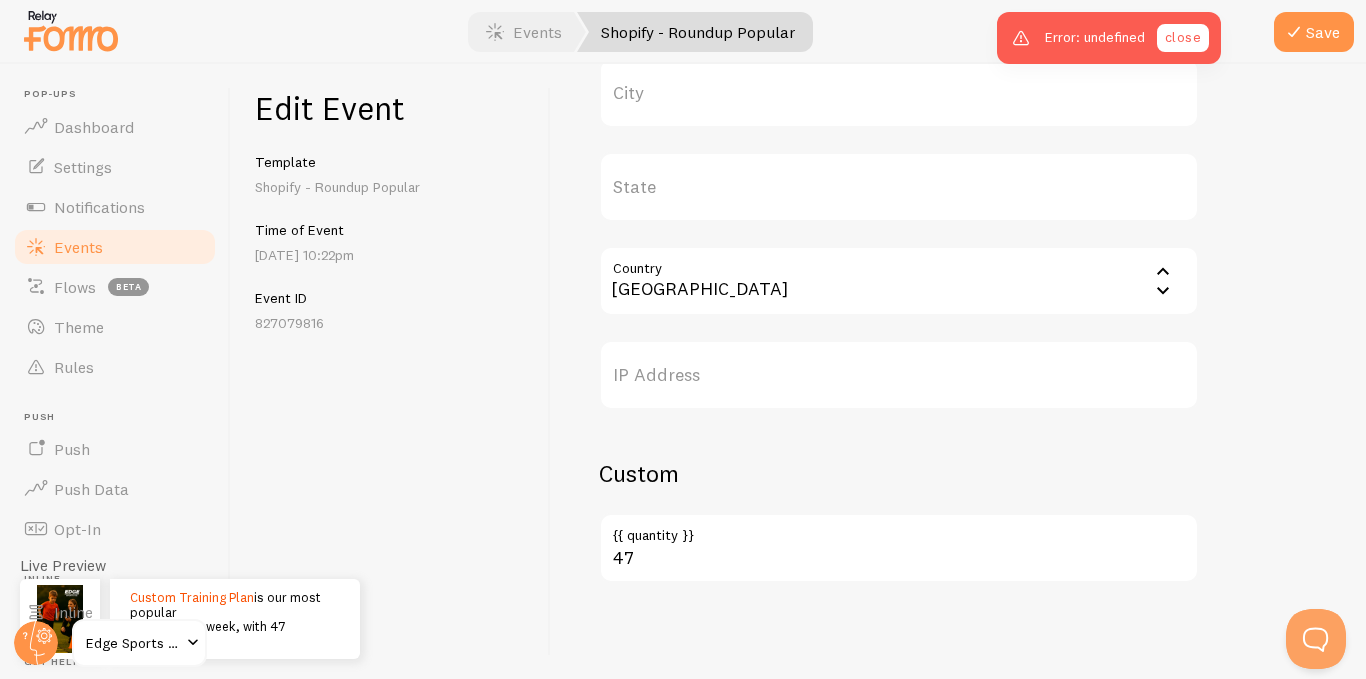 click on "close" at bounding box center (1183, 38) 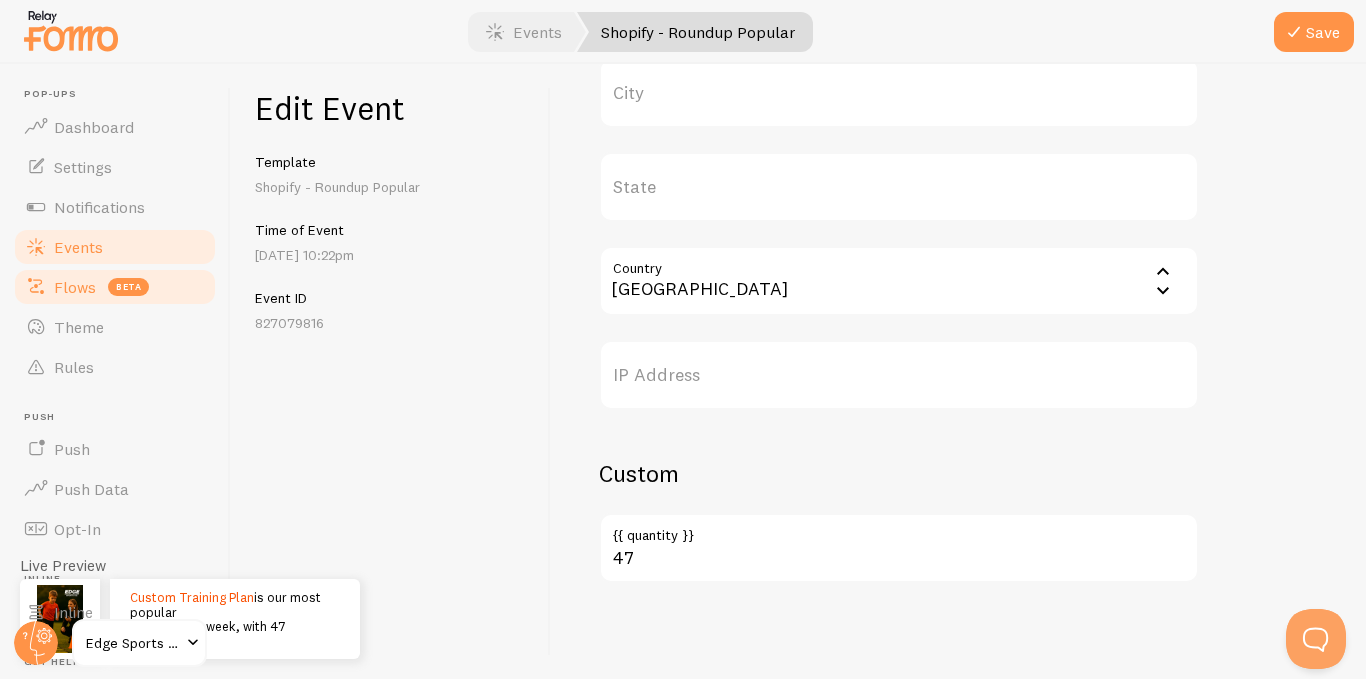 click on "Flows" at bounding box center [75, 287] 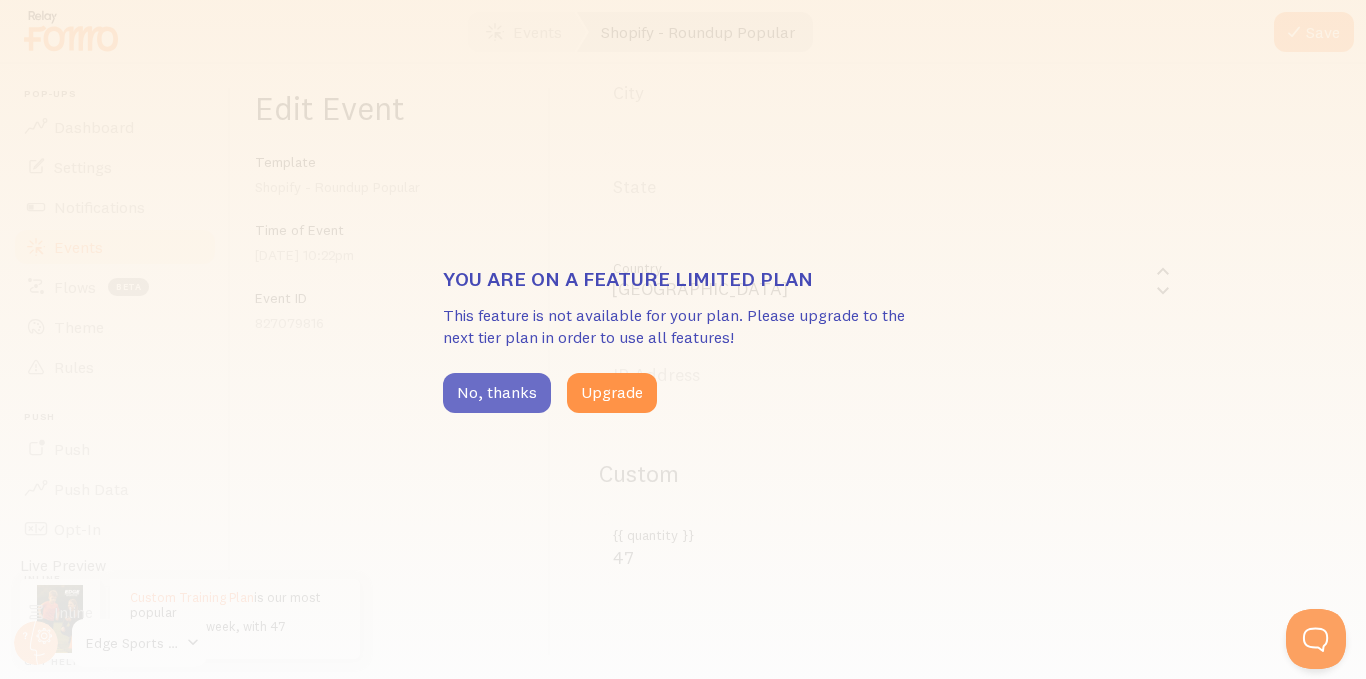 click on "No, thanks" at bounding box center [497, 393] 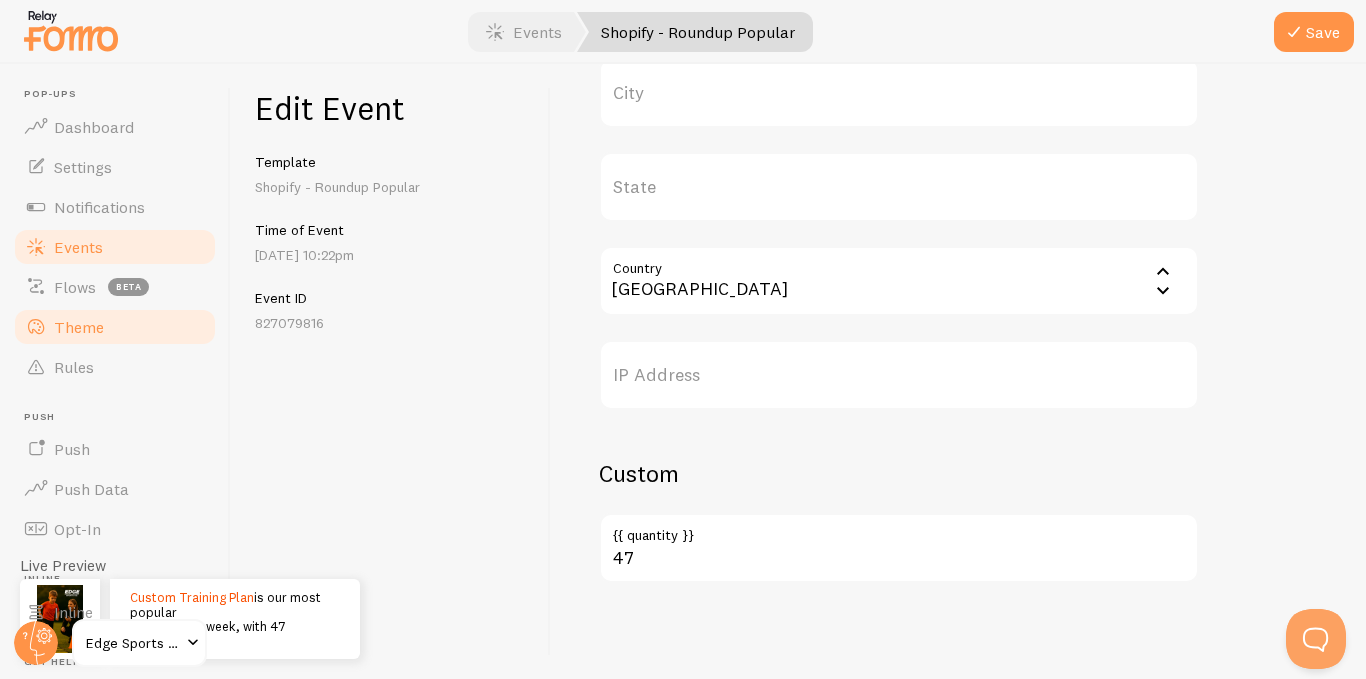 click on "Theme" at bounding box center [79, 327] 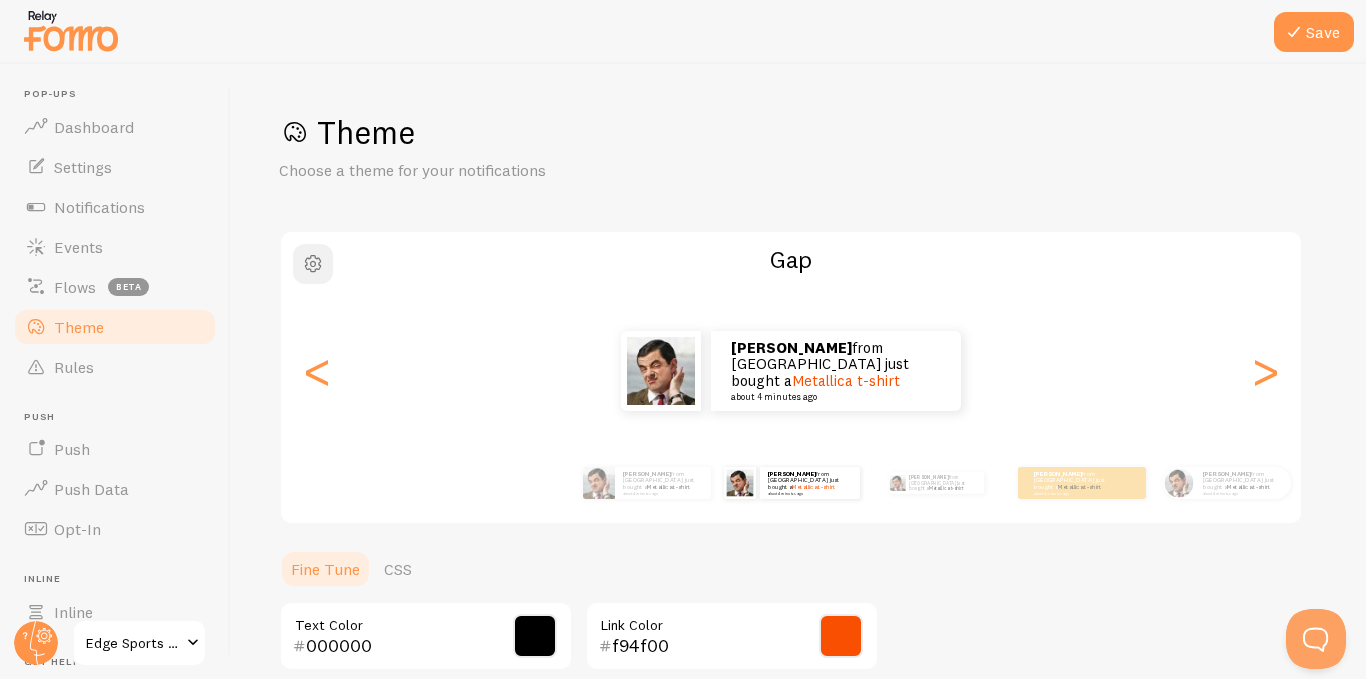click at bounding box center (313, 264) 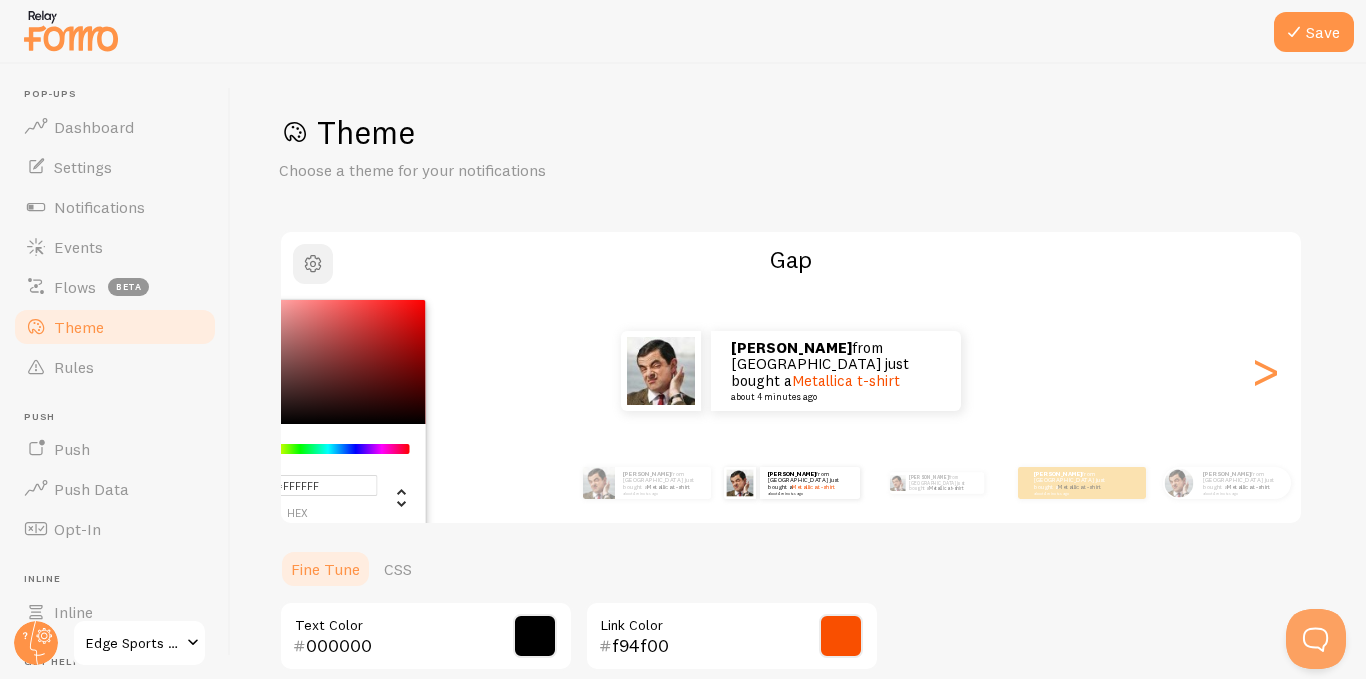 click at bounding box center (313, 264) 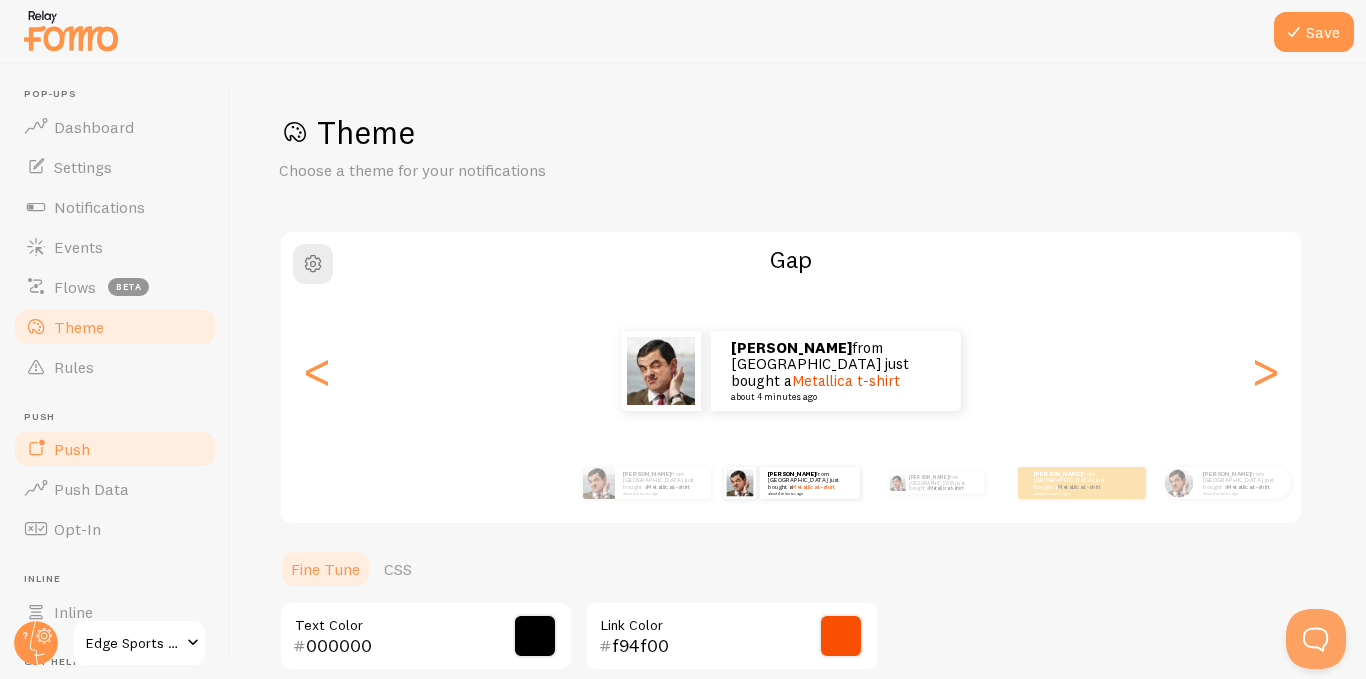 click on "Push" at bounding box center (72, 449) 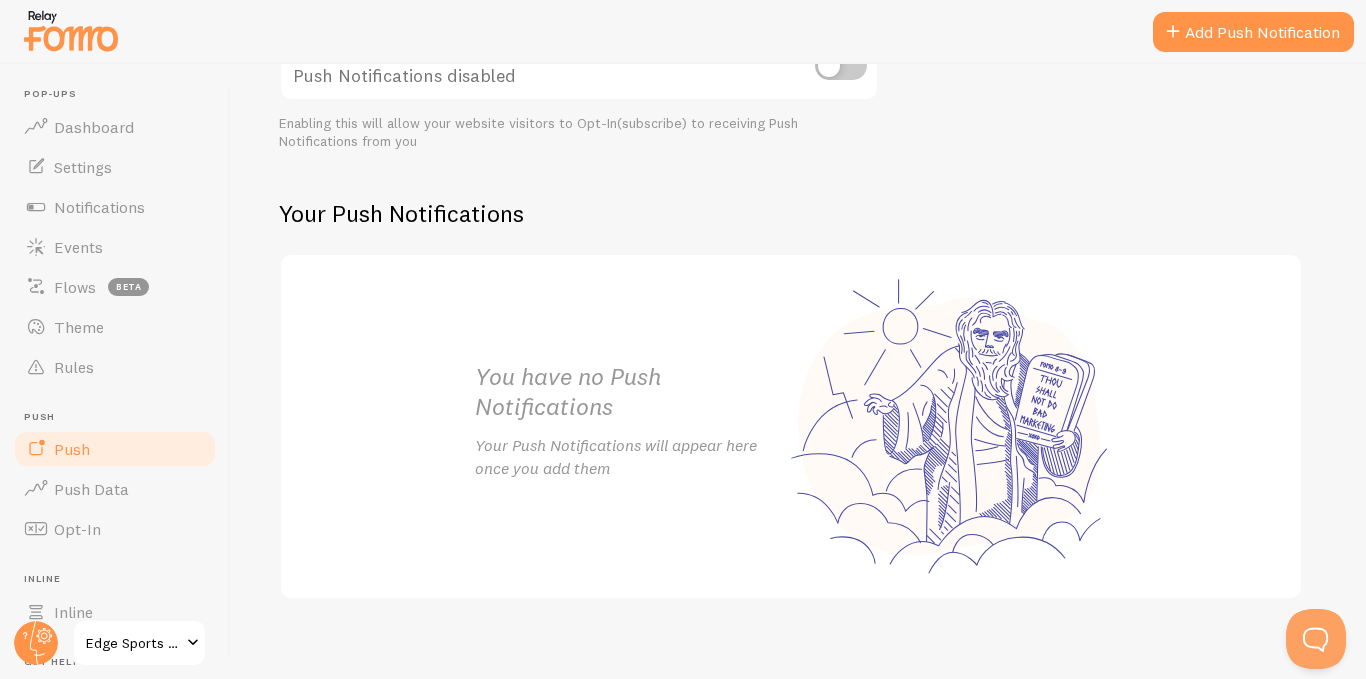 scroll, scrollTop: 300, scrollLeft: 0, axis: vertical 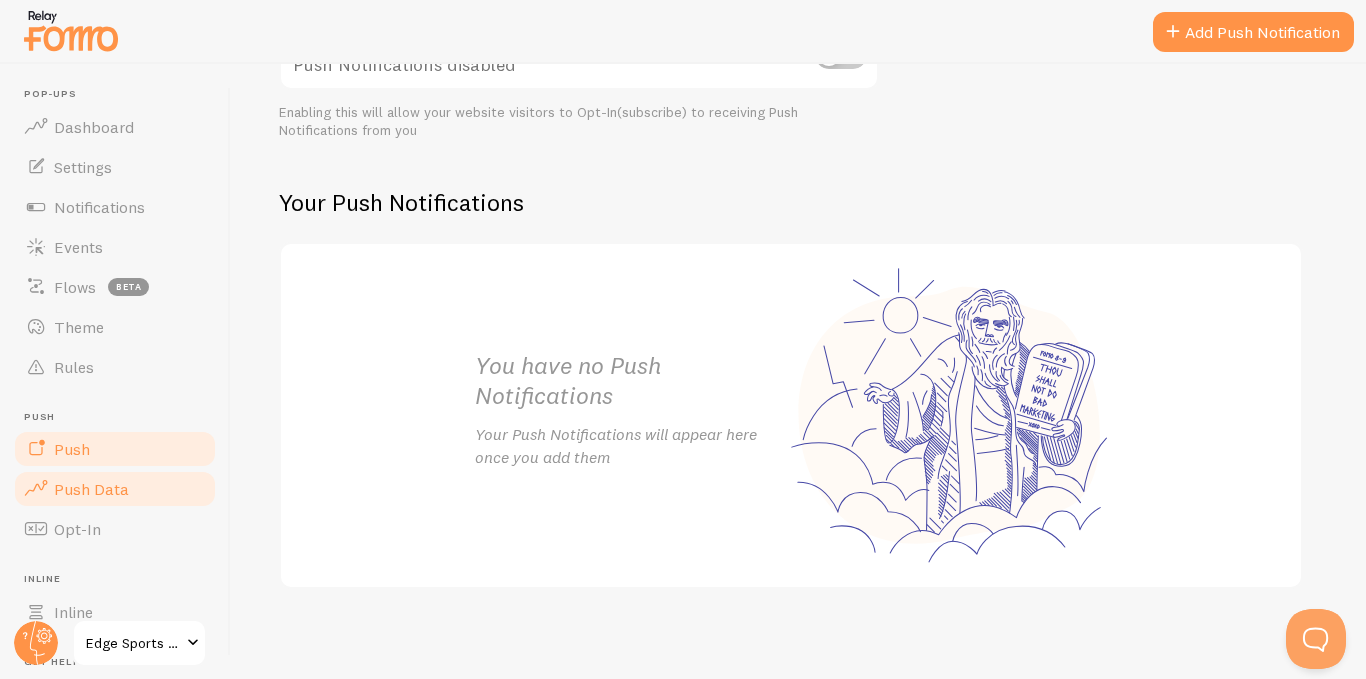 click on "Push Data" at bounding box center [91, 489] 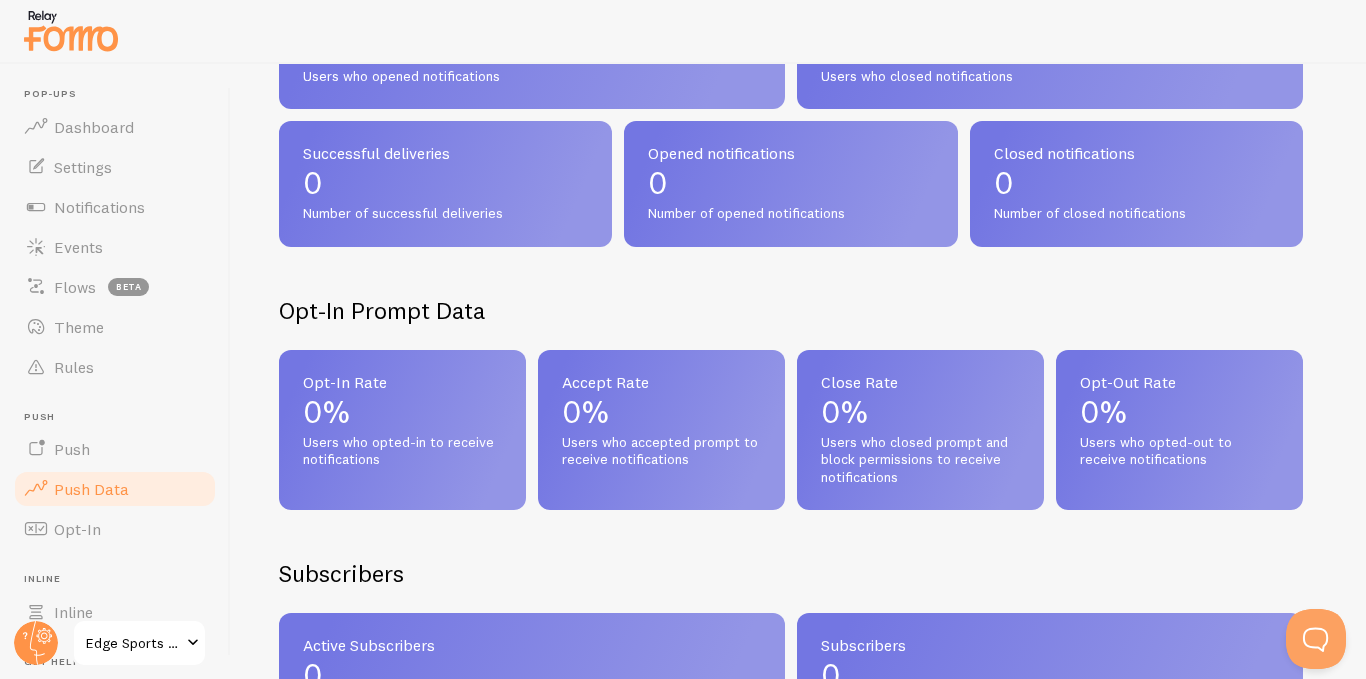 scroll, scrollTop: 400, scrollLeft: 0, axis: vertical 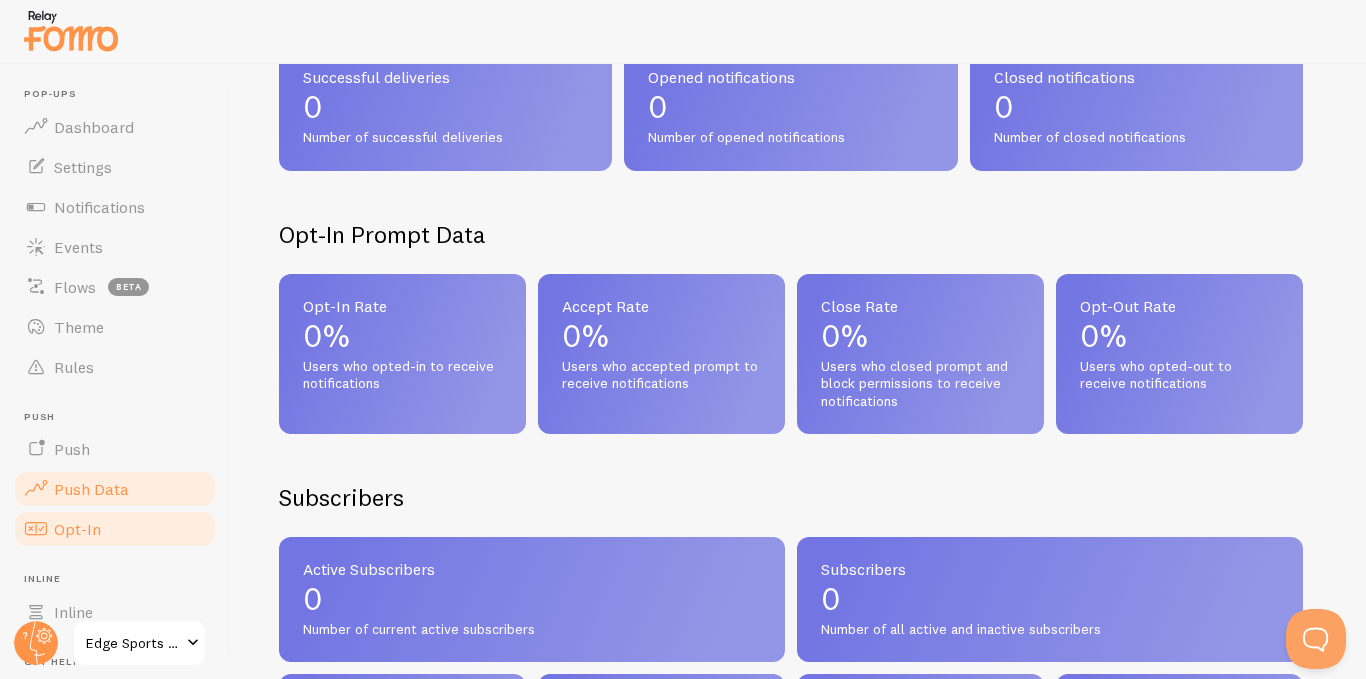 click on "Opt-In" at bounding box center [77, 529] 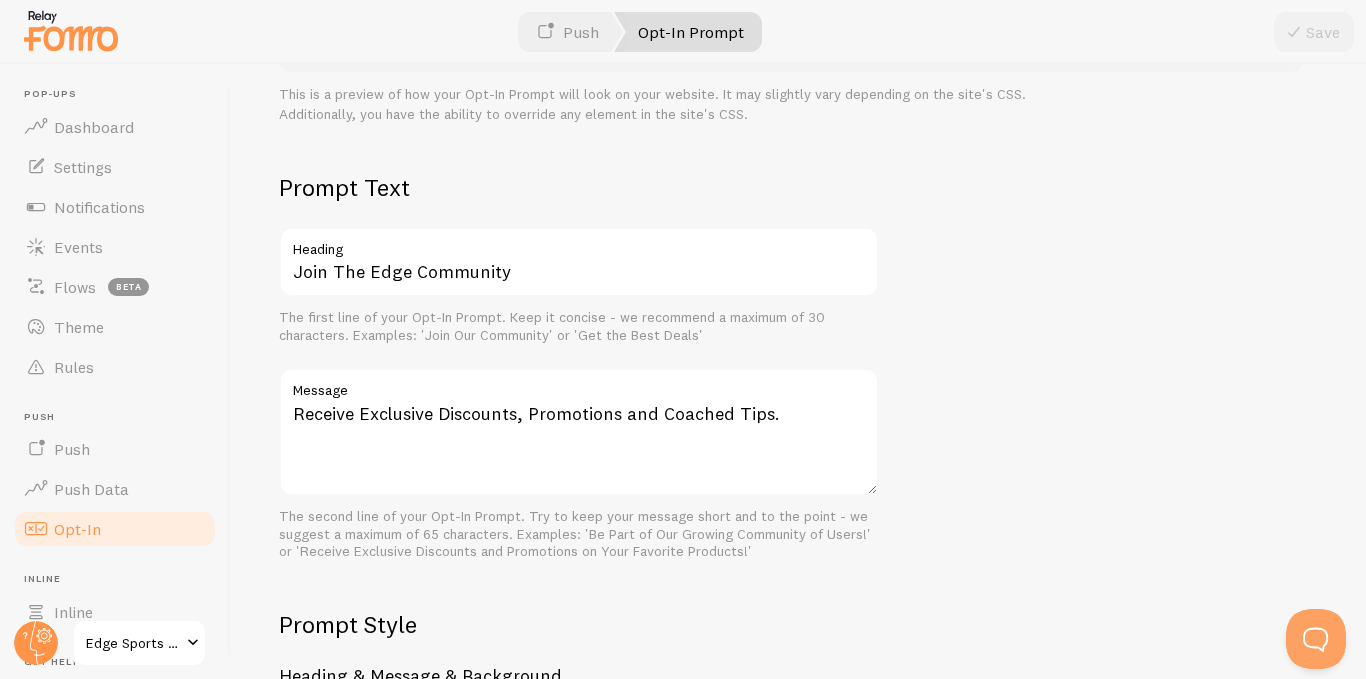 scroll, scrollTop: 500, scrollLeft: 0, axis: vertical 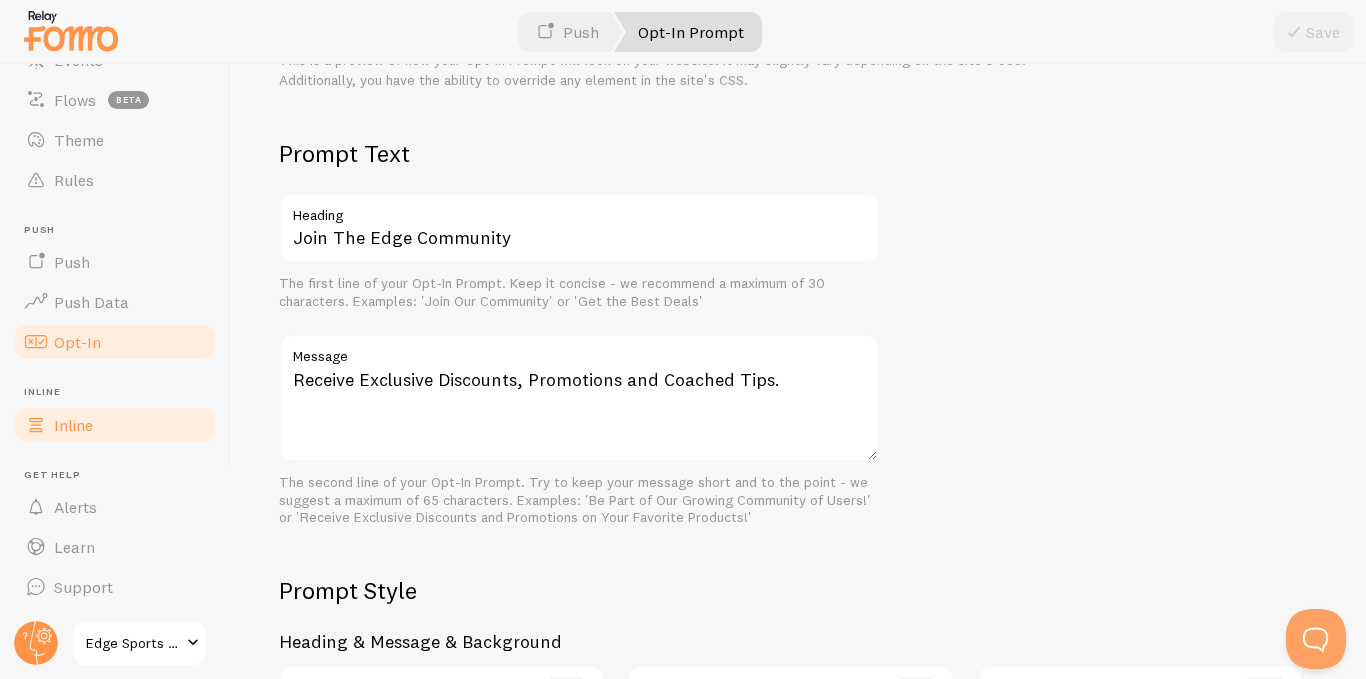 click on "Inline" at bounding box center (73, 425) 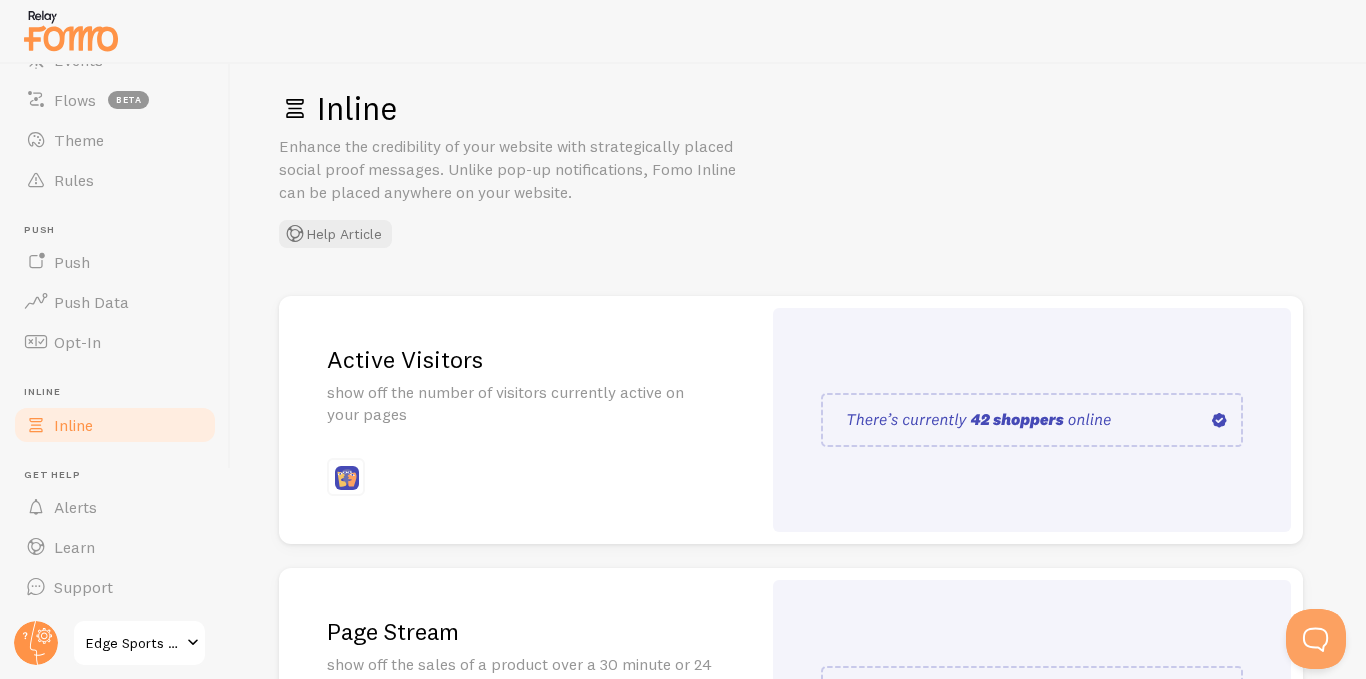scroll, scrollTop: 0, scrollLeft: 0, axis: both 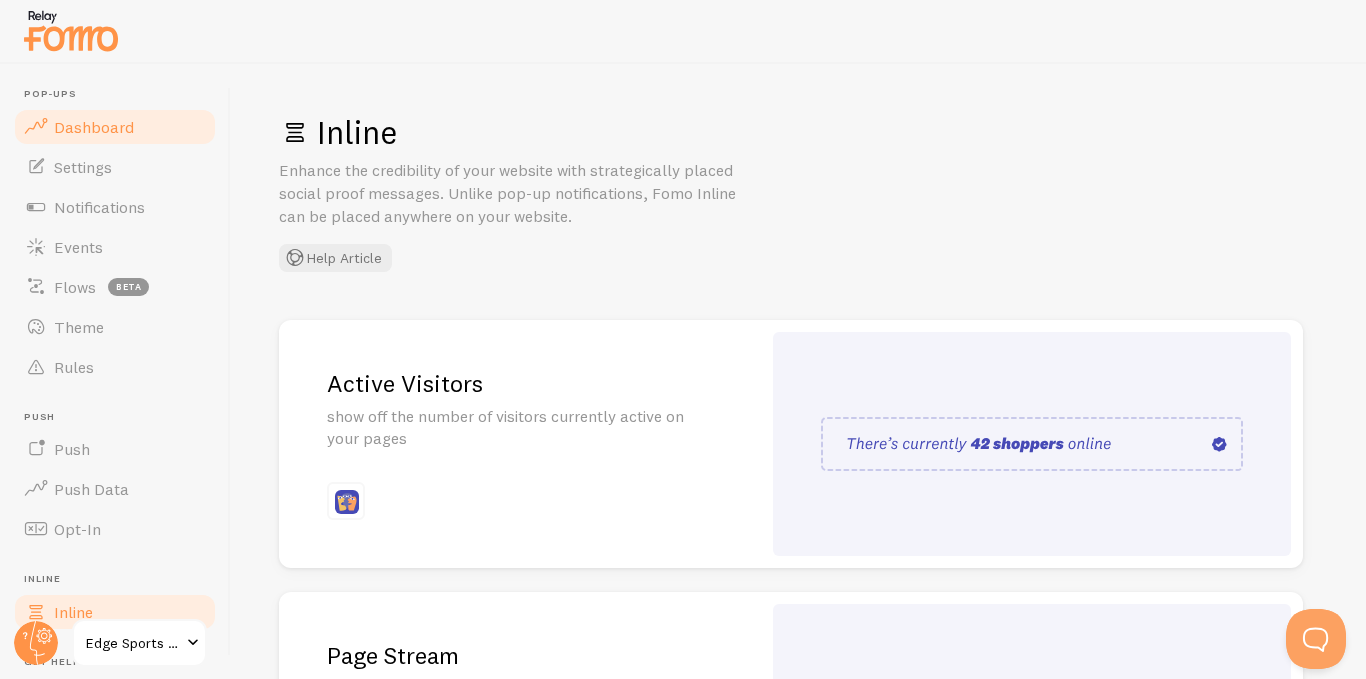 click on "Dashboard" at bounding box center (94, 127) 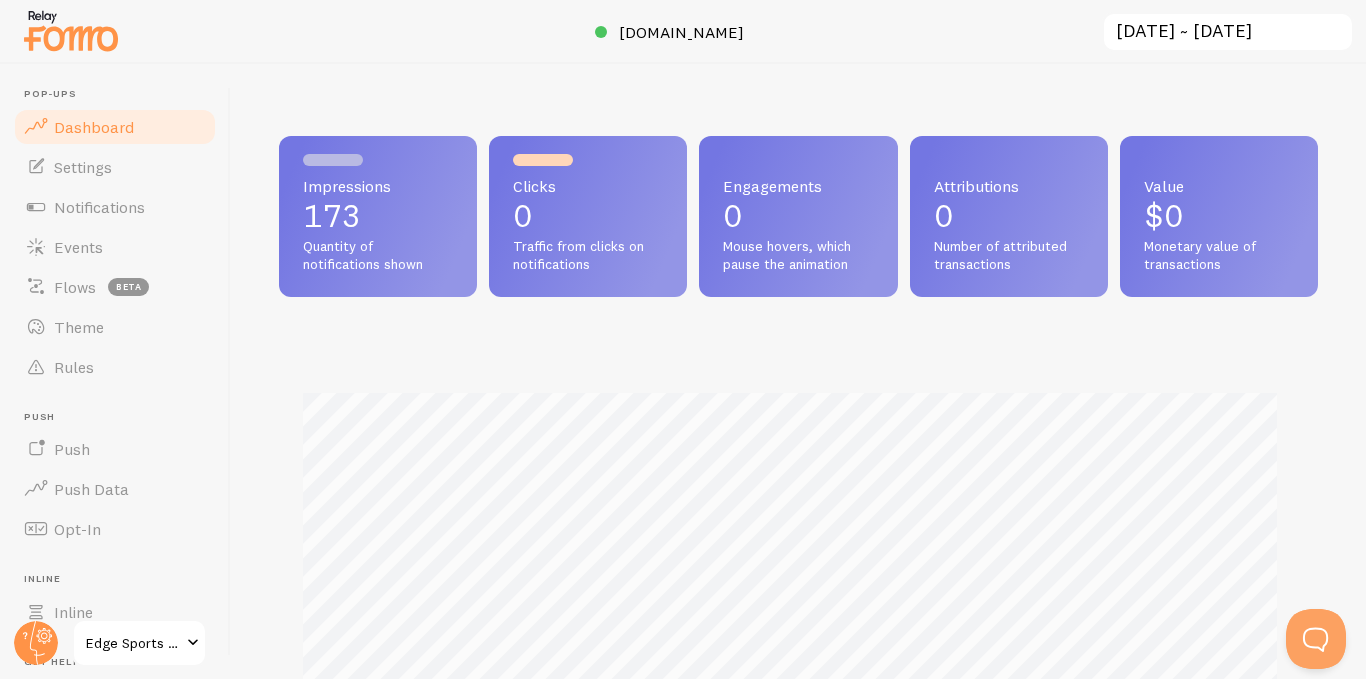 scroll, scrollTop: 999474, scrollLeft: 998978, axis: both 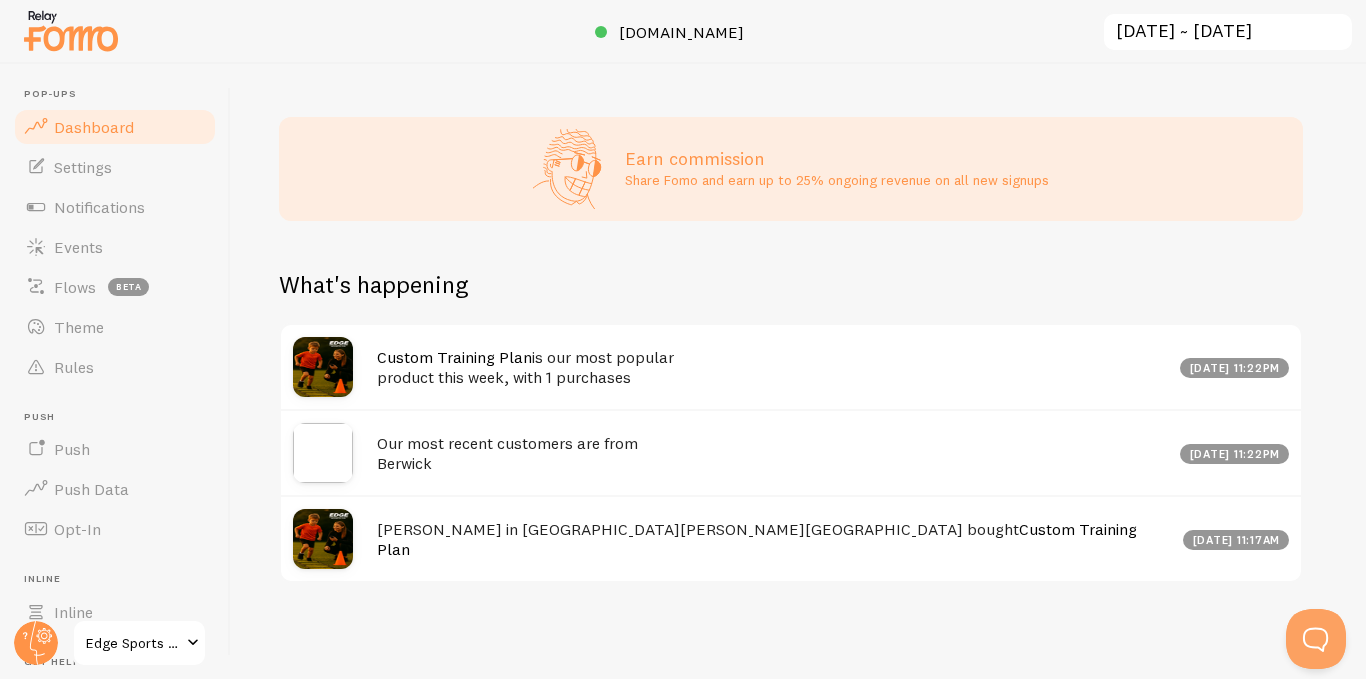 click on "Our most recent customers are from Berwick" at bounding box center [772, 453] 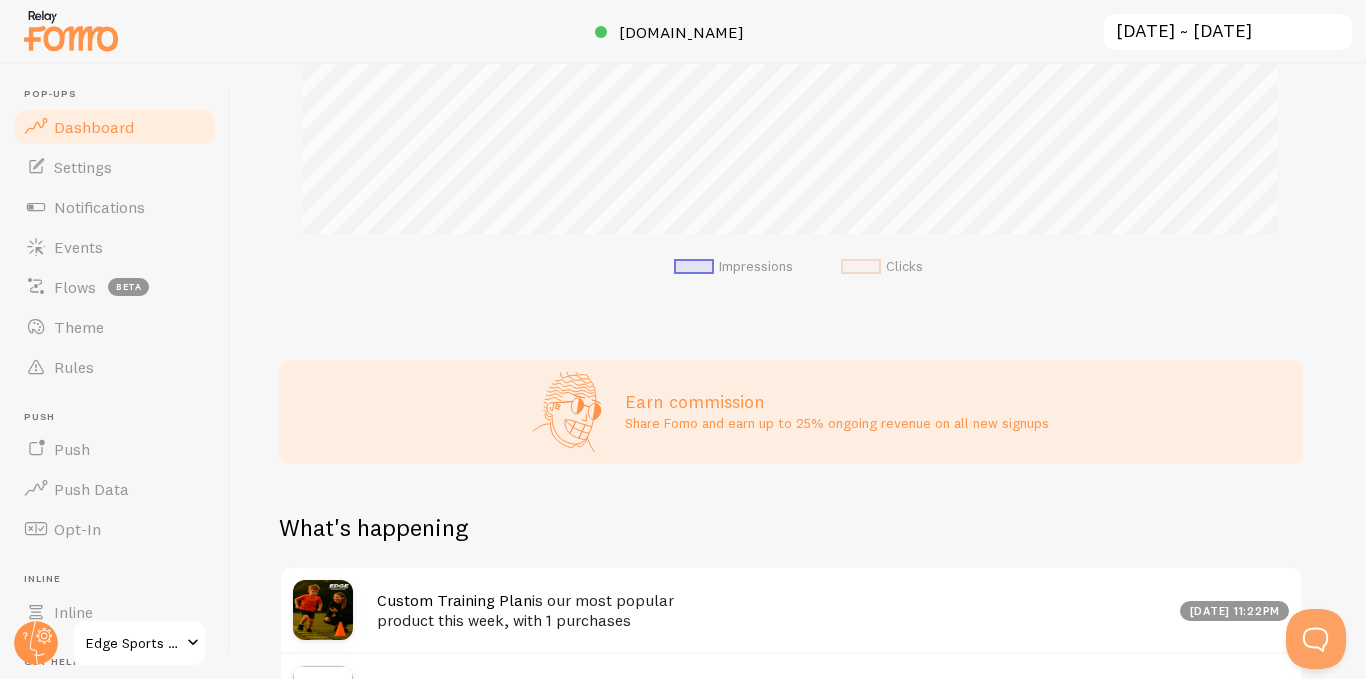 scroll, scrollTop: 602, scrollLeft: 0, axis: vertical 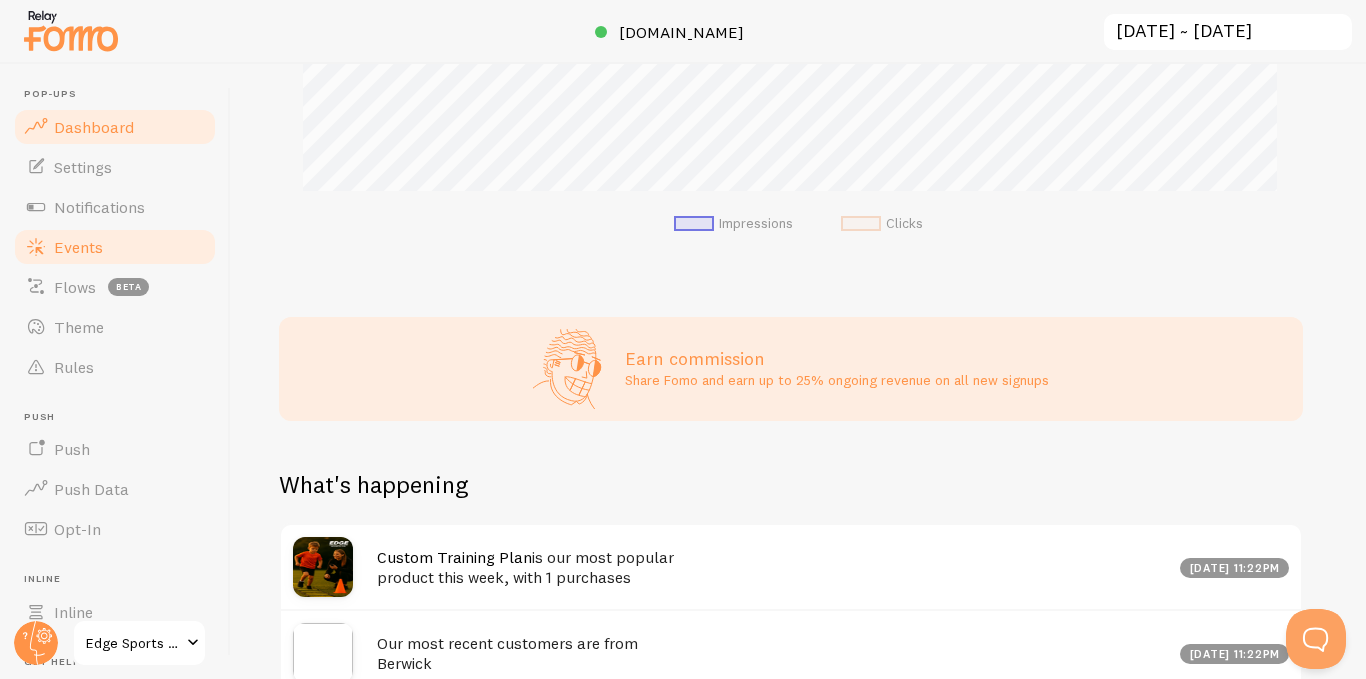 click on "Events" at bounding box center (78, 247) 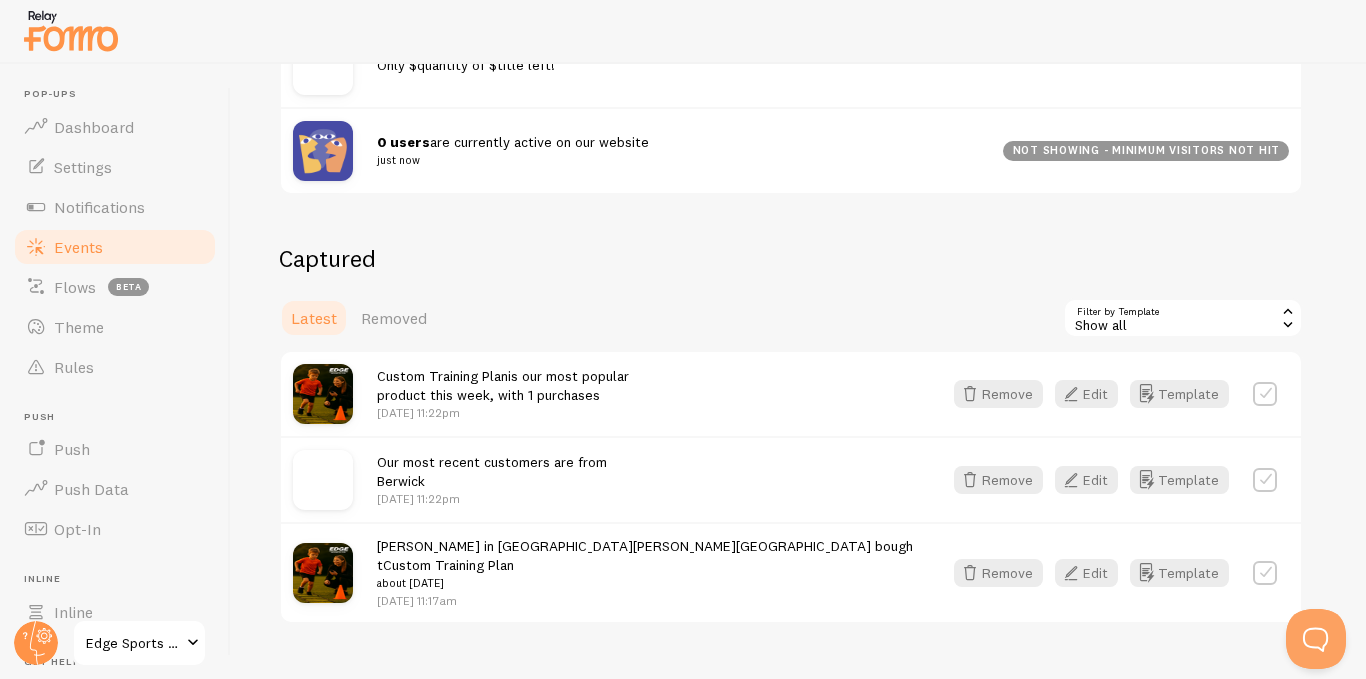 scroll, scrollTop: 478, scrollLeft: 0, axis: vertical 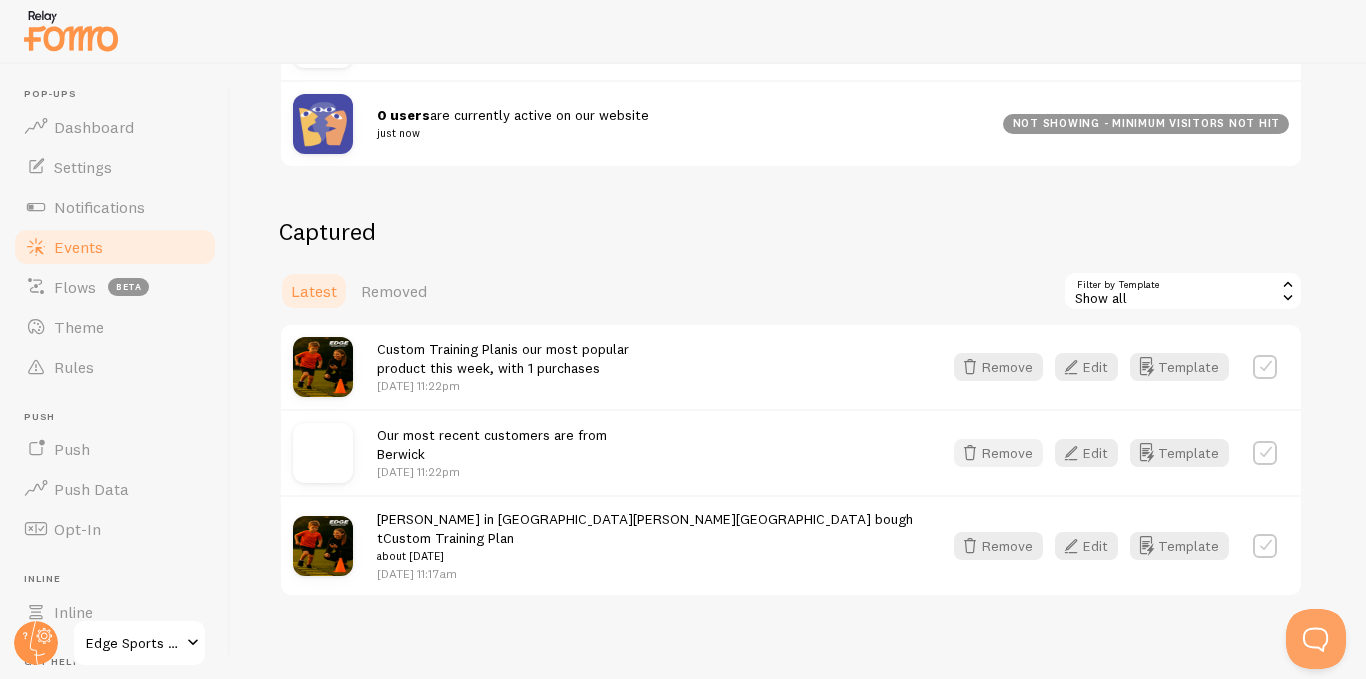 click on "Remove" at bounding box center [998, 453] 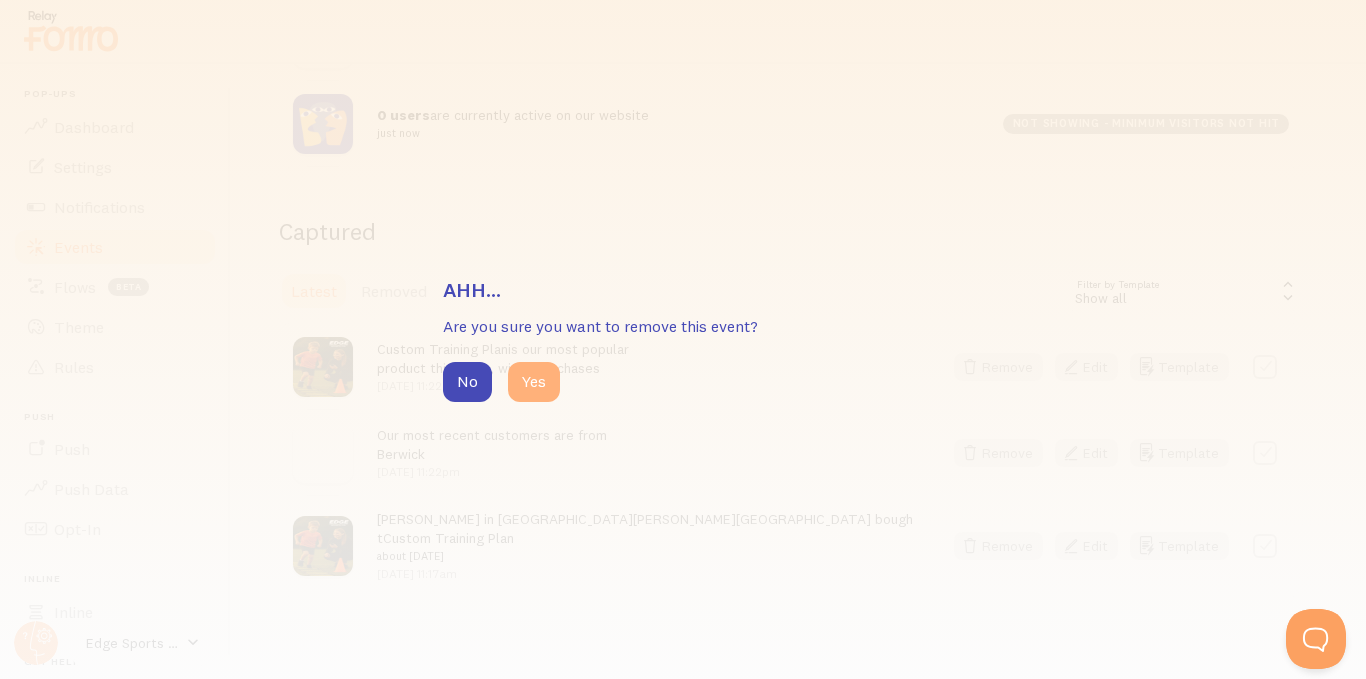 click on "Yes" at bounding box center (534, 382) 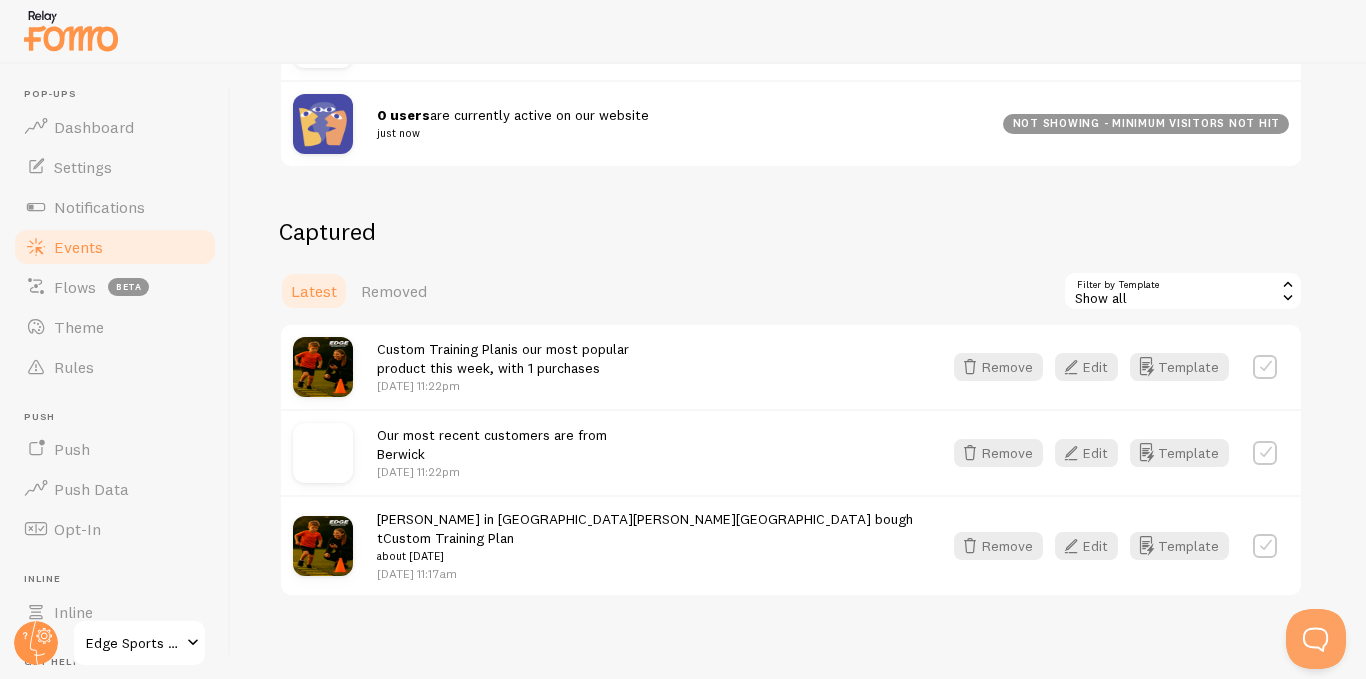 scroll, scrollTop: 392, scrollLeft: 0, axis: vertical 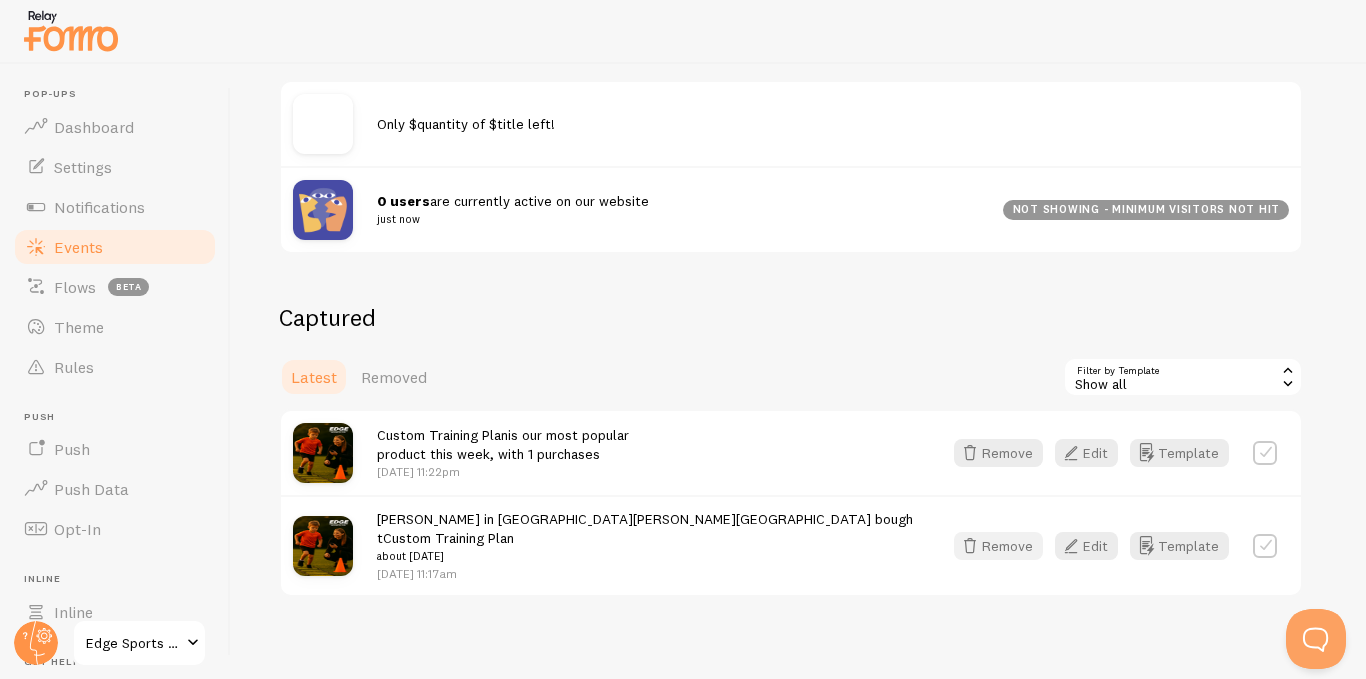 click on "Remove" at bounding box center [998, 546] 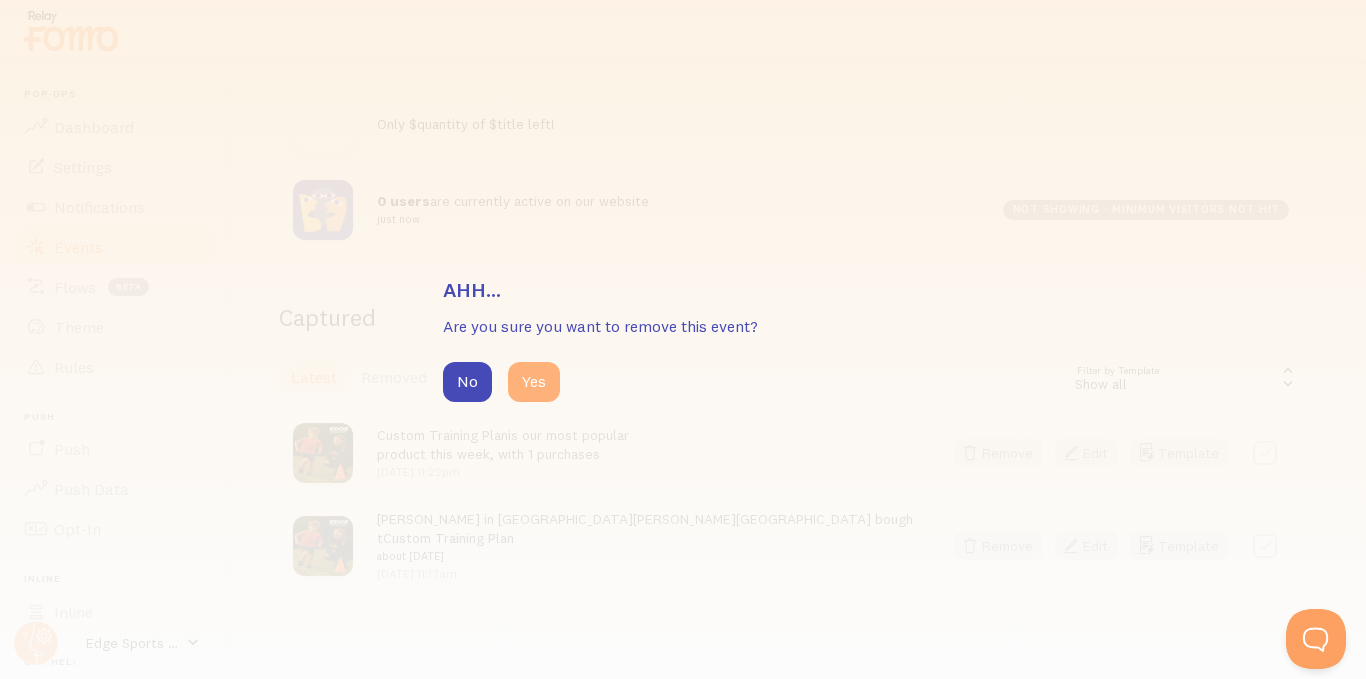 click on "Yes" at bounding box center [534, 382] 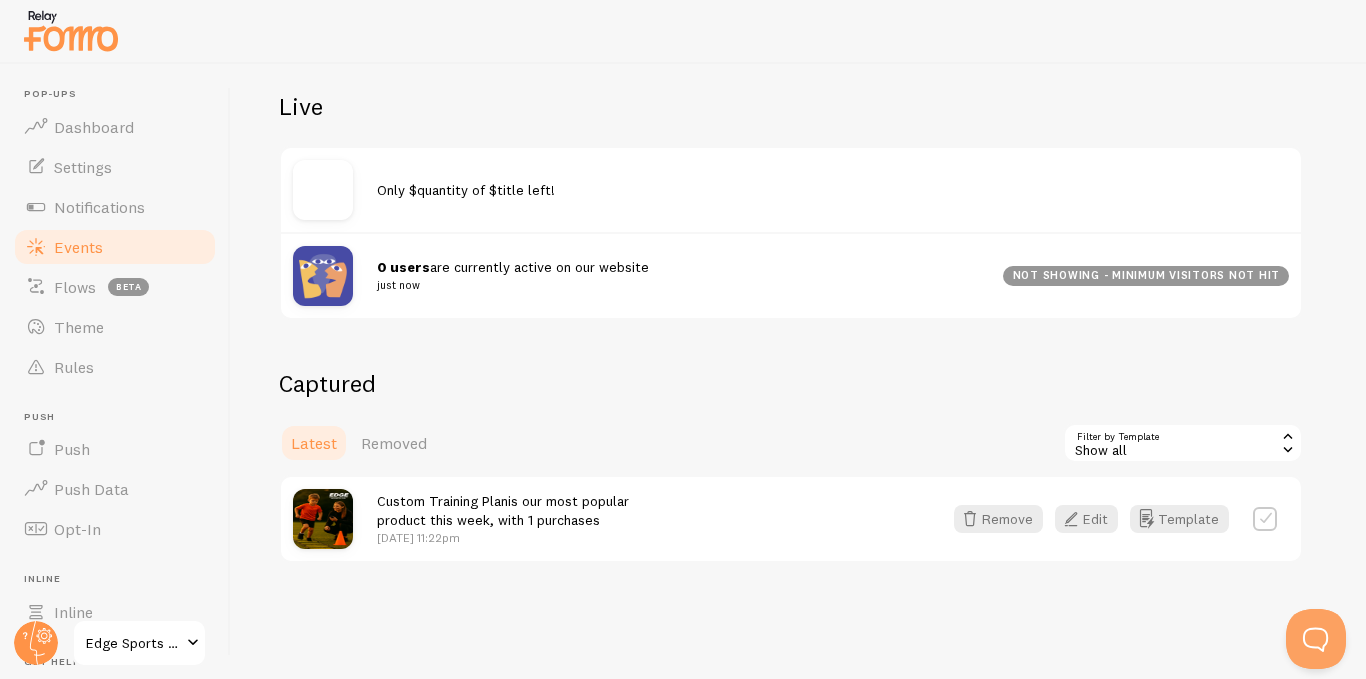 scroll, scrollTop: 326, scrollLeft: 0, axis: vertical 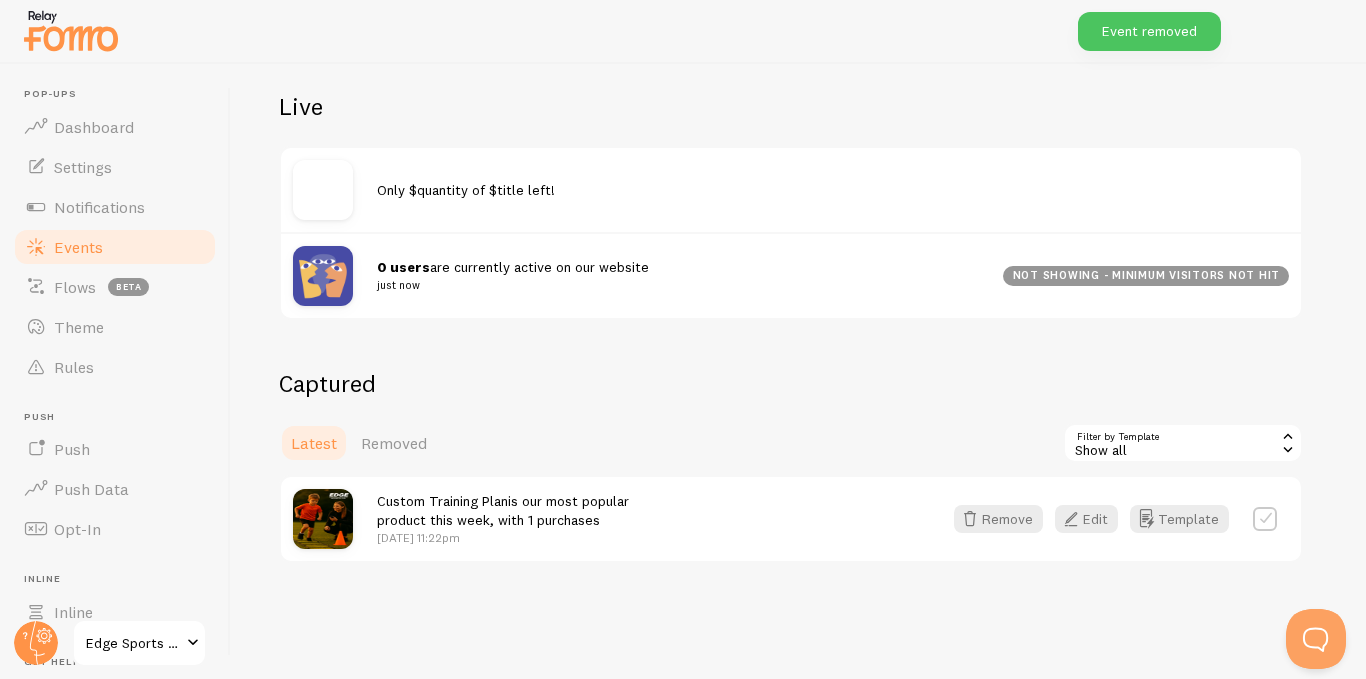 click at bounding box center [1265, 519] 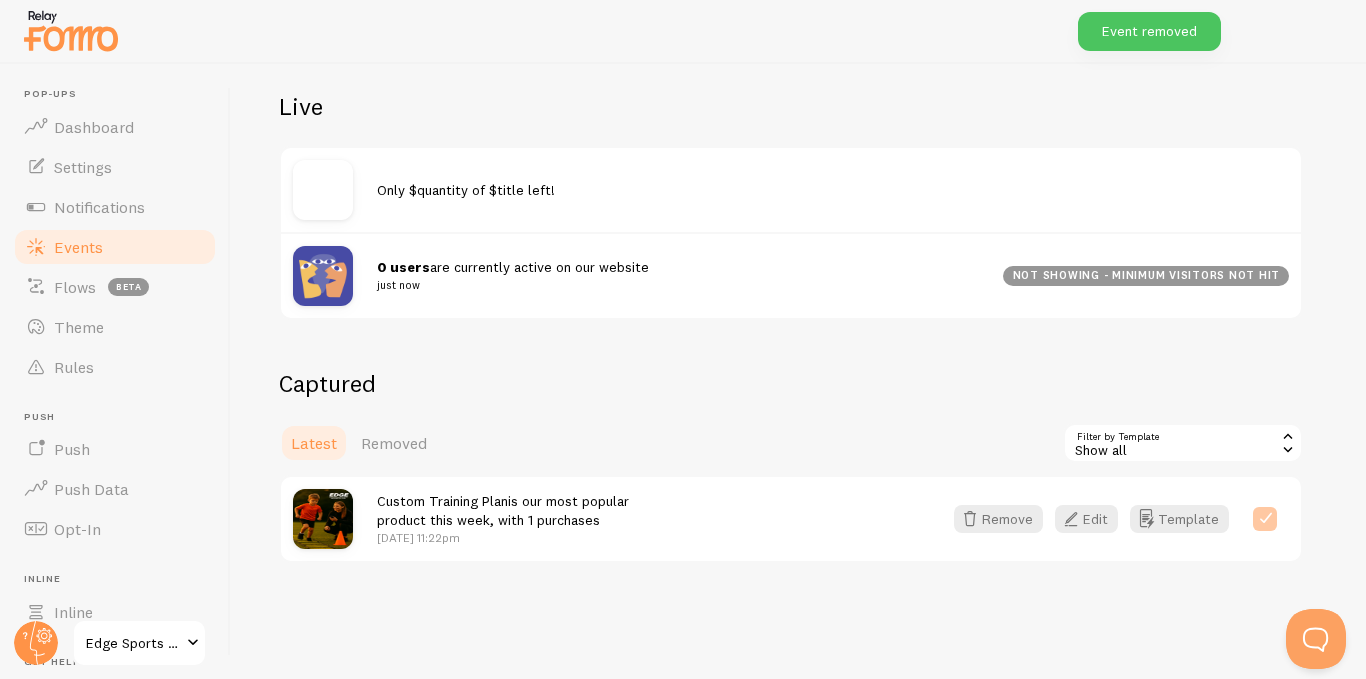 checkbox on "true" 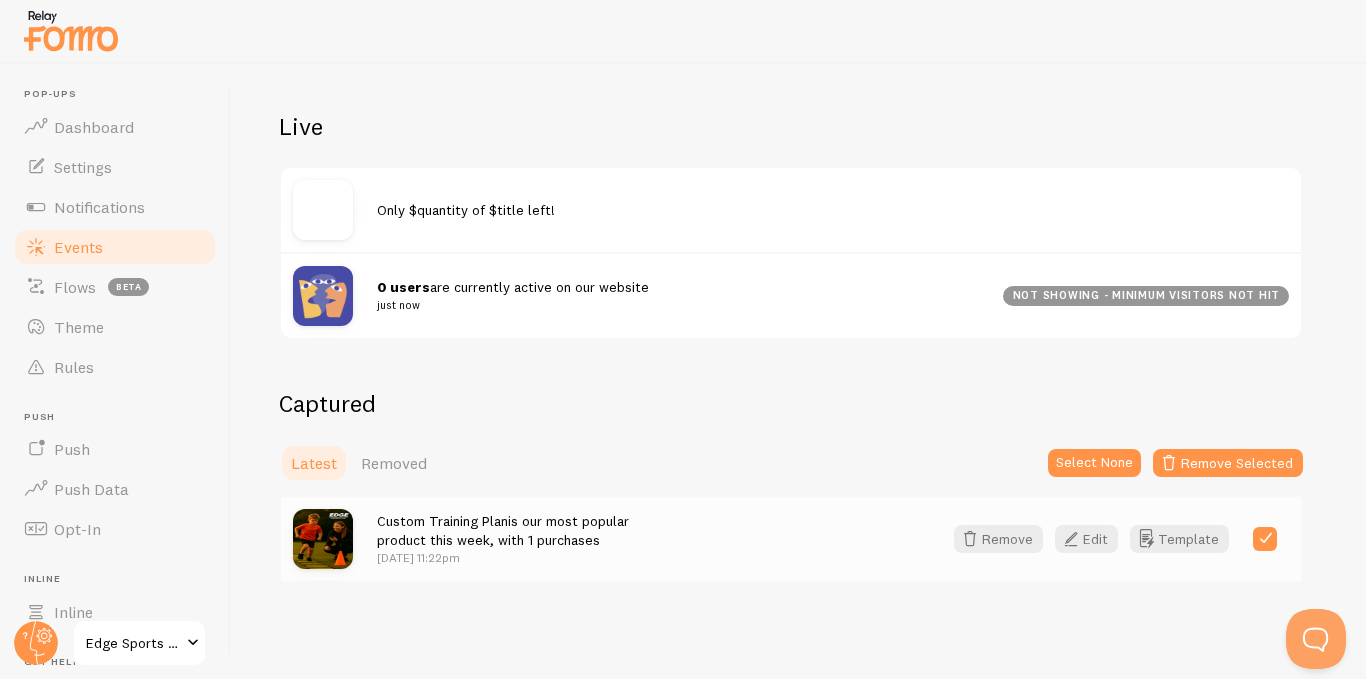 click on "Latest
Removed
Select None     Remove Selected" at bounding box center (791, 463) 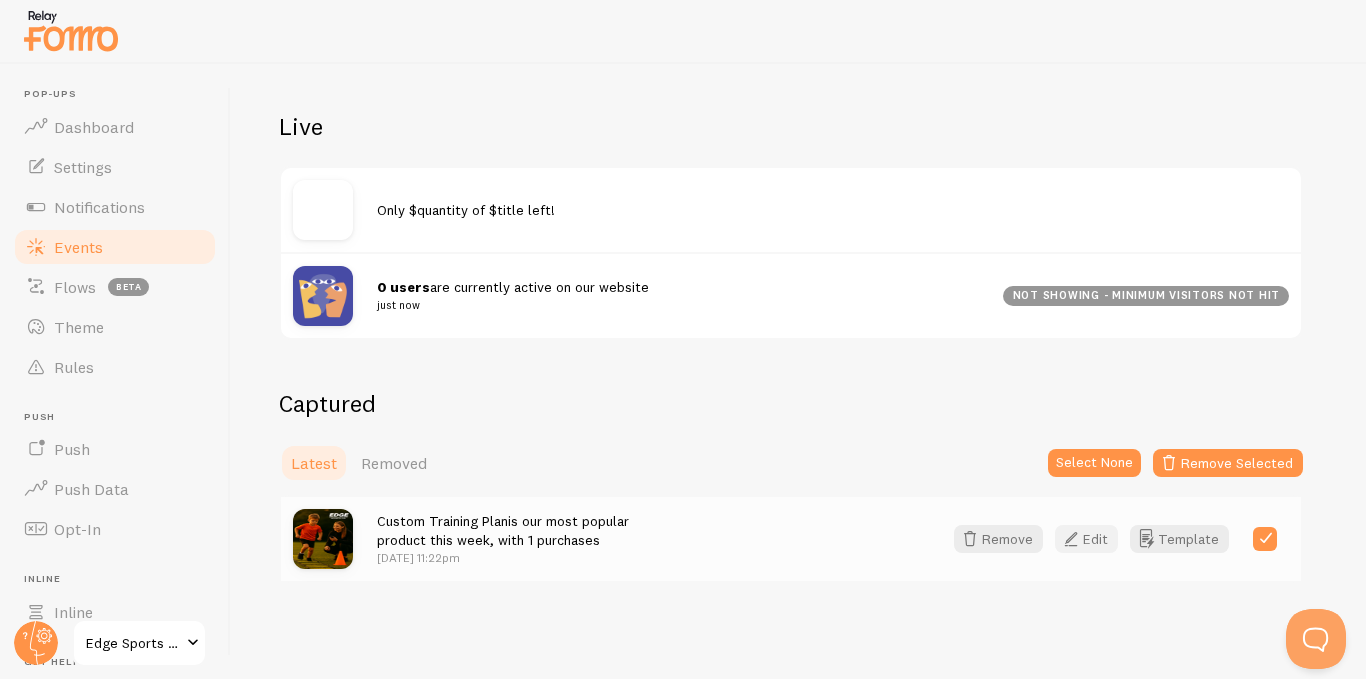 click on "Edit" at bounding box center [1086, 539] 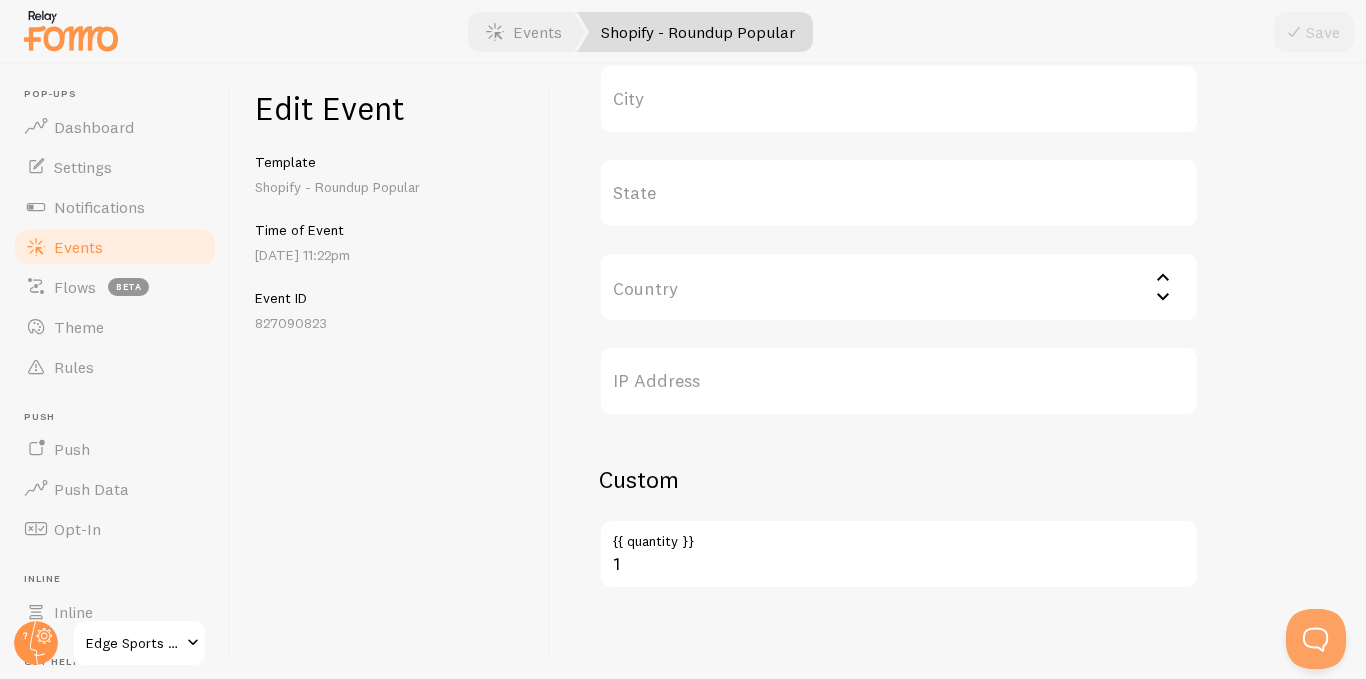 scroll, scrollTop: 946, scrollLeft: 0, axis: vertical 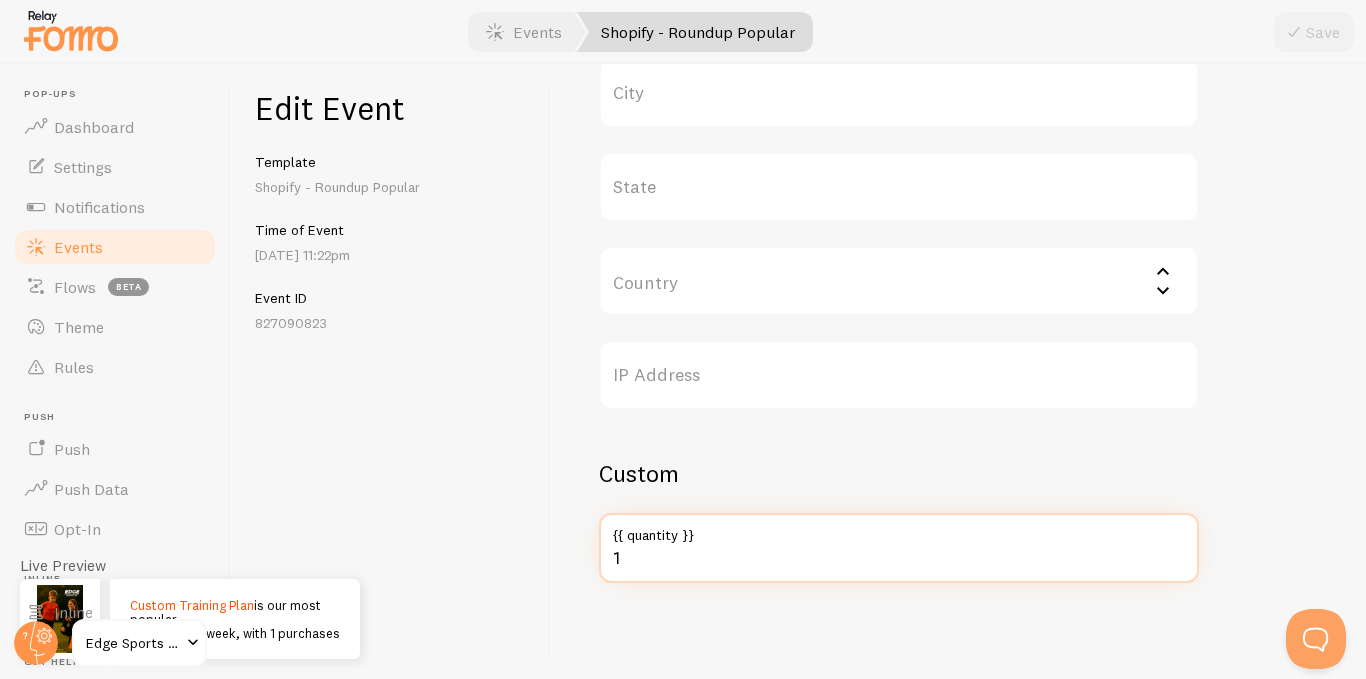 click on "1" at bounding box center (899, 548) 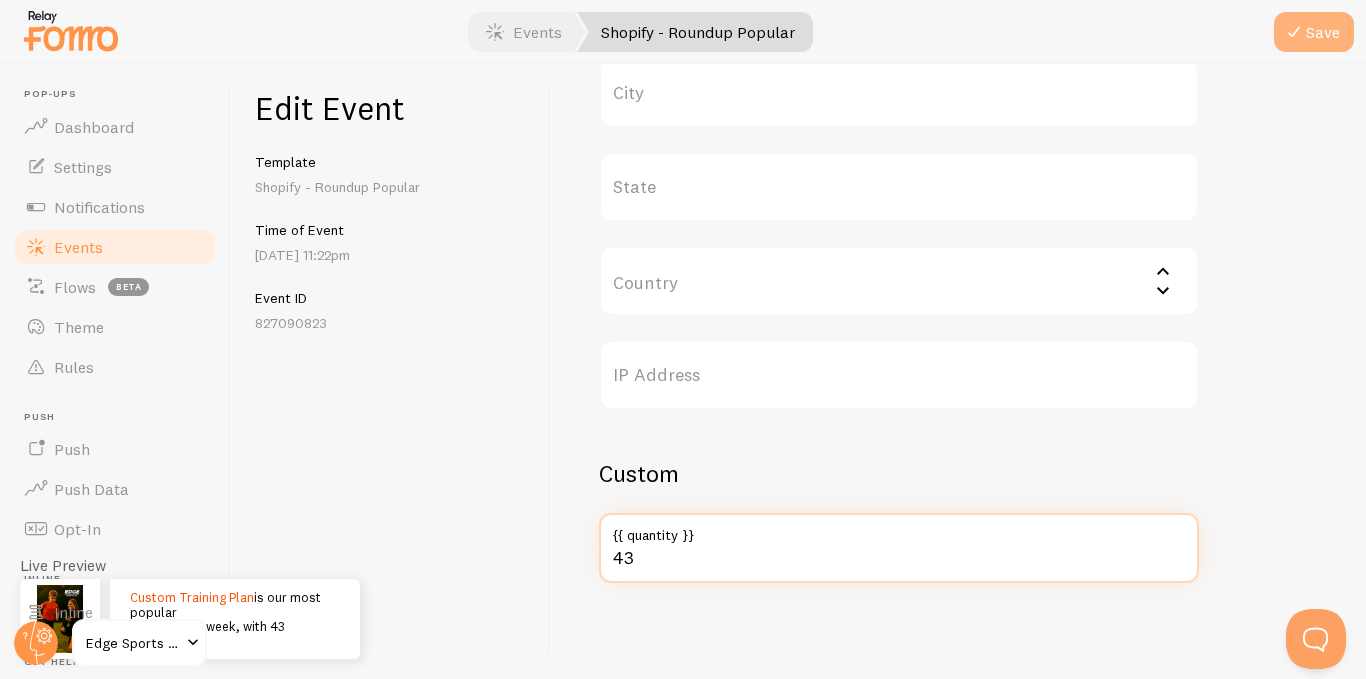 type on "43" 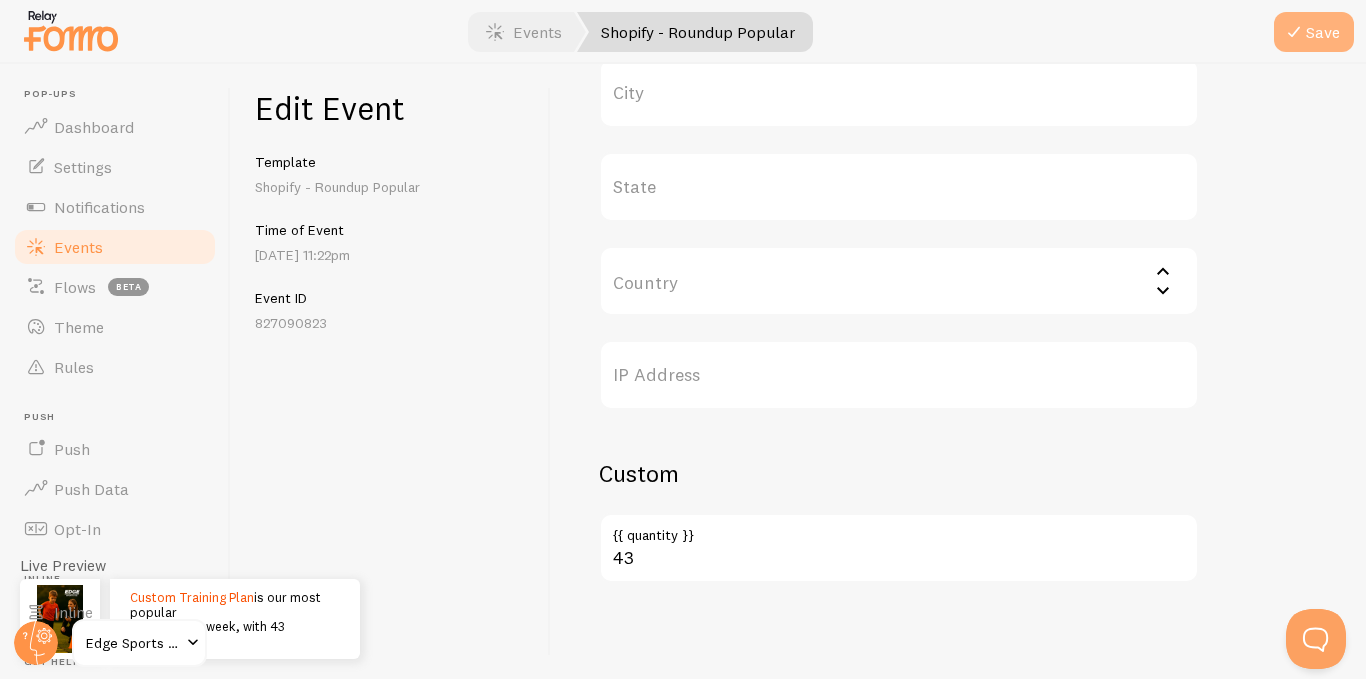 click on "Save" at bounding box center [1314, 32] 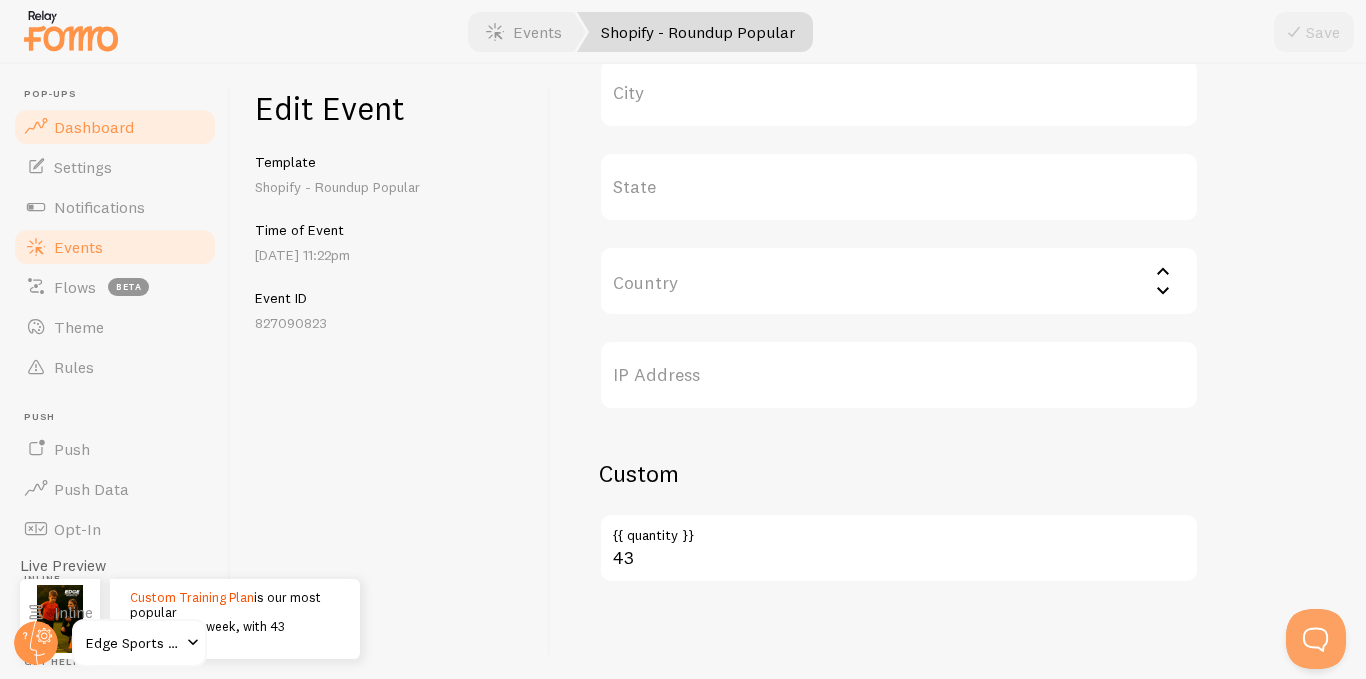 click on "Dashboard" at bounding box center [94, 127] 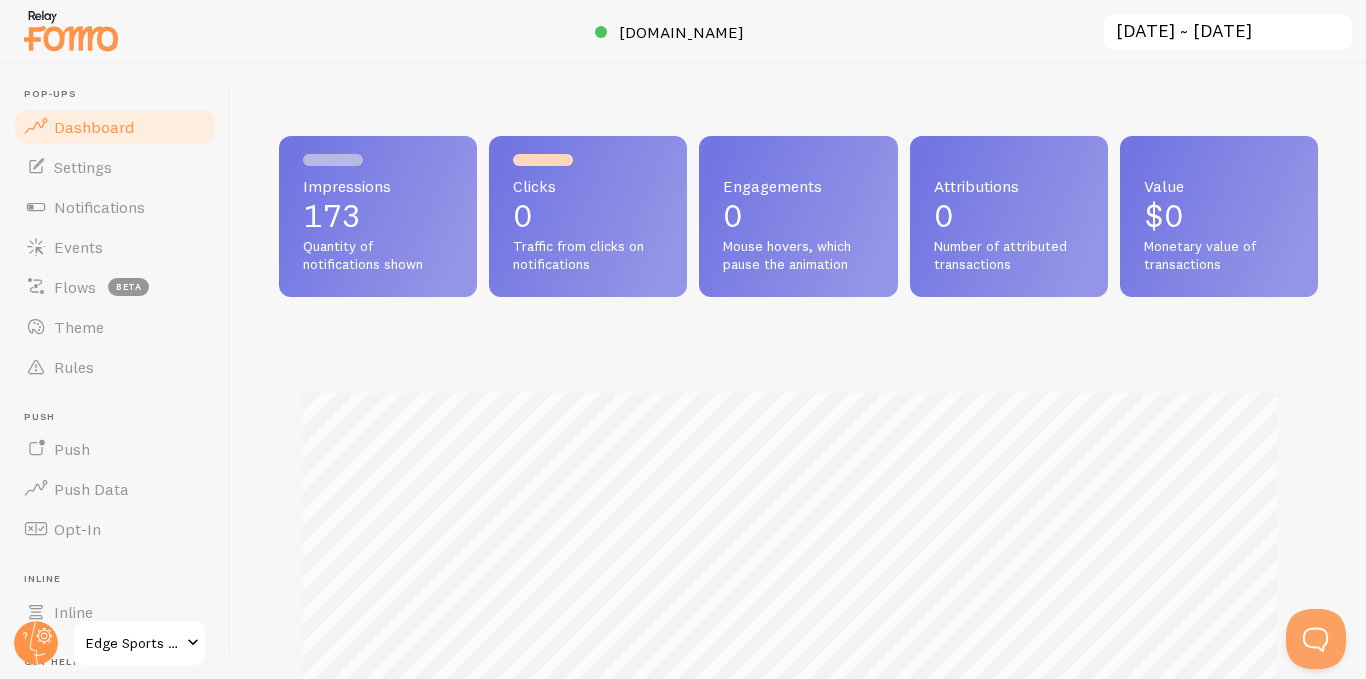 scroll, scrollTop: 999474, scrollLeft: 998978, axis: both 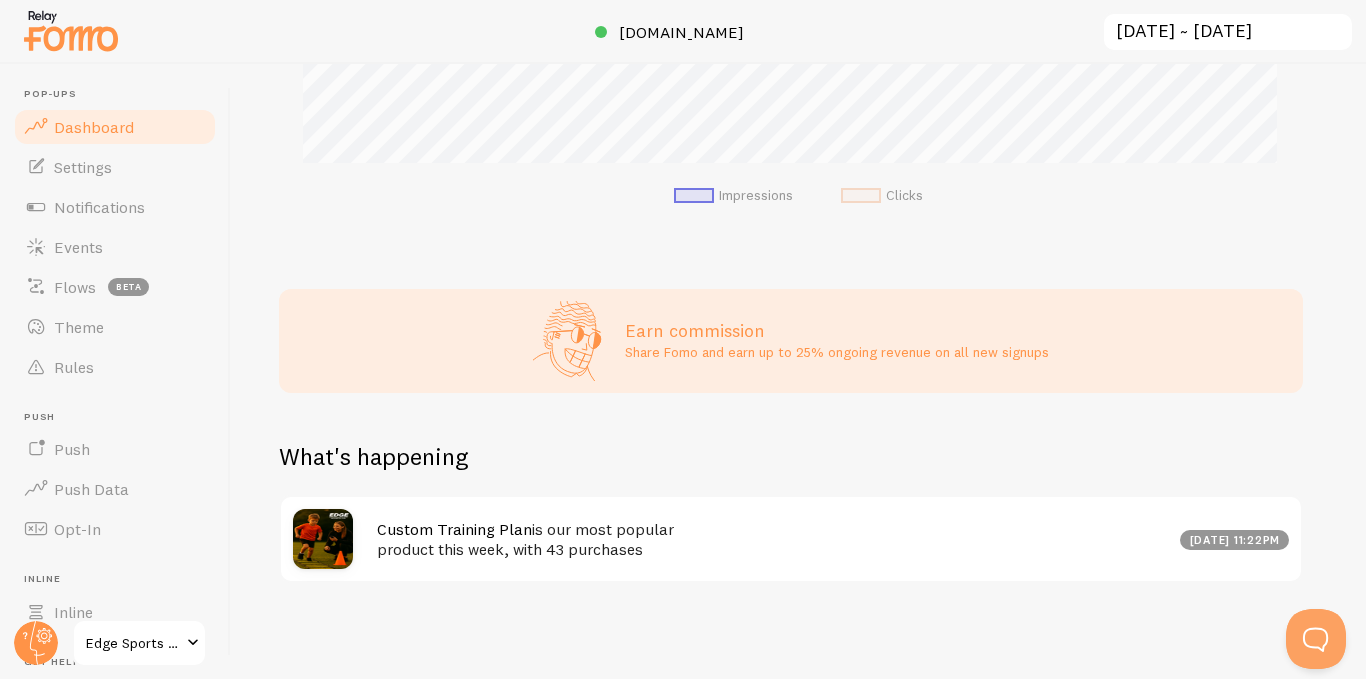 click on "Custom Training Plan  is our most popular product this week, with 43 purchases" at bounding box center [772, 539] 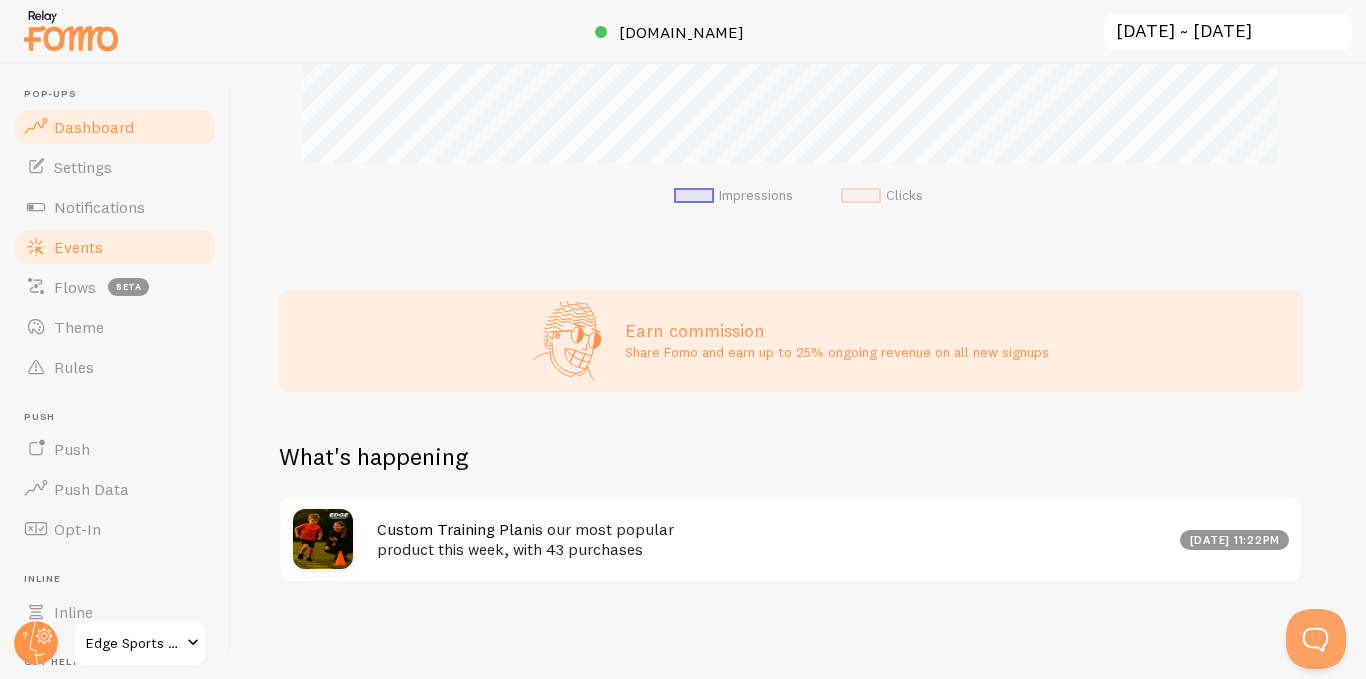 click on "Events" at bounding box center [78, 247] 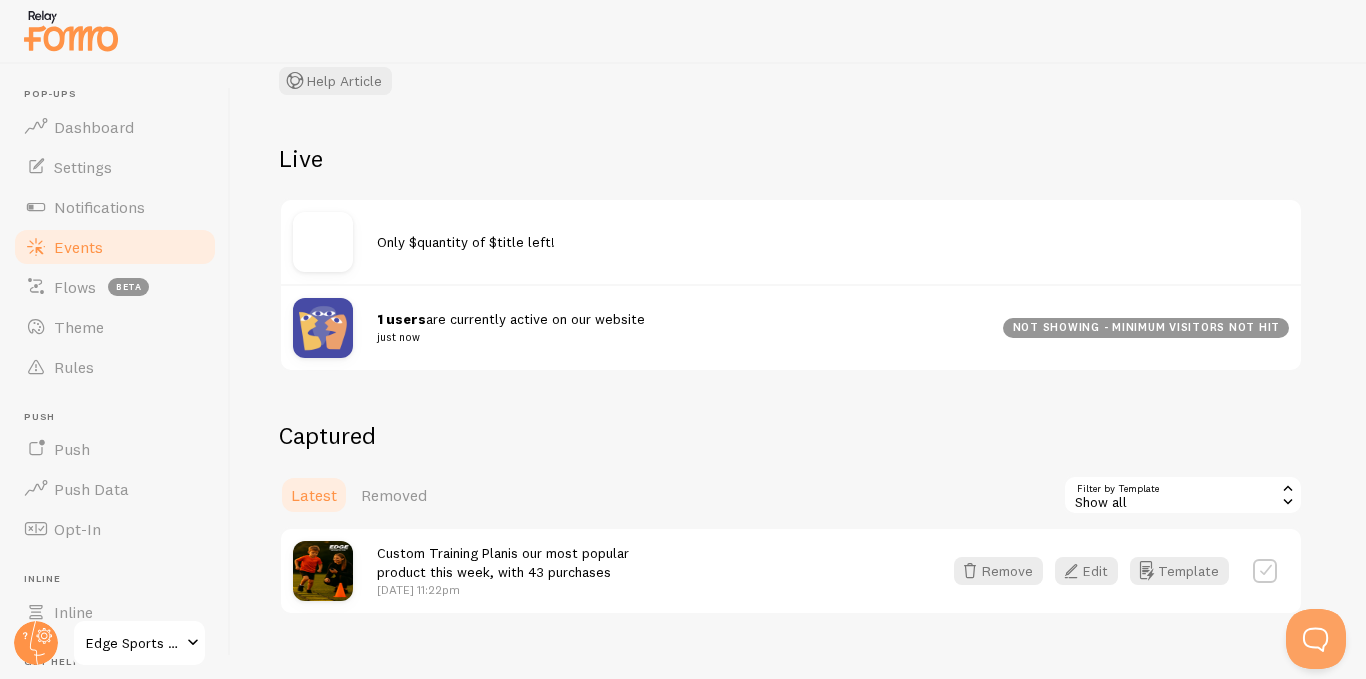 scroll, scrollTop: 326, scrollLeft: 0, axis: vertical 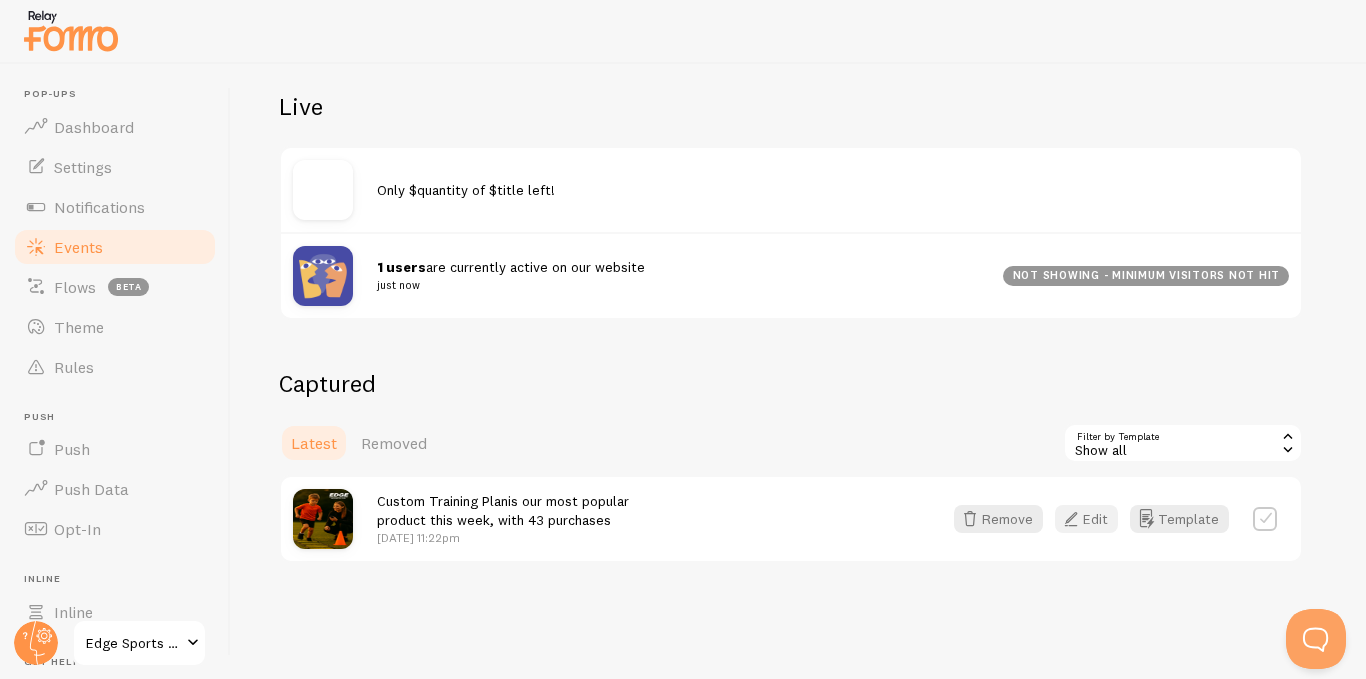 click on "Edit" at bounding box center [1086, 519] 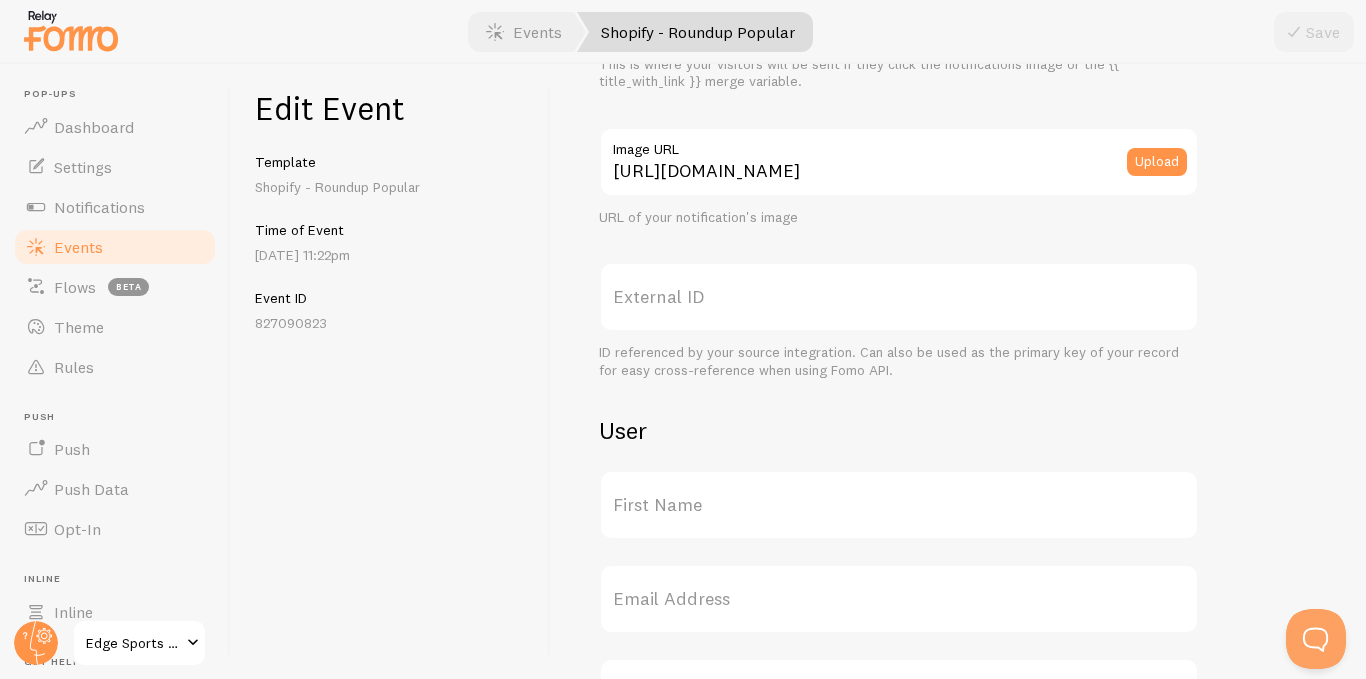 scroll, scrollTop: 0, scrollLeft: 0, axis: both 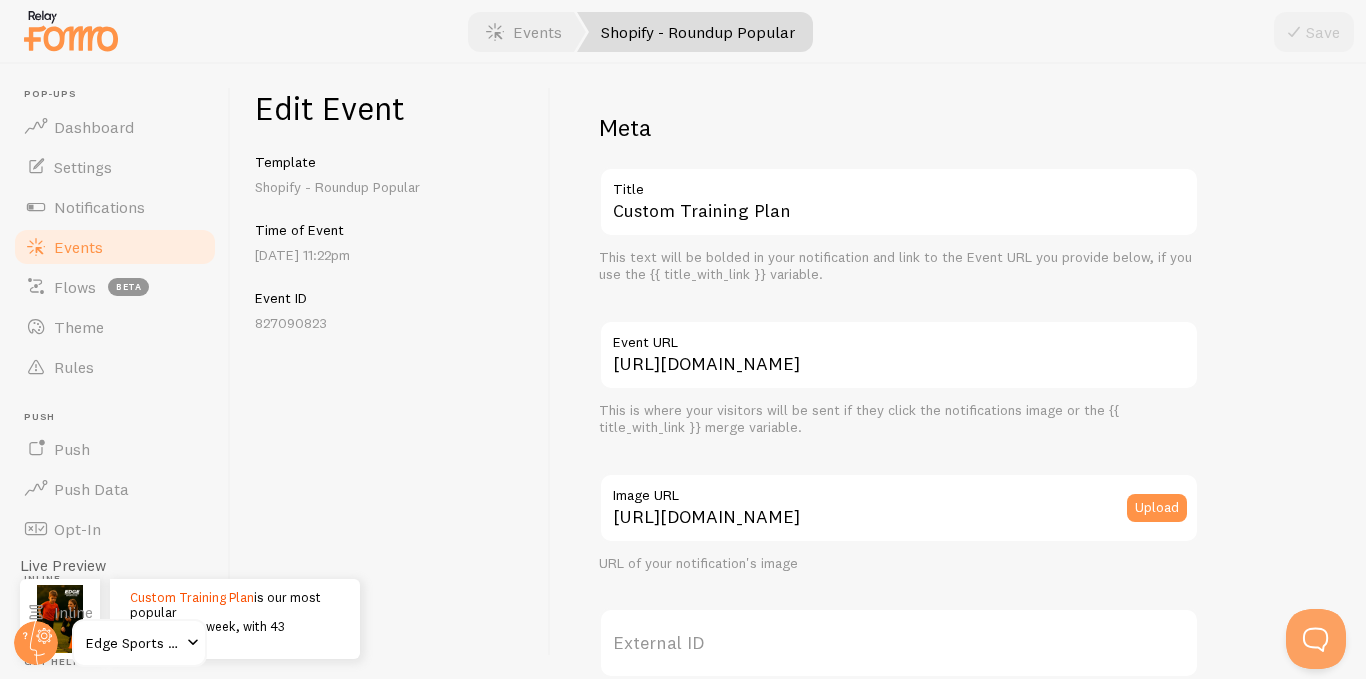 click on "Shopify - Roundup Popular" at bounding box center (695, 32) 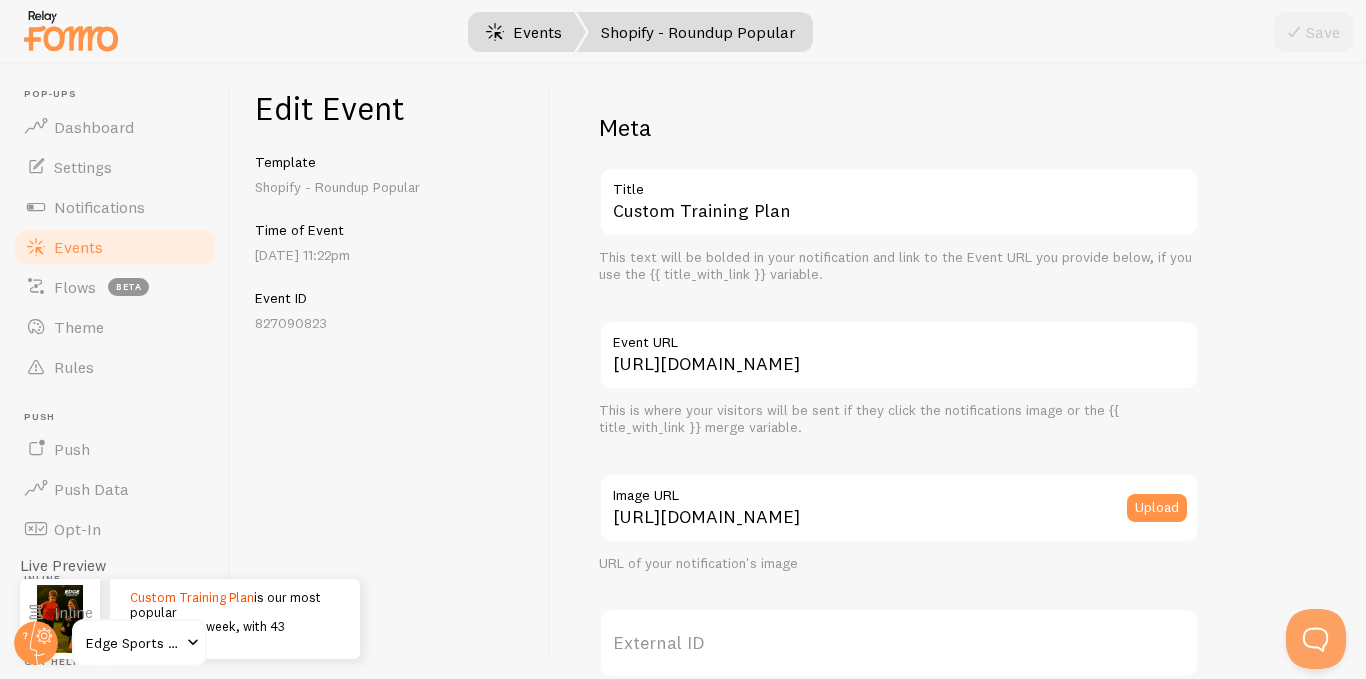 click on "Events" at bounding box center [524, 32] 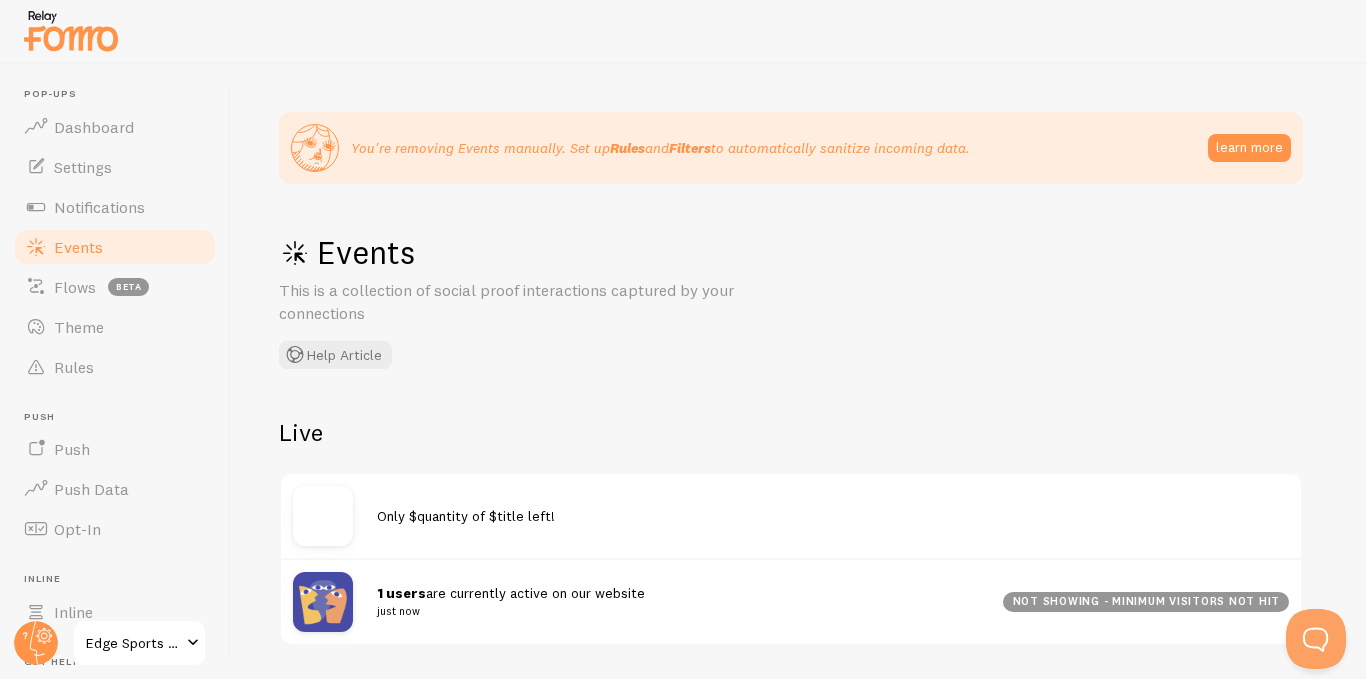 scroll, scrollTop: 200, scrollLeft: 0, axis: vertical 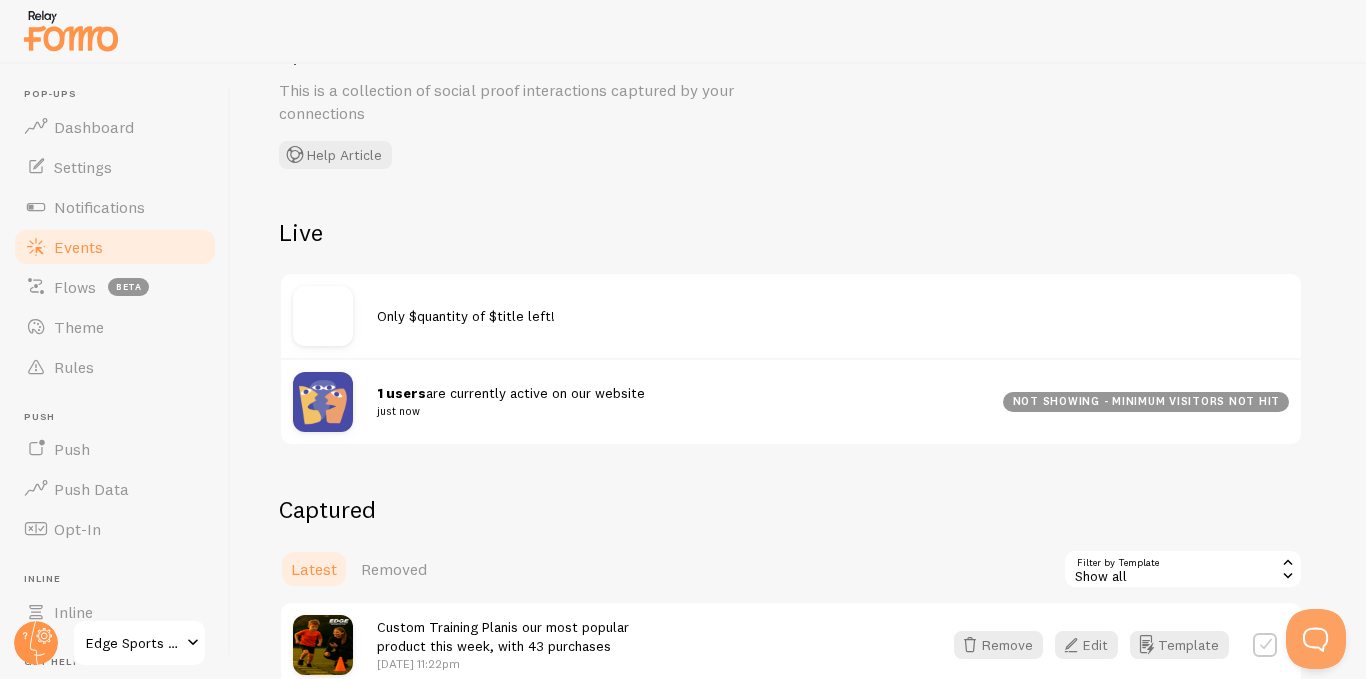 click on "just now" at bounding box center [678, 411] 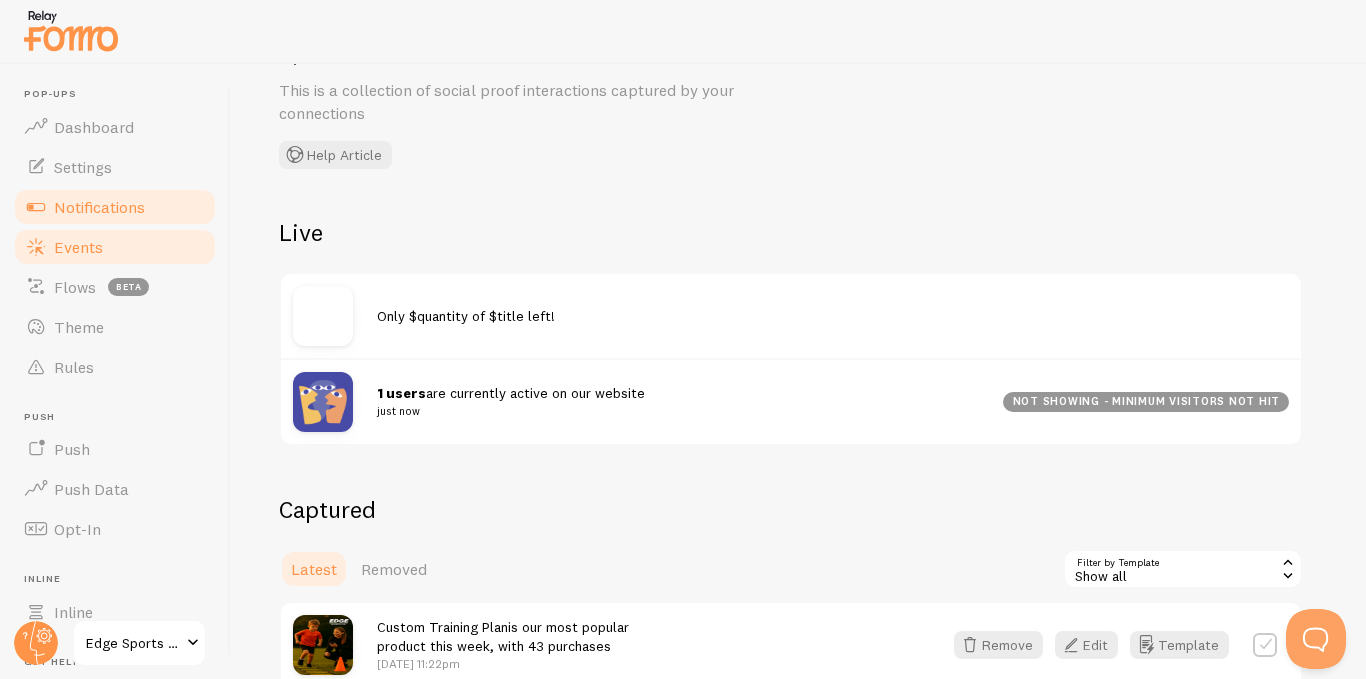 click on "Notifications" at bounding box center (99, 207) 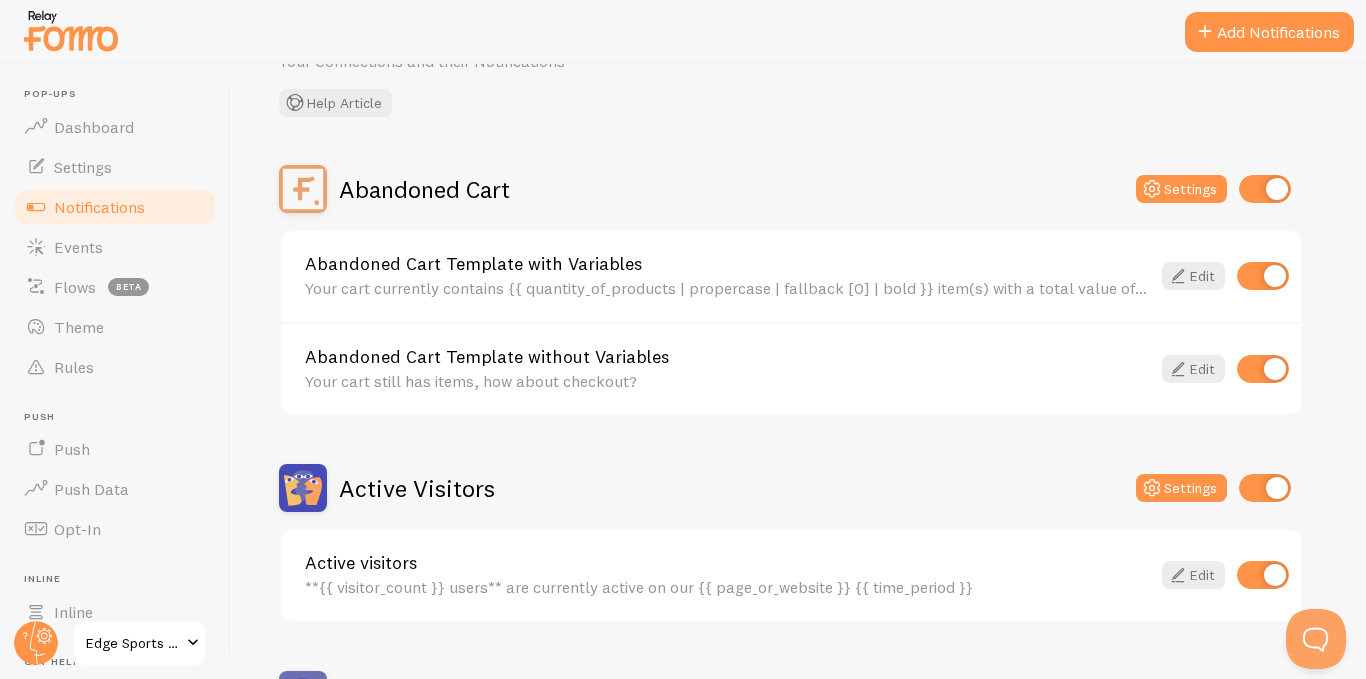 scroll, scrollTop: 200, scrollLeft: 0, axis: vertical 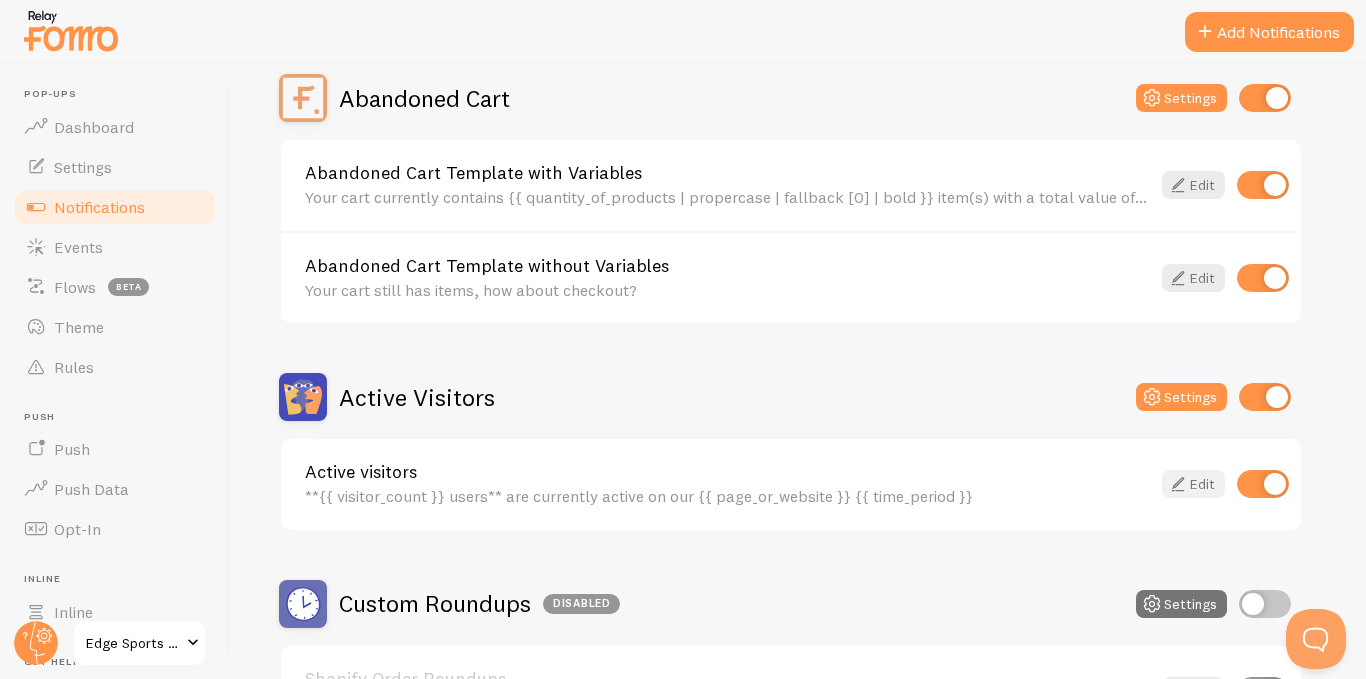 click on "Edit" at bounding box center (1193, 484) 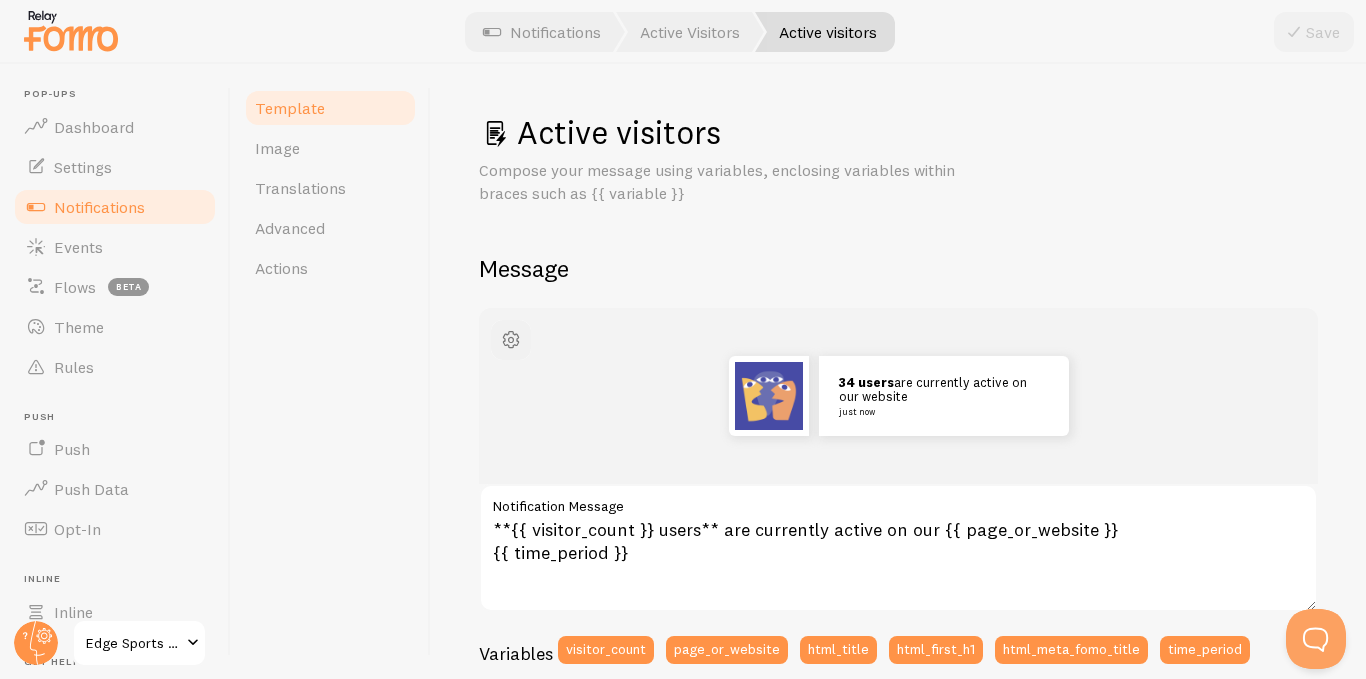 click at bounding box center (511, 340) 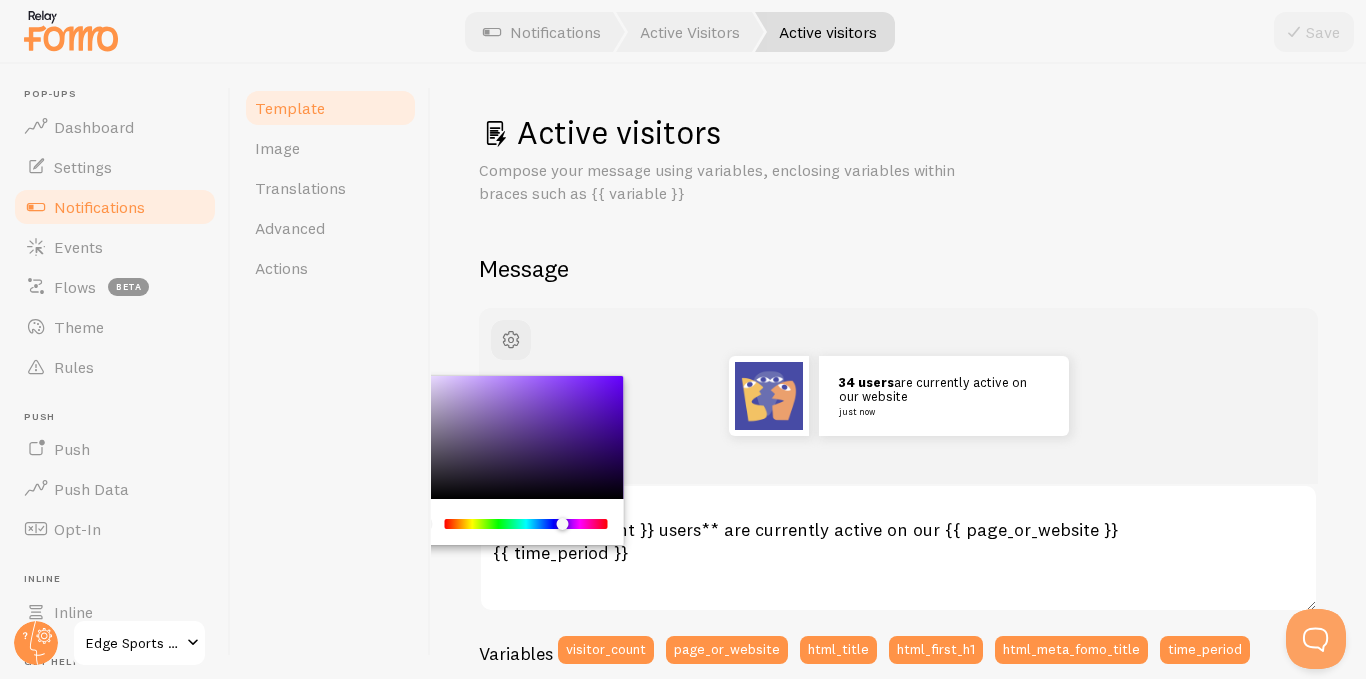 drag, startPoint x: 455, startPoint y: 521, endPoint x: 568, endPoint y: 519, distance: 113.0177 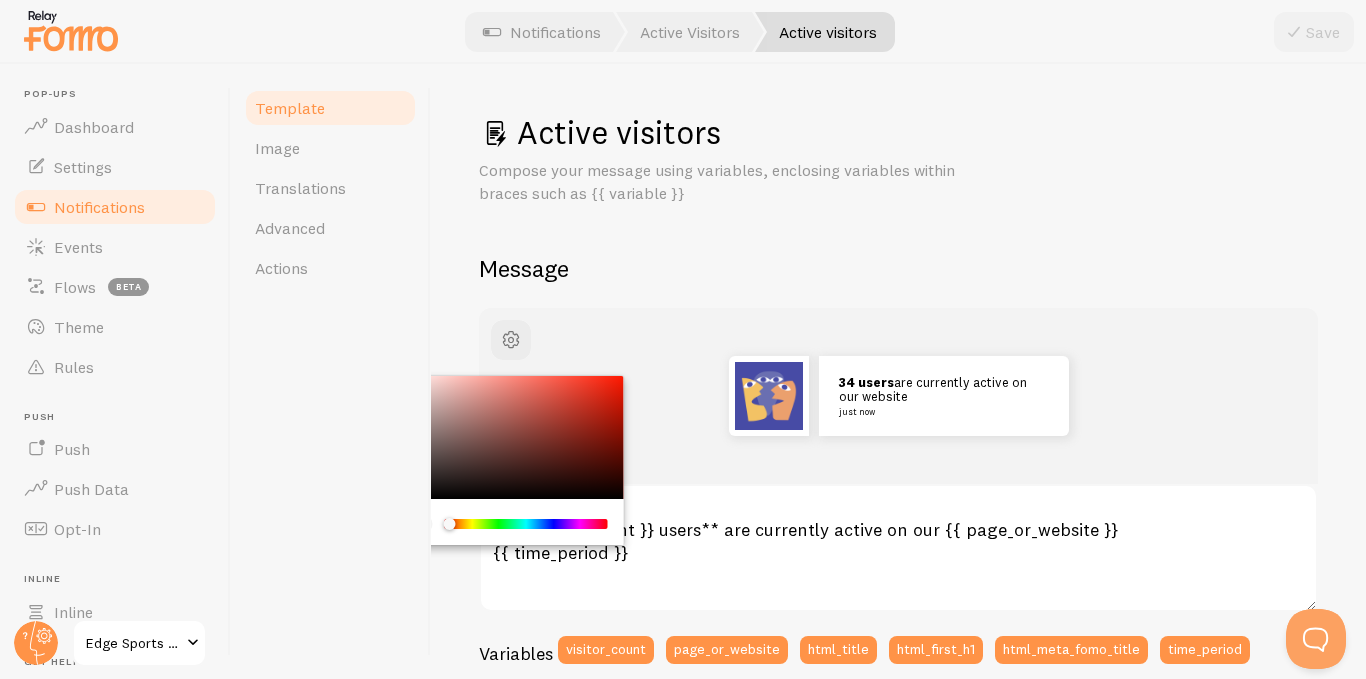 drag, startPoint x: 569, startPoint y: 522, endPoint x: 432, endPoint y: 518, distance: 137.05838 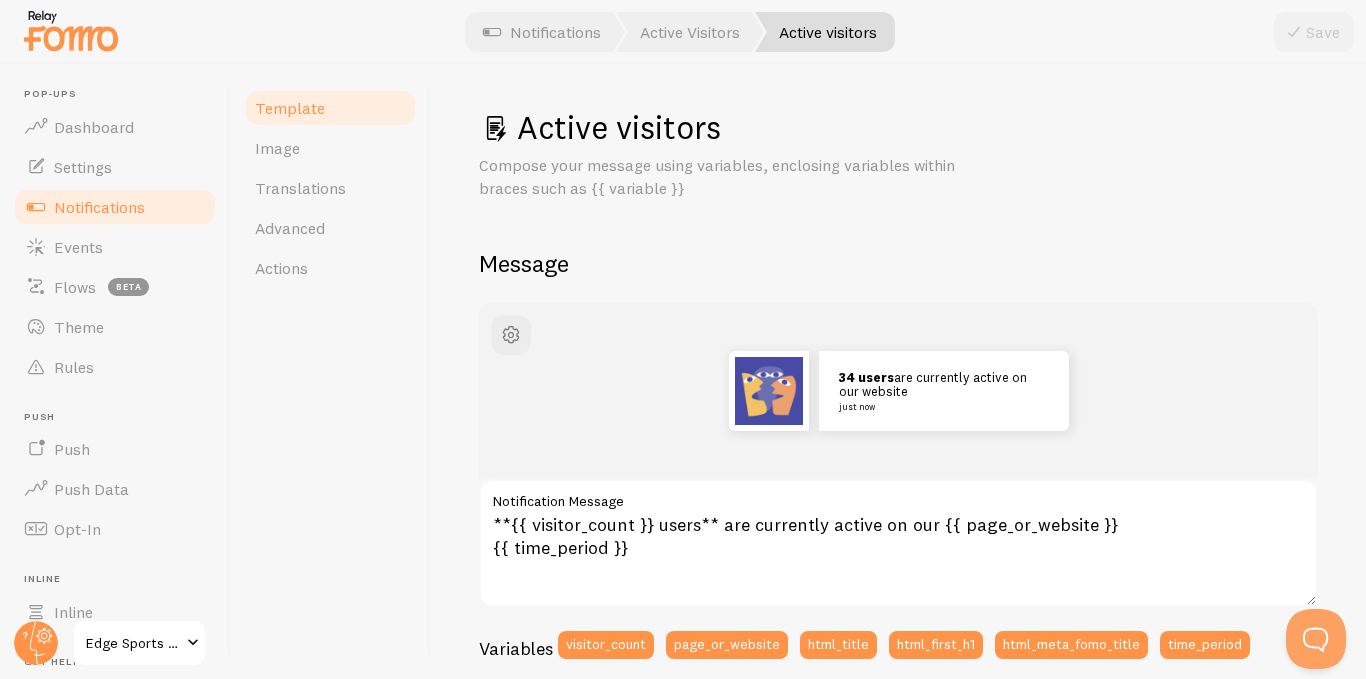 scroll, scrollTop: 0, scrollLeft: 0, axis: both 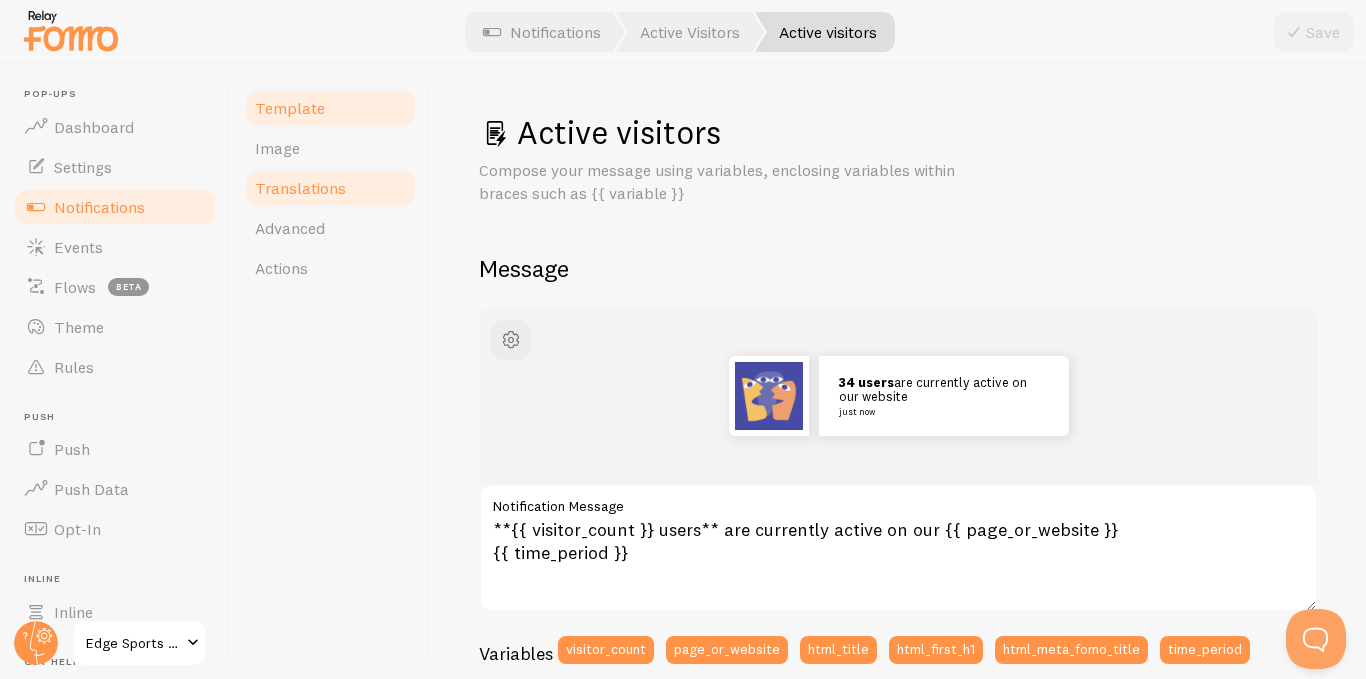 click on "Translations" at bounding box center (300, 188) 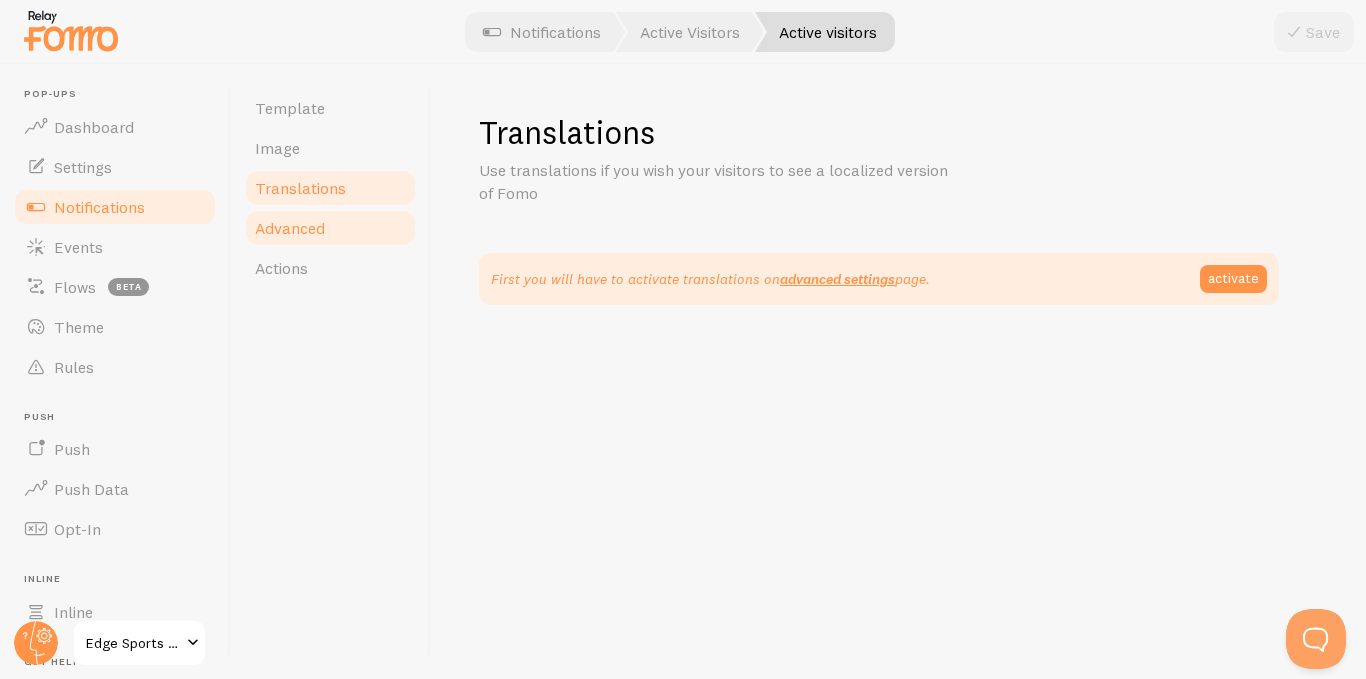 click on "Advanced" at bounding box center (290, 228) 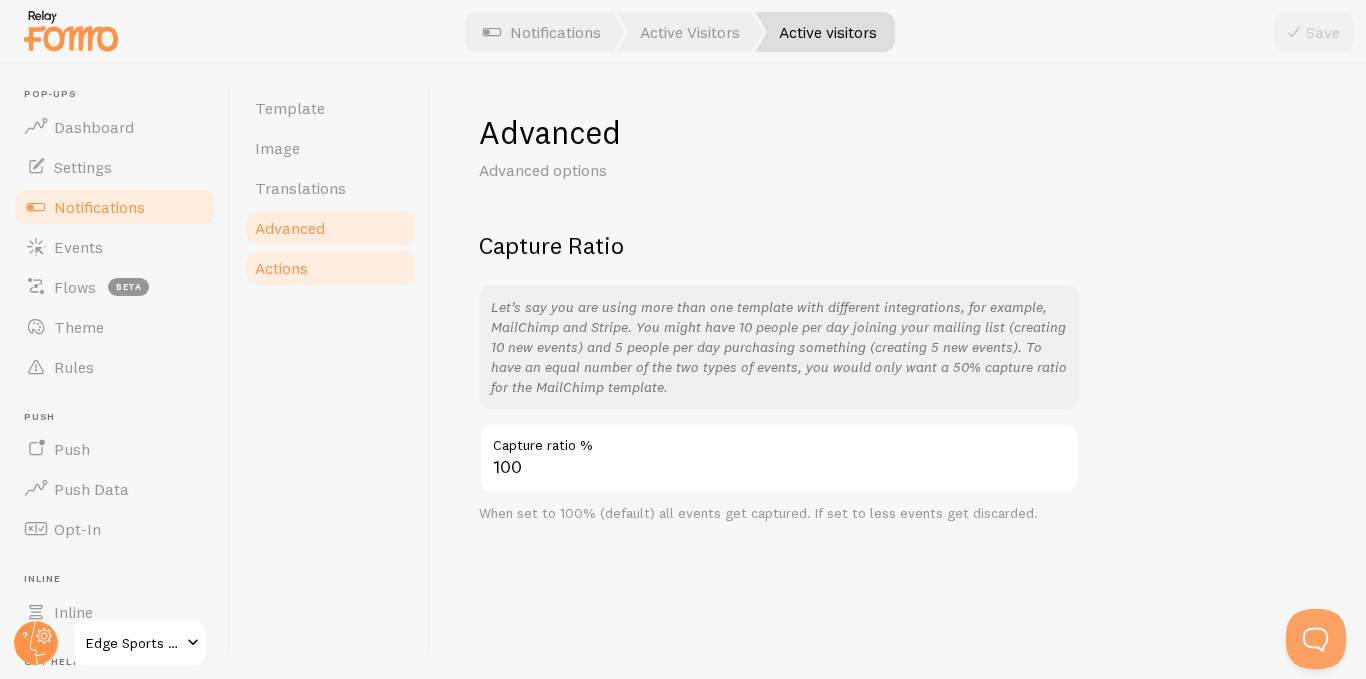 click on "Actions" at bounding box center (281, 268) 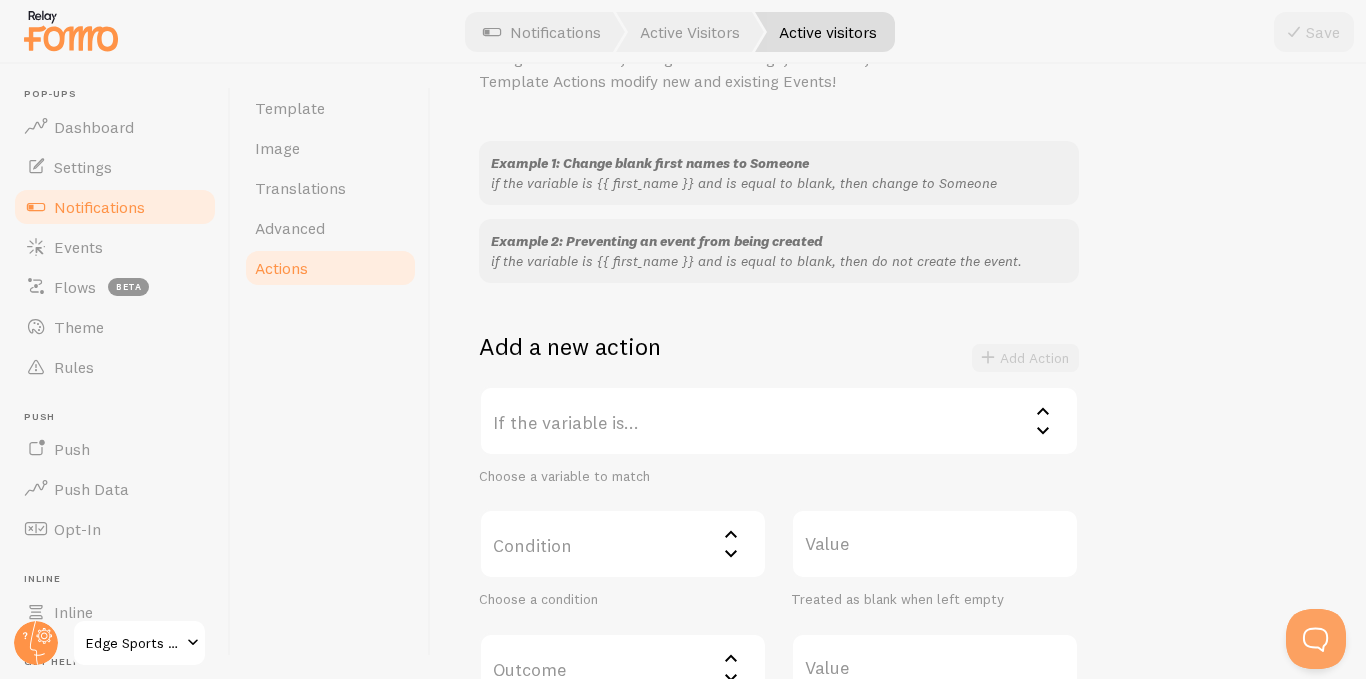 scroll, scrollTop: 100, scrollLeft: 0, axis: vertical 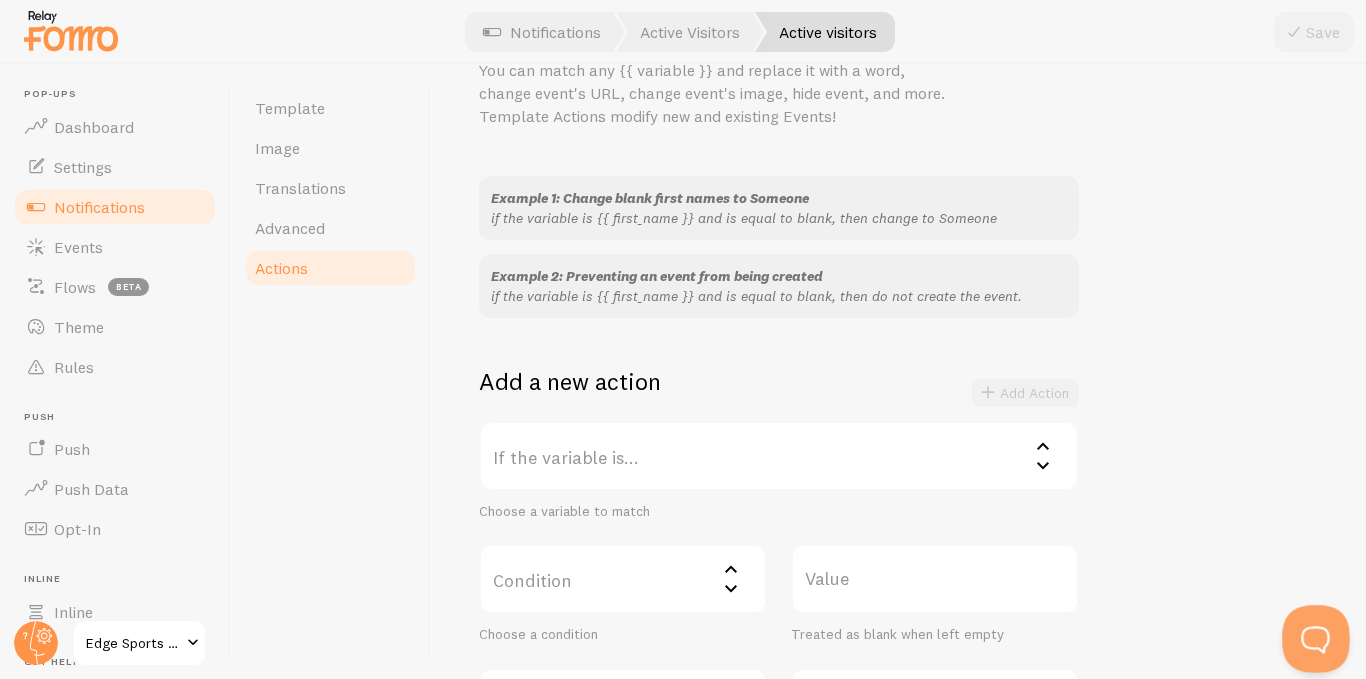 click at bounding box center (1312, 635) 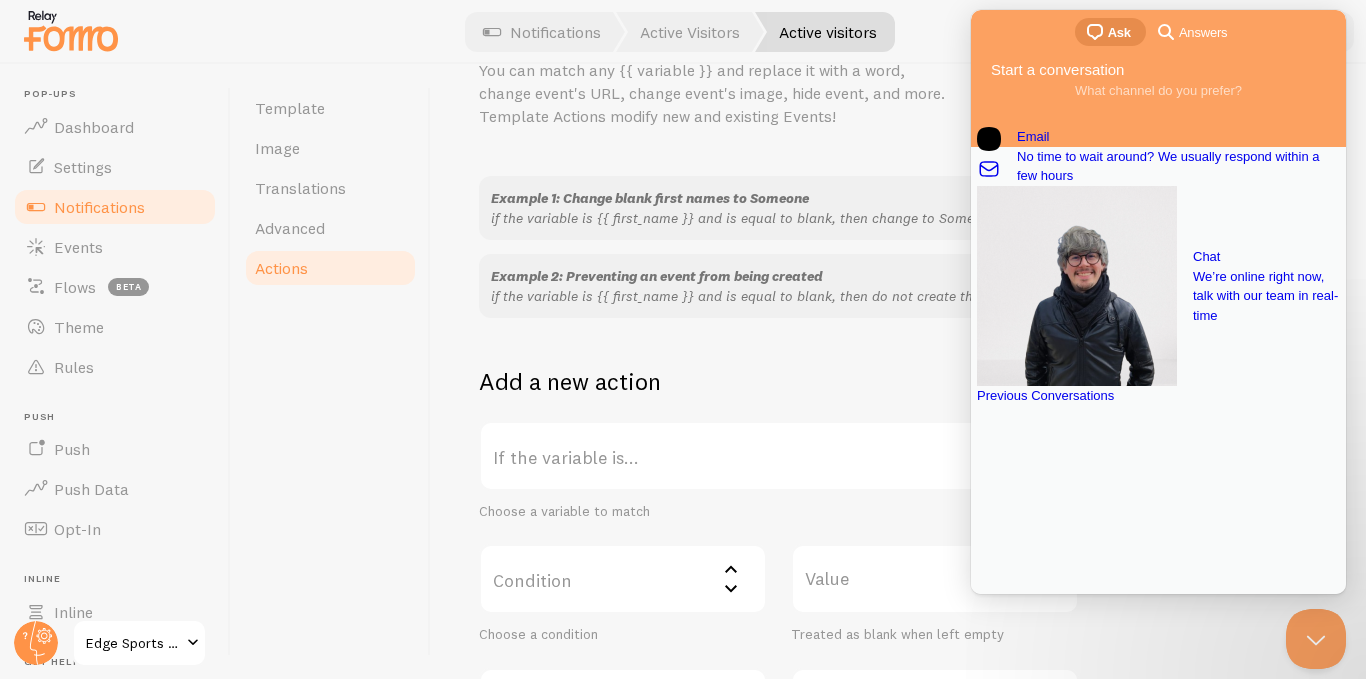 click on "Previous Conversations" at bounding box center (1158, 396) 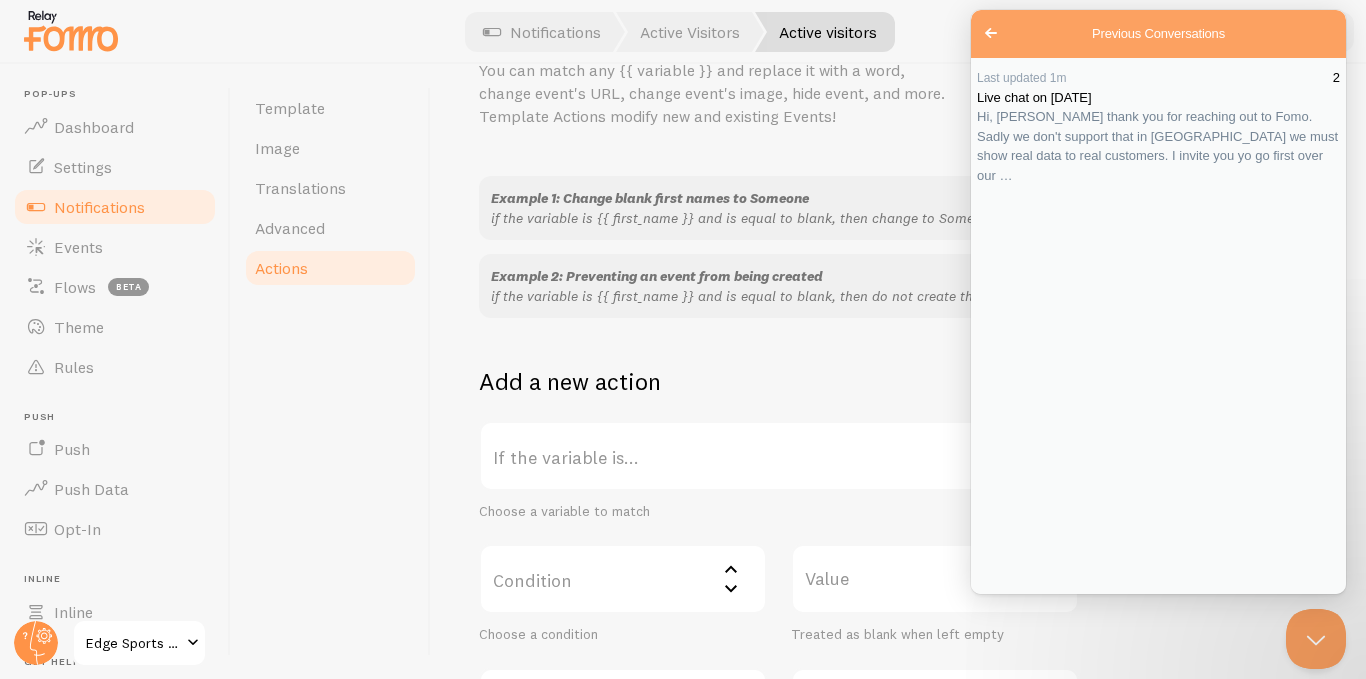 click on "Hi, Travis thank you for reaching out to Fomo. Sadly we don't support that in
Fomo we must show real data to real customers. I invite you yo go first over our
…" at bounding box center [1157, 146] 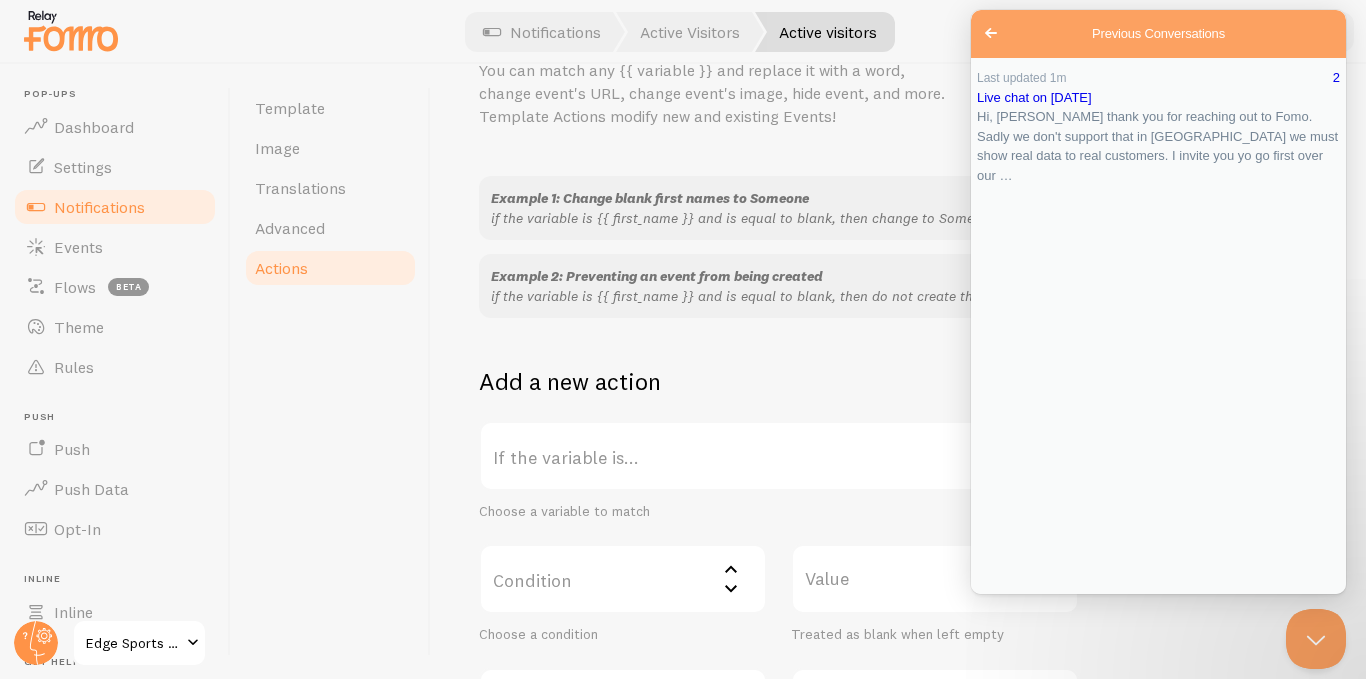 scroll, scrollTop: 0, scrollLeft: 0, axis: both 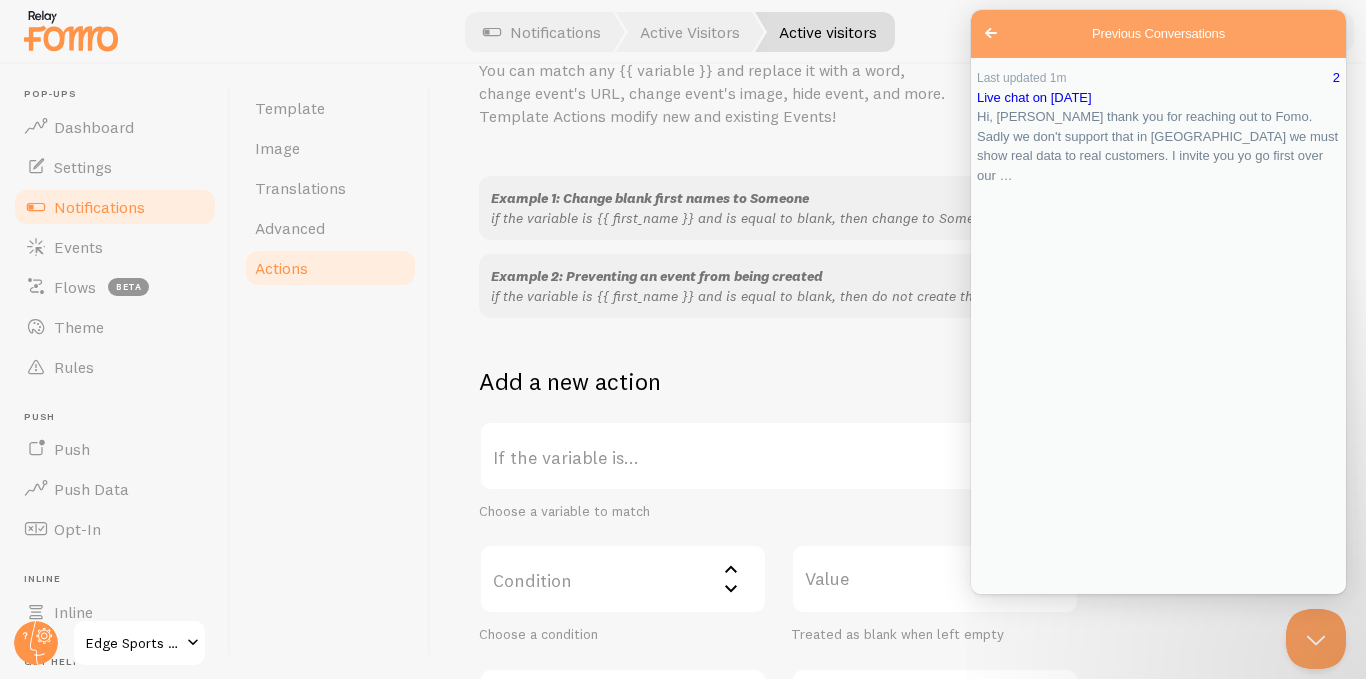 click on "Close" at bounding box center [989, 607] 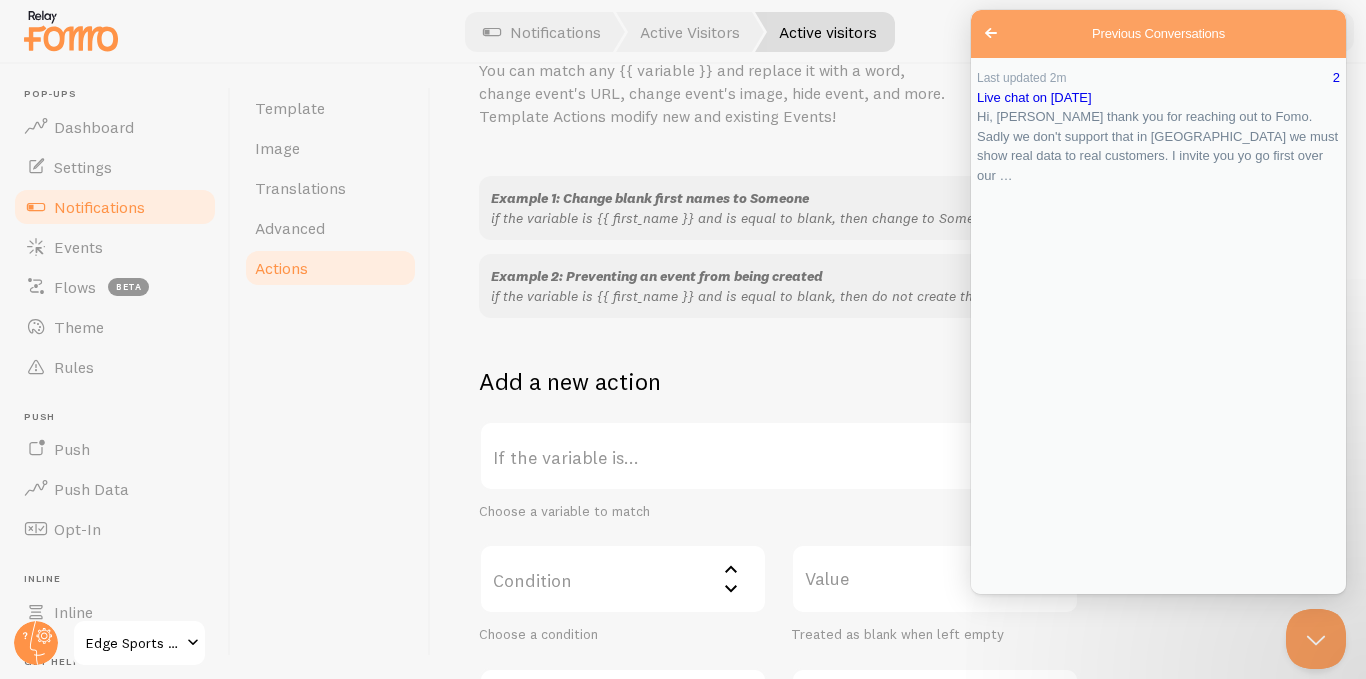 click on "Go back" at bounding box center (991, 33) 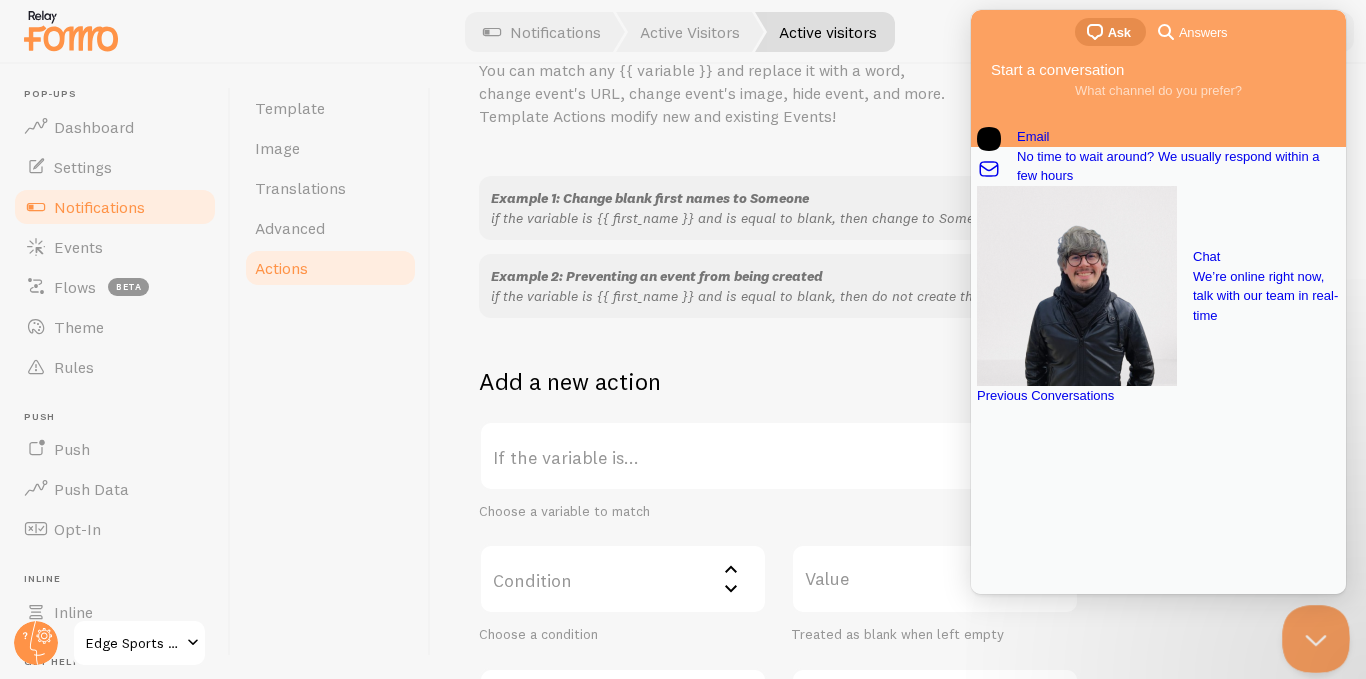 click at bounding box center (1312, 635) 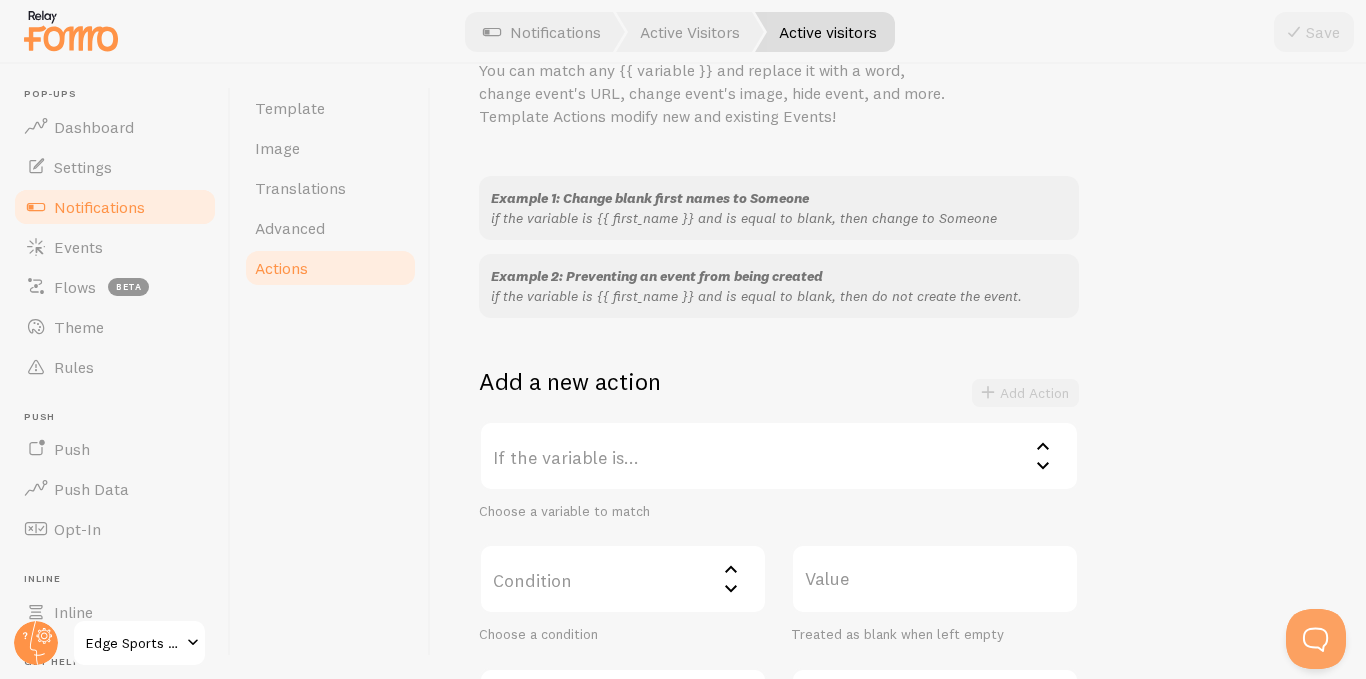 click on "Notifications" at bounding box center [99, 207] 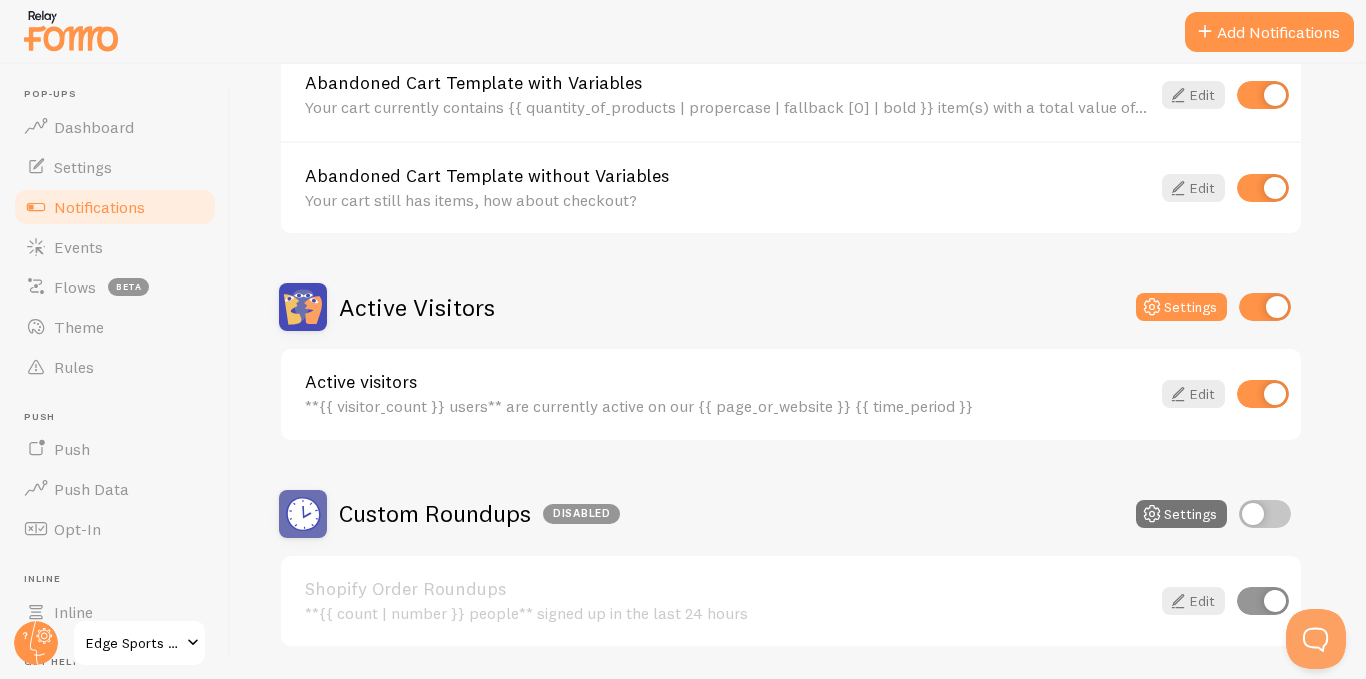scroll, scrollTop: 300, scrollLeft: 0, axis: vertical 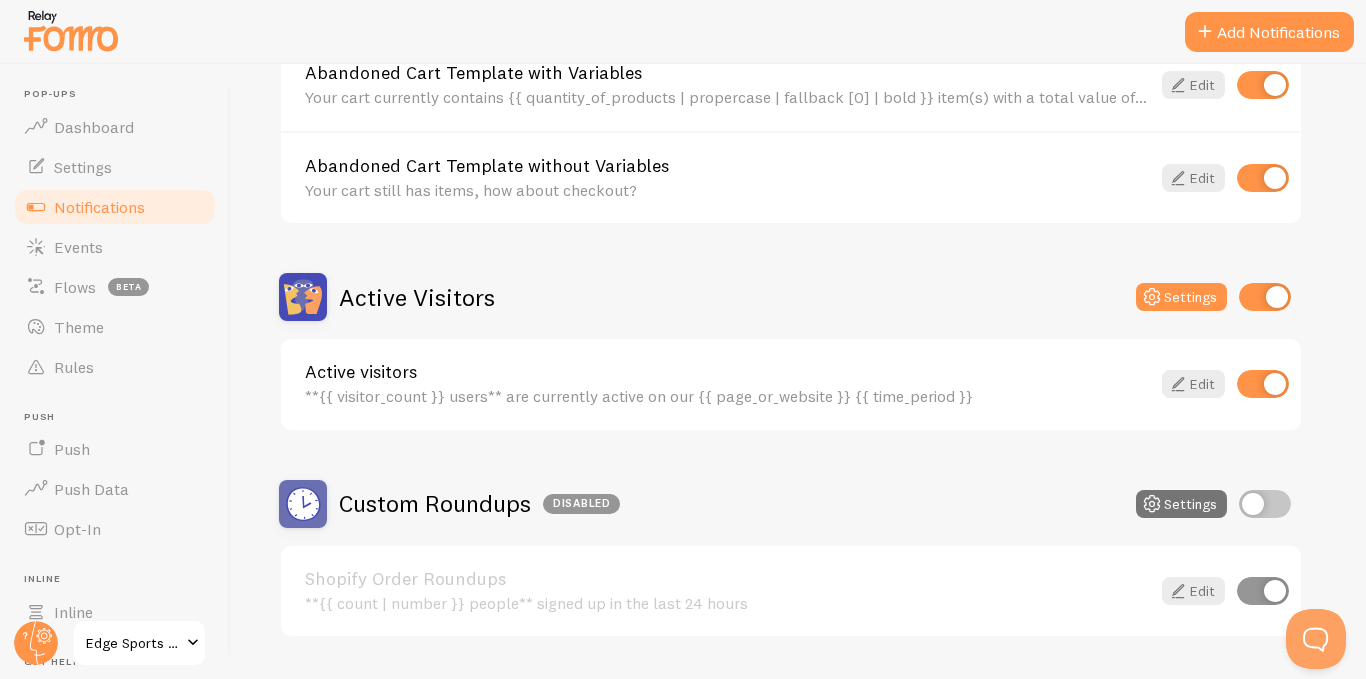 click at bounding box center [1263, 85] 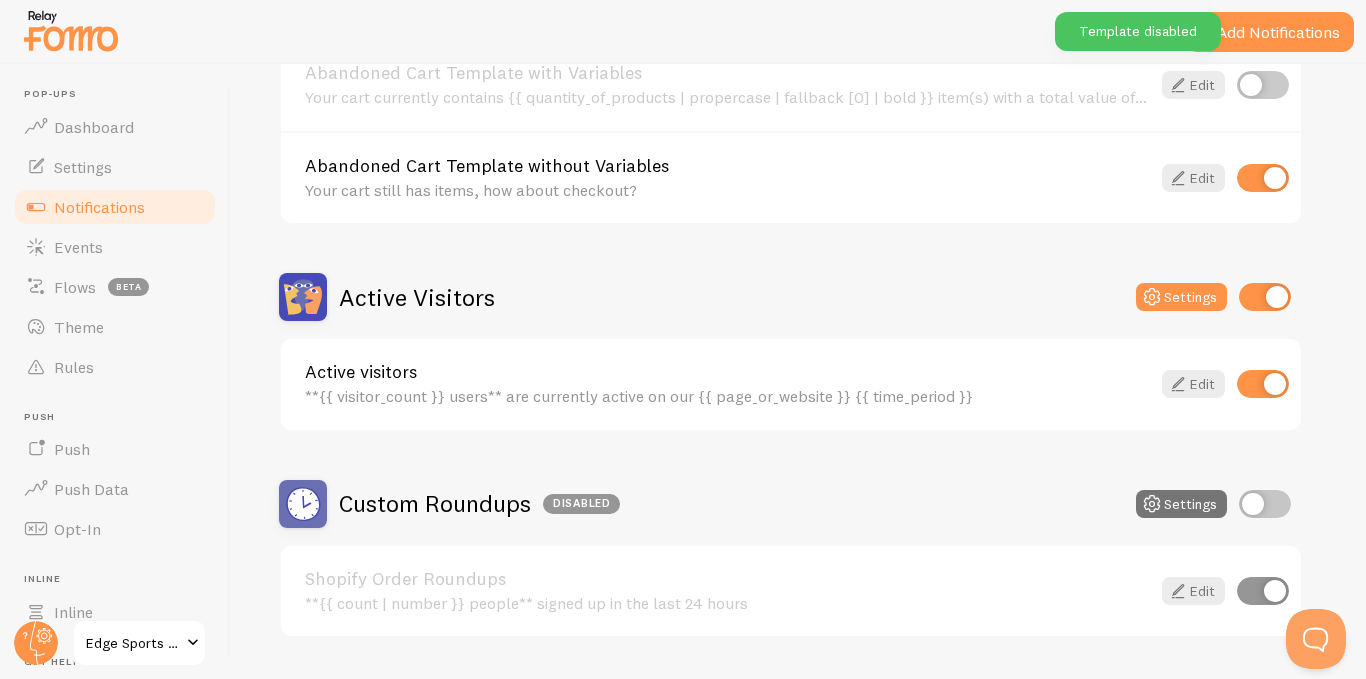 click at bounding box center (1263, 178) 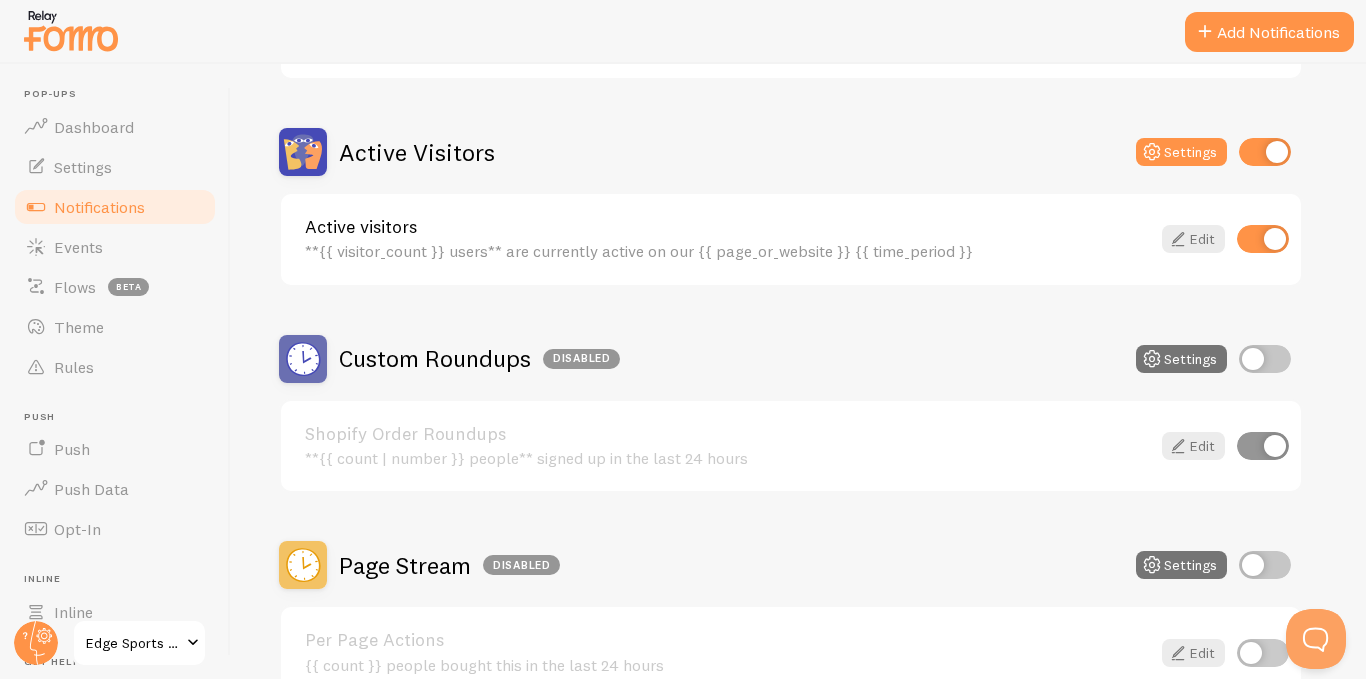 scroll, scrollTop: 500, scrollLeft: 0, axis: vertical 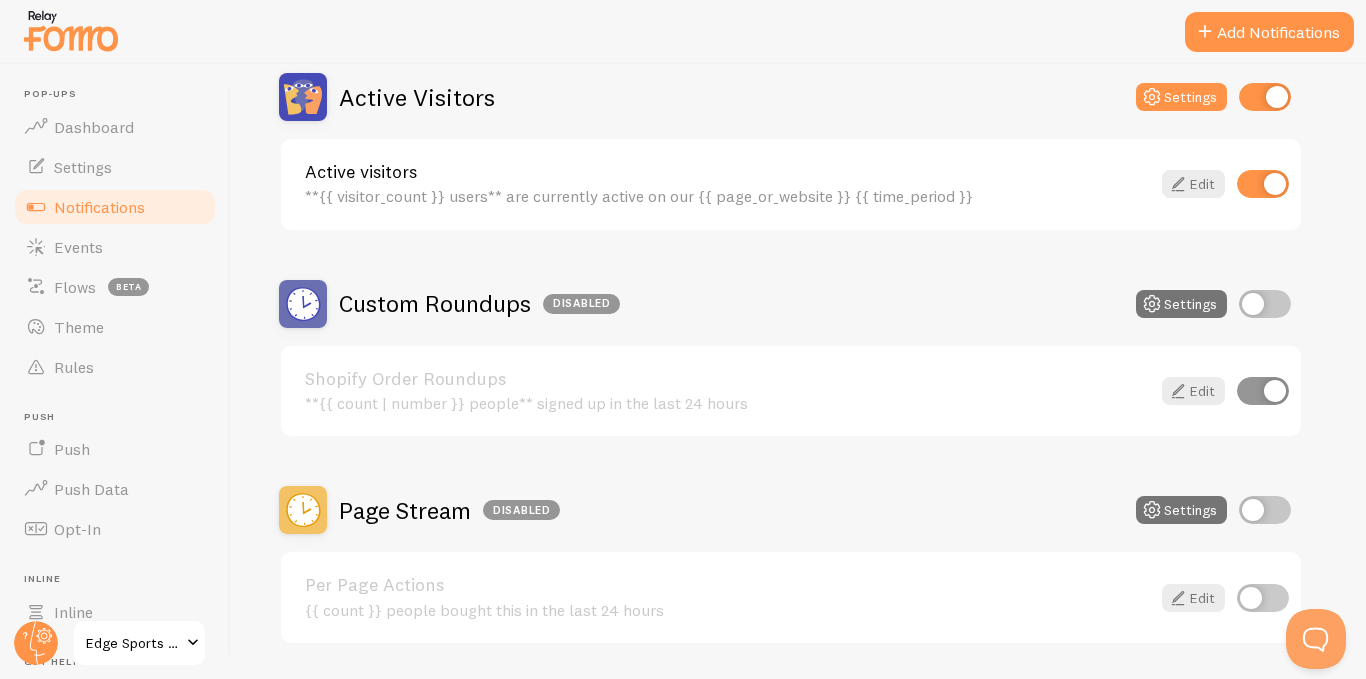click at bounding box center [1263, 391] 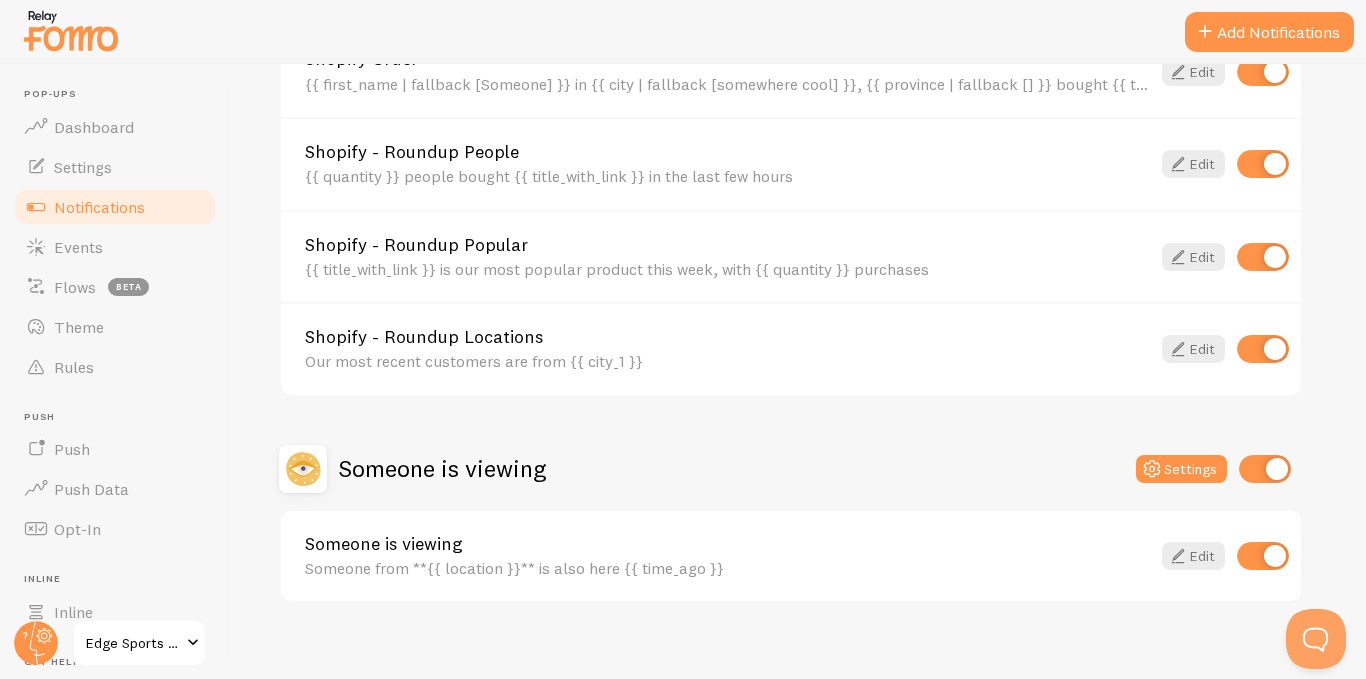 scroll, scrollTop: 1345, scrollLeft: 0, axis: vertical 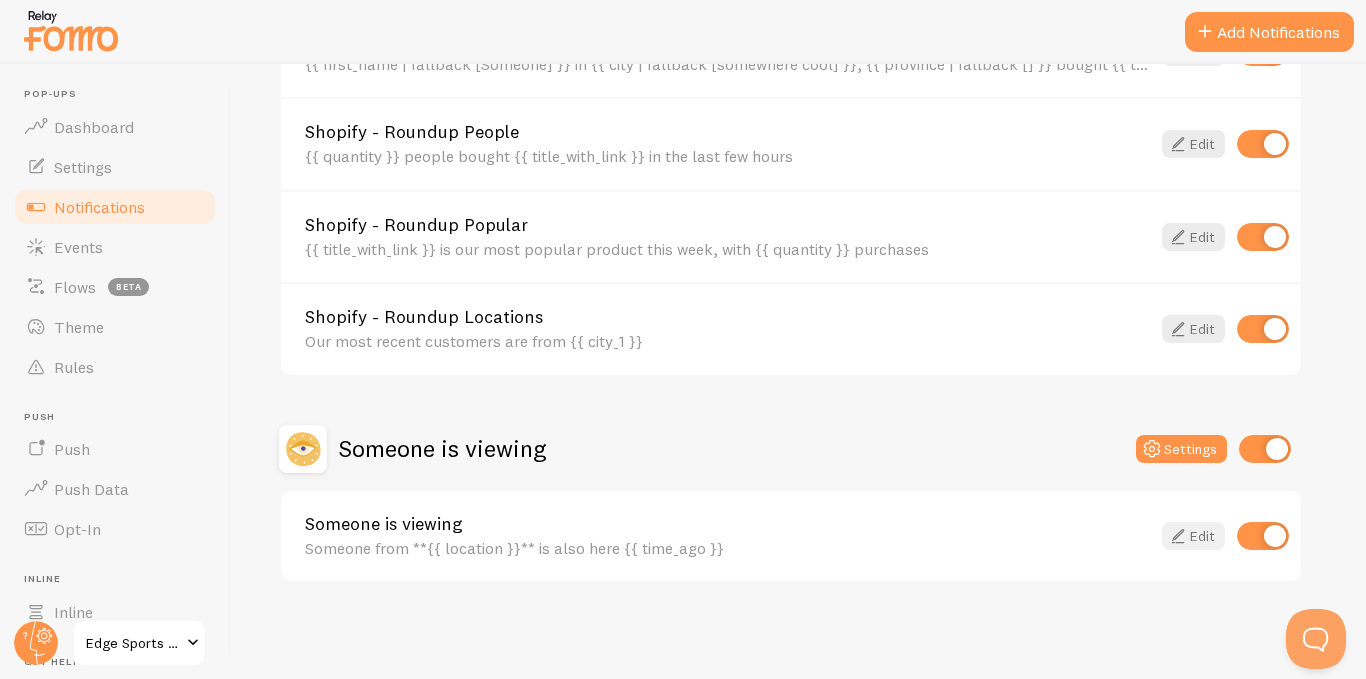 click on "Edit" at bounding box center [1193, 536] 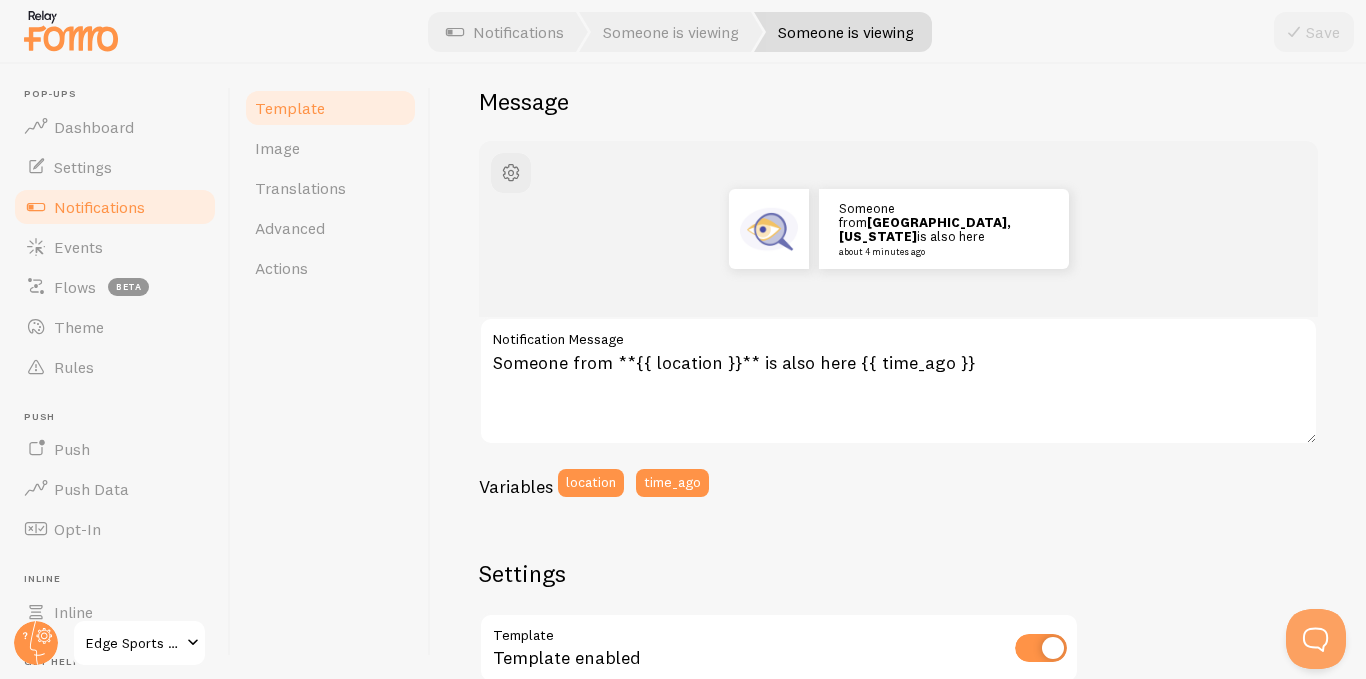 scroll, scrollTop: 0, scrollLeft: 0, axis: both 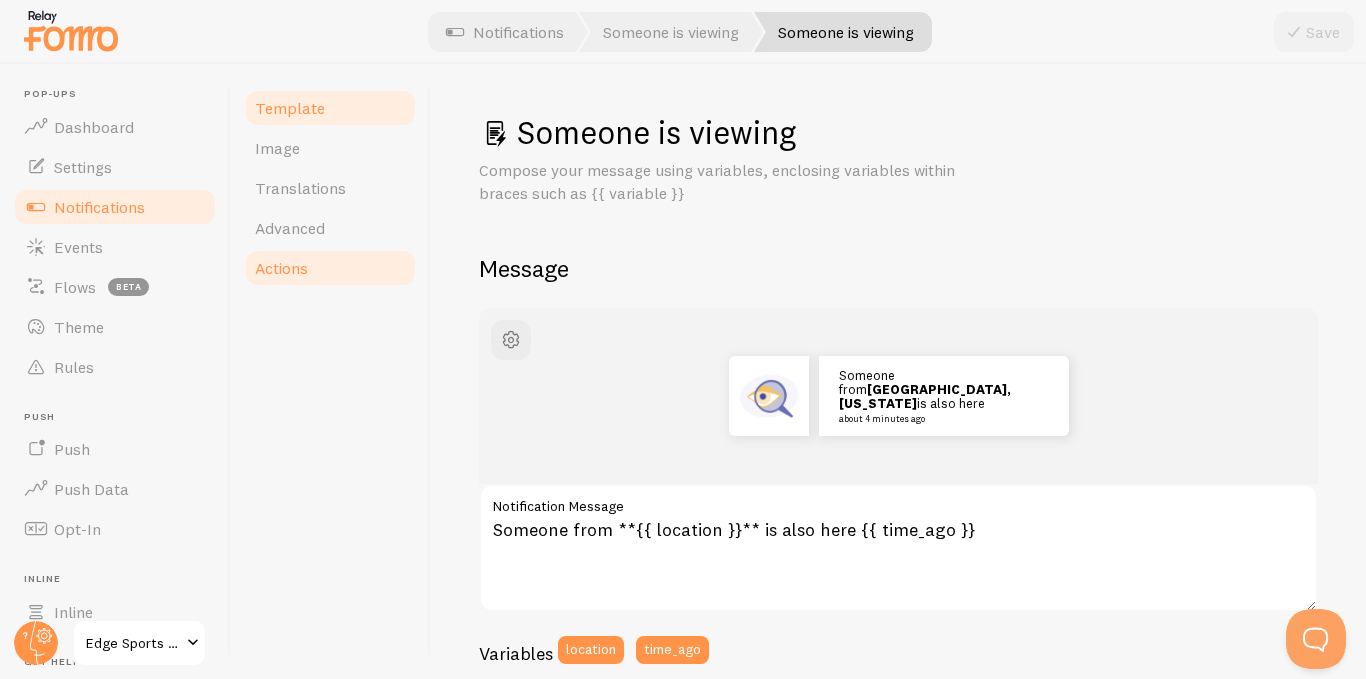 click on "Actions" at bounding box center [330, 268] 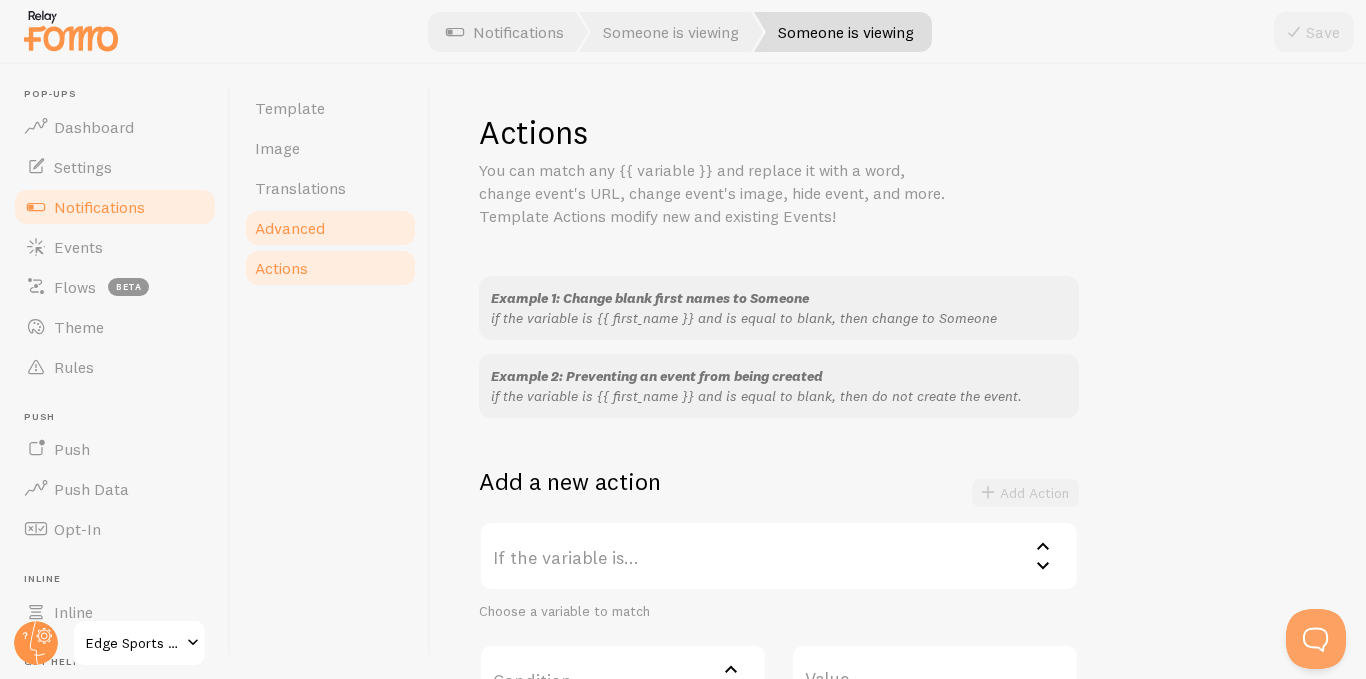click on "Advanced" at bounding box center (290, 228) 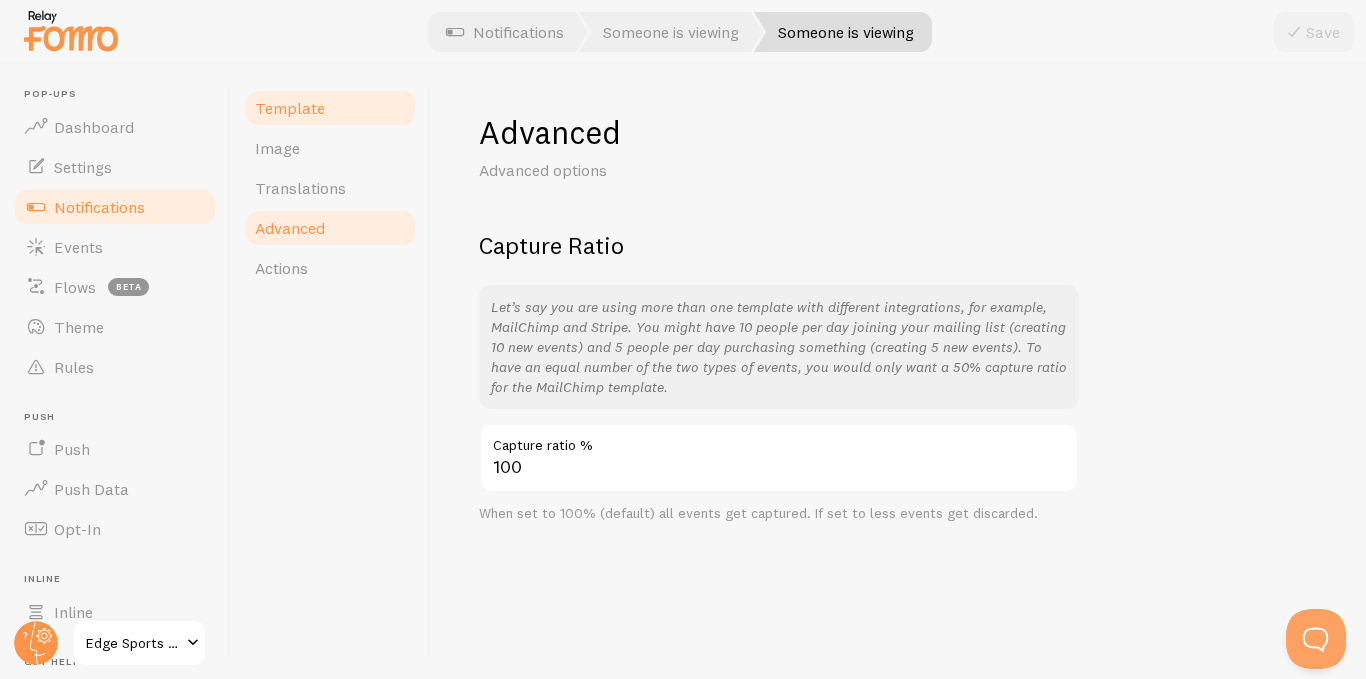 click on "Template" at bounding box center [290, 108] 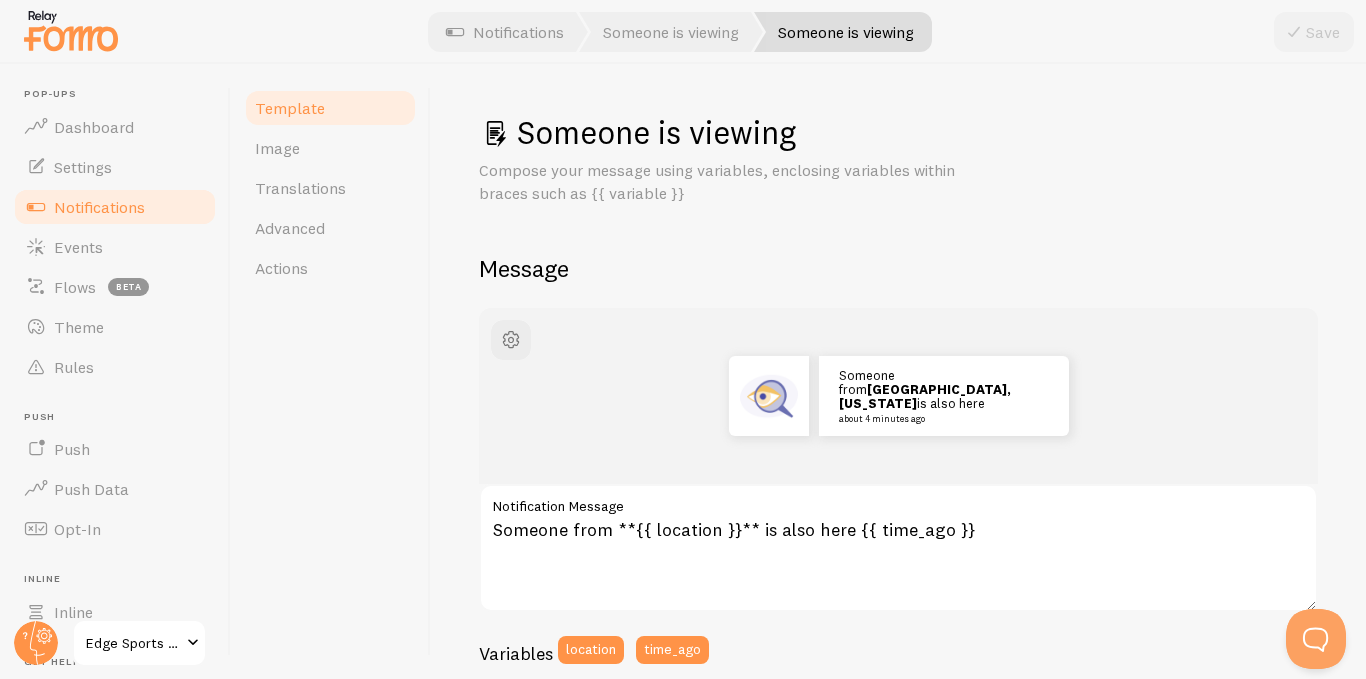 click on "Notifications" at bounding box center (99, 207) 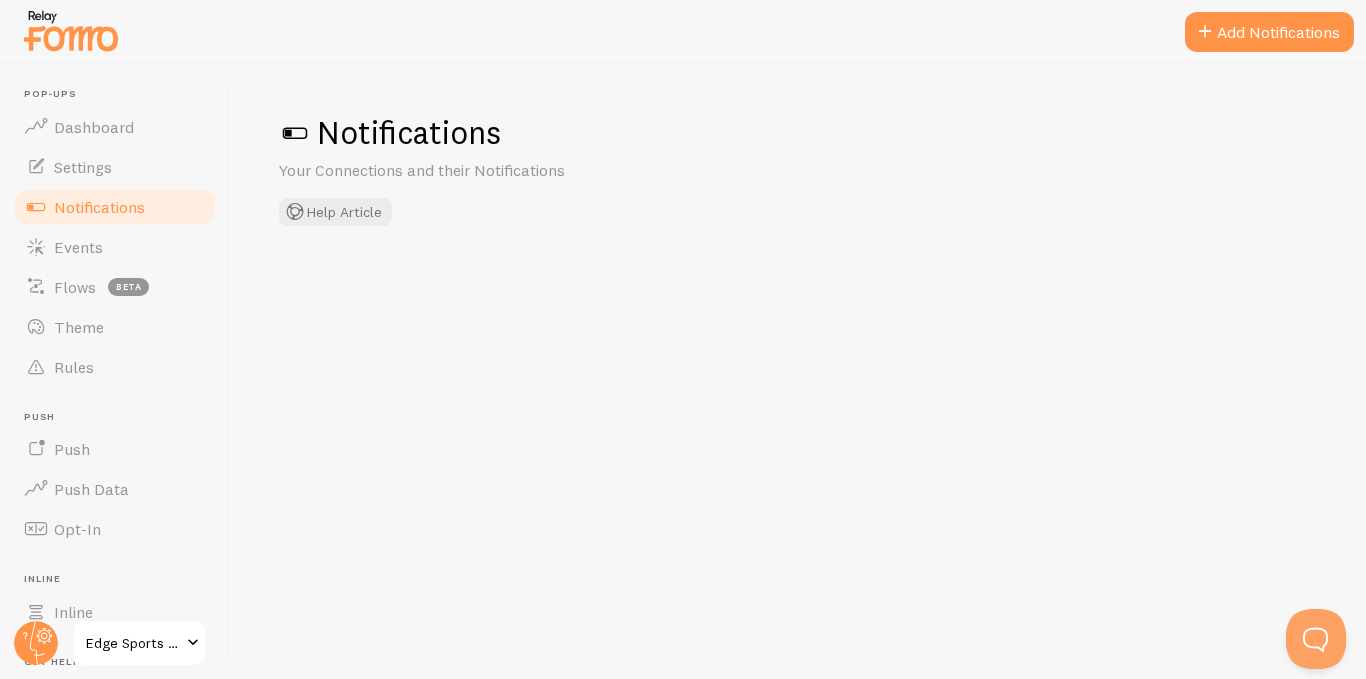 checkbox on "false" 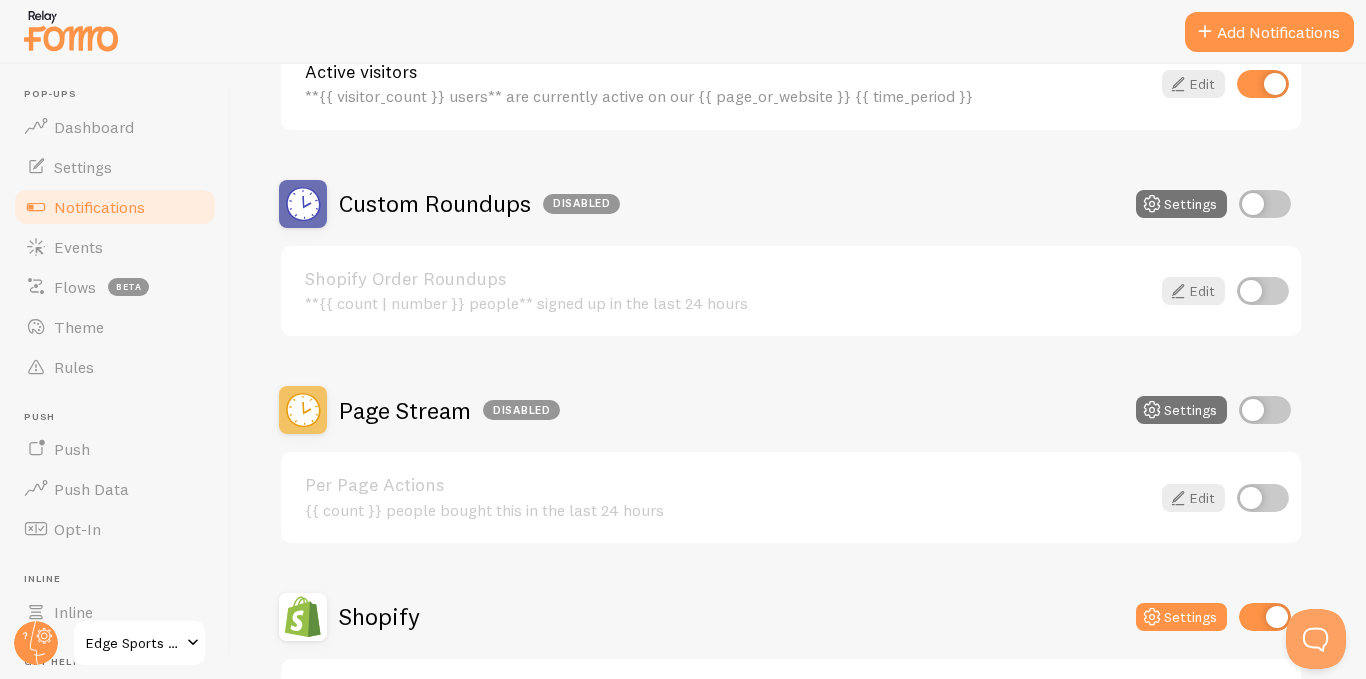 scroll, scrollTop: 800, scrollLeft: 0, axis: vertical 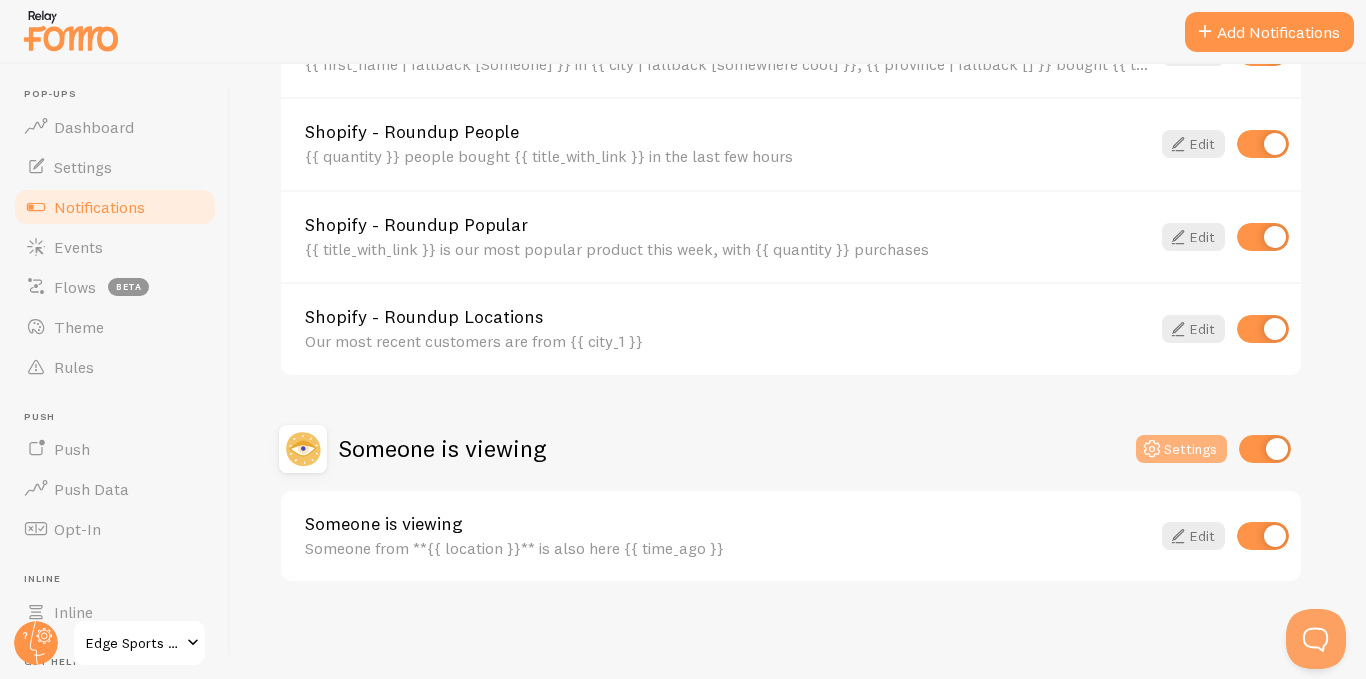 click on "Settings" at bounding box center (1181, 449) 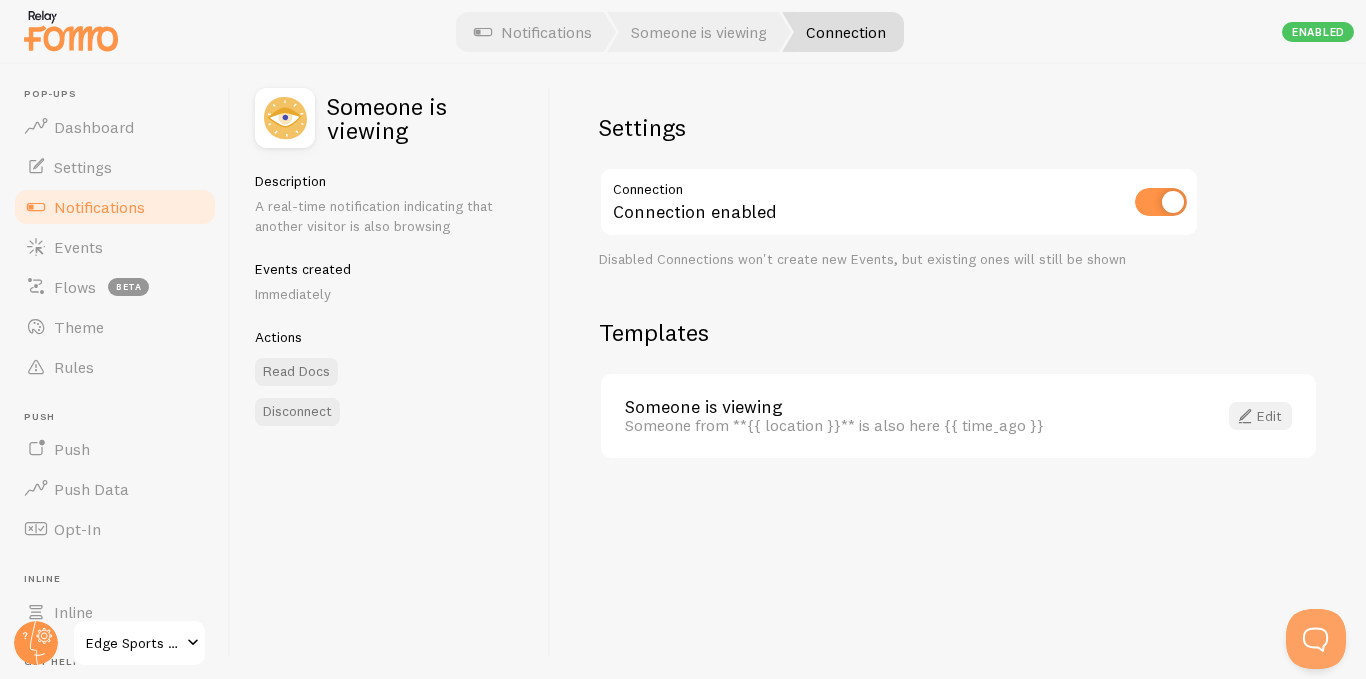 click on "Edit" at bounding box center [1260, 416] 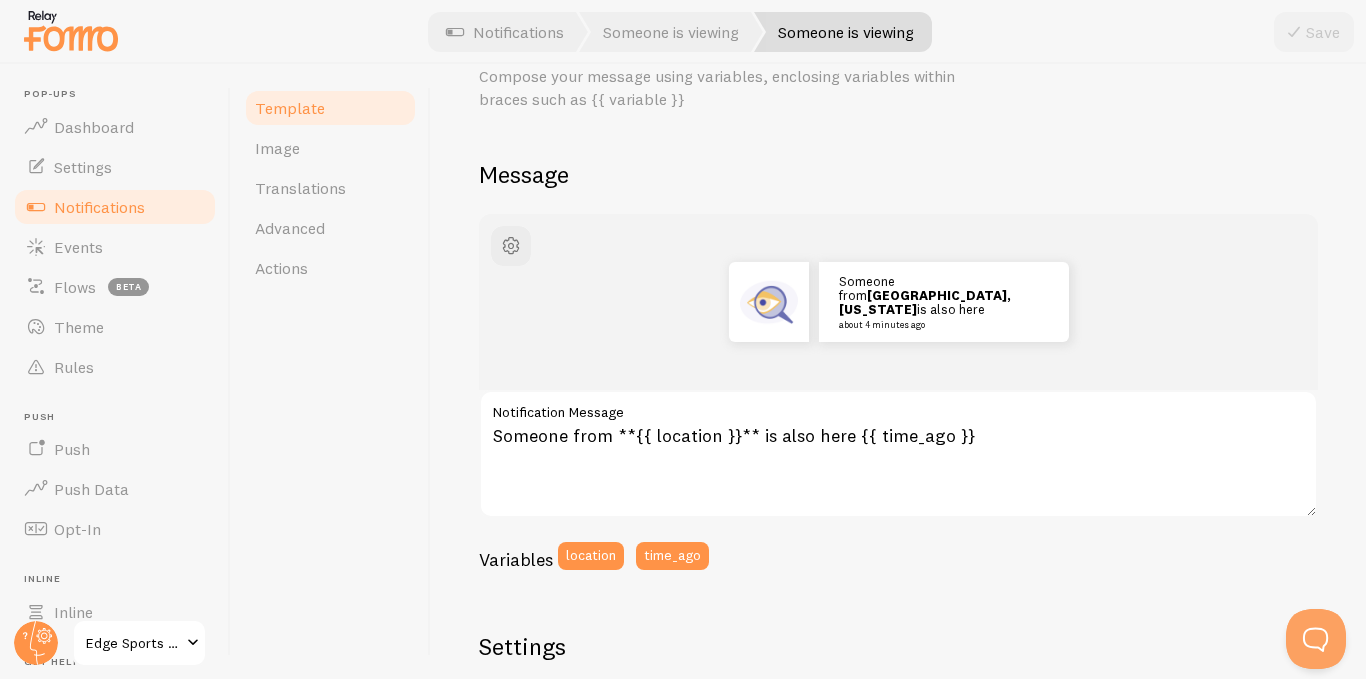 scroll, scrollTop: 0, scrollLeft: 0, axis: both 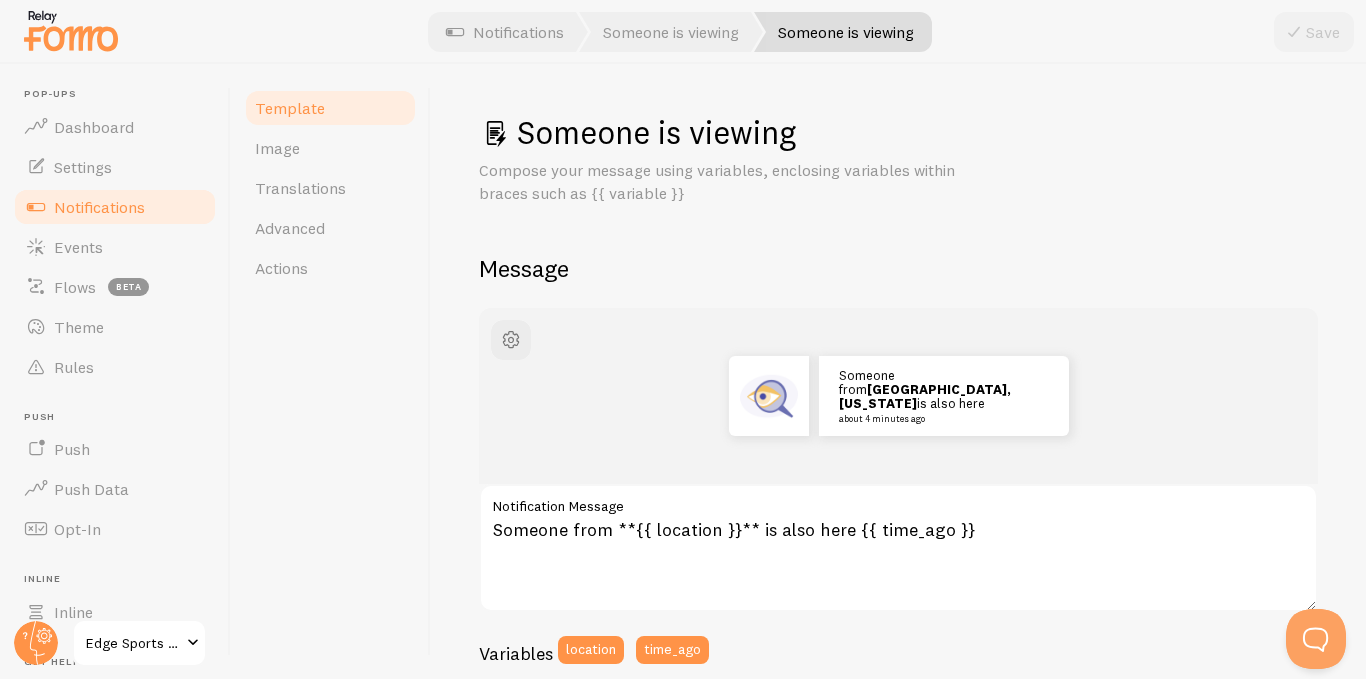 click on "Notifications" at bounding box center [99, 207] 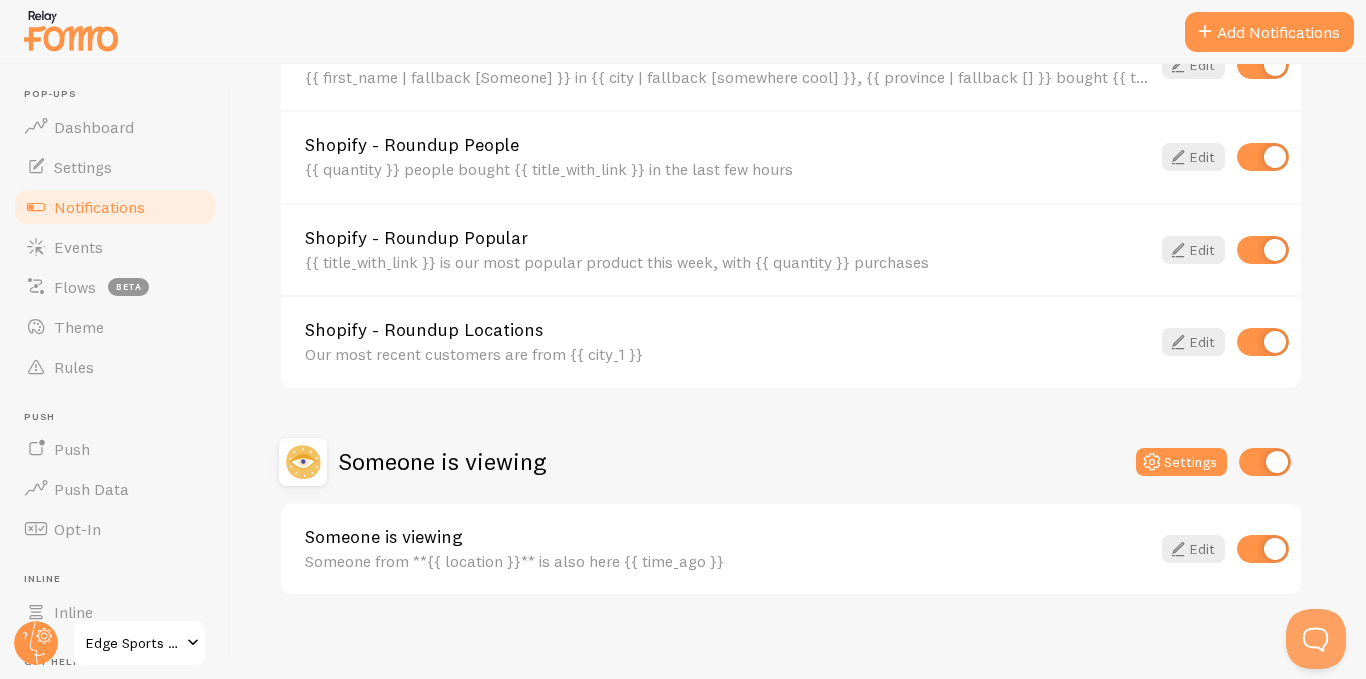 scroll, scrollTop: 1345, scrollLeft: 0, axis: vertical 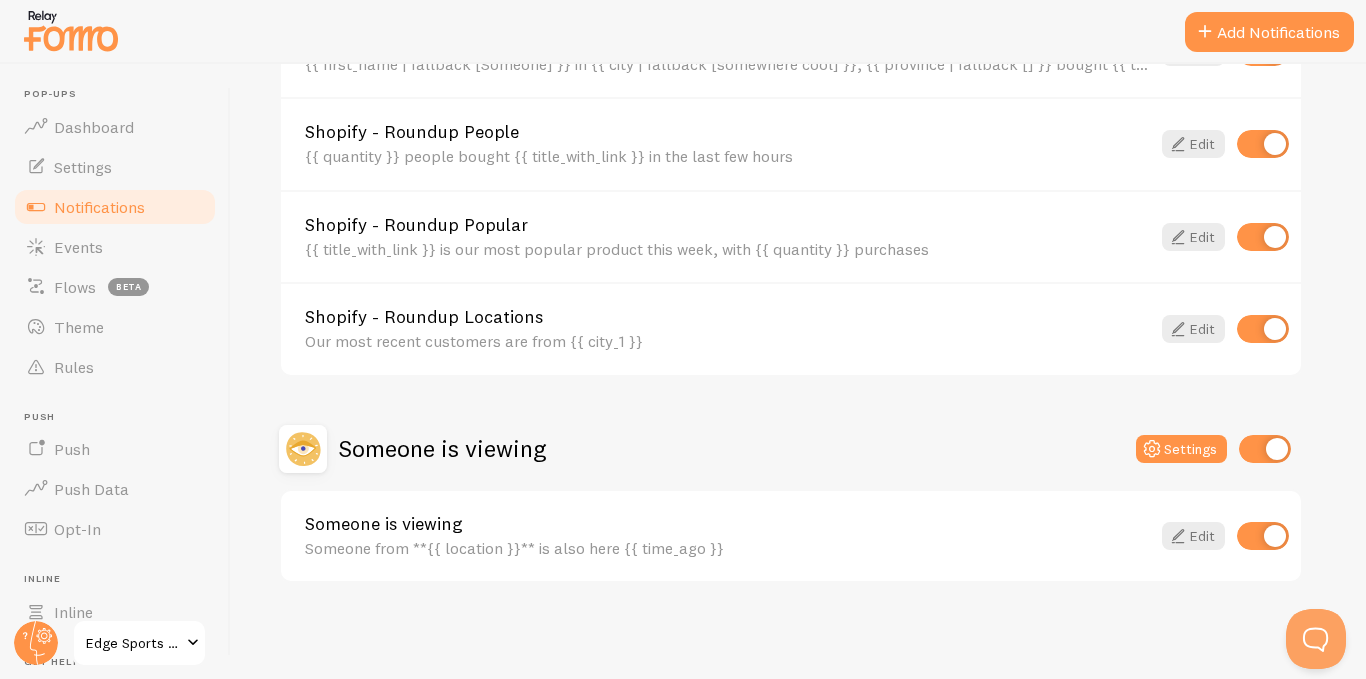 click at bounding box center (1263, 536) 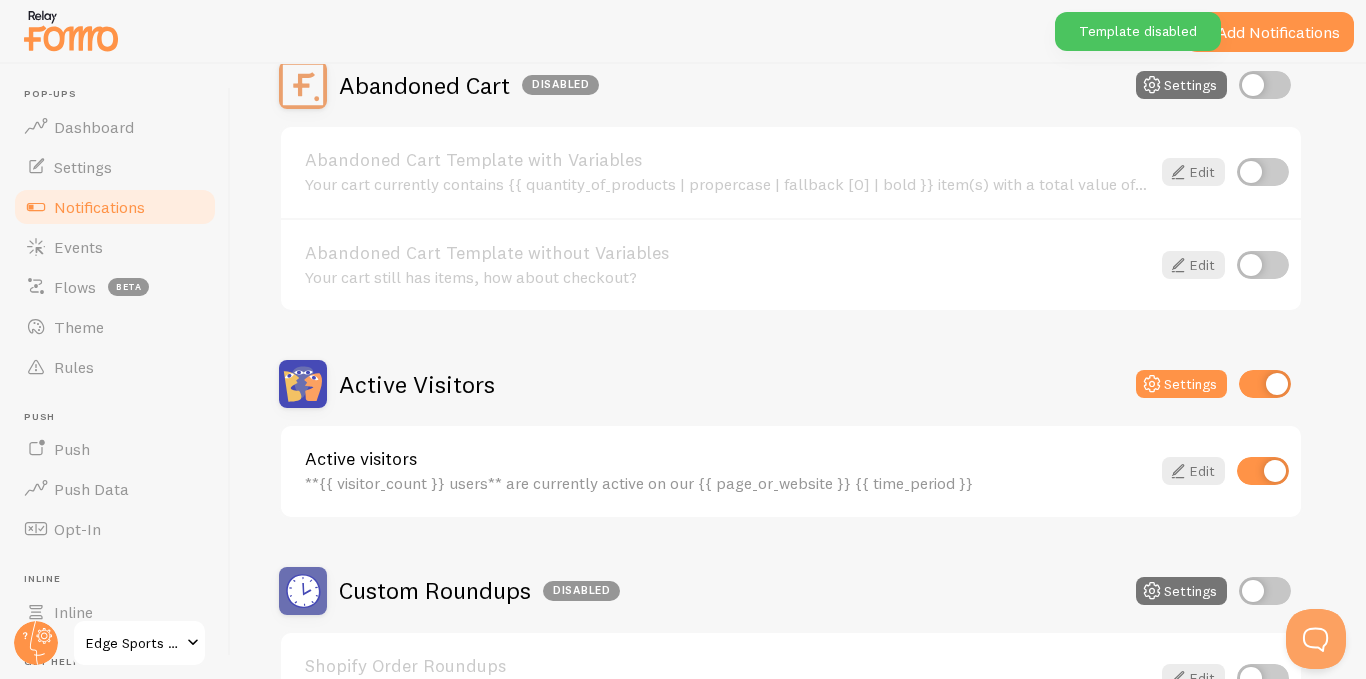 scroll, scrollTop: 145, scrollLeft: 0, axis: vertical 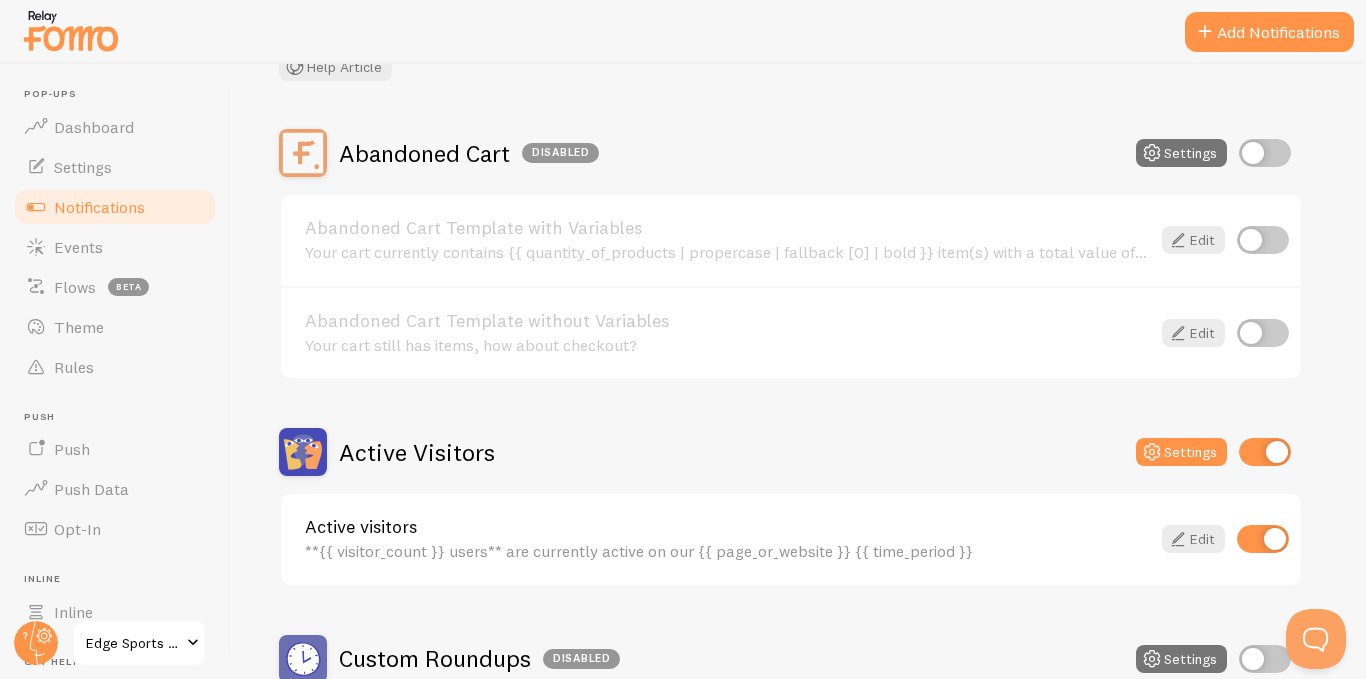 click at bounding box center (1263, 539) 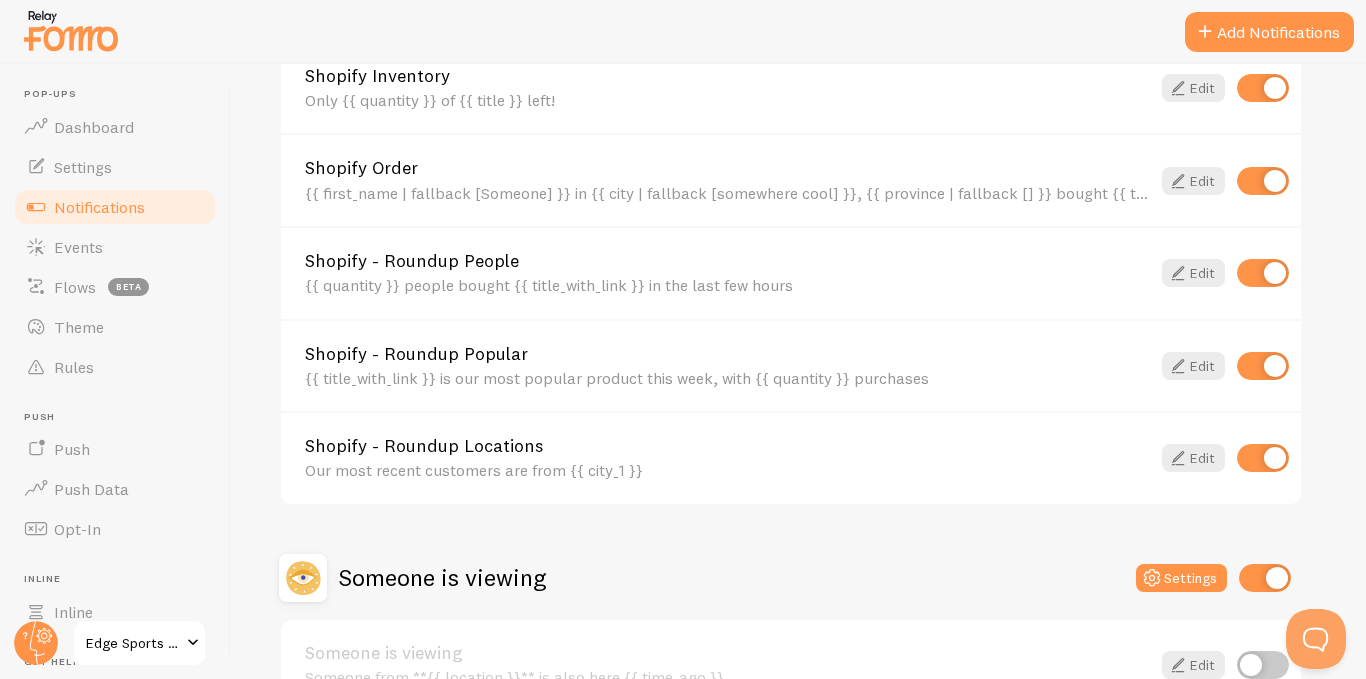 scroll, scrollTop: 1345, scrollLeft: 0, axis: vertical 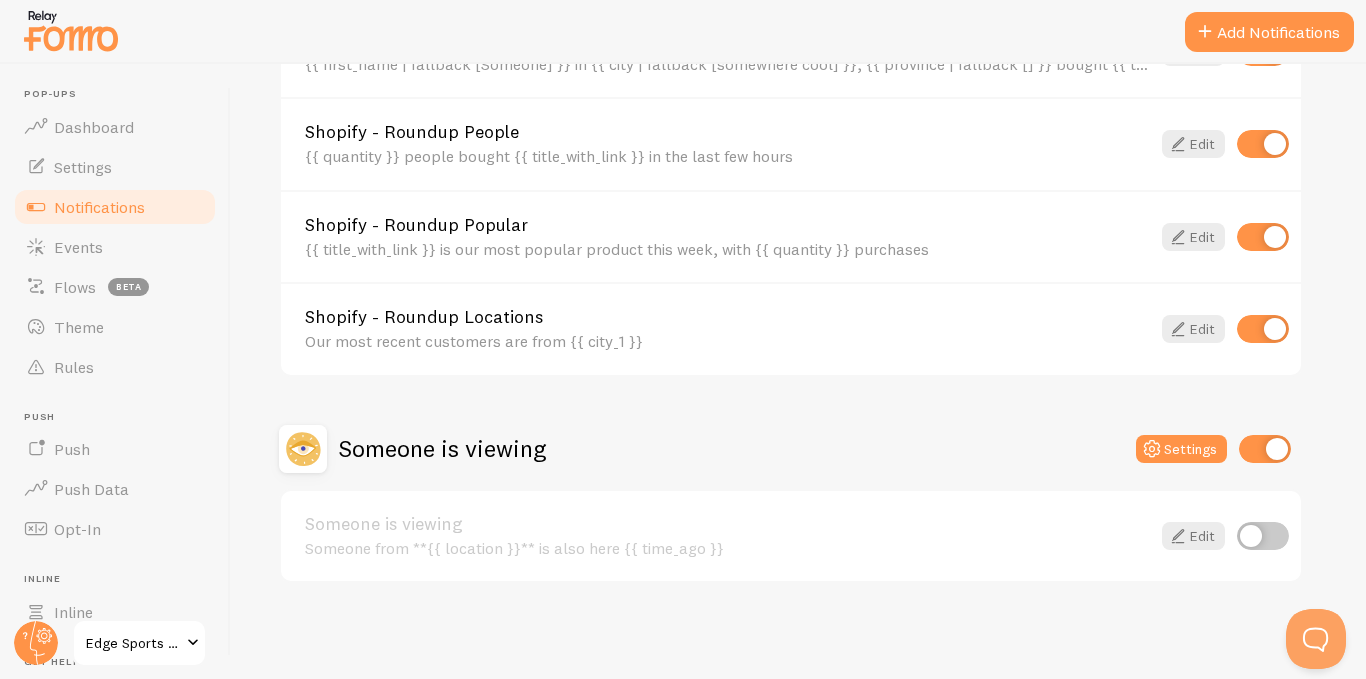 click at bounding box center [1265, 449] 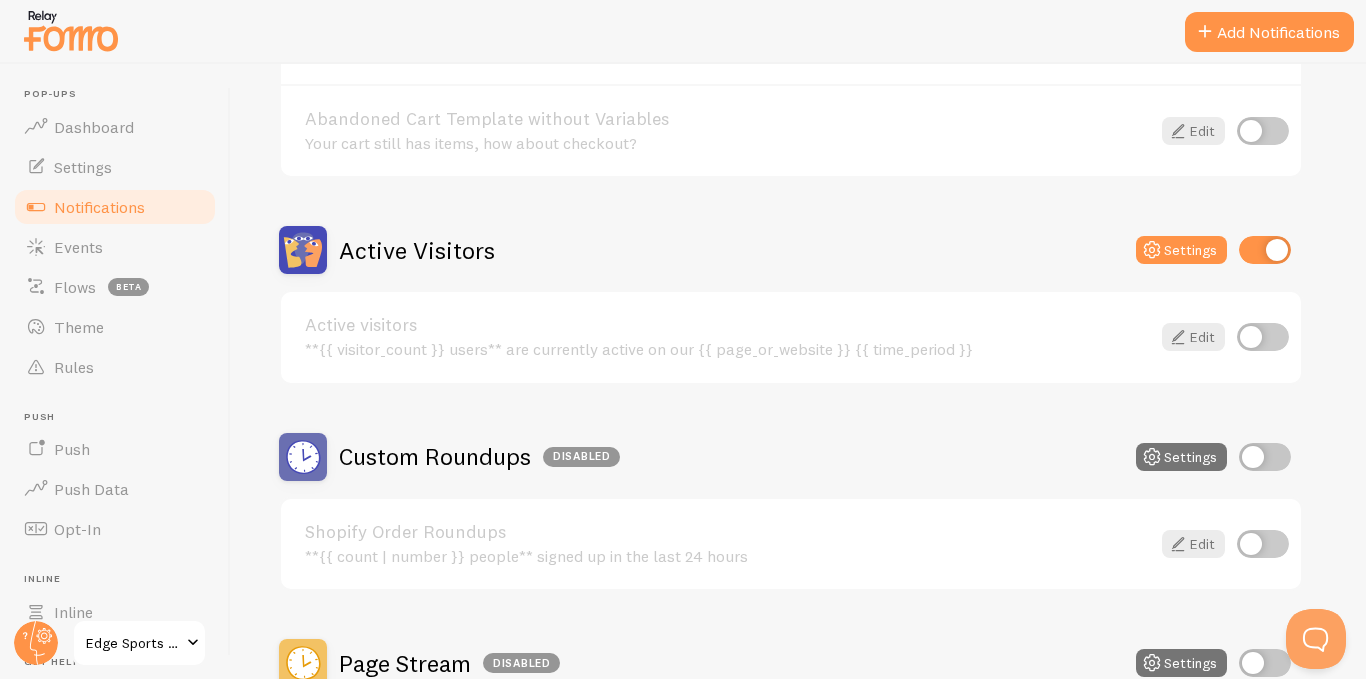 scroll, scrollTop: 245, scrollLeft: 0, axis: vertical 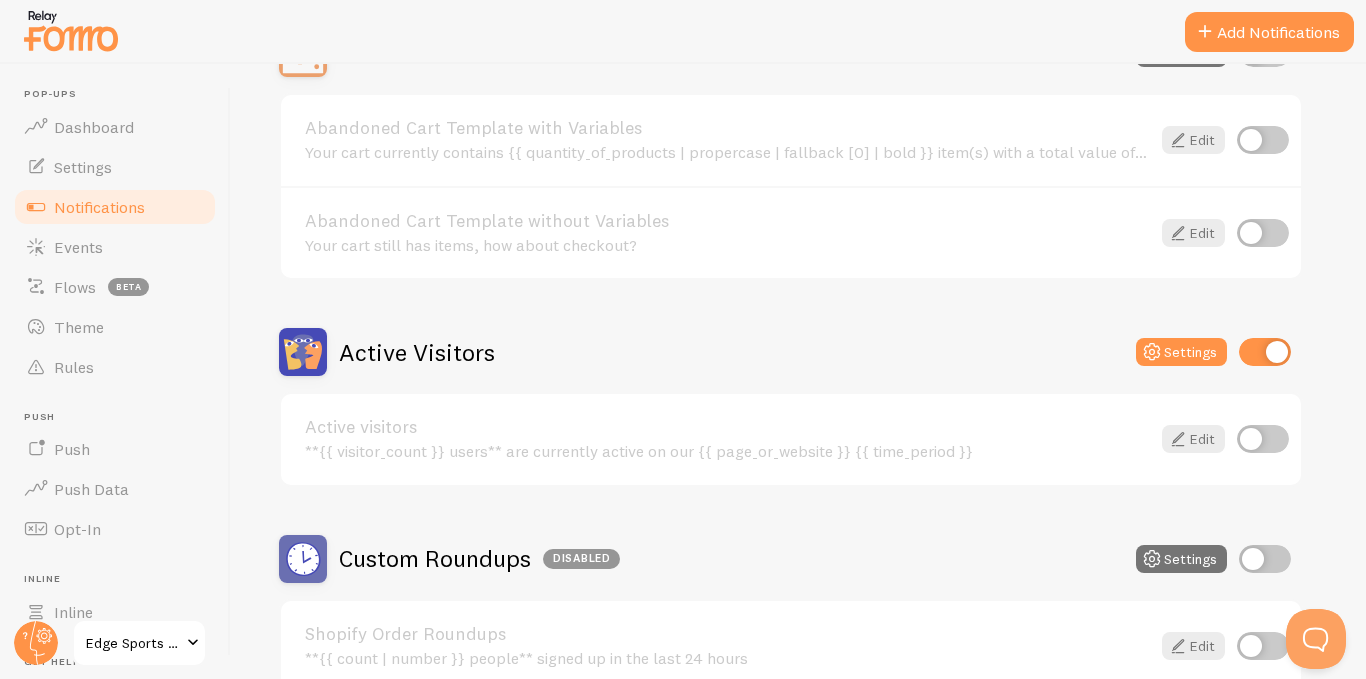click at bounding box center (1265, 352) 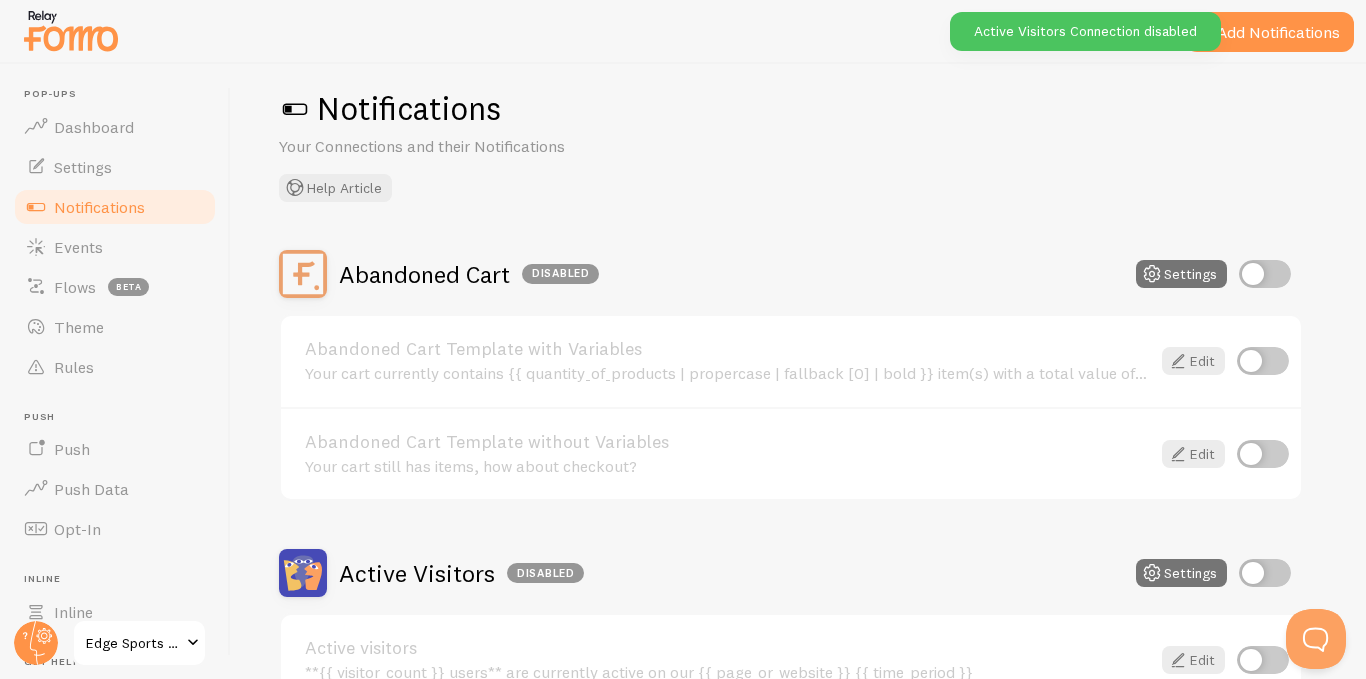 scroll, scrollTop: 0, scrollLeft: 0, axis: both 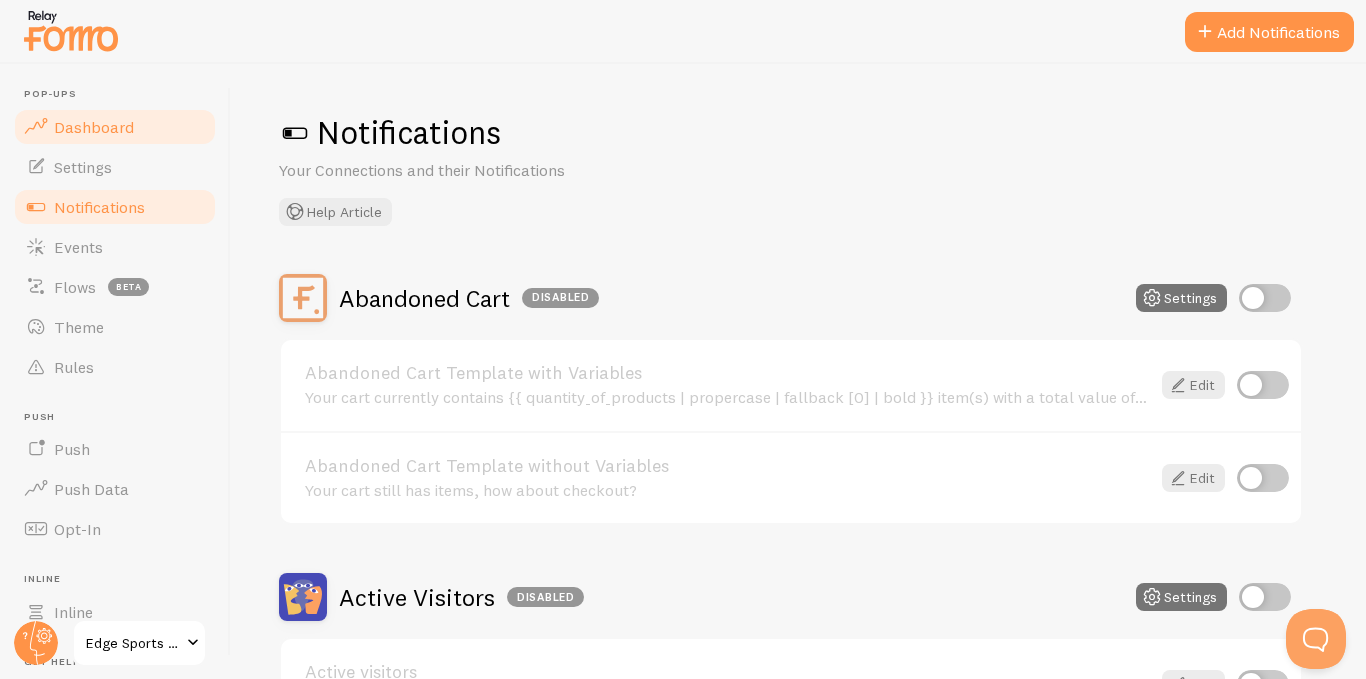click on "Dashboard" at bounding box center [94, 127] 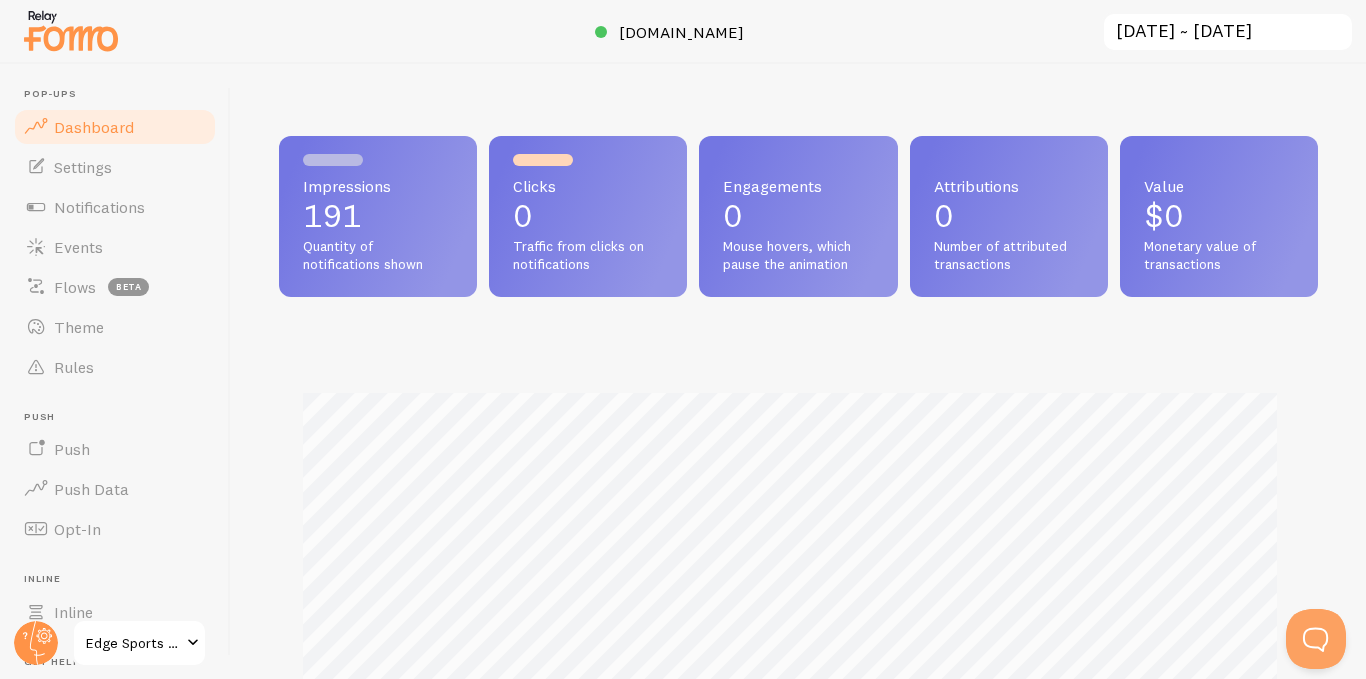 scroll, scrollTop: 999474, scrollLeft: 998978, axis: both 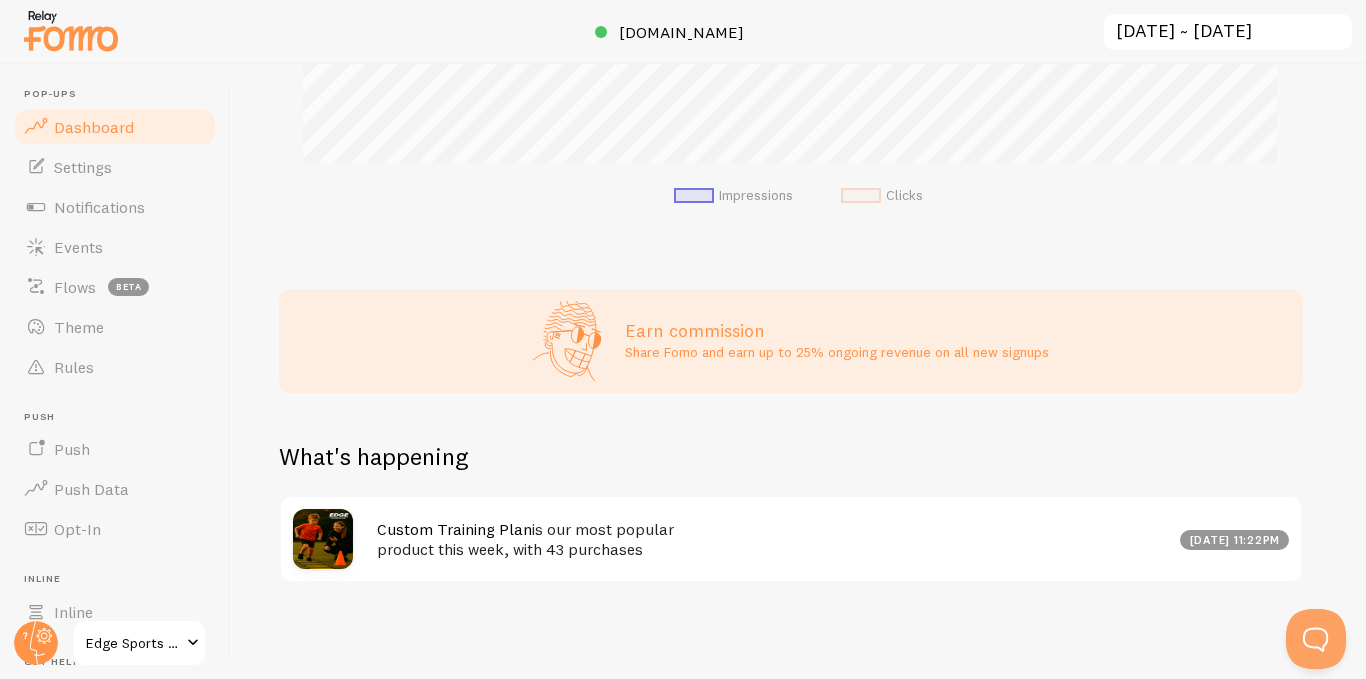 click on "Custom Training Plan  is our most popular product this week, with 43 purchases" at bounding box center [772, 539] 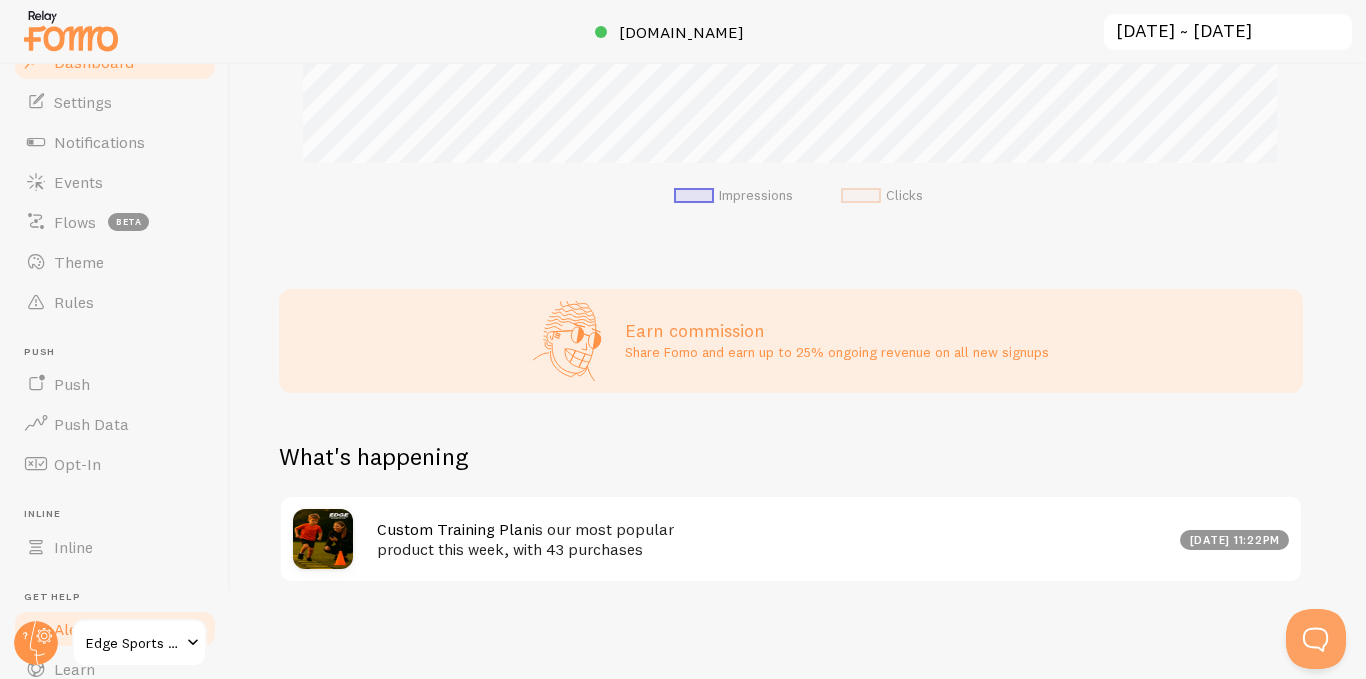 scroll, scrollTop: 100, scrollLeft: 0, axis: vertical 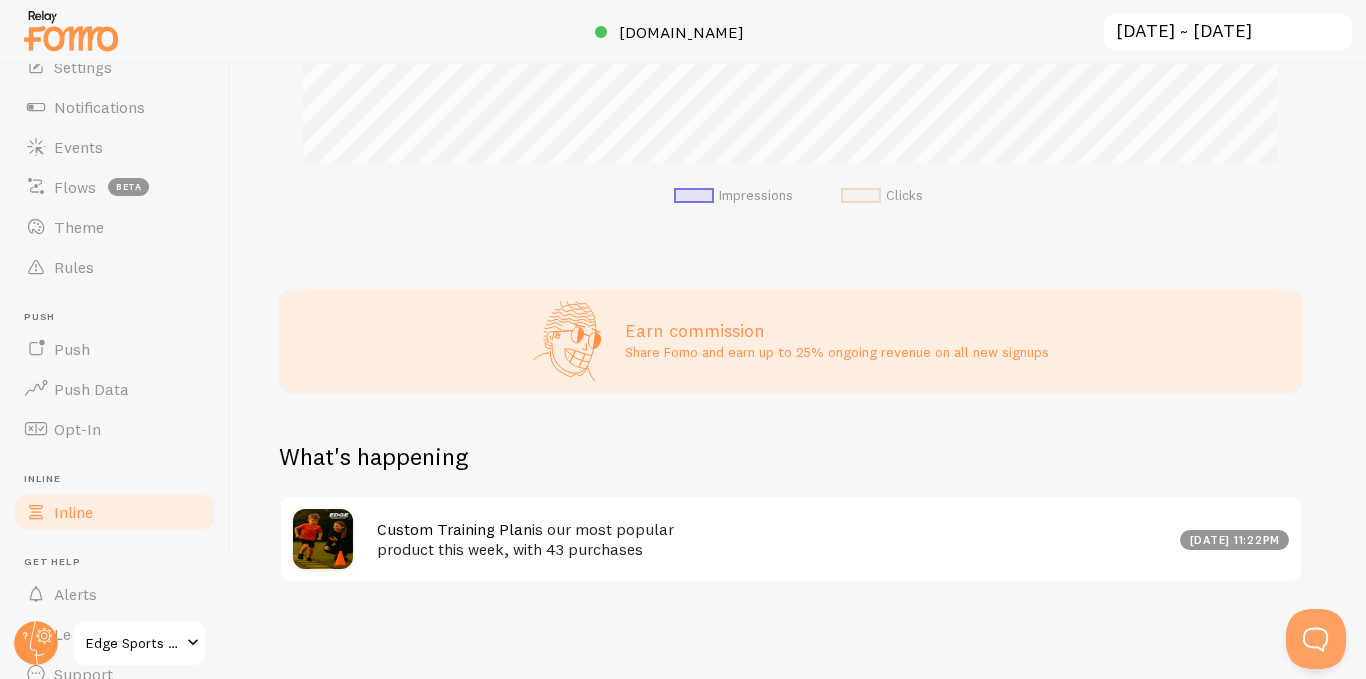 click on "Inline" at bounding box center (73, 512) 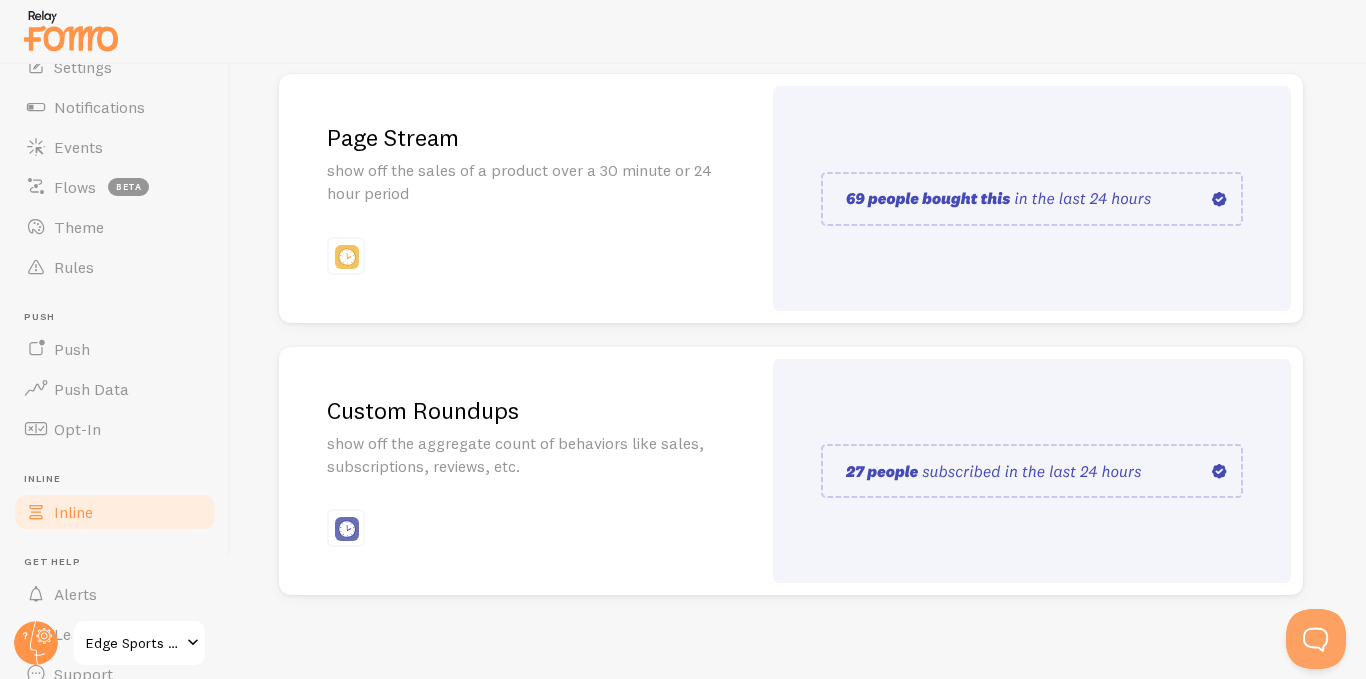 scroll, scrollTop: 530, scrollLeft: 0, axis: vertical 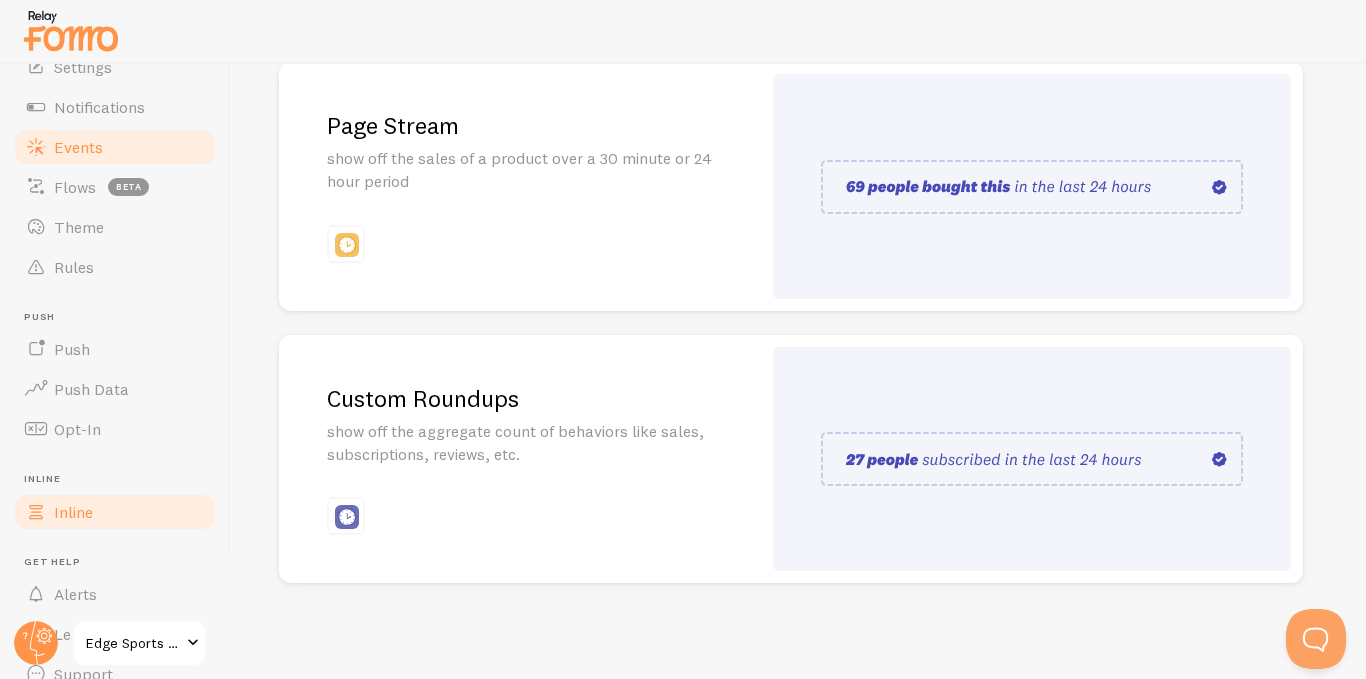 click on "Events" at bounding box center (78, 147) 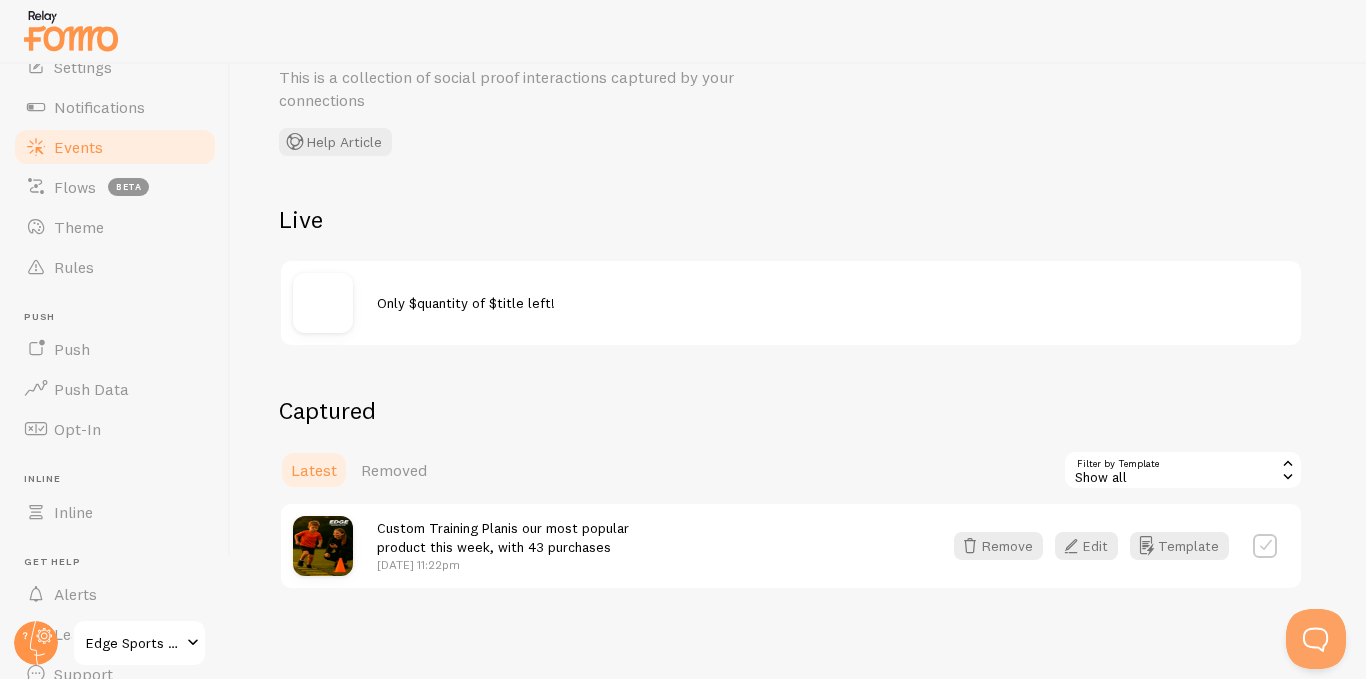 scroll, scrollTop: 240, scrollLeft: 0, axis: vertical 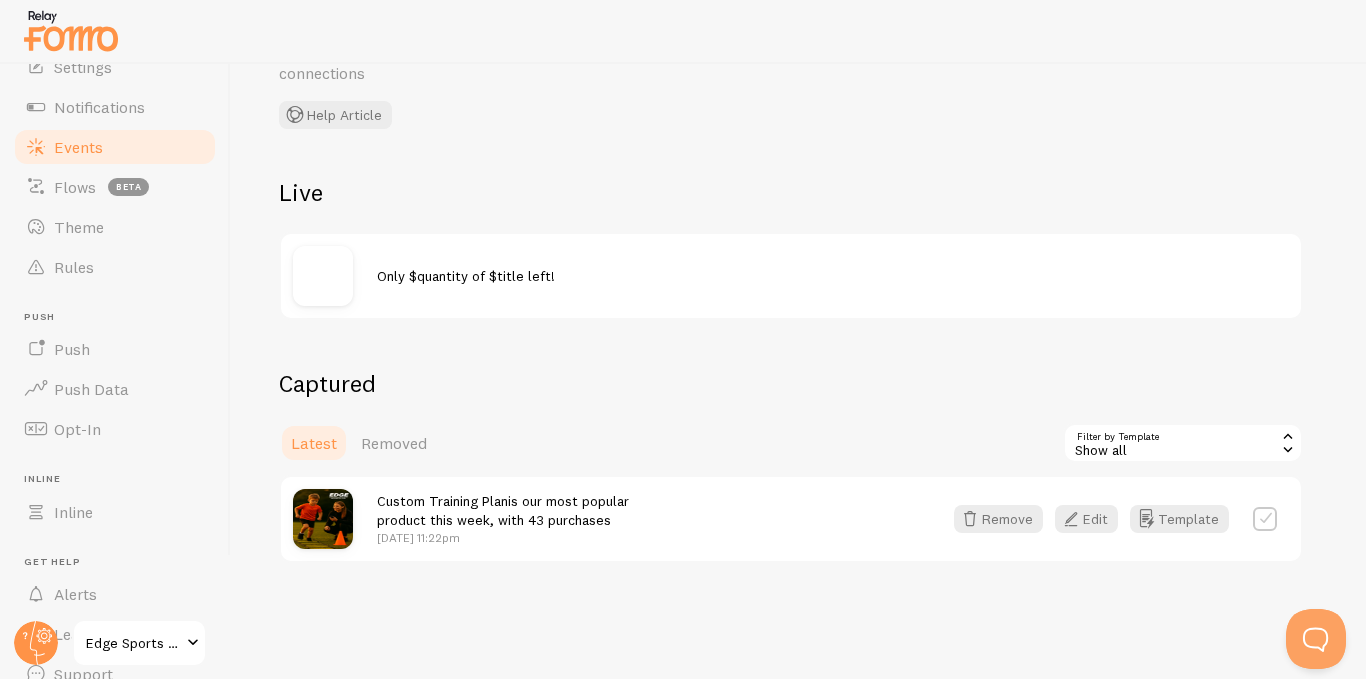 click at bounding box center (1265, 519) 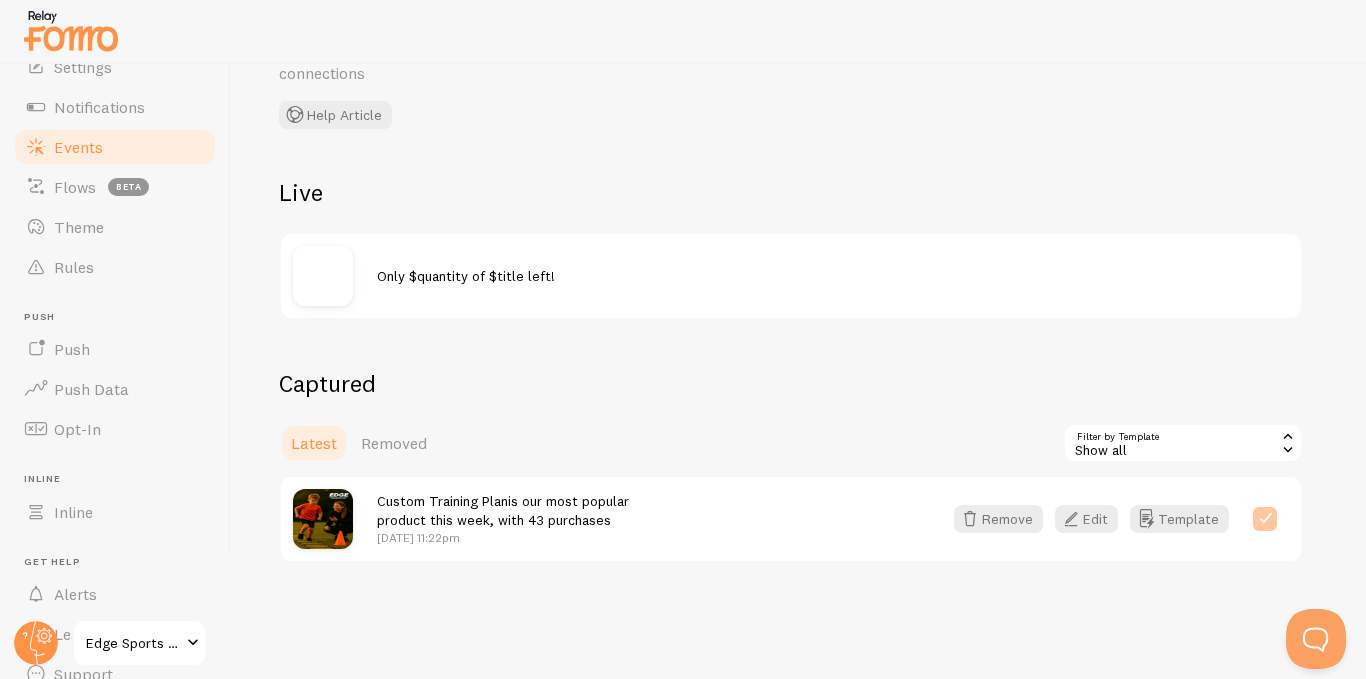 checkbox on "true" 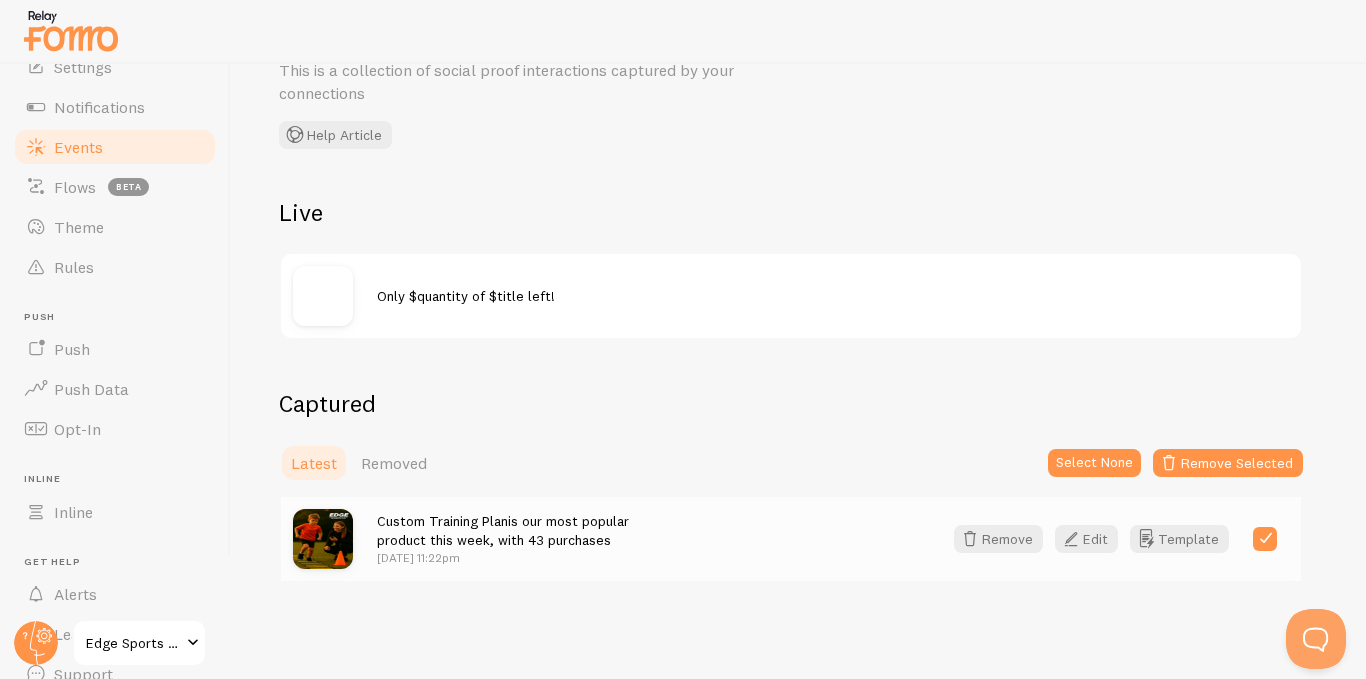 scroll, scrollTop: 220, scrollLeft: 0, axis: vertical 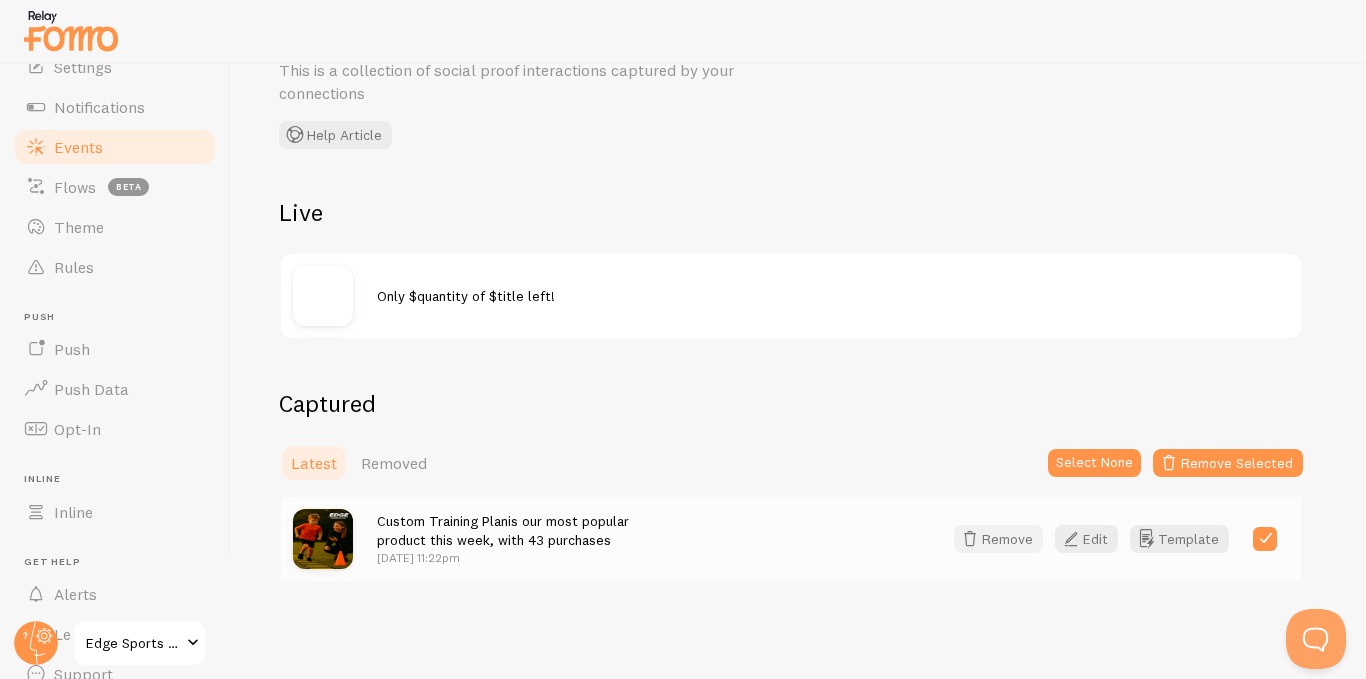click on "Remove" at bounding box center [998, 539] 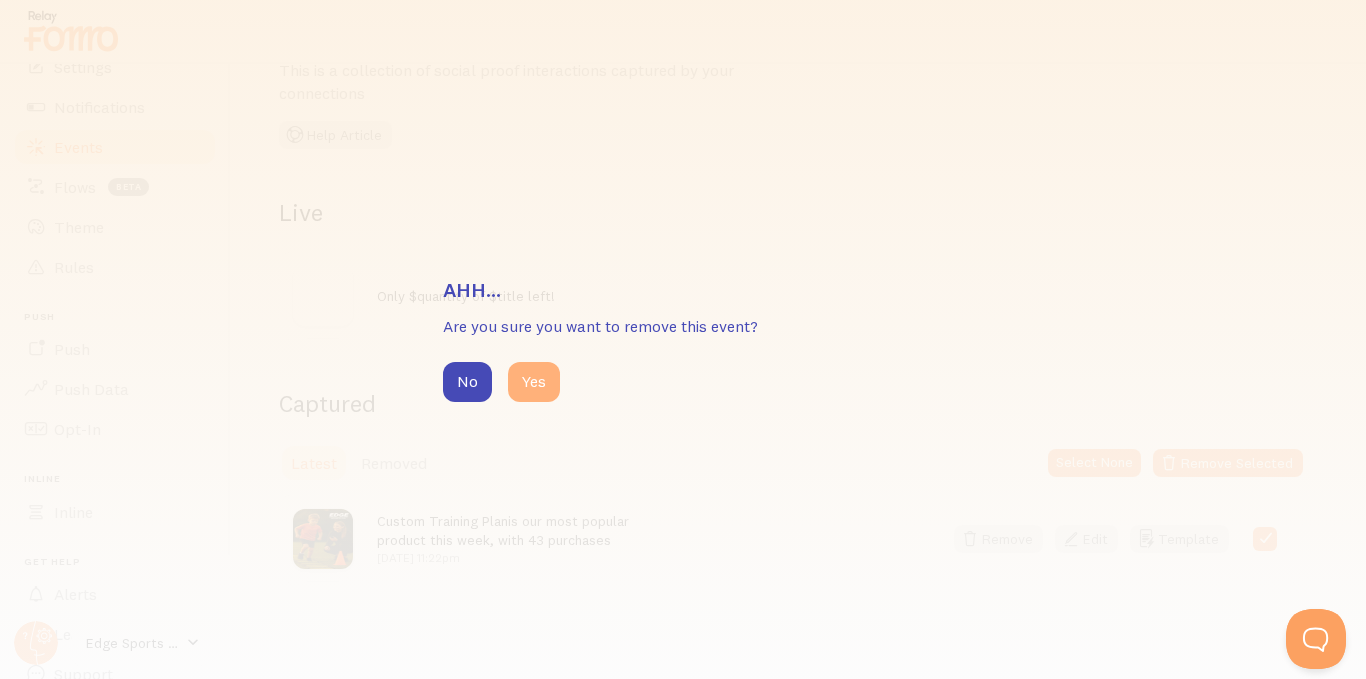 click on "Yes" at bounding box center [534, 382] 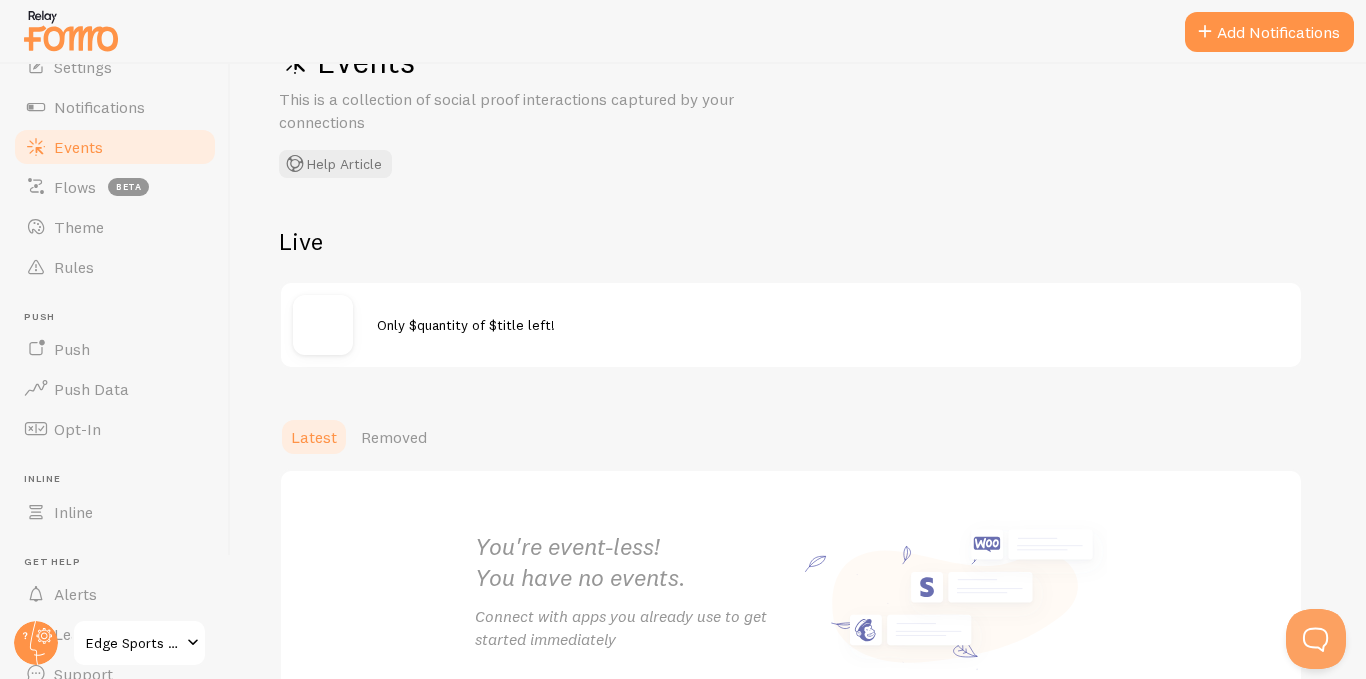 scroll, scrollTop: 333, scrollLeft: 0, axis: vertical 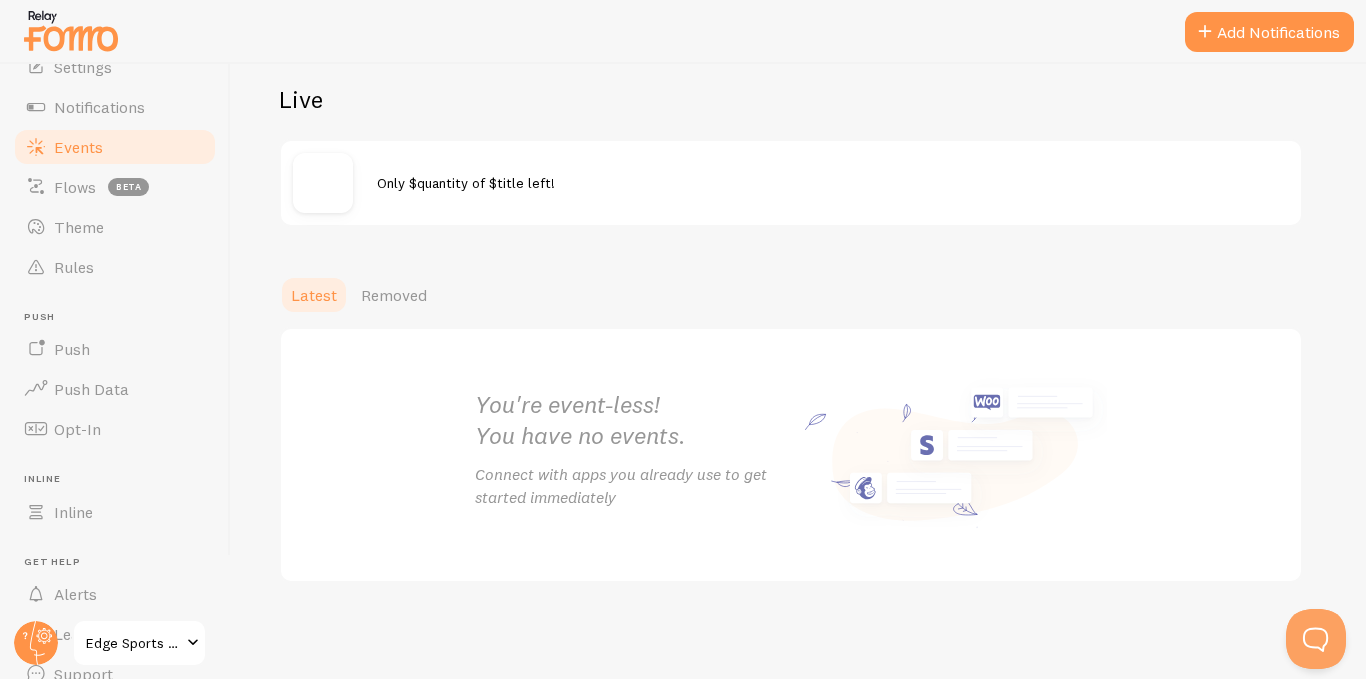 click at bounding box center (335, 183) 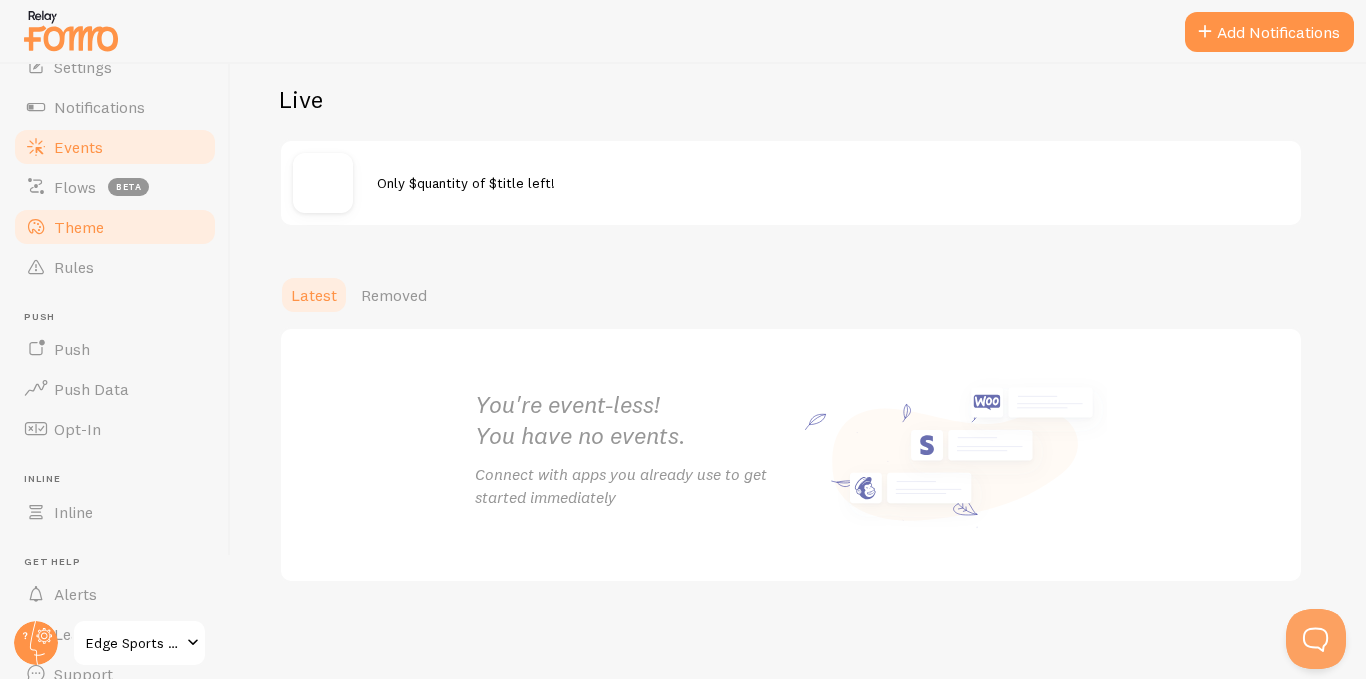 scroll, scrollTop: 187, scrollLeft: 0, axis: vertical 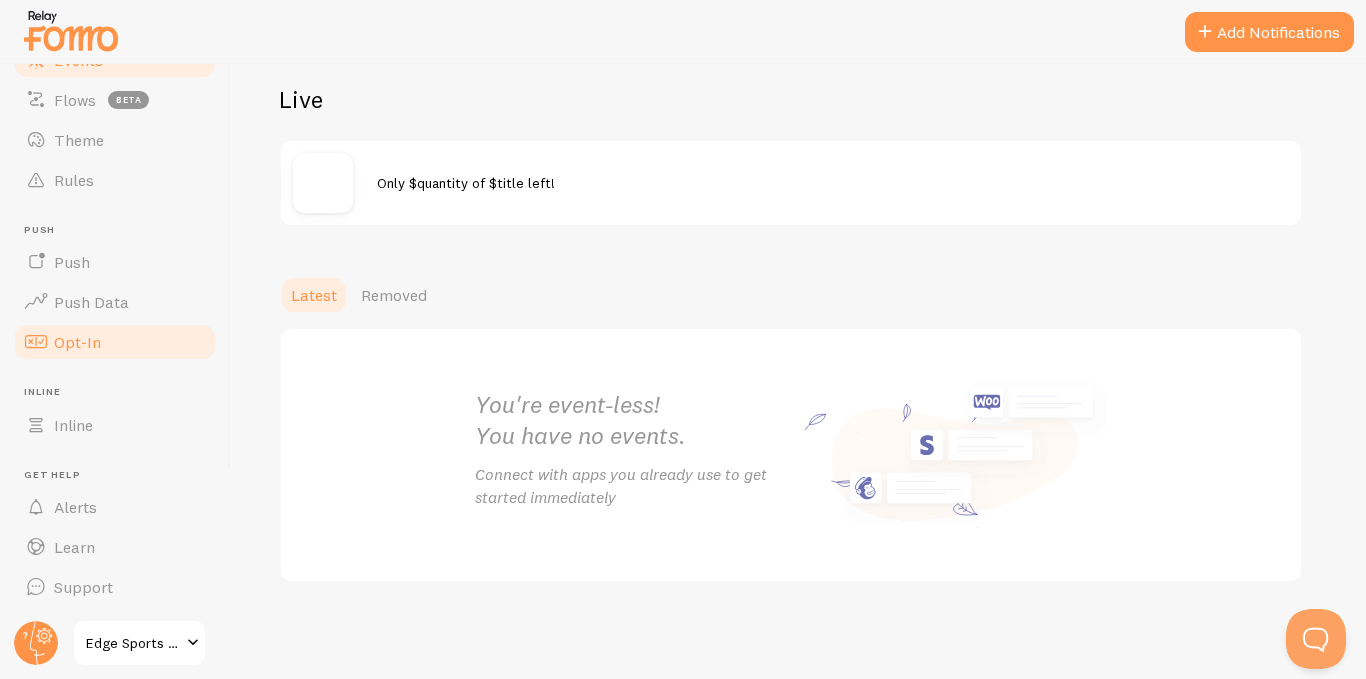click on "Opt-In" at bounding box center (77, 342) 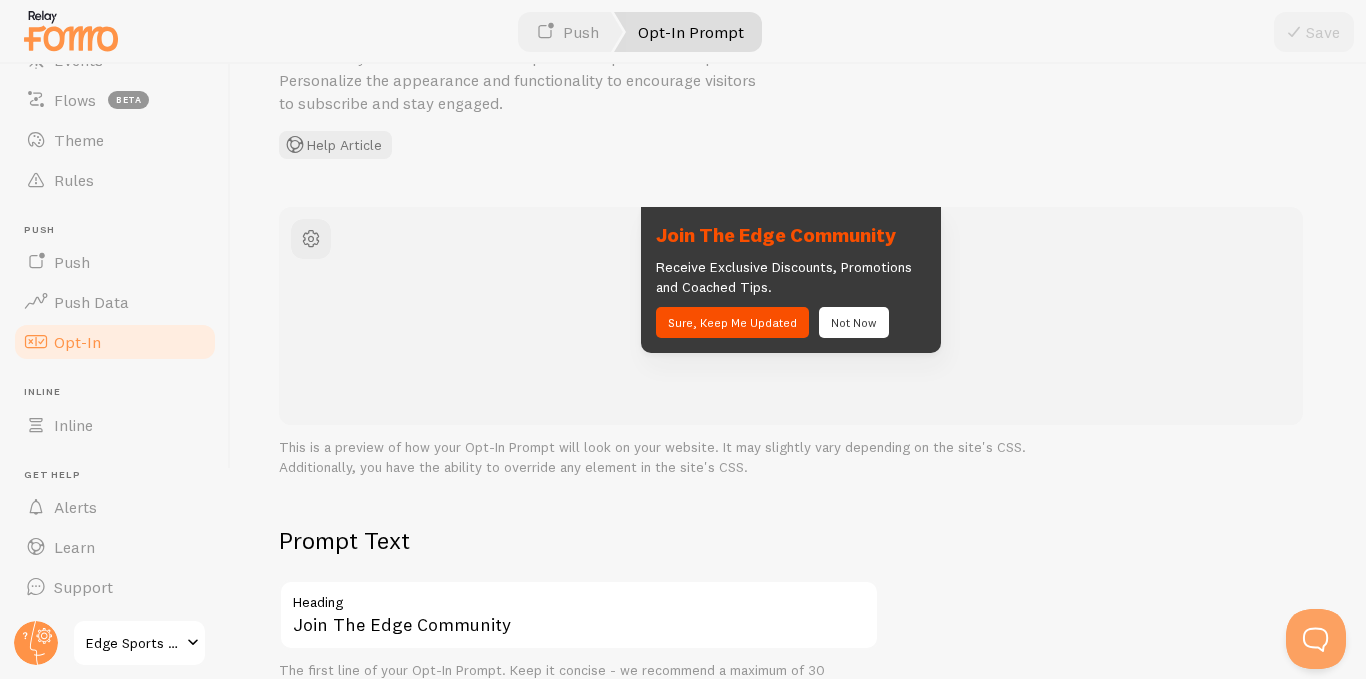 scroll, scrollTop: 0, scrollLeft: 0, axis: both 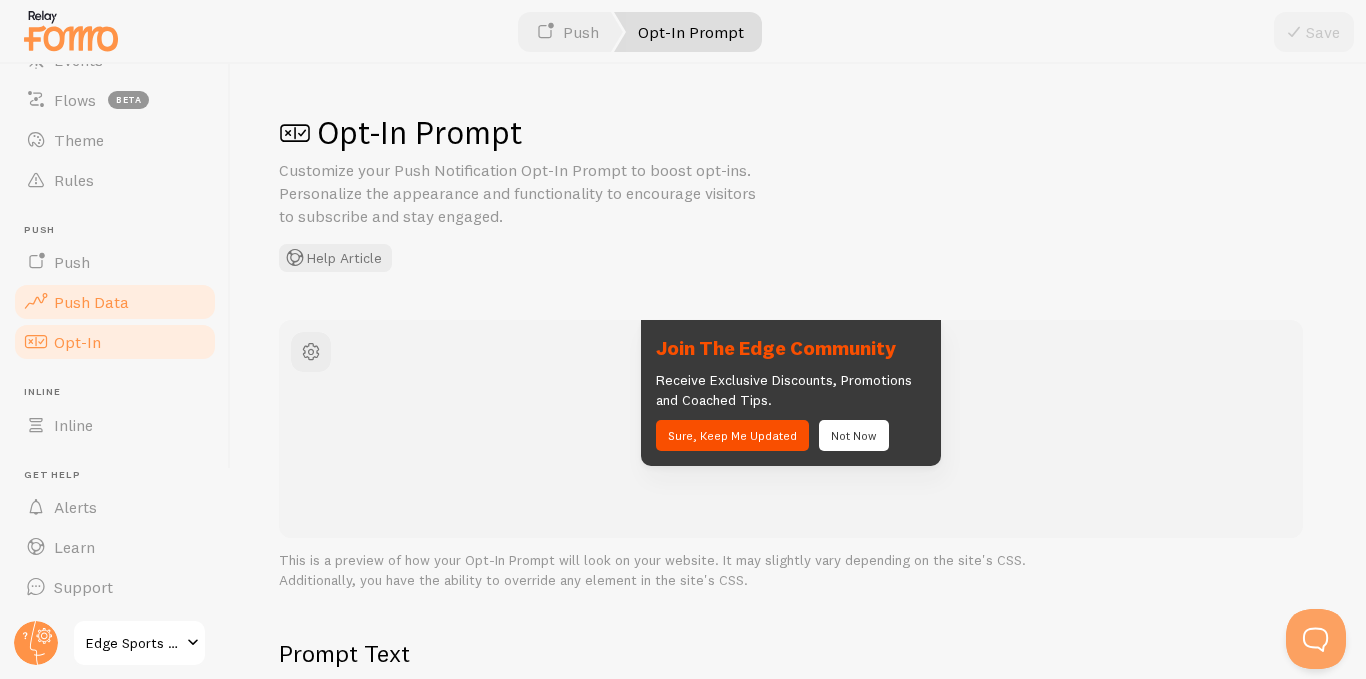 click on "Push Data" at bounding box center (91, 302) 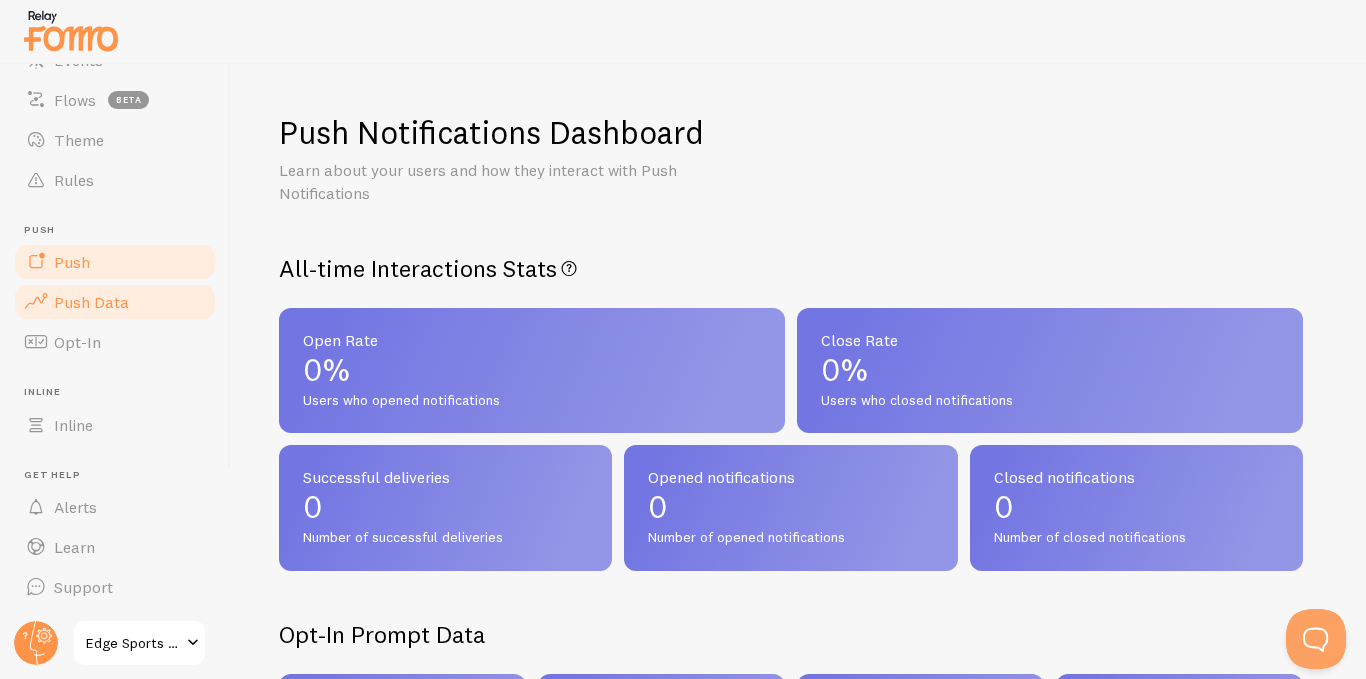 click on "Push" at bounding box center (72, 262) 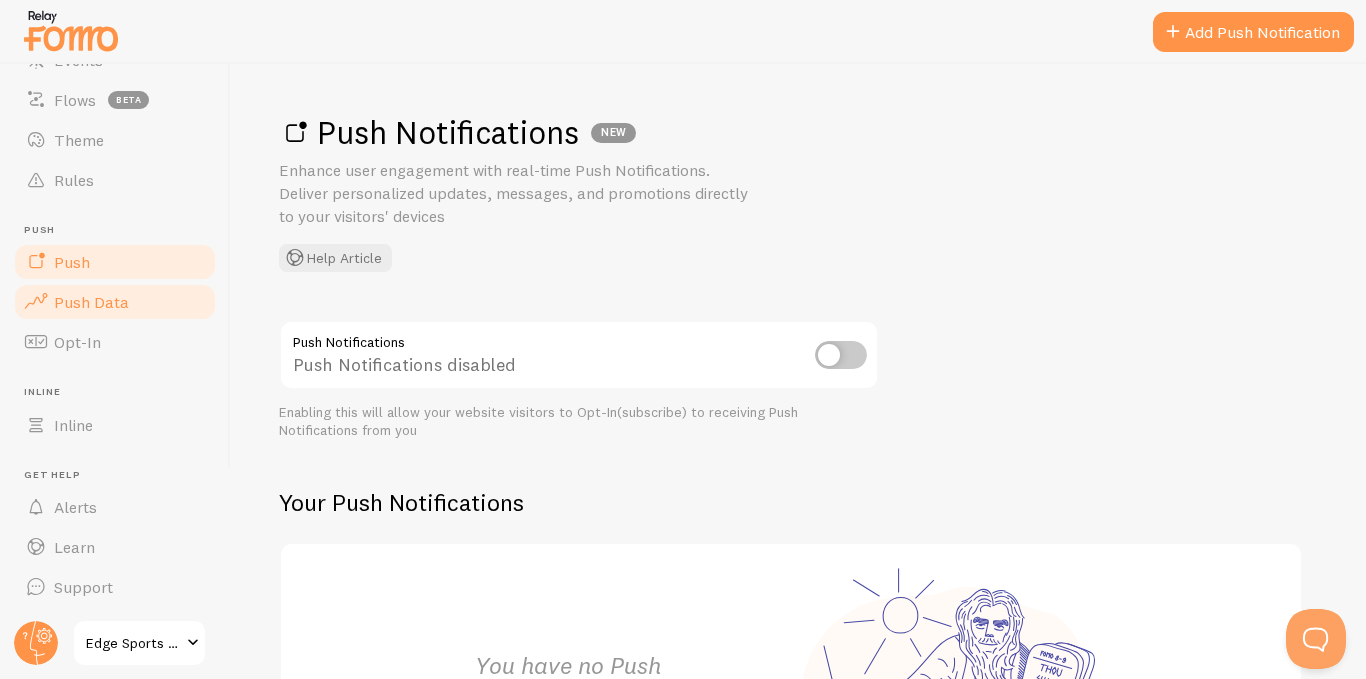 click on "Push Data" at bounding box center [91, 302] 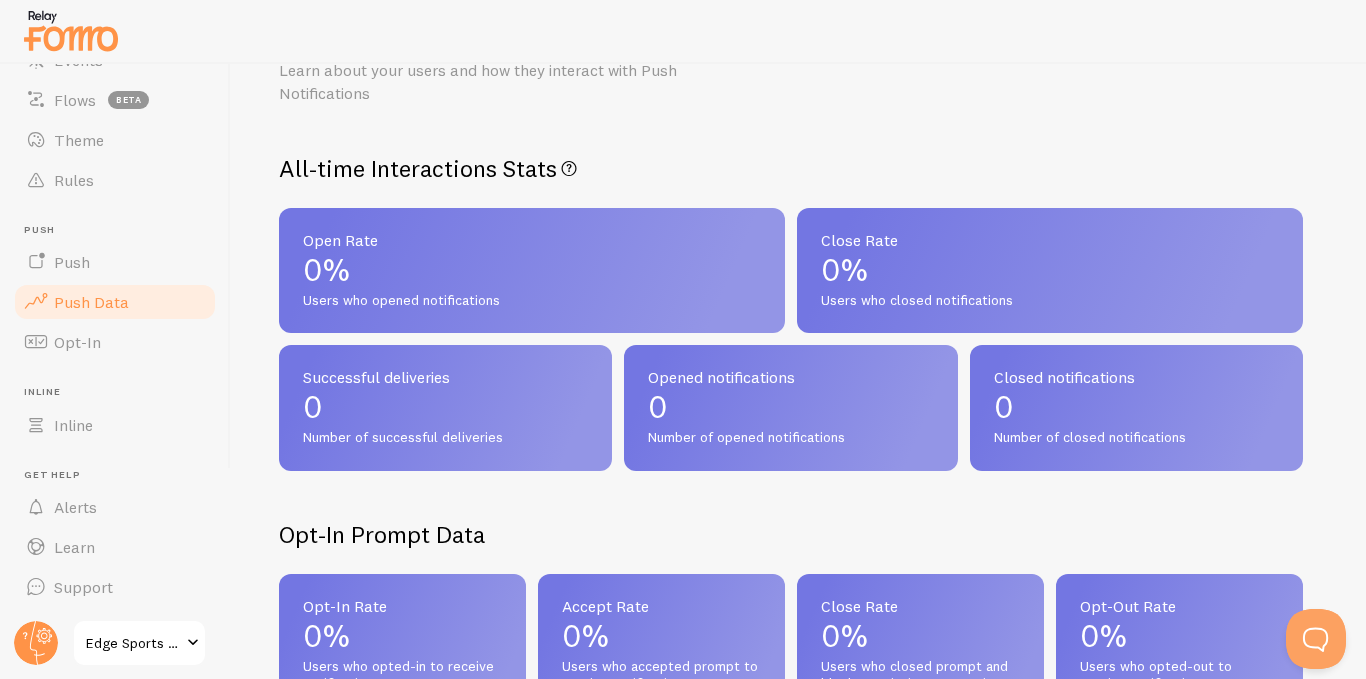 scroll, scrollTop: 0, scrollLeft: 0, axis: both 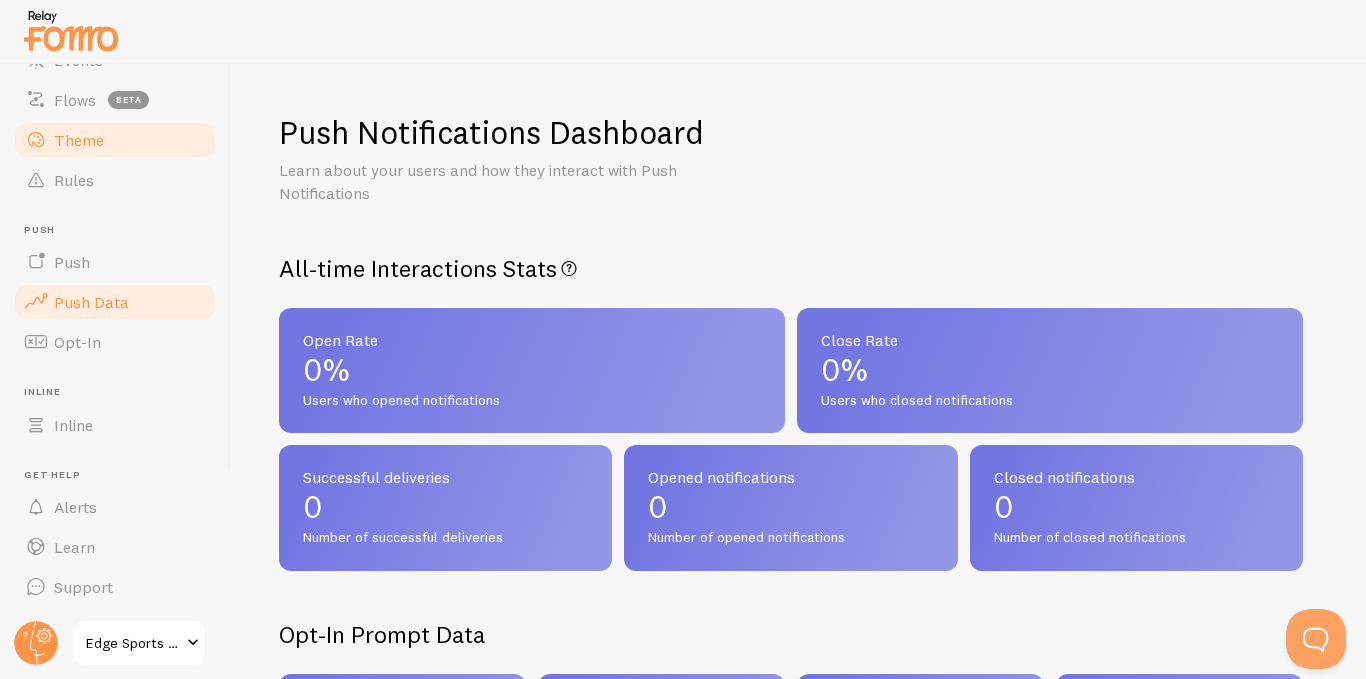 click on "Theme" at bounding box center (79, 140) 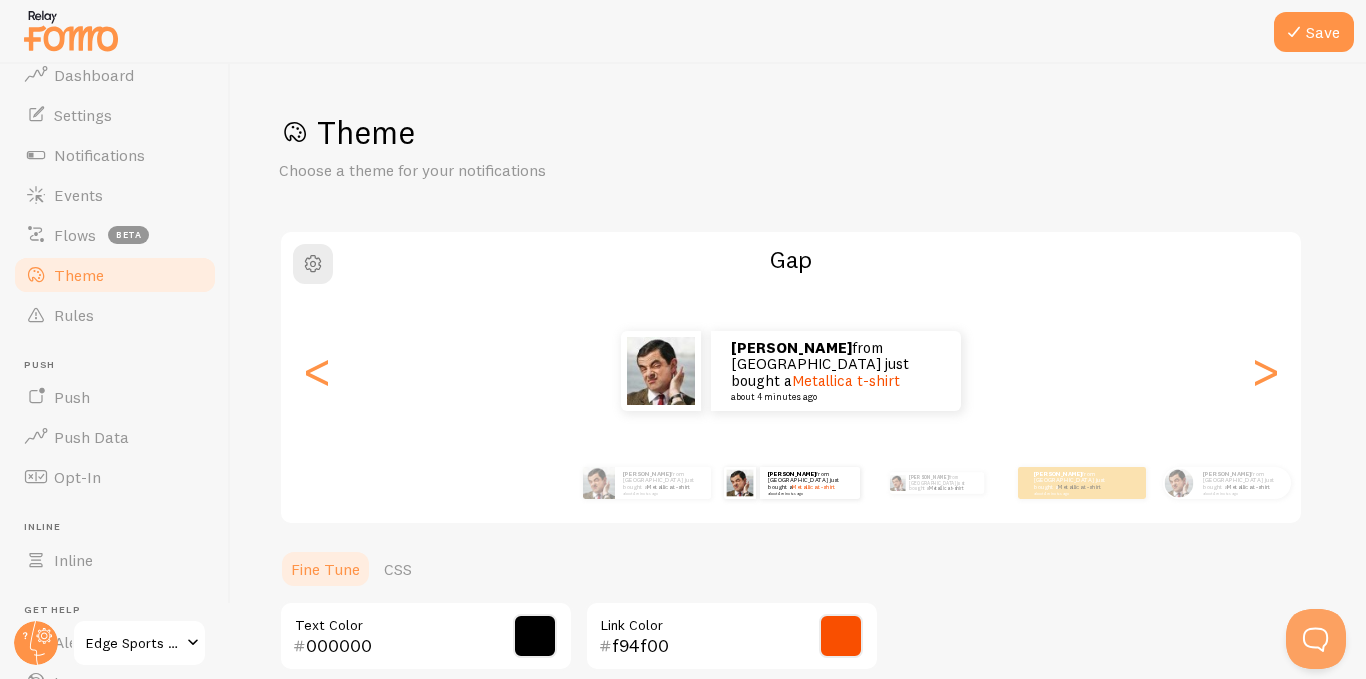 scroll, scrollTop: 0, scrollLeft: 0, axis: both 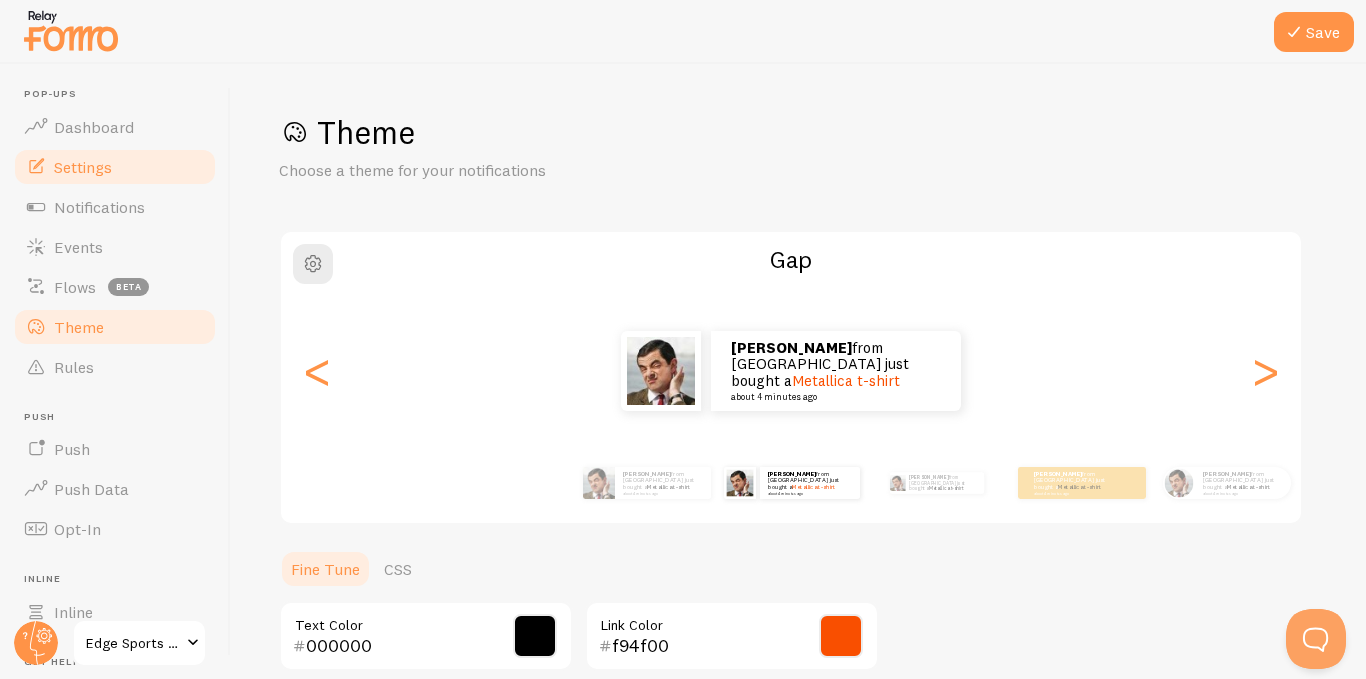 click on "Settings" at bounding box center (83, 167) 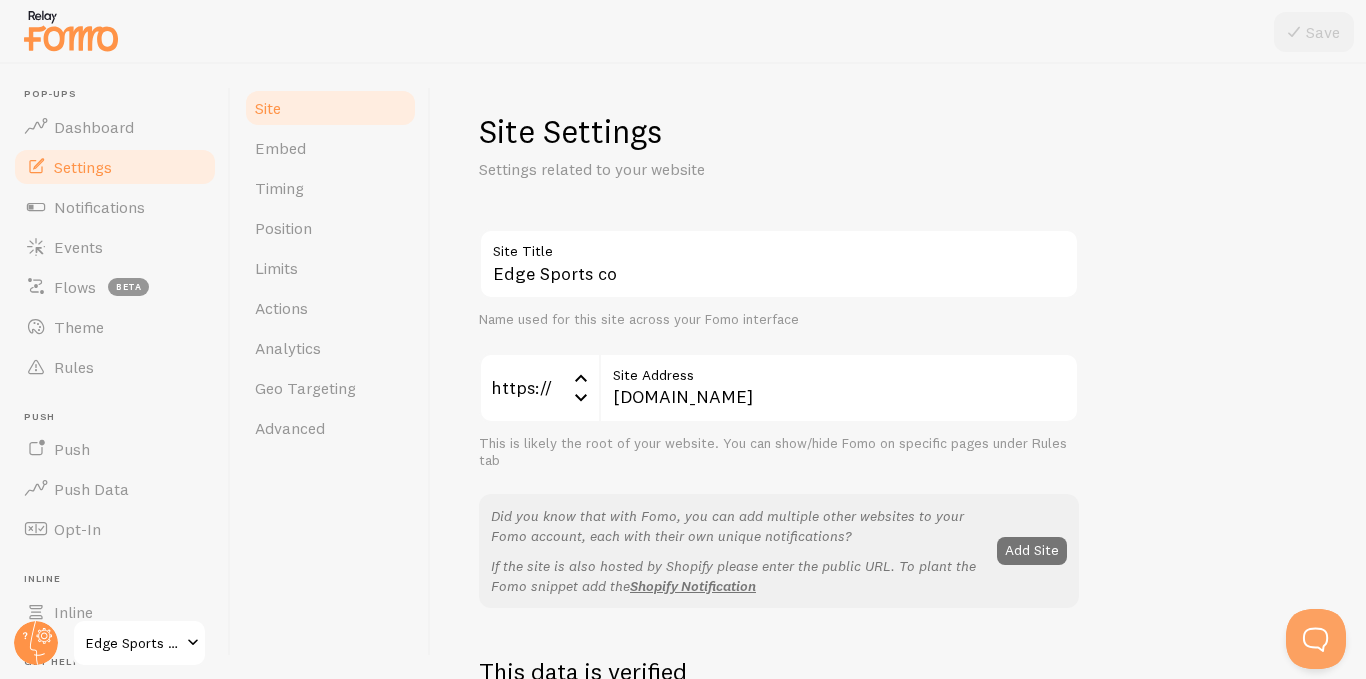 scroll, scrollTop: 0, scrollLeft: 0, axis: both 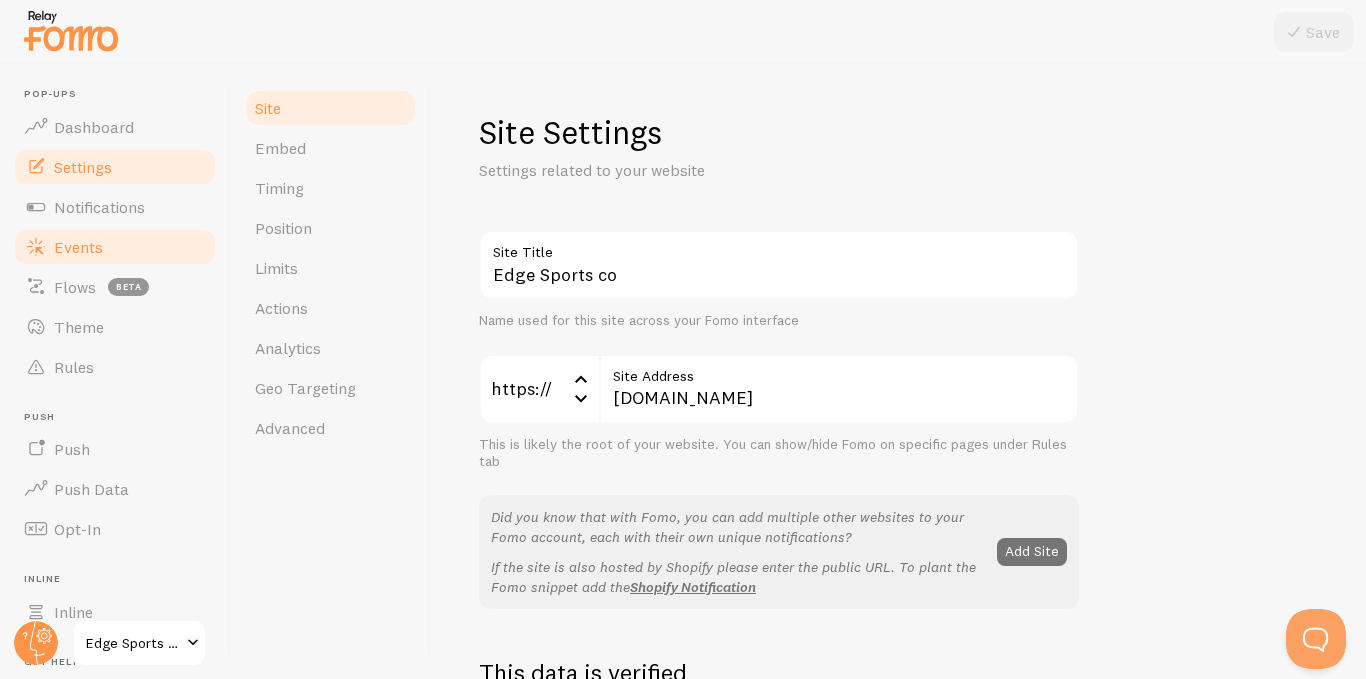 click on "Events" at bounding box center (78, 247) 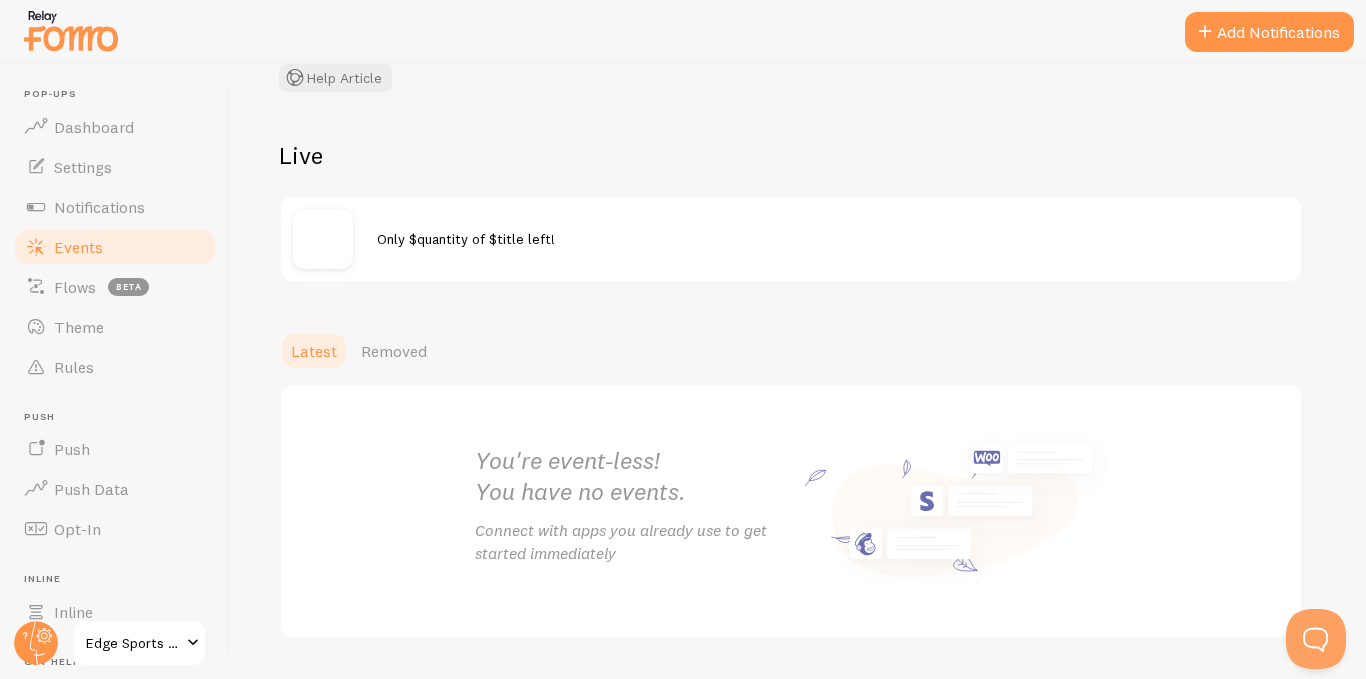 scroll, scrollTop: 300, scrollLeft: 0, axis: vertical 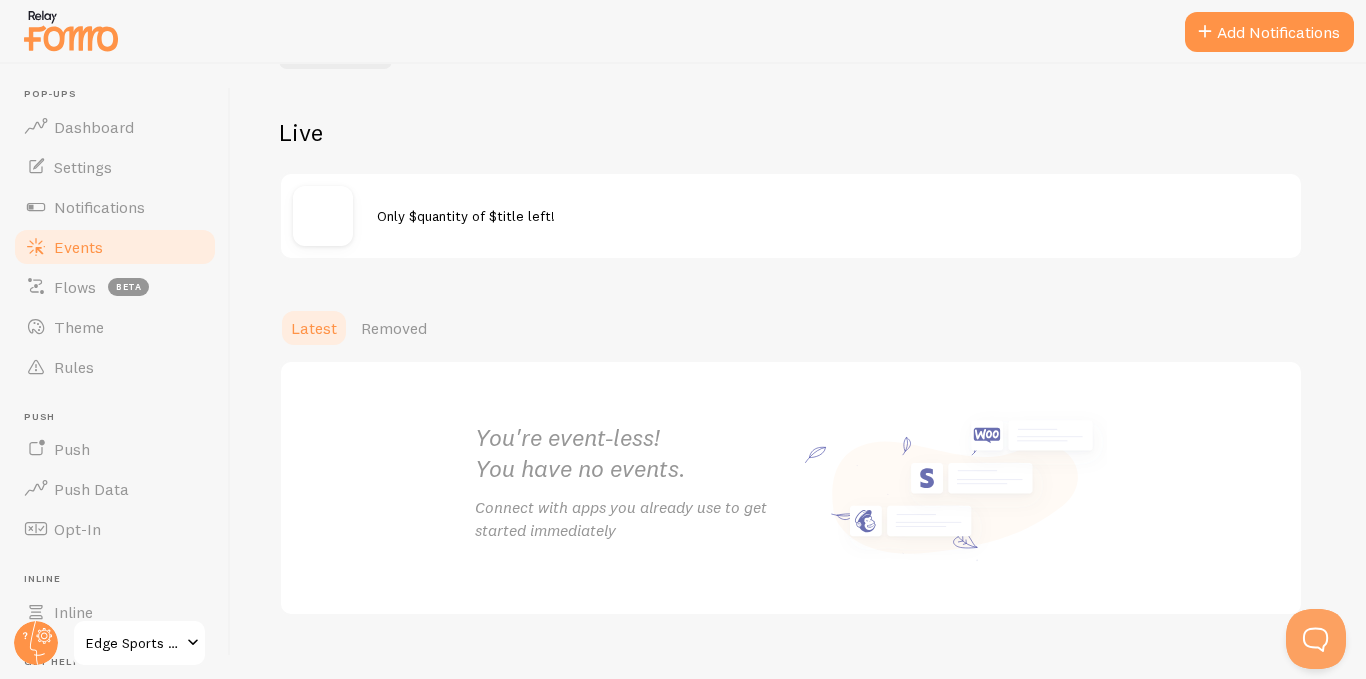 click on "Only $quantity of $title left!" at bounding box center (791, 216) 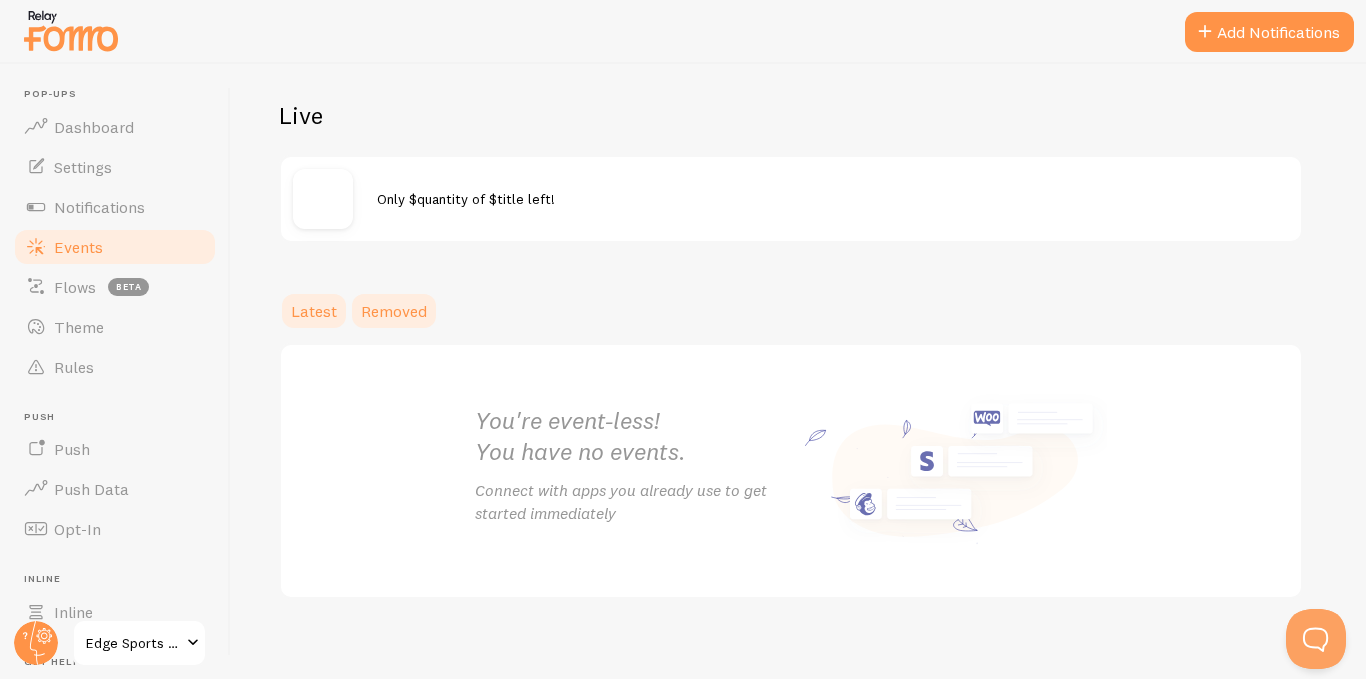 scroll, scrollTop: 333, scrollLeft: 0, axis: vertical 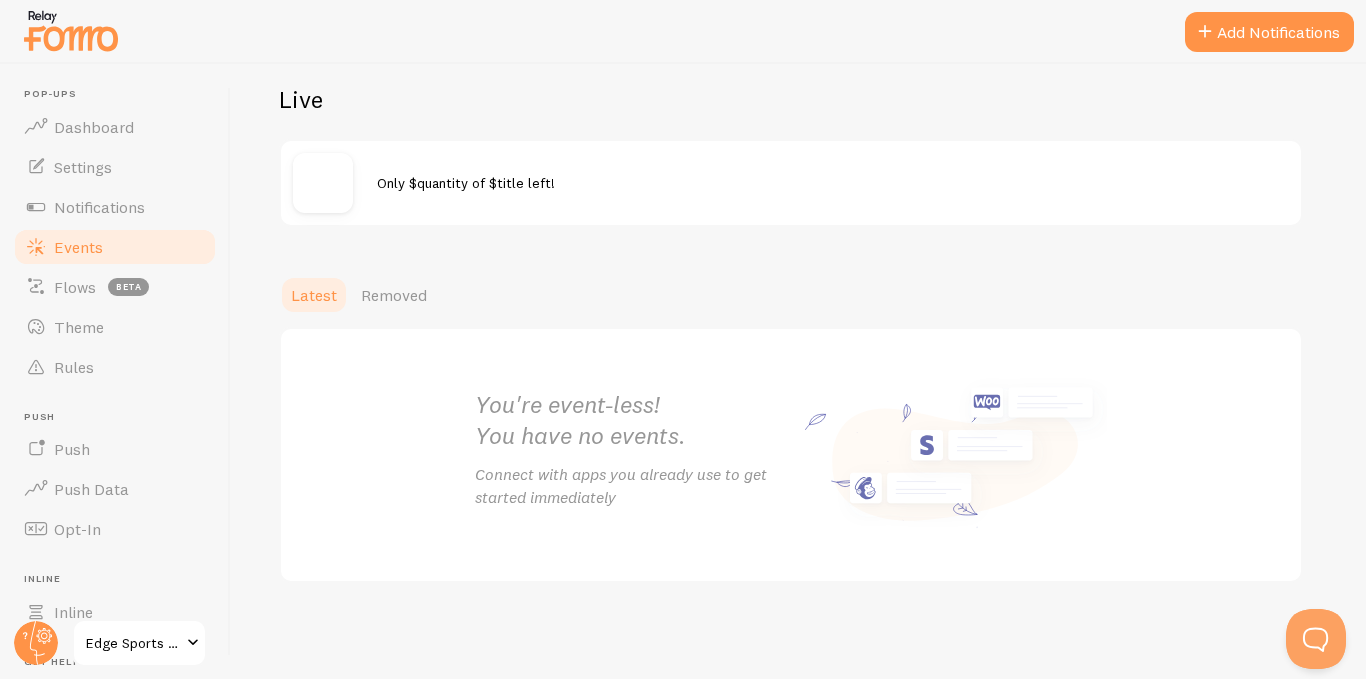 click on "Events" at bounding box center [78, 247] 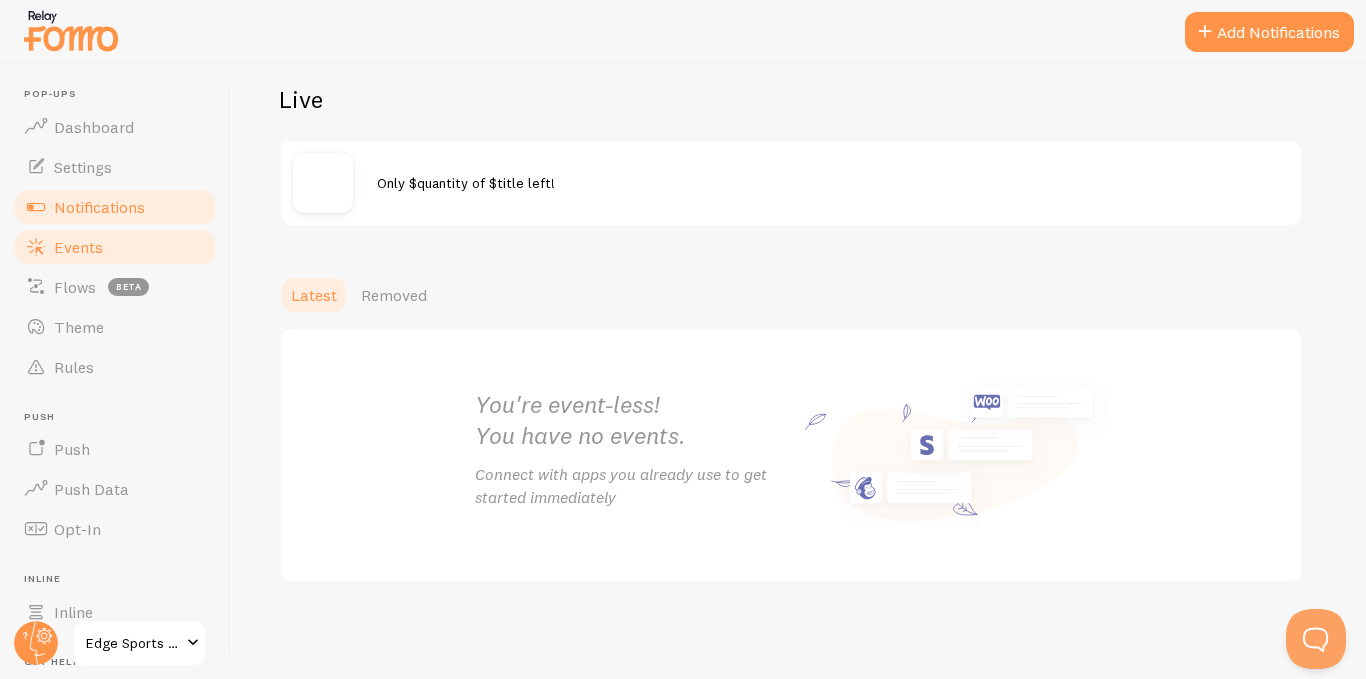 click on "Notifications" at bounding box center (99, 207) 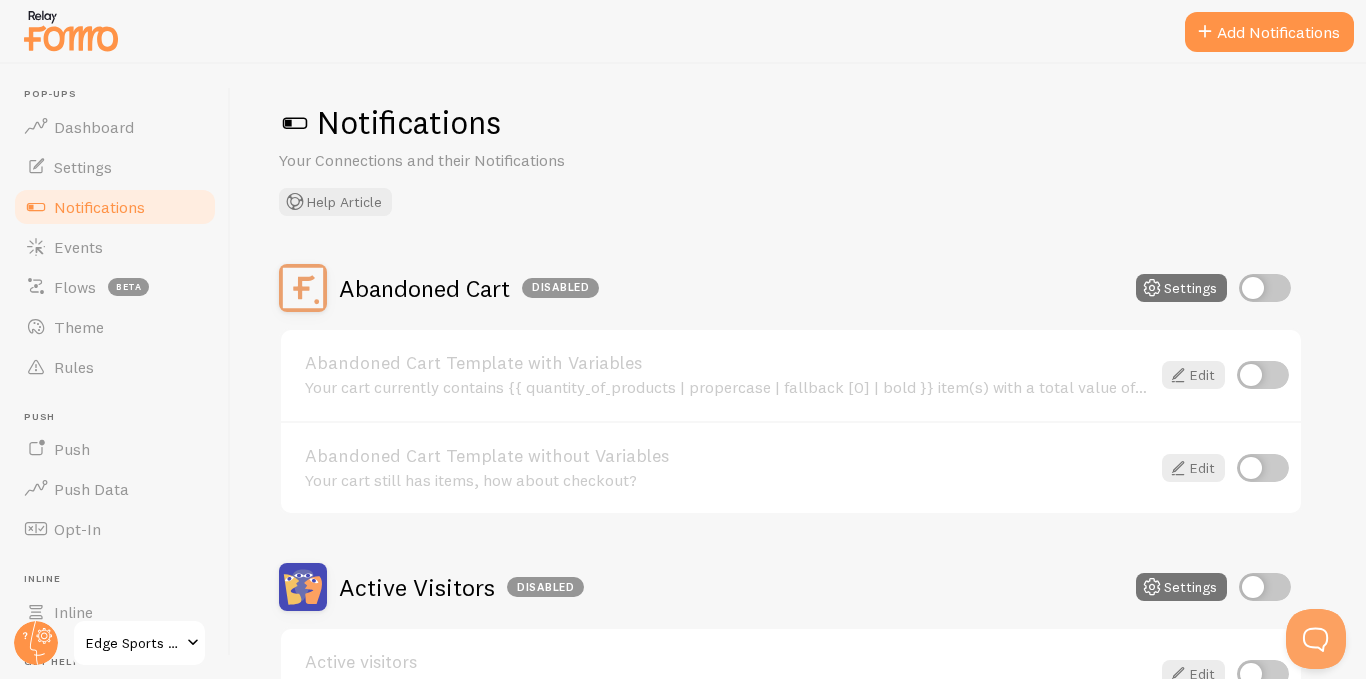 scroll, scrollTop: 0, scrollLeft: 0, axis: both 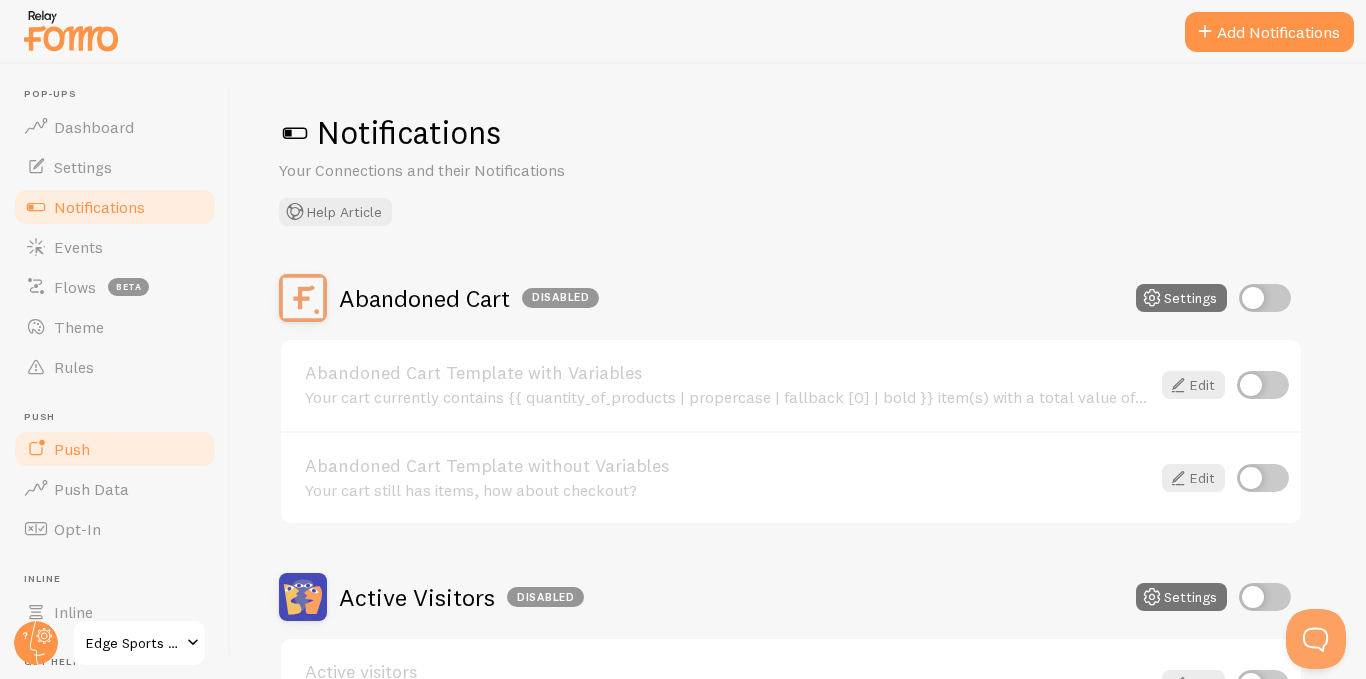 click on "Push" at bounding box center [72, 449] 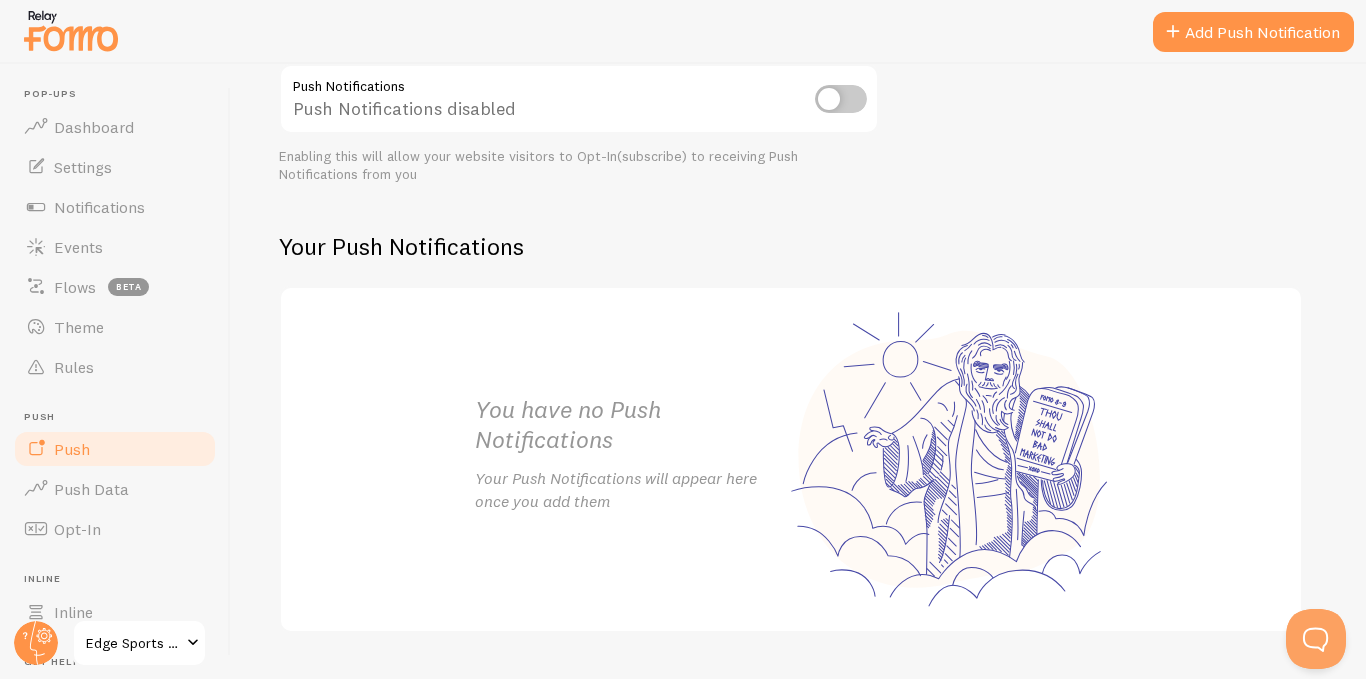 scroll, scrollTop: 306, scrollLeft: 0, axis: vertical 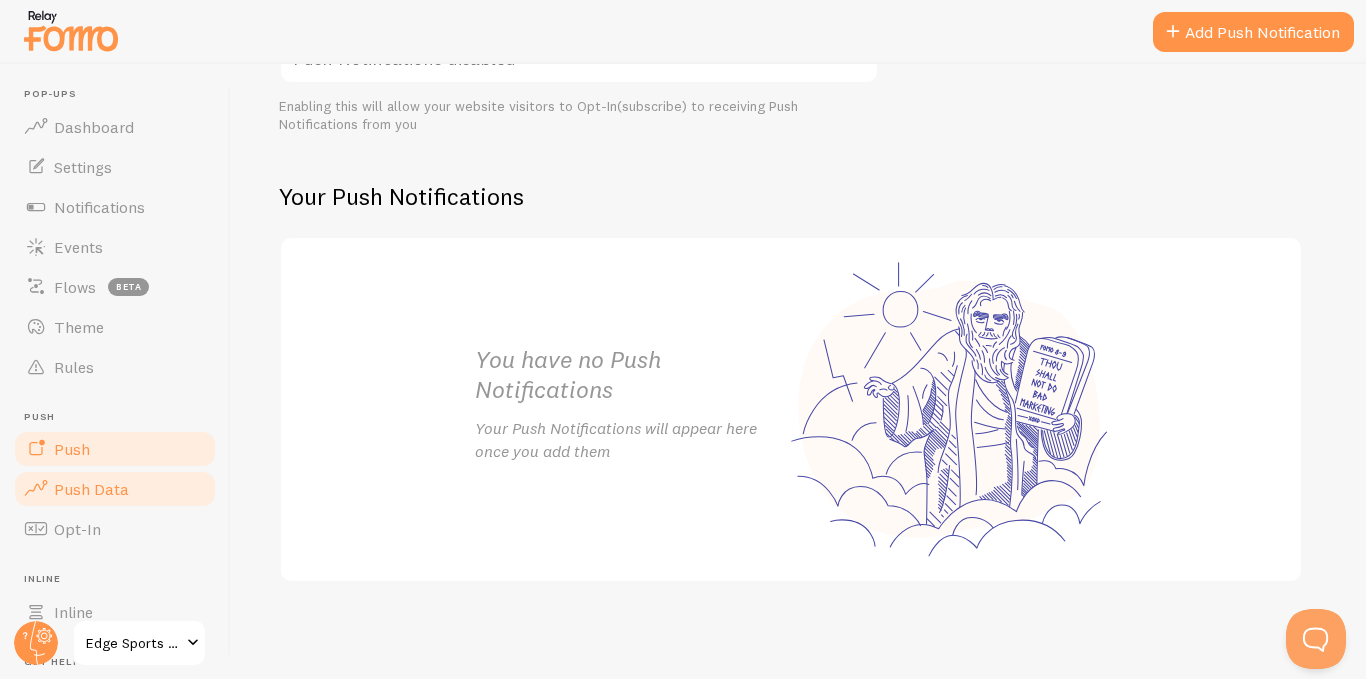 click on "Push Data" at bounding box center [91, 489] 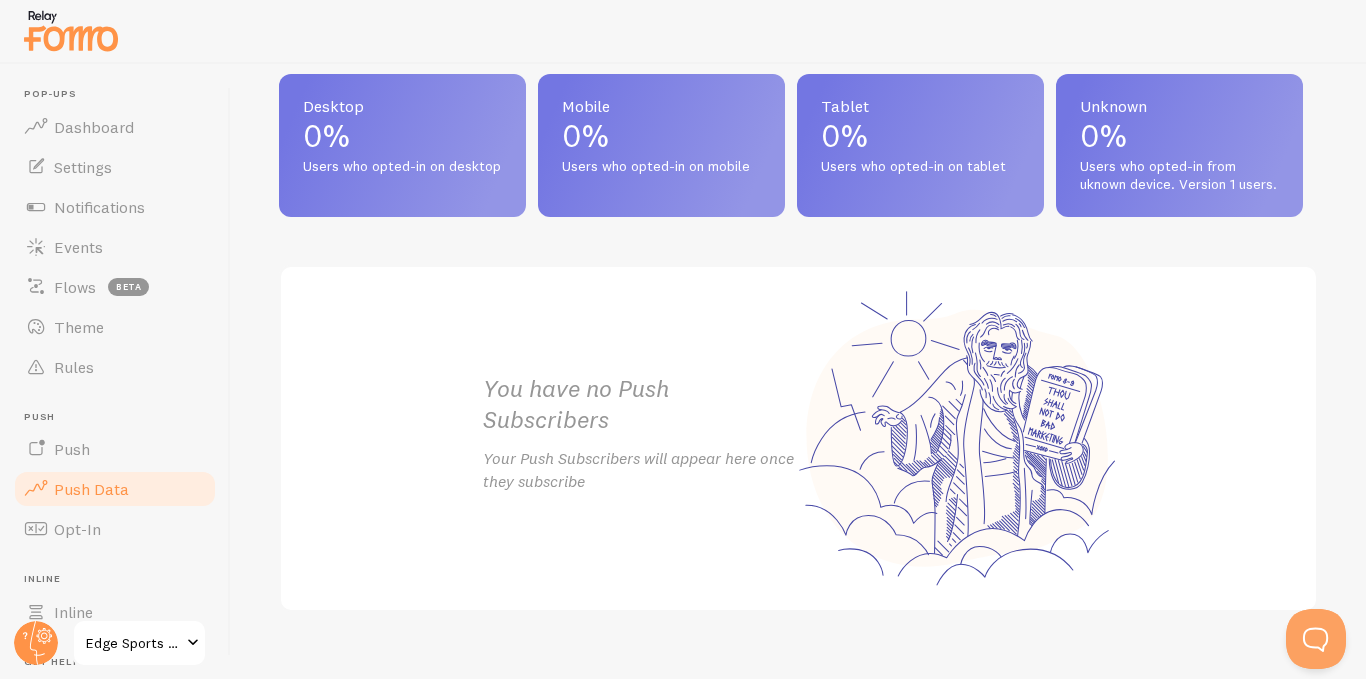 scroll, scrollTop: 1029, scrollLeft: 0, axis: vertical 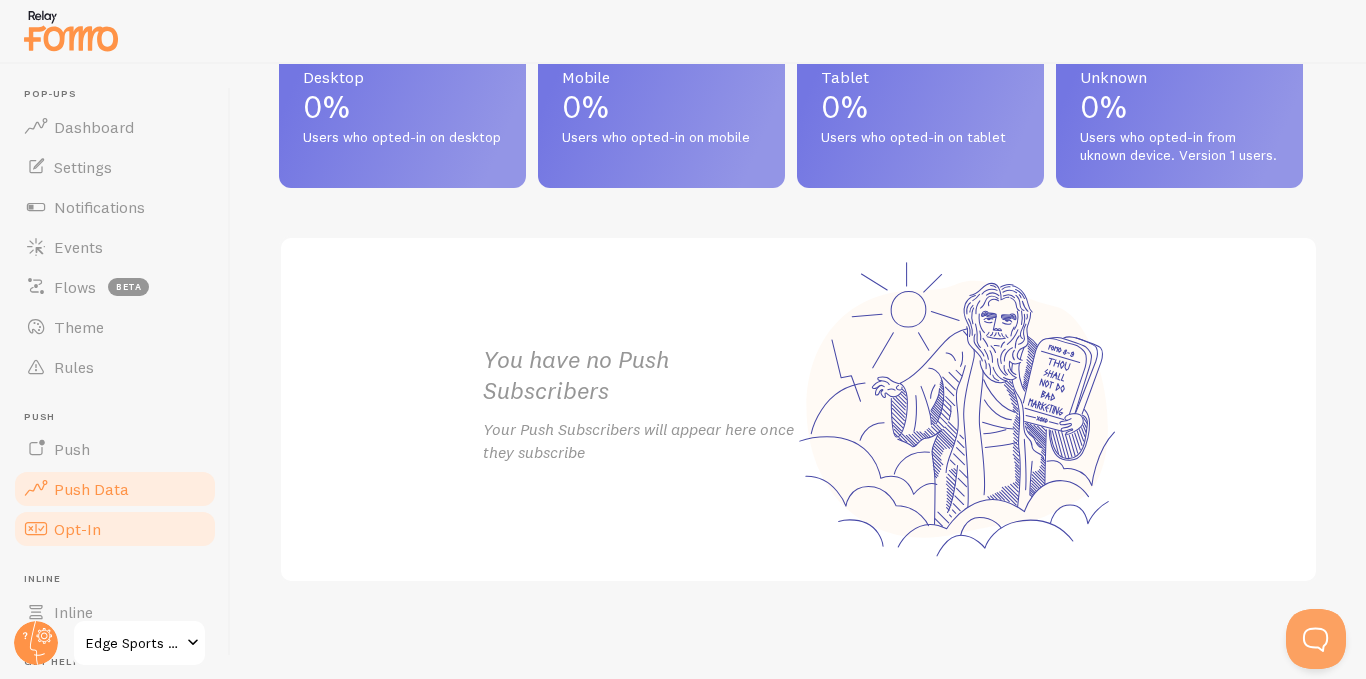 click on "Opt-In" at bounding box center [77, 529] 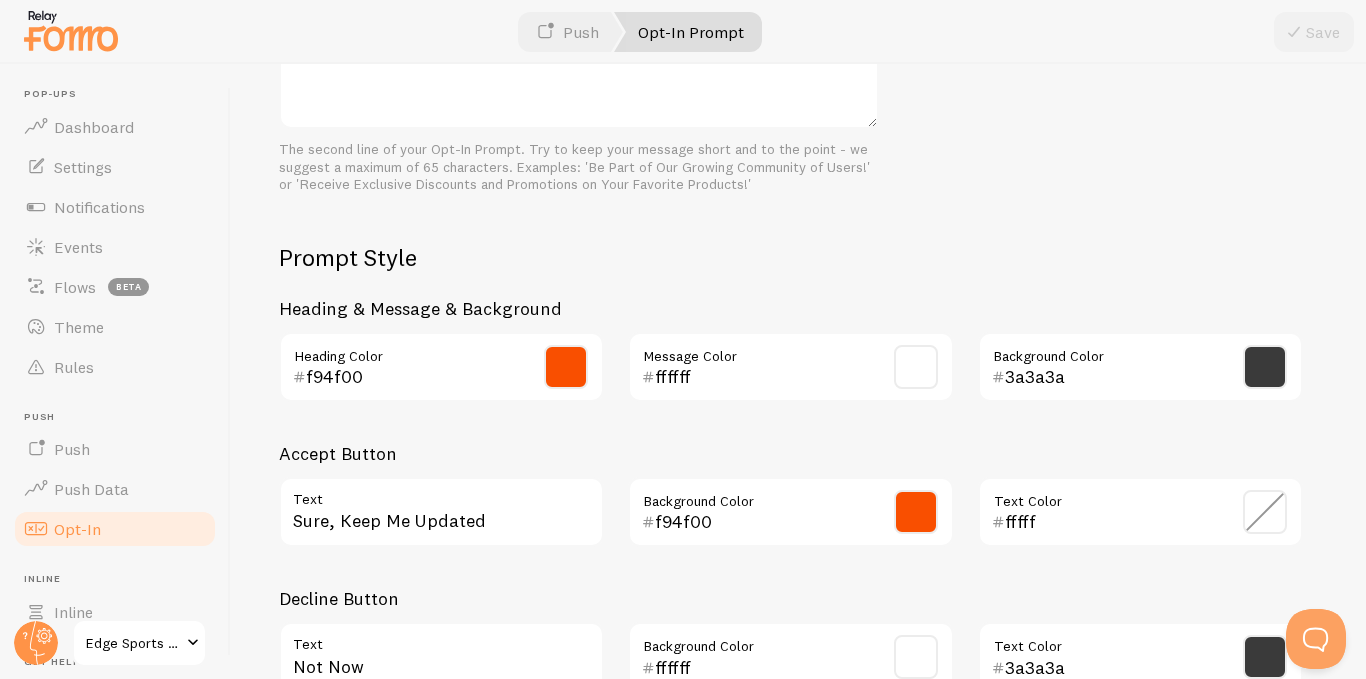 scroll, scrollTop: 958, scrollLeft: 0, axis: vertical 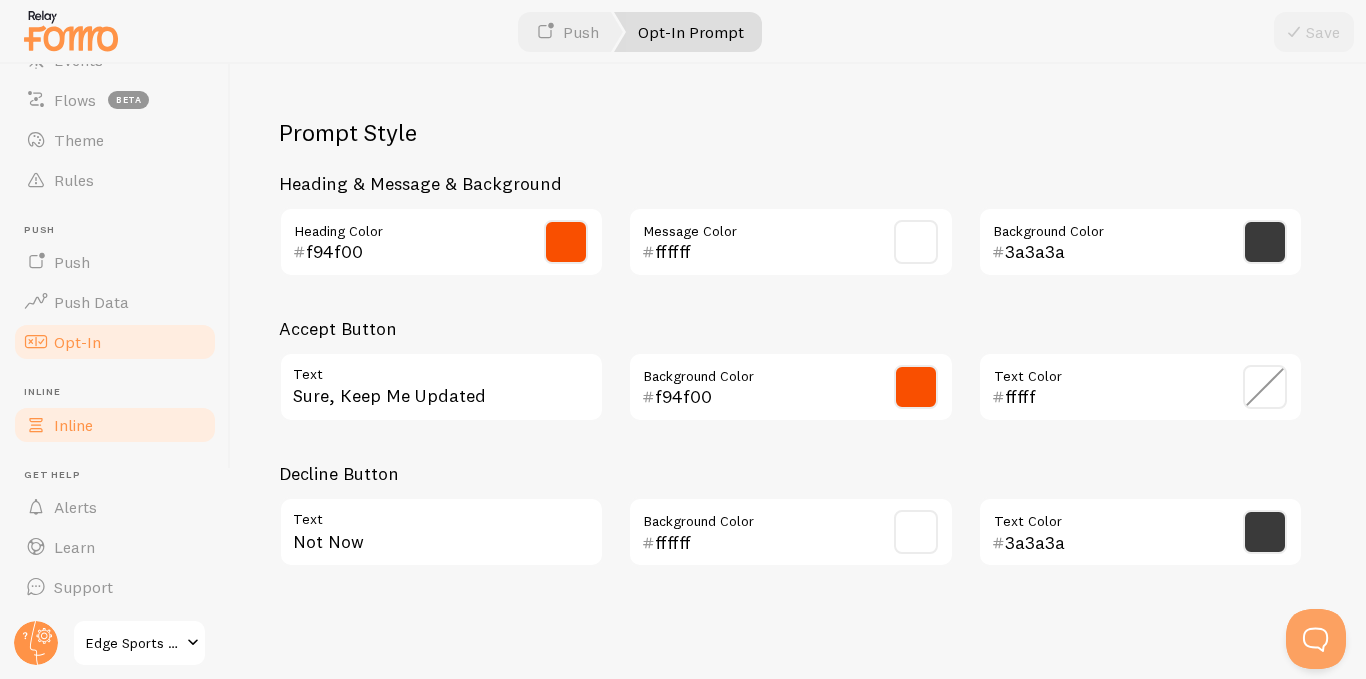 click on "Inline" at bounding box center (73, 425) 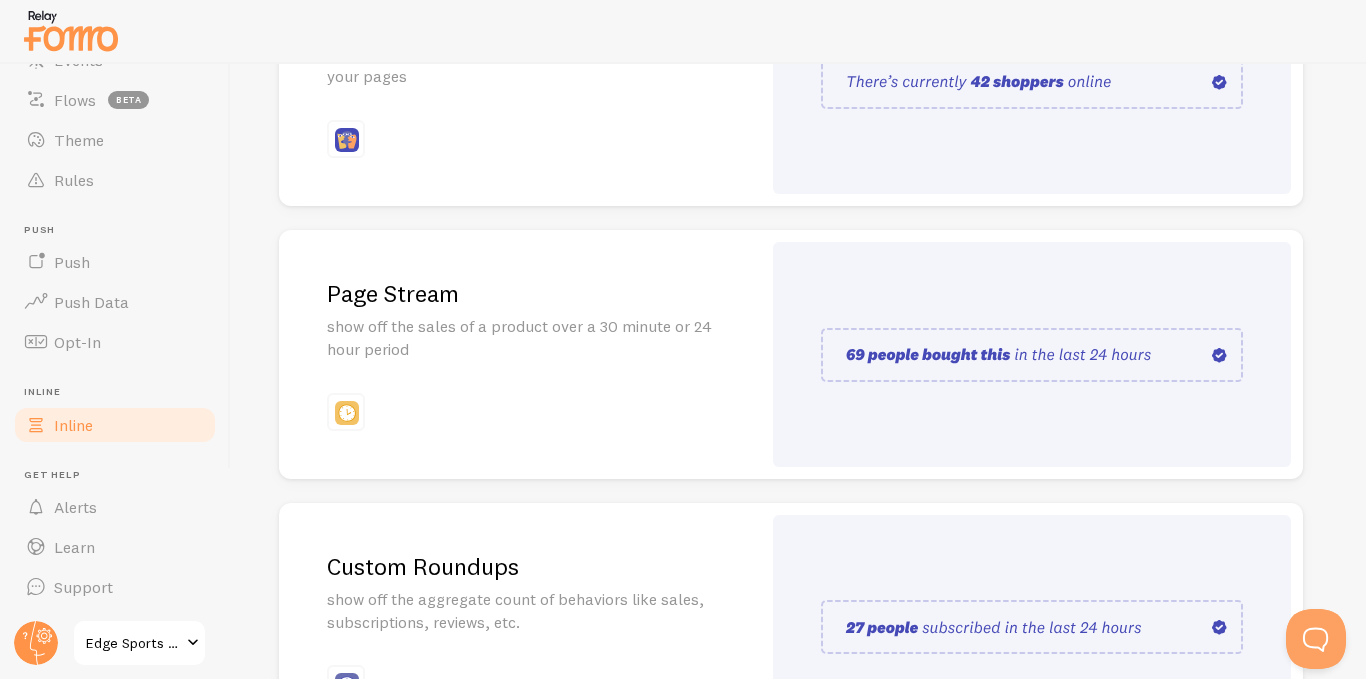 scroll, scrollTop: 330, scrollLeft: 0, axis: vertical 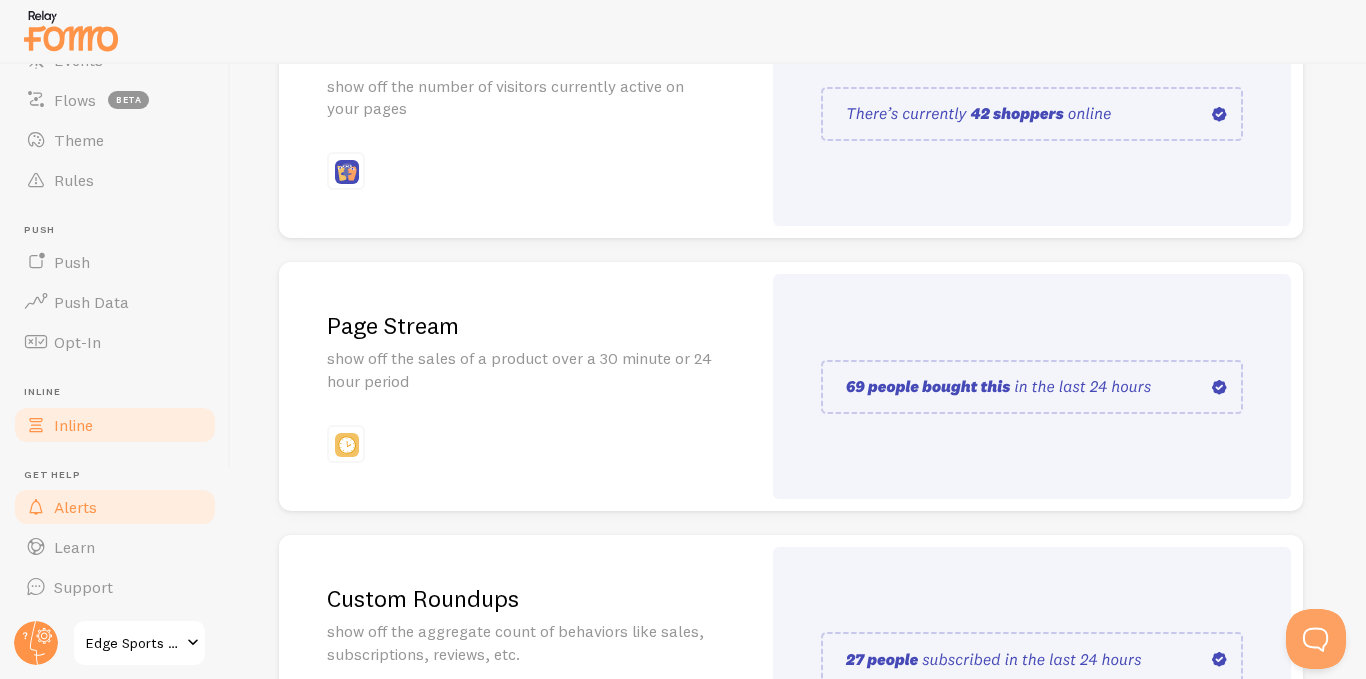 click on "Alerts" at bounding box center (75, 507) 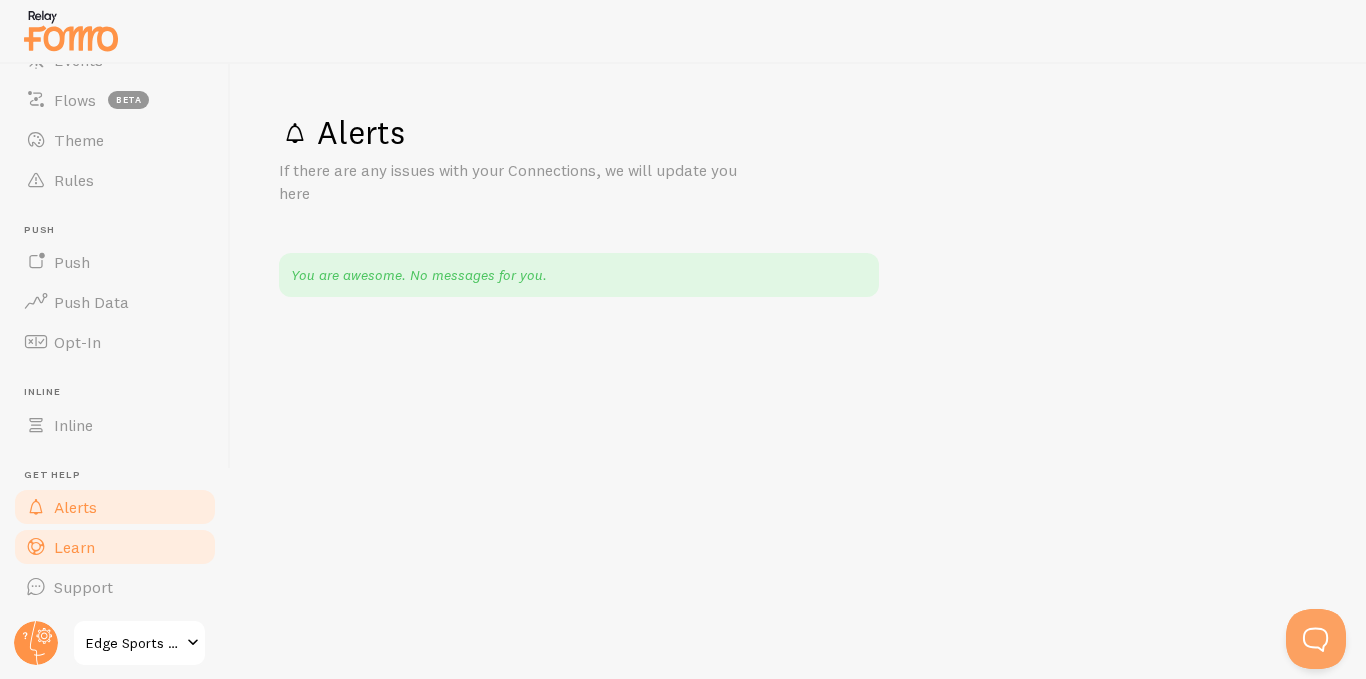 click on "Learn" at bounding box center [74, 547] 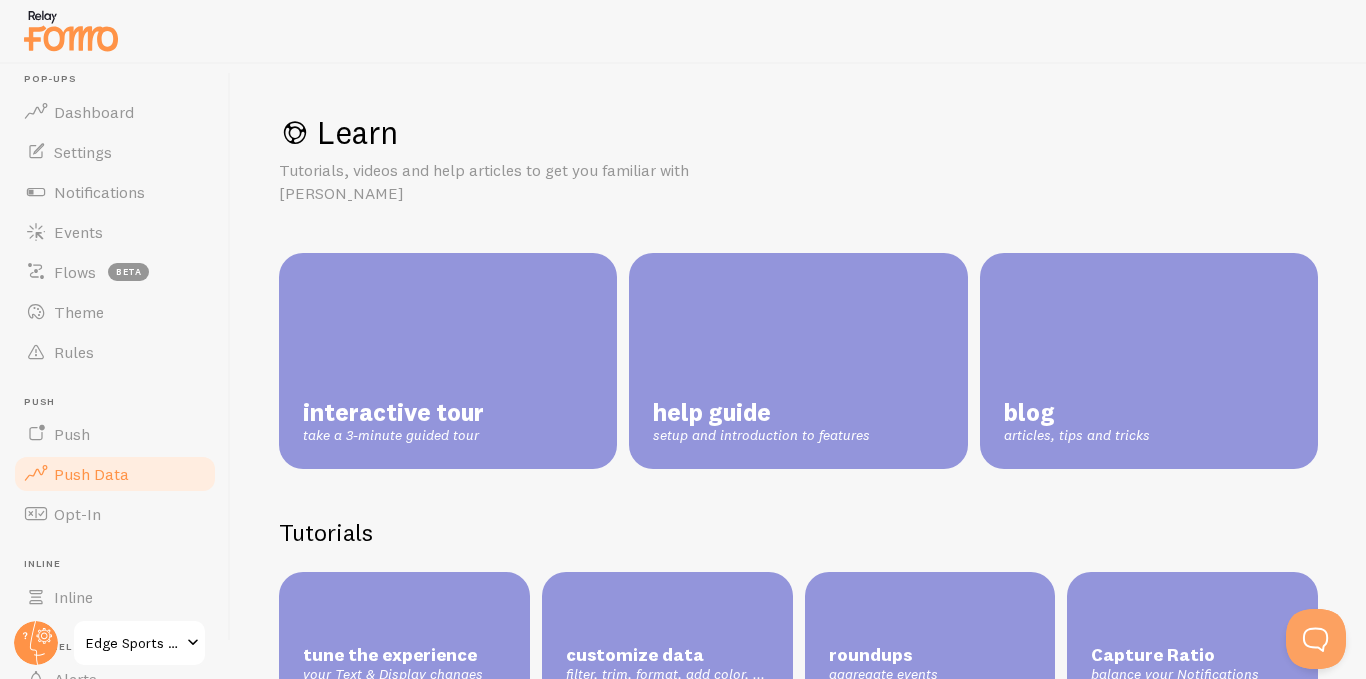 scroll, scrollTop: 0, scrollLeft: 0, axis: both 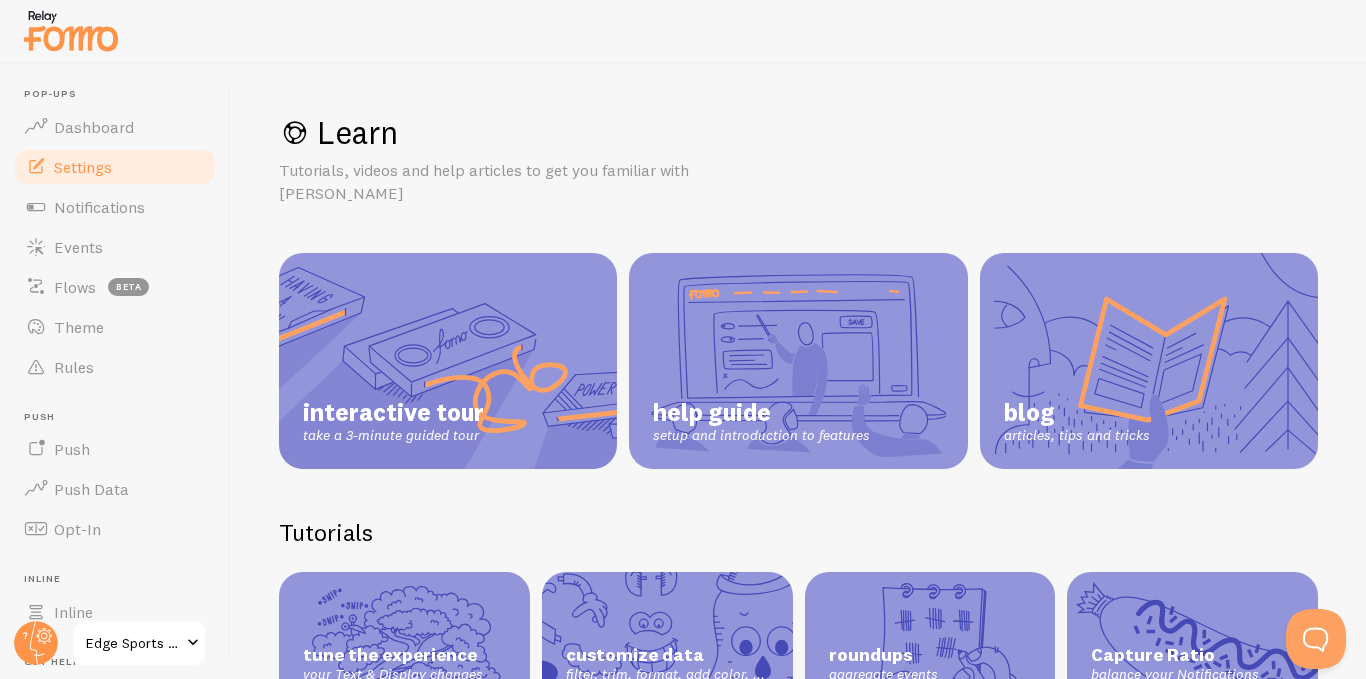 click on "Settings" at bounding box center [83, 167] 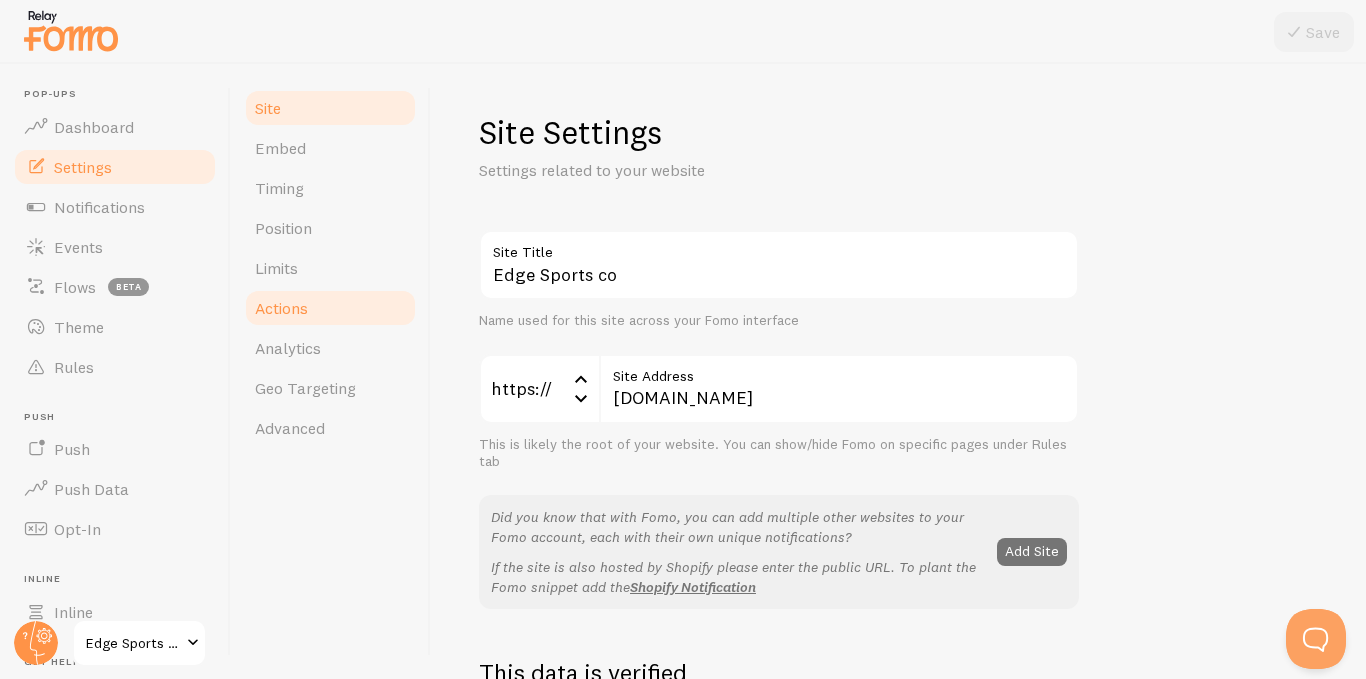 click on "Actions" at bounding box center [281, 308] 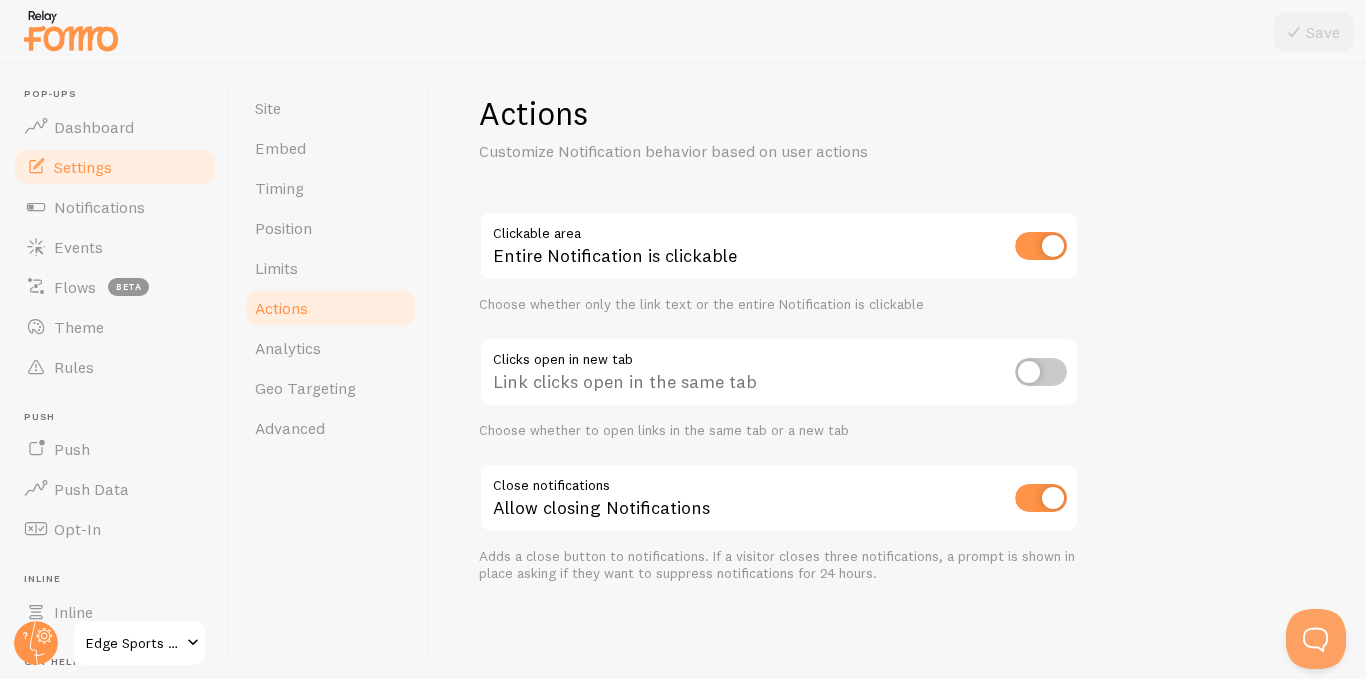 scroll, scrollTop: 0, scrollLeft: 0, axis: both 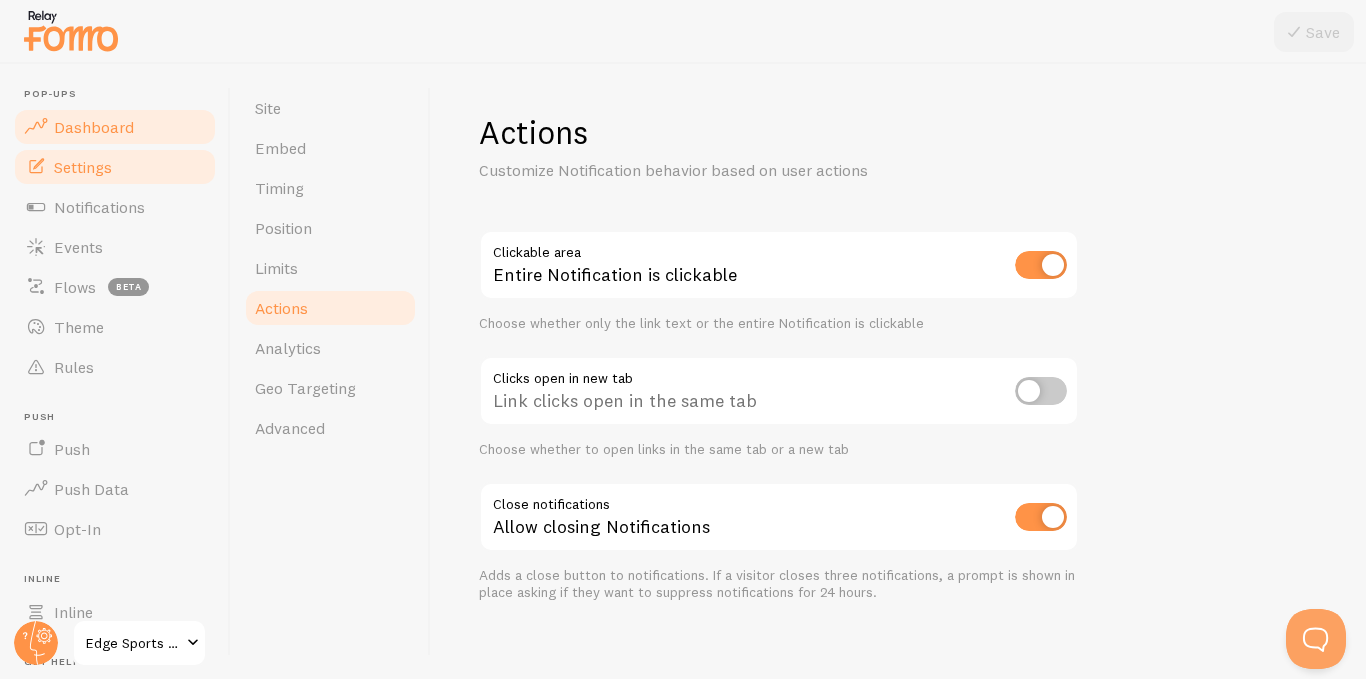 click on "Dashboard" at bounding box center (94, 127) 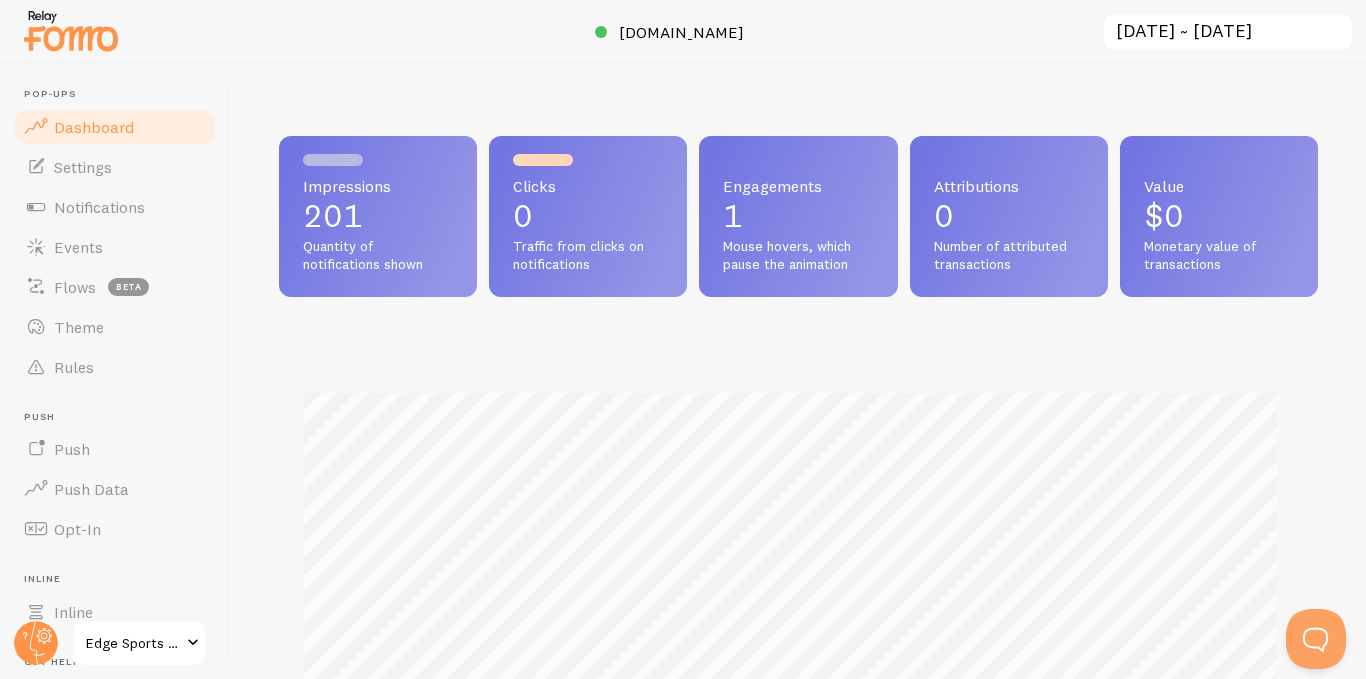 scroll, scrollTop: 999474, scrollLeft: 998978, axis: both 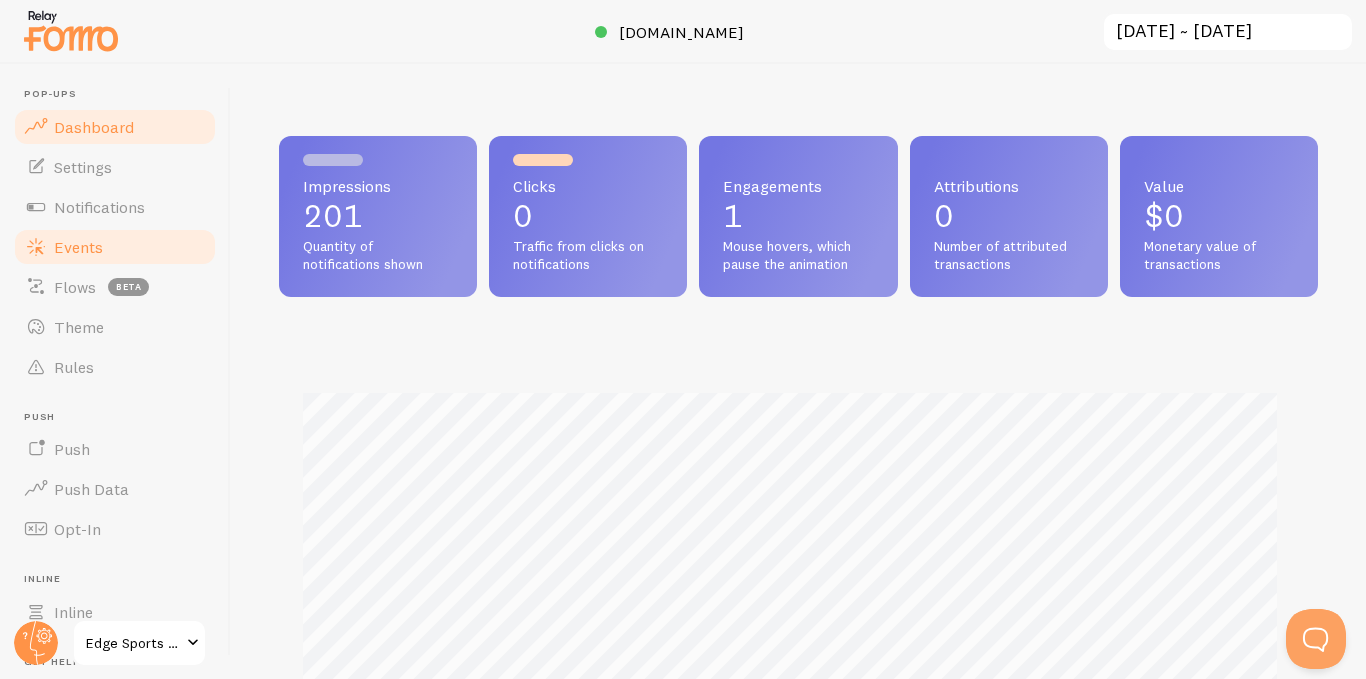 click on "Events" at bounding box center (78, 247) 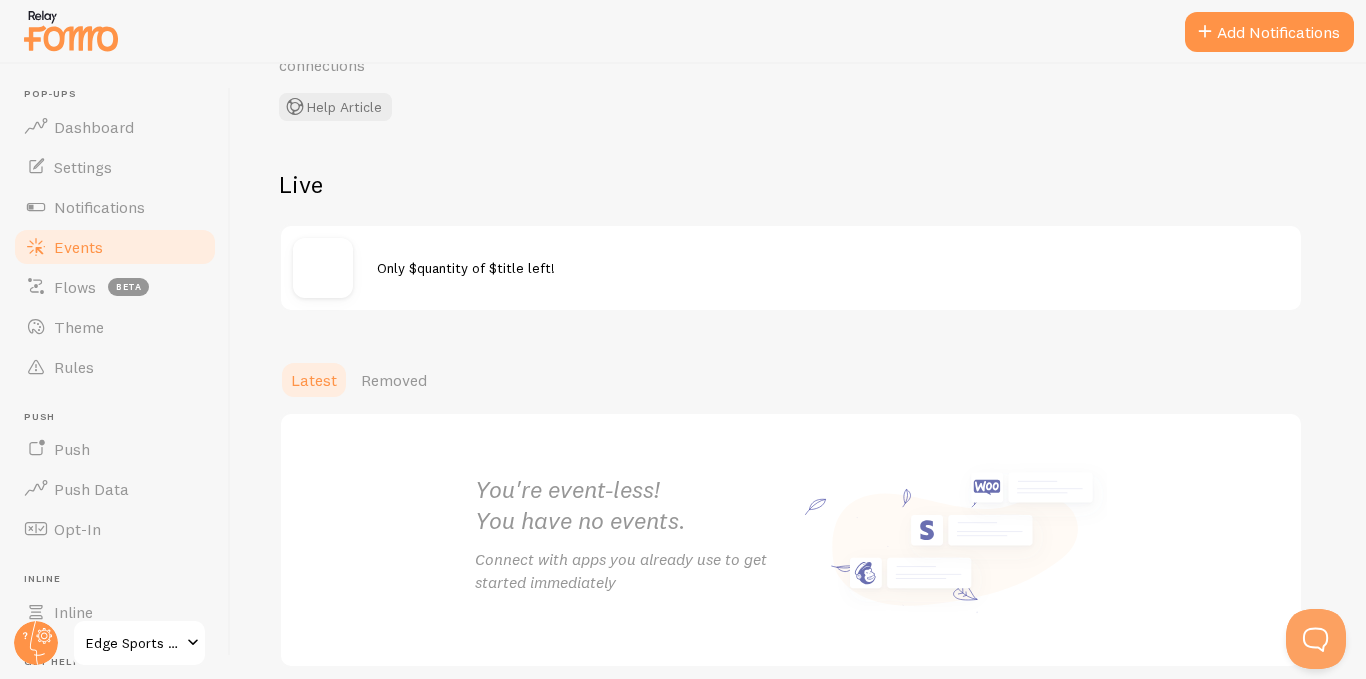 scroll, scrollTop: 333, scrollLeft: 0, axis: vertical 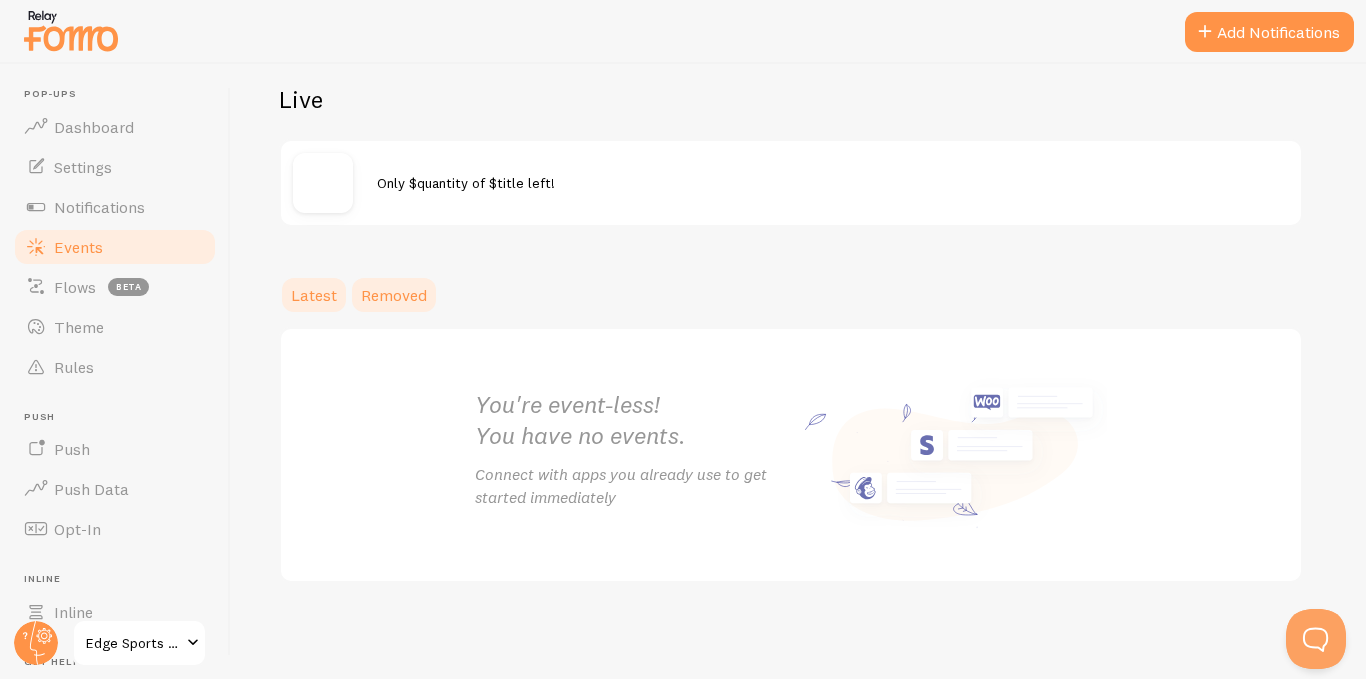 click on "Removed" at bounding box center (394, 295) 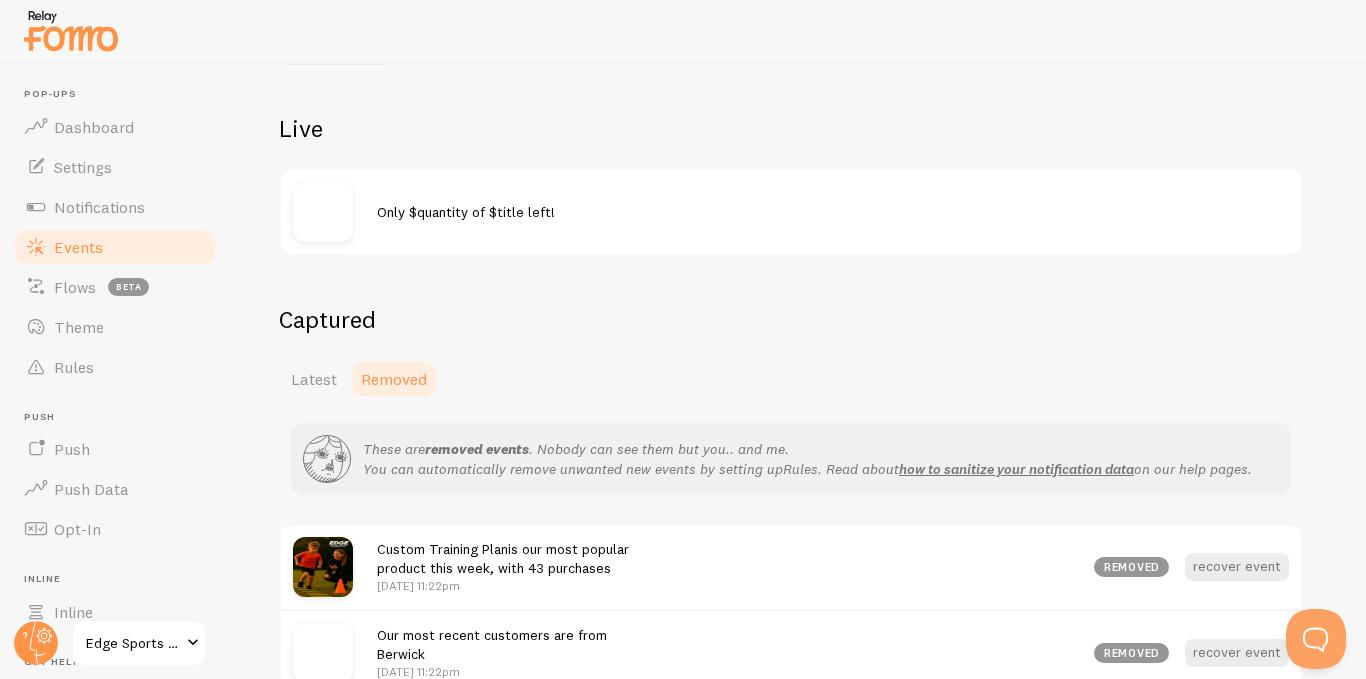 scroll, scrollTop: 290, scrollLeft: 0, axis: vertical 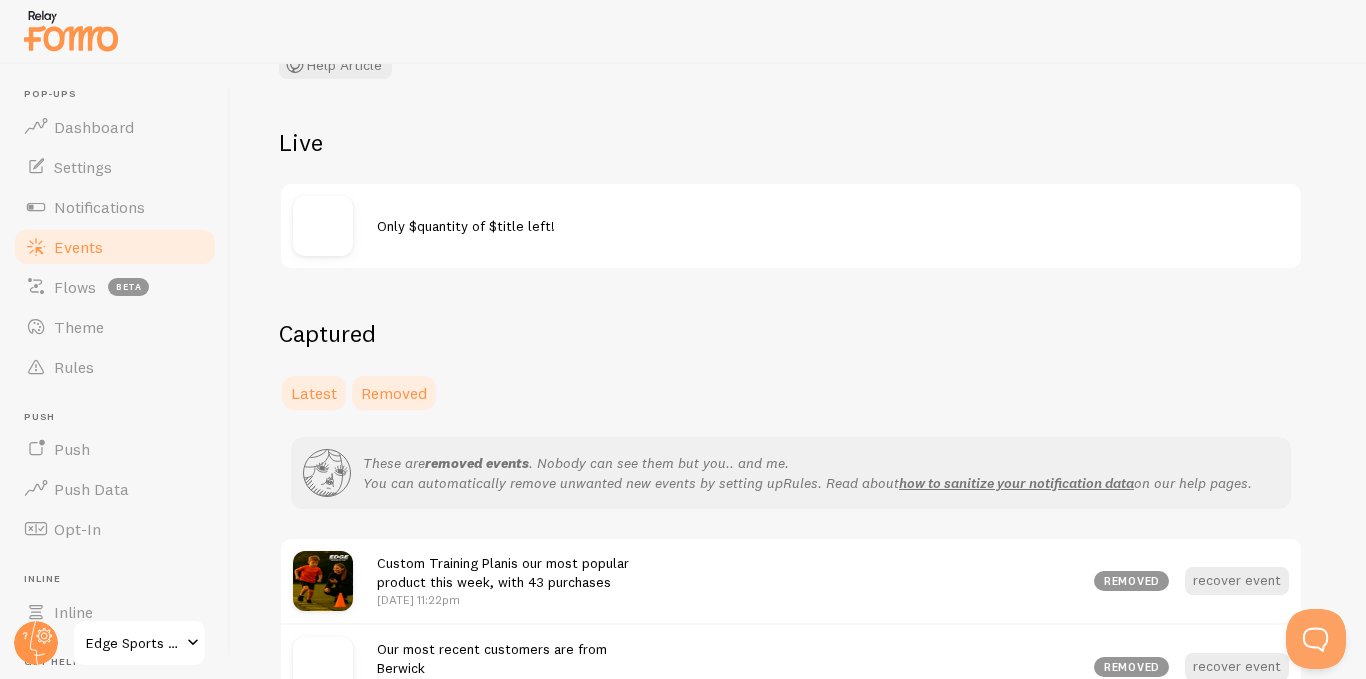 click on "Latest" at bounding box center [314, 393] 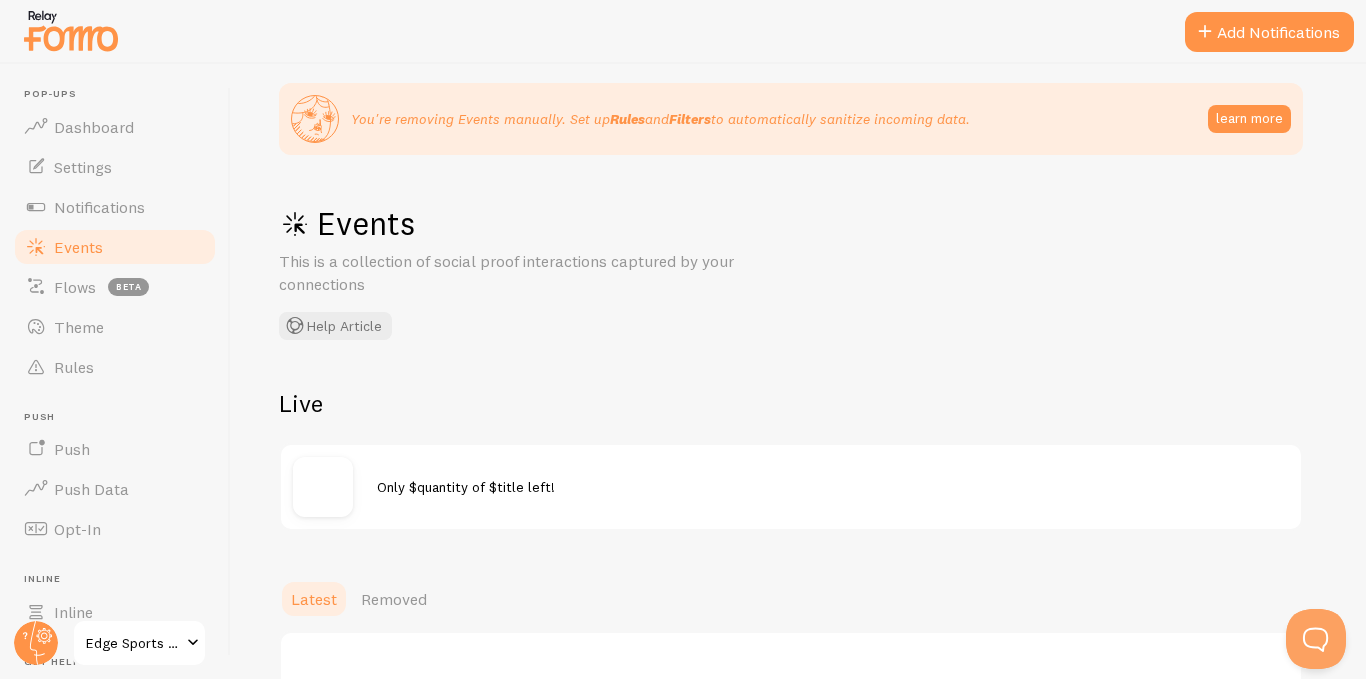 scroll, scrollTop: 0, scrollLeft: 0, axis: both 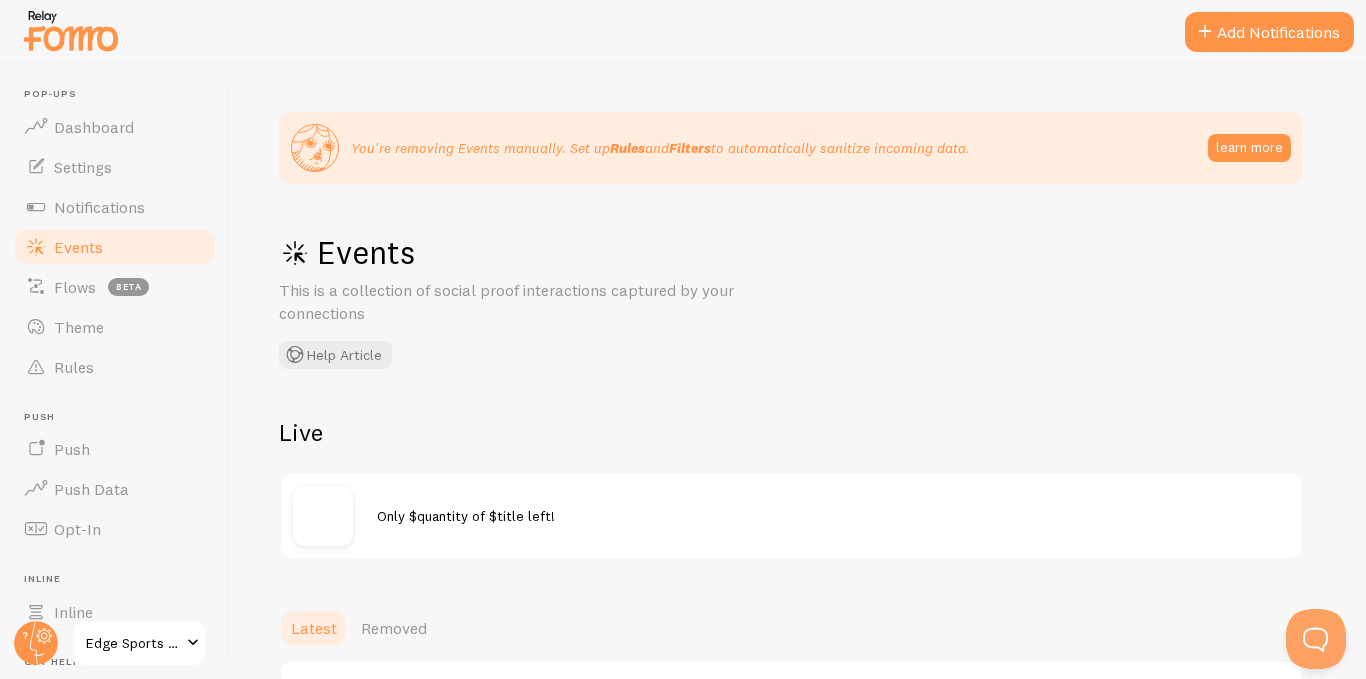 click on "Only $quantity of $title left!" at bounding box center [466, 516] 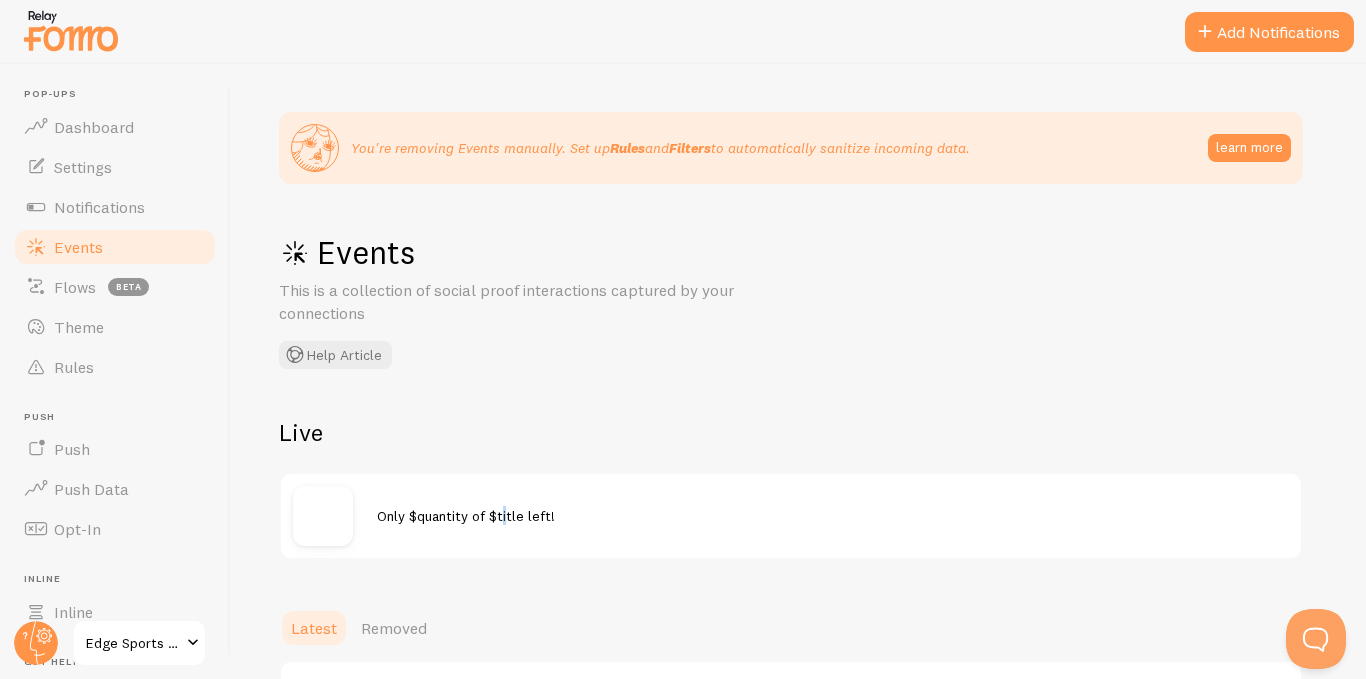 drag, startPoint x: 503, startPoint y: 509, endPoint x: 401, endPoint y: 479, distance: 106.320274 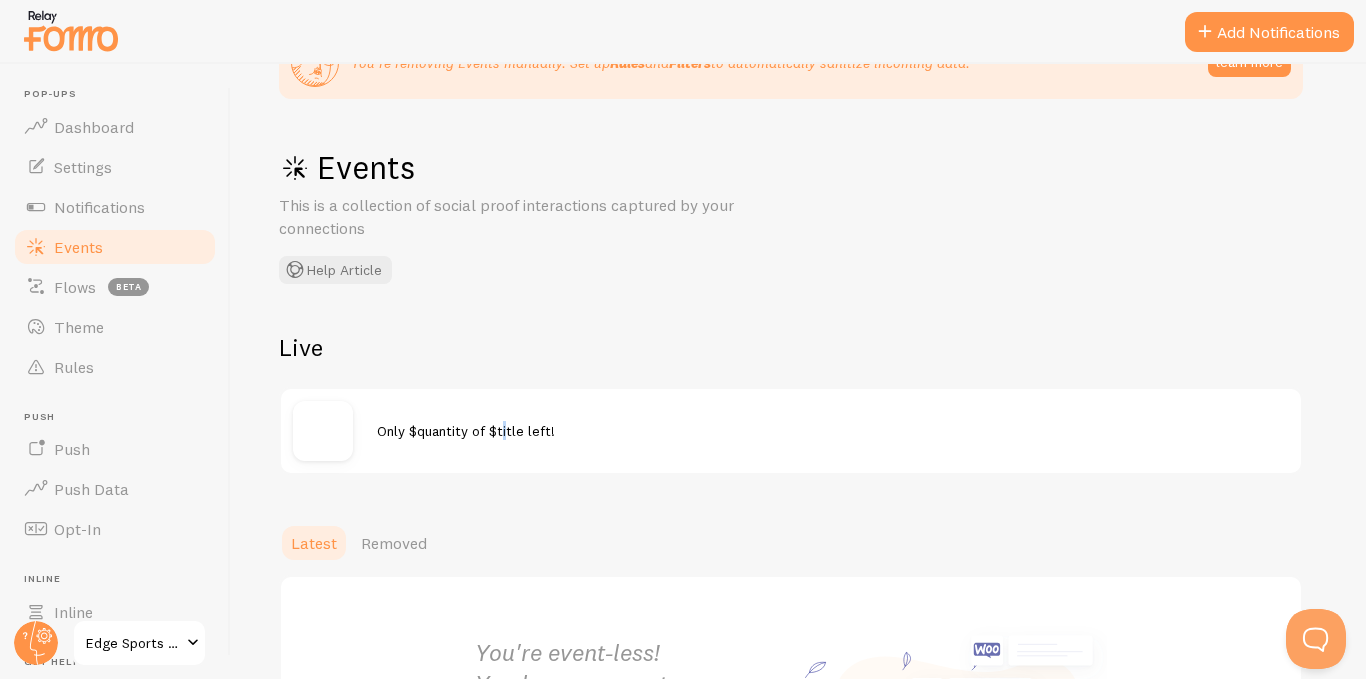 scroll, scrollTop: 0, scrollLeft: 0, axis: both 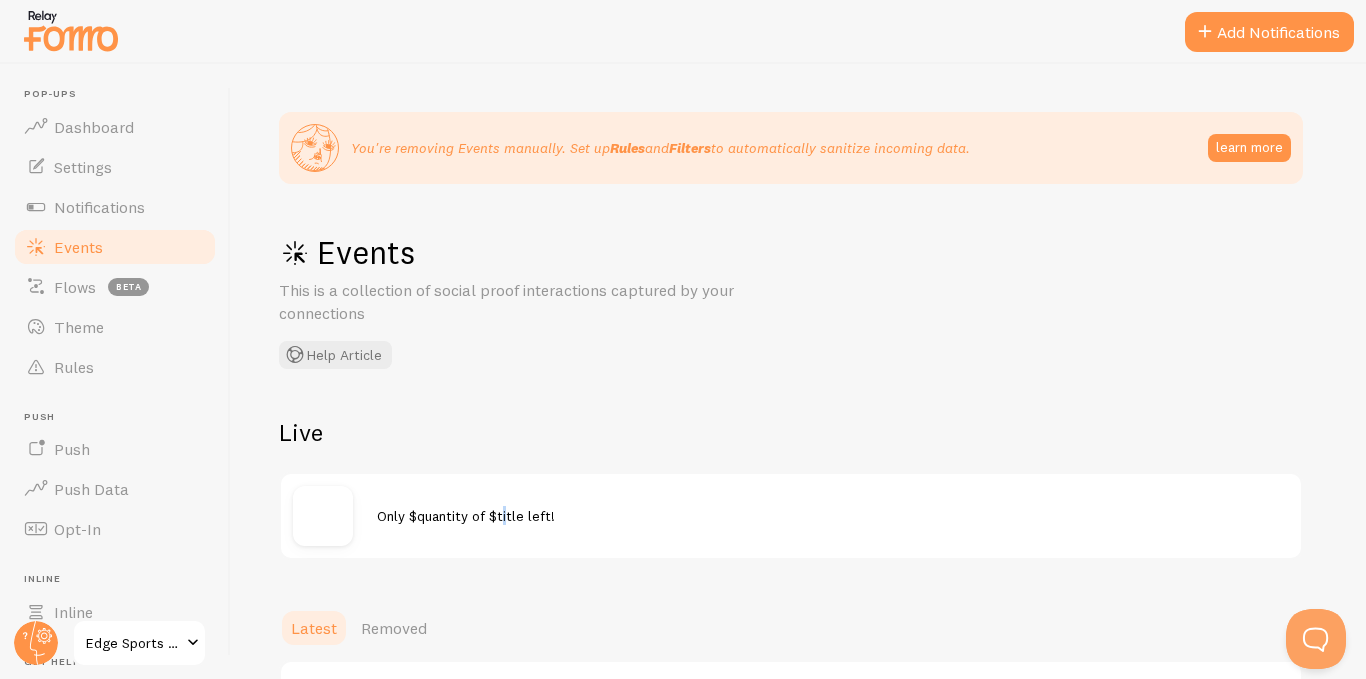 click on "Events" at bounding box center (78, 247) 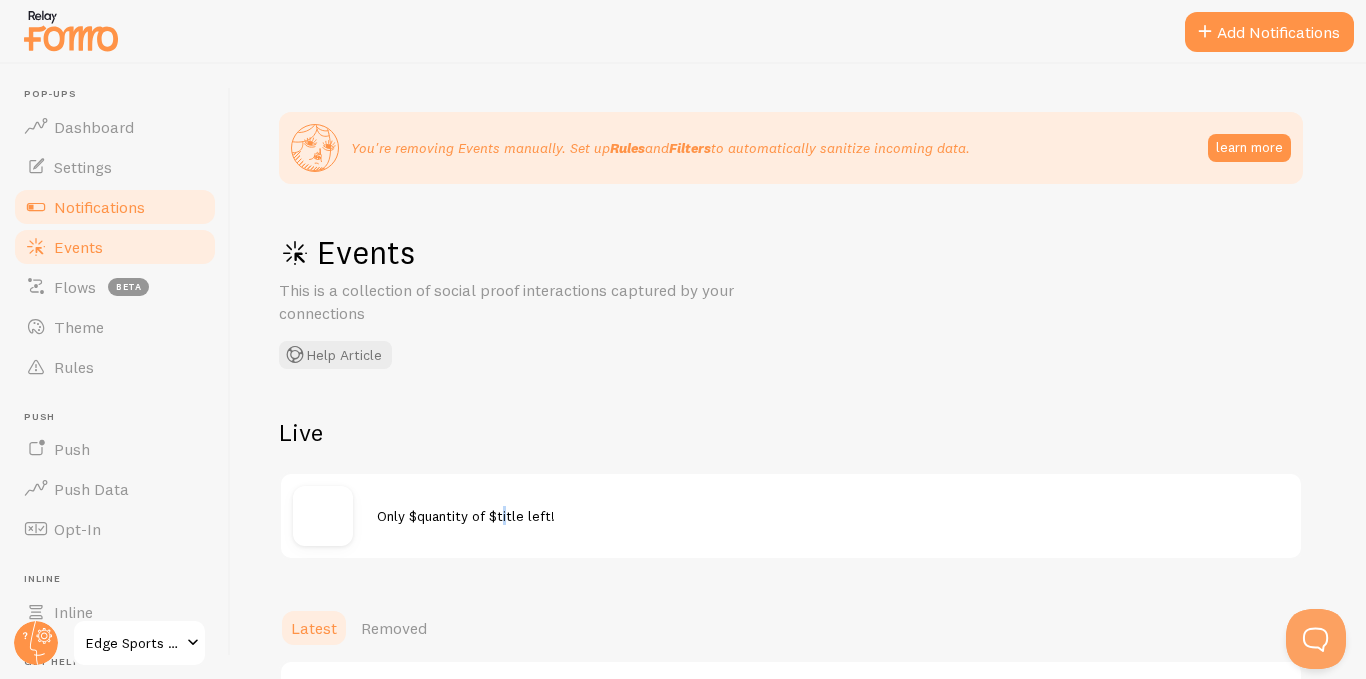 click on "Notifications" at bounding box center (99, 207) 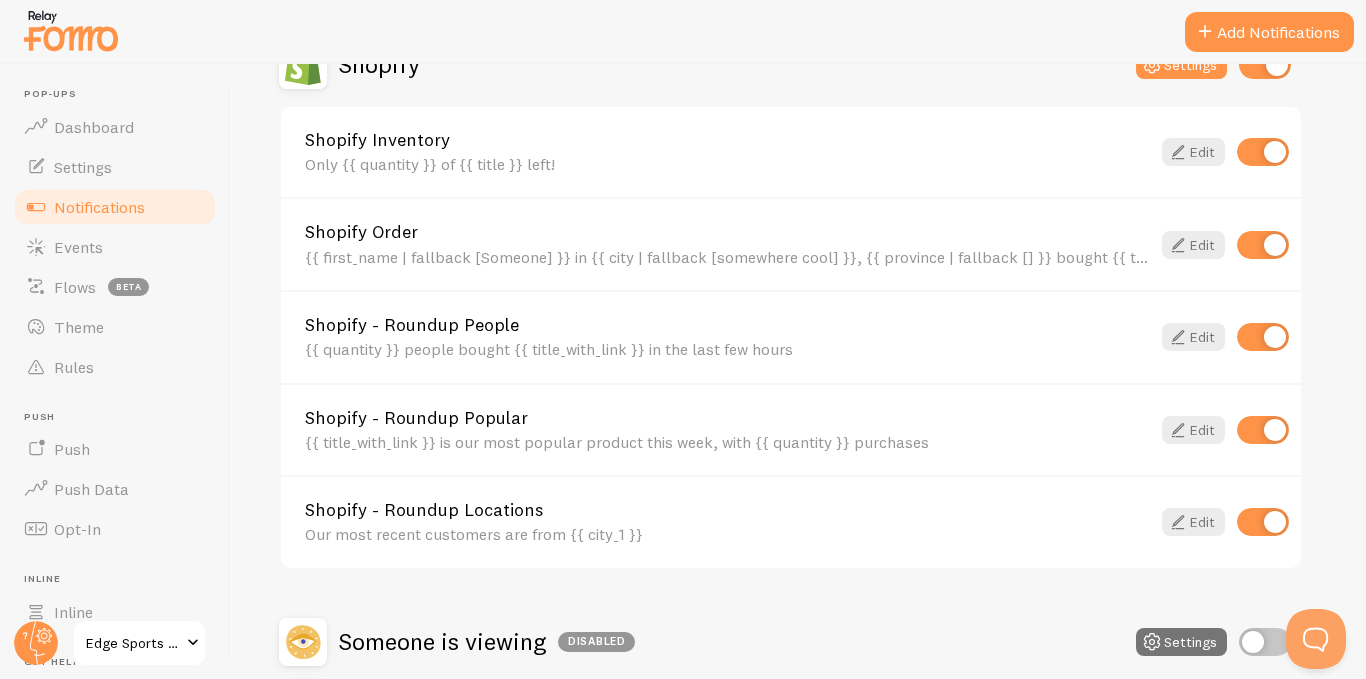scroll, scrollTop: 1100, scrollLeft: 0, axis: vertical 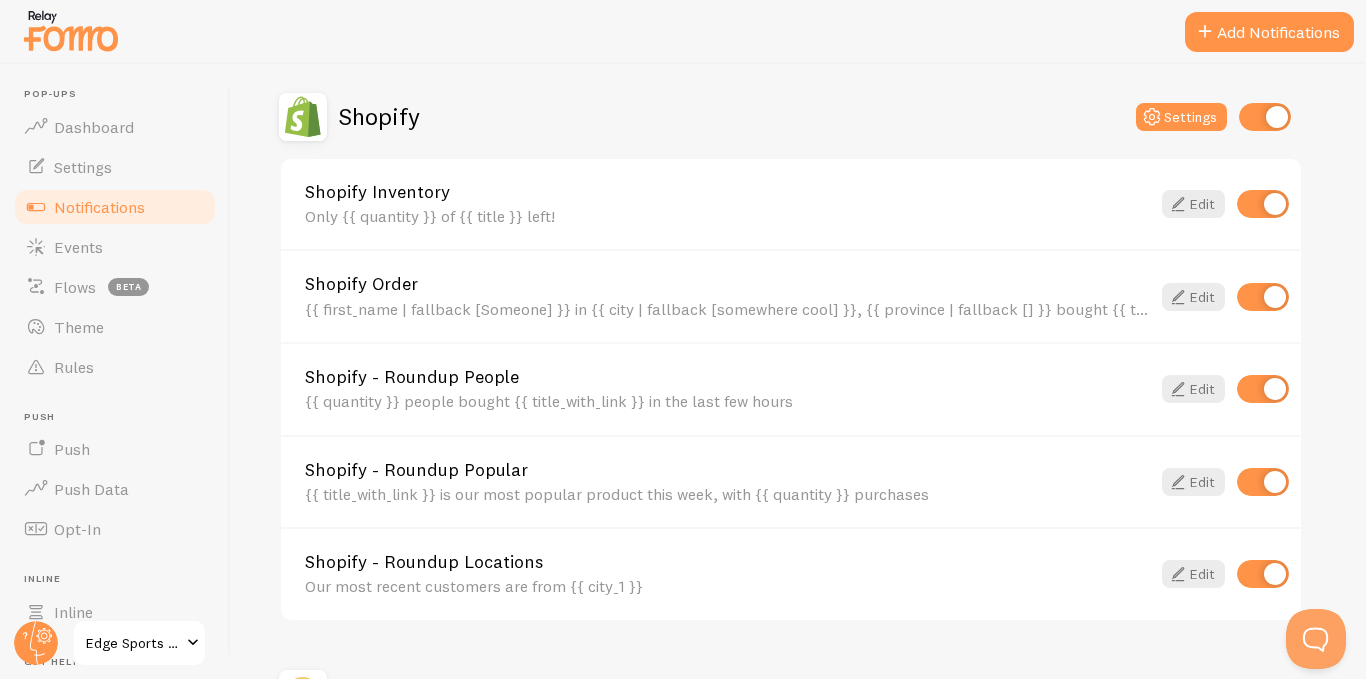 click at bounding box center (1263, 574) 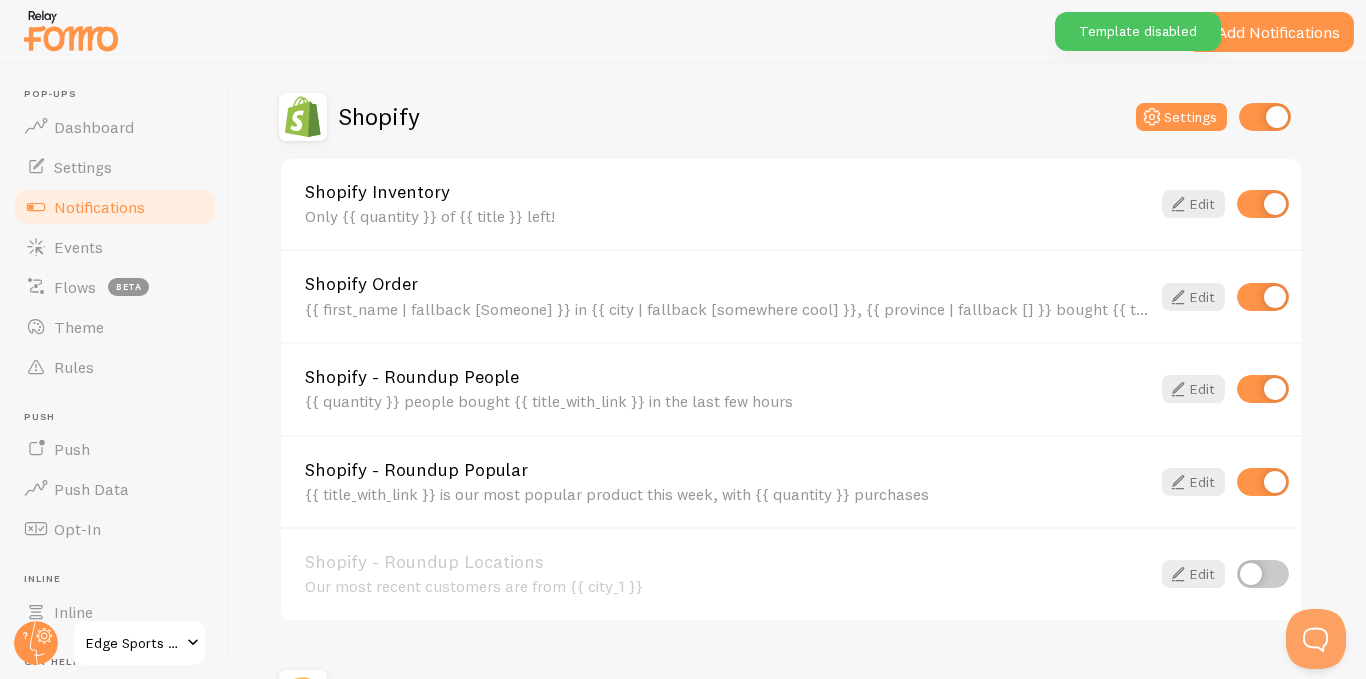 click at bounding box center (1263, 482) 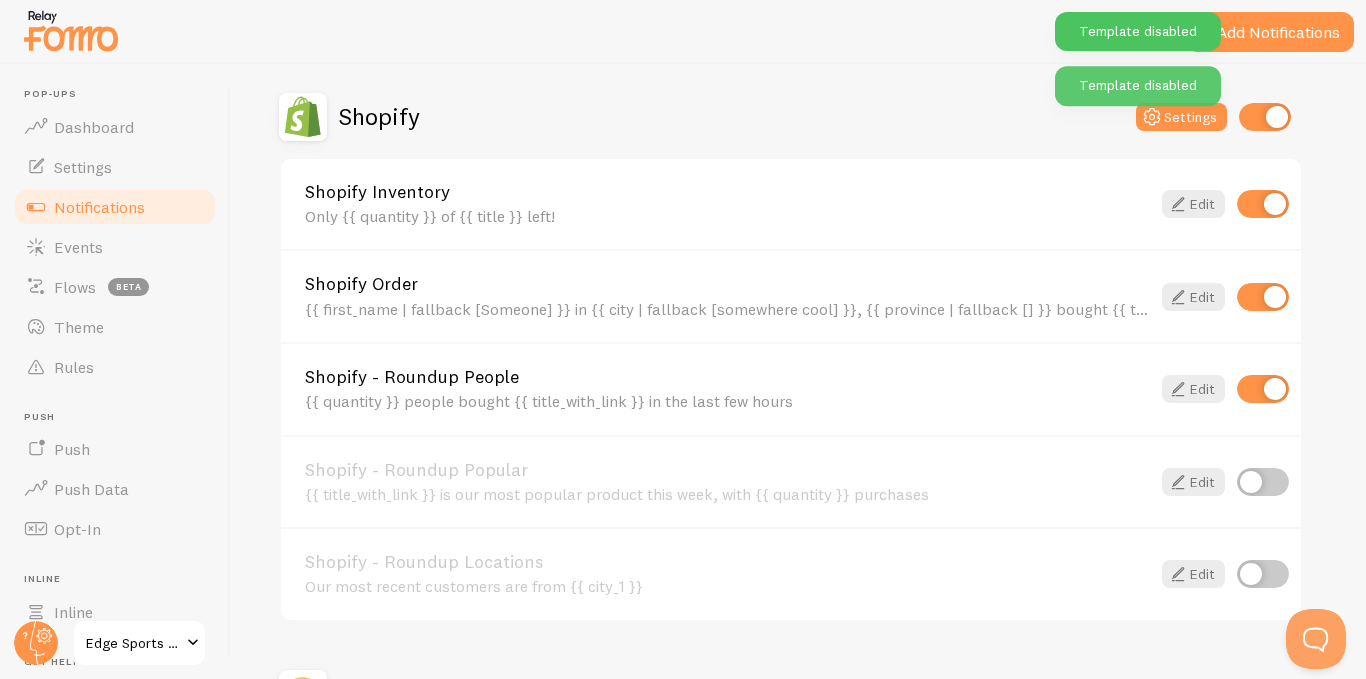 click at bounding box center [1263, 389] 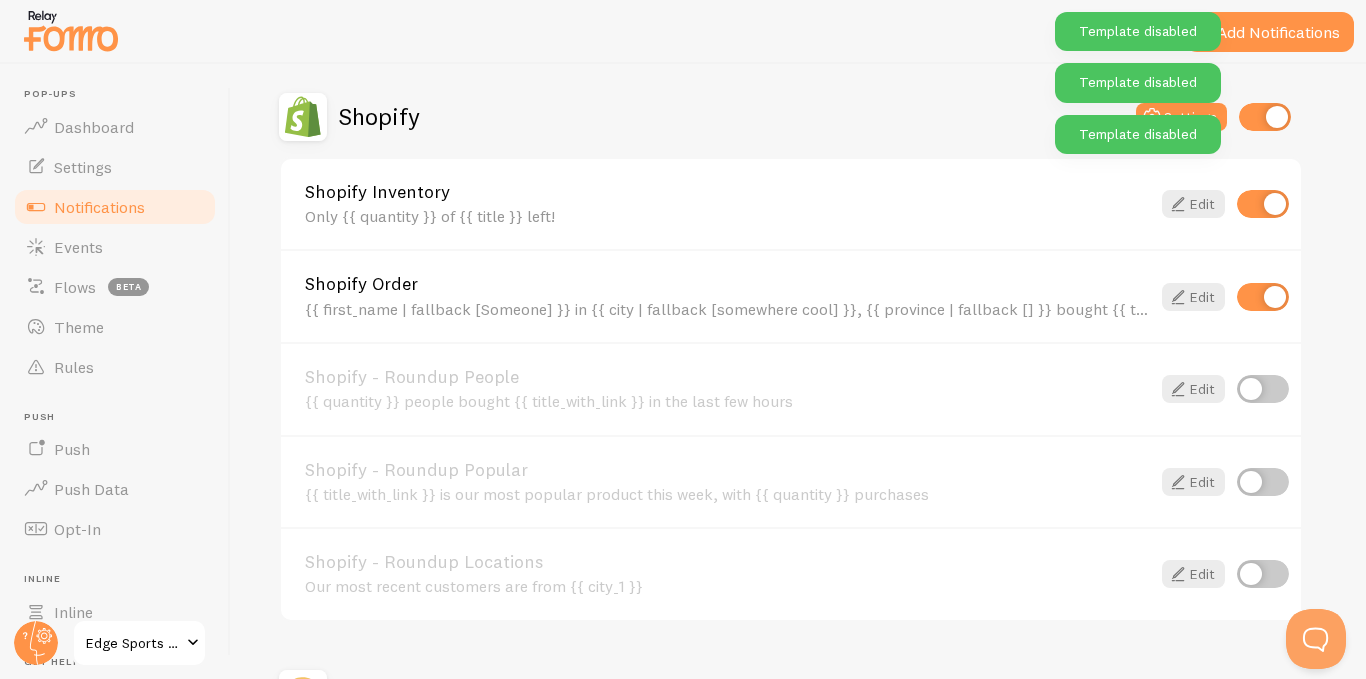 click at bounding box center [1263, 297] 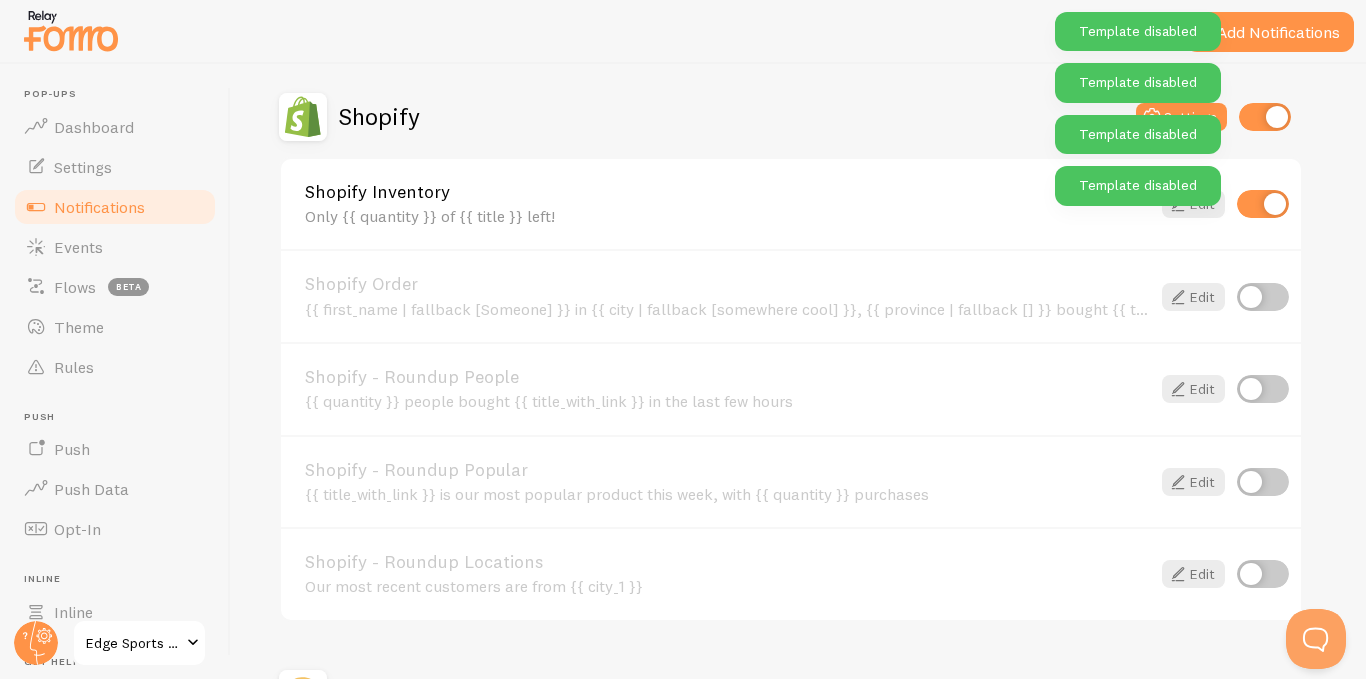 click at bounding box center [1263, 204] 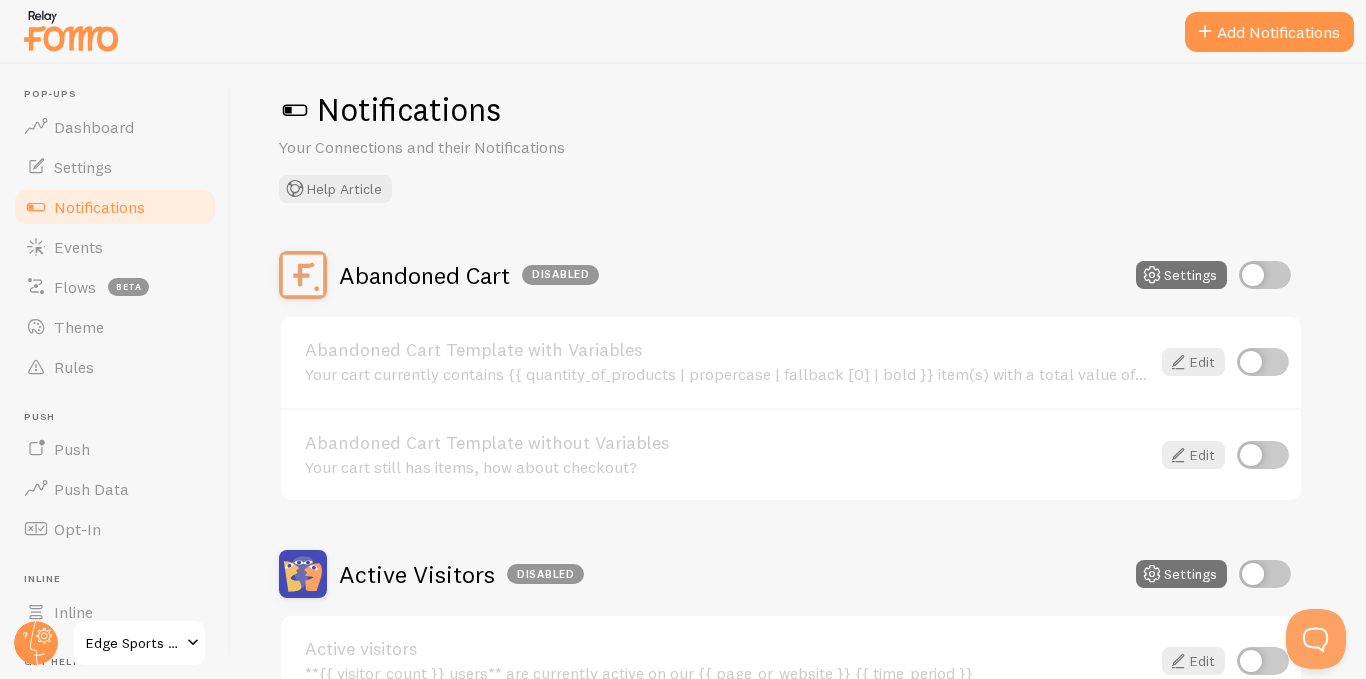 scroll, scrollTop: 0, scrollLeft: 0, axis: both 